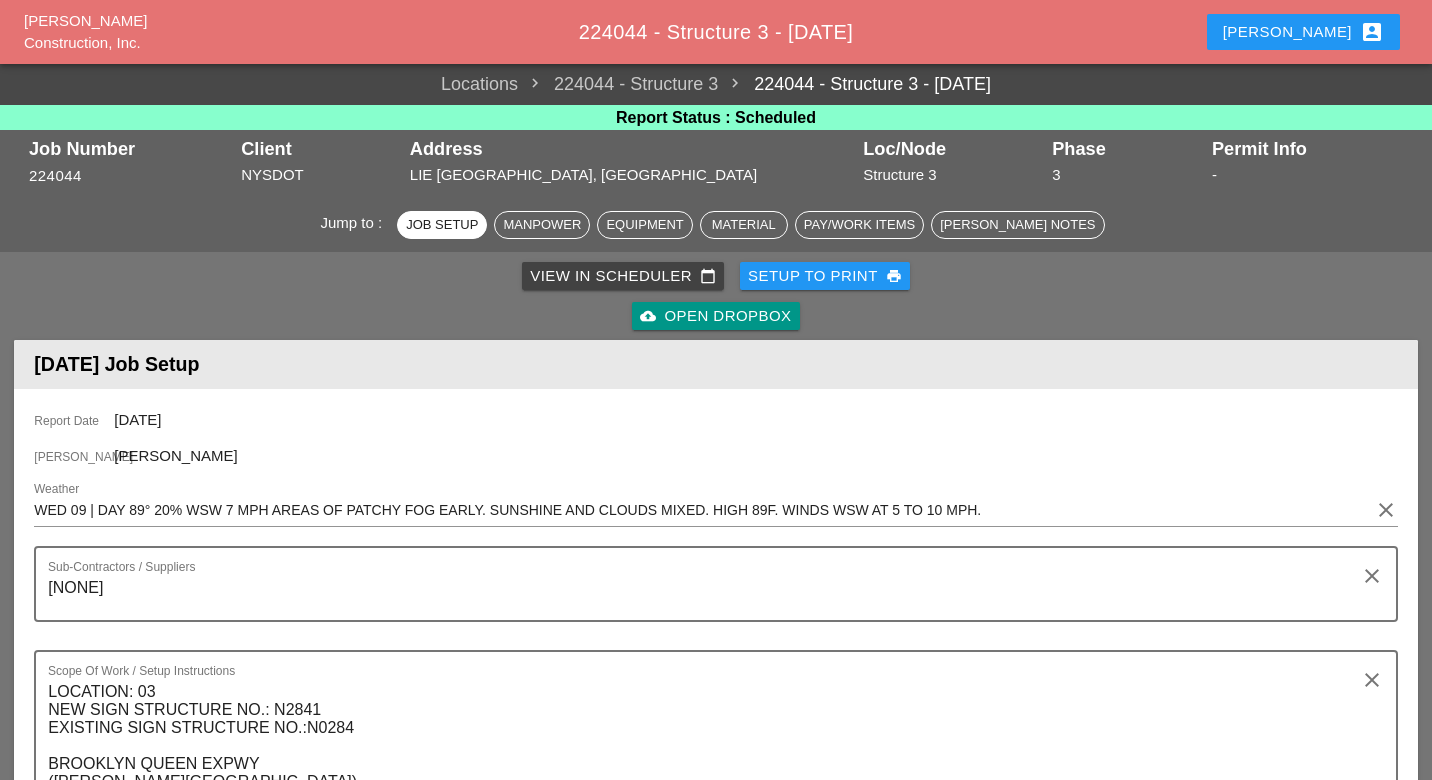 scroll, scrollTop: 0, scrollLeft: 0, axis: both 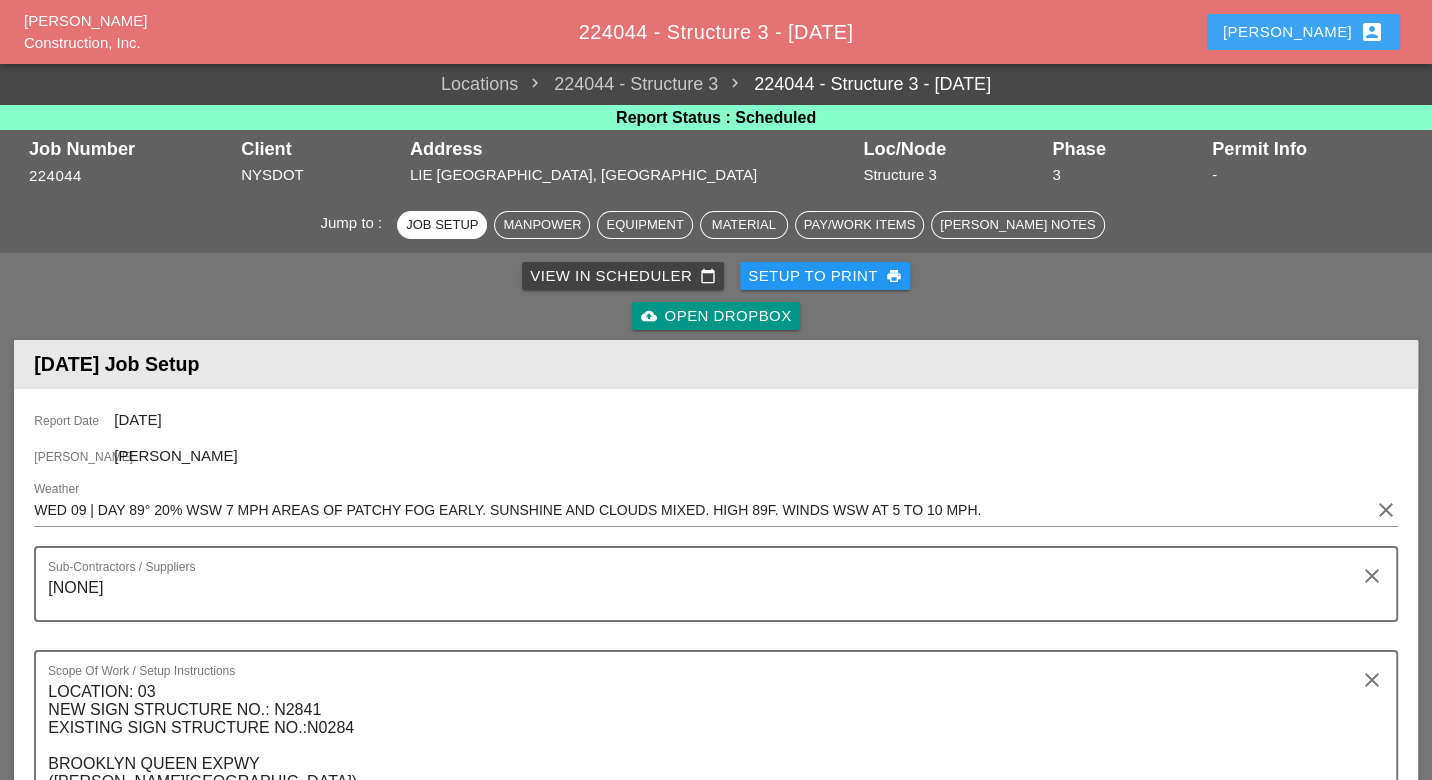 drag, startPoint x: 1333, startPoint y: 25, endPoint x: 1326, endPoint y: 38, distance: 14.764823 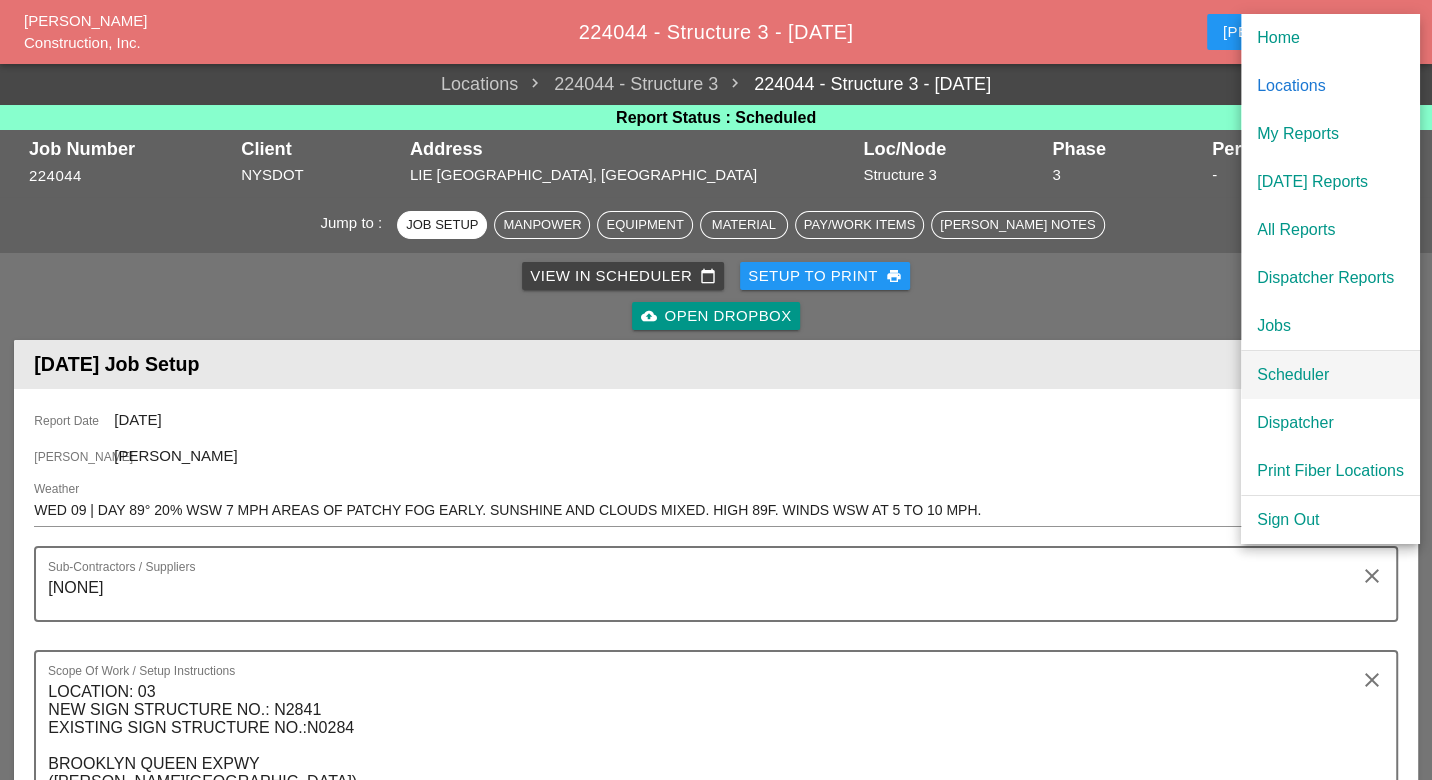 click on "Scheduler" at bounding box center [1330, 375] 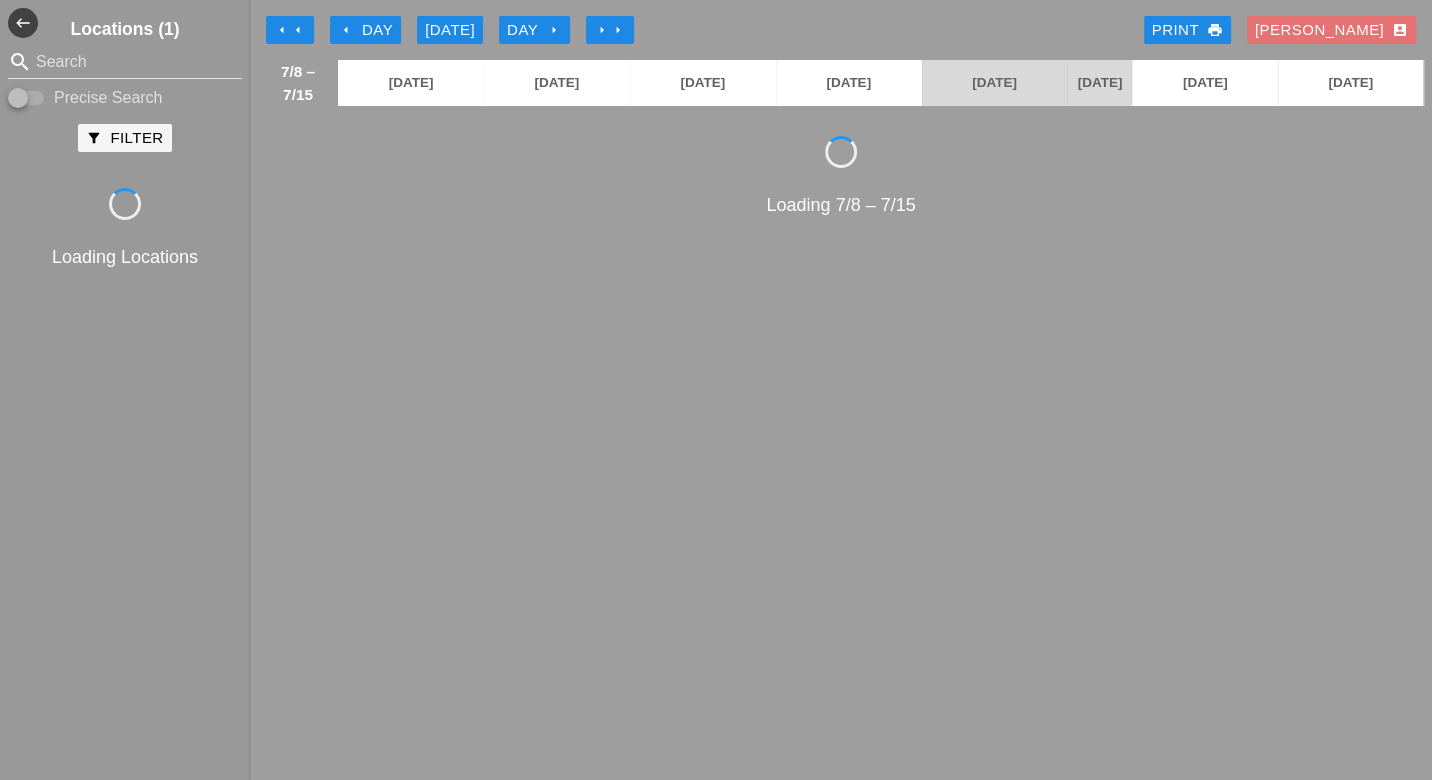 click on "arrow_left Day" at bounding box center (365, 30) 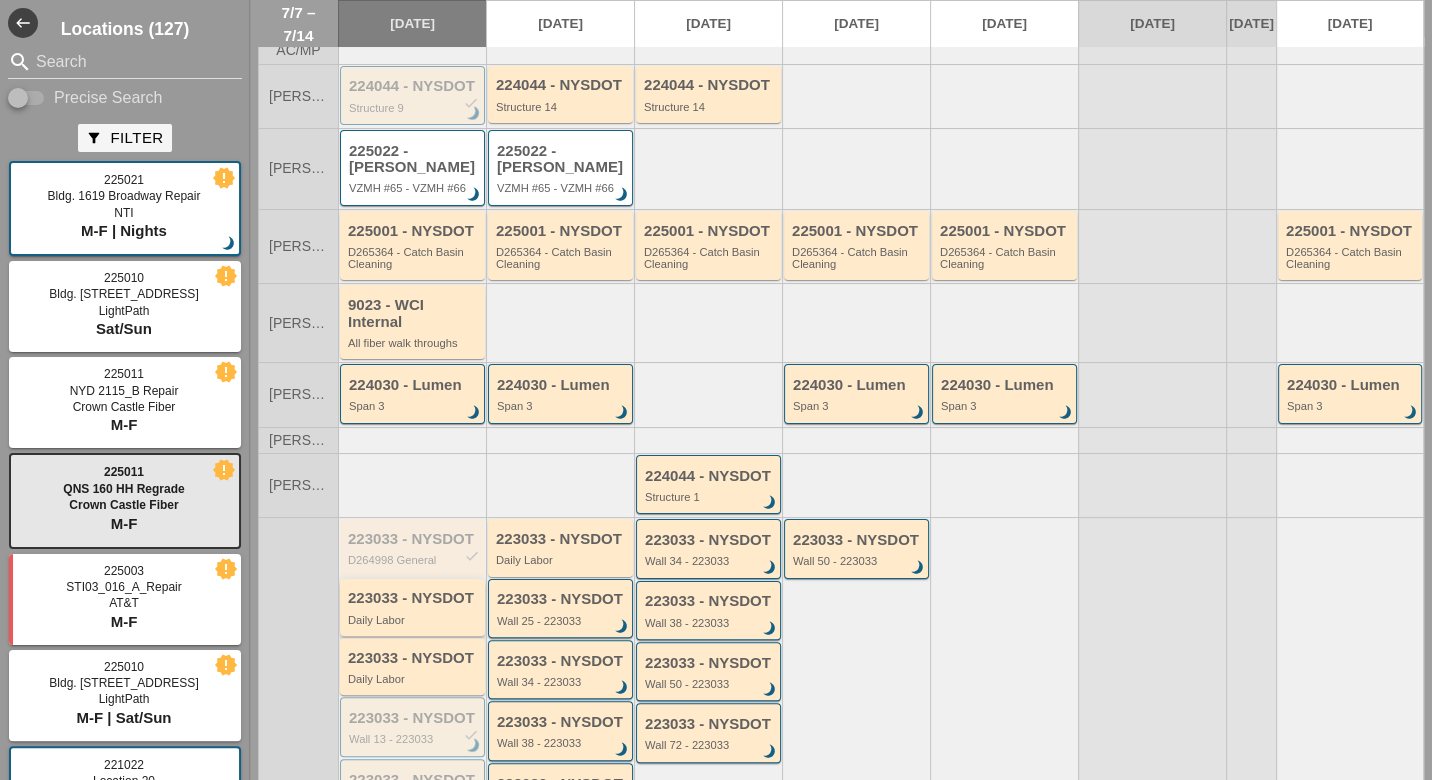 scroll, scrollTop: 0, scrollLeft: 0, axis: both 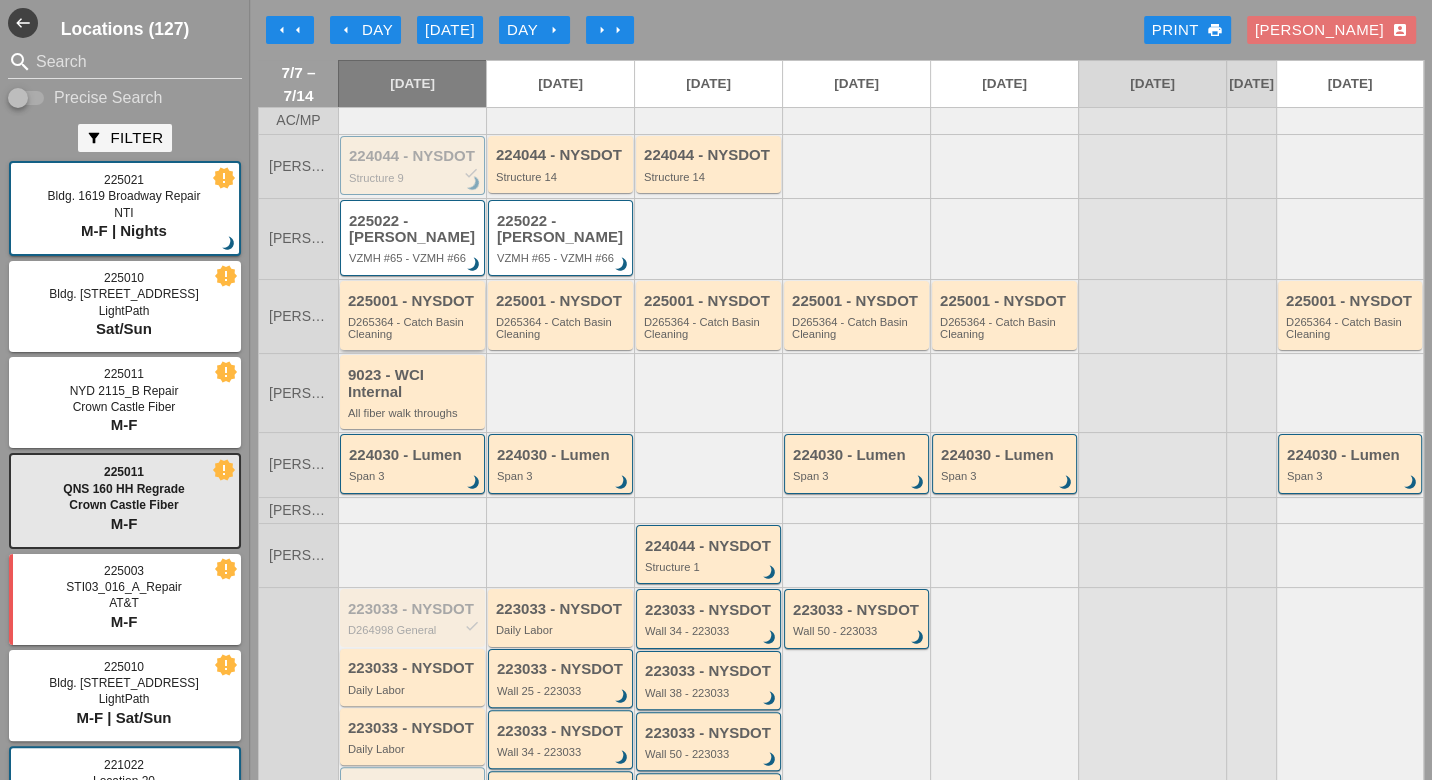 click on "D265364 - Catch Basin Cleaning" at bounding box center [414, 328] 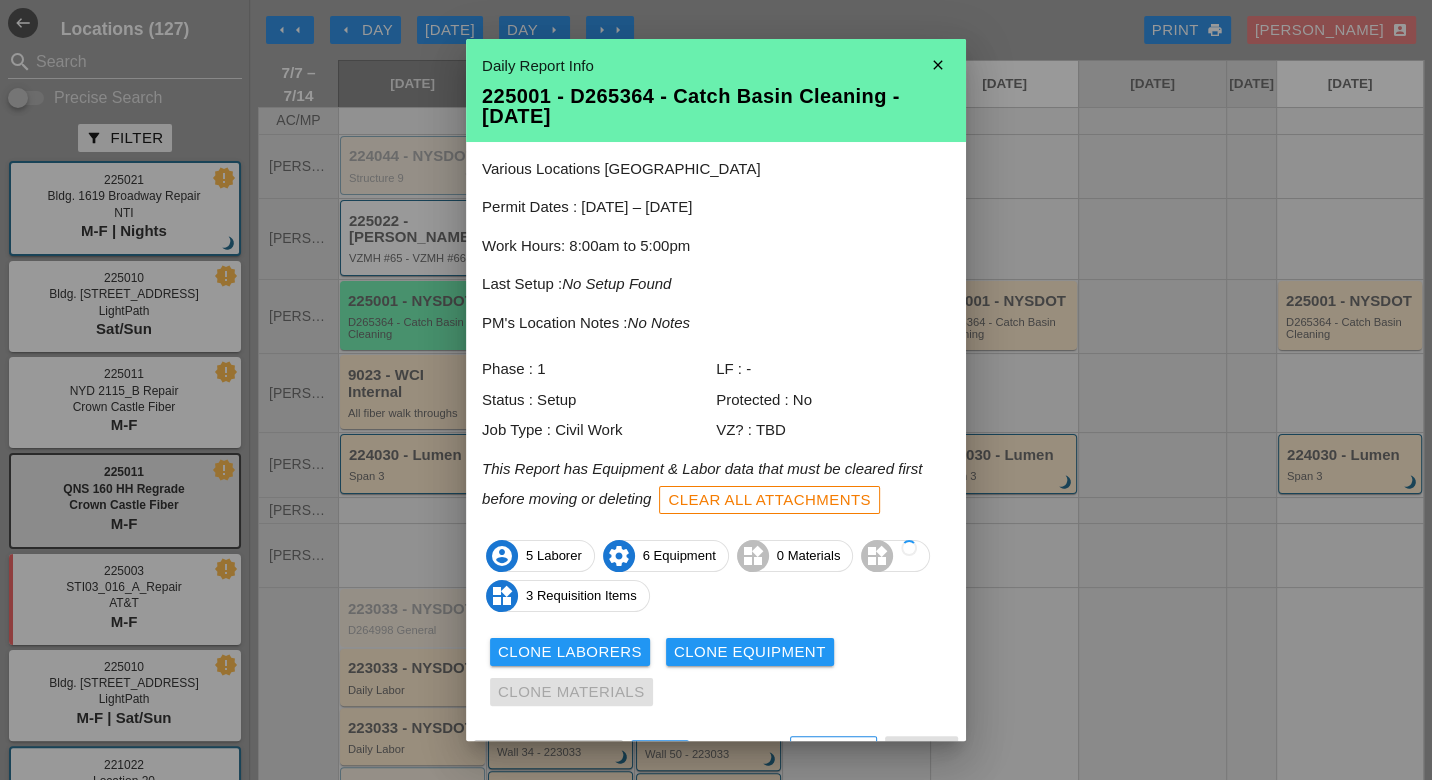click on "Clone Laborers Clone Equipment Clone Materials" at bounding box center [716, 672] 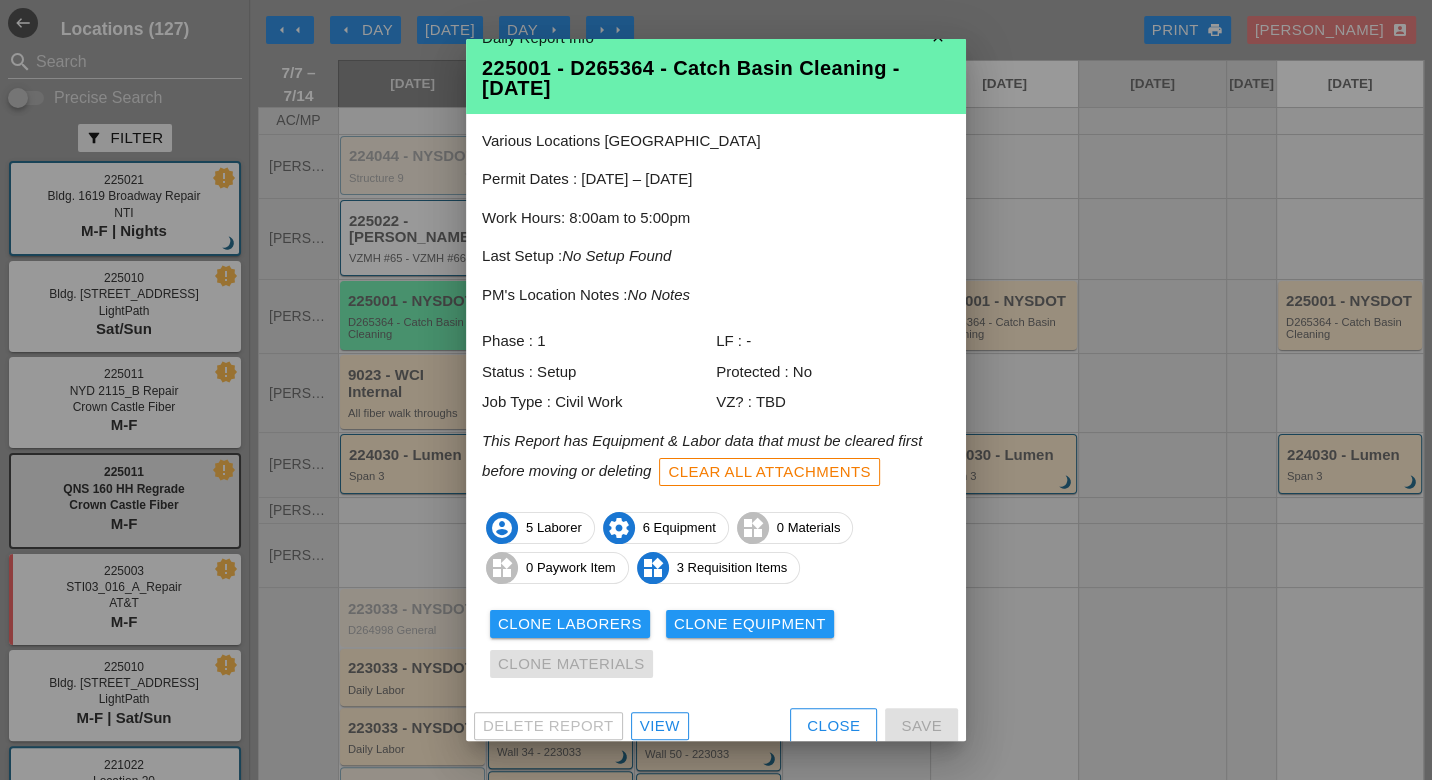 scroll, scrollTop: 38, scrollLeft: 0, axis: vertical 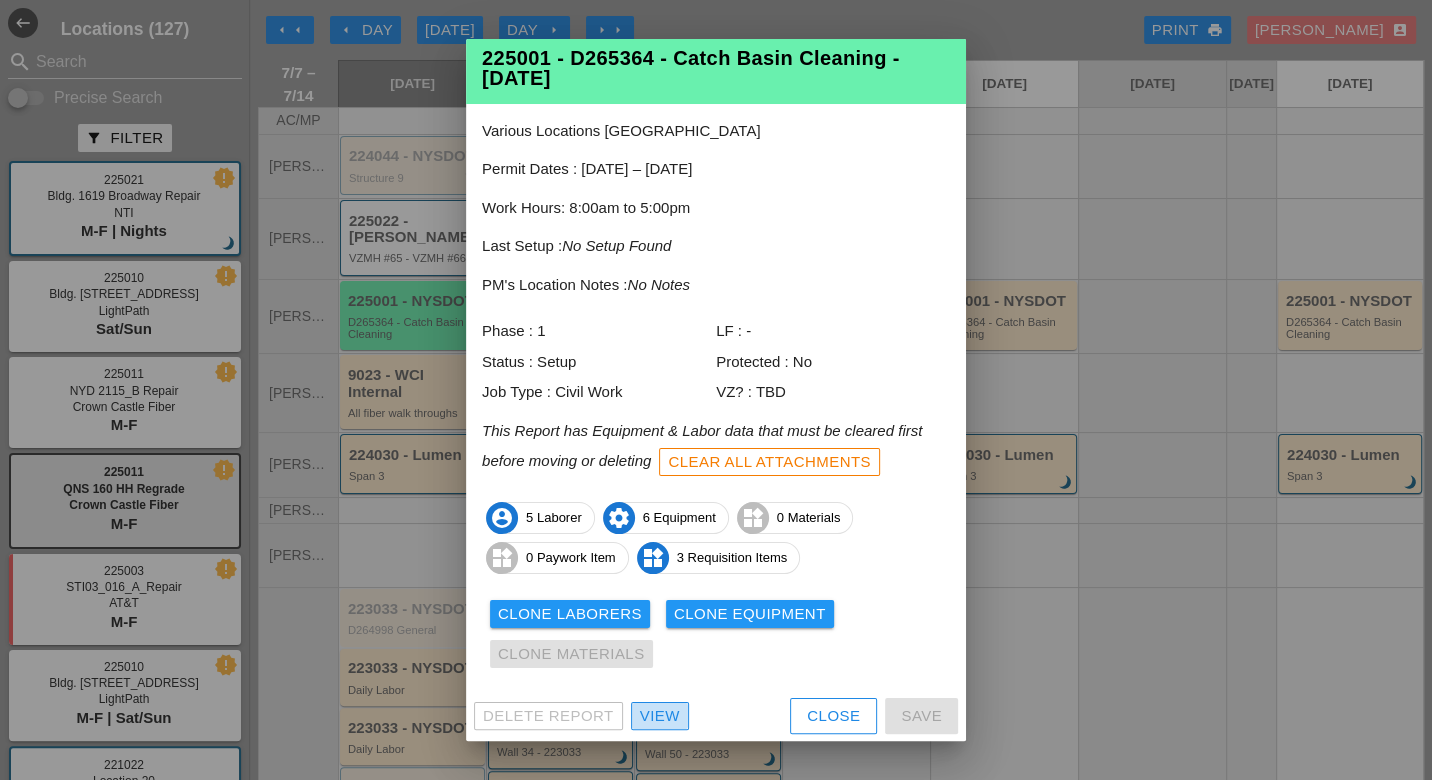 click on "View" at bounding box center (660, 716) 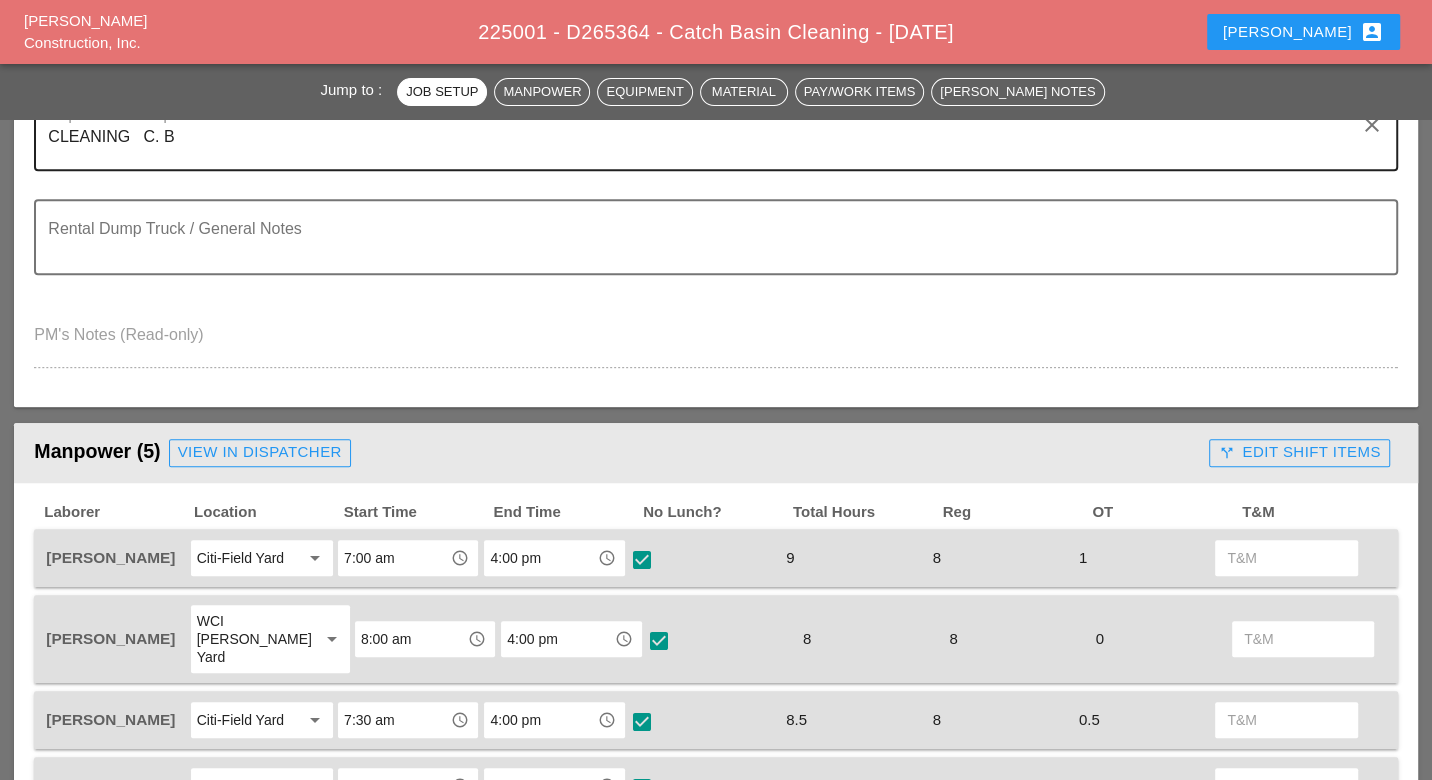 scroll, scrollTop: 777, scrollLeft: 0, axis: vertical 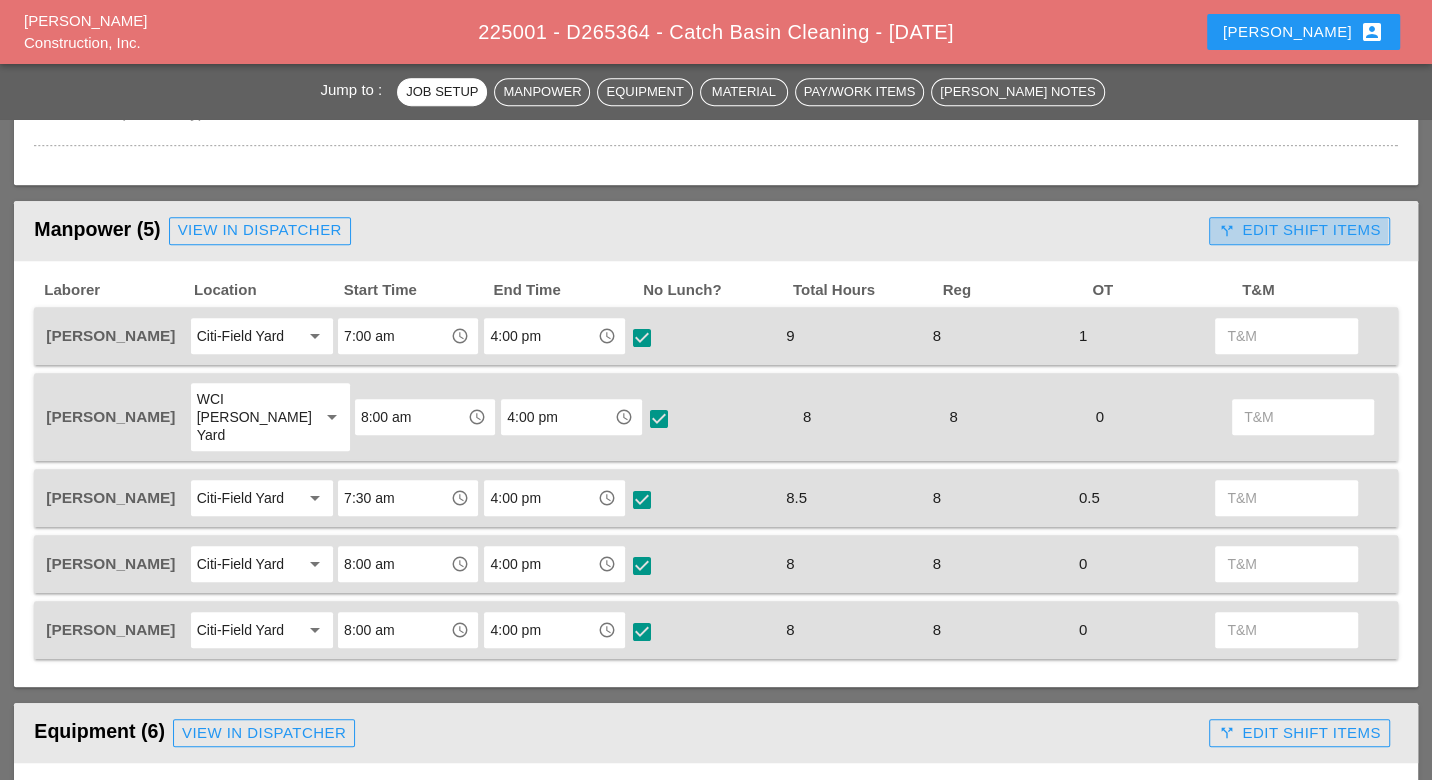 drag, startPoint x: 1243, startPoint y: 214, endPoint x: 1236, endPoint y: 234, distance: 21.189621 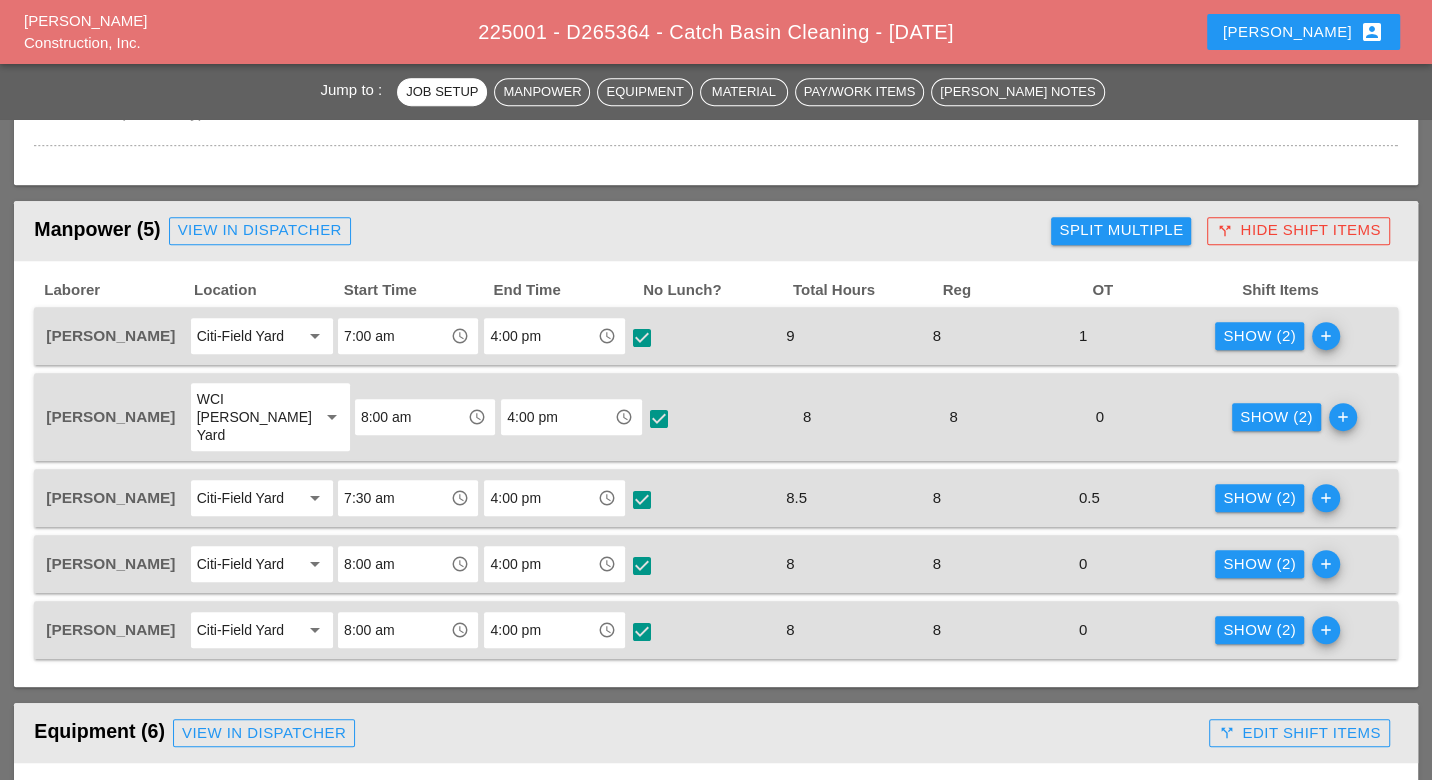click on "Show (2)" at bounding box center (1259, 336) 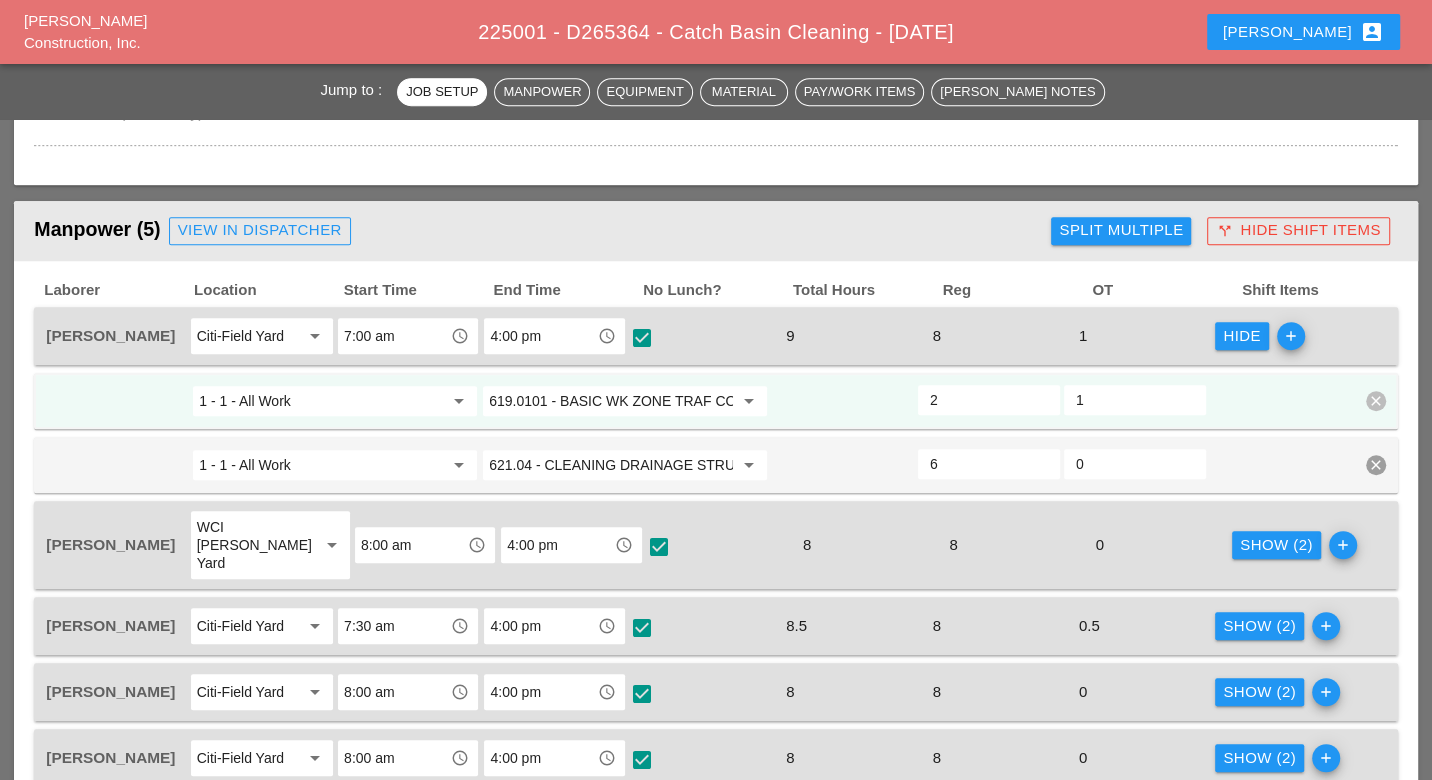 click on "Show (2)" at bounding box center [1276, 545] 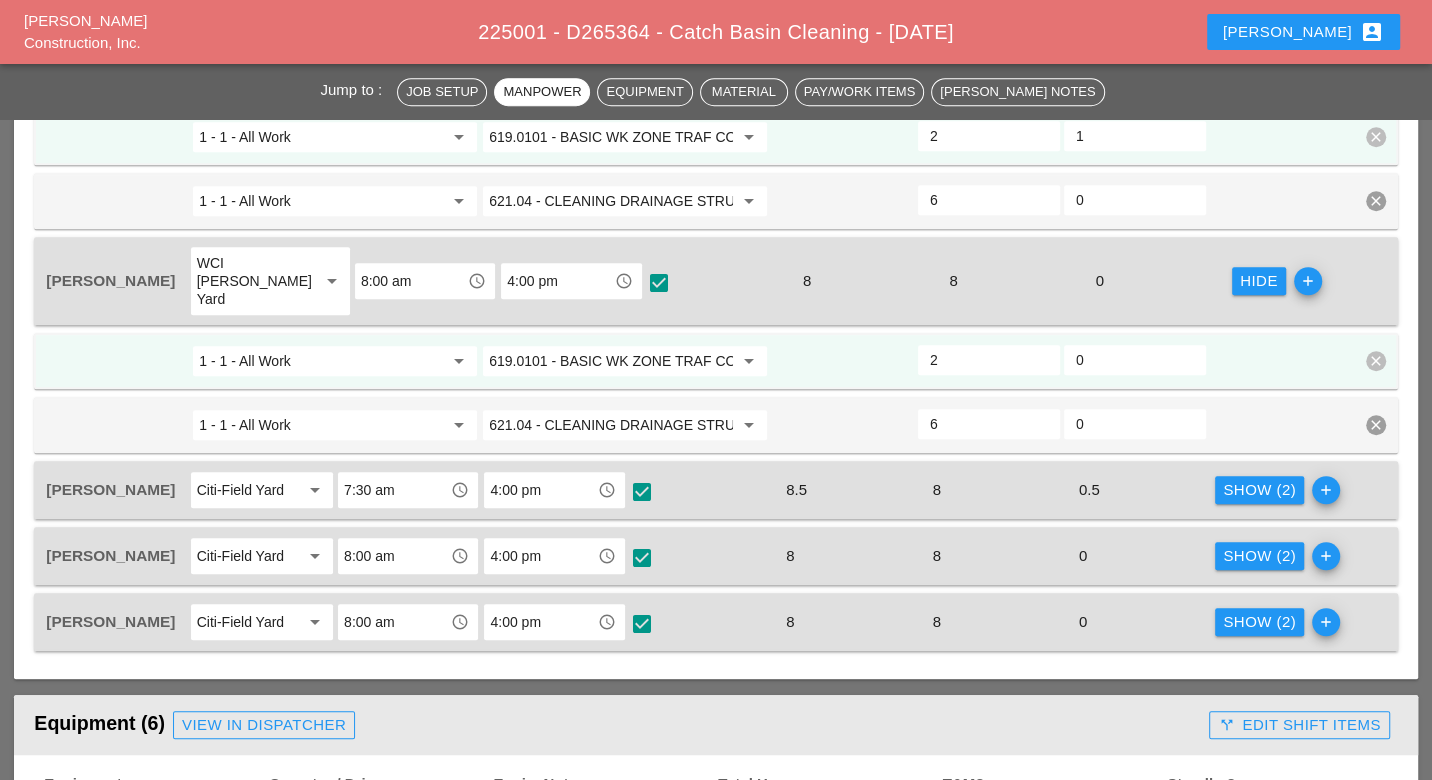 scroll, scrollTop: 1111, scrollLeft: 0, axis: vertical 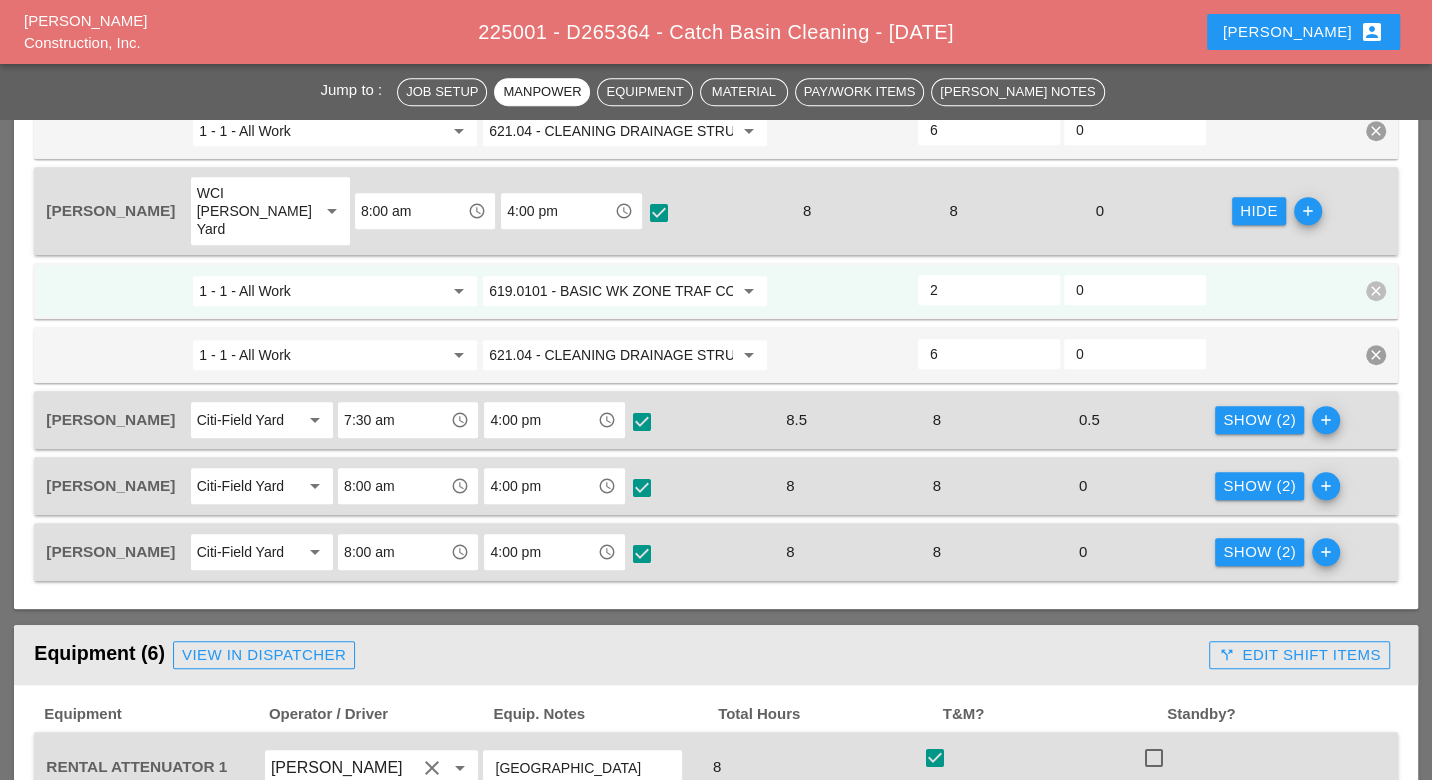click on "Show (2)" at bounding box center [1259, 420] 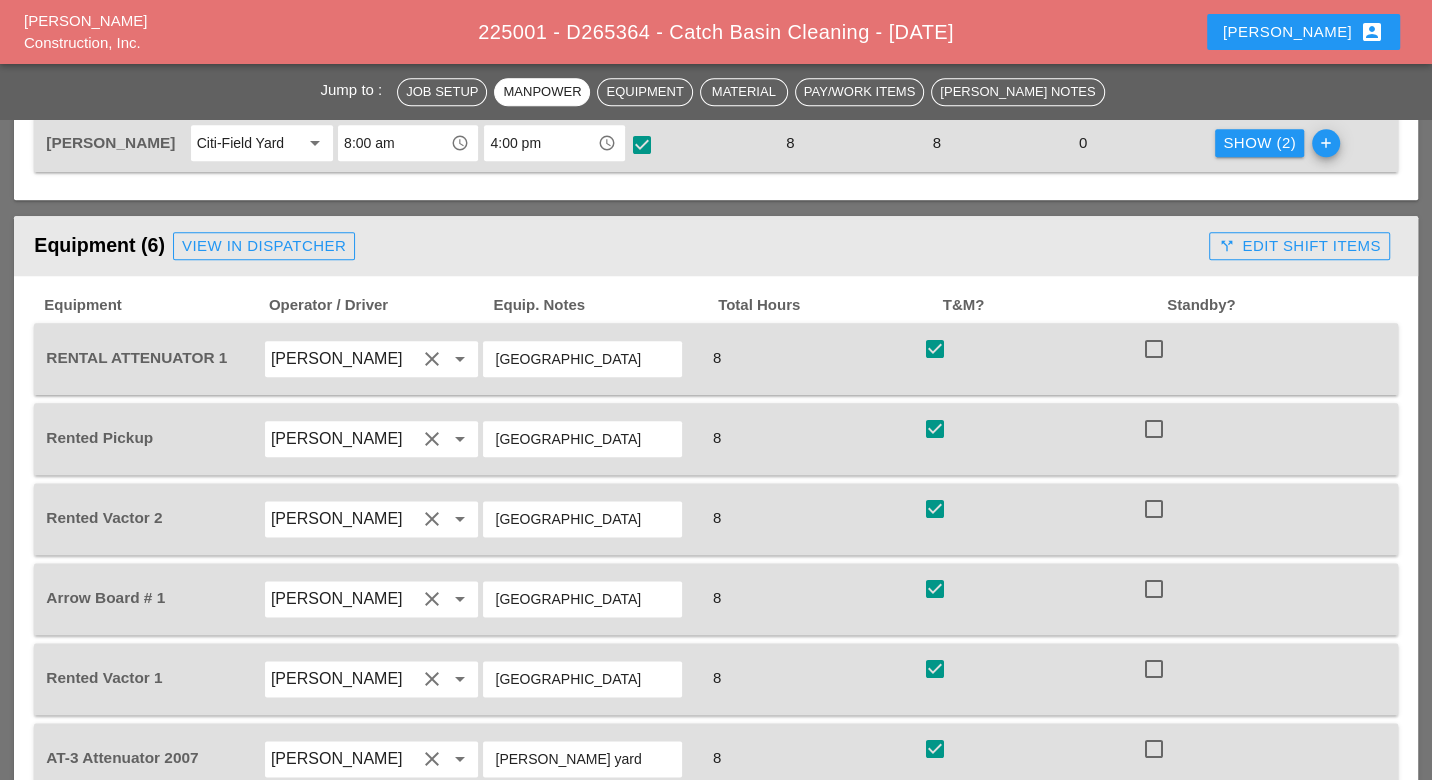 scroll, scrollTop: 1666, scrollLeft: 0, axis: vertical 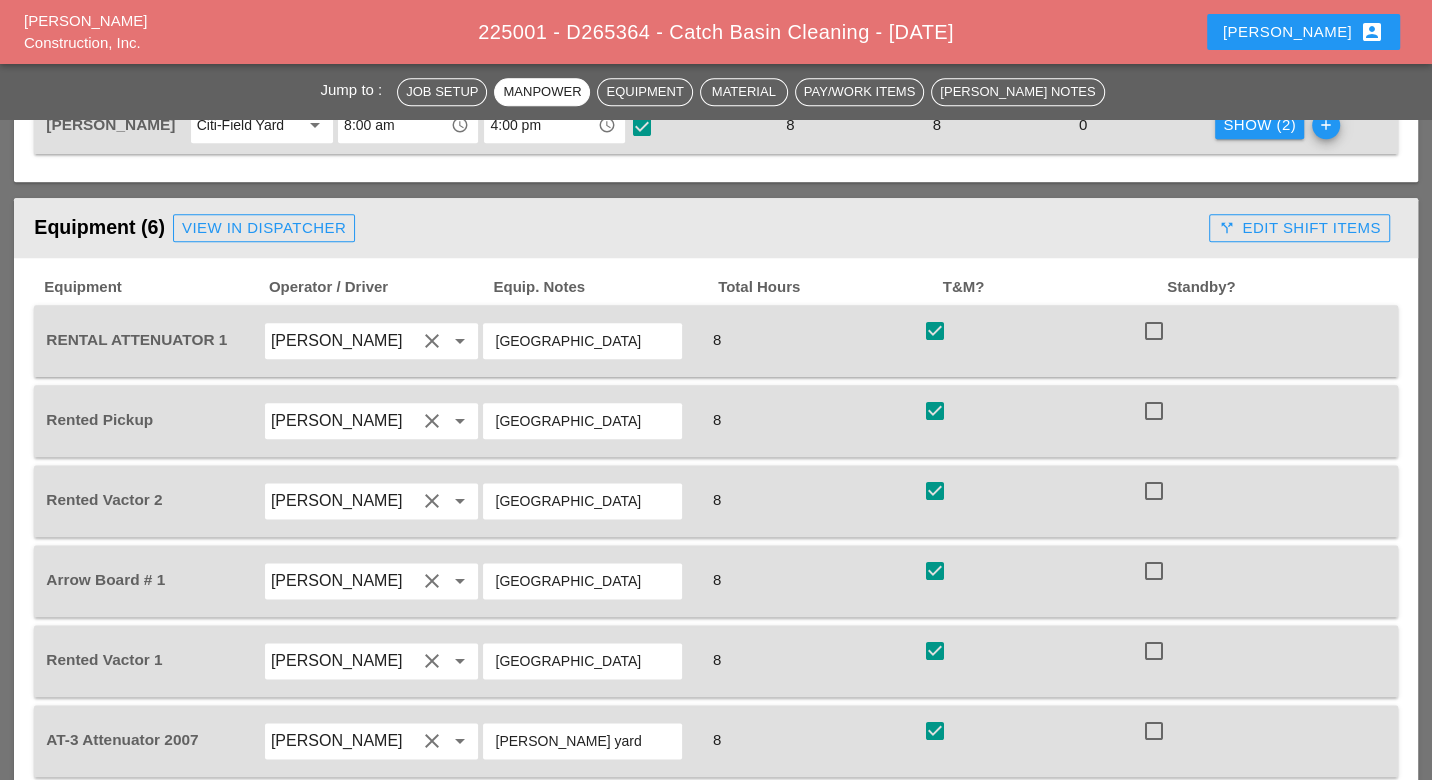 click on "call_split Edit Shift Items" at bounding box center (1299, 228) 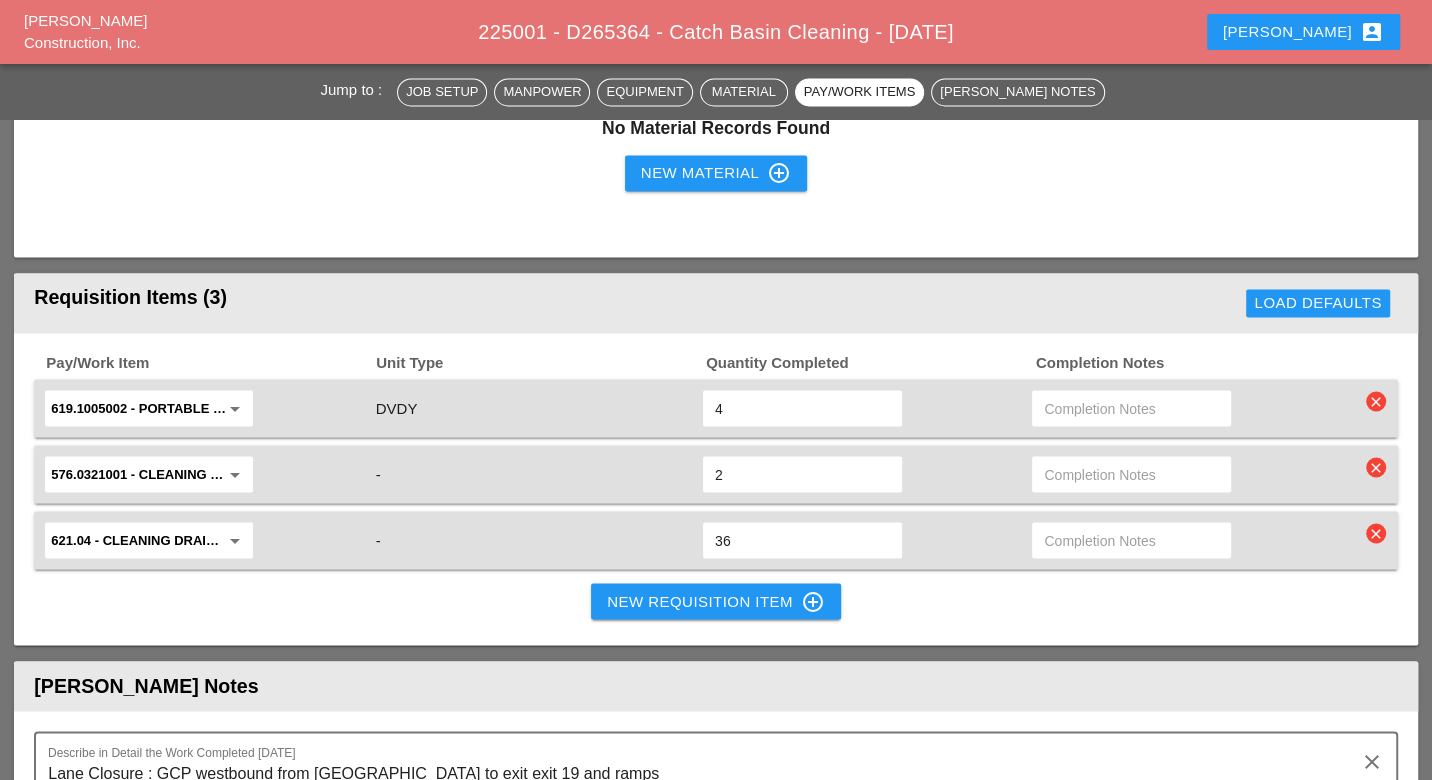 scroll, scrollTop: 2111, scrollLeft: 0, axis: vertical 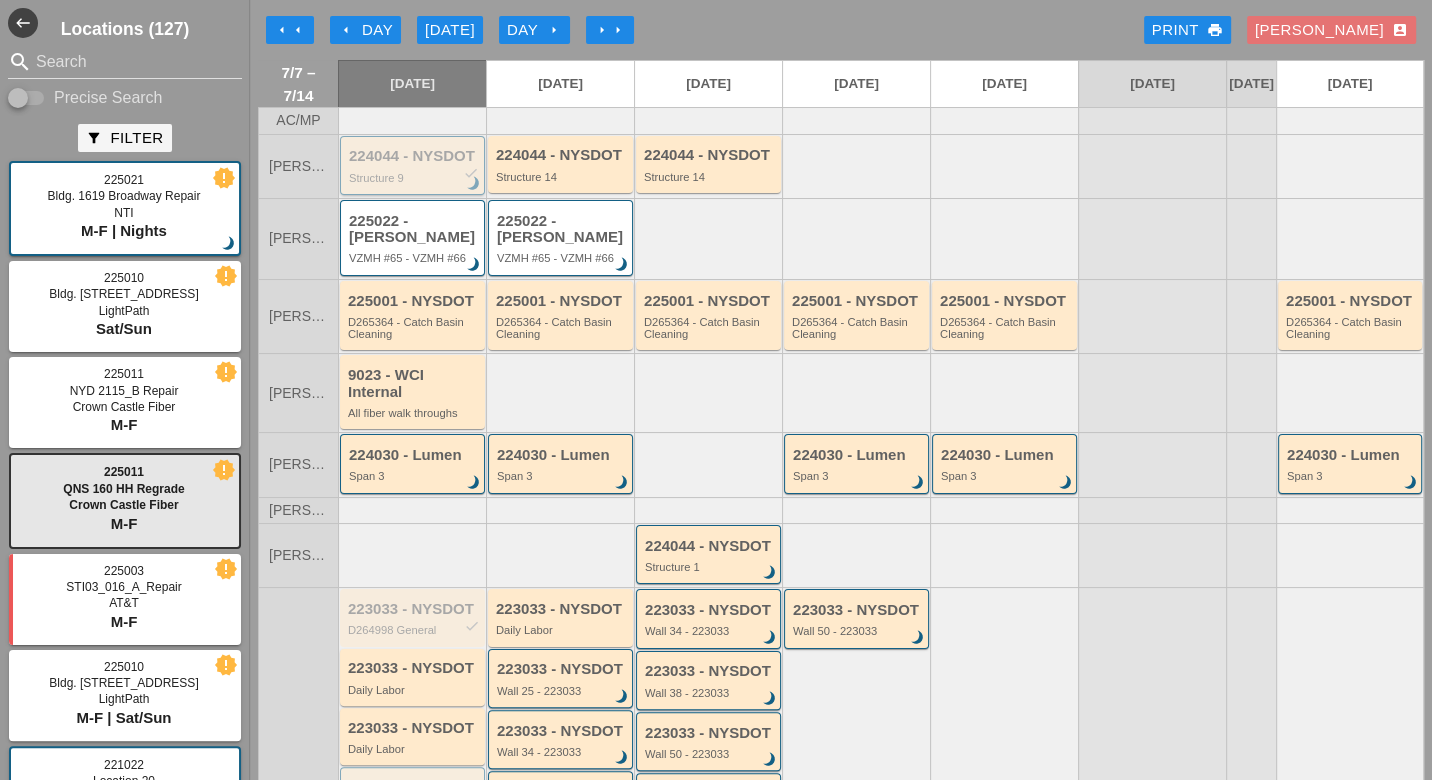 click on "224044 - NYSDOT  check" at bounding box center [414, 156] 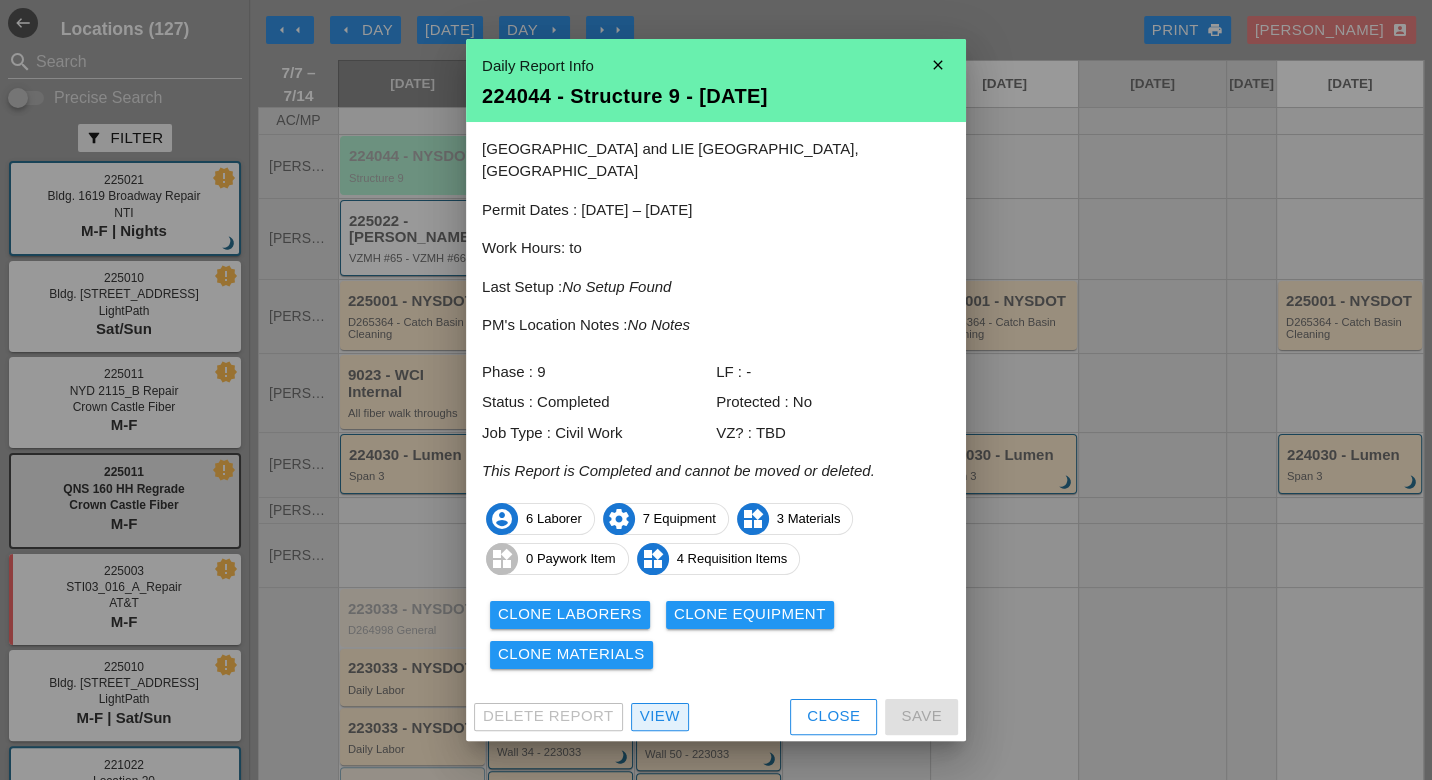 drag, startPoint x: 680, startPoint y: 696, endPoint x: 838, endPoint y: 530, distance: 229.17242 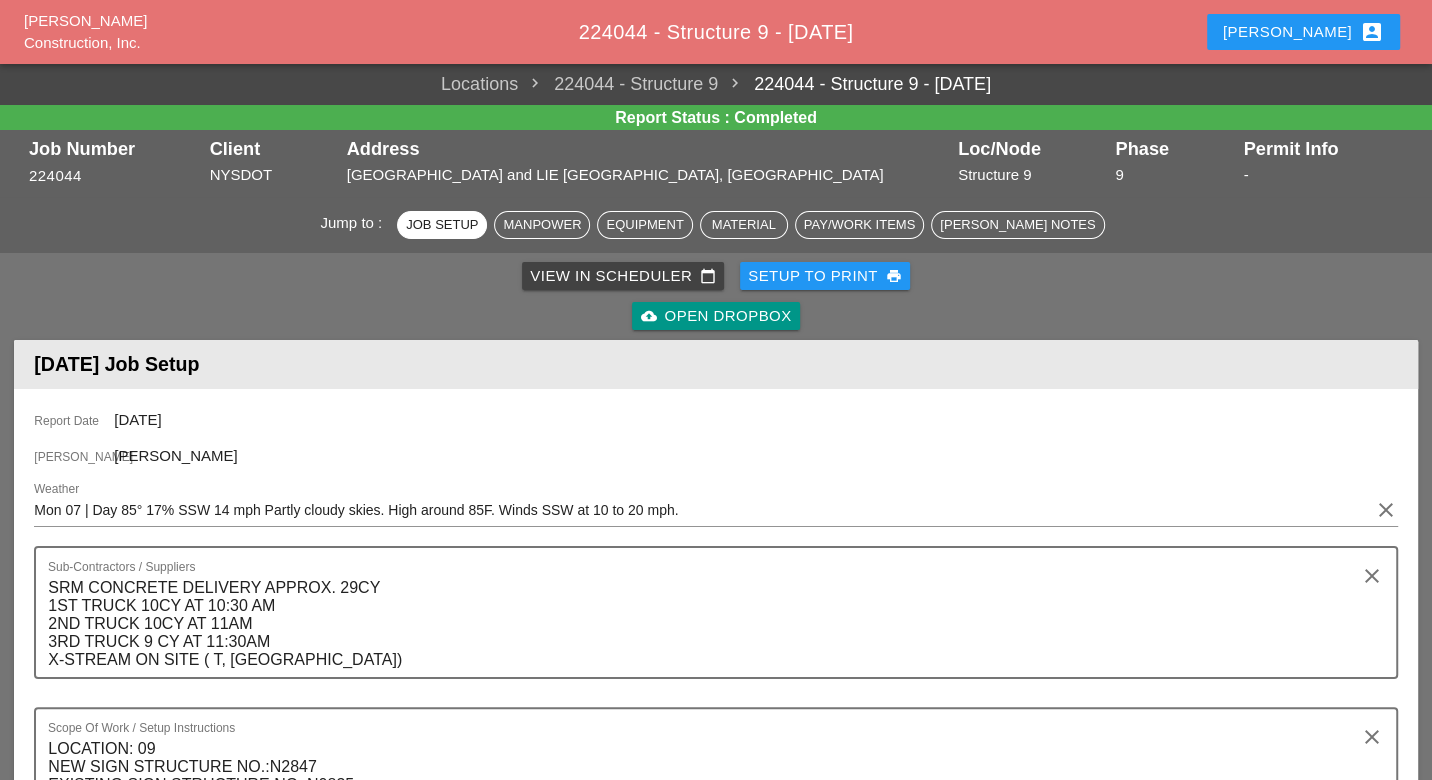 click on "call_split Edit Shift Items" at bounding box center [1299, 1301] 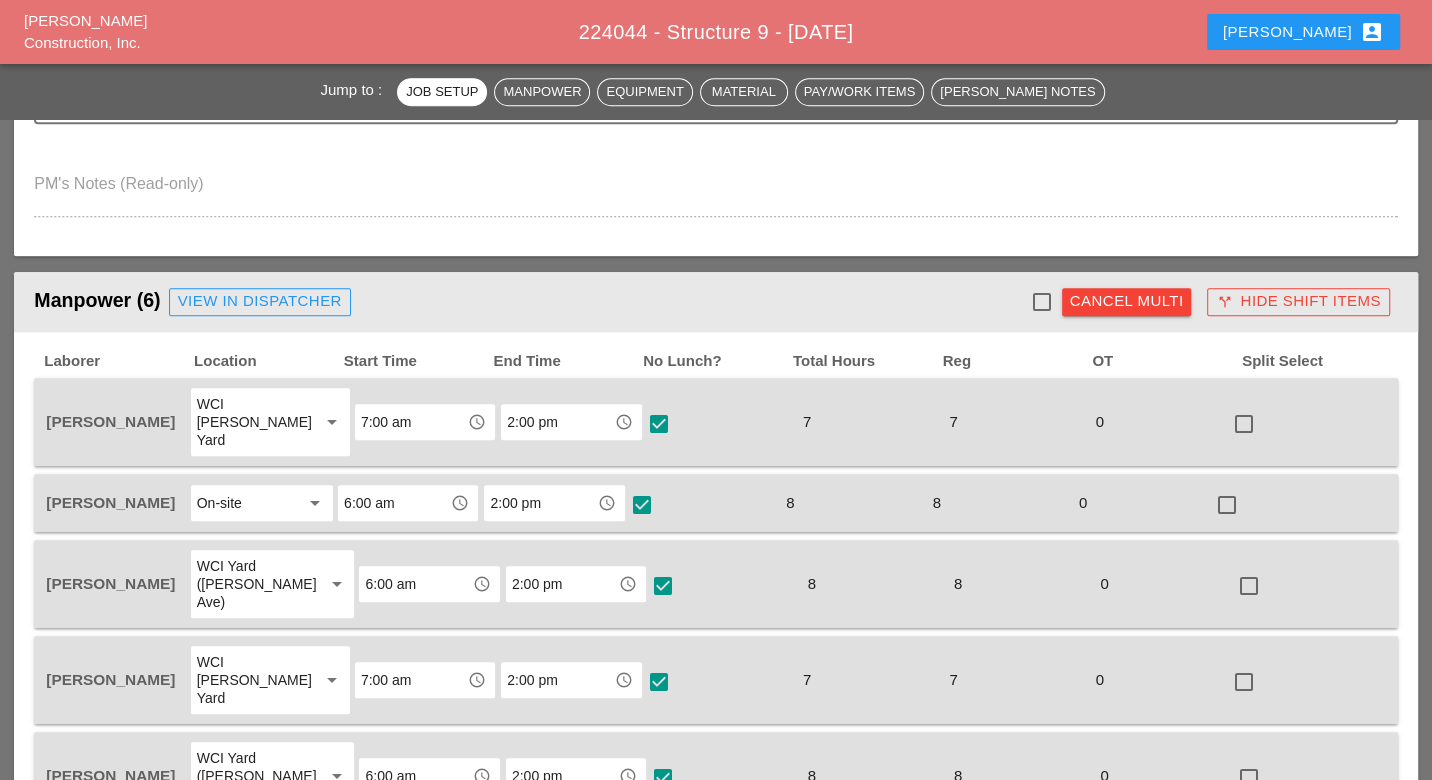 click on "Cancel Multi" at bounding box center (1127, 301) 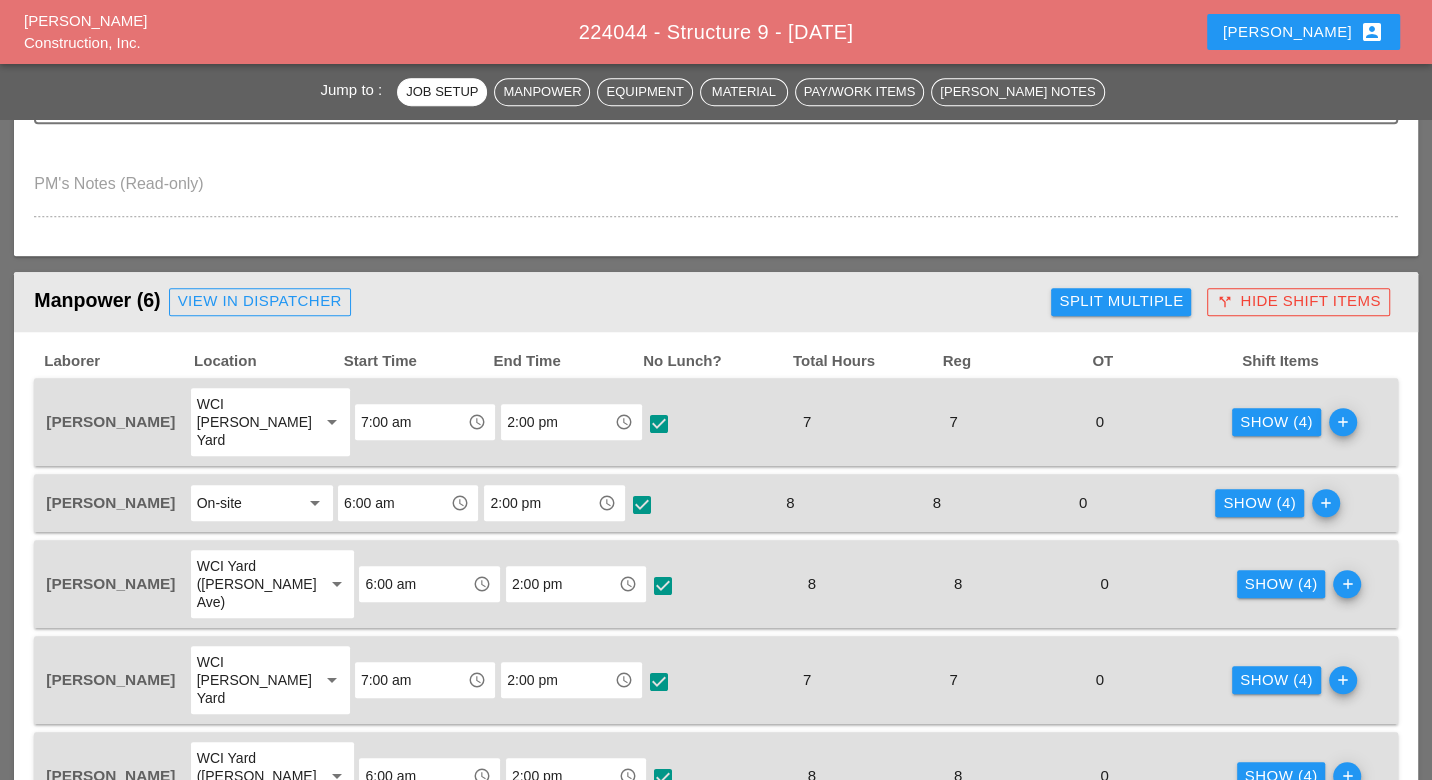 click on "Show (4)" at bounding box center (1276, 422) 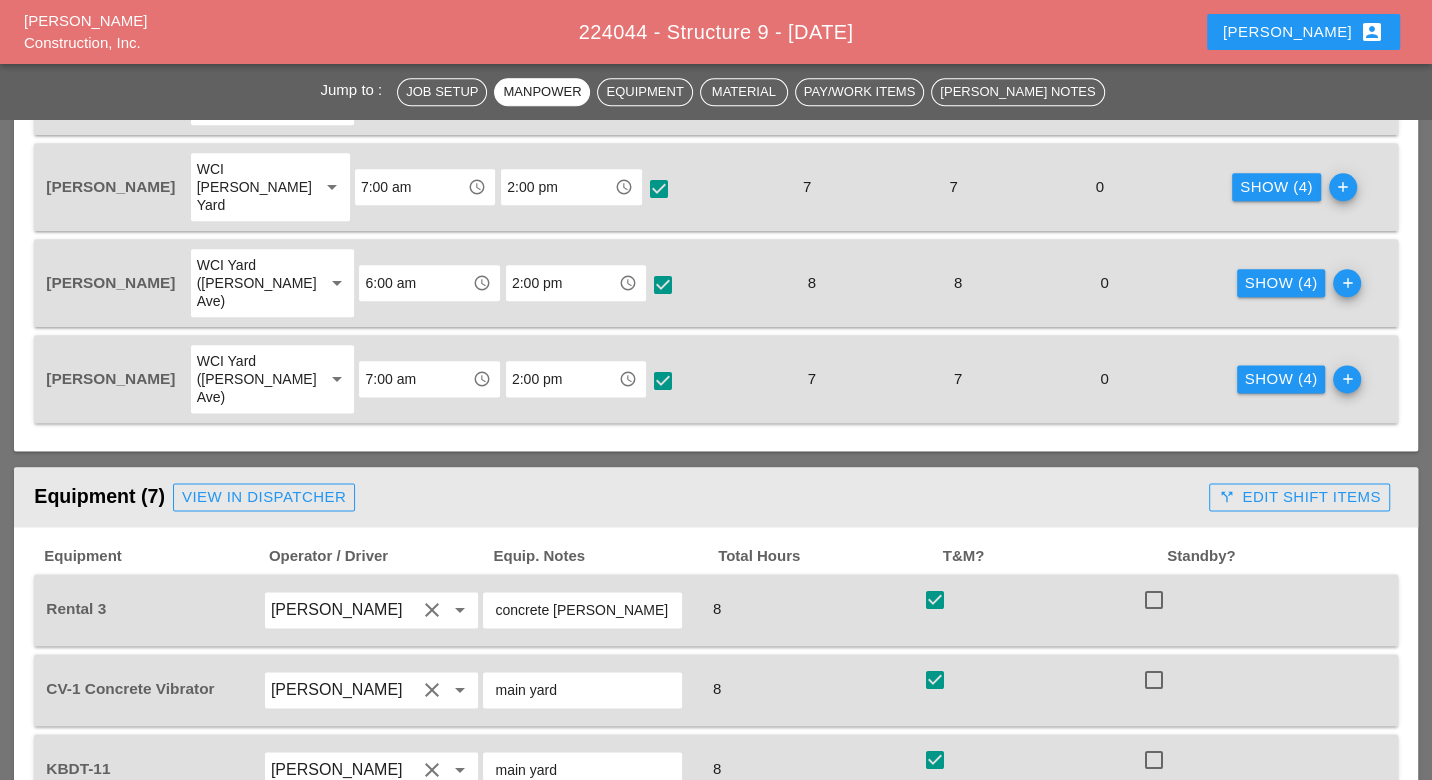 scroll, scrollTop: 2000, scrollLeft: 0, axis: vertical 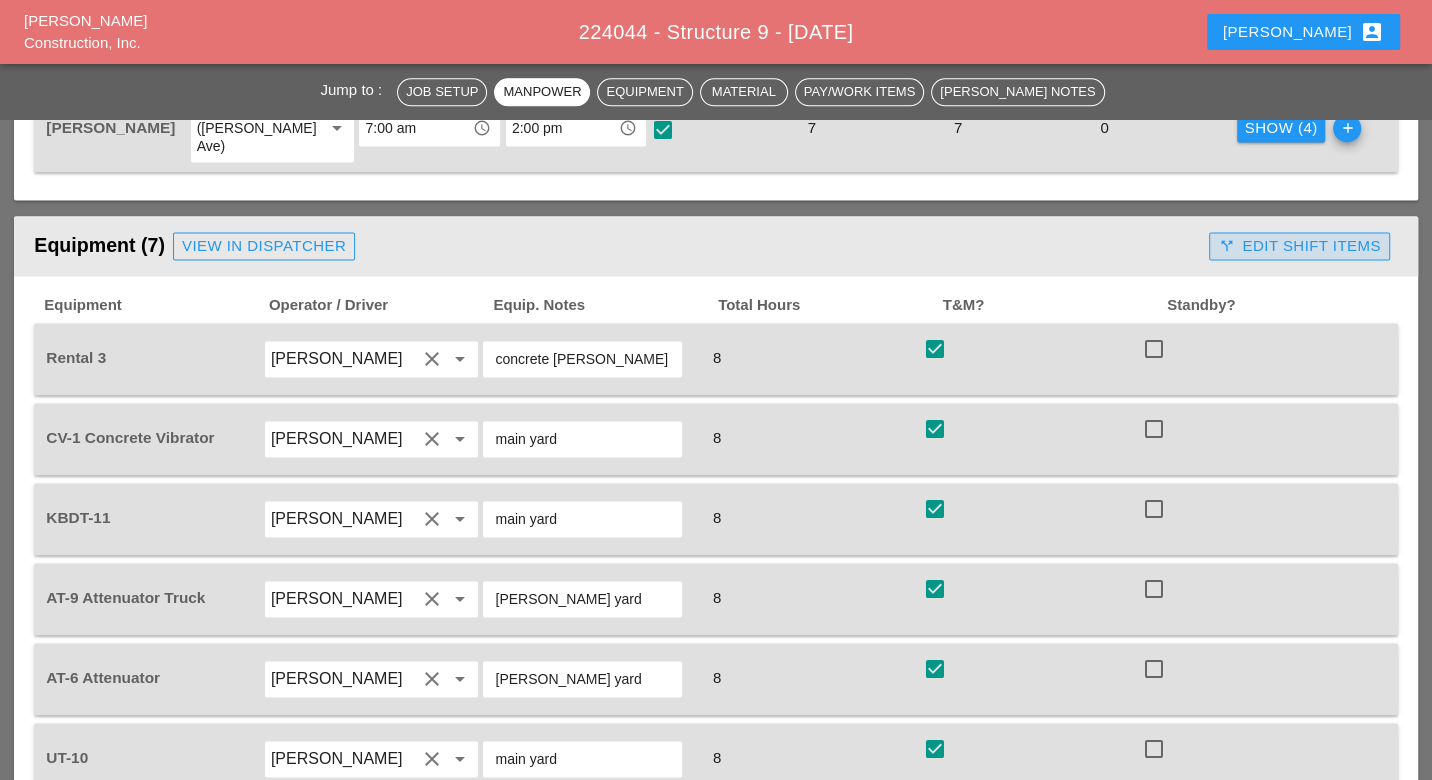 click on "call_split Edit Shift Items" at bounding box center (1299, 246) 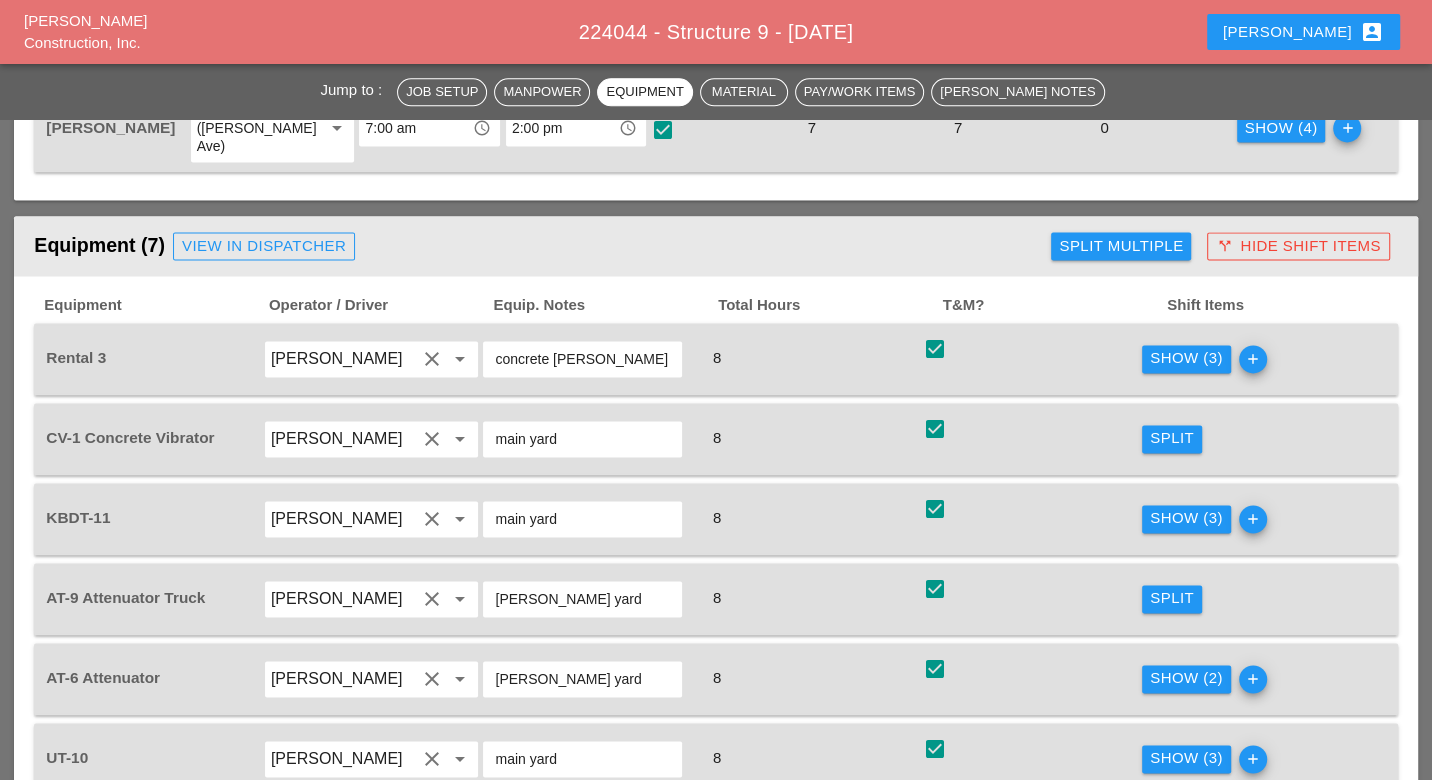 scroll, scrollTop: 2222, scrollLeft: 0, axis: vertical 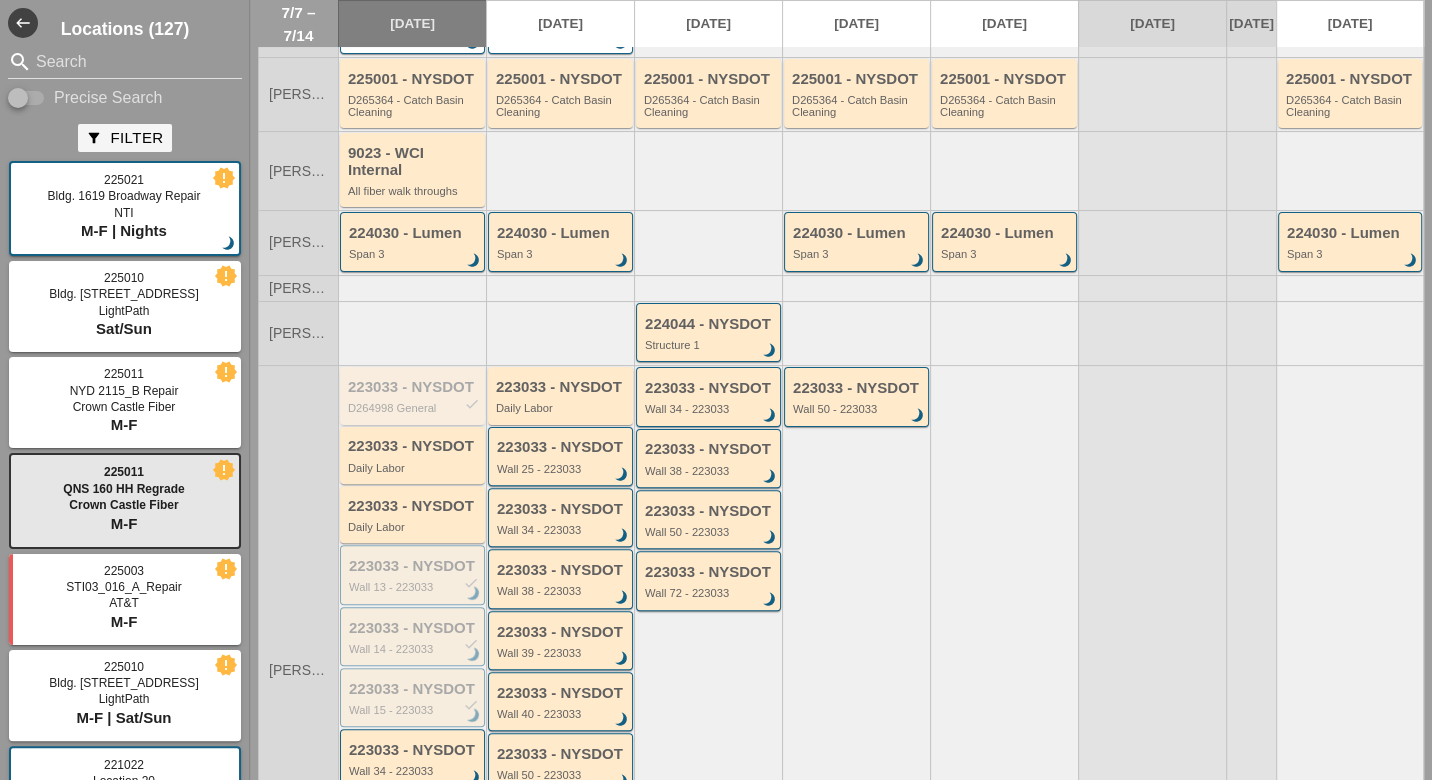 click on "D264998 General" at bounding box center (414, 408) 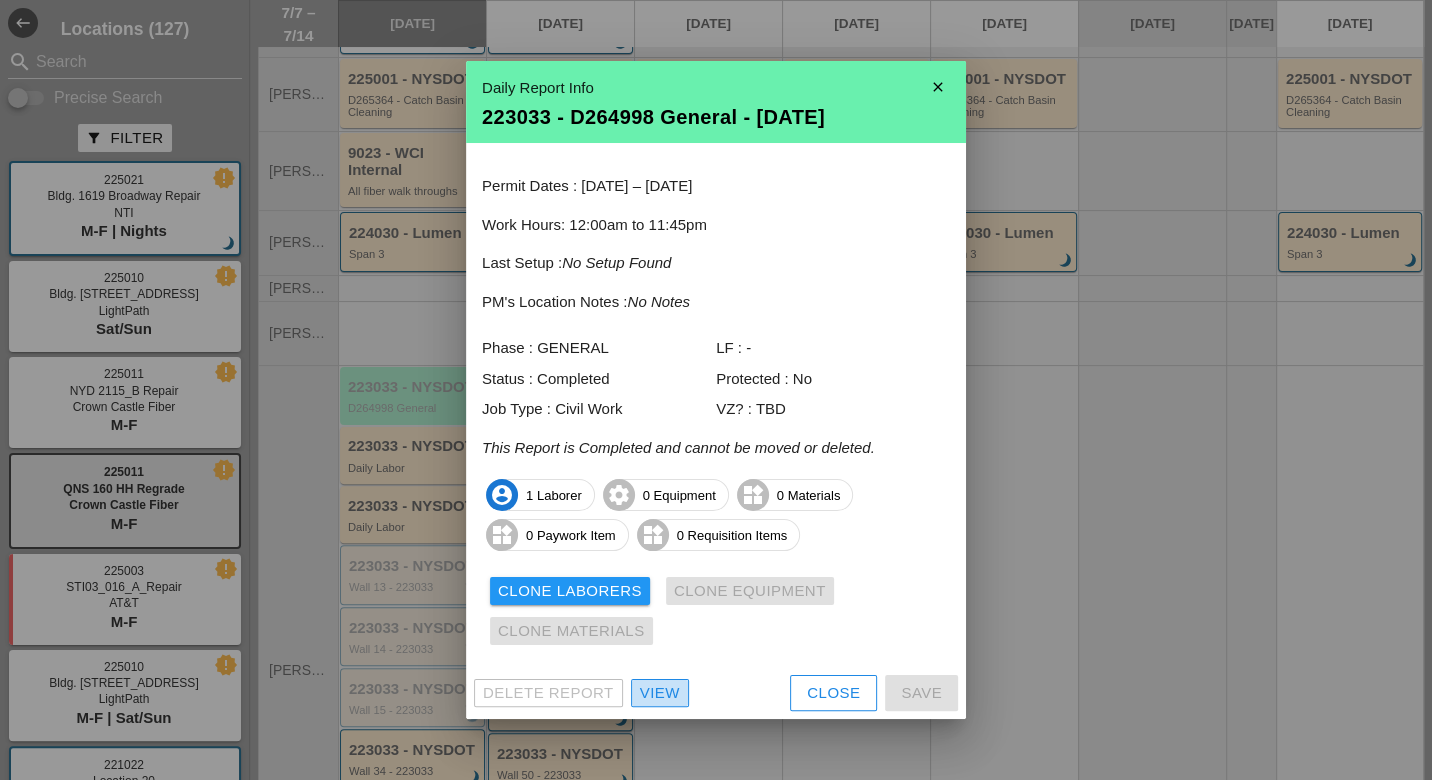 click on "View" at bounding box center [660, 693] 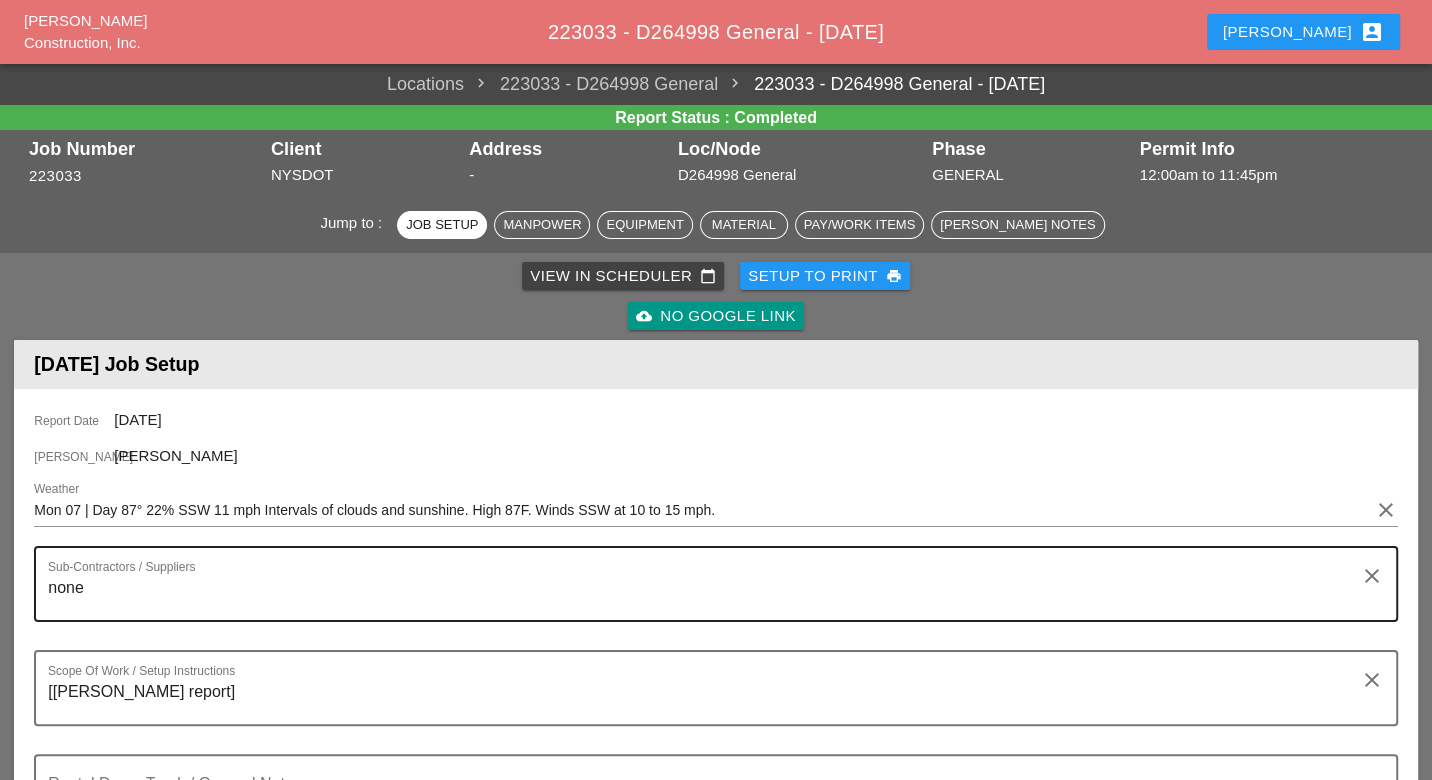 scroll, scrollTop: 555, scrollLeft: 0, axis: vertical 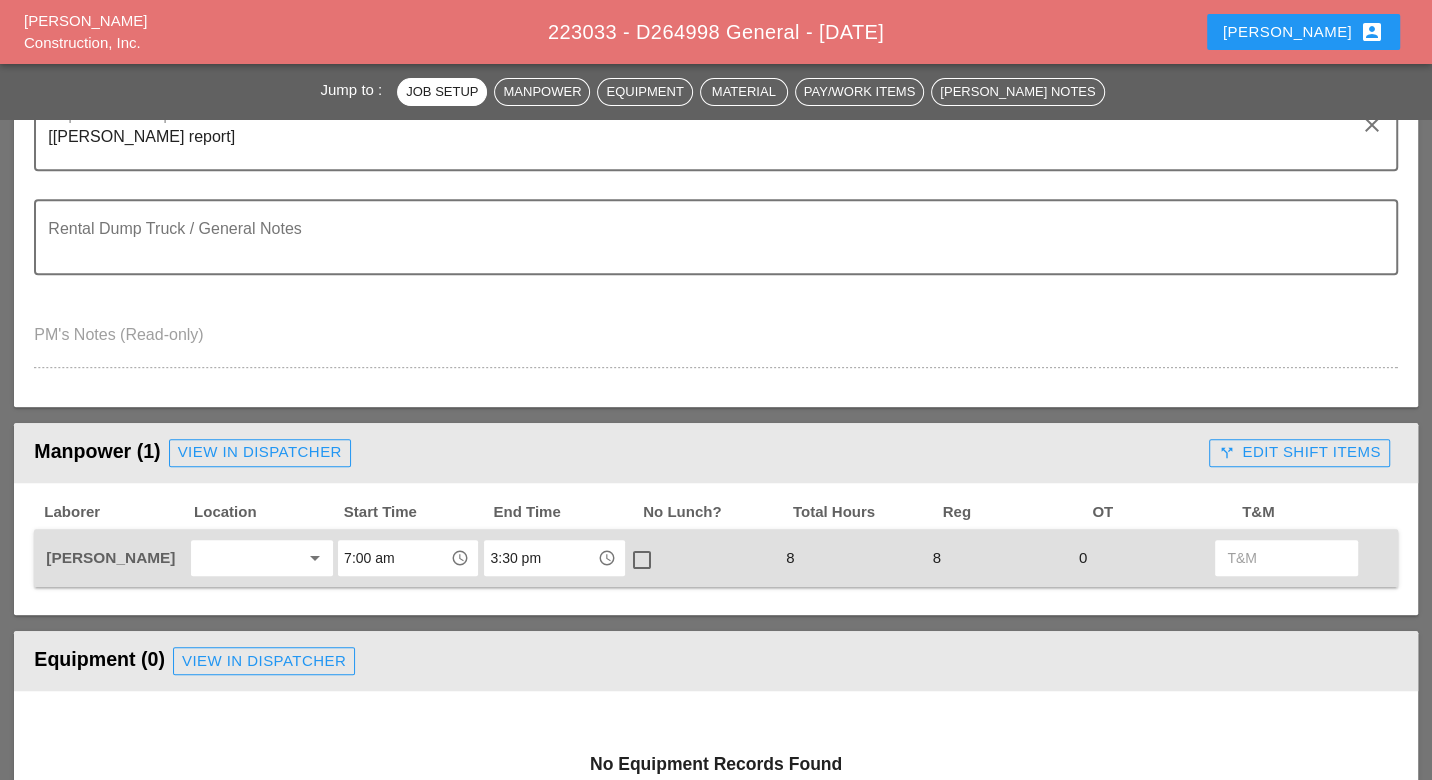 click on "call_split Edit Shift Items" at bounding box center [1299, 452] 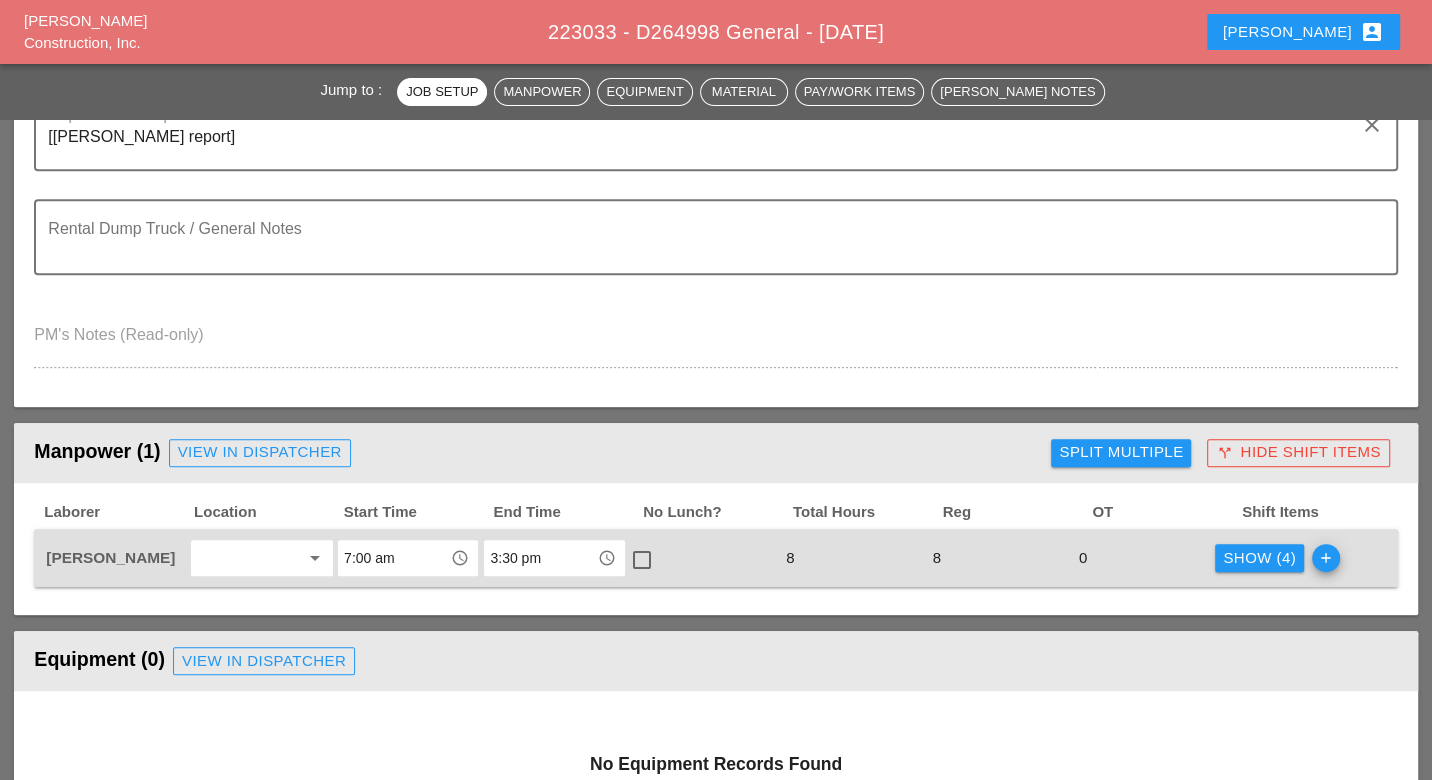 click on "Show (4)" at bounding box center (1259, 558) 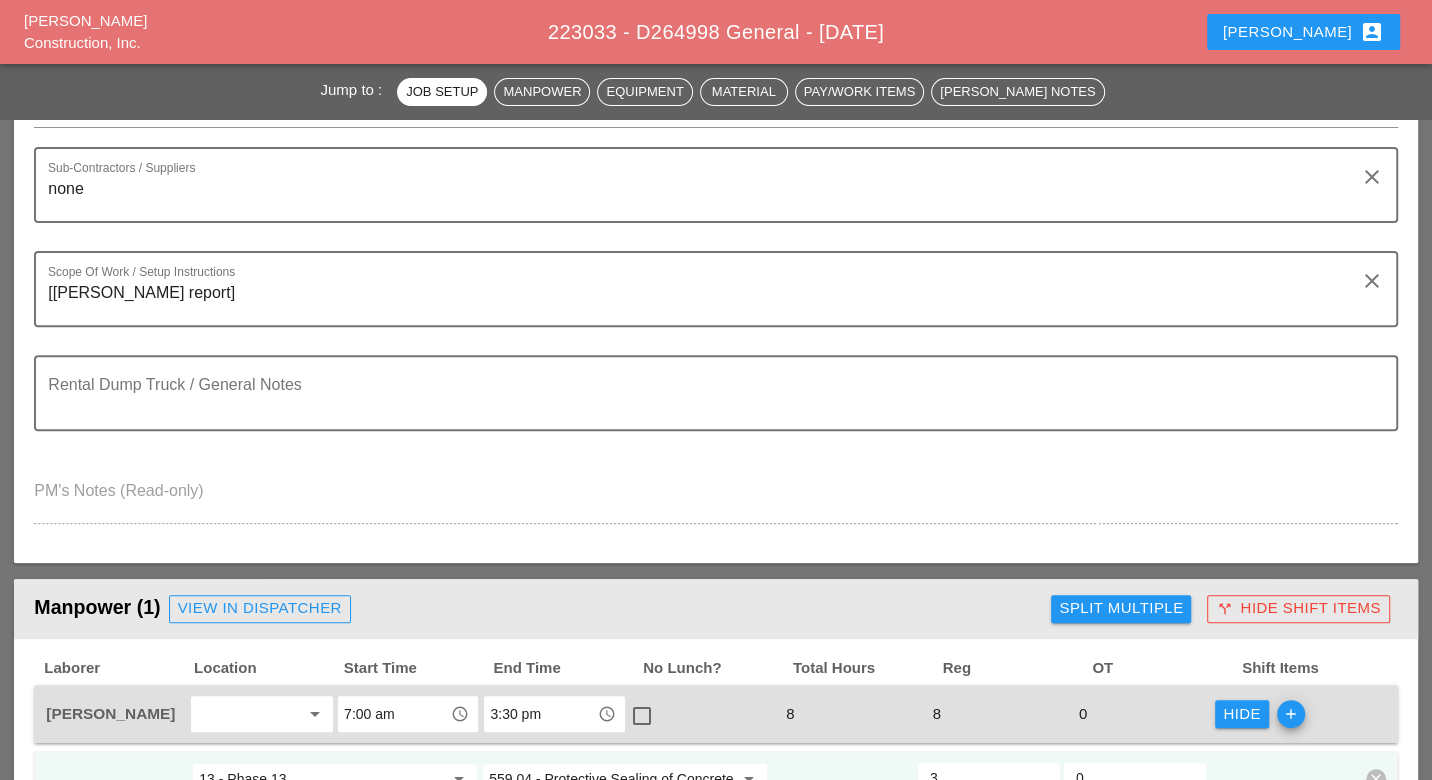 scroll, scrollTop: 333, scrollLeft: 0, axis: vertical 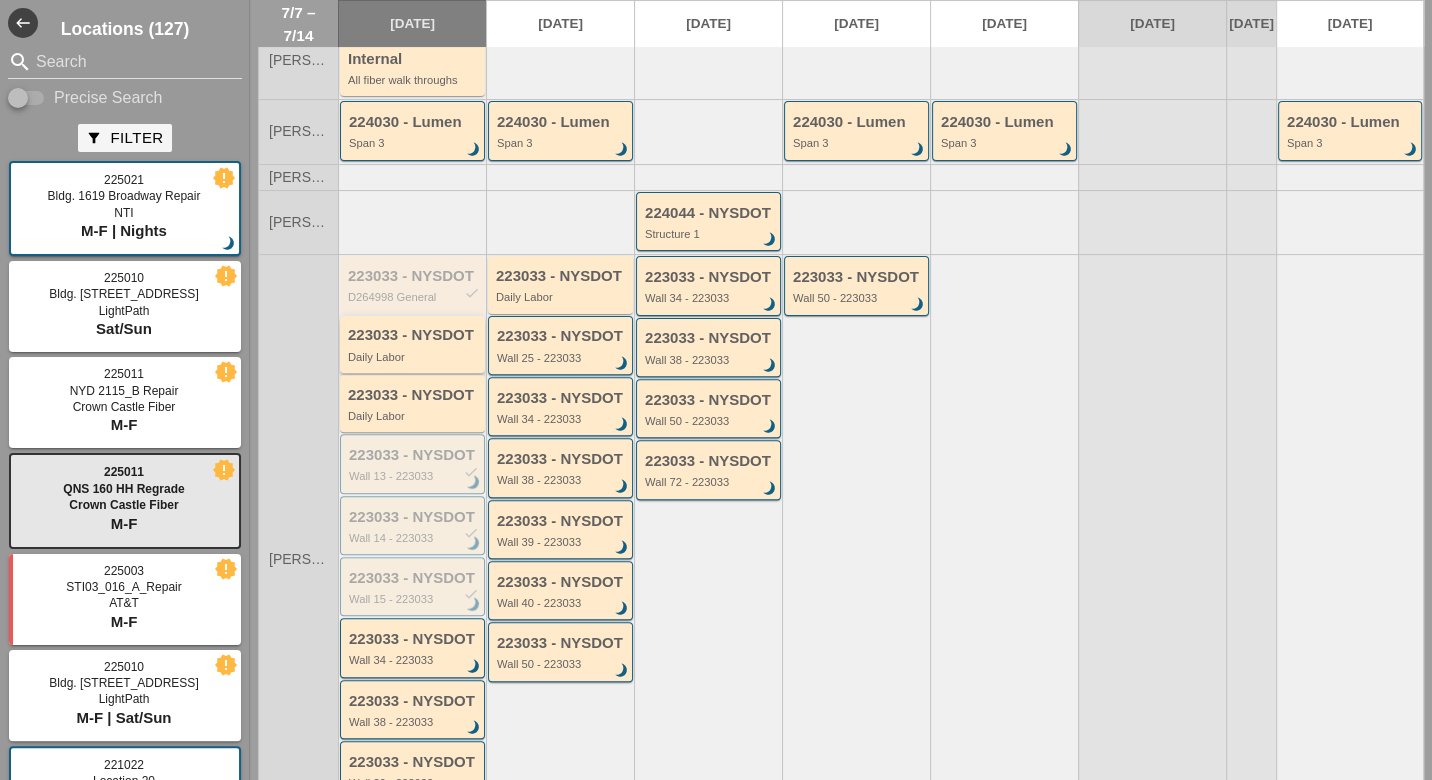 click on "Daily Labor" at bounding box center [414, 357] 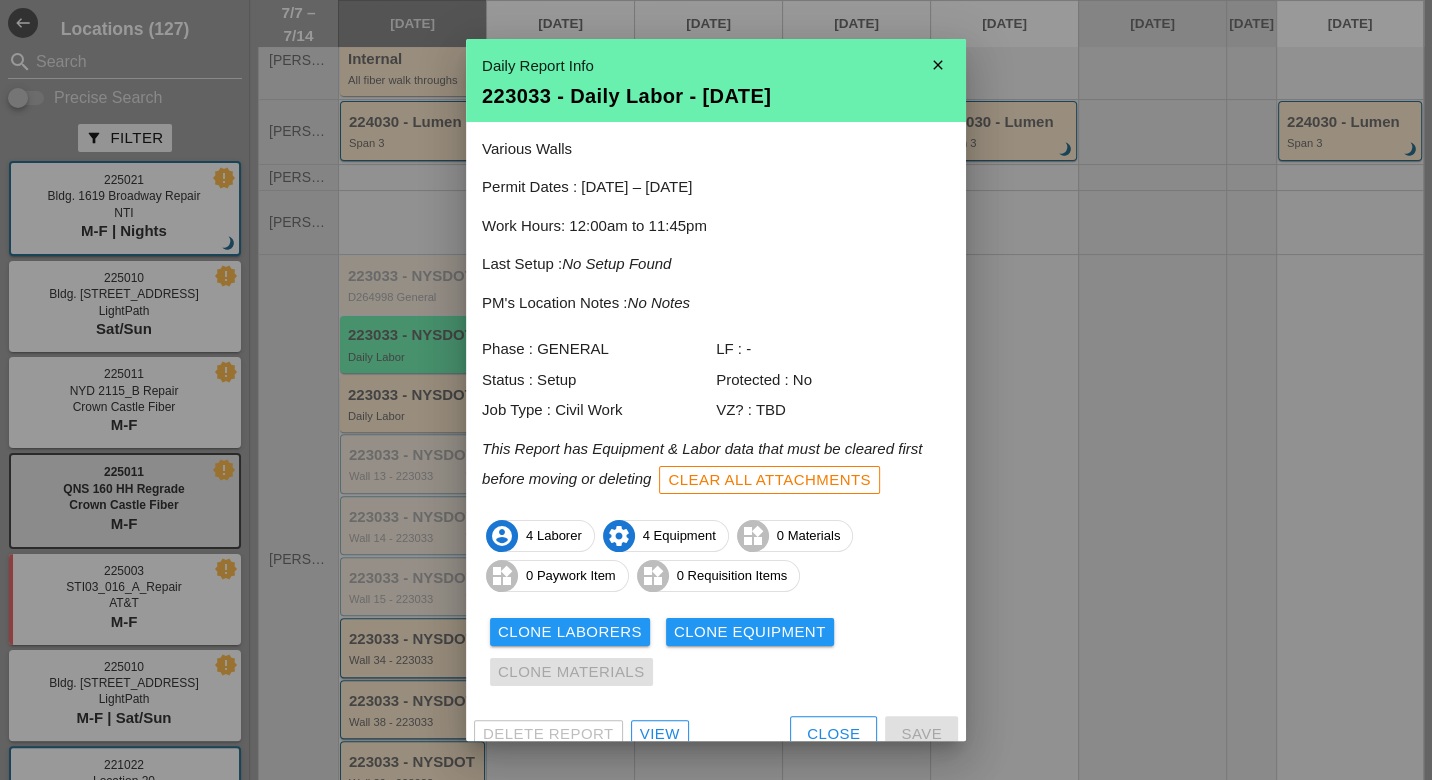 click on "View" at bounding box center [660, 734] 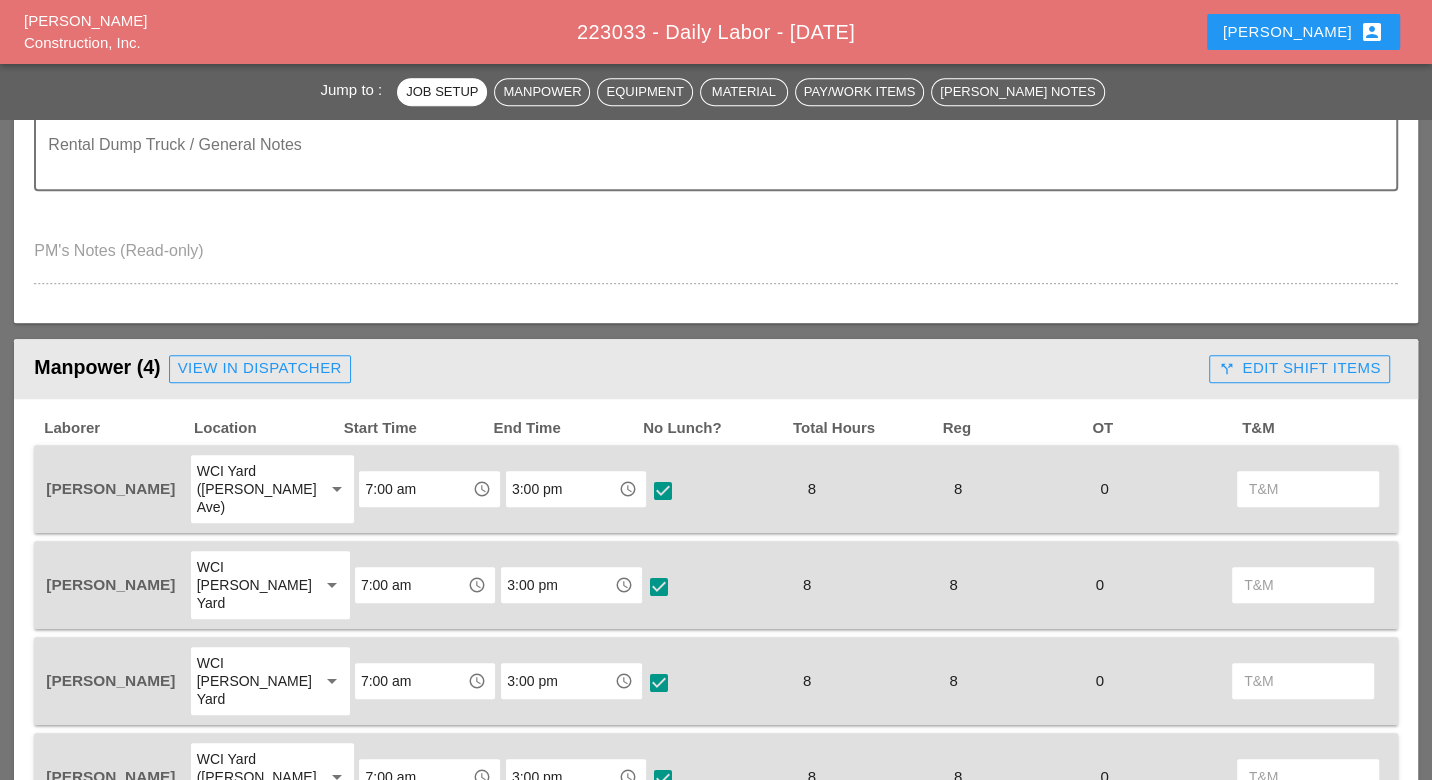 scroll, scrollTop: 666, scrollLeft: 0, axis: vertical 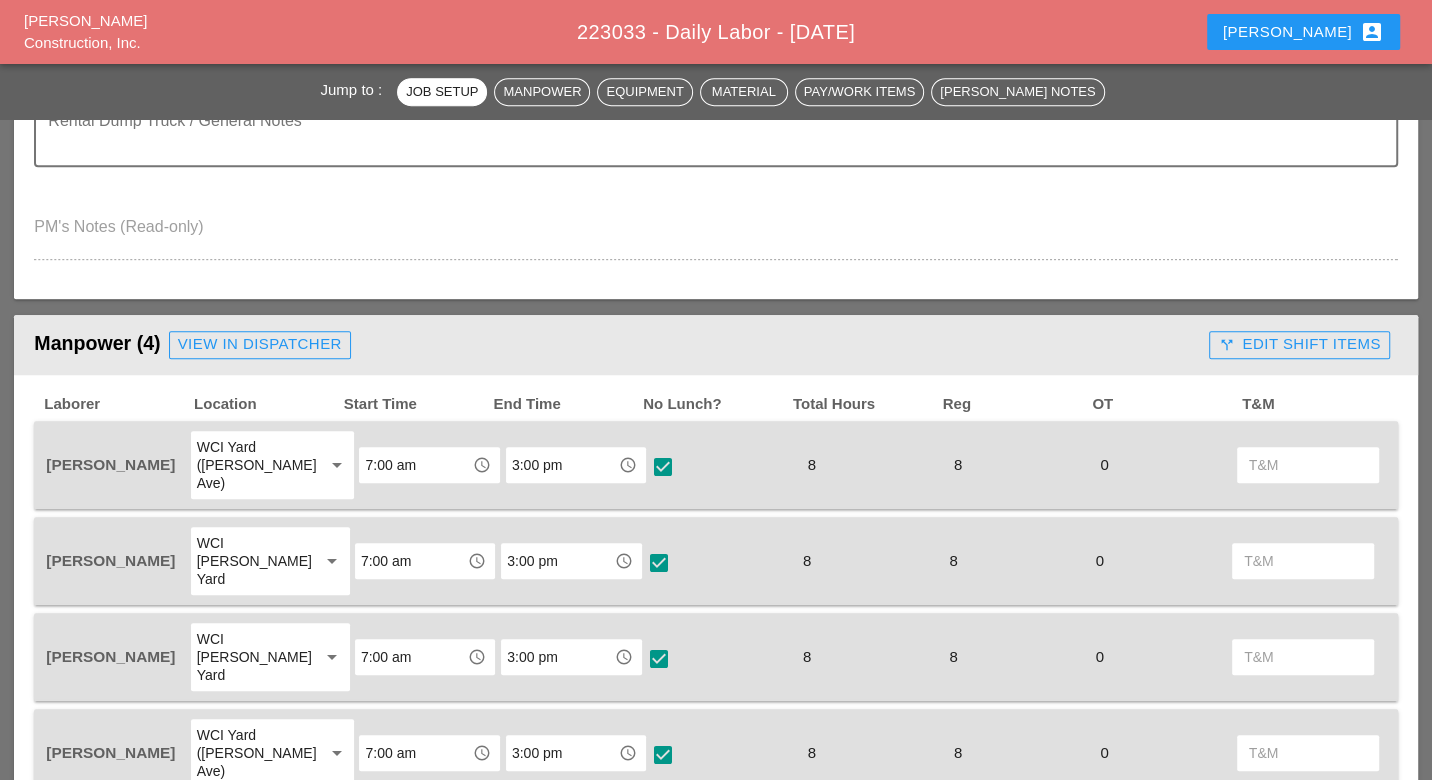 click on "call_split Edit Shift Items" at bounding box center [1299, 344] 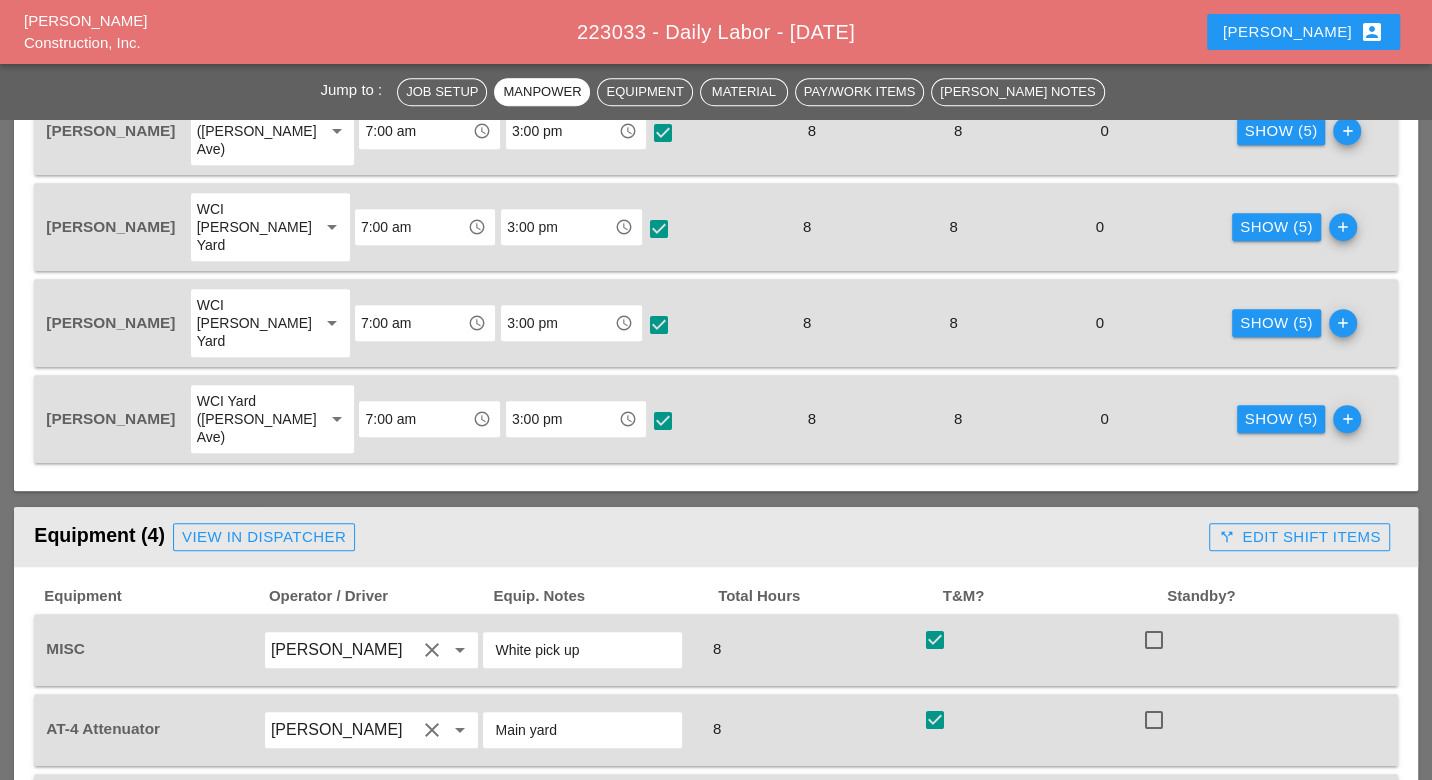 scroll, scrollTop: 1111, scrollLeft: 0, axis: vertical 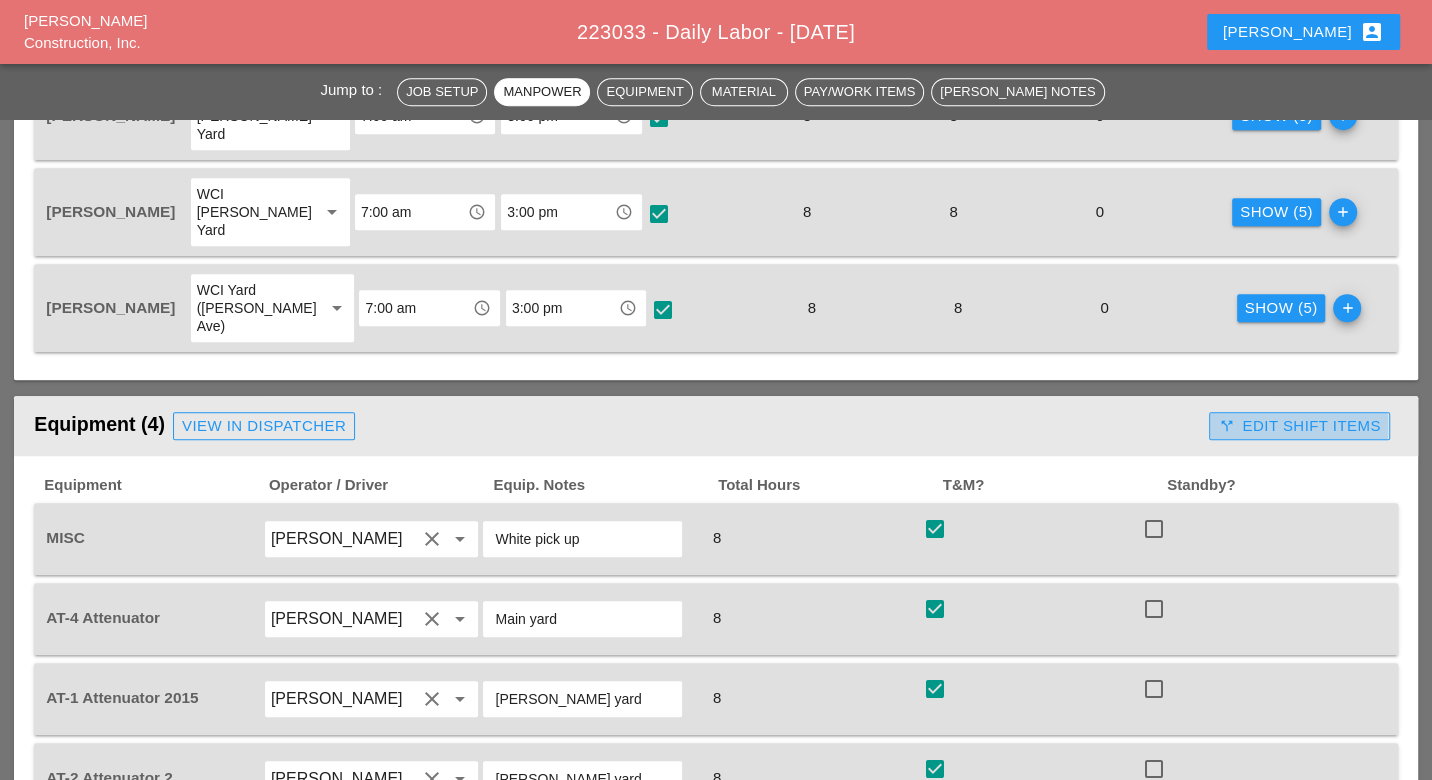 click on "call_split Edit Shift Items" at bounding box center [1299, 426] 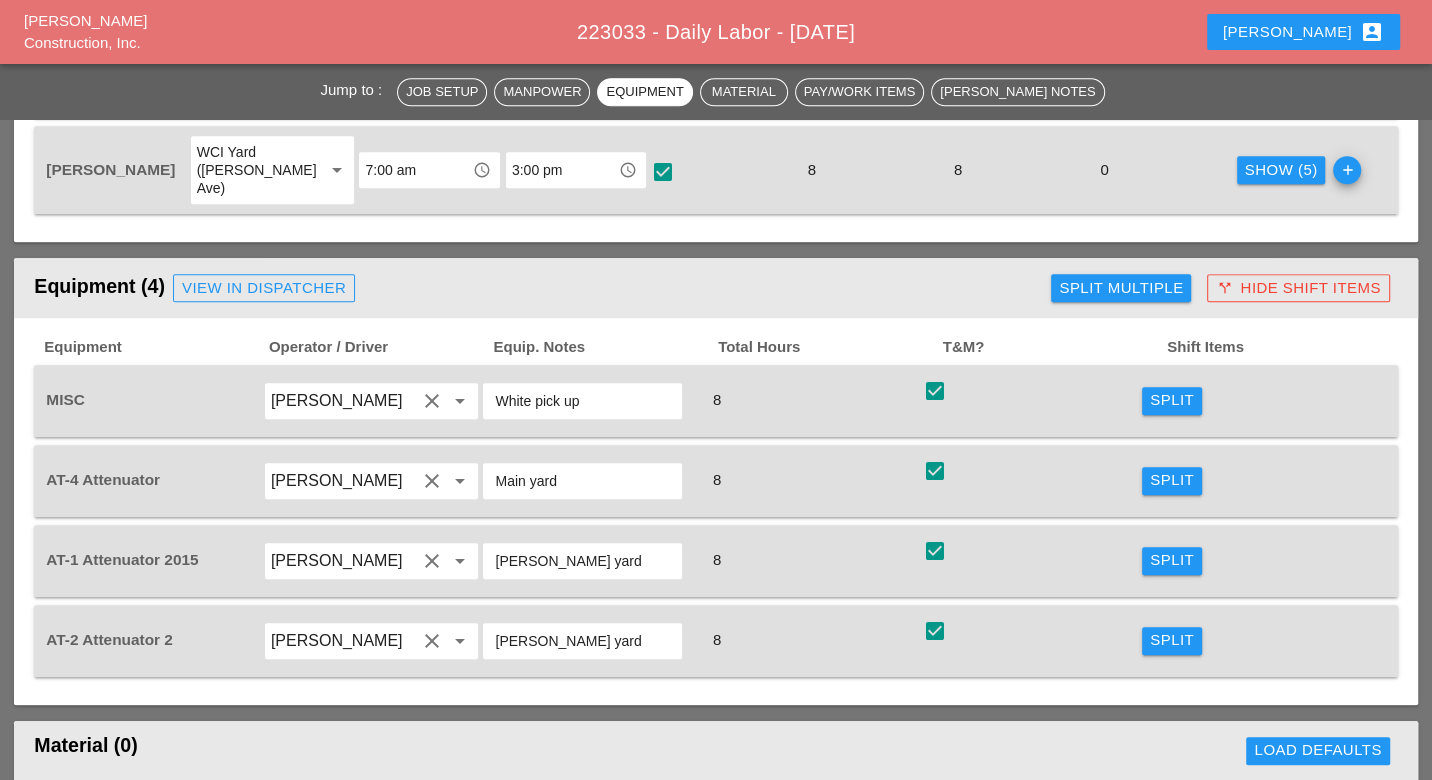 scroll, scrollTop: 1222, scrollLeft: 0, axis: vertical 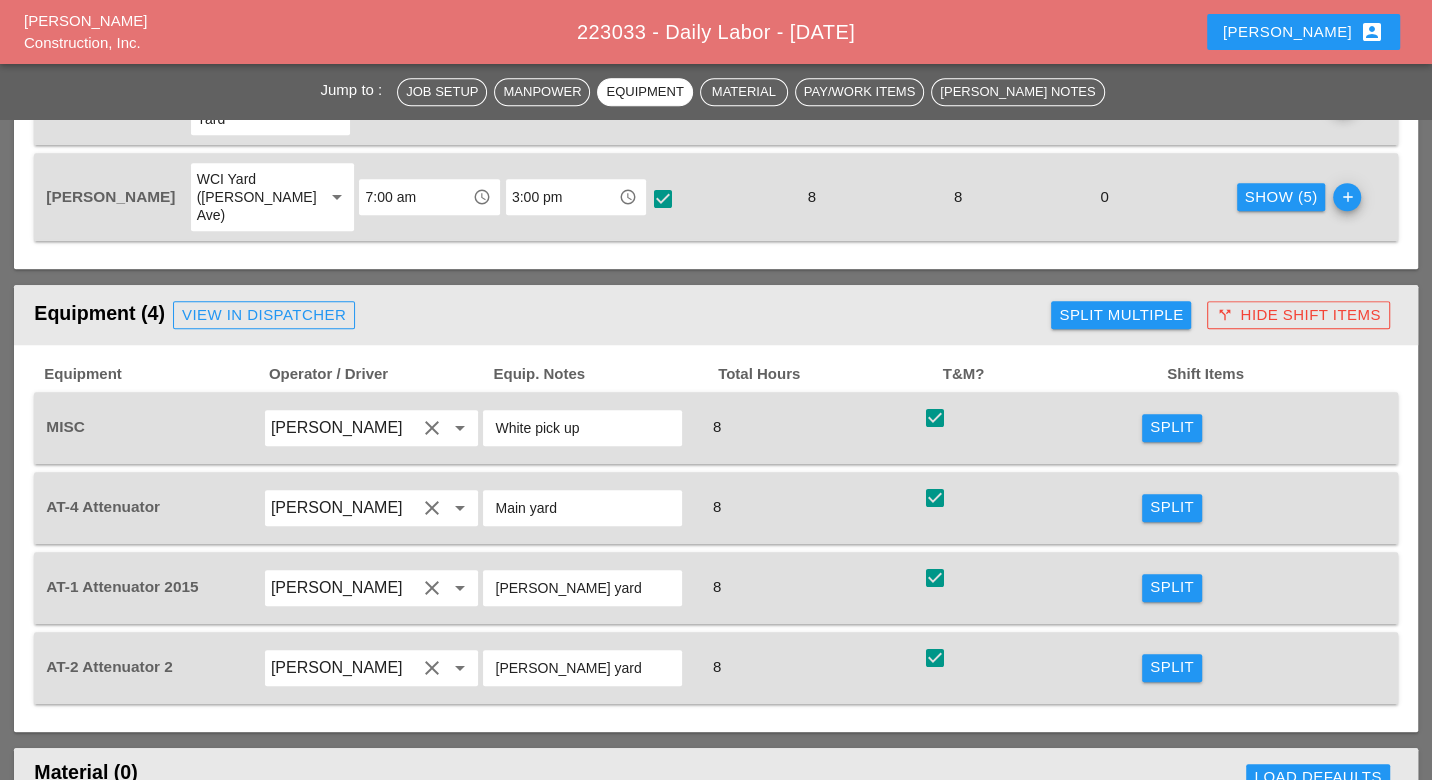 click on "Split" at bounding box center [1172, 427] 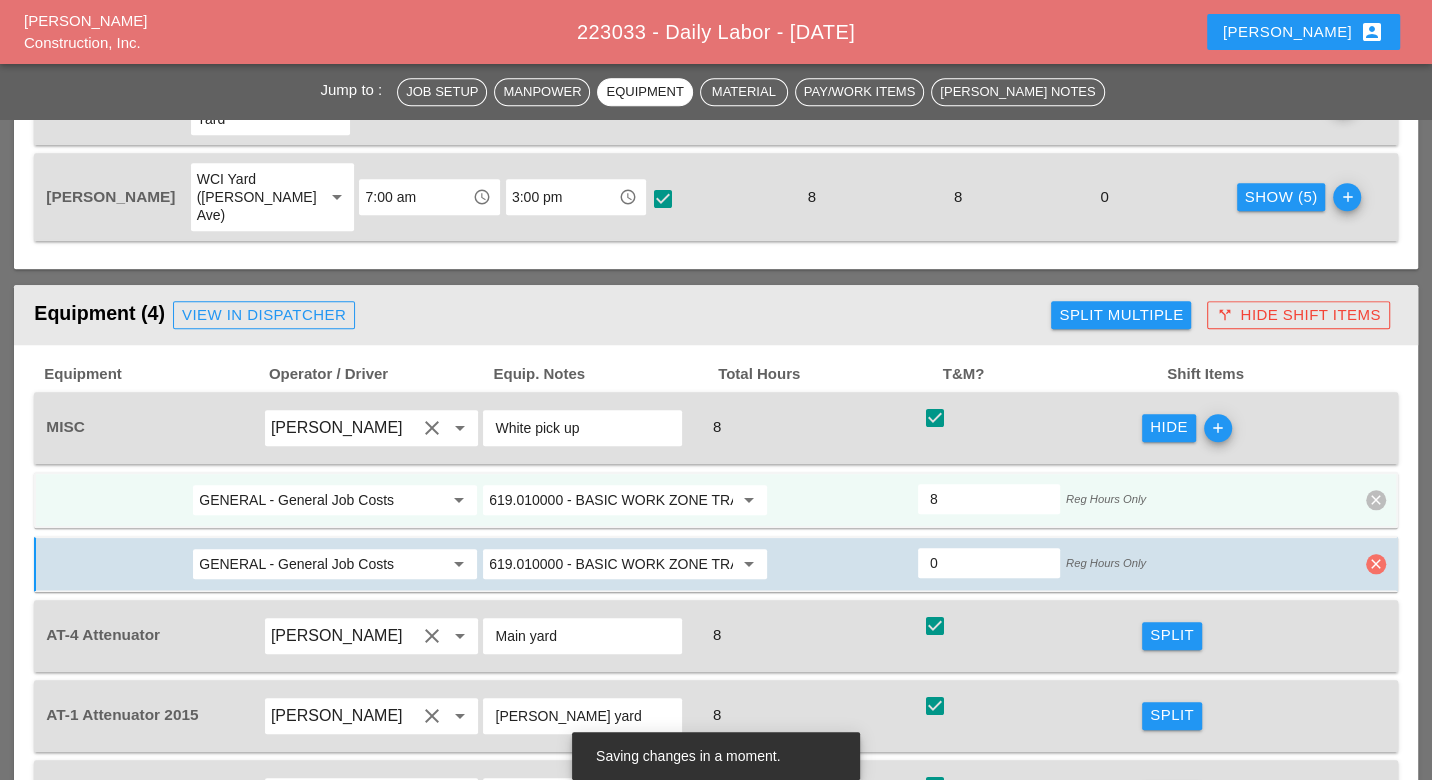 click on "clear" at bounding box center [1376, 564] 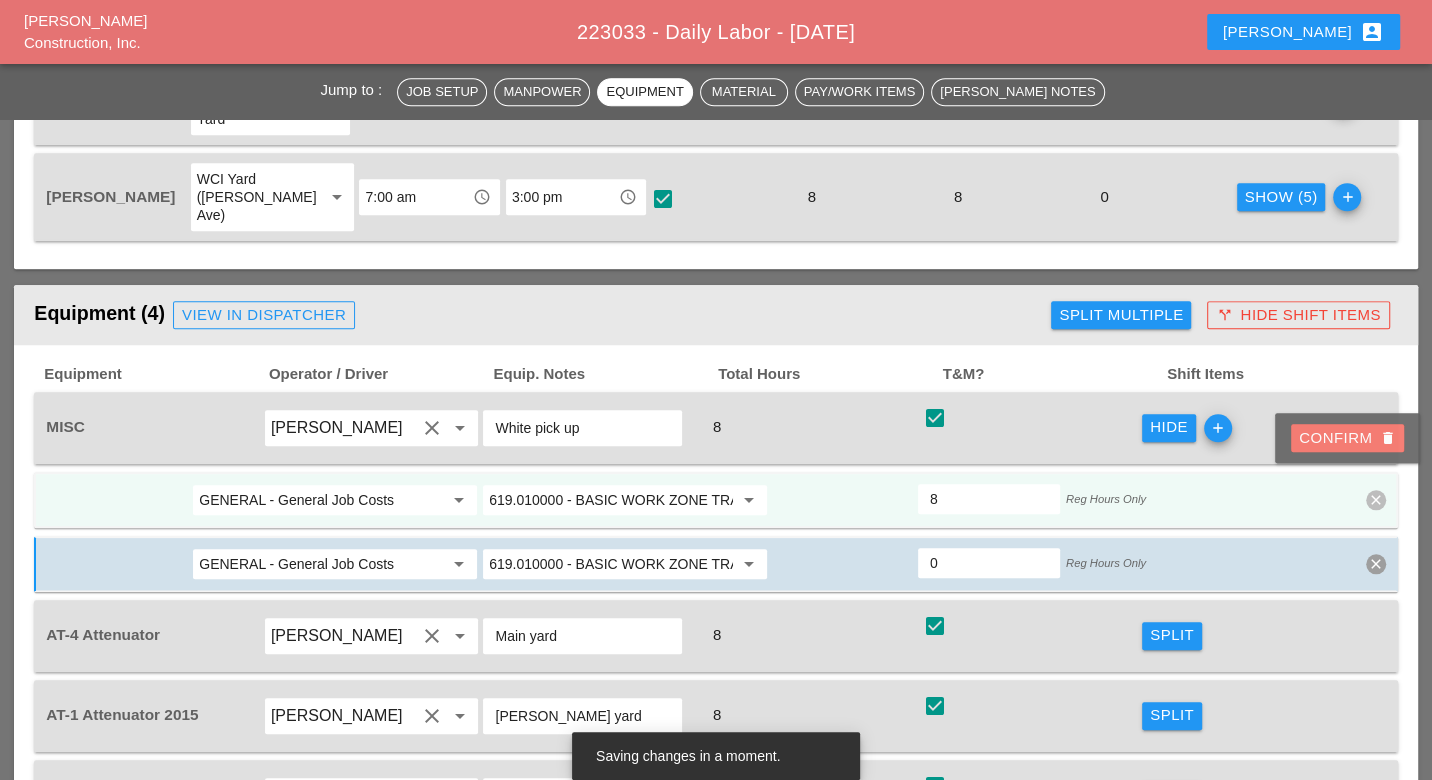 click on "Confirm delete" at bounding box center (1347, 438) 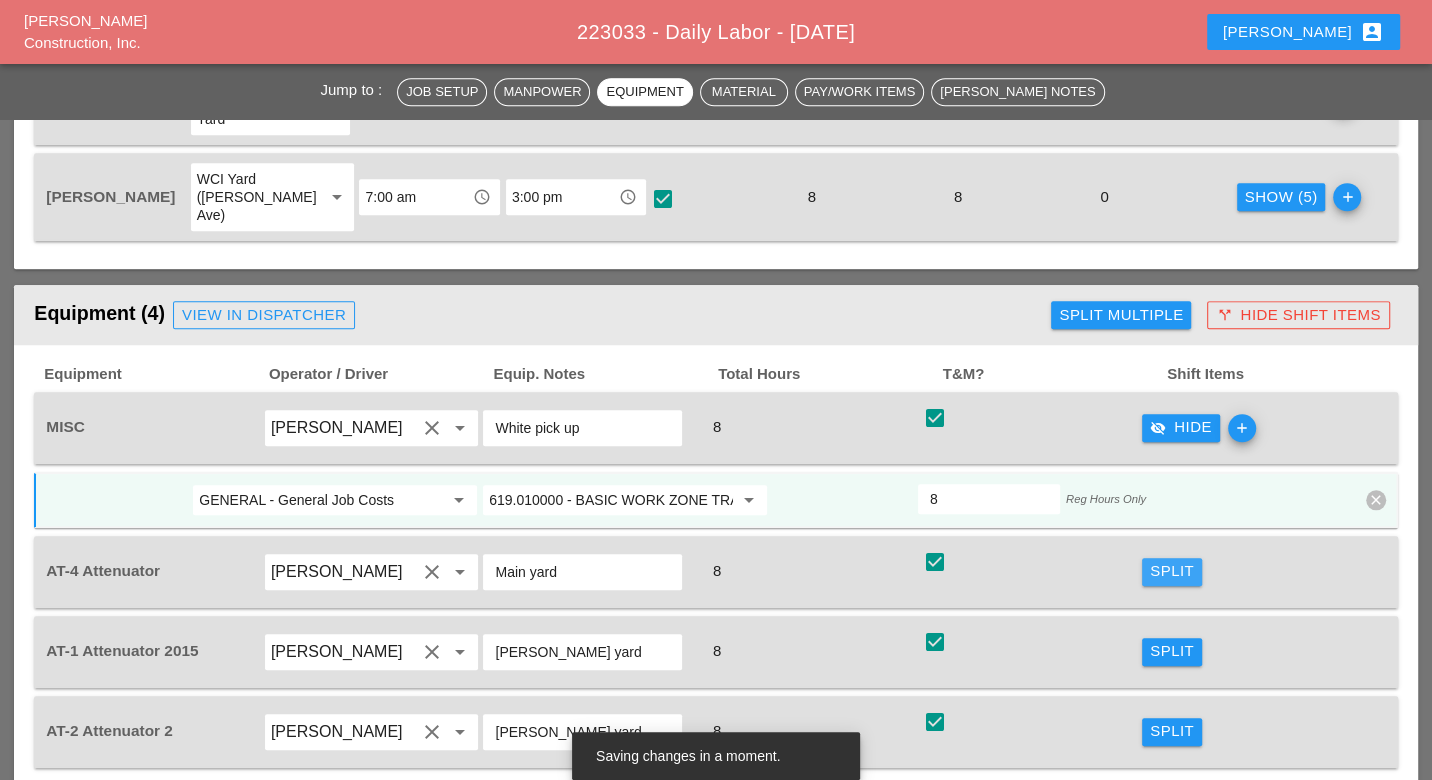 click on "Split" at bounding box center (1172, 571) 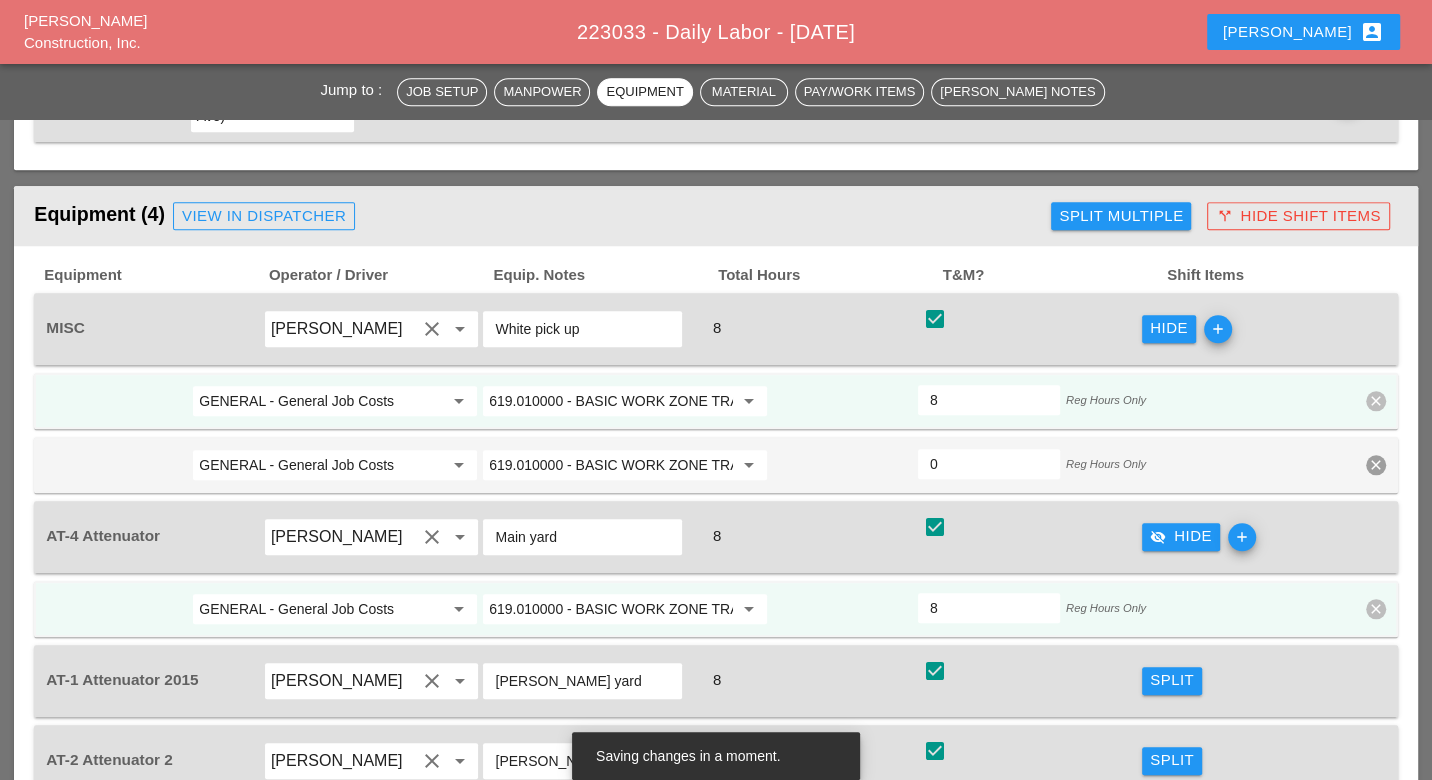 scroll, scrollTop: 1333, scrollLeft: 0, axis: vertical 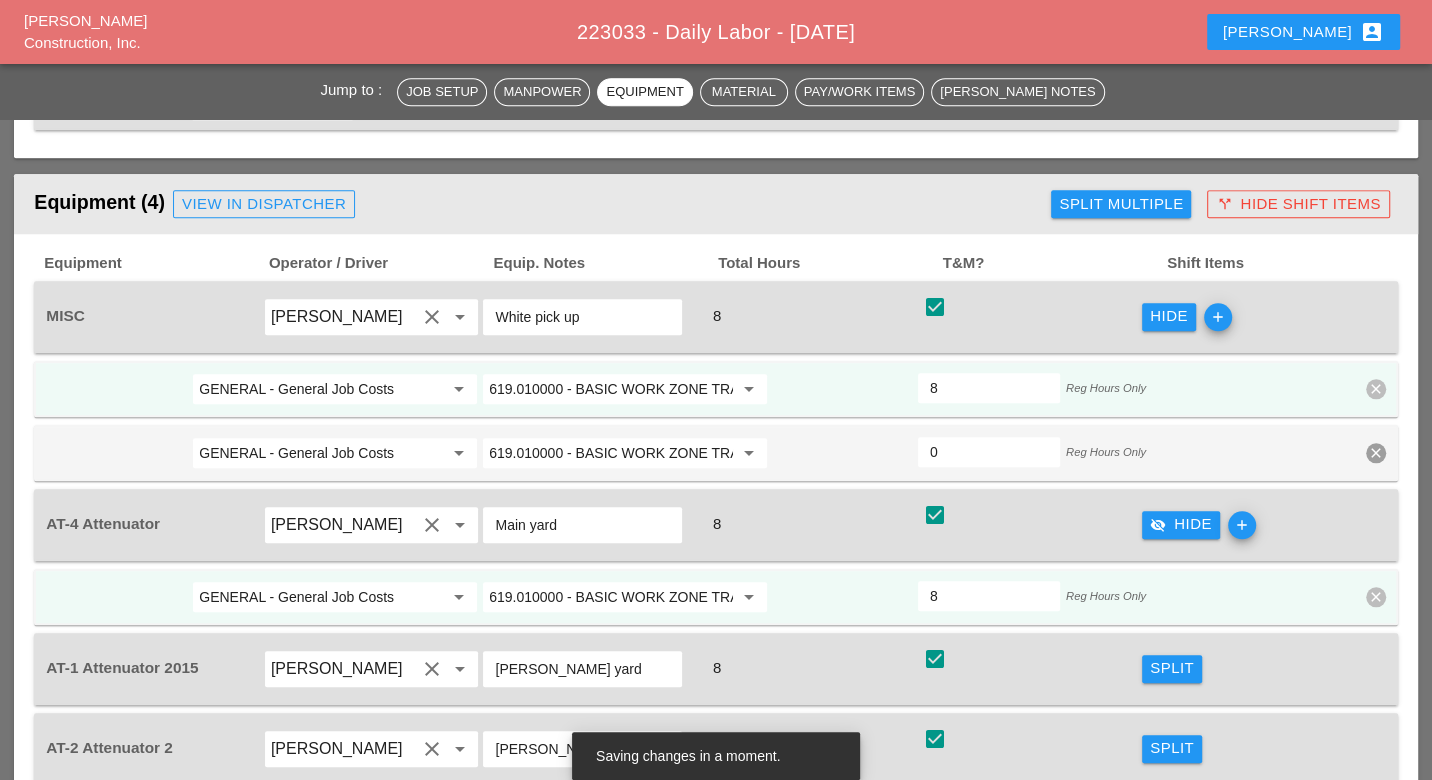 click on "Split" at bounding box center (1172, 668) 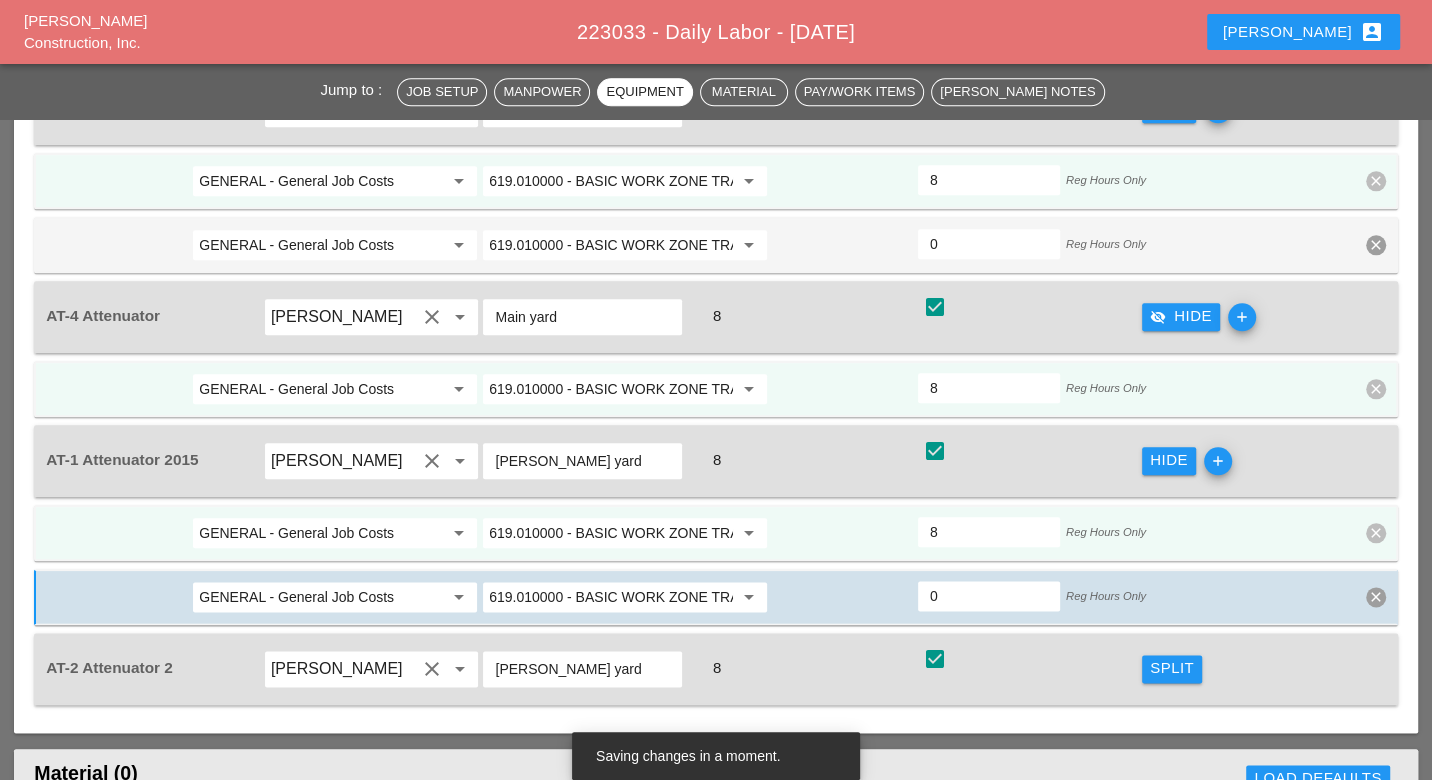 scroll, scrollTop: 1555, scrollLeft: 0, axis: vertical 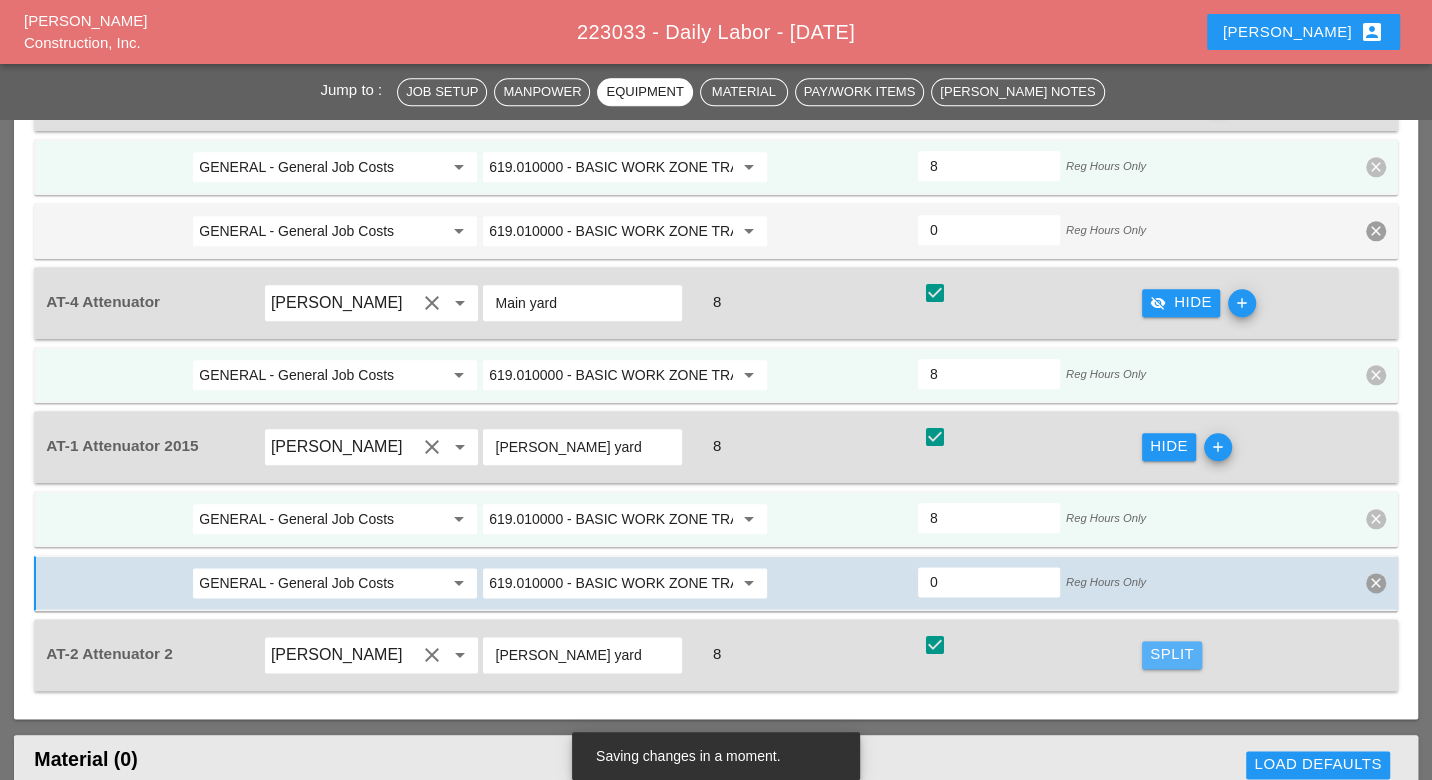 click on "Split" at bounding box center (1172, 654) 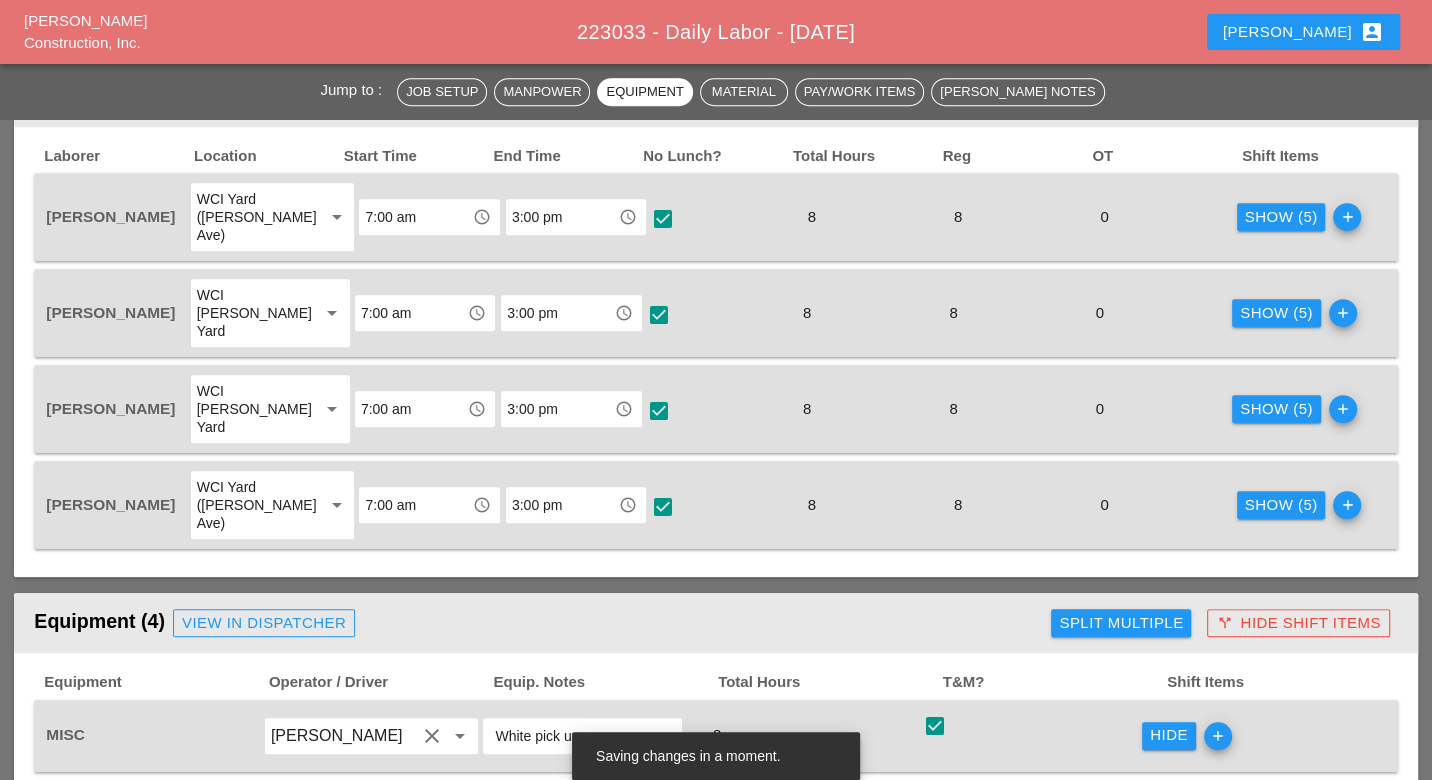 scroll, scrollTop: 888, scrollLeft: 0, axis: vertical 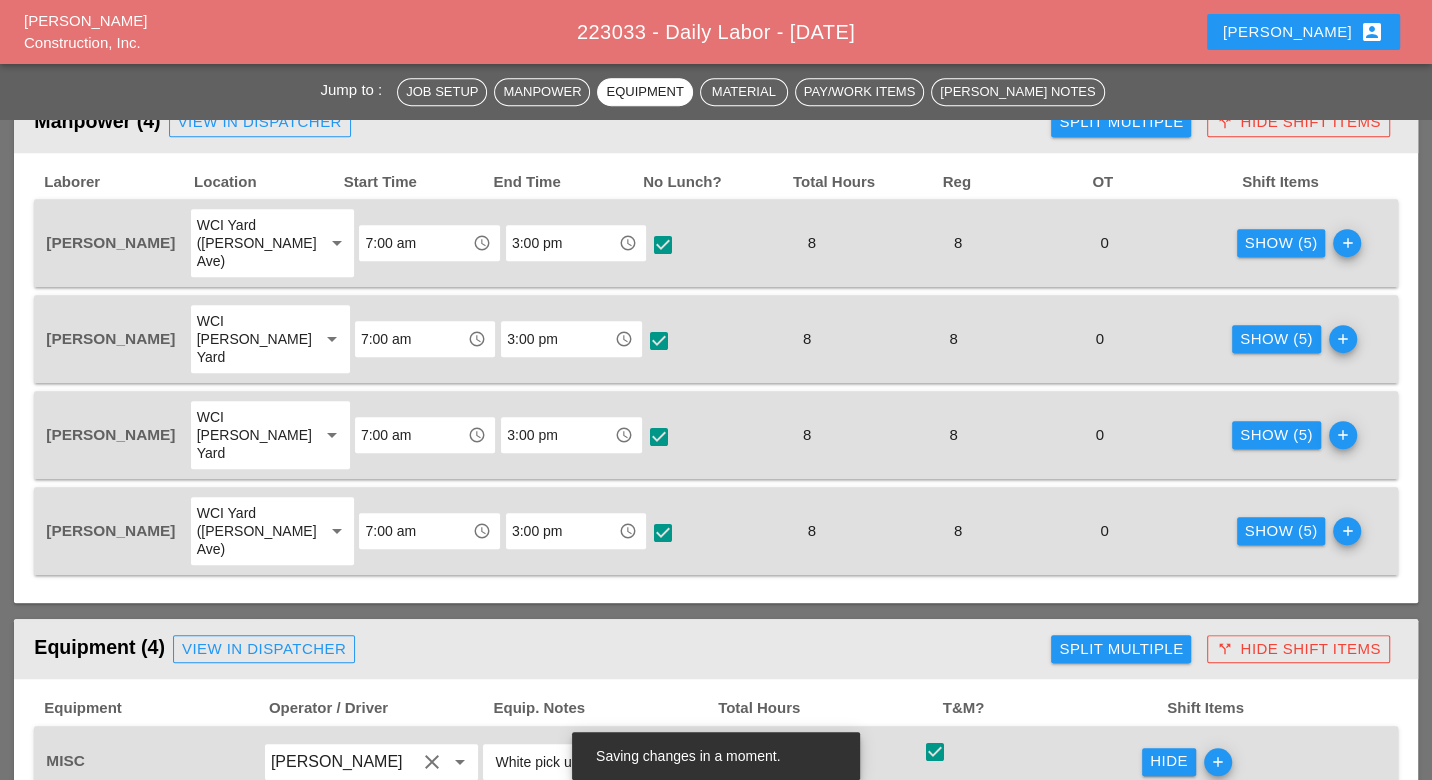 click on "Show (5)" at bounding box center [1276, 339] 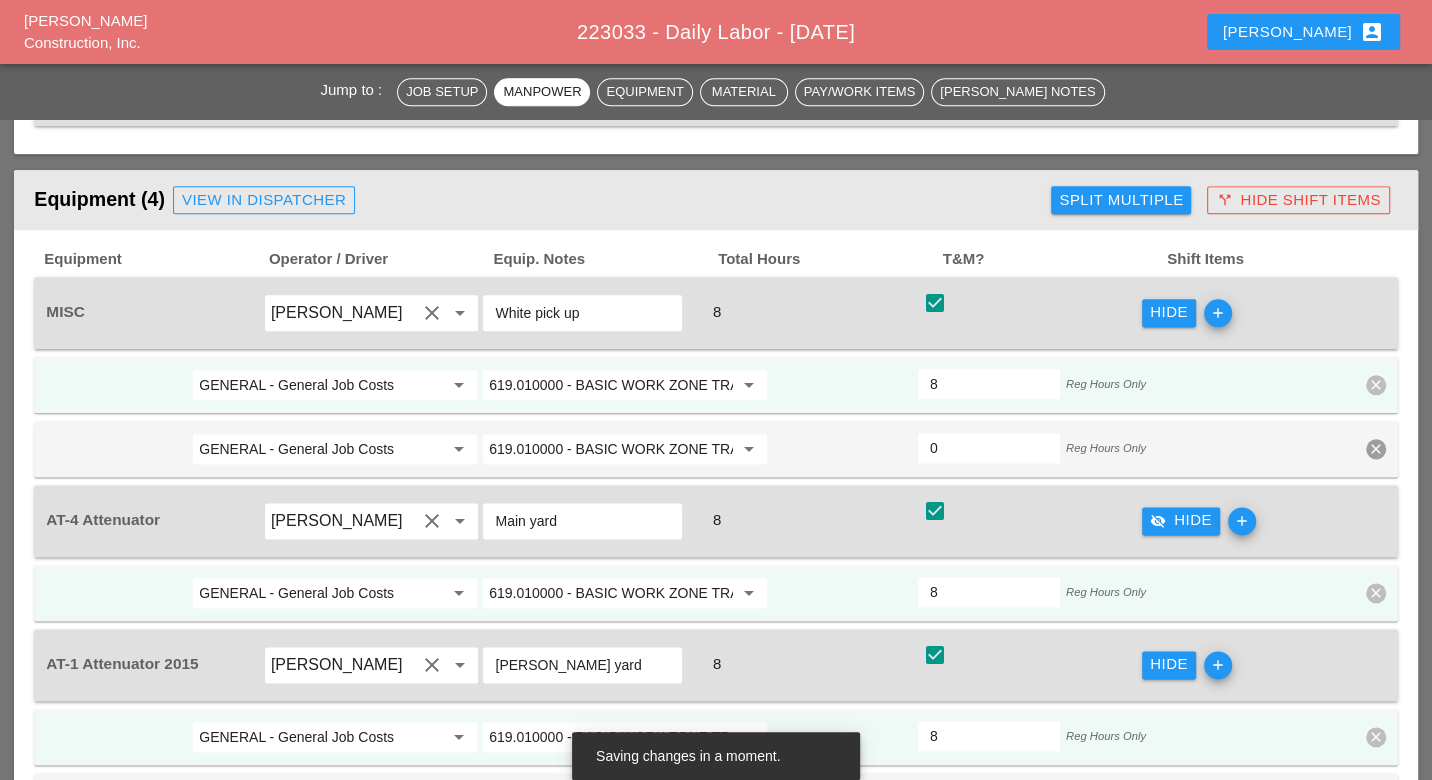 scroll, scrollTop: 1666, scrollLeft: 0, axis: vertical 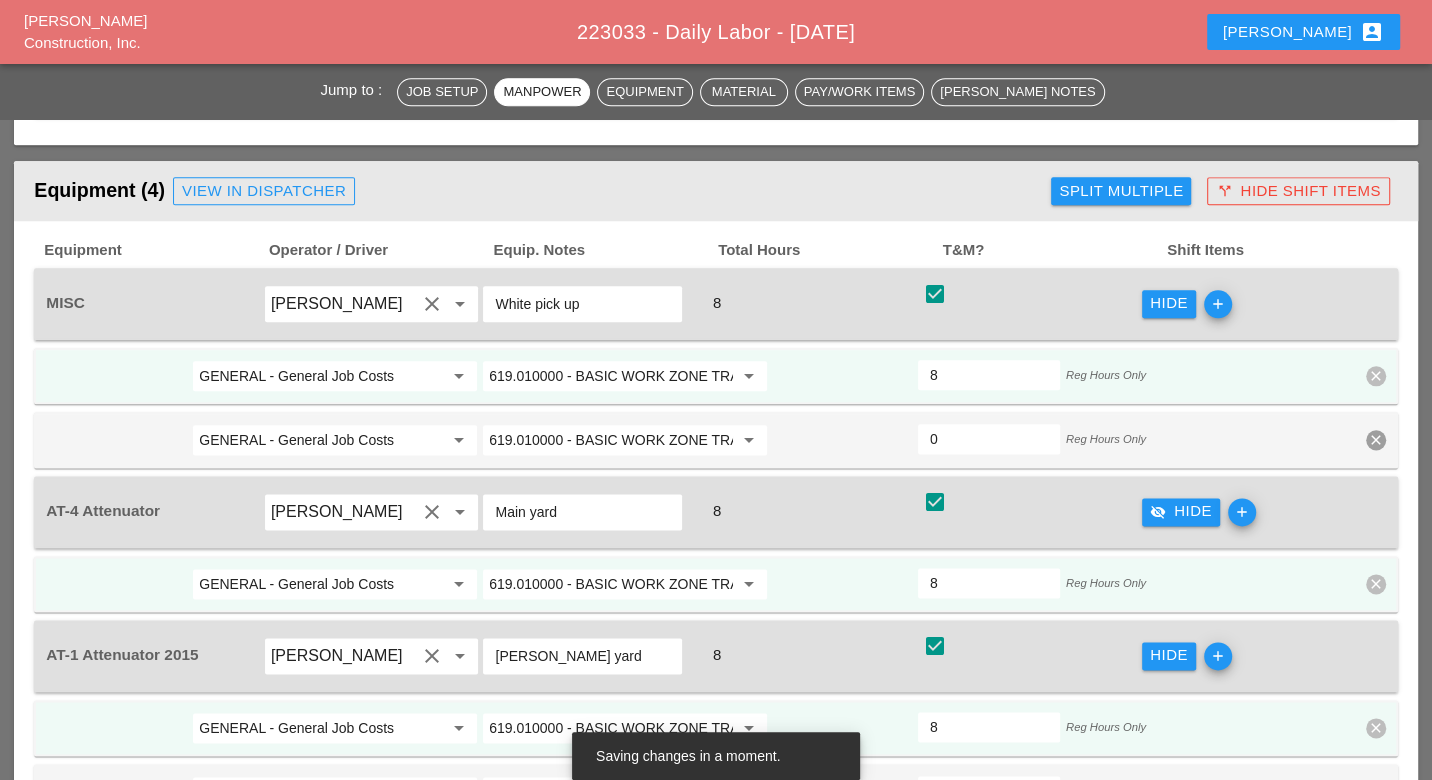 click on "GENERAL - General Job Costs" at bounding box center (321, 376) 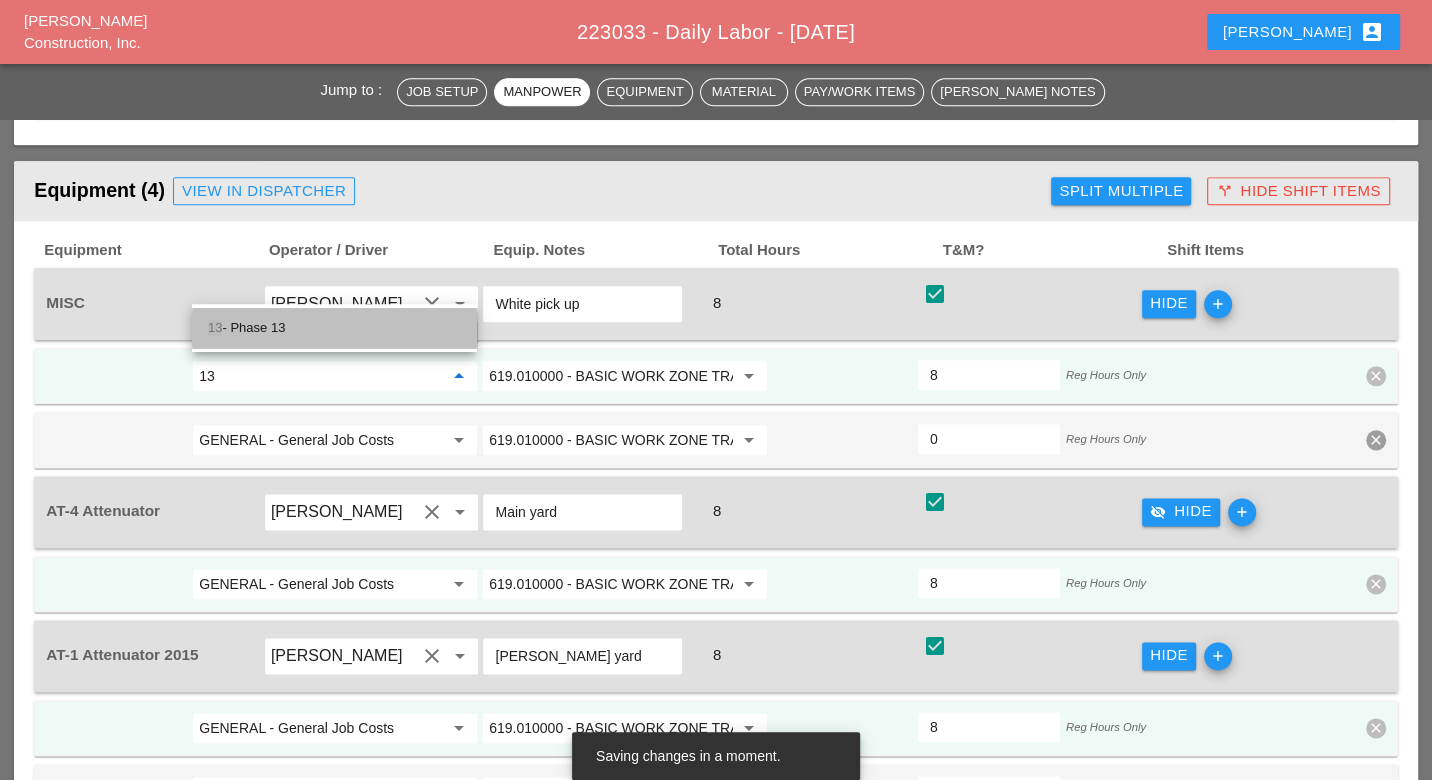 click on "13  - Phase 13" at bounding box center (334, 328) 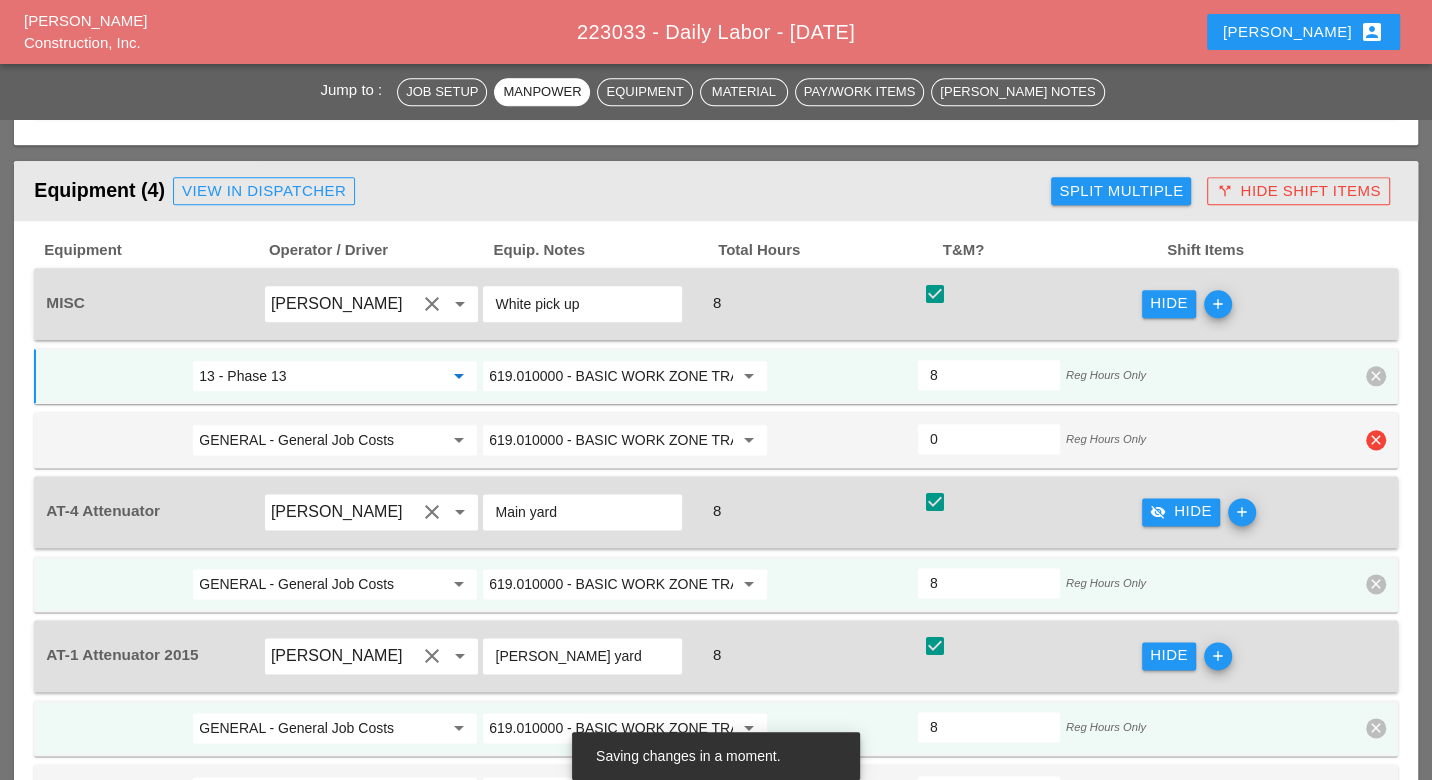 type on "13 - Phase 13" 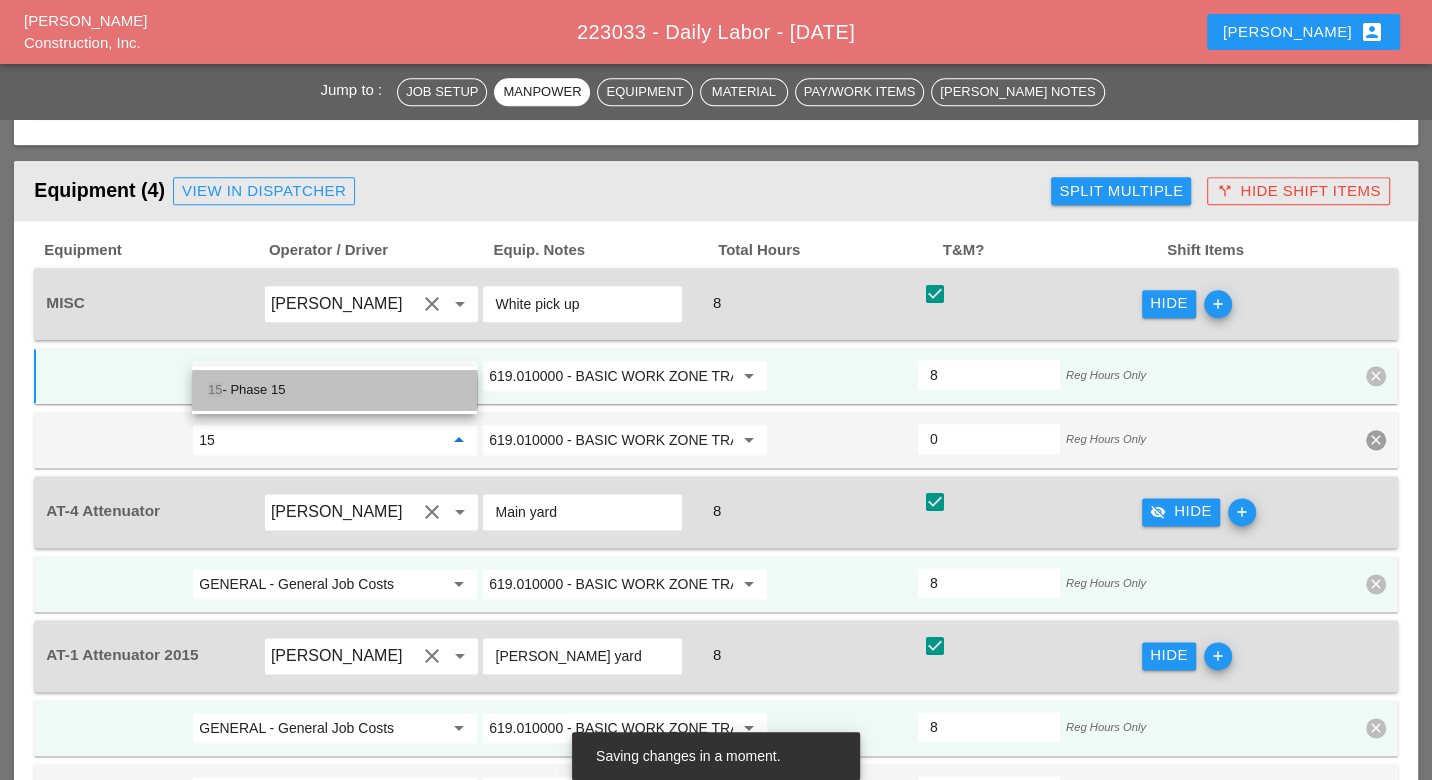 click on "15  - Phase 15" at bounding box center (334, 390) 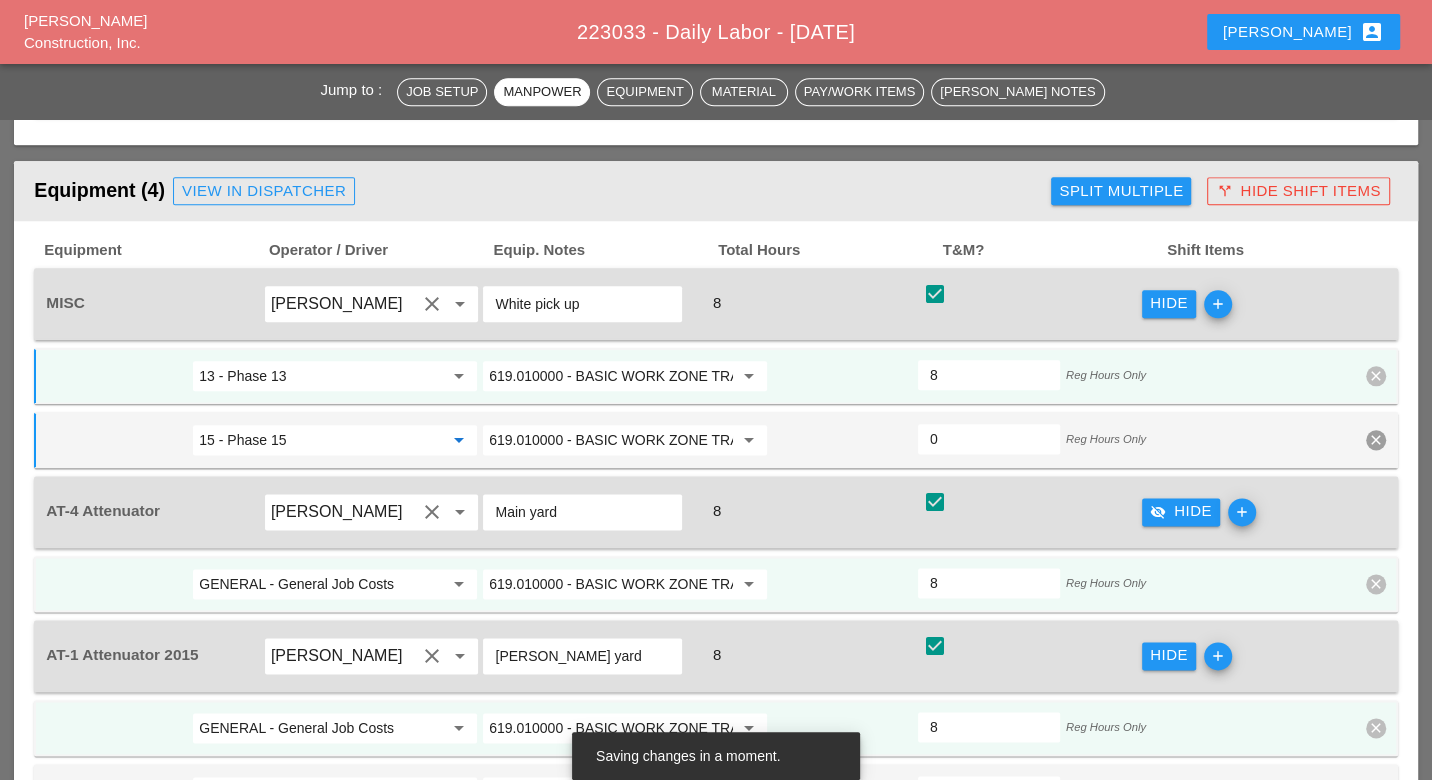 type on "15 - Phase 15" 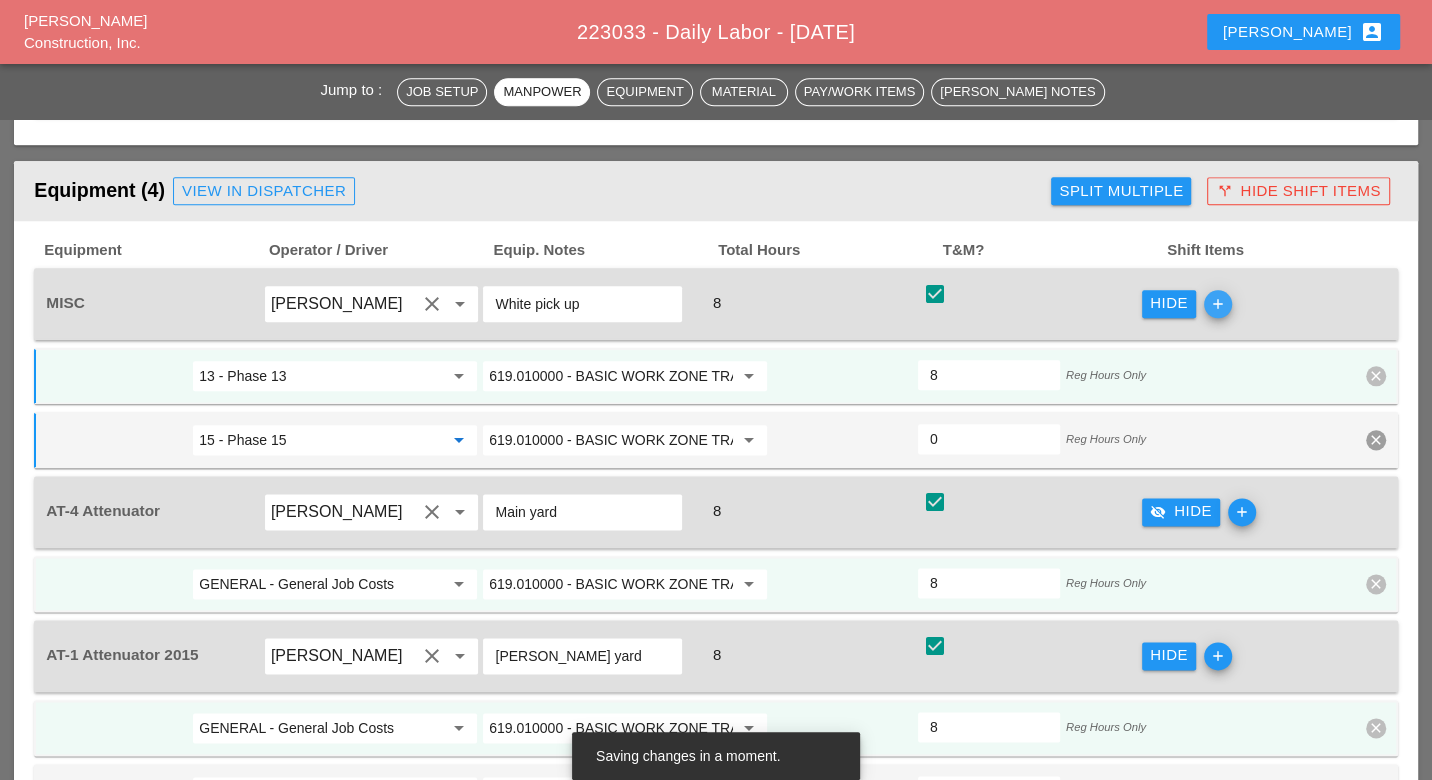 drag, startPoint x: 1215, startPoint y: 218, endPoint x: 951, endPoint y: 324, distance: 284.4855 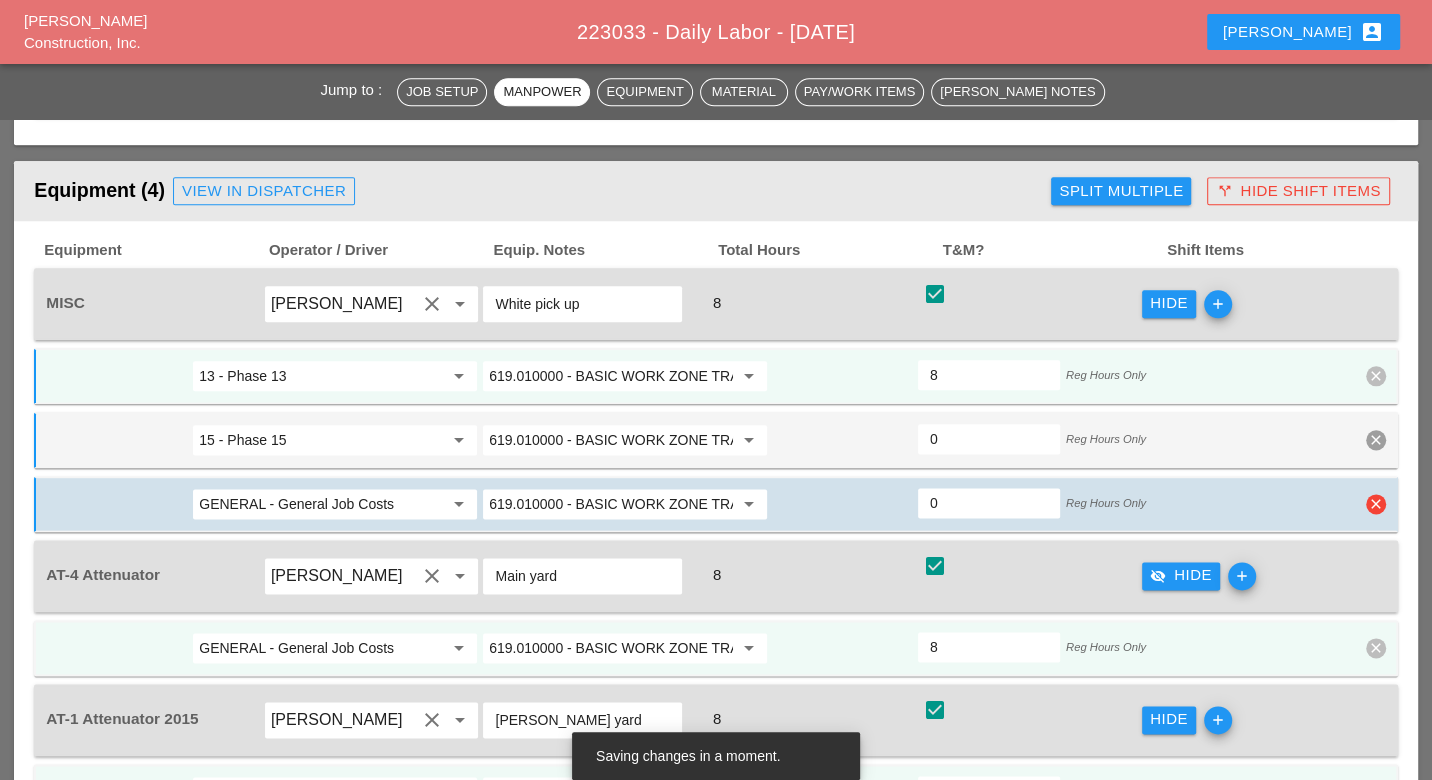 click on "GENERAL - General Job Costs" at bounding box center [321, 504] 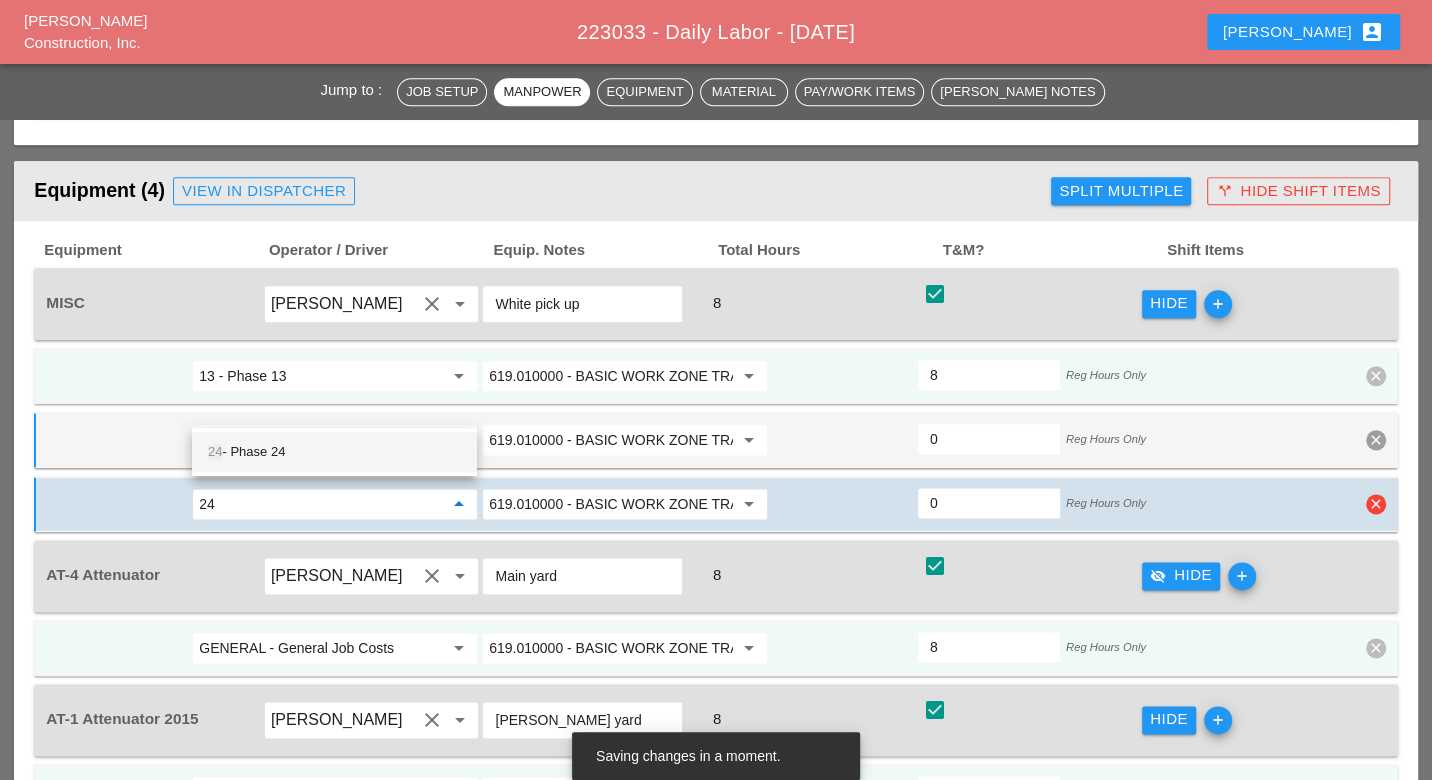 click on "24" at bounding box center [321, 504] 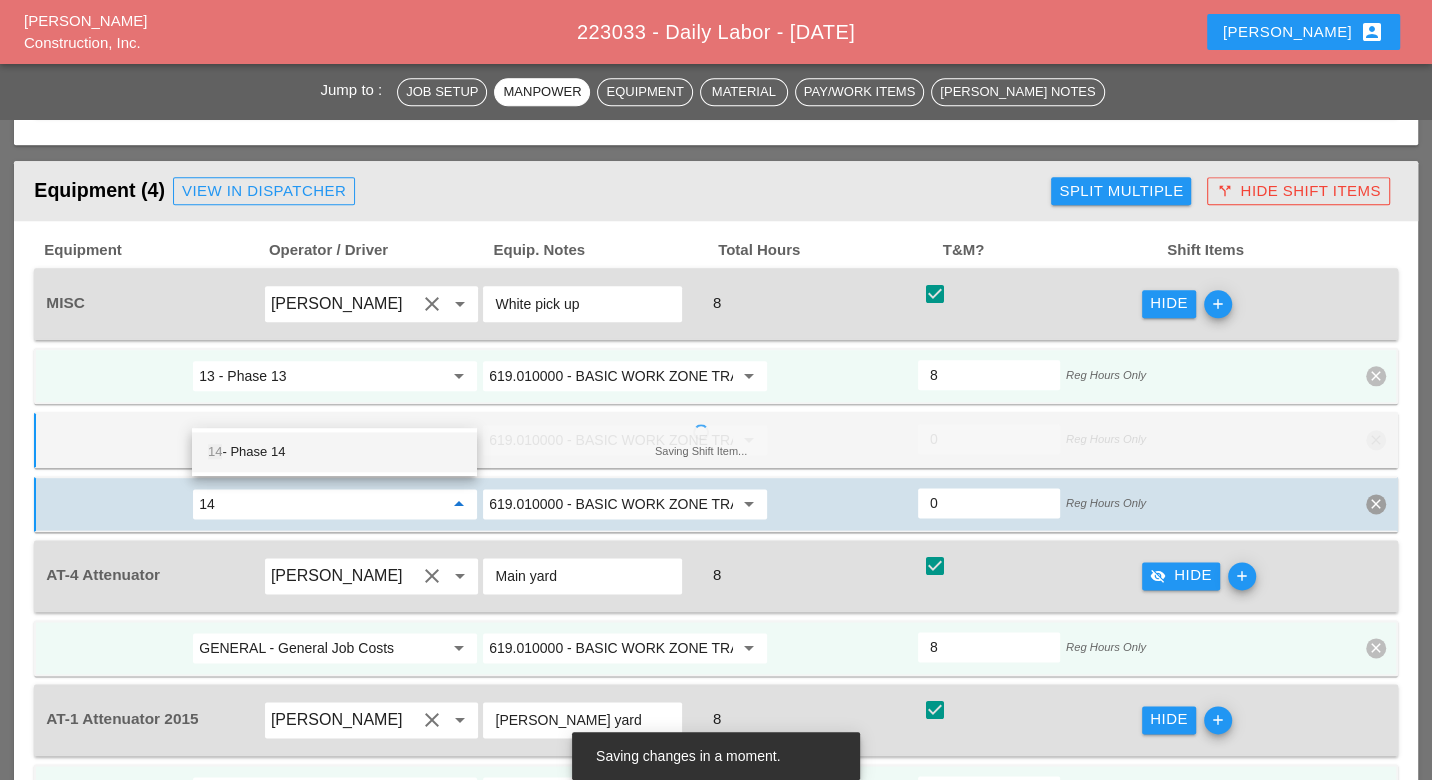 drag, startPoint x: 259, startPoint y: 452, endPoint x: 540, endPoint y: 438, distance: 281.34854 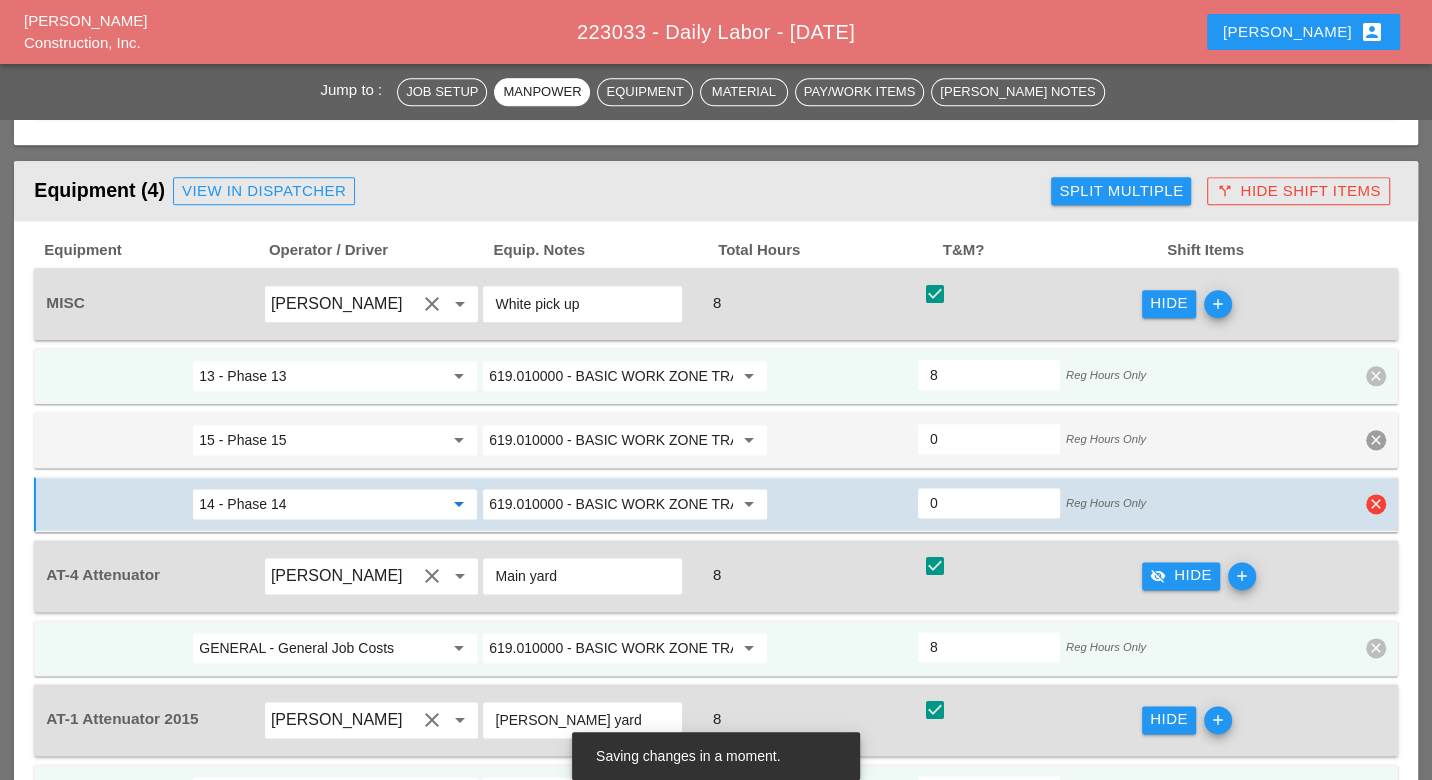 type on "14 - Phase 14" 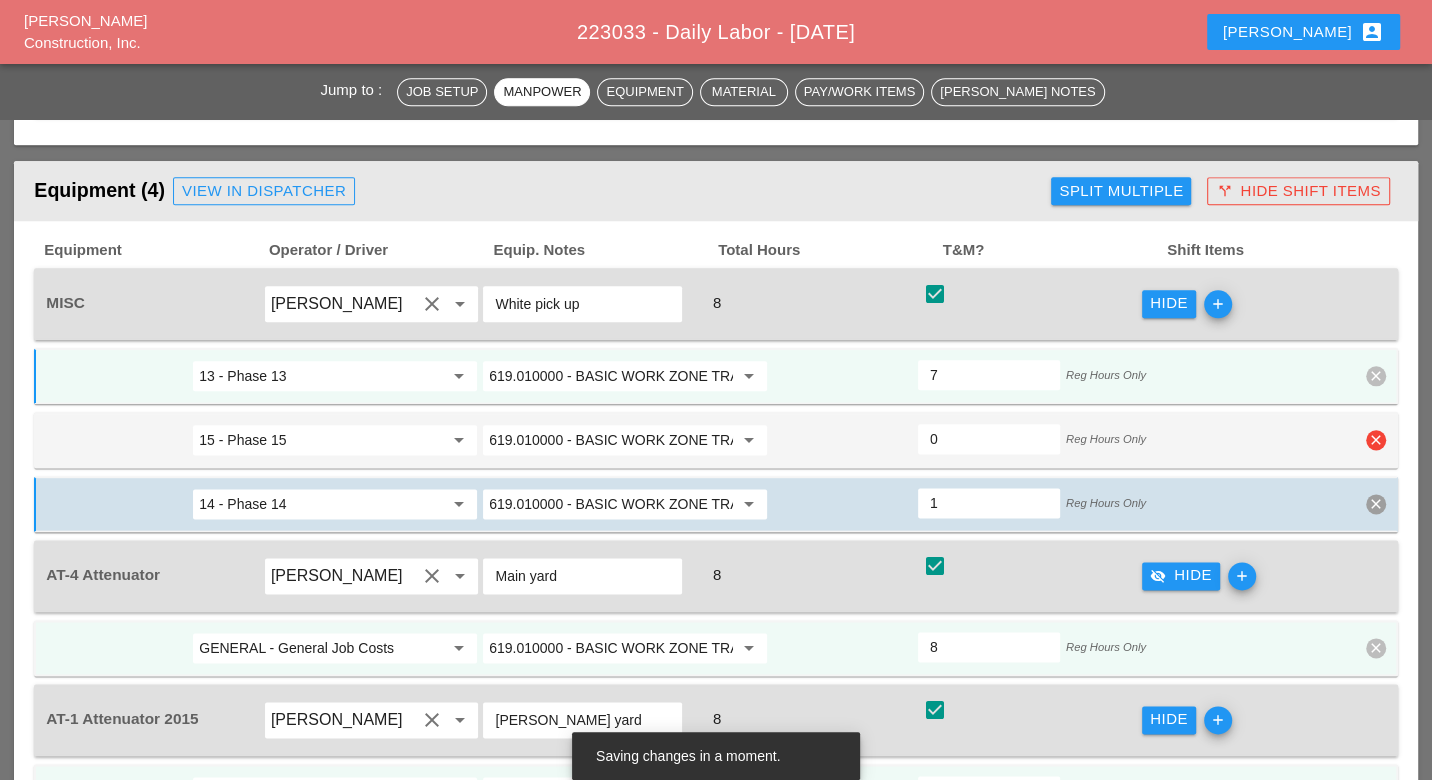 type on "1" 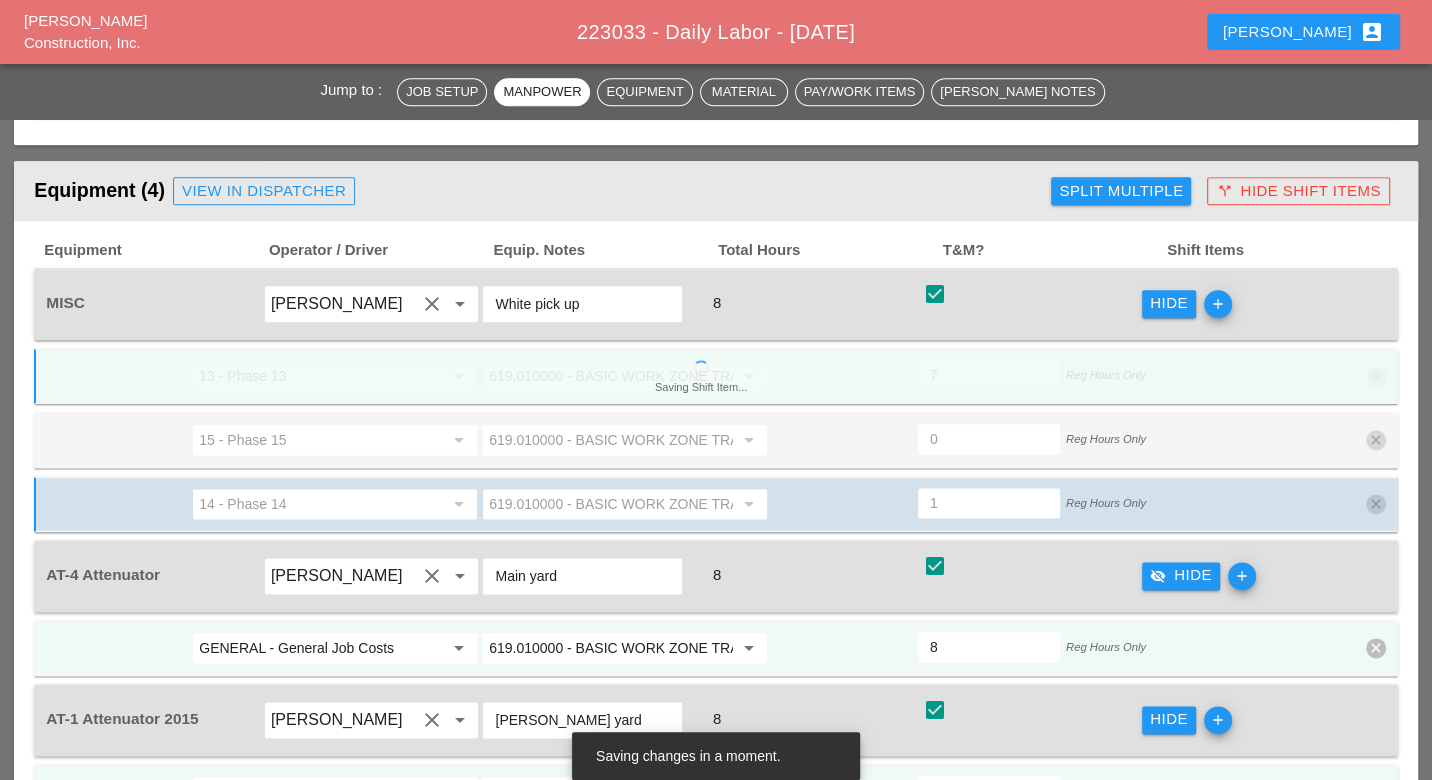 click on "0" at bounding box center (989, 439) 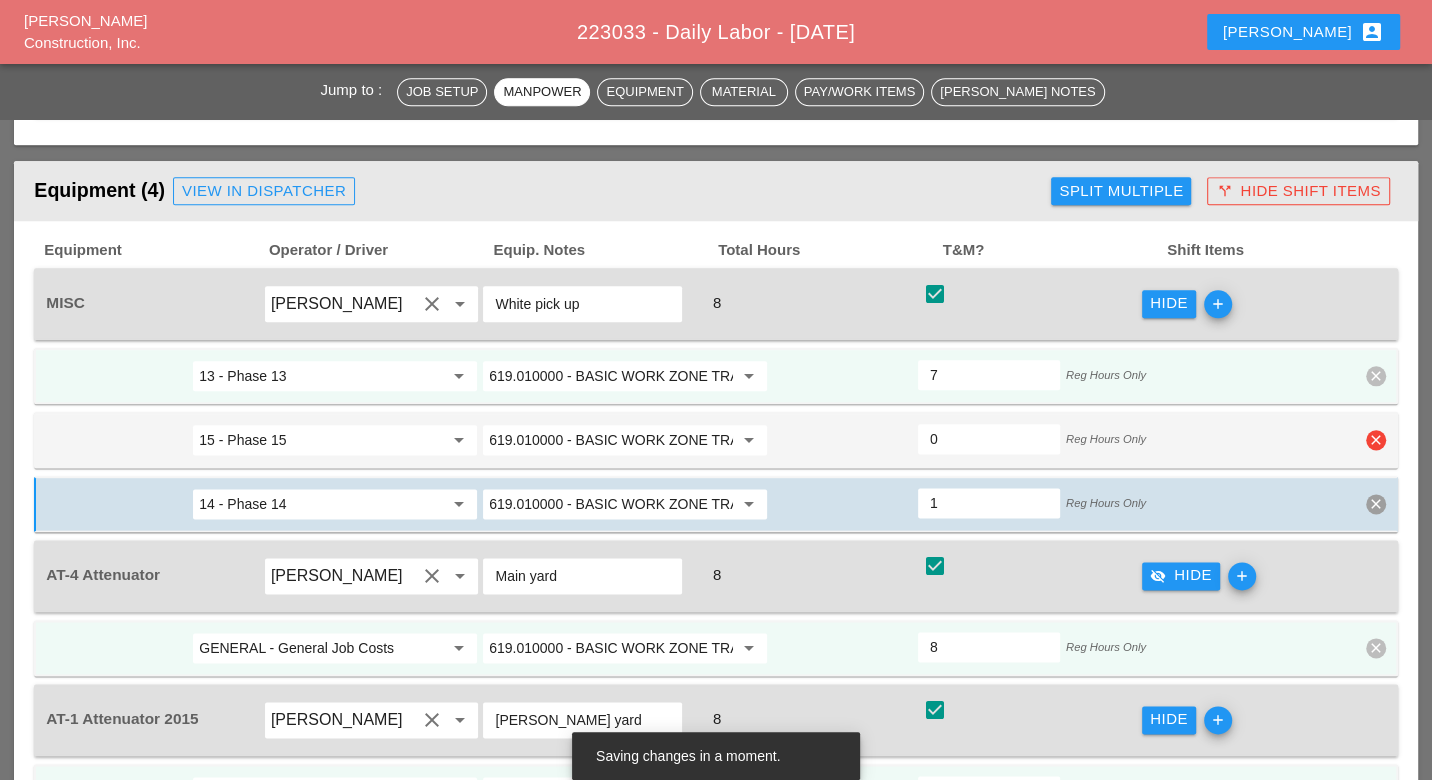 click on "0" at bounding box center (989, 439) 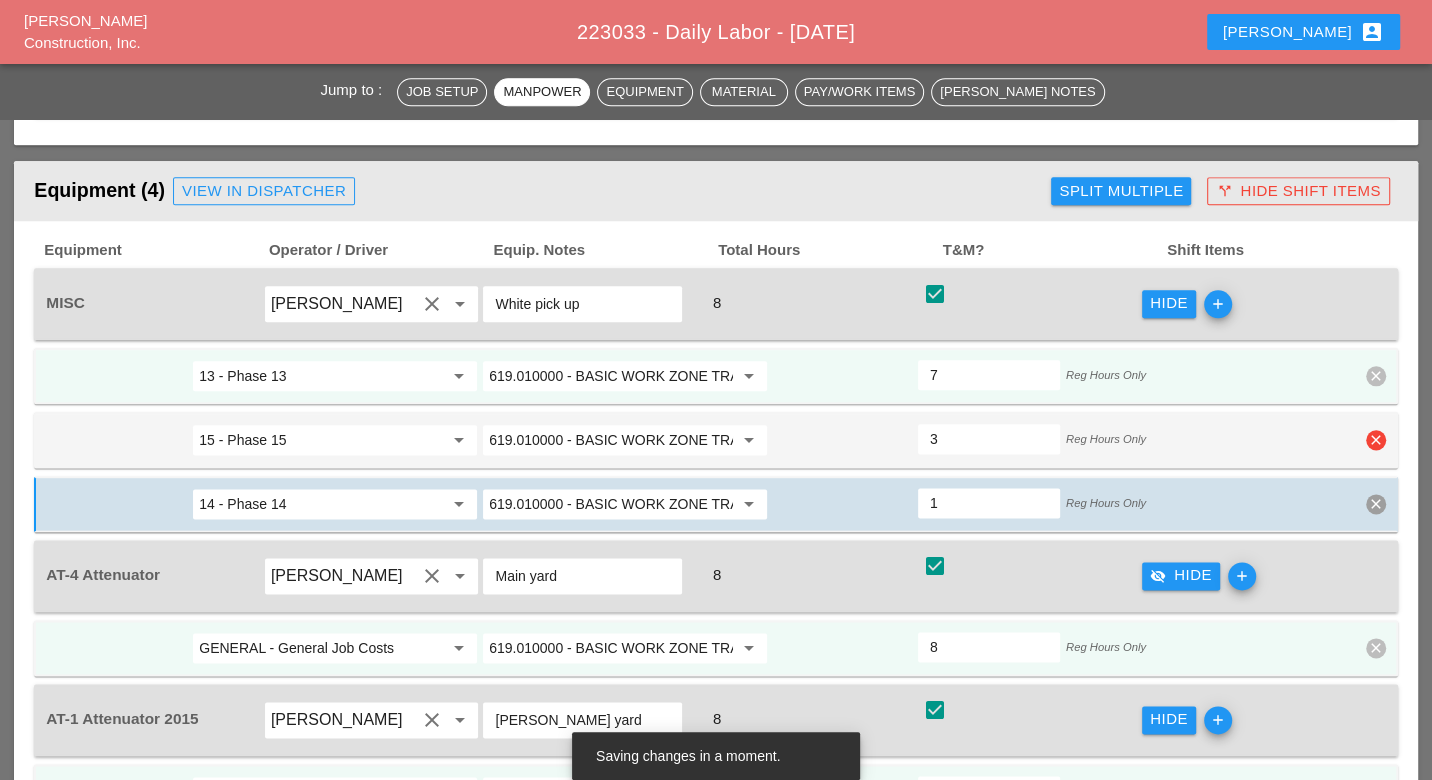 type on "4" 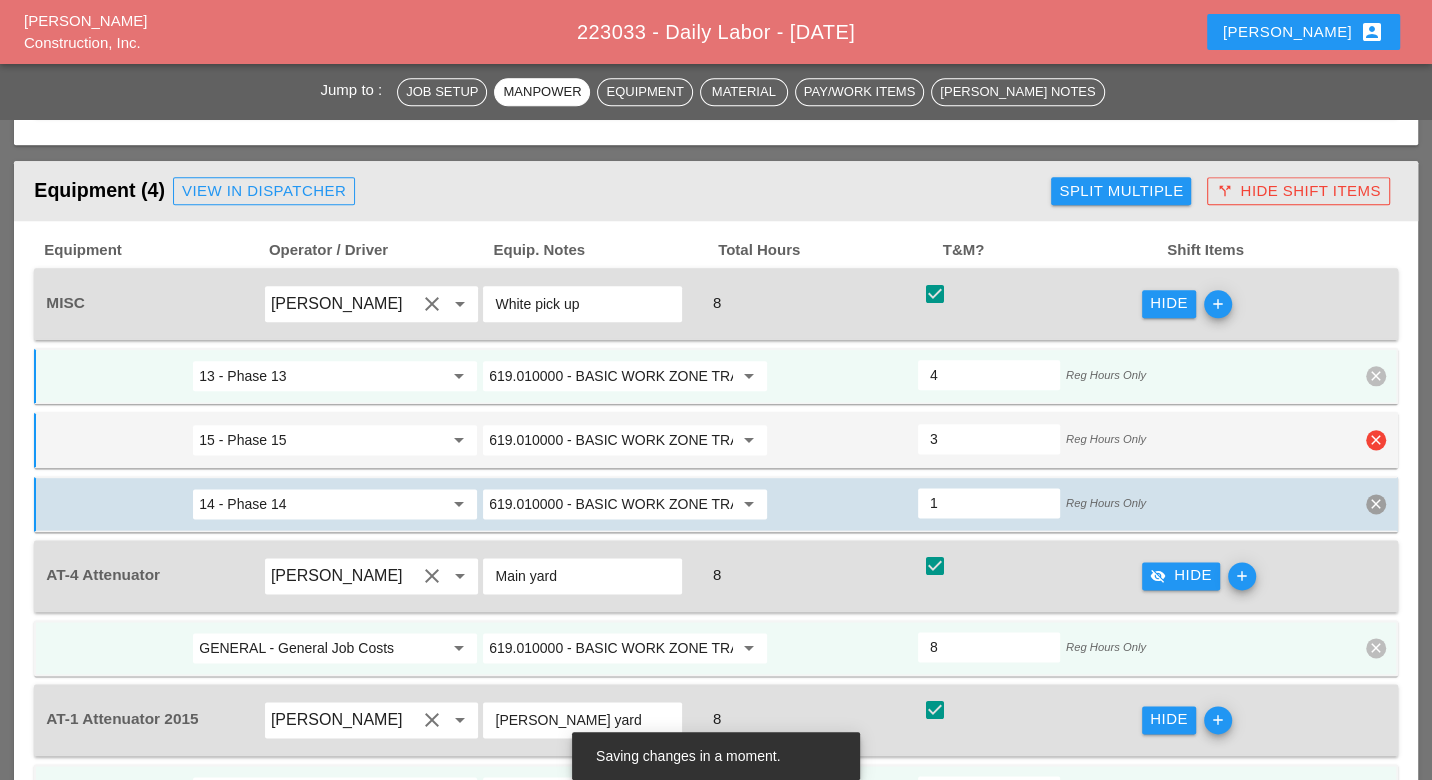 type on "3" 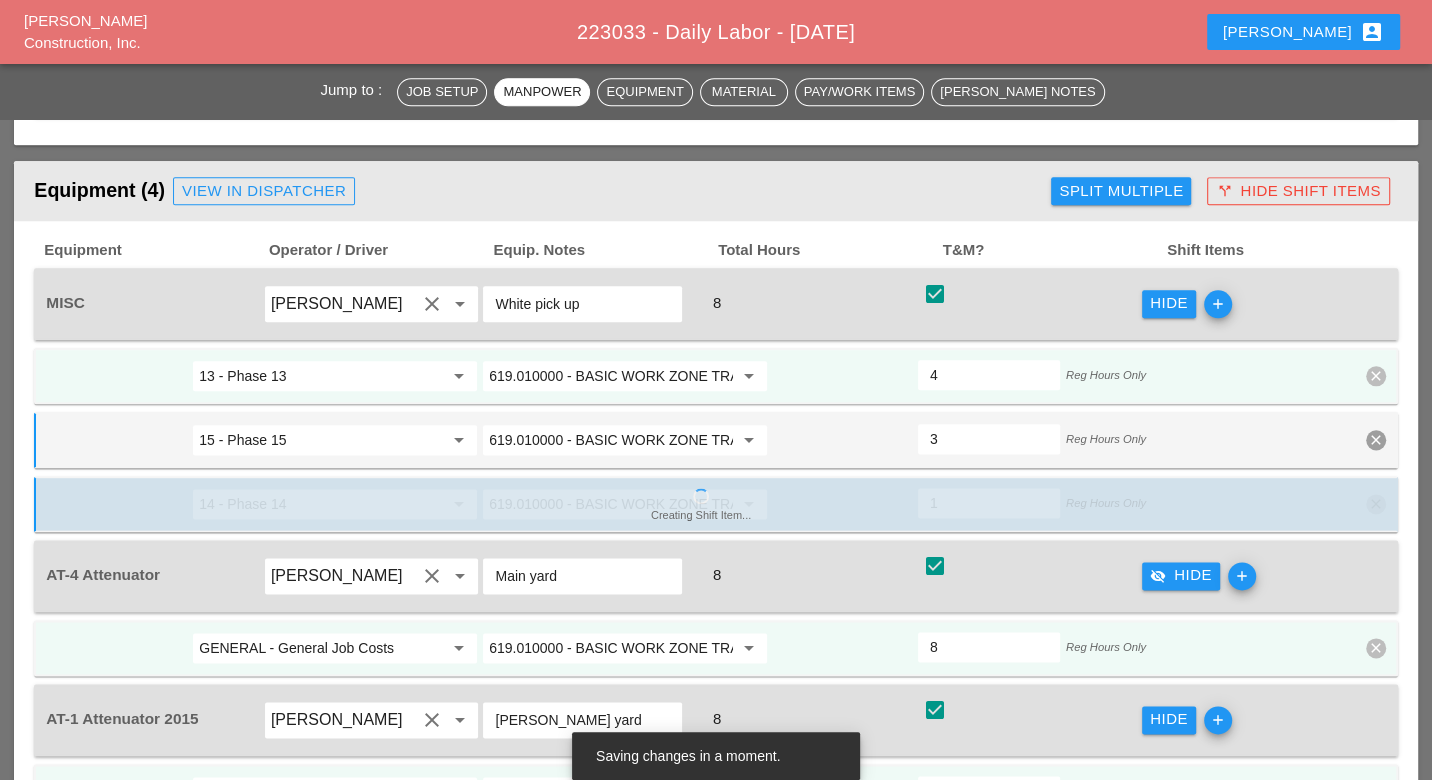 click on "4" at bounding box center [989, 375] 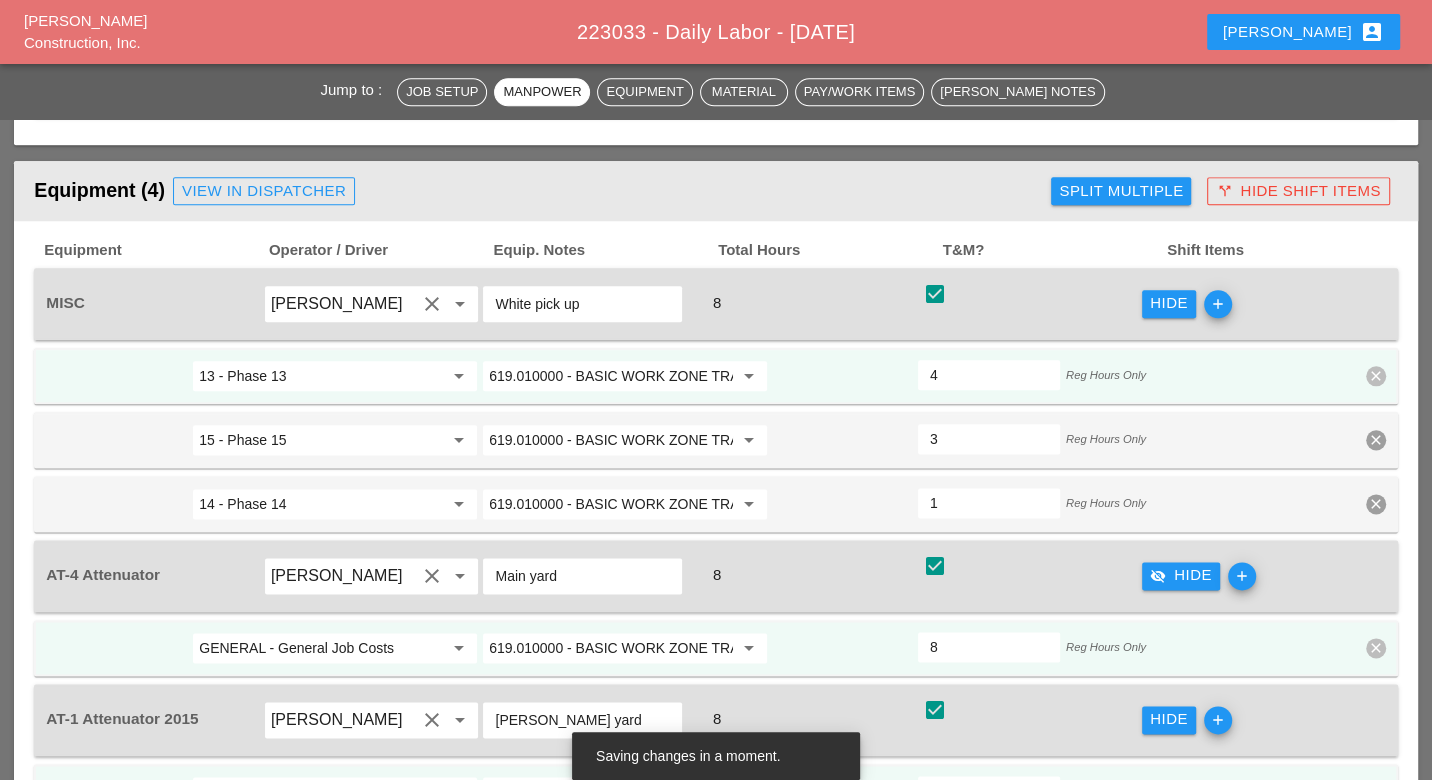 click on "4" at bounding box center (989, 375) 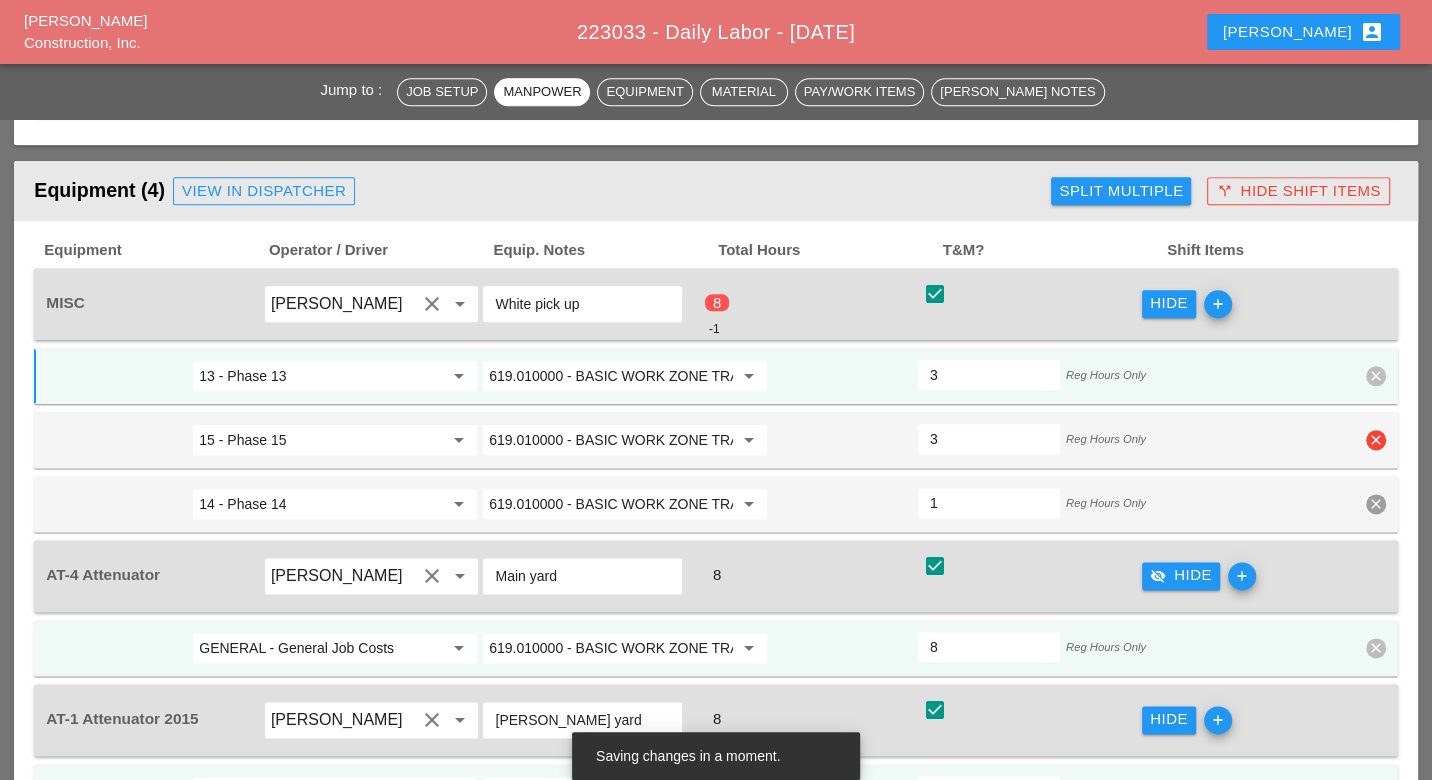 type on "3" 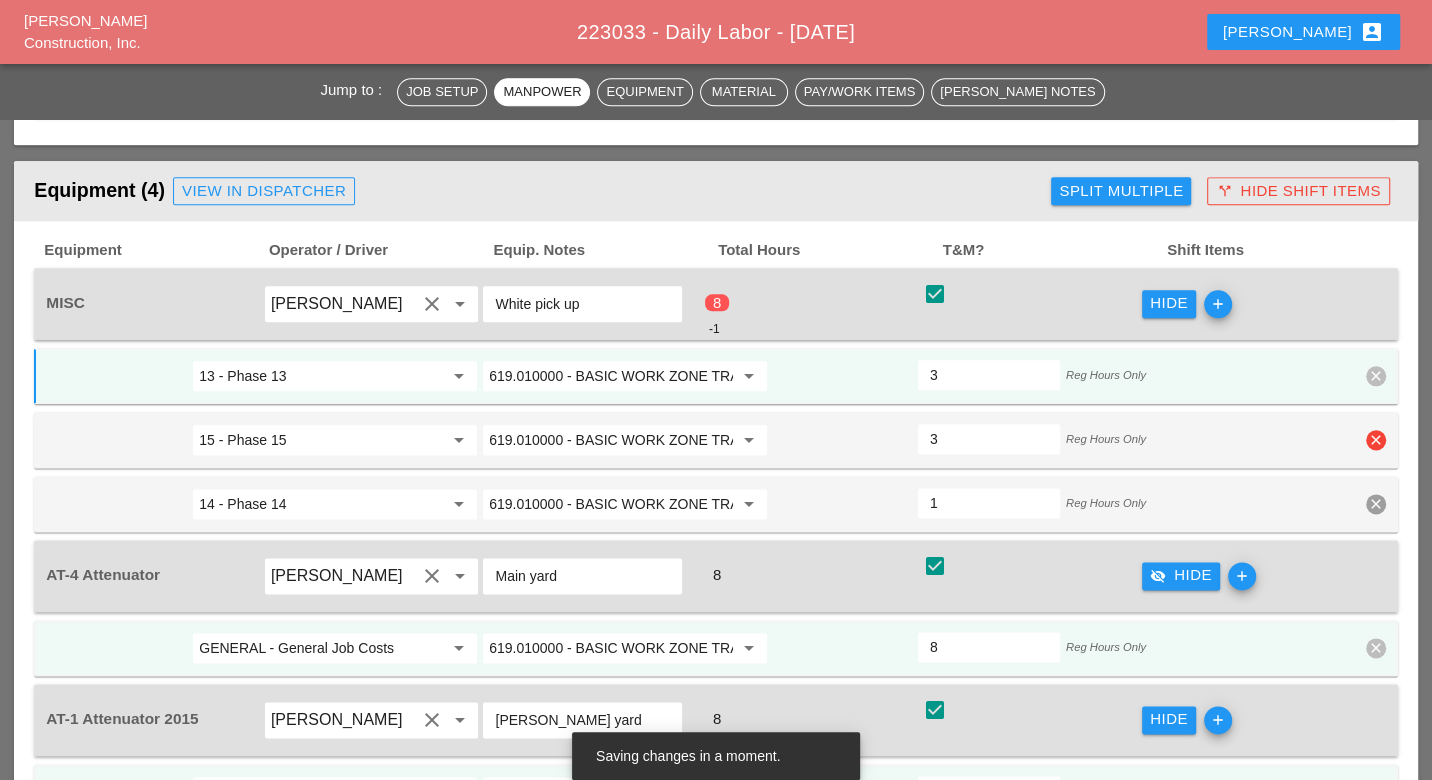 drag, startPoint x: 1043, startPoint y: 342, endPoint x: 1033, endPoint y: 293, distance: 50.01 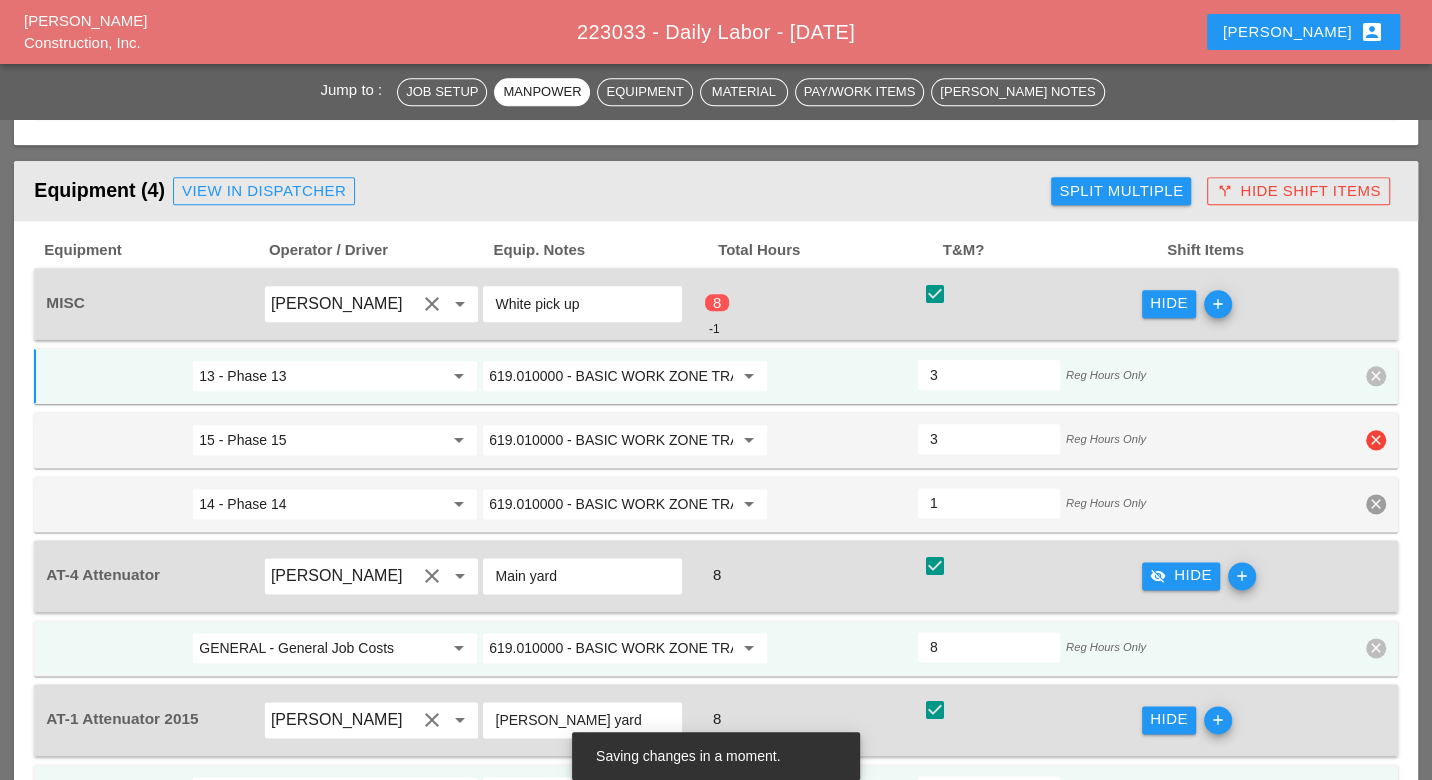 type on "3.5" 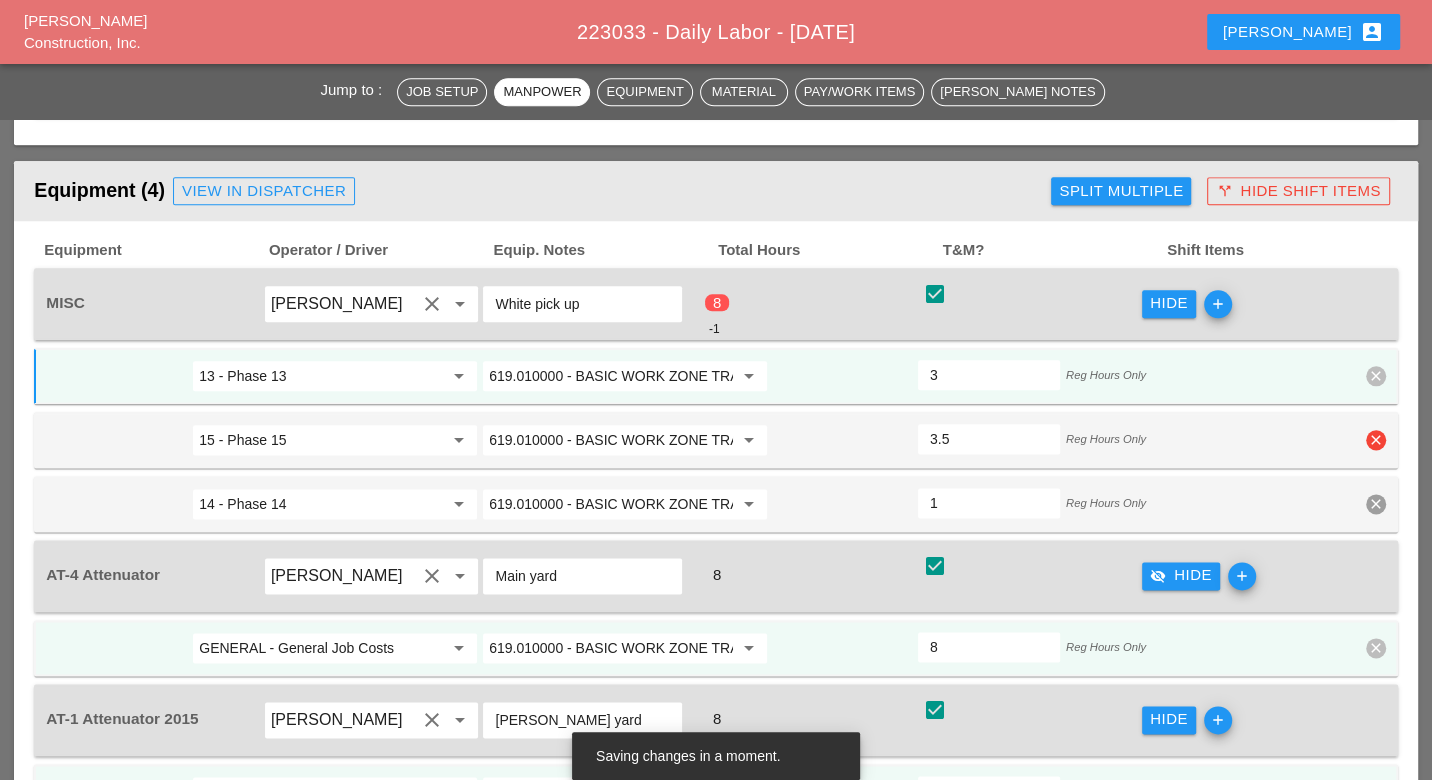 click on "3.5" at bounding box center [989, 439] 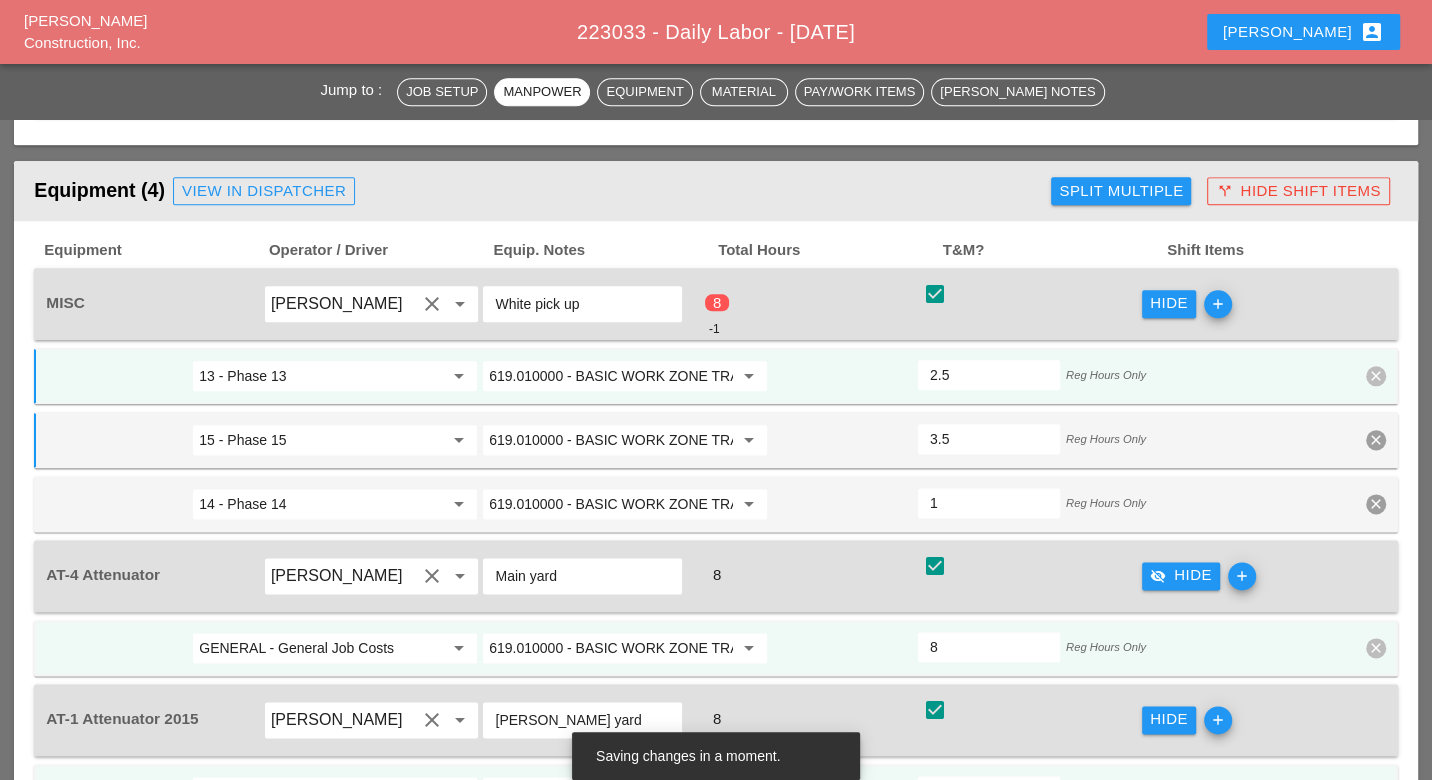 click on "3" at bounding box center (989, 375) 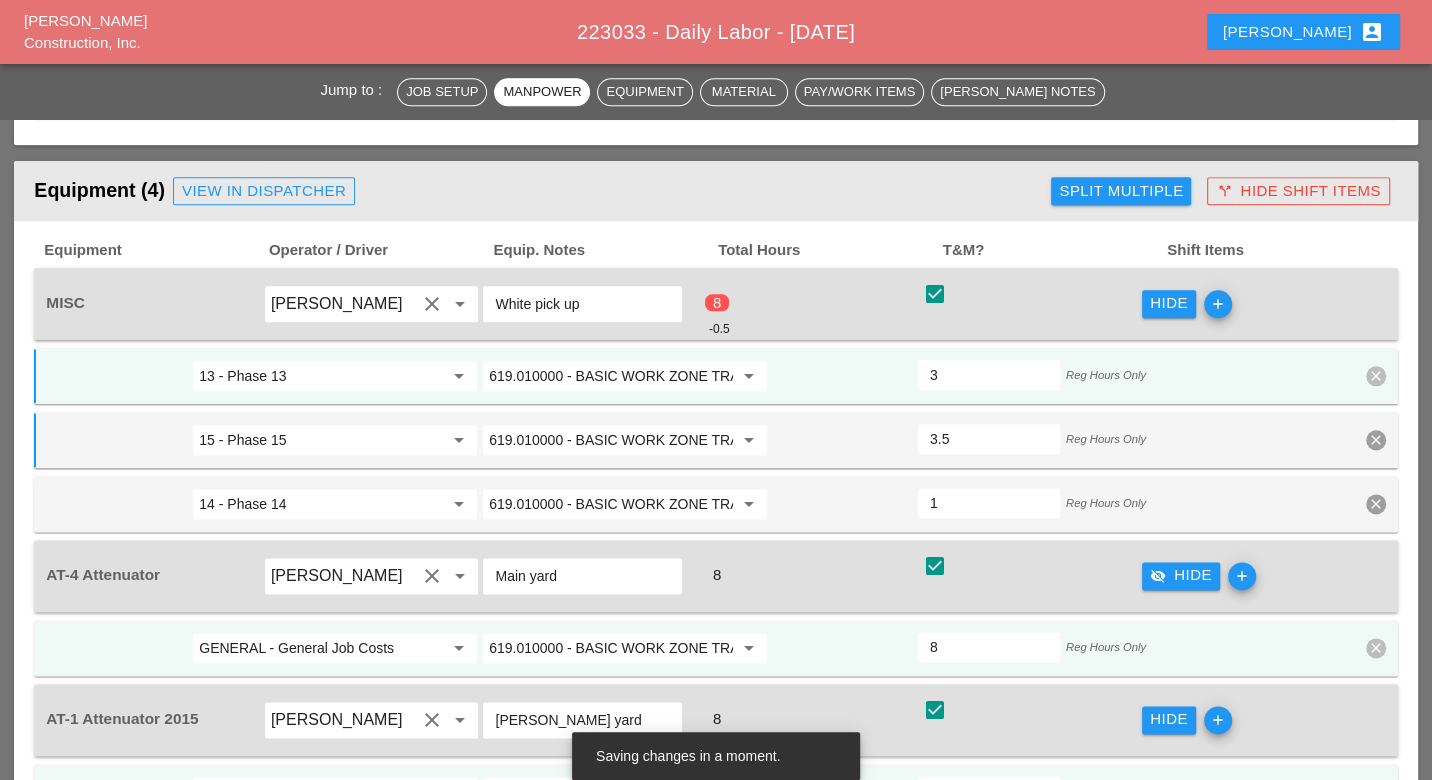 type on "3.5" 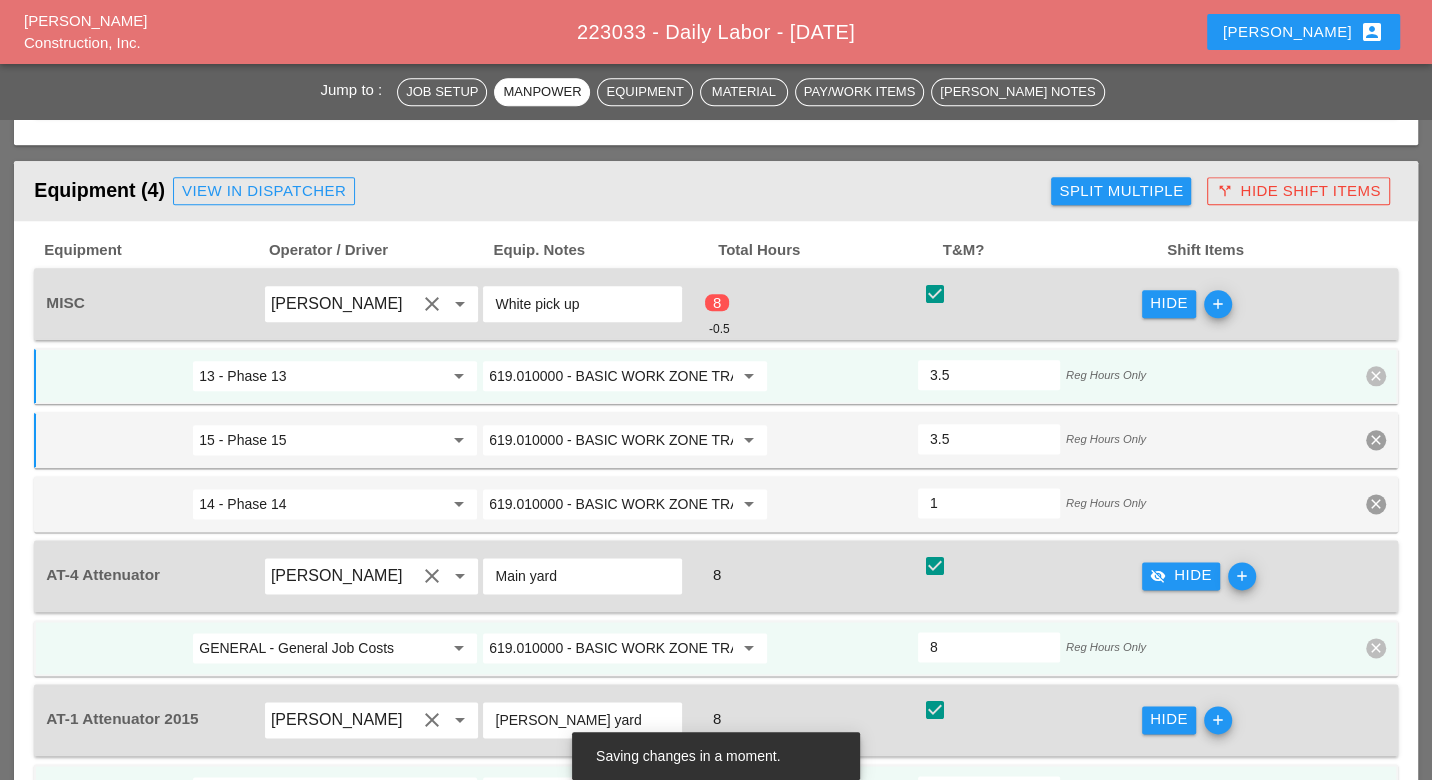 click on "3.5" at bounding box center (989, 375) 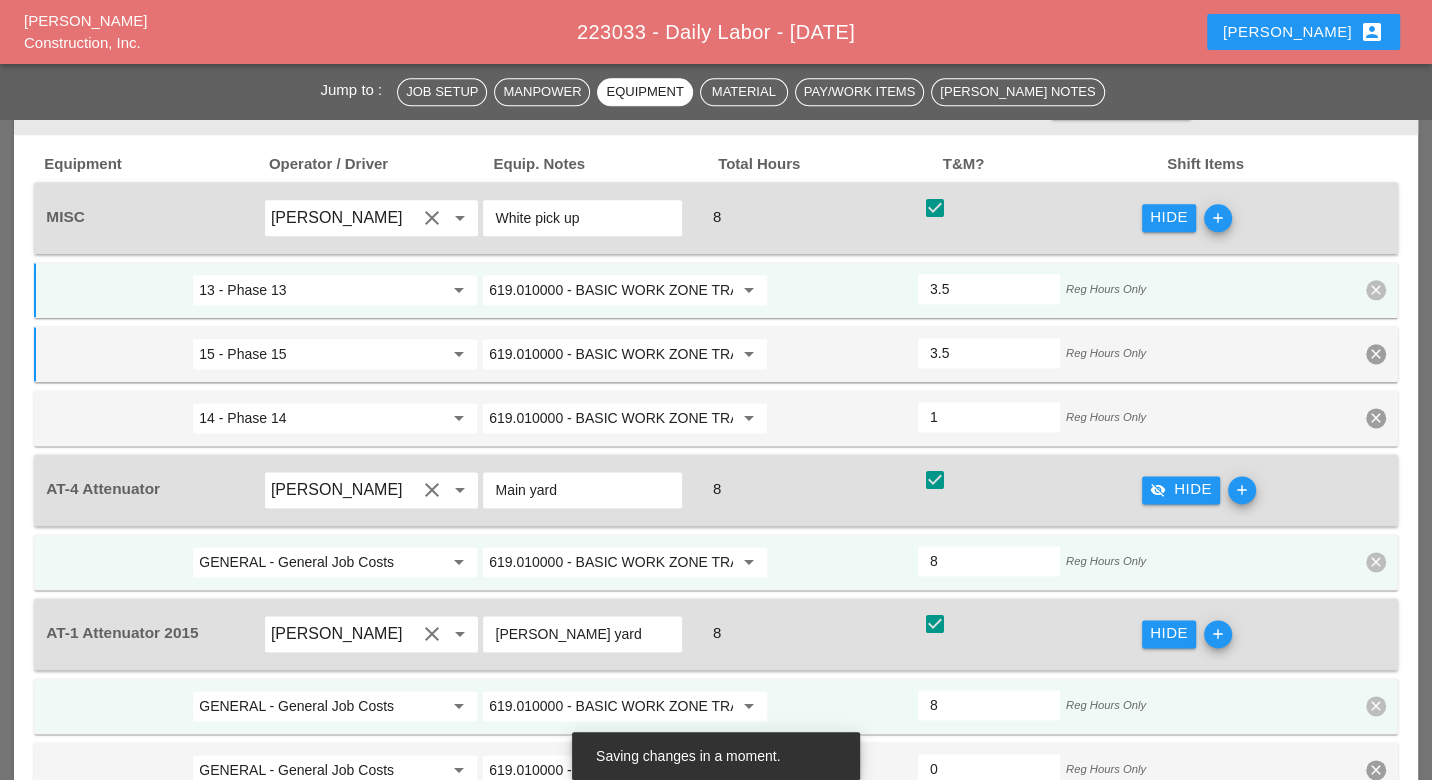 scroll, scrollTop: 1777, scrollLeft: 0, axis: vertical 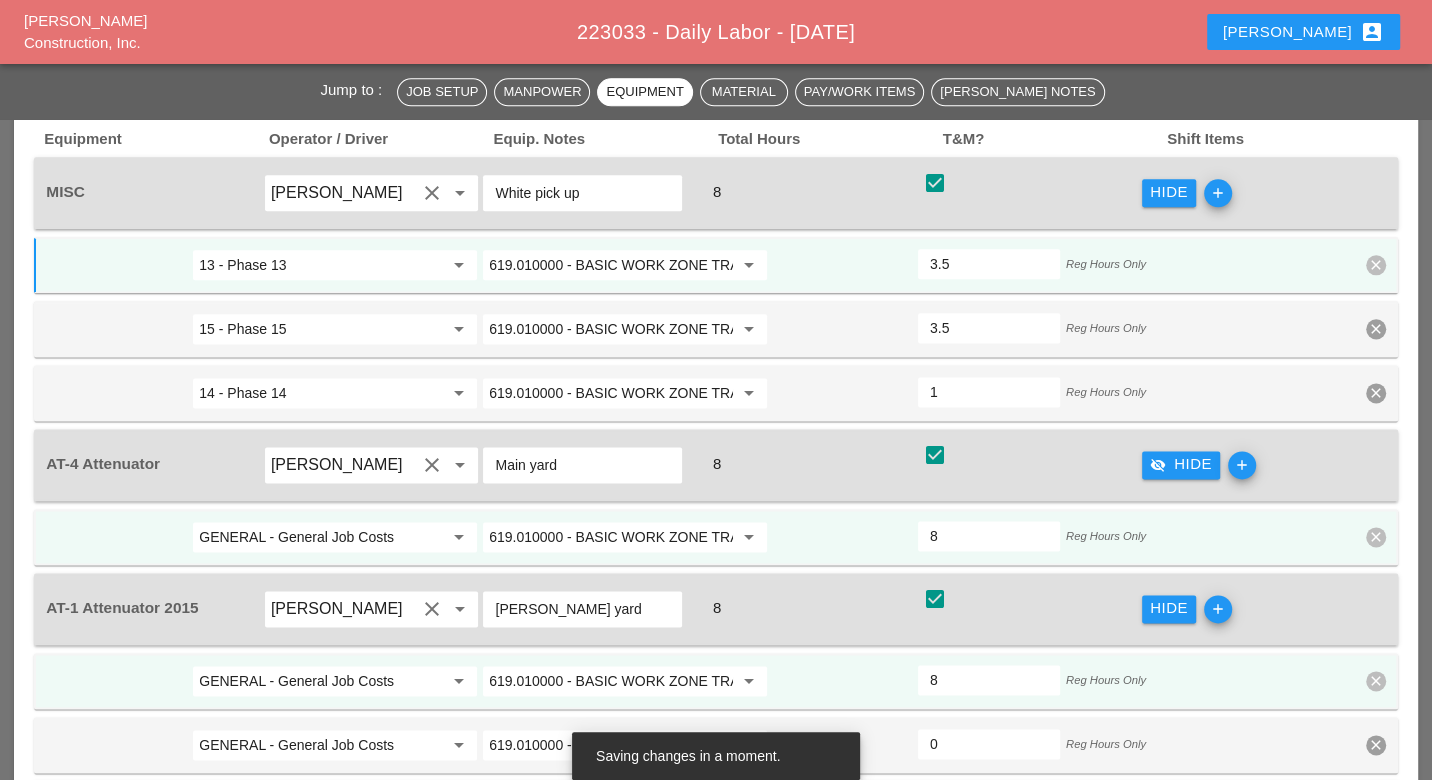 click on "add" at bounding box center (1242, 465) 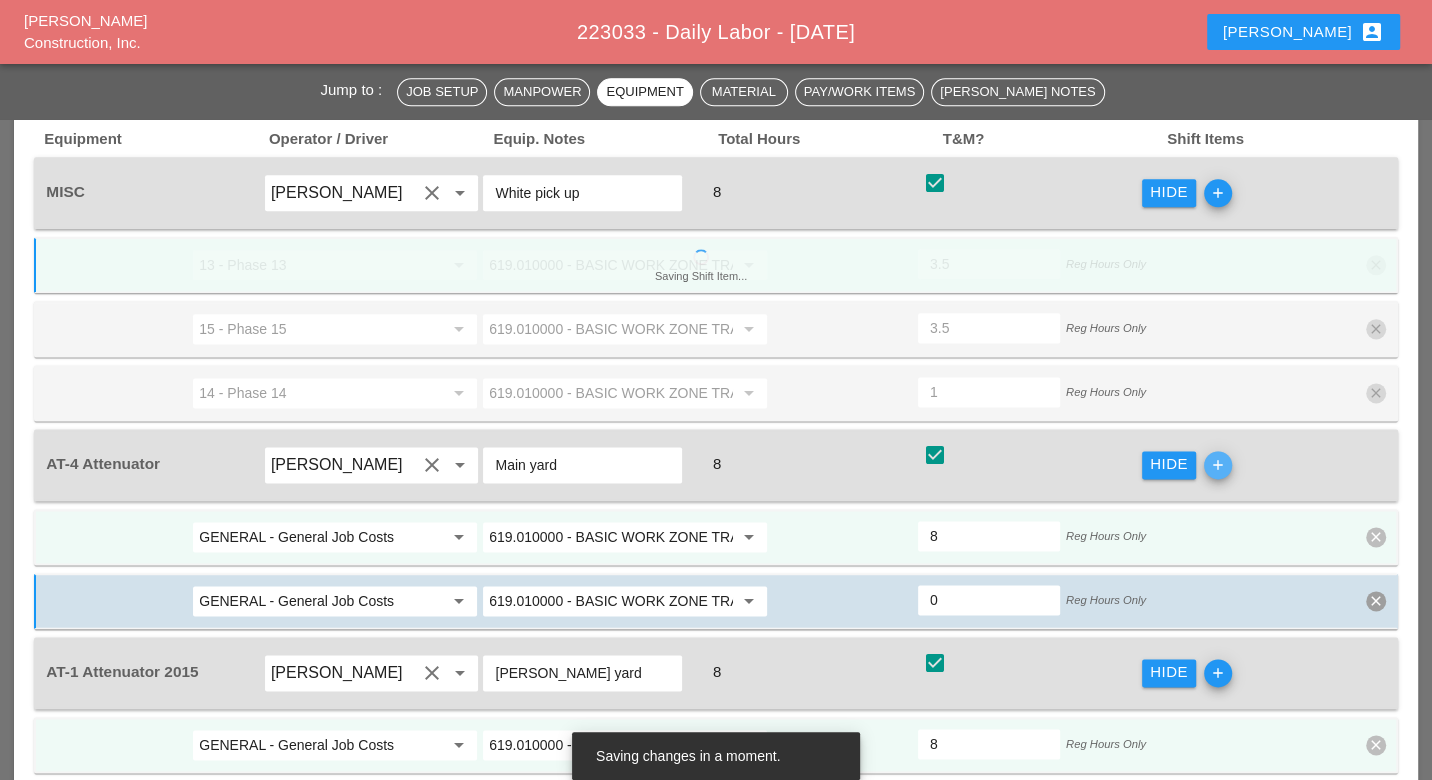 click on "add" at bounding box center (1218, 465) 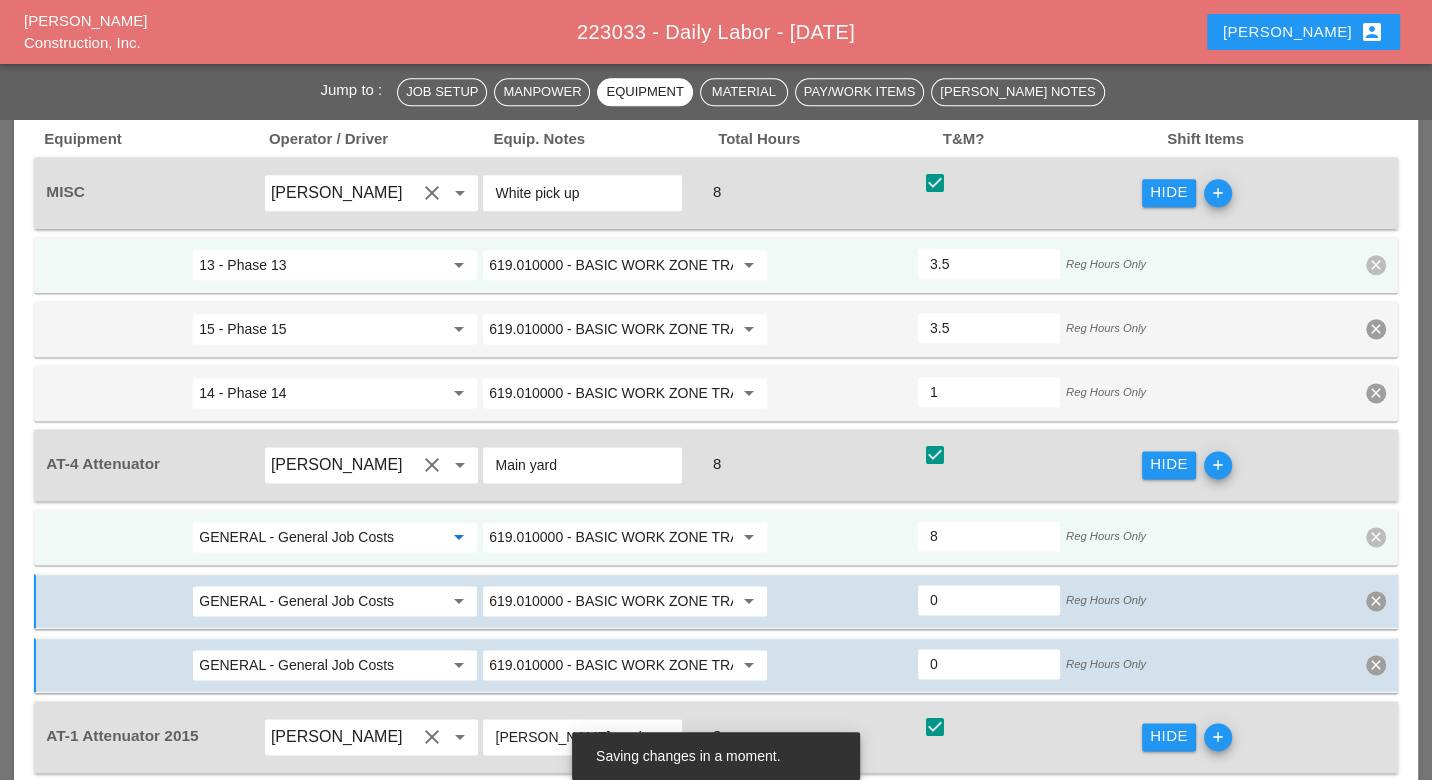 click on "GENERAL - General Job Costs" at bounding box center [321, 537] 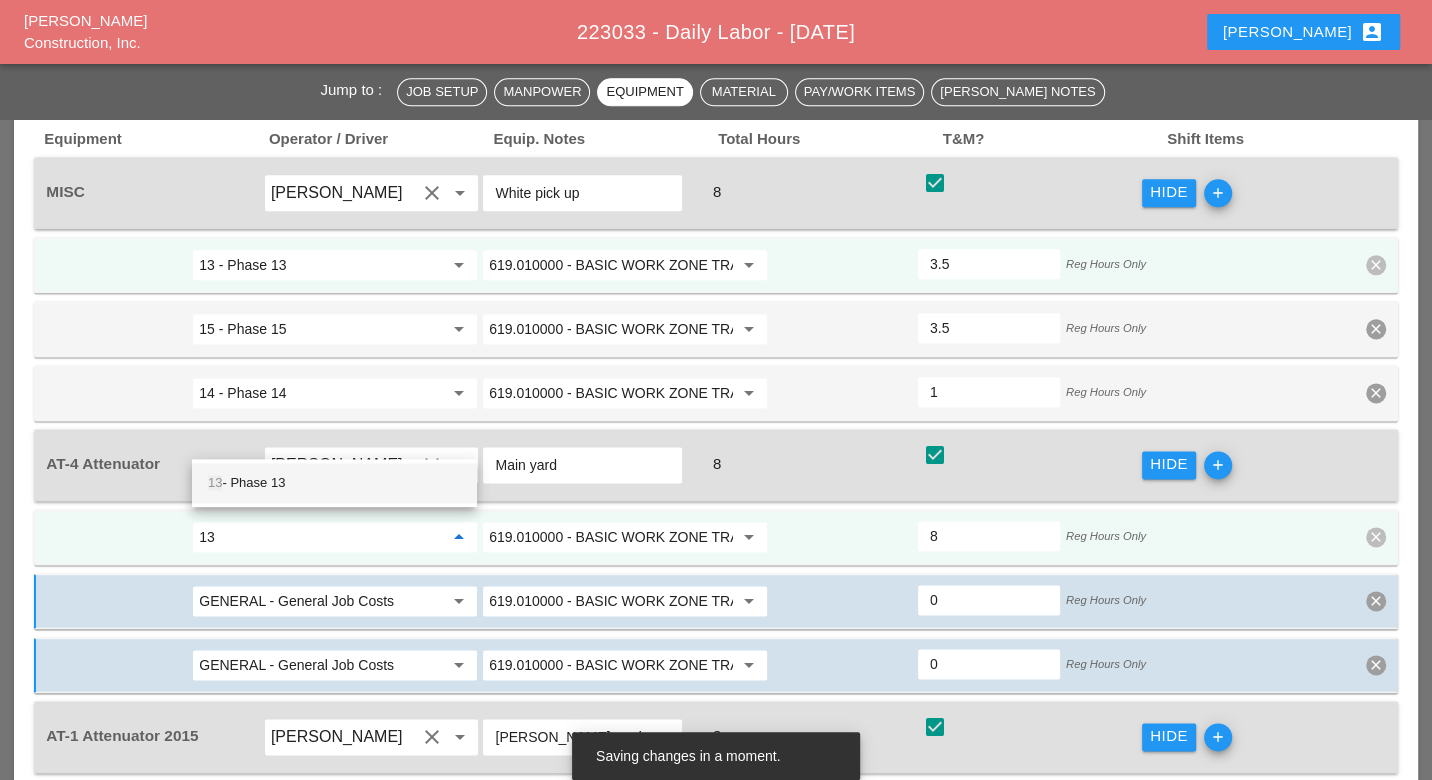 click on "13  - Phase 13" at bounding box center [334, 483] 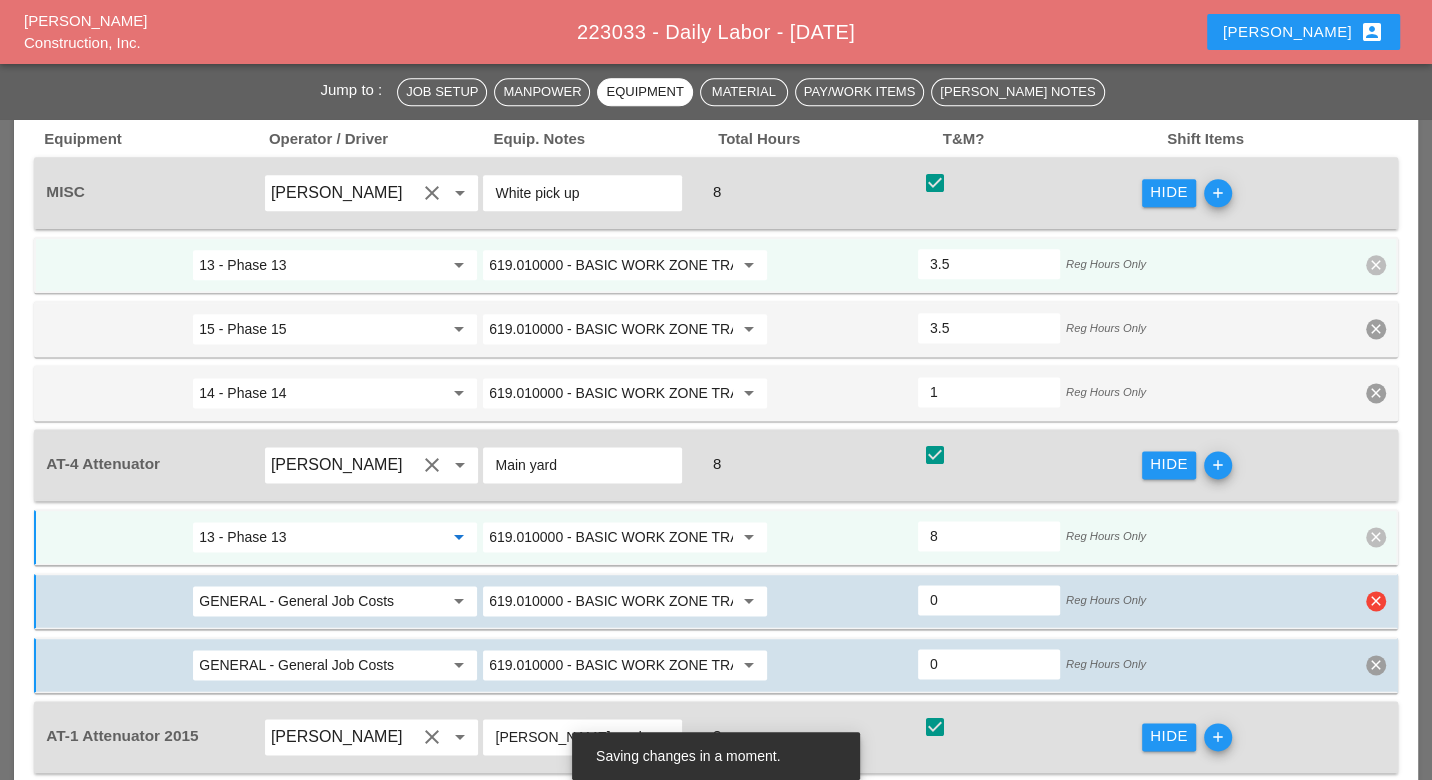 type on "13 - Phase 13" 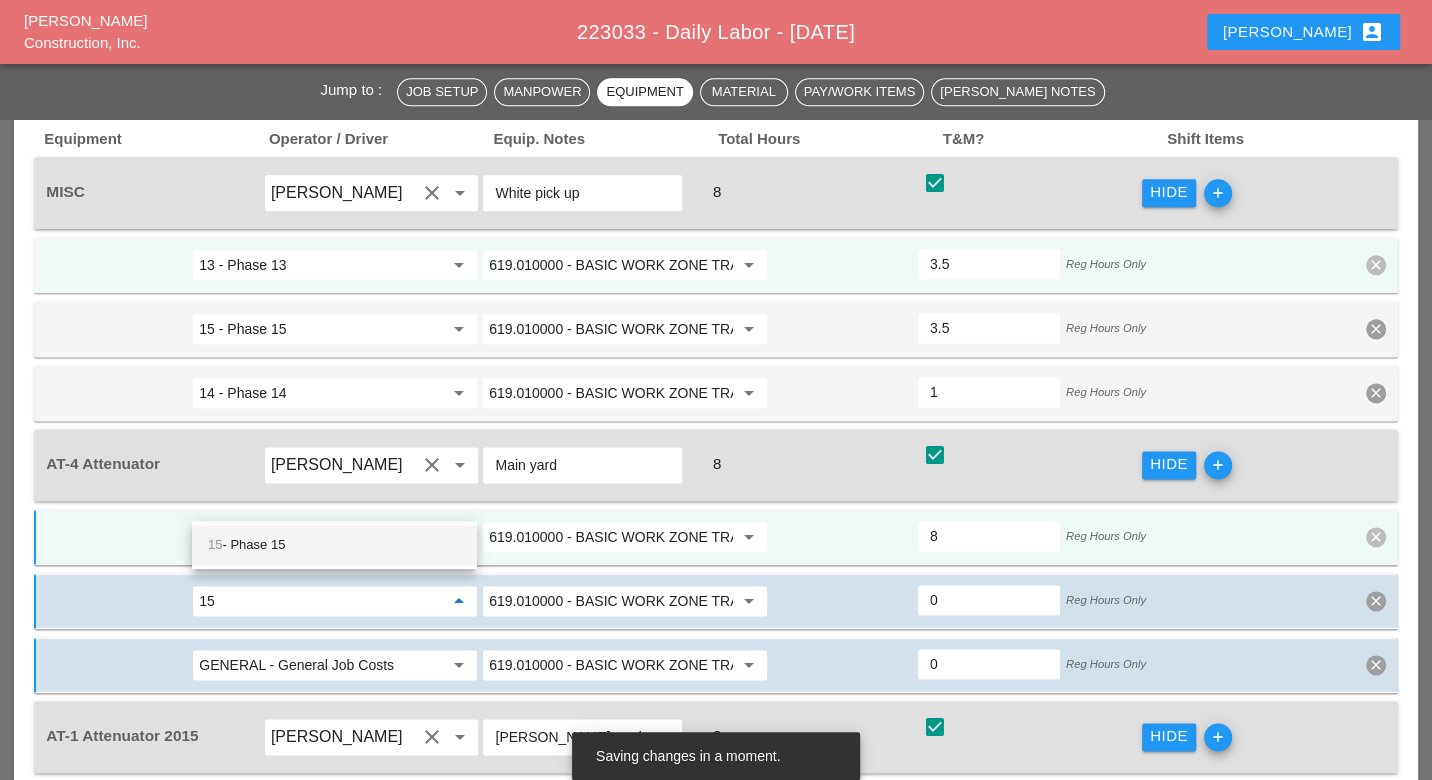click on "15  - Phase 15" at bounding box center [334, 545] 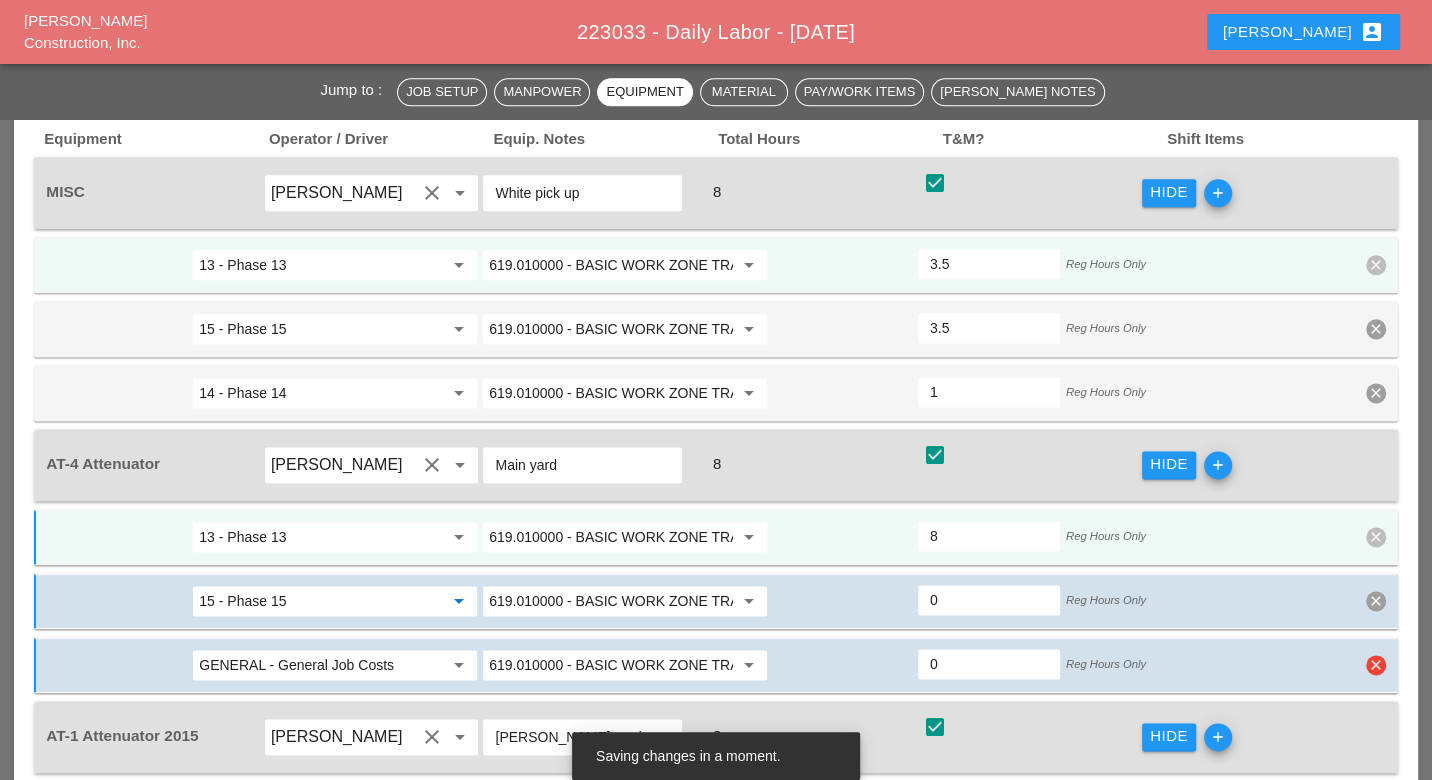 type on "15 - Phase 15" 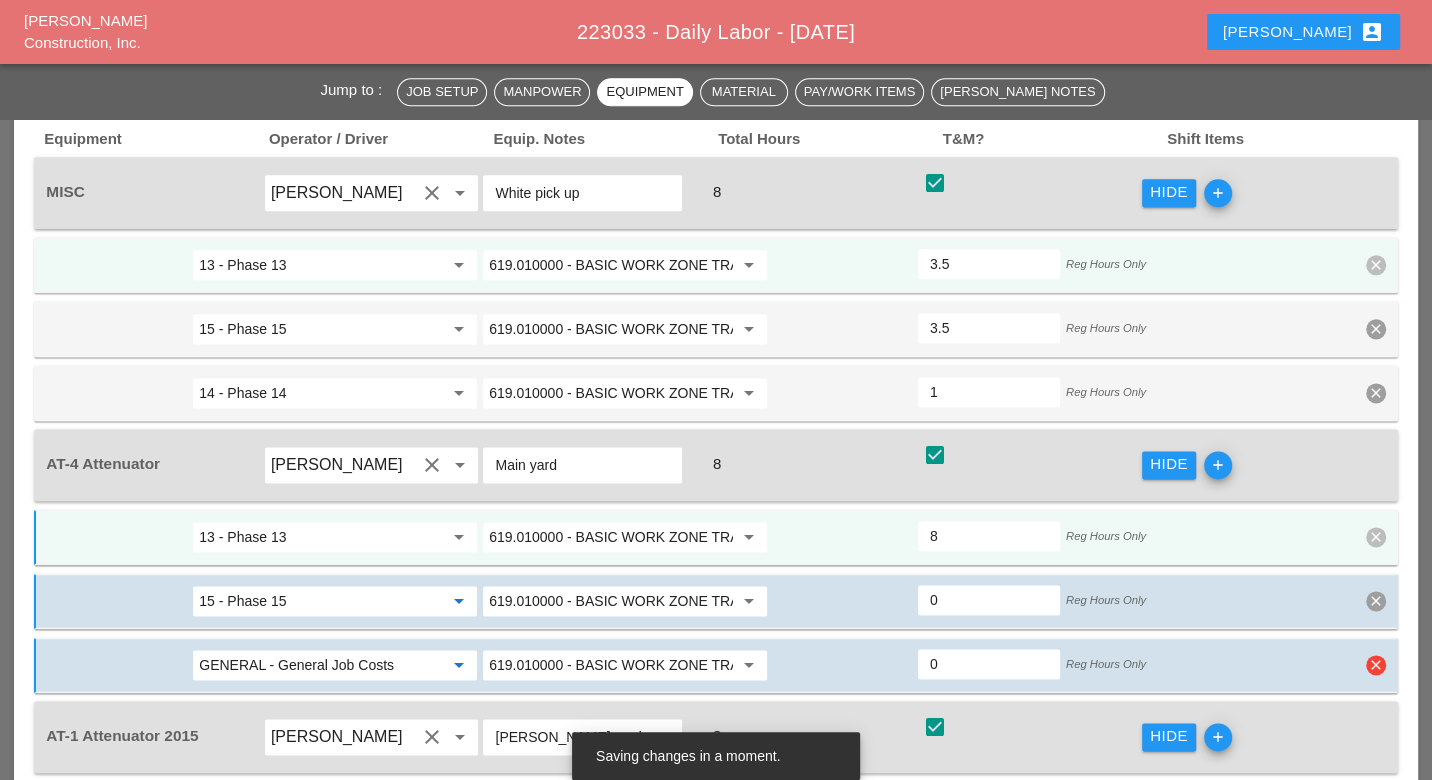 click on "GENERAL - General Job Costs" at bounding box center [321, 665] 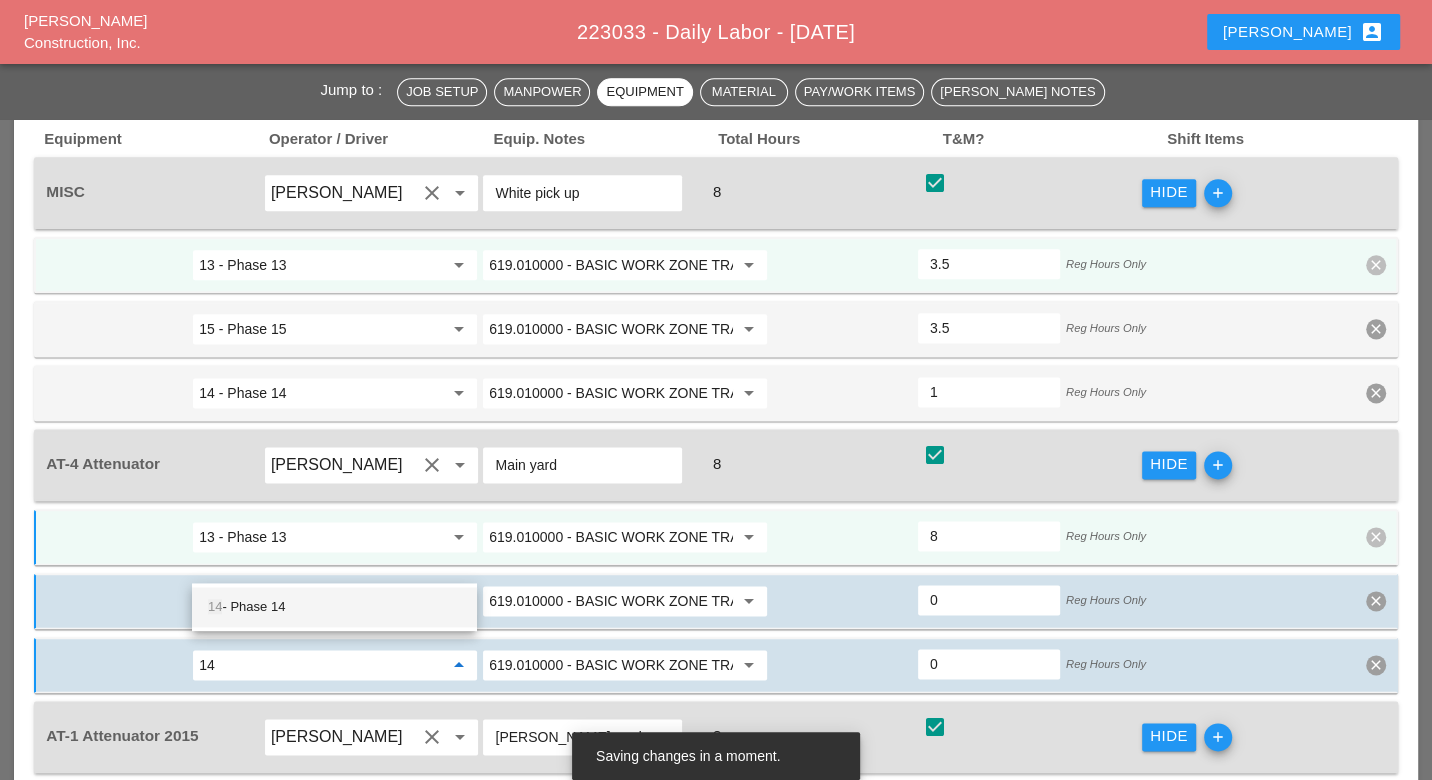 drag, startPoint x: 280, startPoint y: 607, endPoint x: 438, endPoint y: 590, distance: 158.91193 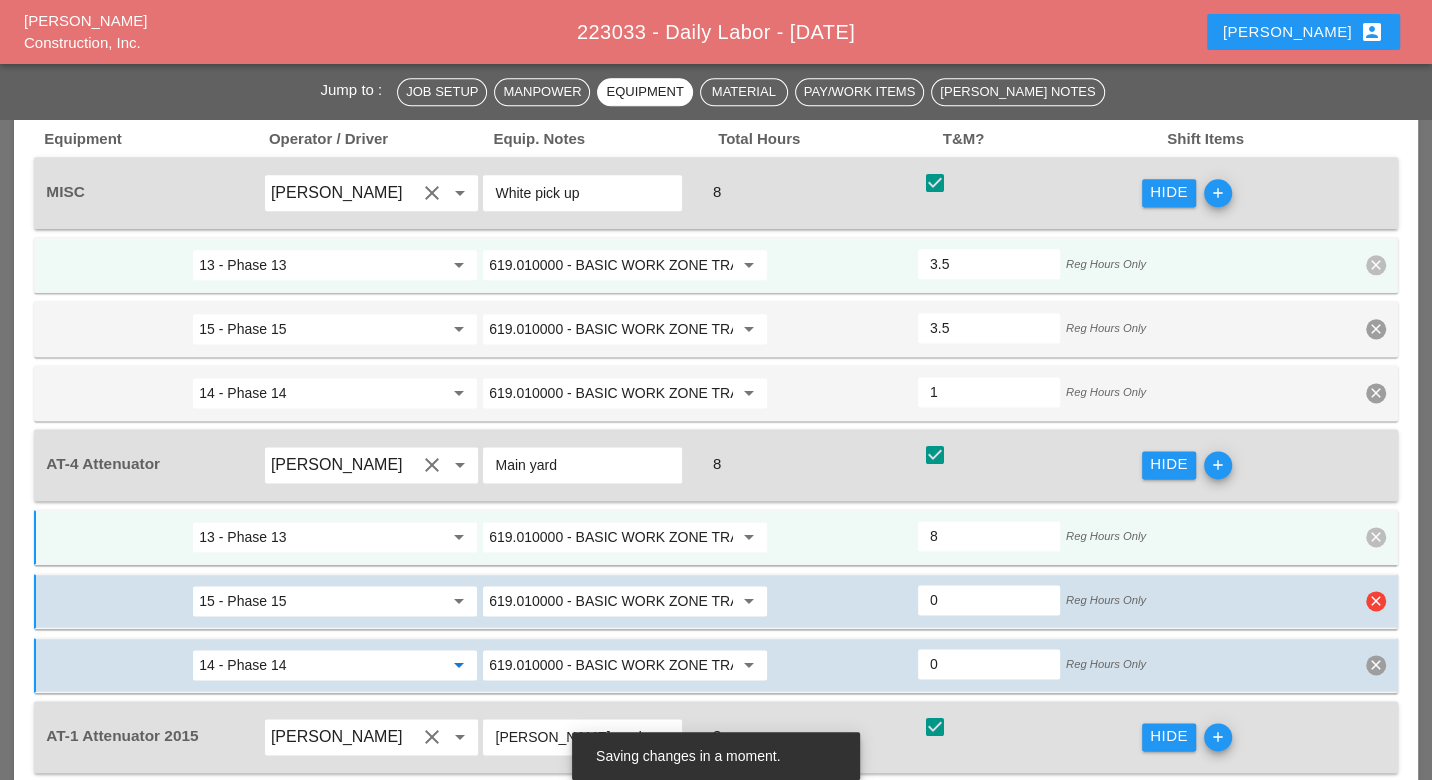 type on "14 - Phase 14" 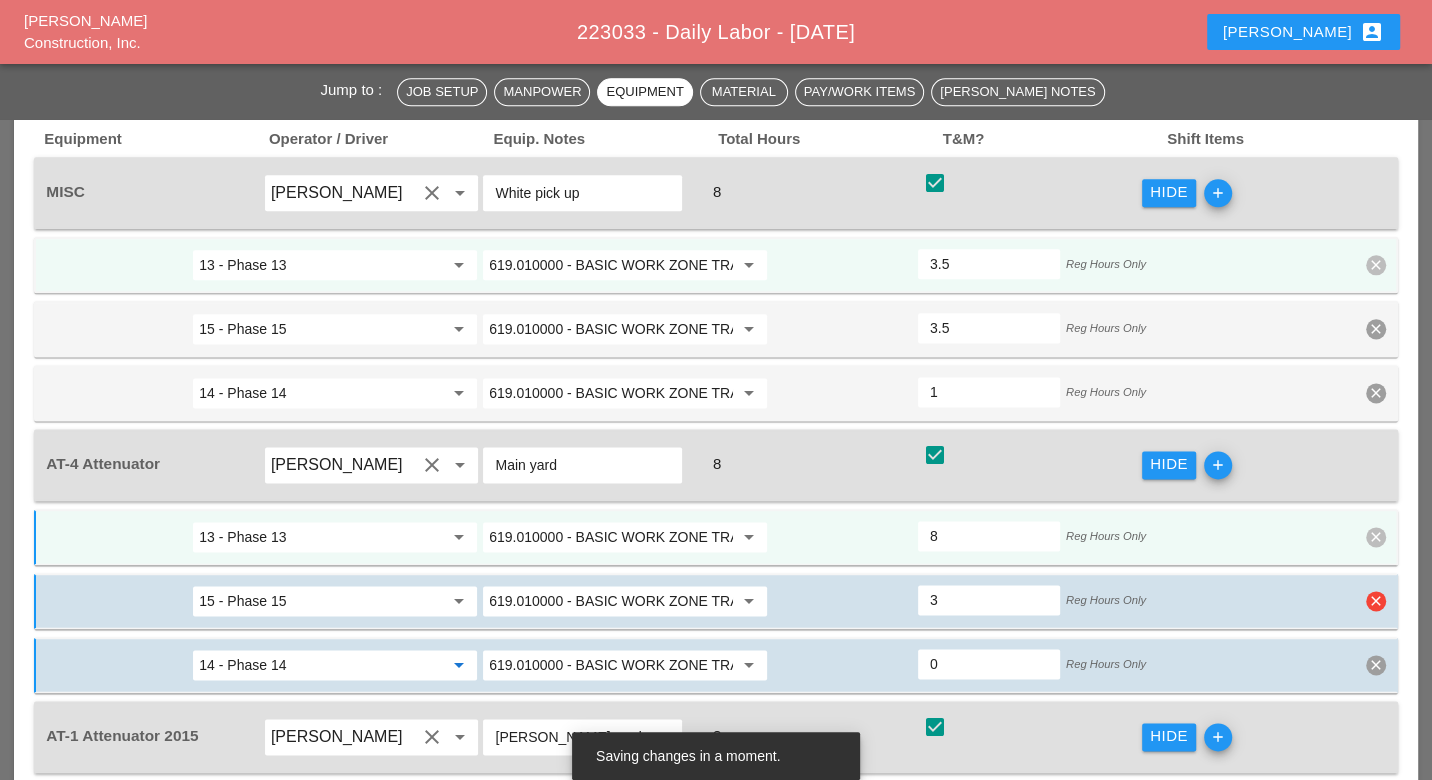 type on "5" 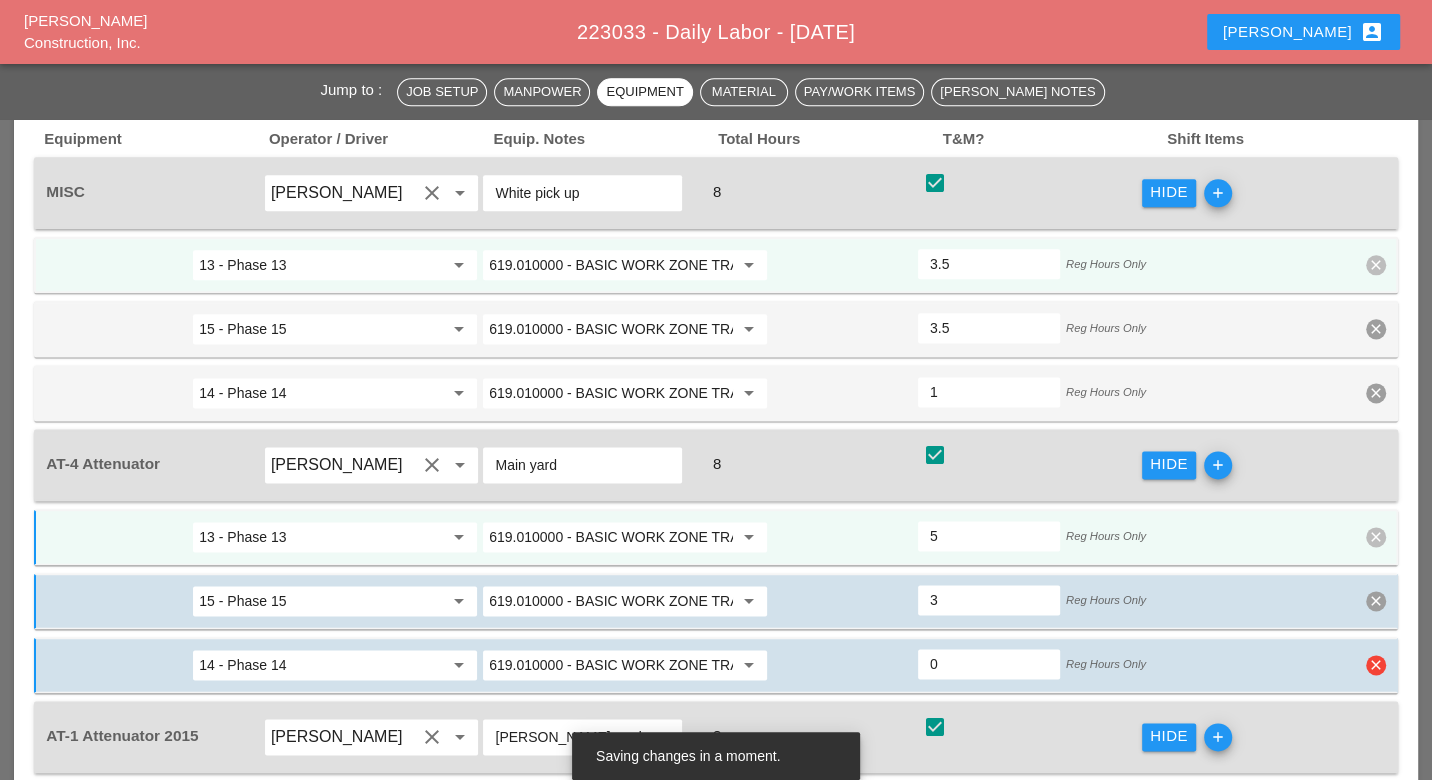type on "3" 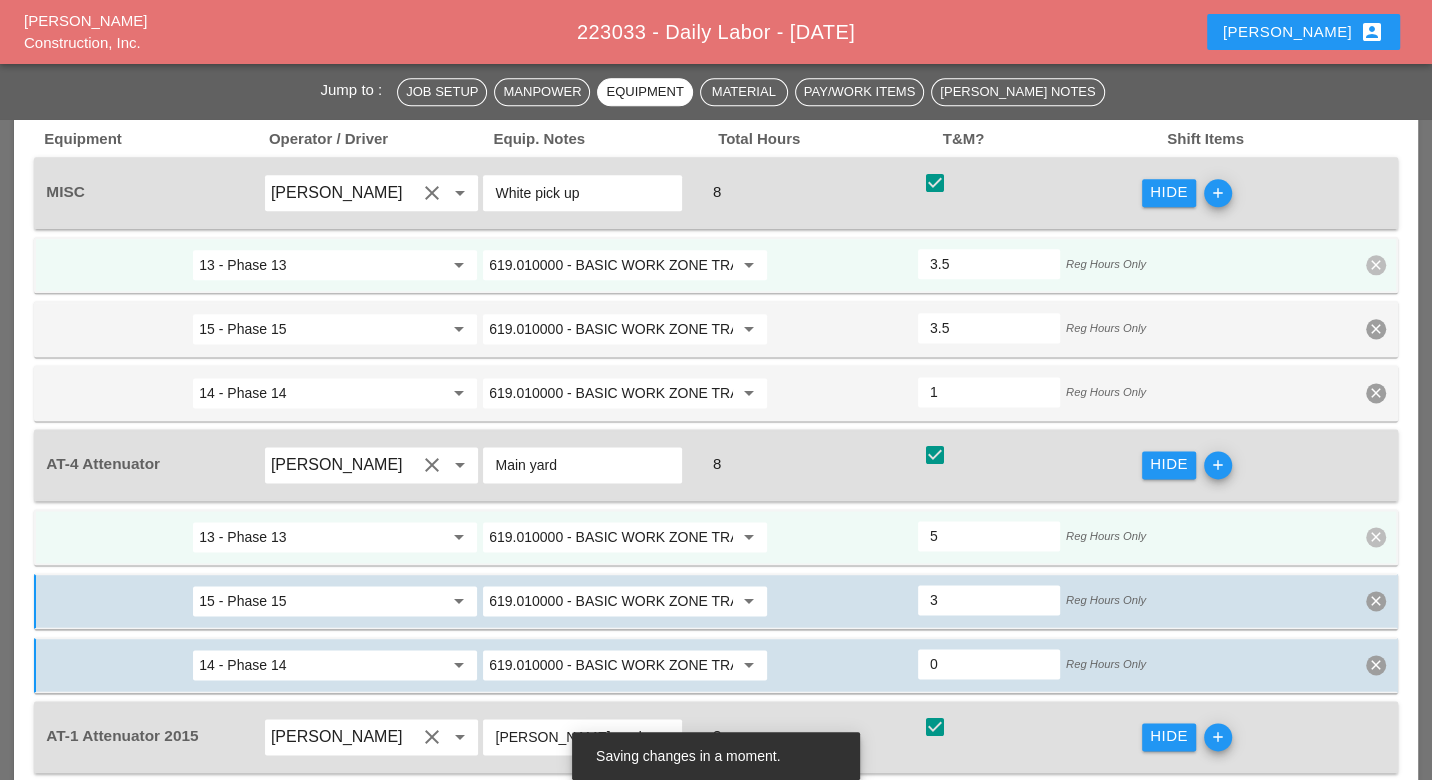 click on "5" at bounding box center [989, 536] 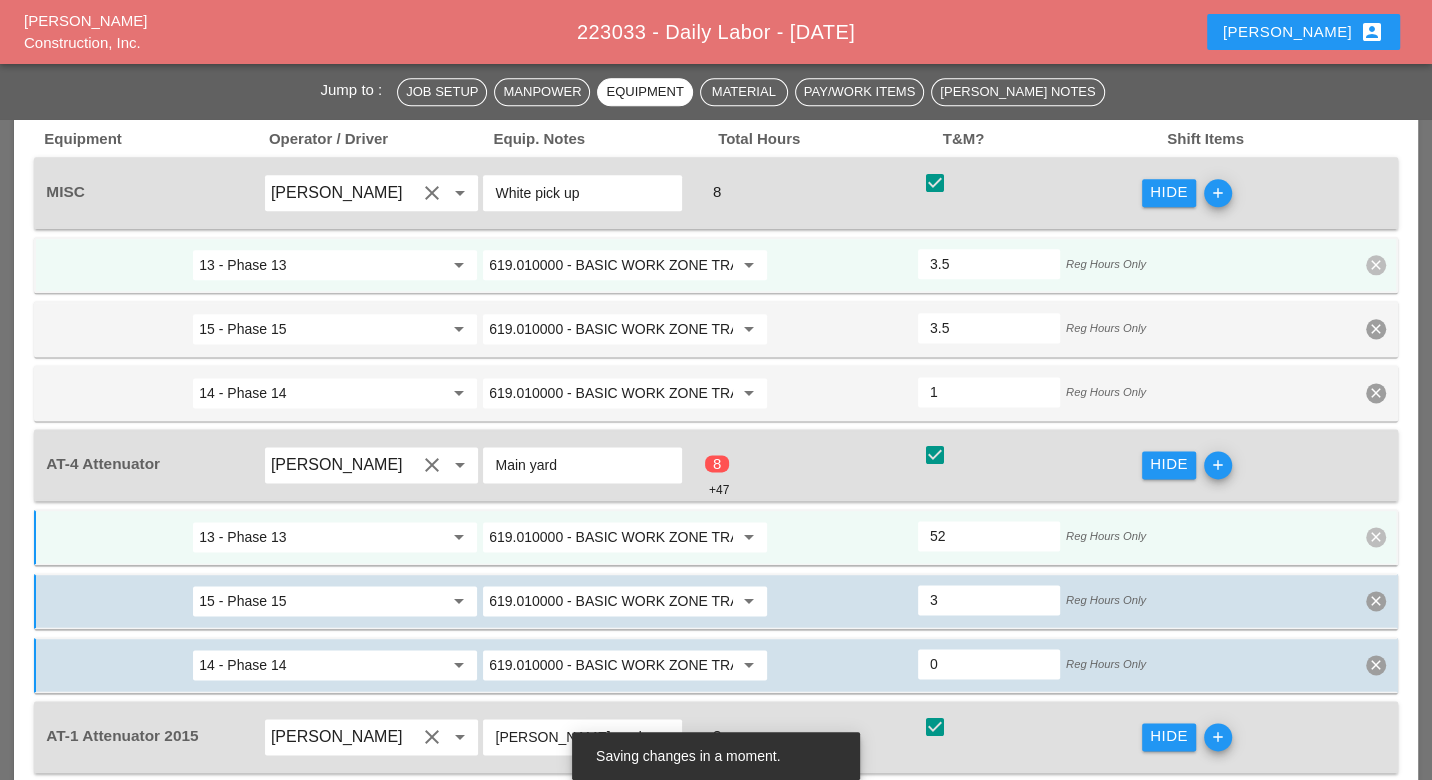 drag, startPoint x: 952, startPoint y: 444, endPoint x: 923, endPoint y: 445, distance: 29.017237 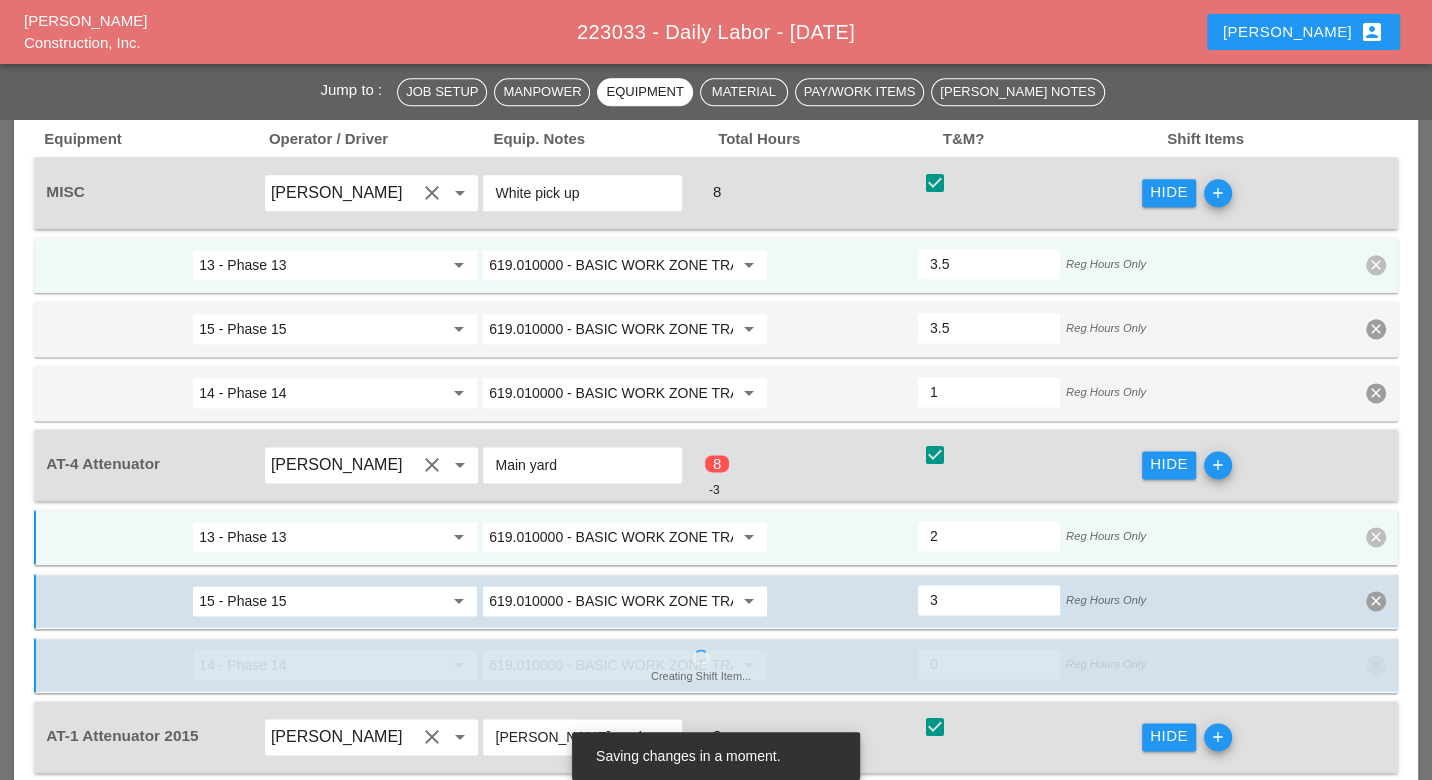 click on "2" at bounding box center (989, 536) 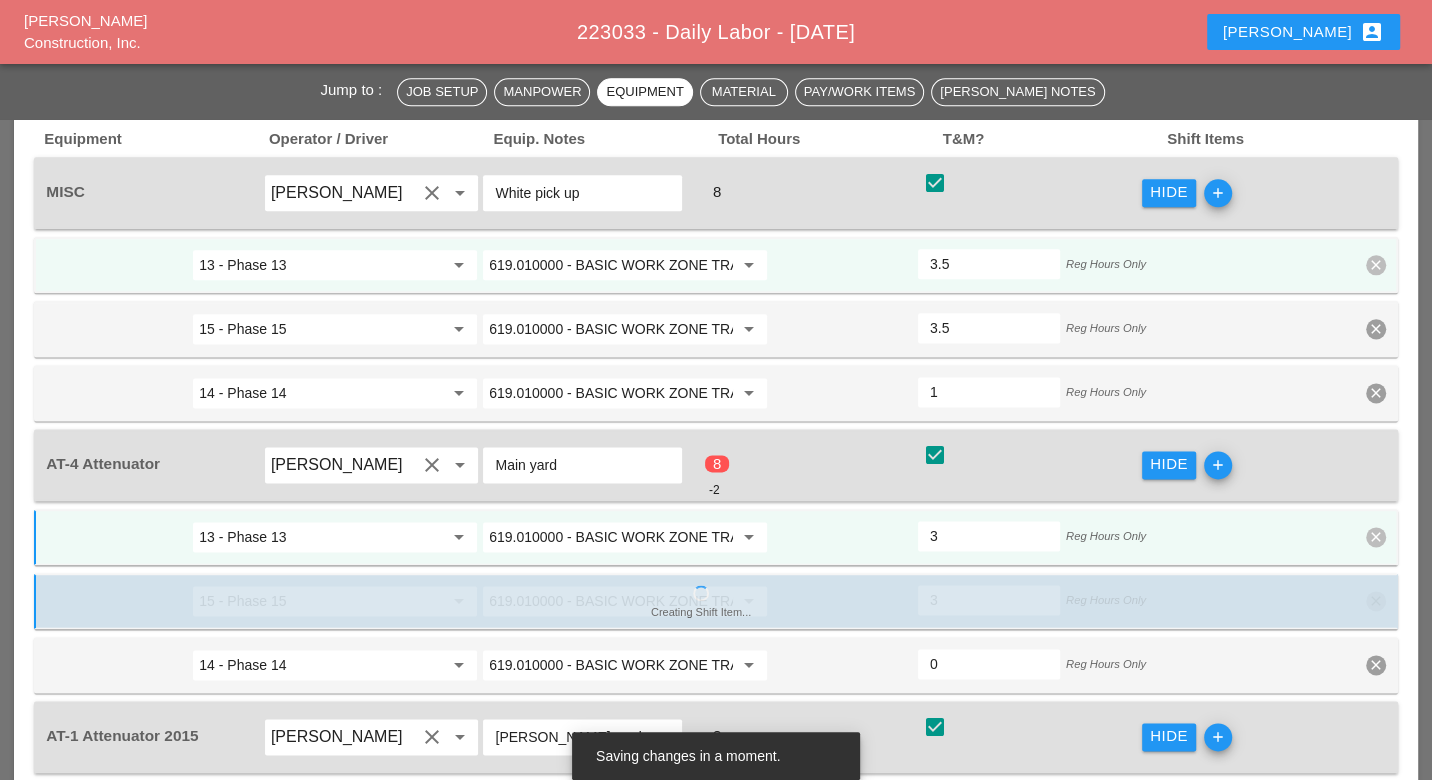 type on "3.5" 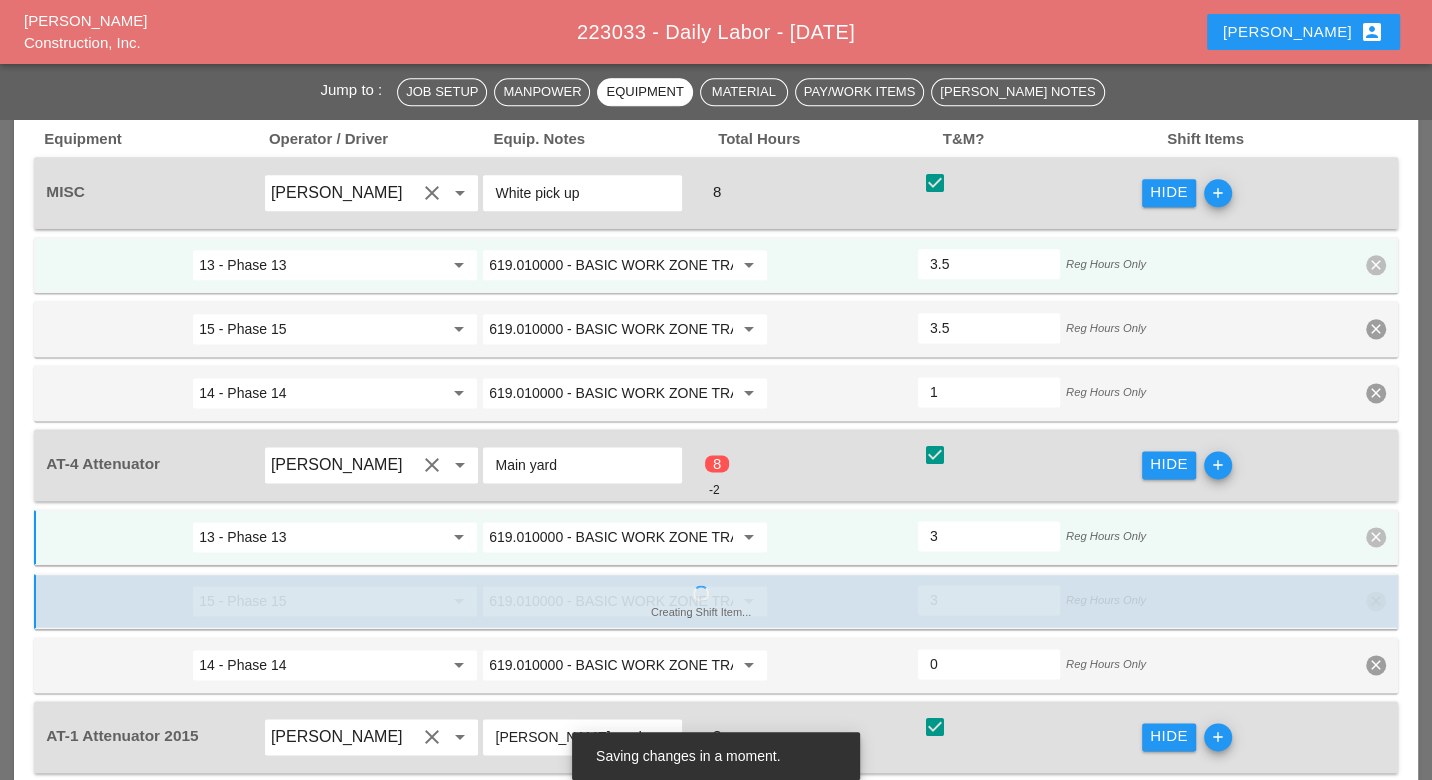 click on "3.5" at bounding box center [989, 536] 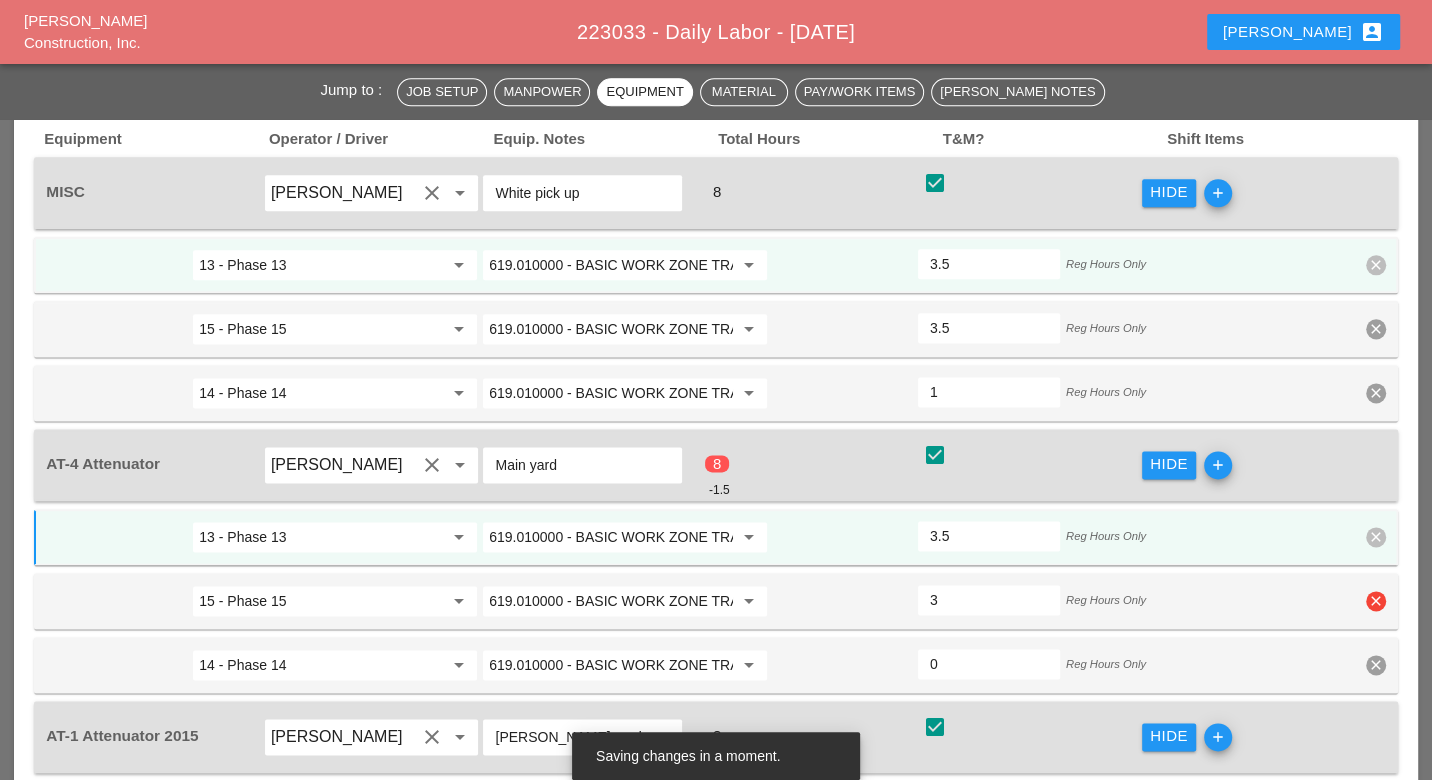type on "3.5" 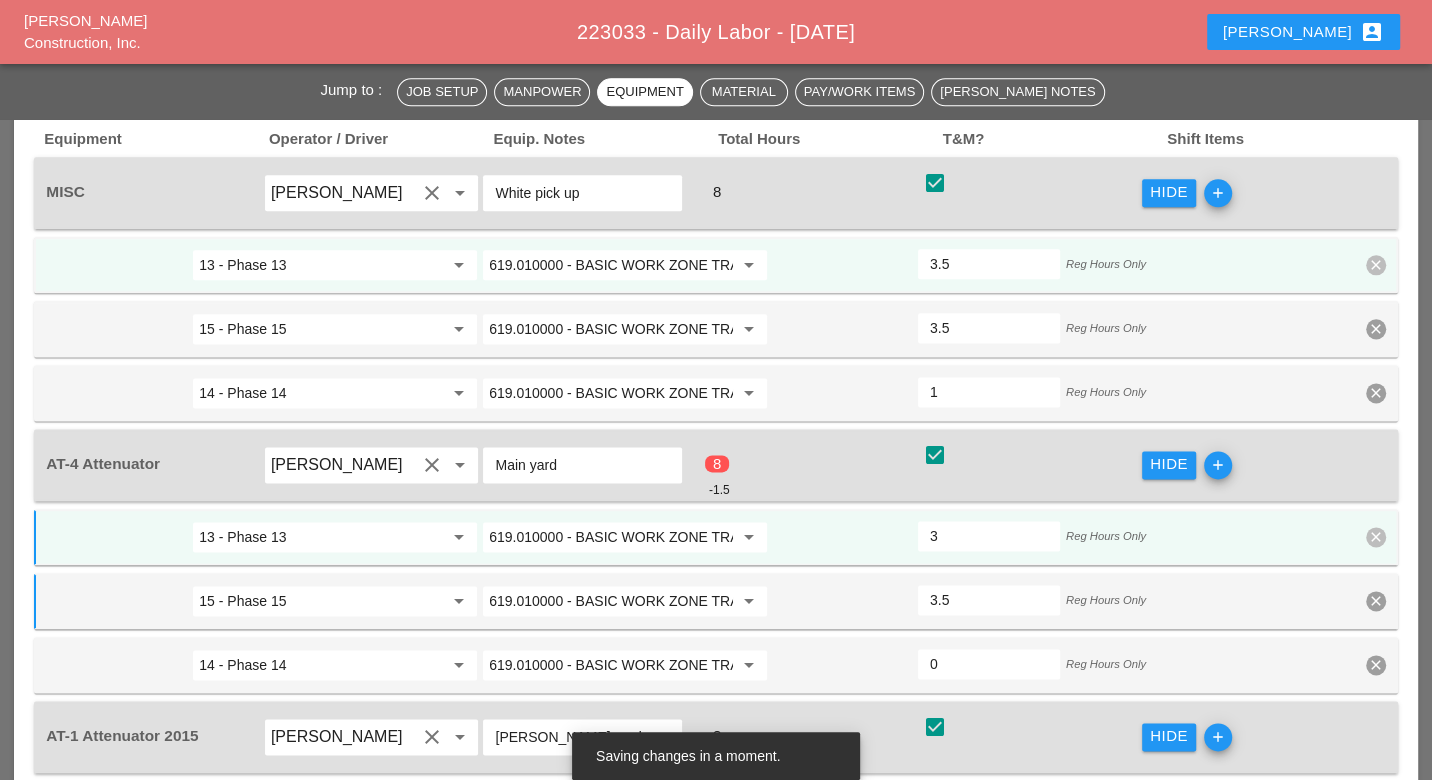 type on "3.5" 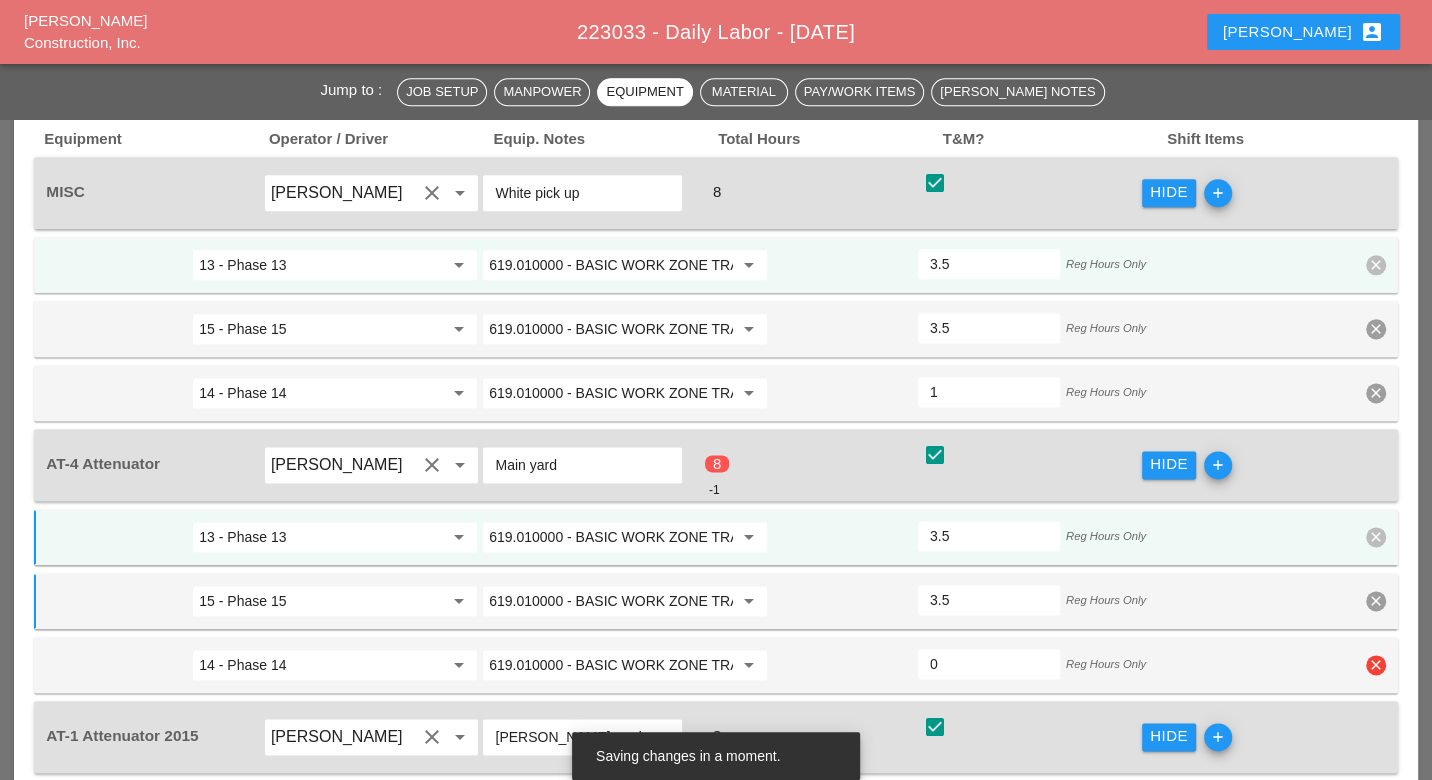 drag, startPoint x: 949, startPoint y: 572, endPoint x: 923, endPoint y: 572, distance: 26 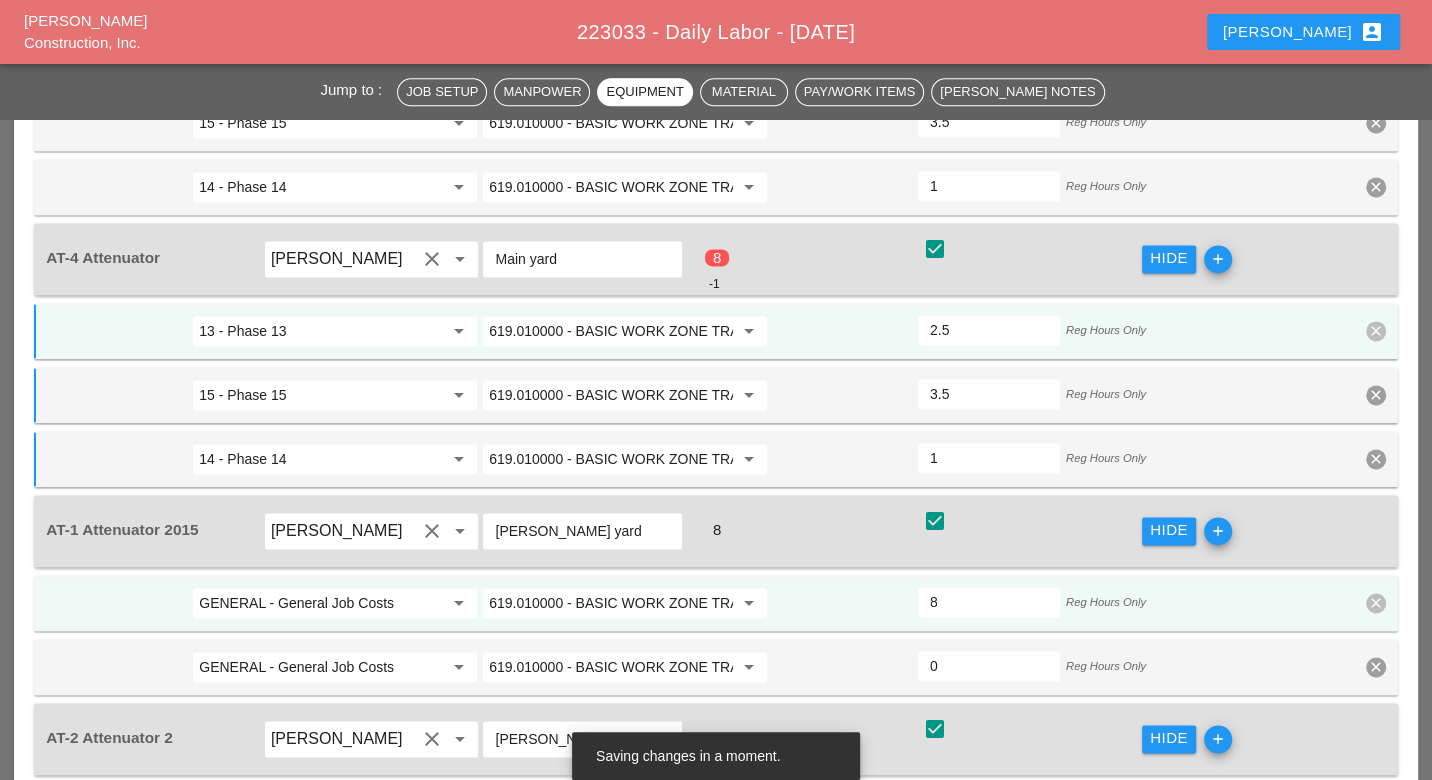 scroll, scrollTop: 2000, scrollLeft: 0, axis: vertical 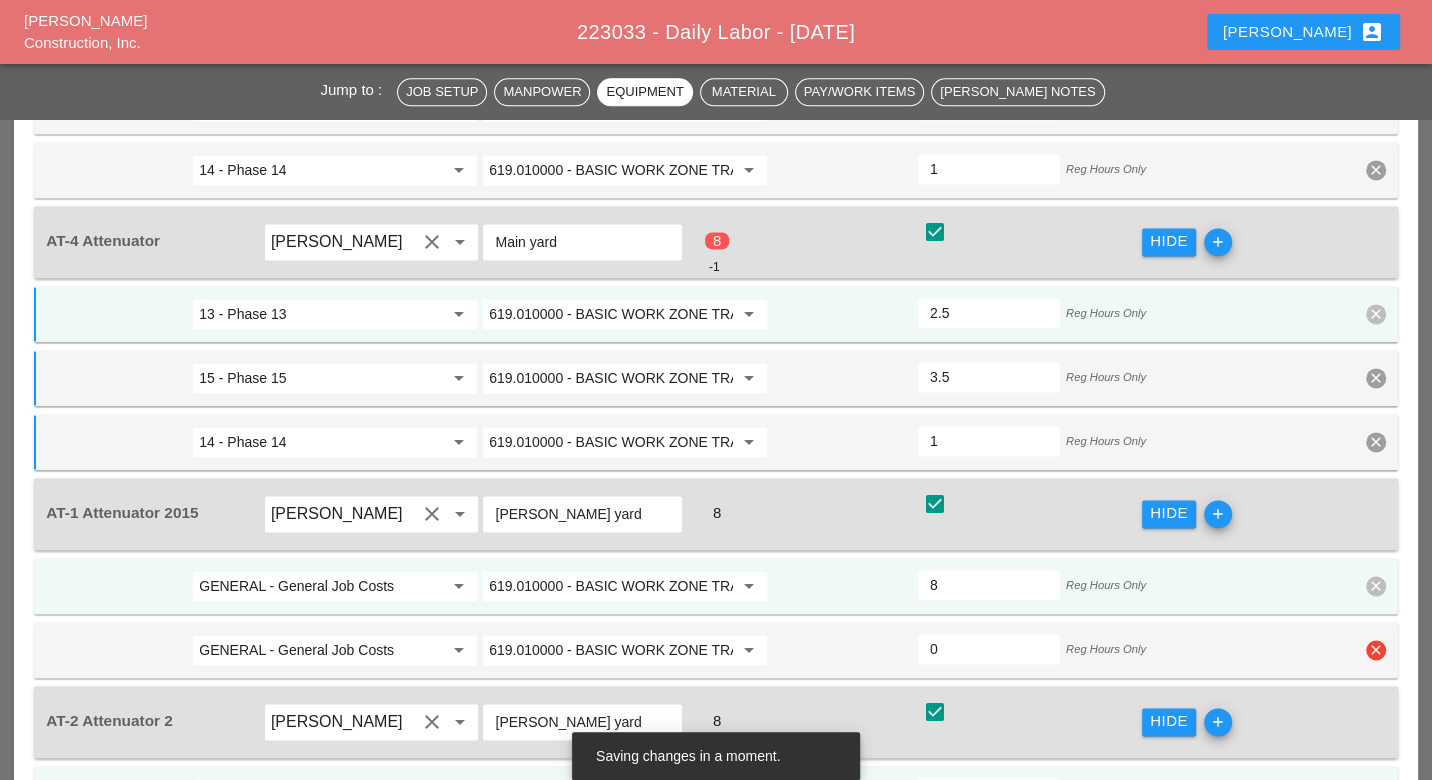 type on "1" 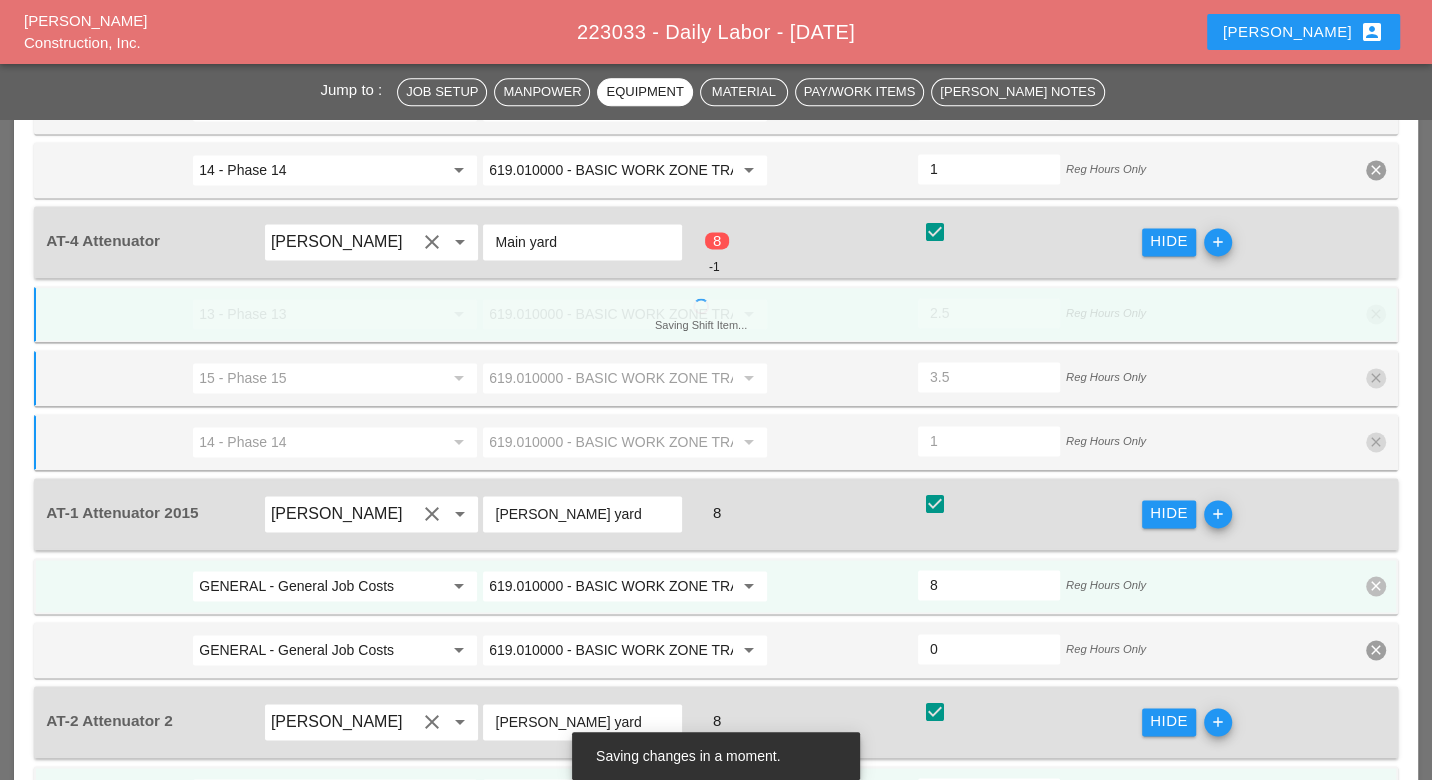 click on "add" at bounding box center [1218, 514] 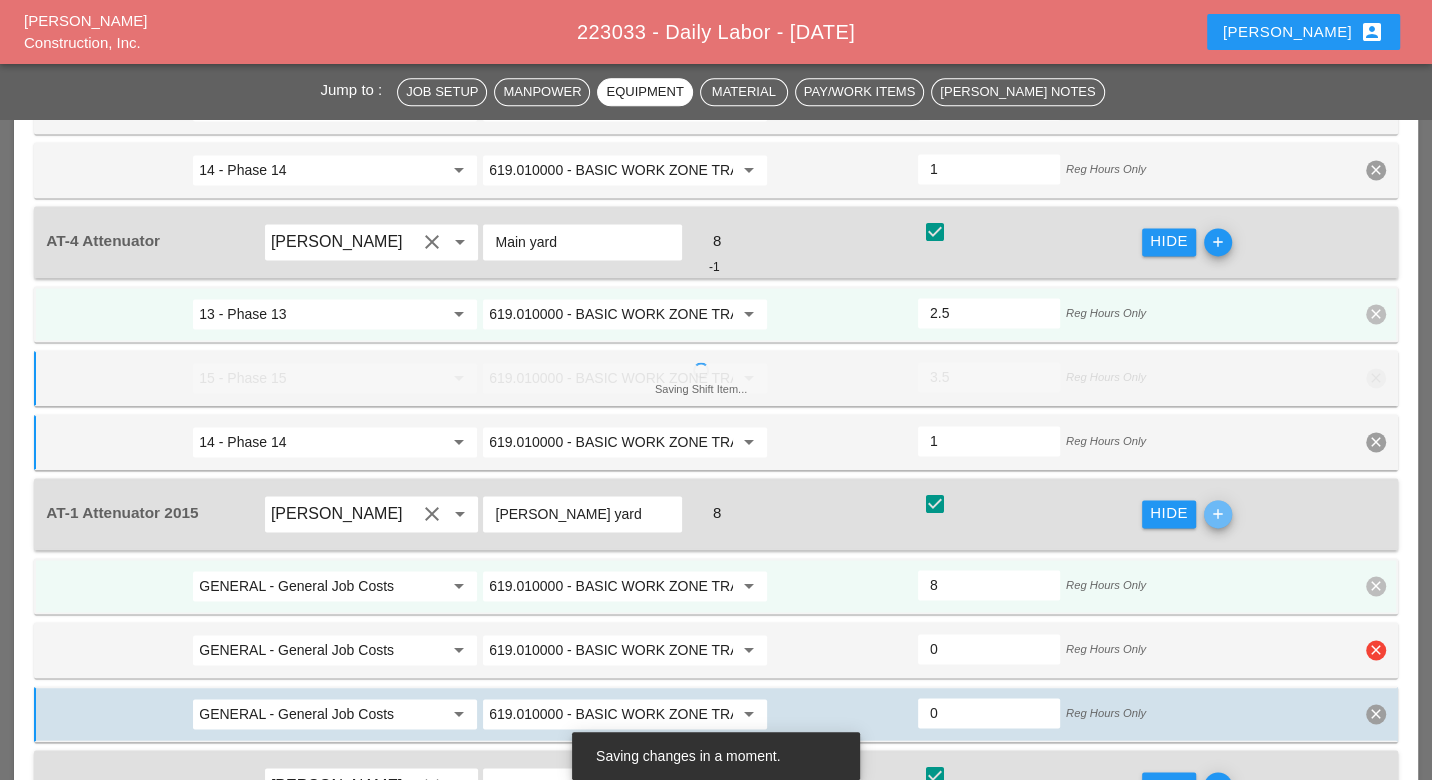 type on "3.5" 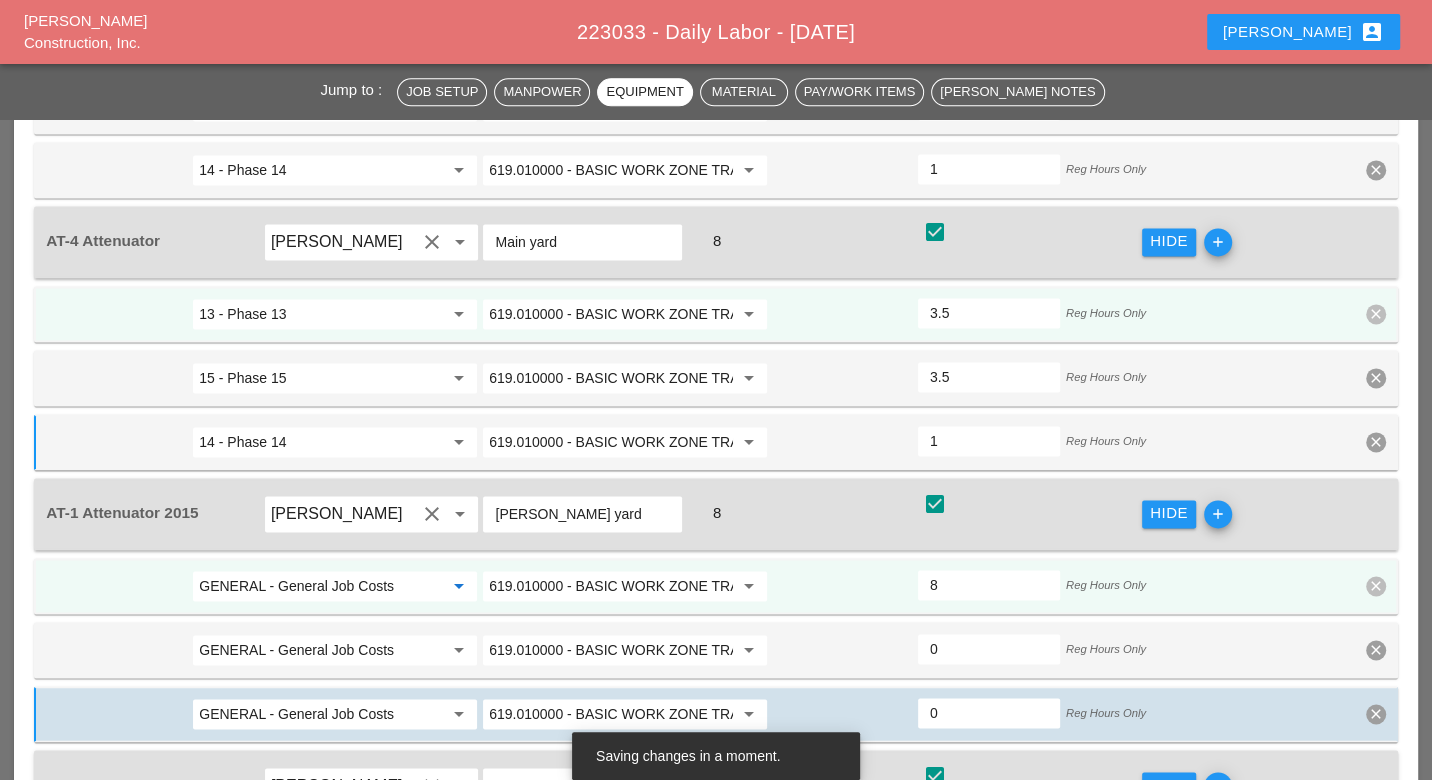 click on "GENERAL - General Job Costs" at bounding box center (321, 586) 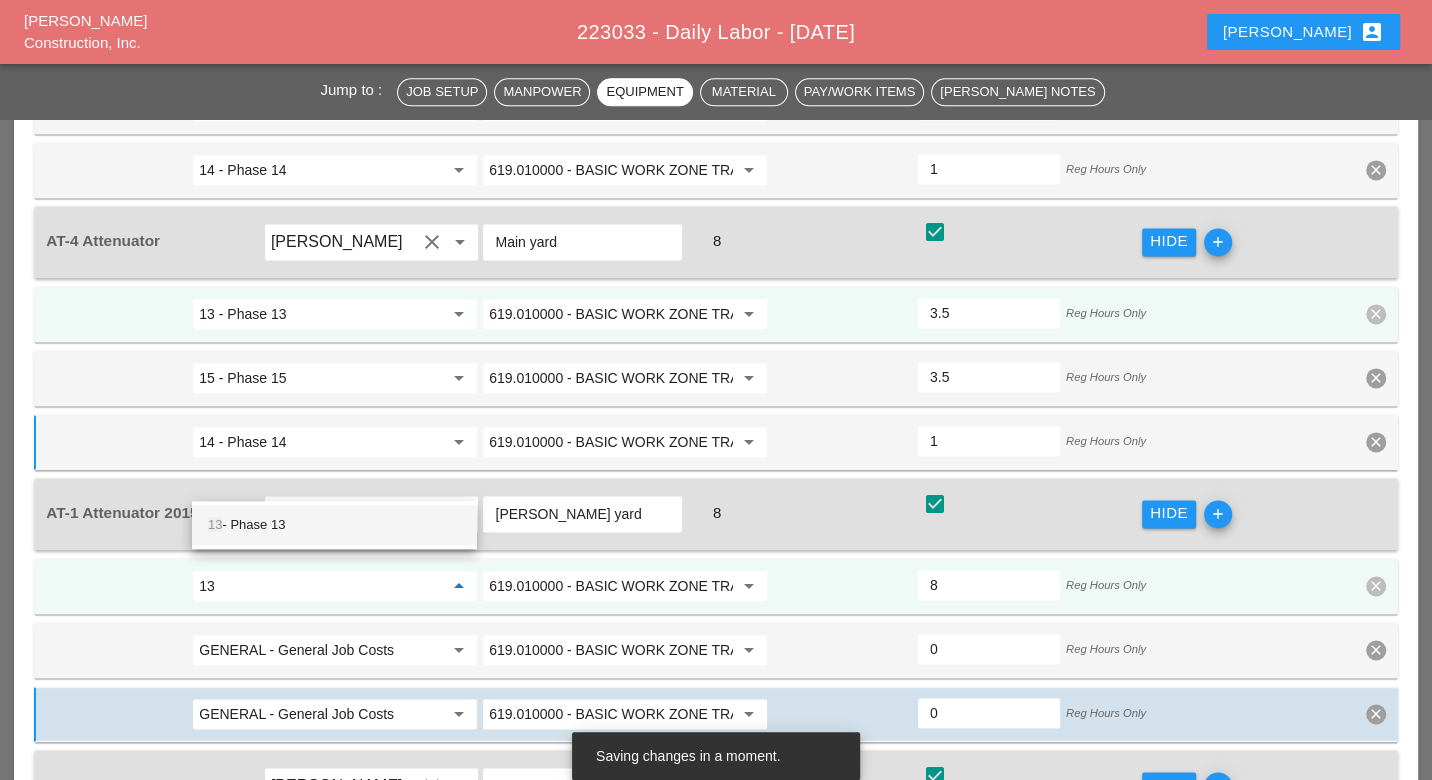click on "13  - Phase 13" at bounding box center (334, 525) 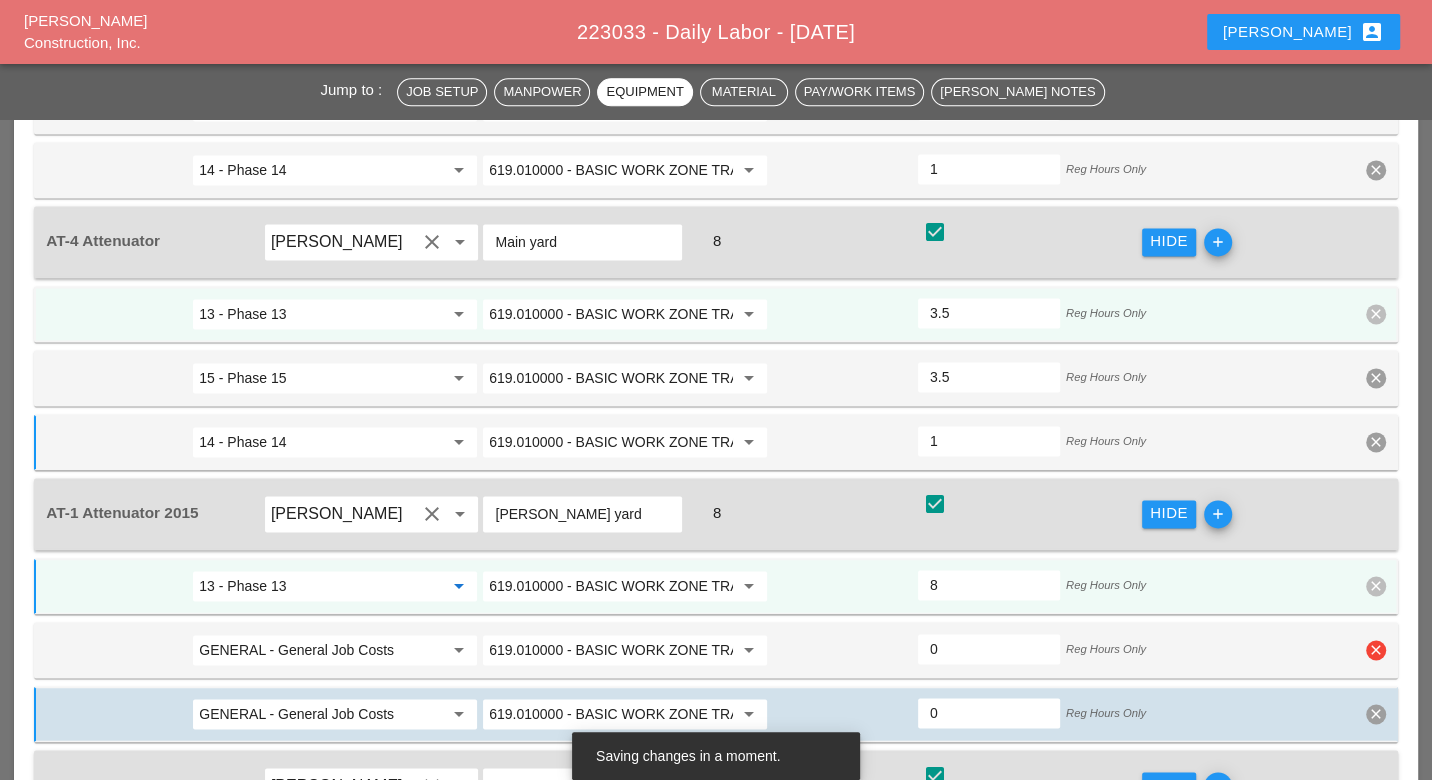 type on "13 - Phase 13" 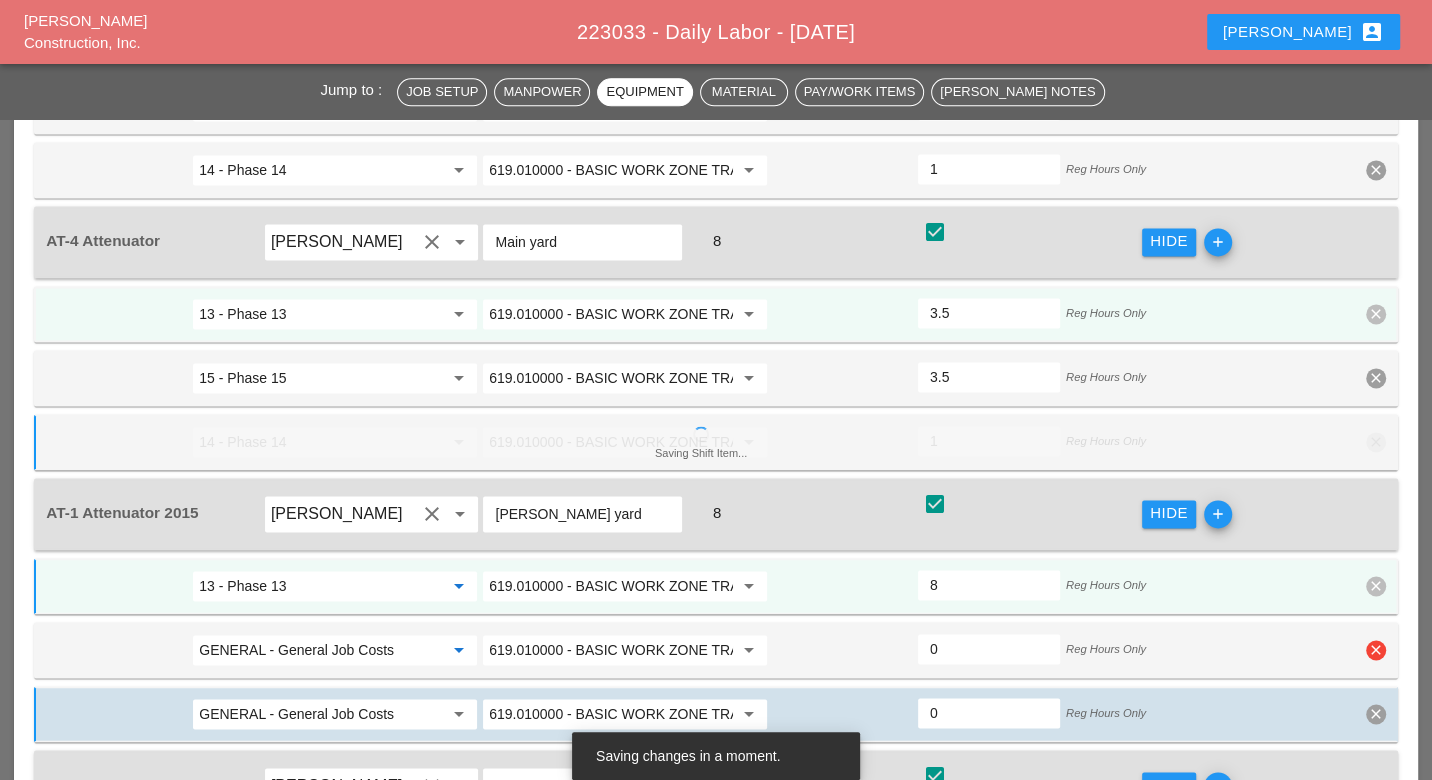 click on "GENERAL - General Job Costs" at bounding box center [321, 650] 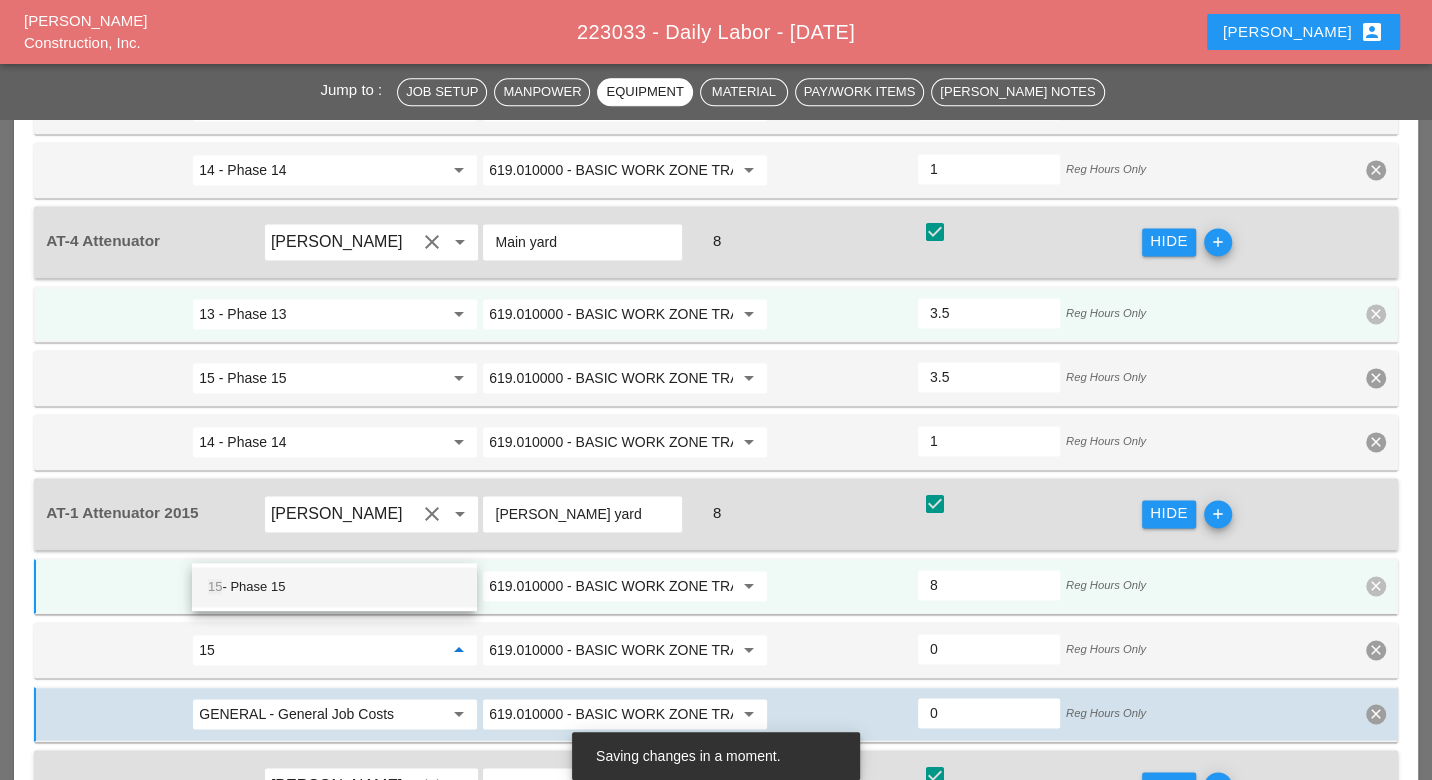 click on "15  - Phase 15" at bounding box center (334, 587) 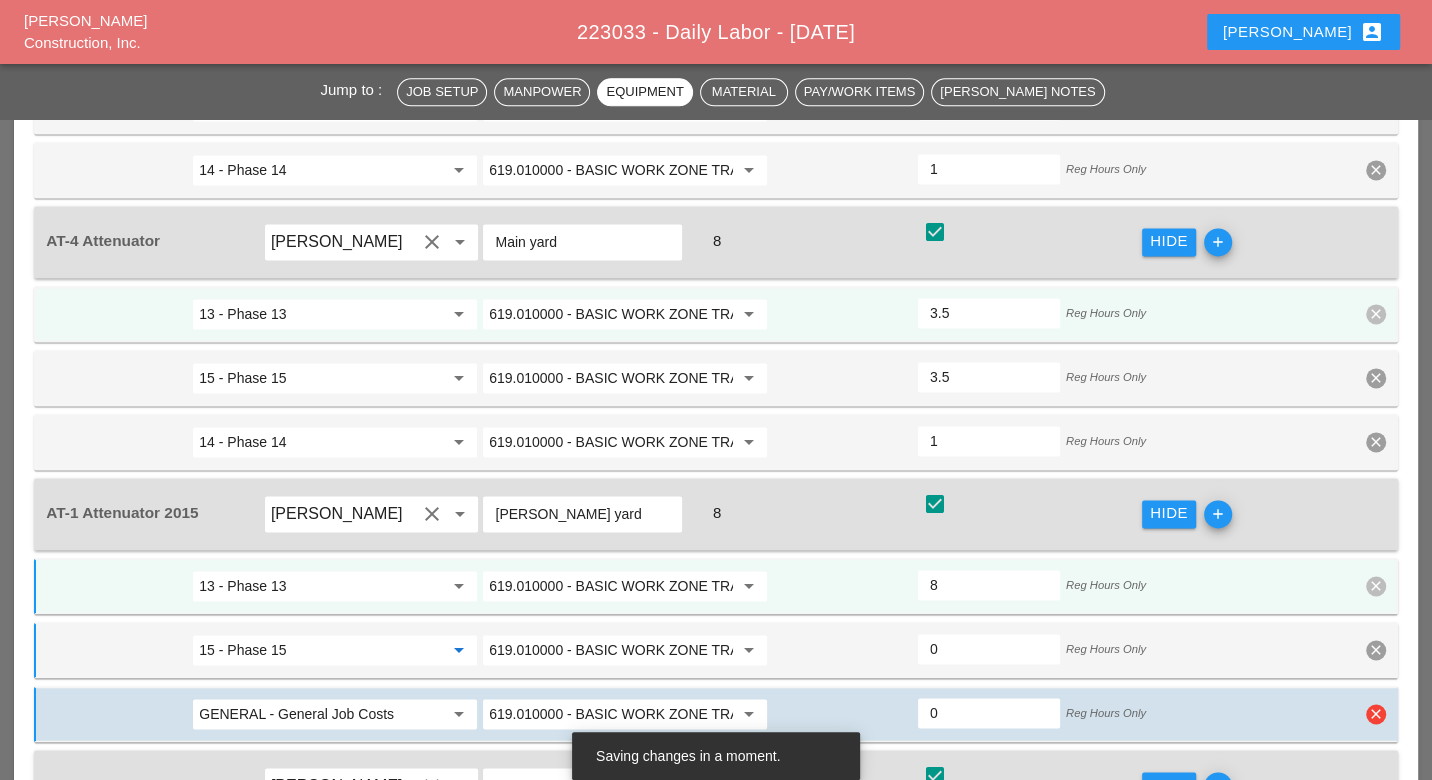 type on "15 - Phase 15" 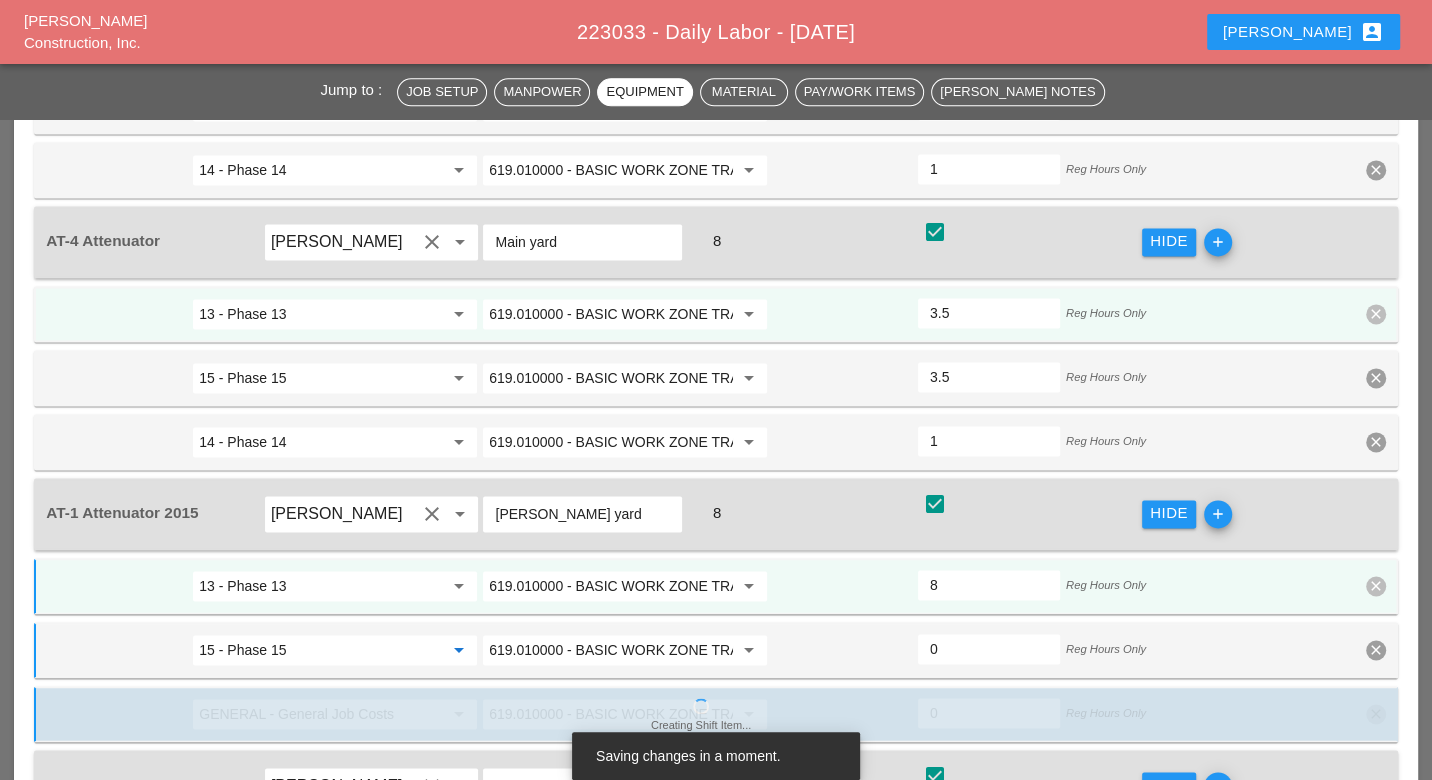 click on "Creating Shift Item... GENERAL - General Job Costs arrow_drop_down 619.010000 - BASIC WORK ZONE TRAFFIC CONTROL arrow_drop_down 0 Reg Hours Only clear" at bounding box center (715, 714) 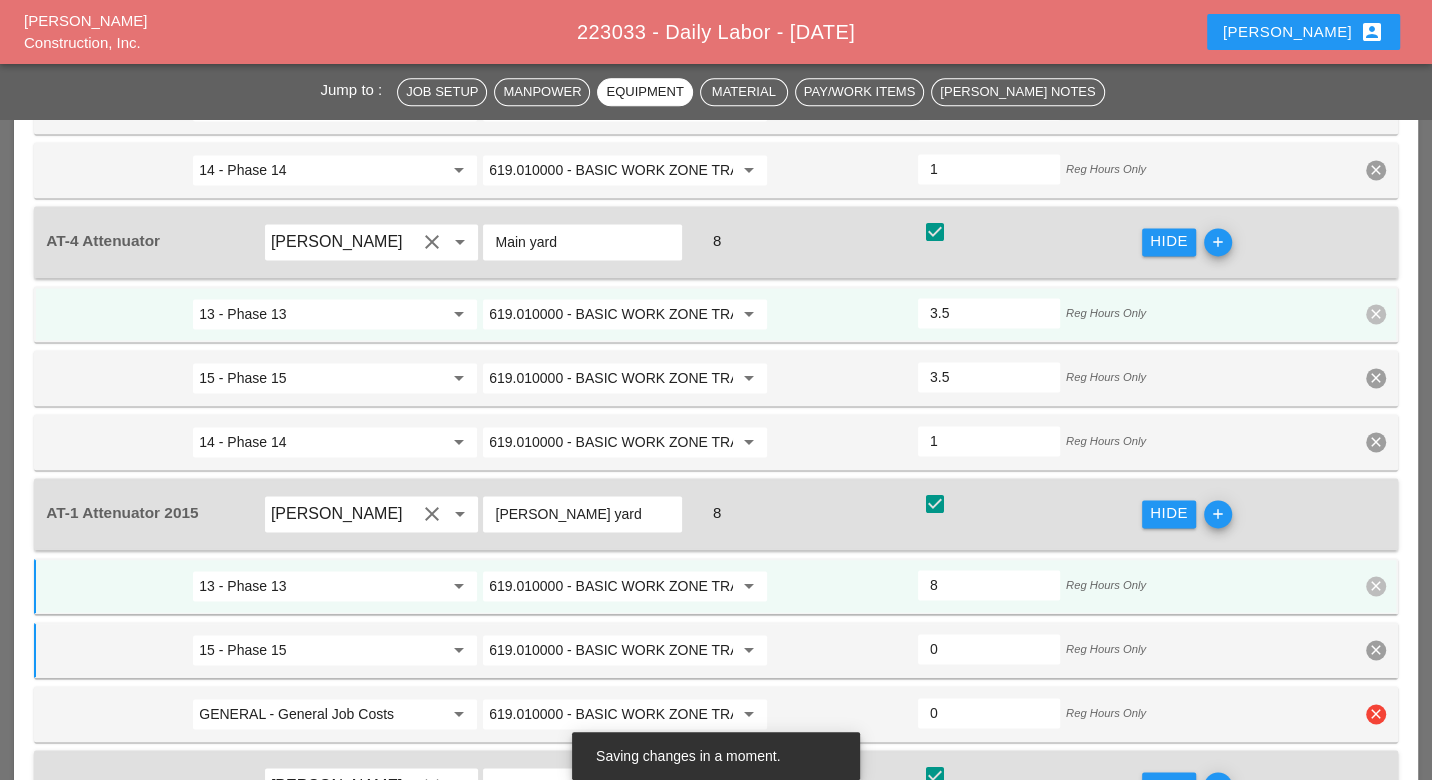 click on "GENERAL - General Job Costs" at bounding box center (321, 714) 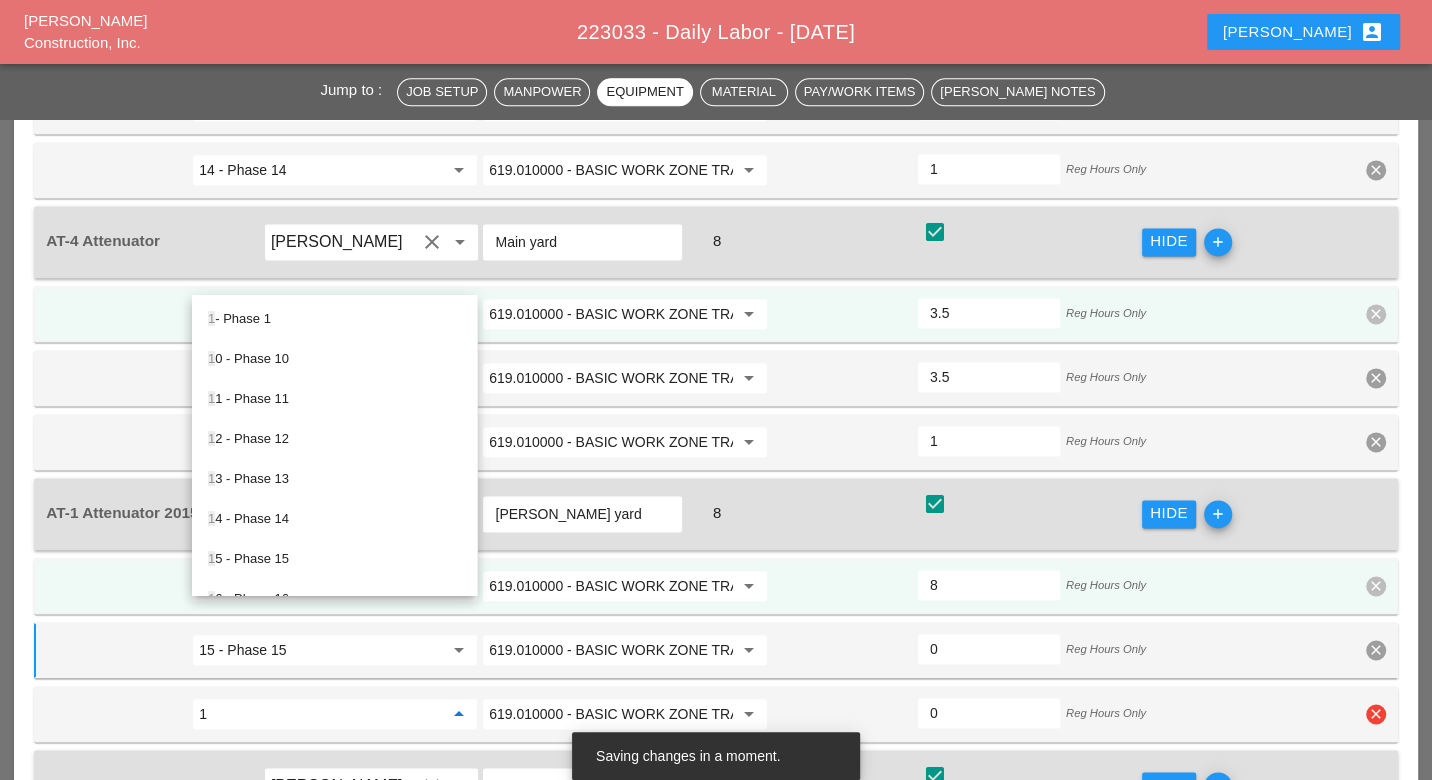 click on "1" at bounding box center (321, 714) 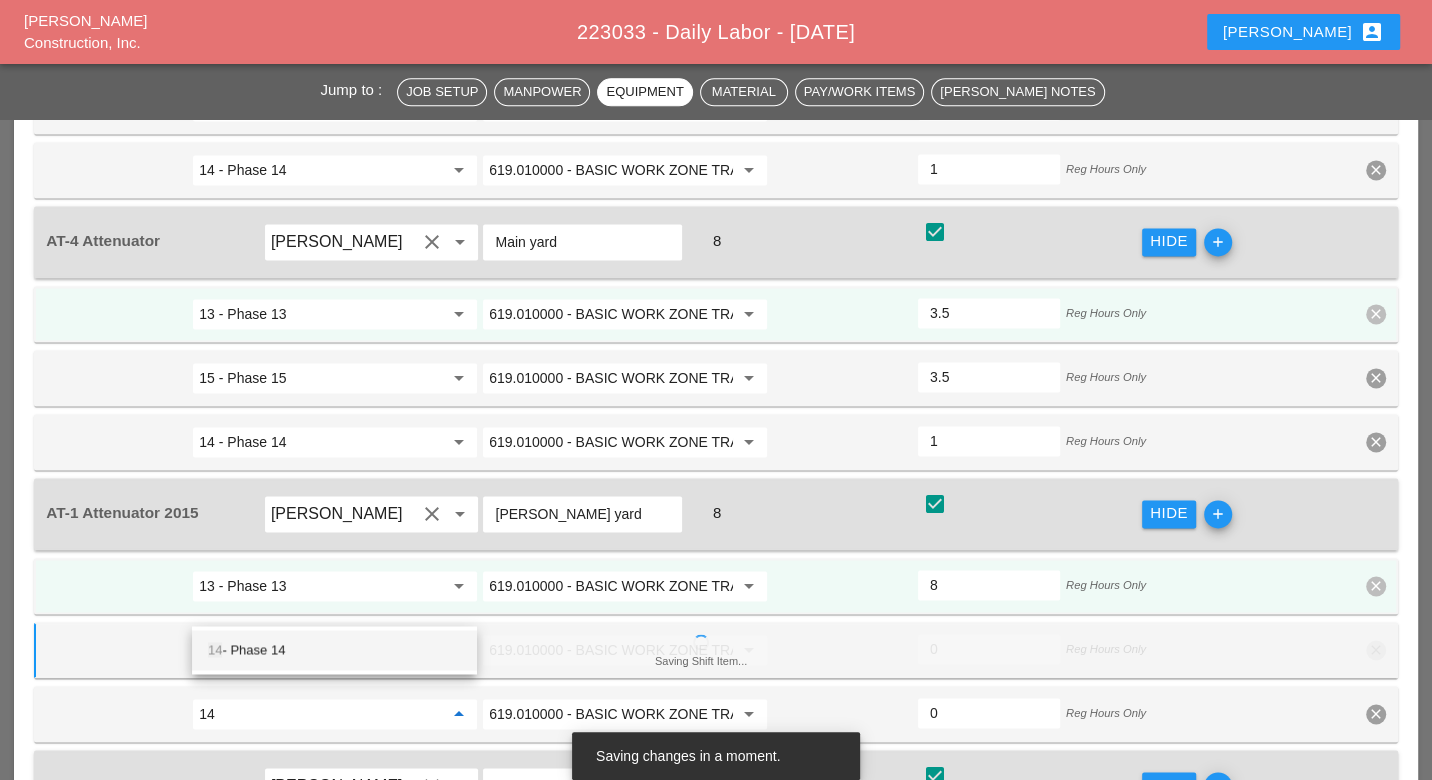 drag, startPoint x: 241, startPoint y: 651, endPoint x: 469, endPoint y: 640, distance: 228.2652 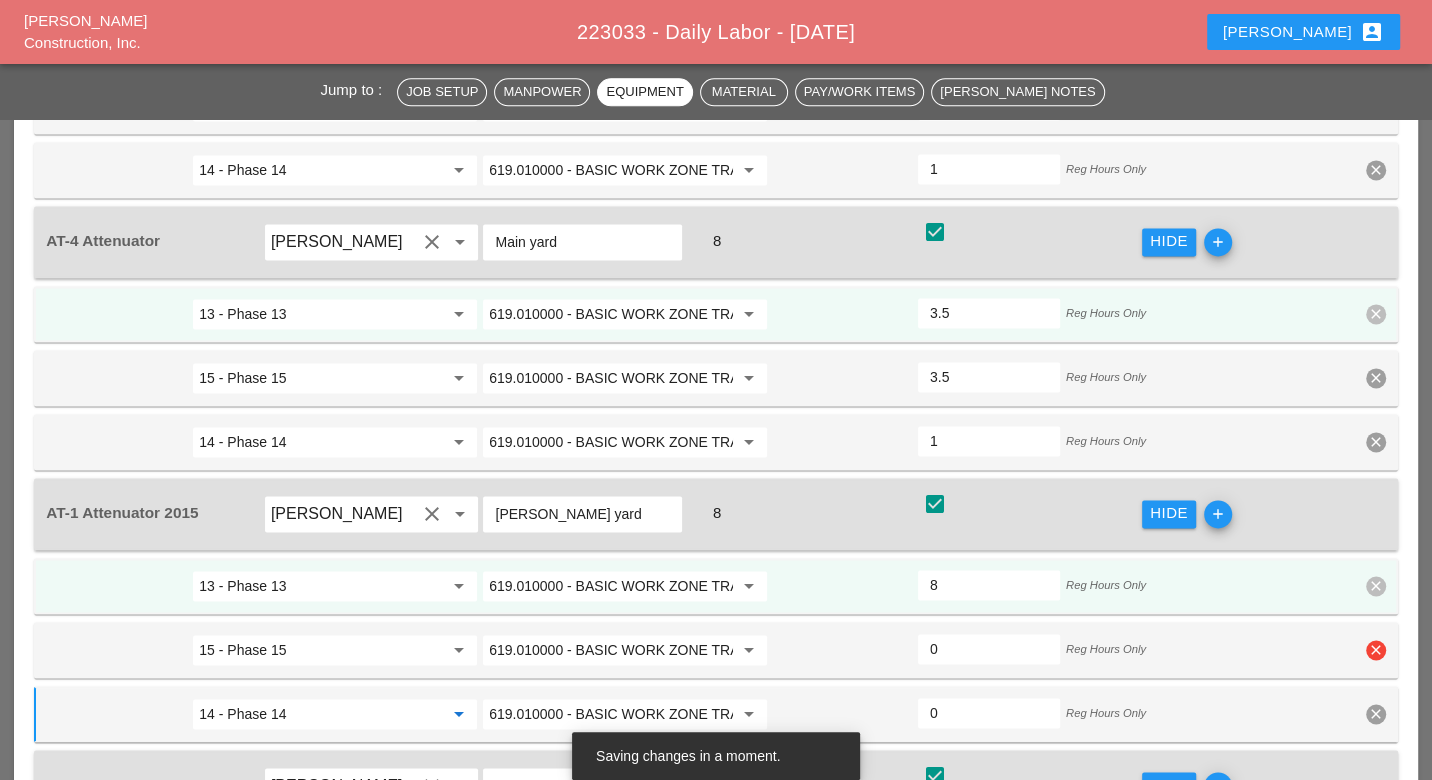type on "14 - Phase 14" 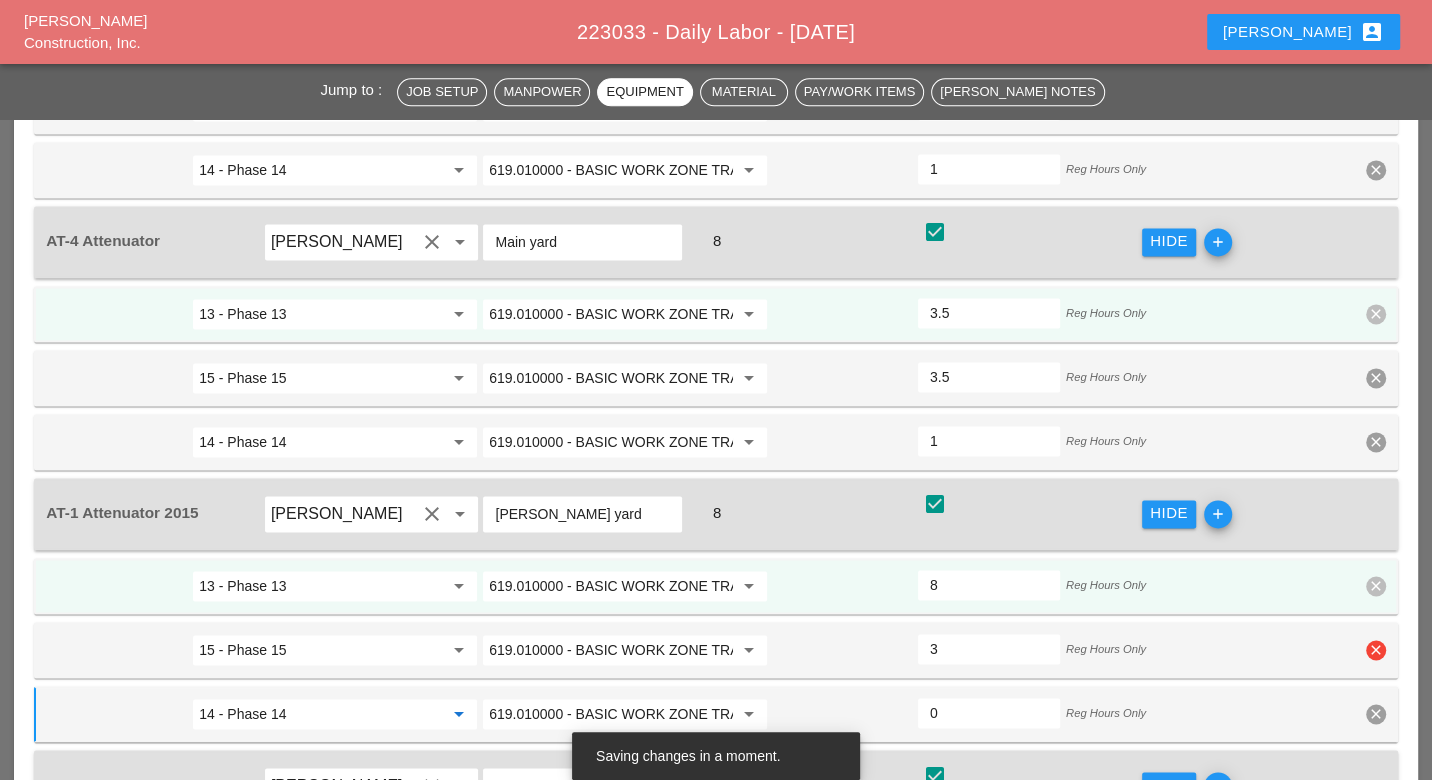 type on "5" 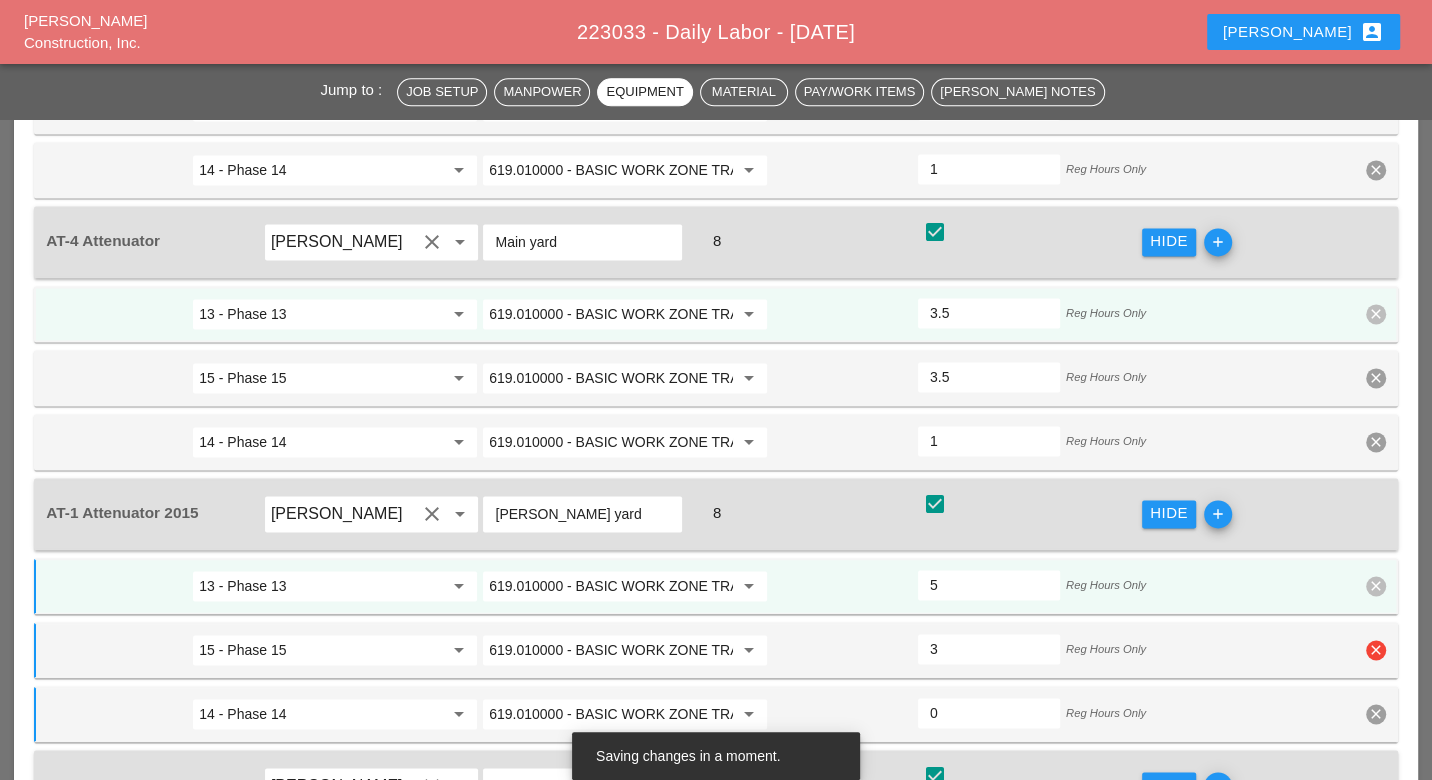 type on "3.5" 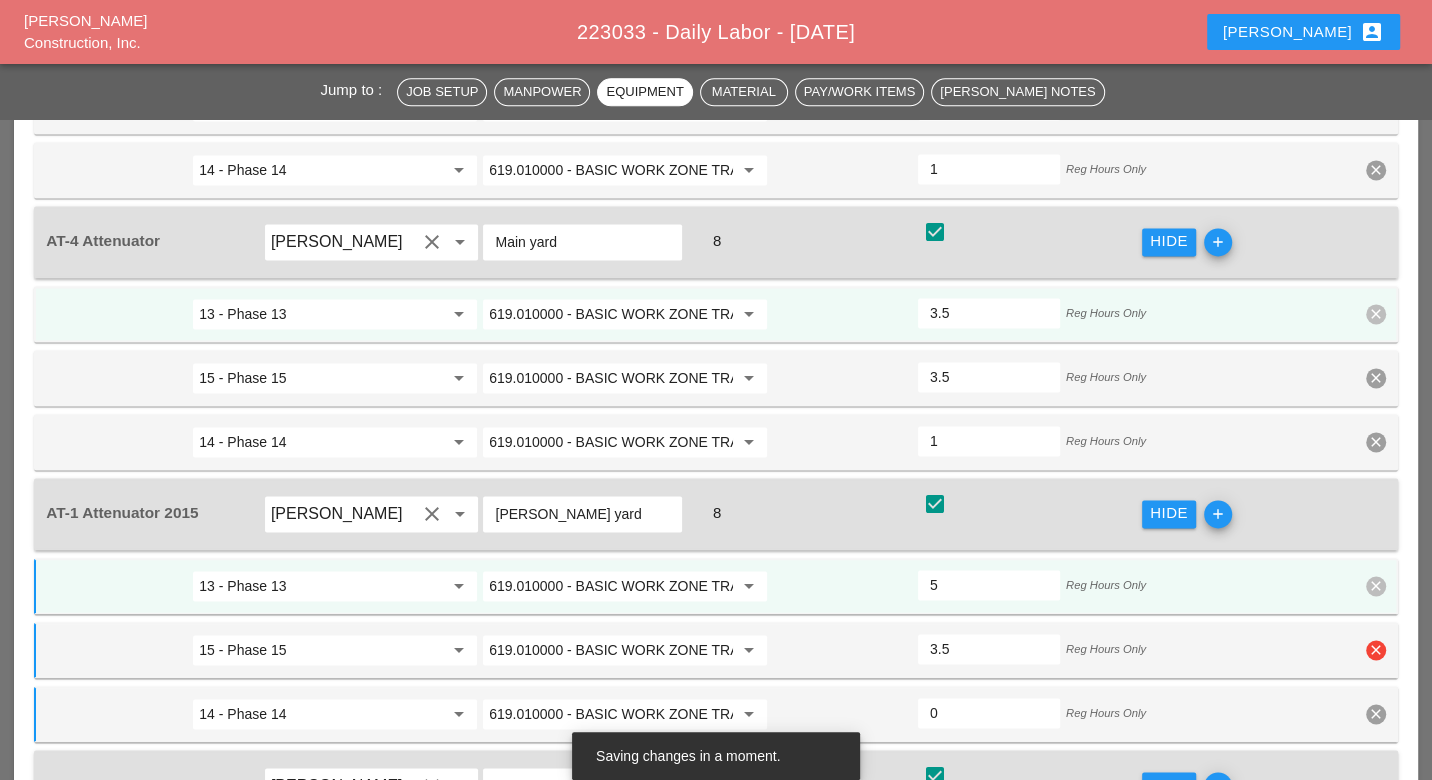 type on "4.5" 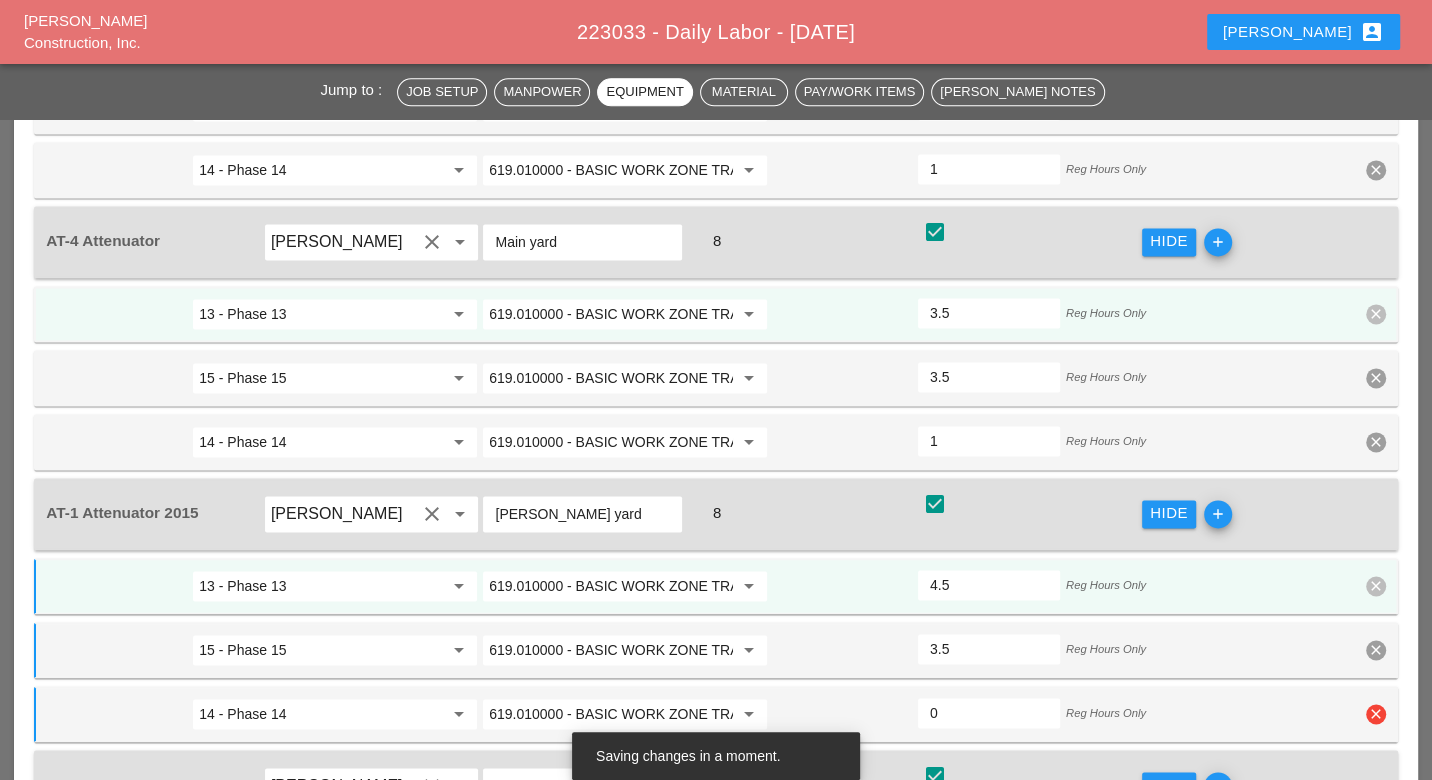 click on "0" at bounding box center [989, 713] 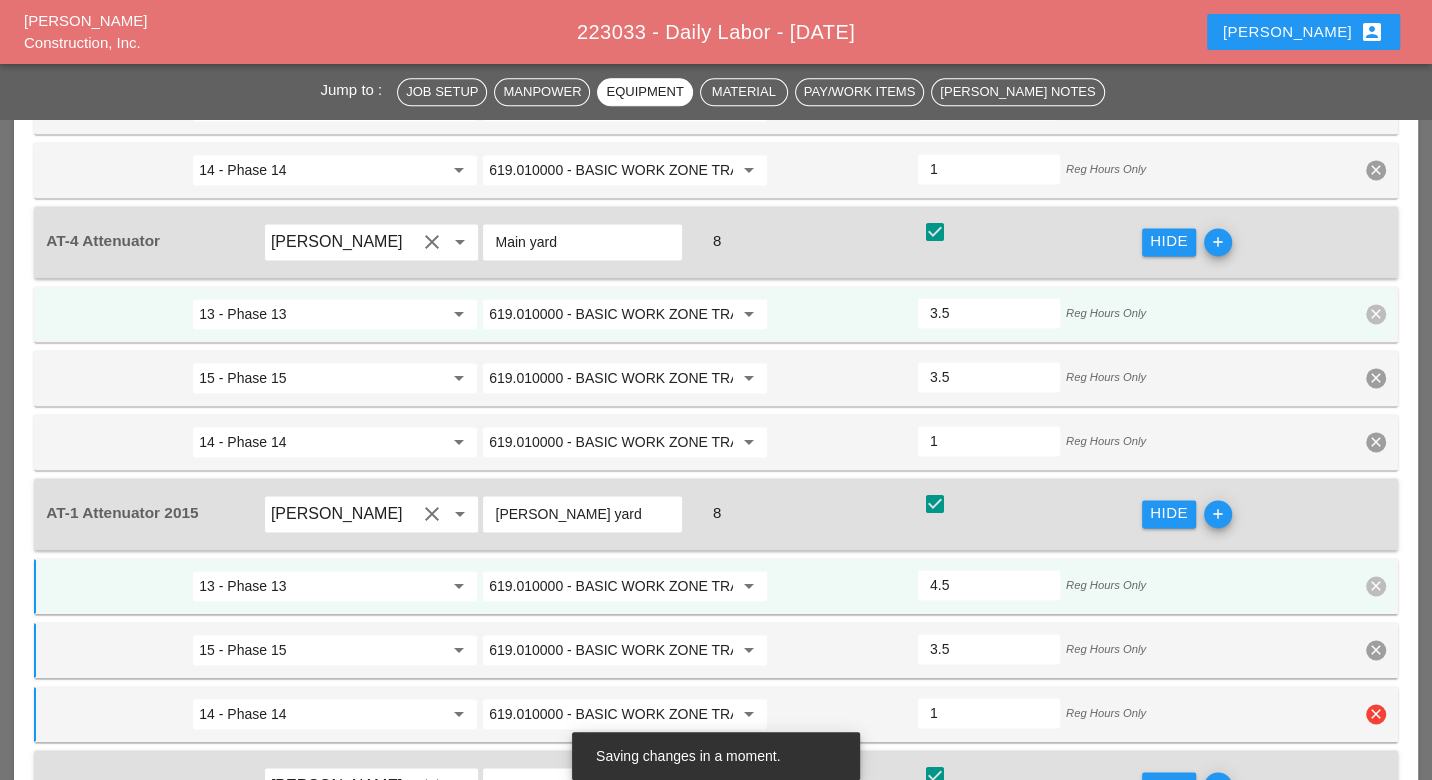 type on "3.5" 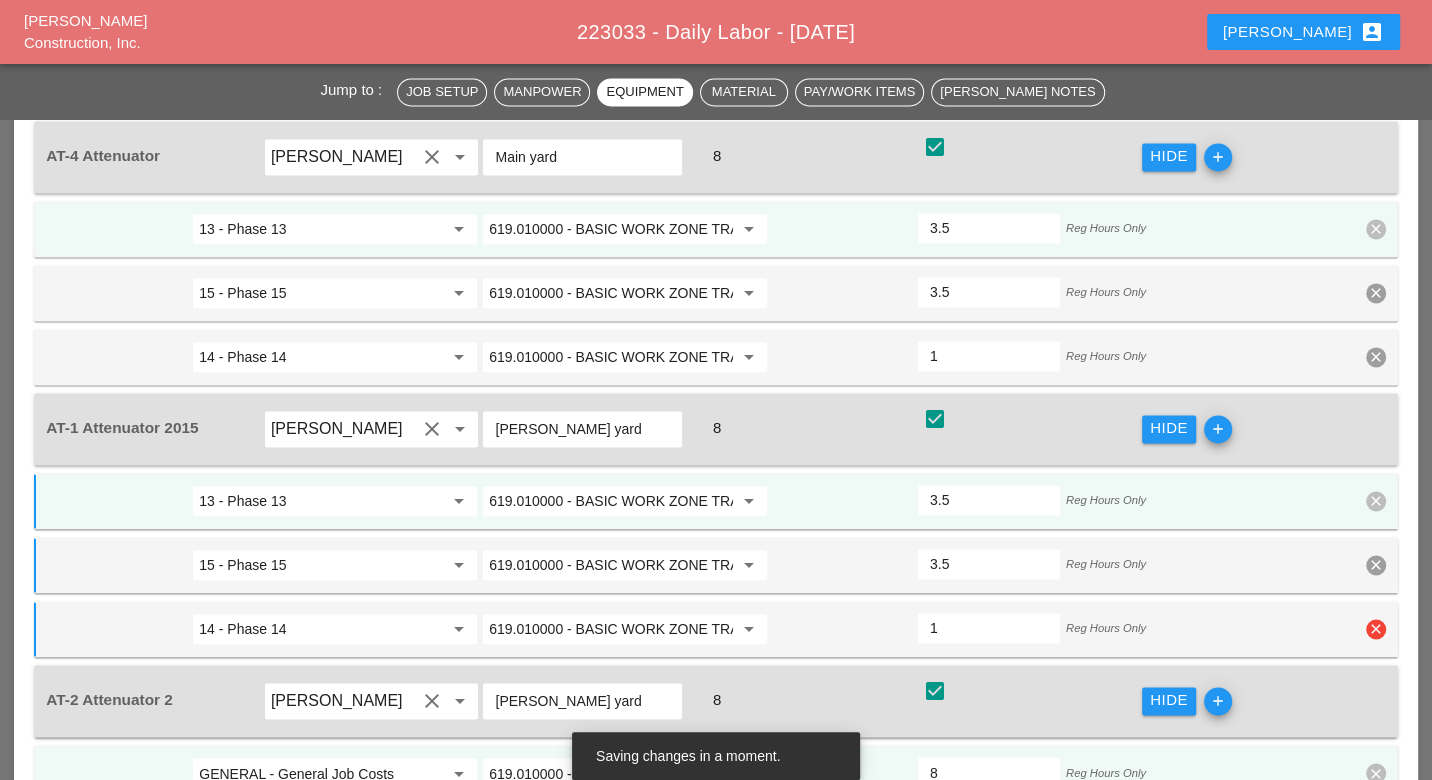 scroll, scrollTop: 2111, scrollLeft: 0, axis: vertical 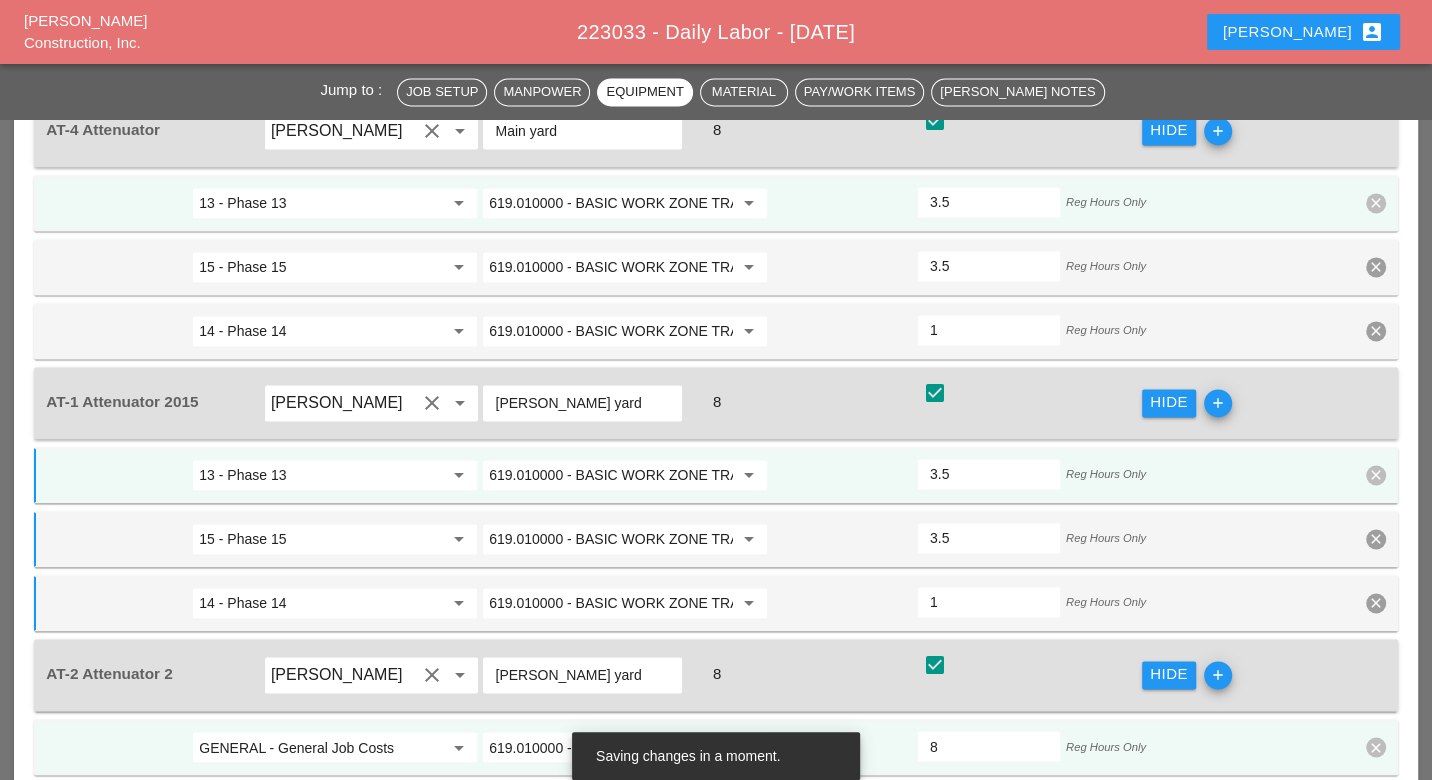 type on "1" 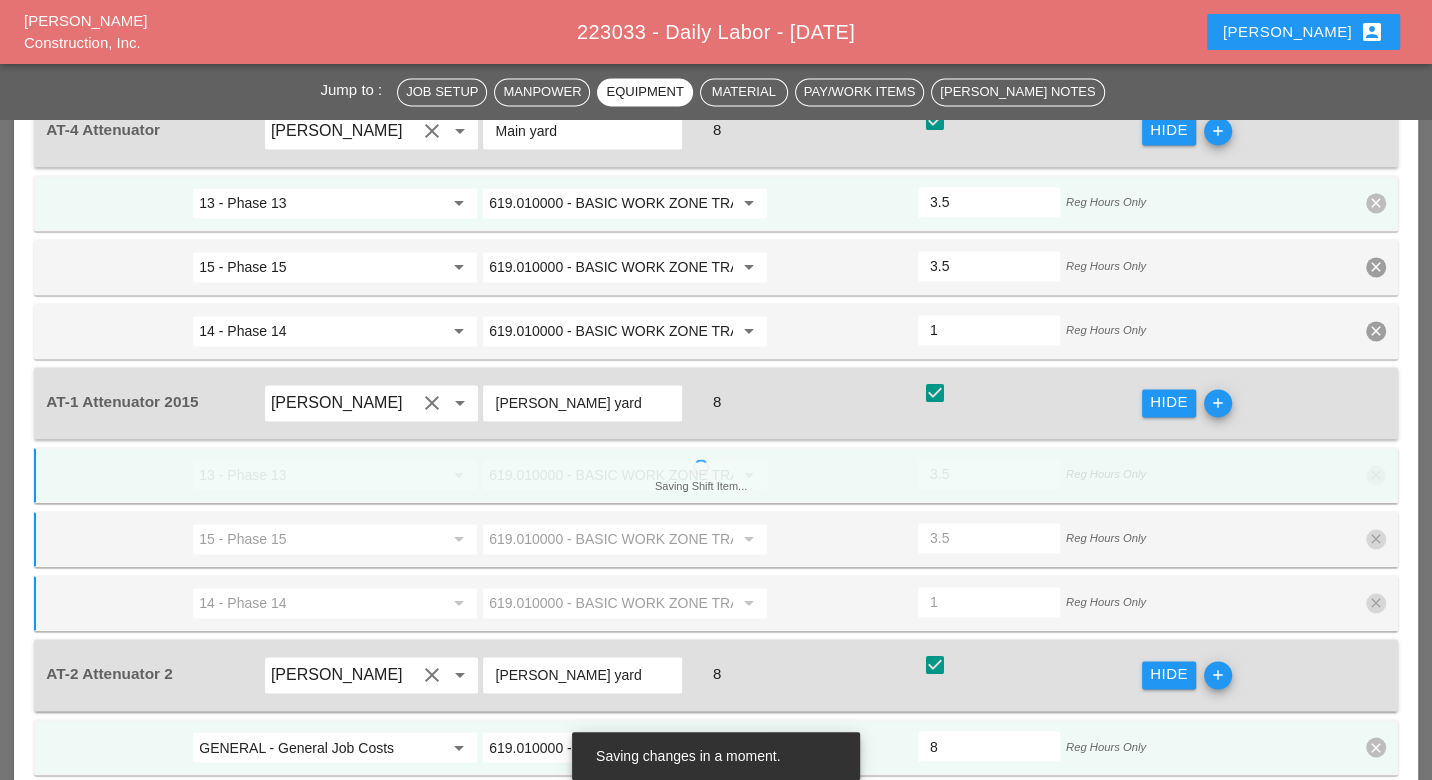 click on "add" at bounding box center [1218, 675] 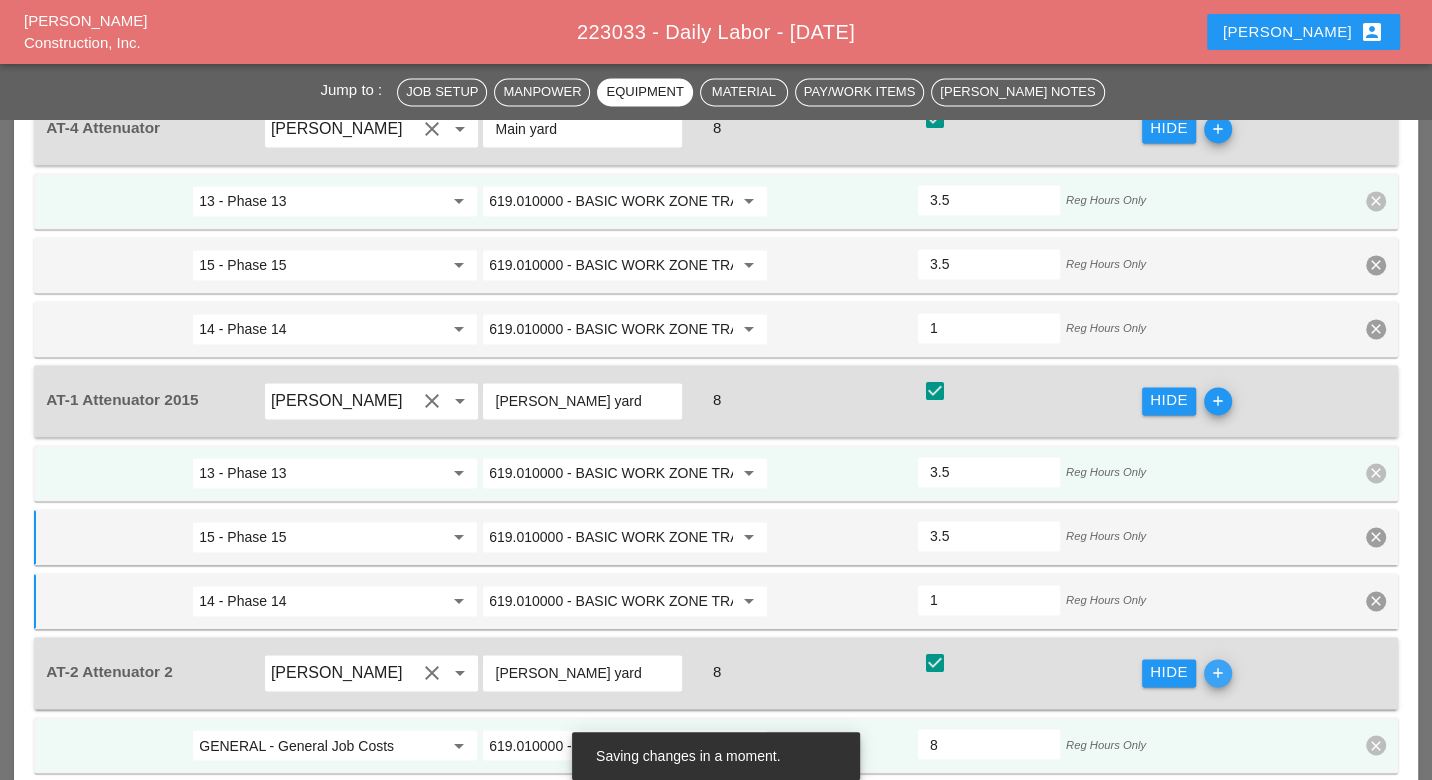 scroll, scrollTop: 2333, scrollLeft: 0, axis: vertical 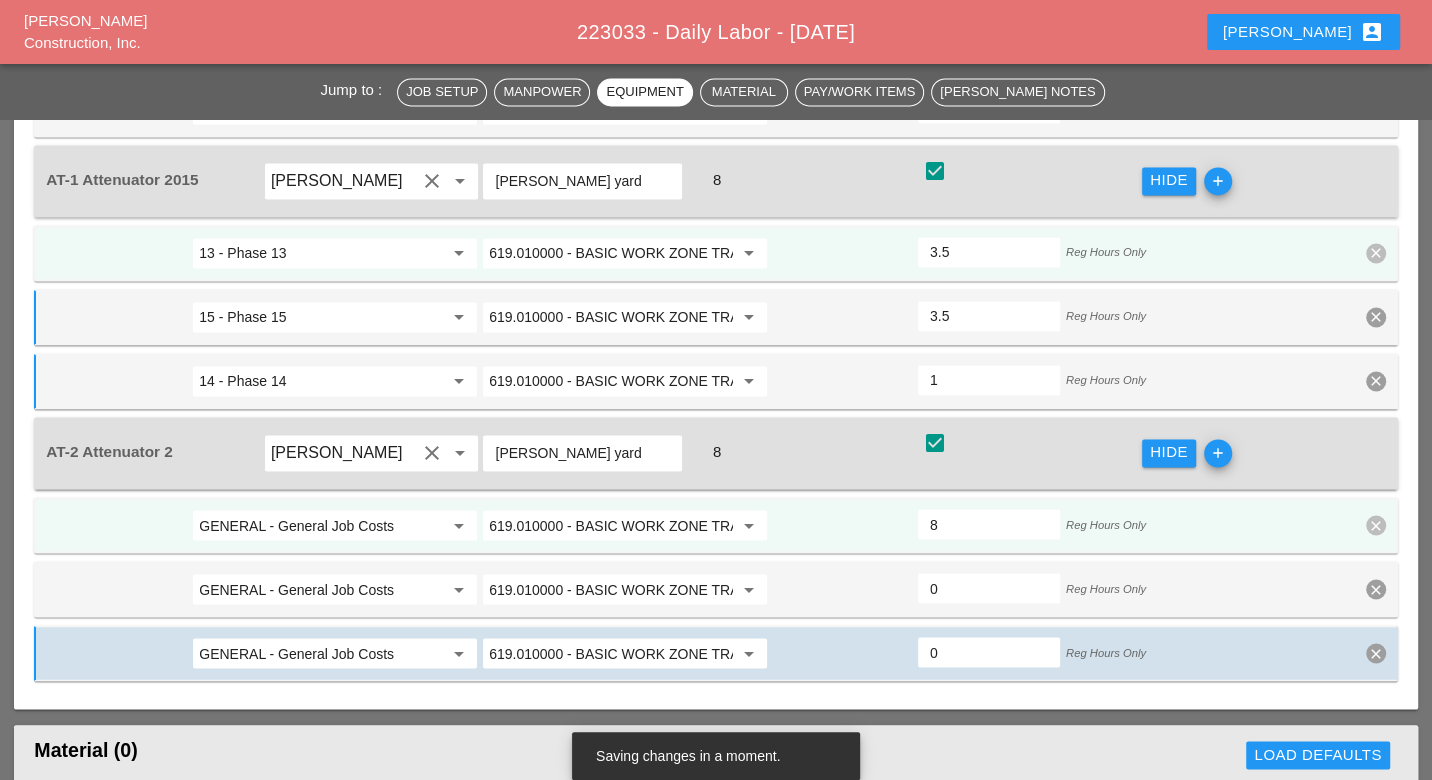 click on "GENERAL - General Job Costs" at bounding box center [321, 525] 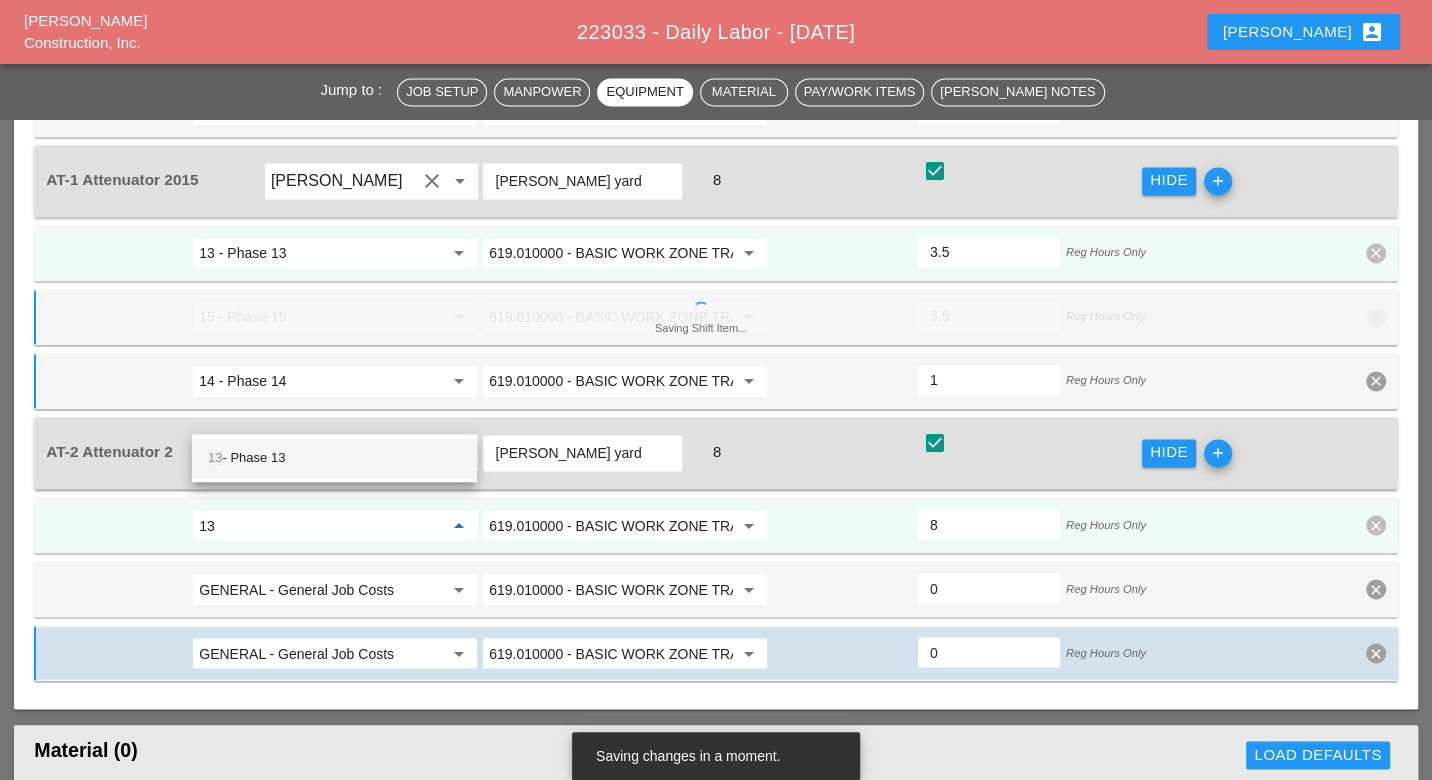 drag, startPoint x: 290, startPoint y: 459, endPoint x: 283, endPoint y: 470, distance: 13.038404 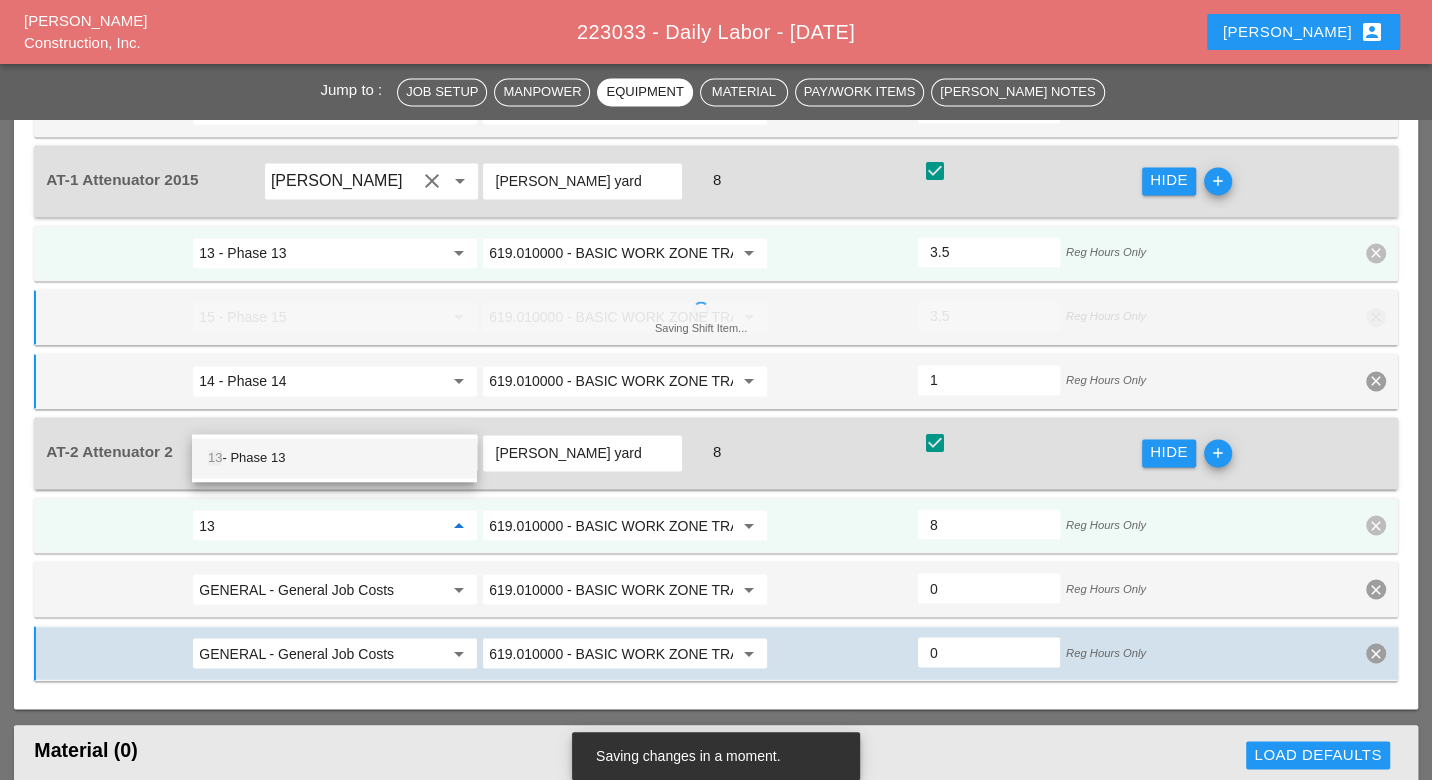 click on "13  - Phase 13" at bounding box center [334, 458] 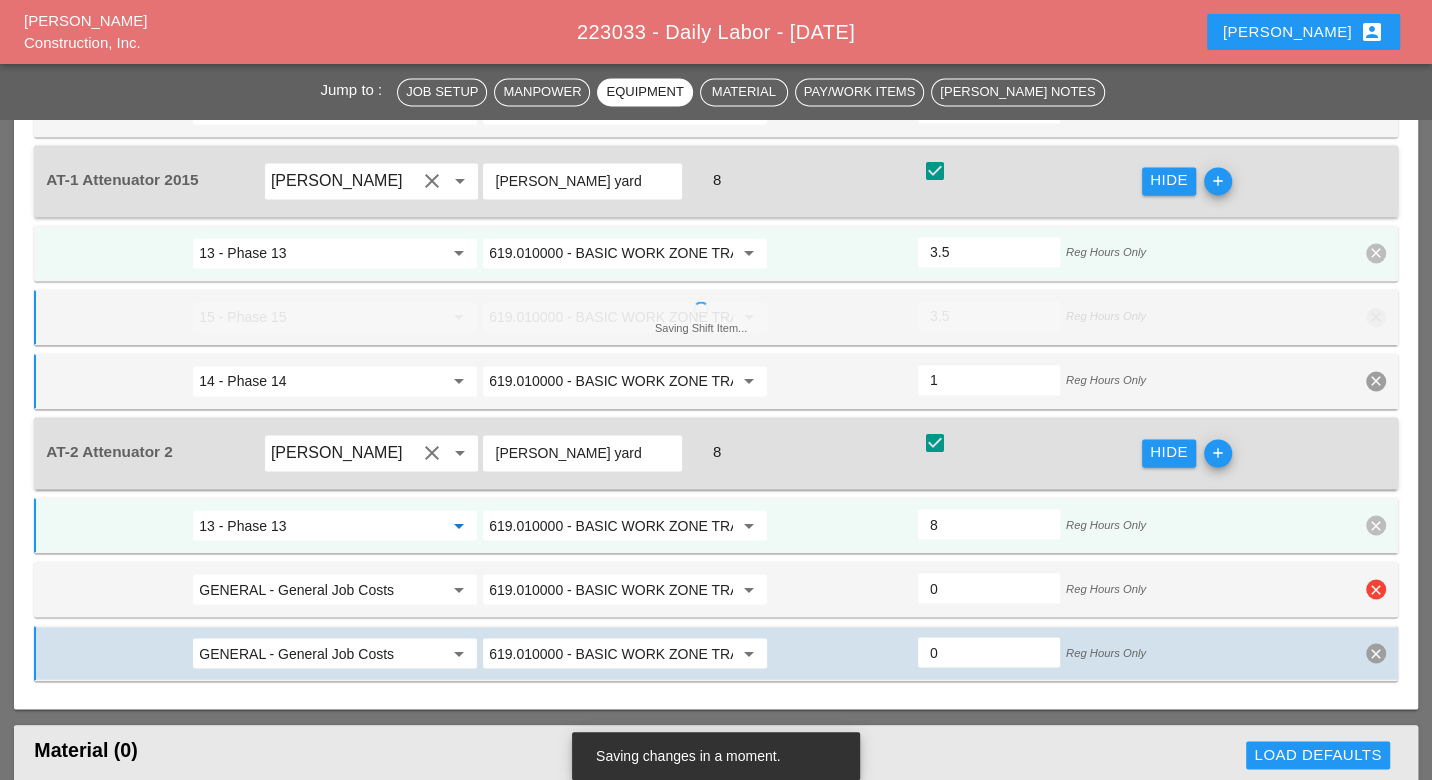 type on "13 - Phase 13" 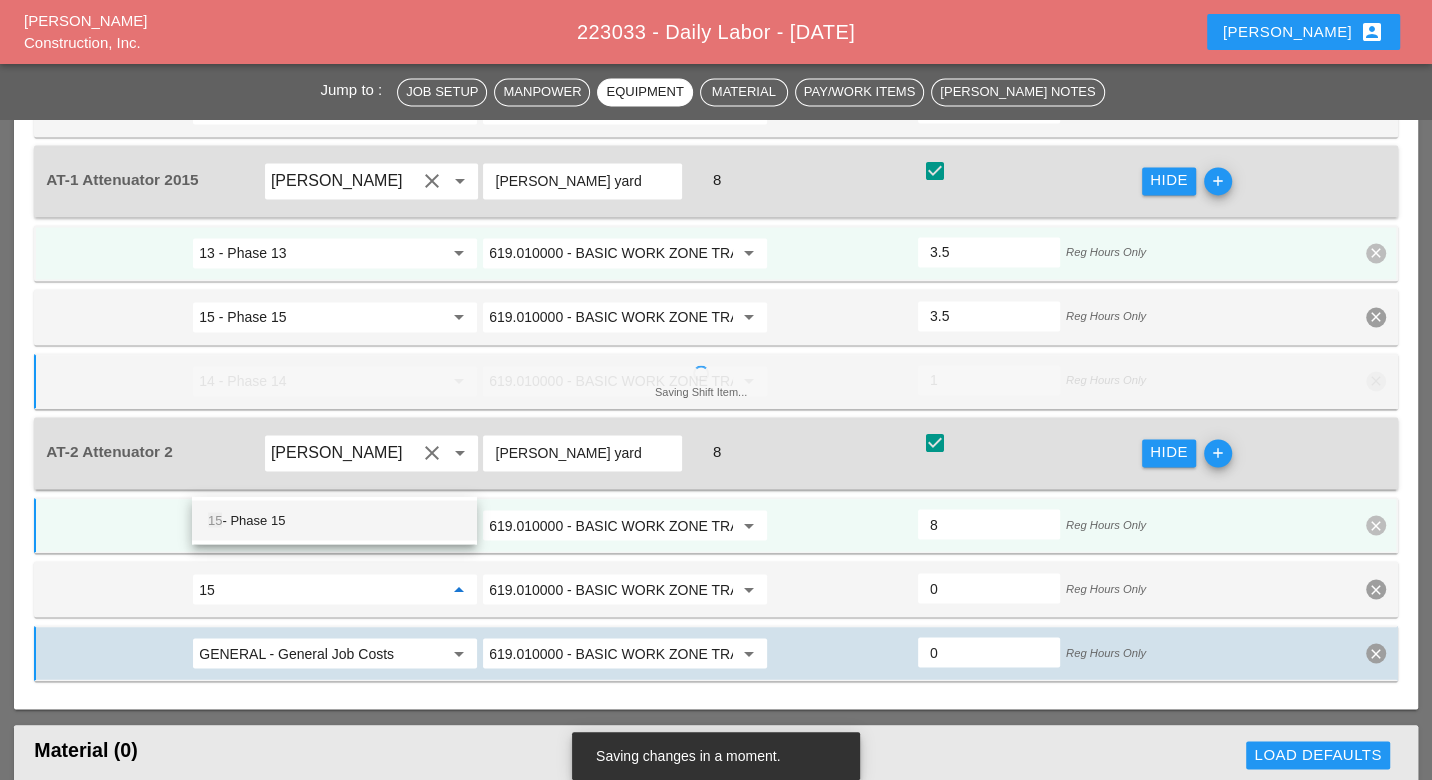 drag, startPoint x: 270, startPoint y: 513, endPoint x: 262, endPoint y: 535, distance: 23.409399 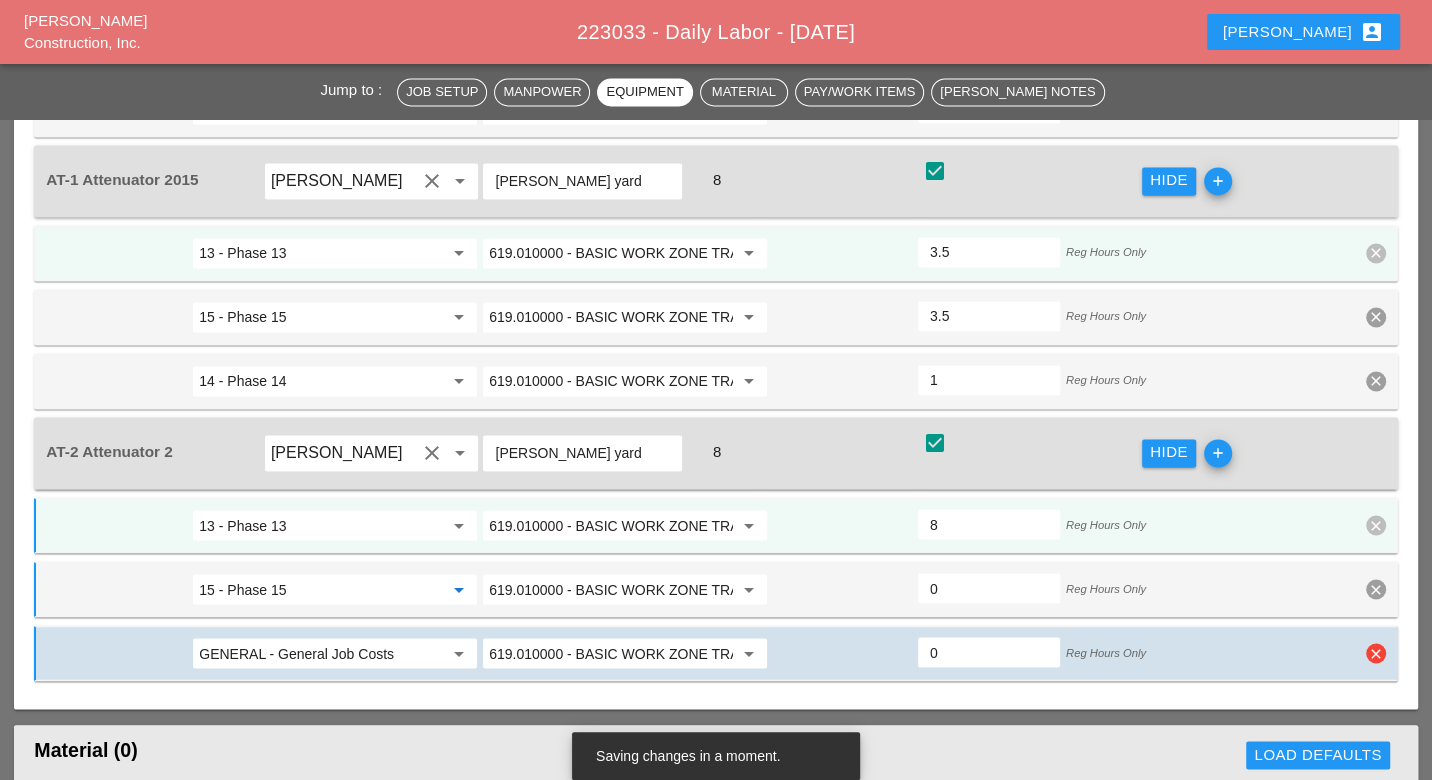 type on "15 - Phase 15" 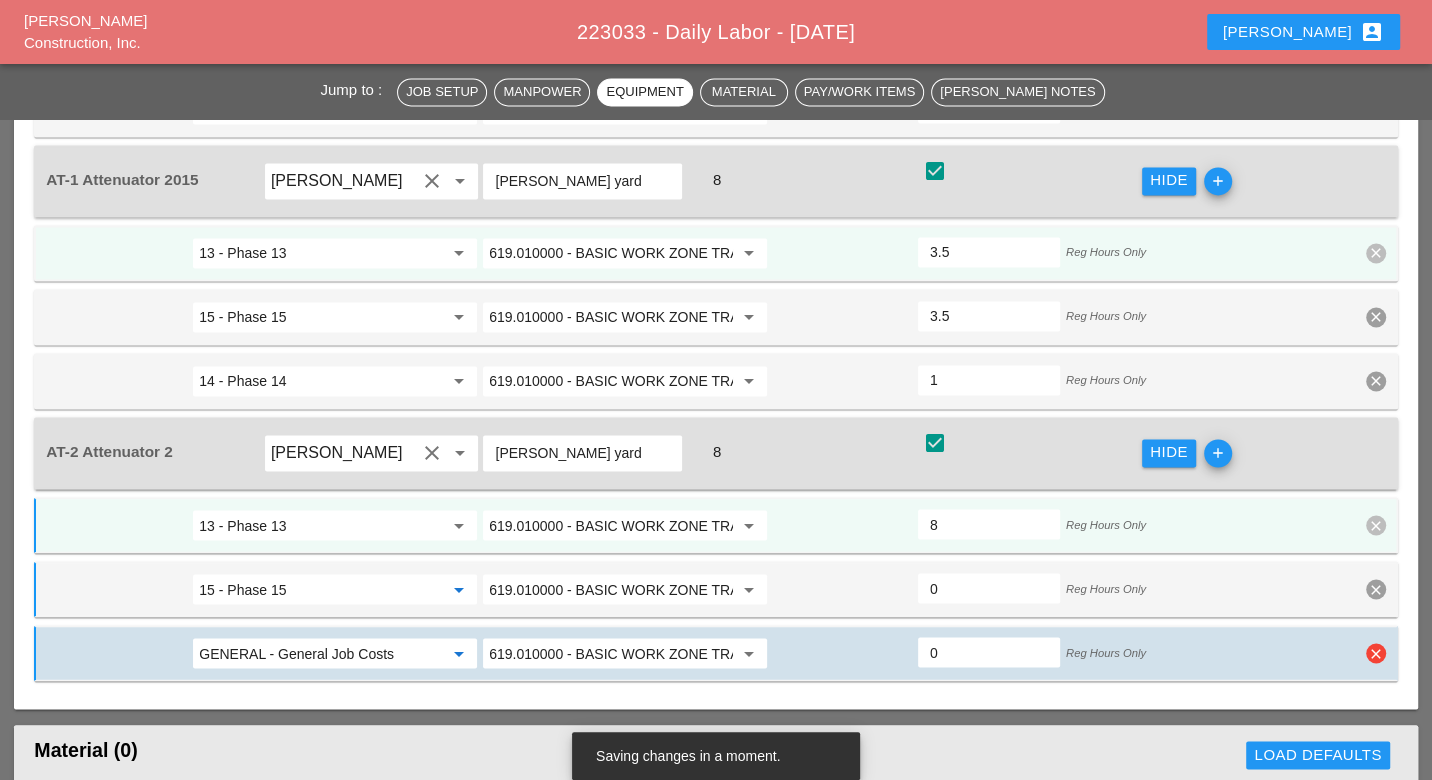 click on "GENERAL - General Job Costs" at bounding box center (321, 653) 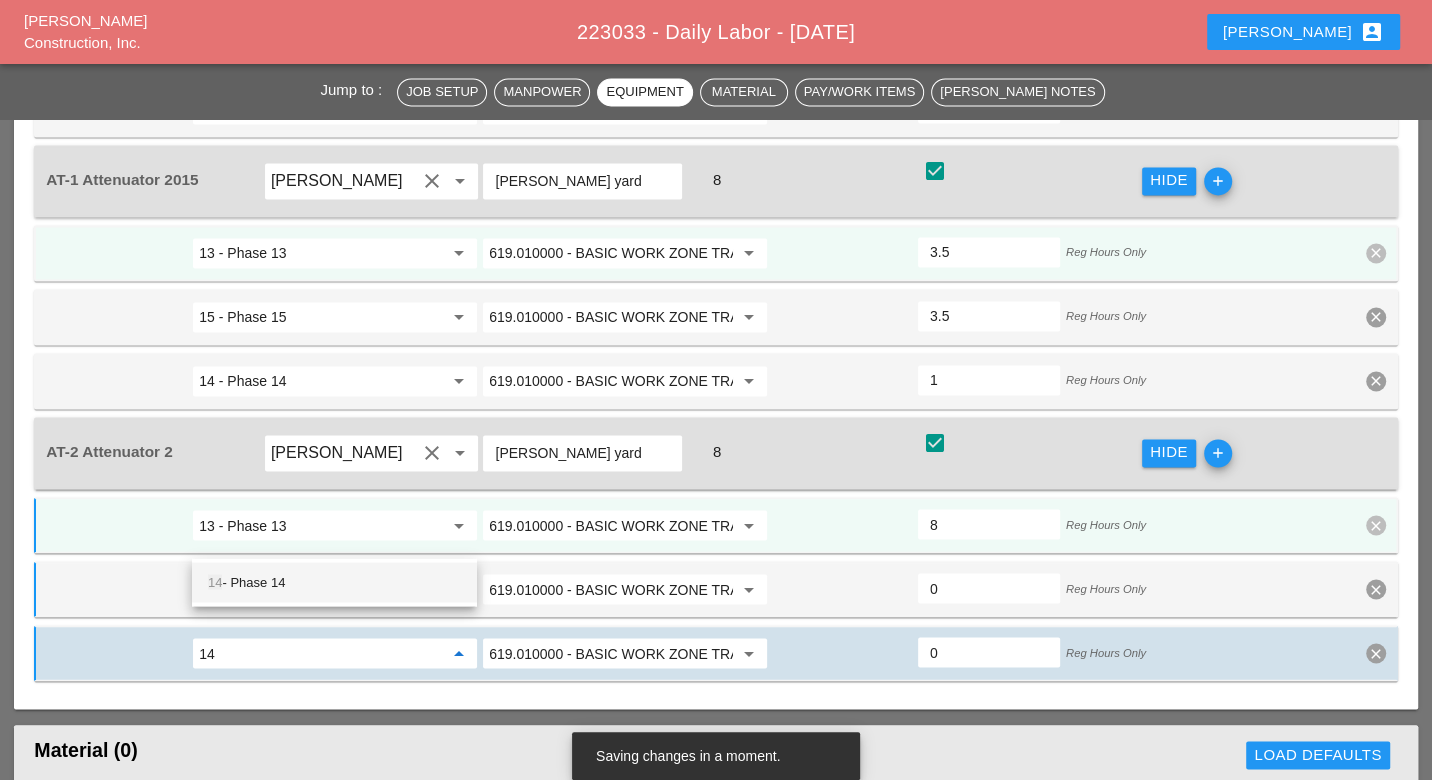 click on "14  - Phase 14" at bounding box center (334, 582) 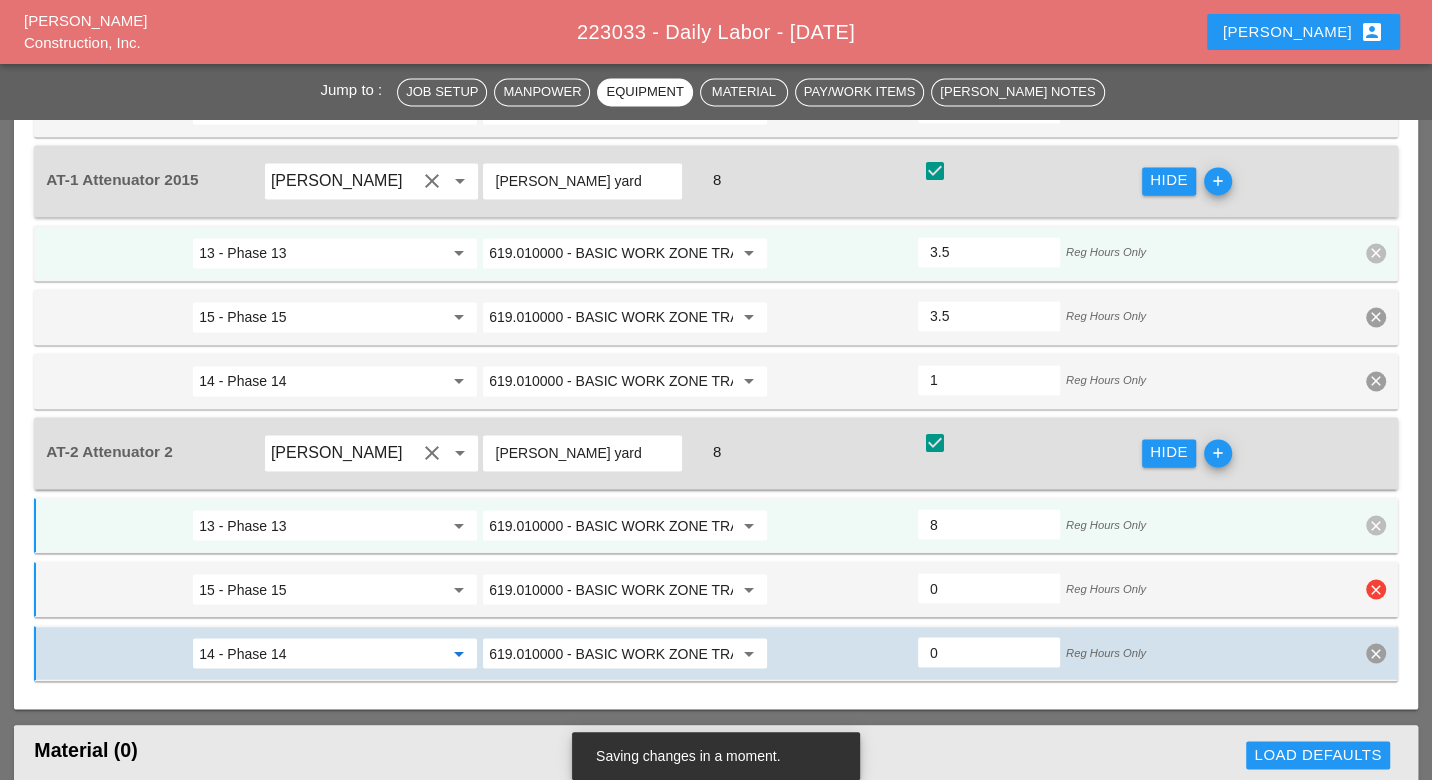 type on "14 - Phase 14" 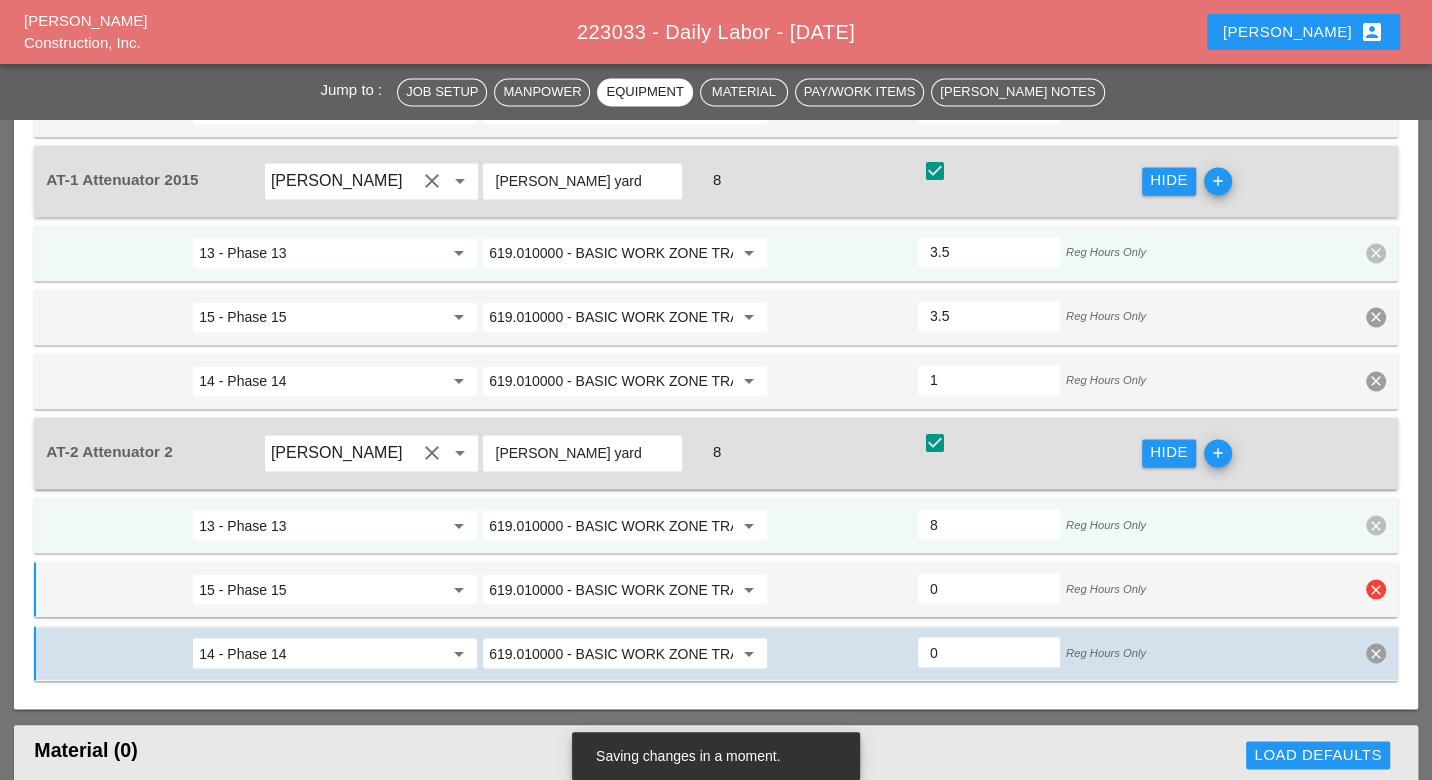 click on "0" at bounding box center (989, 588) 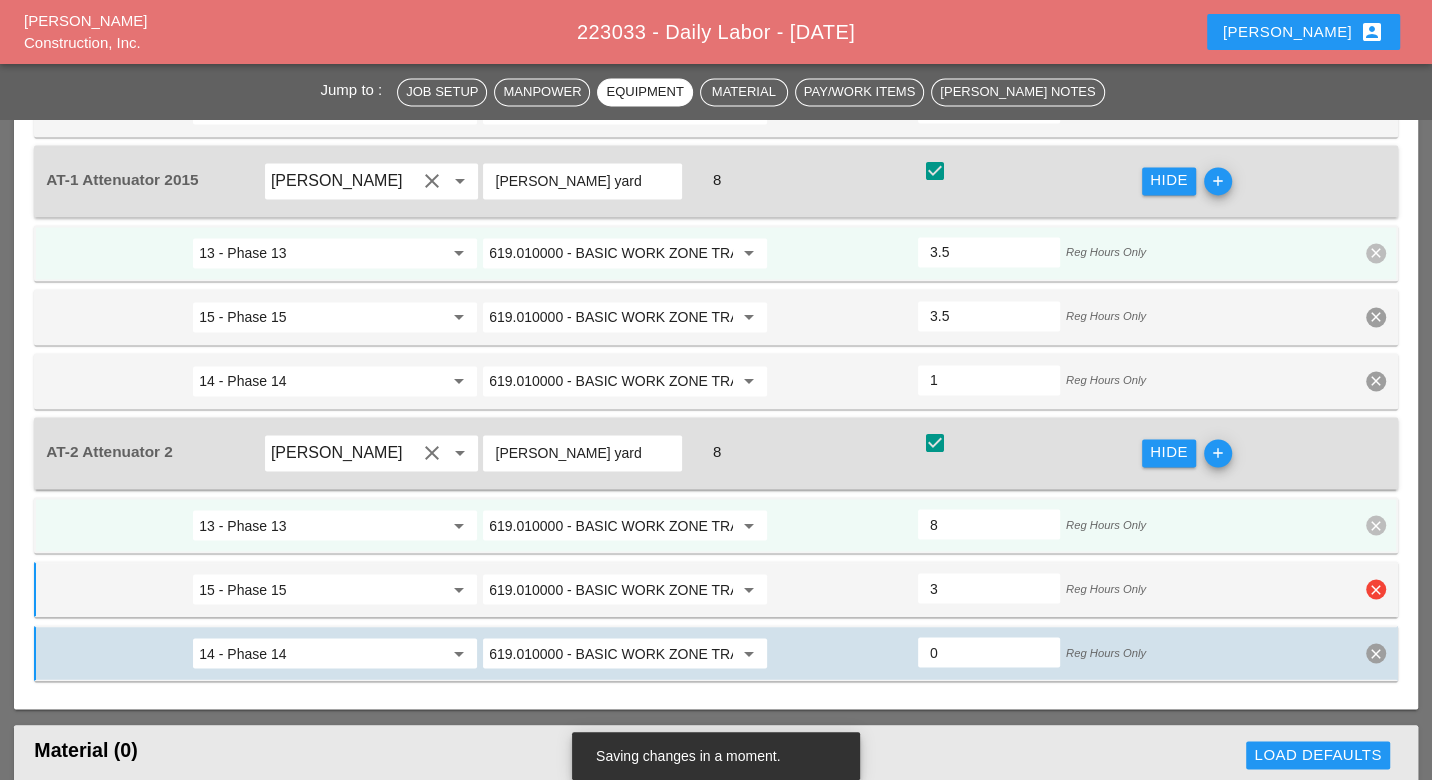type on "5" 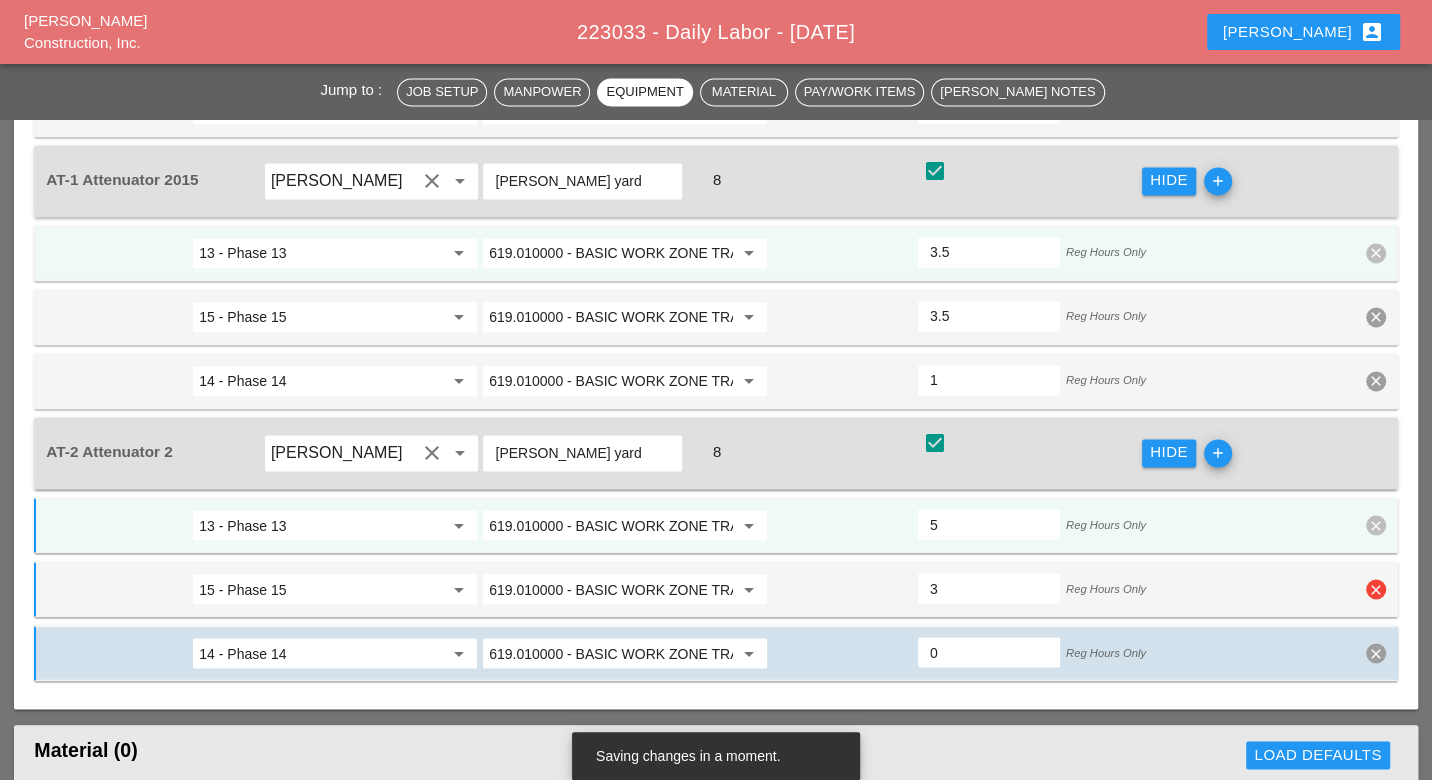 type on "3.5" 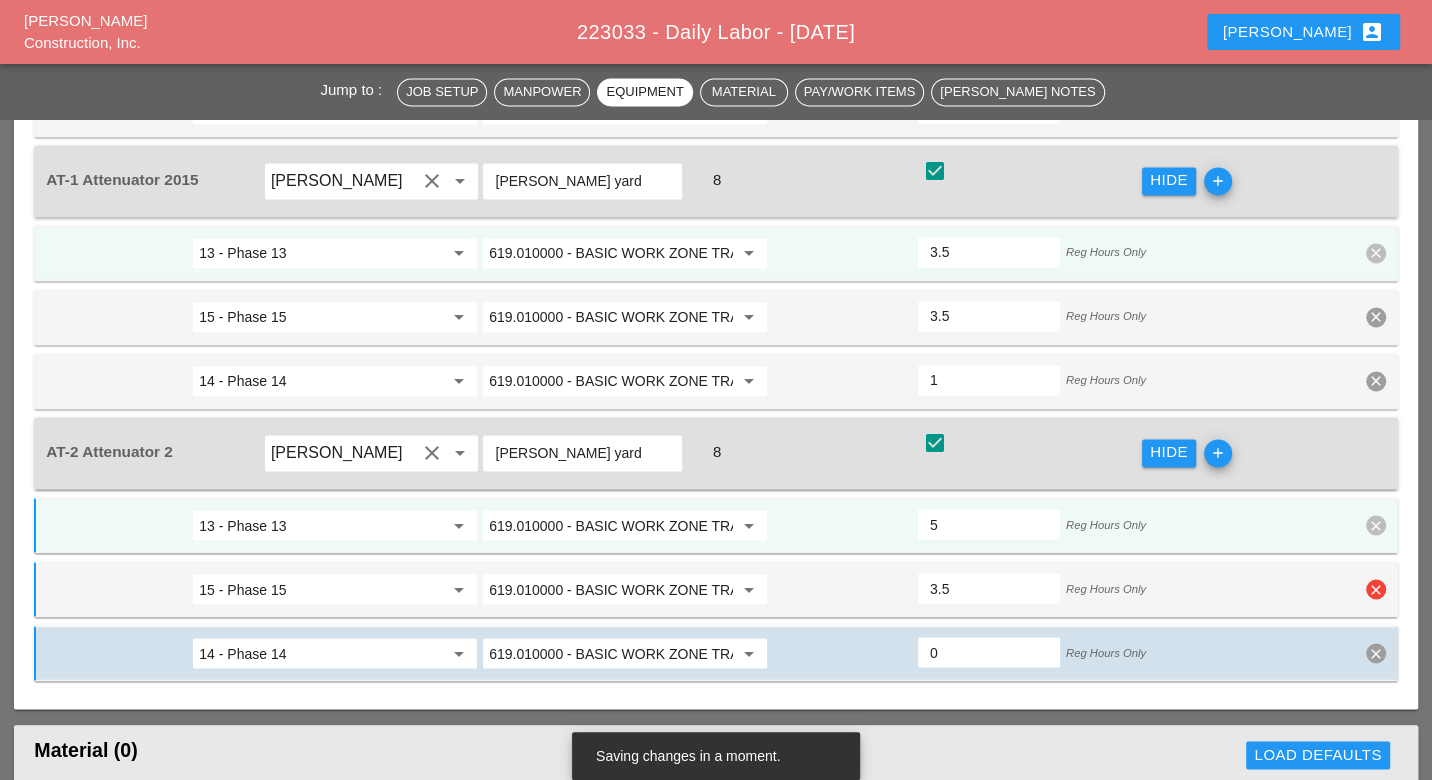 click on "3.5" at bounding box center (989, 588) 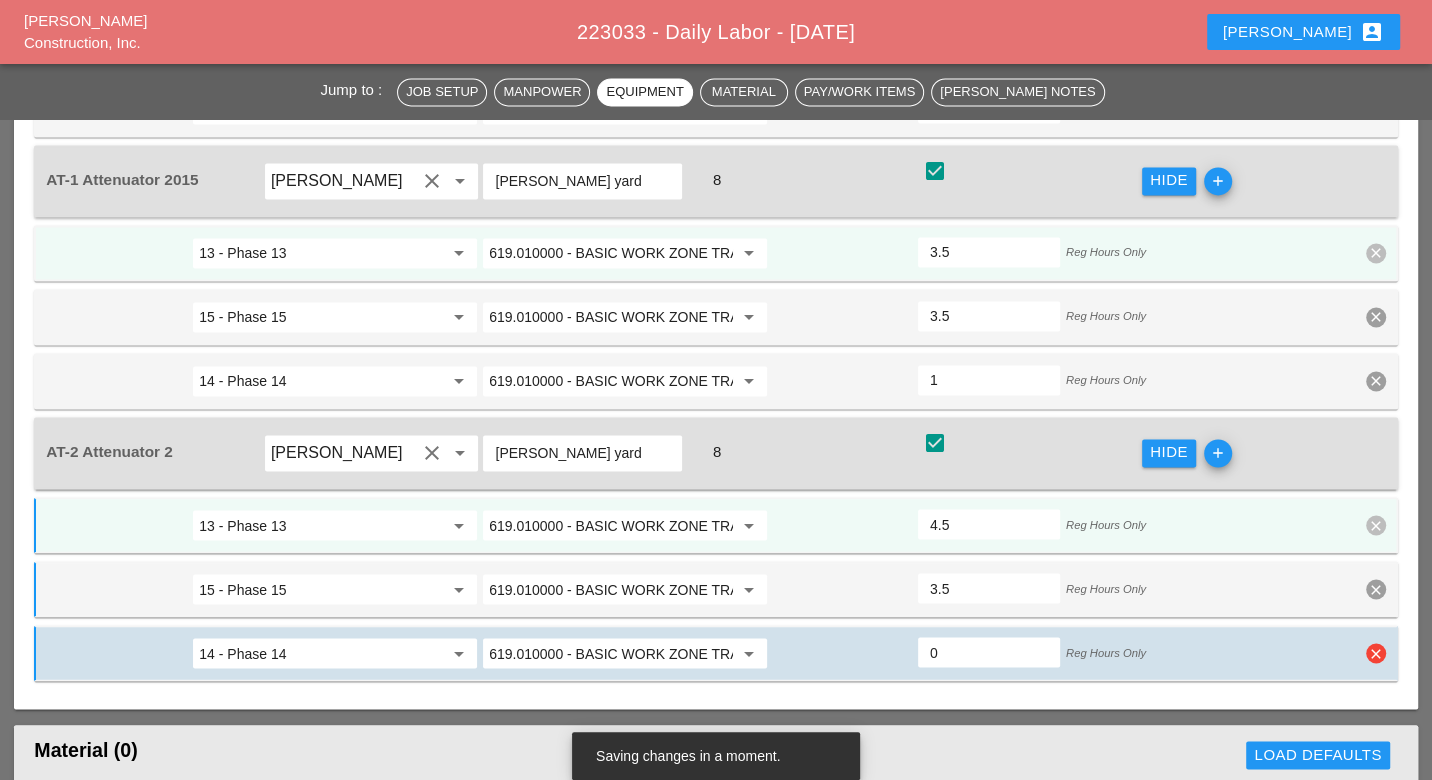 drag, startPoint x: 939, startPoint y: 544, endPoint x: 915, endPoint y: 545, distance: 24.020824 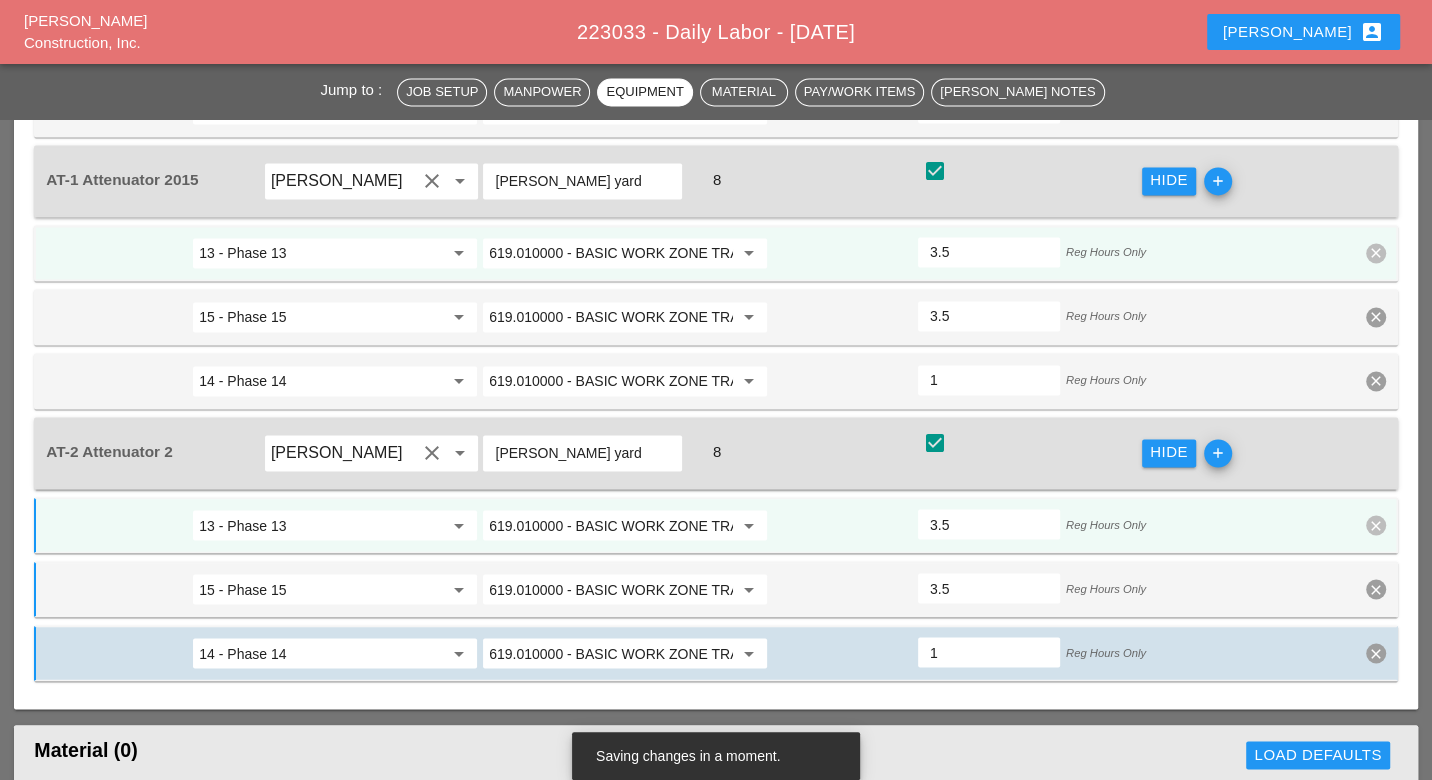 type on "1" 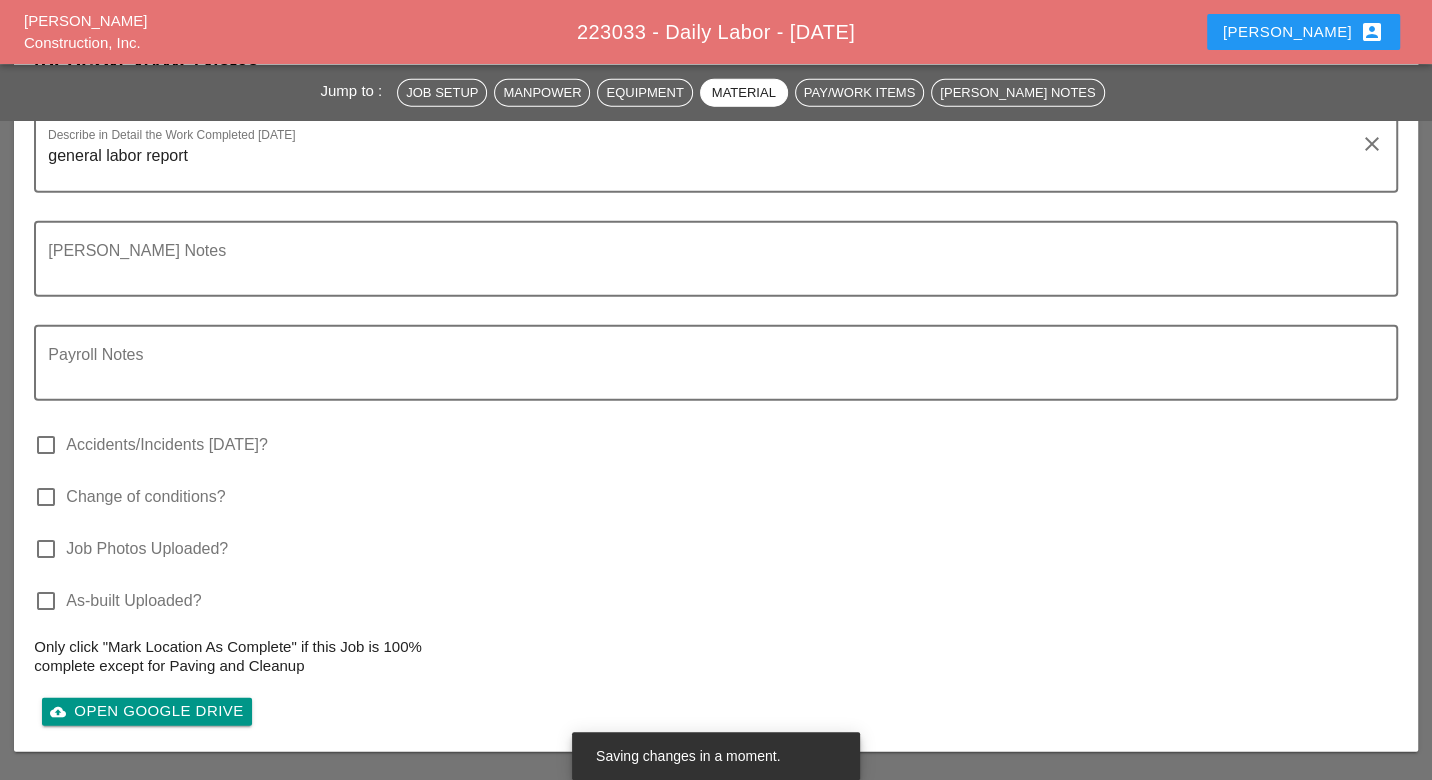 scroll, scrollTop: 3666, scrollLeft: 0, axis: vertical 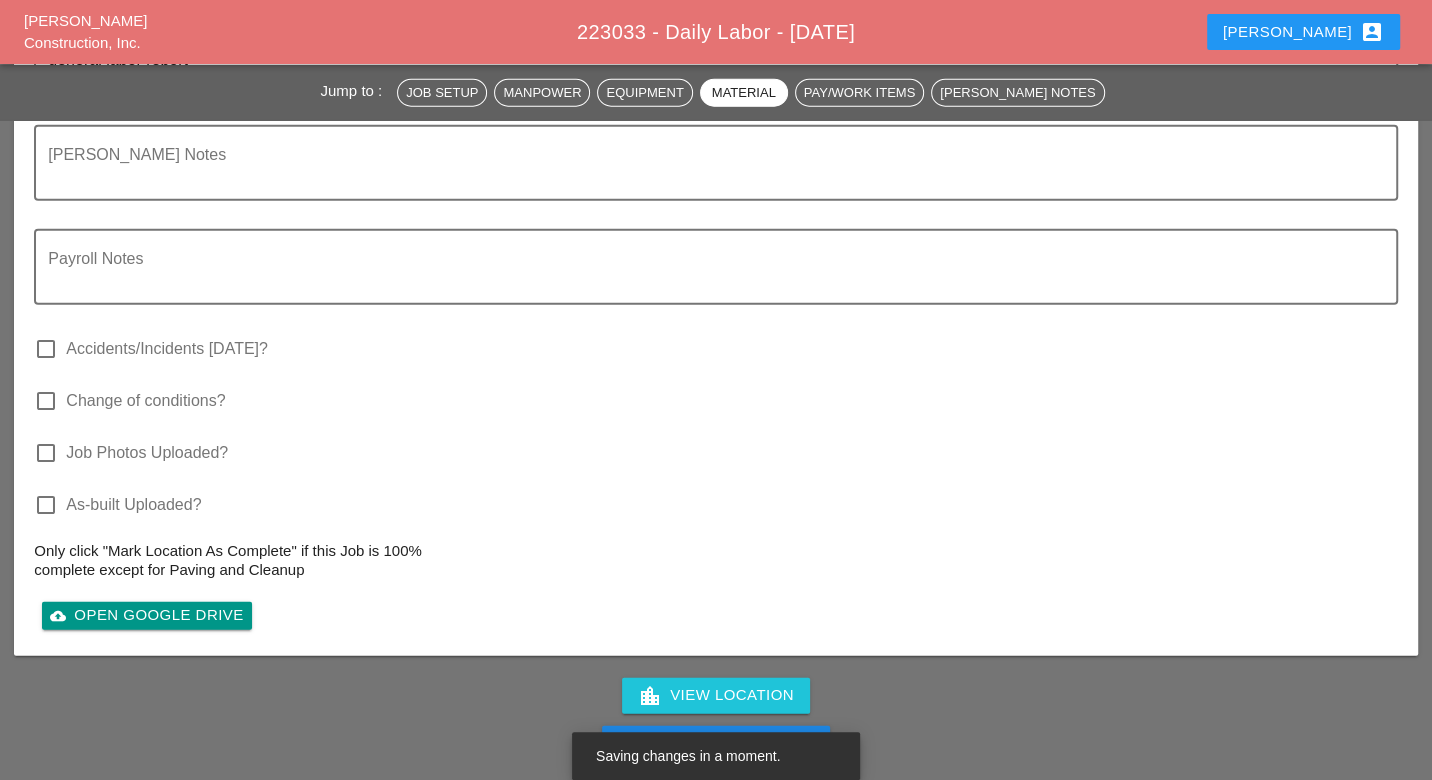 click on "Complete This Report" at bounding box center (716, 743) 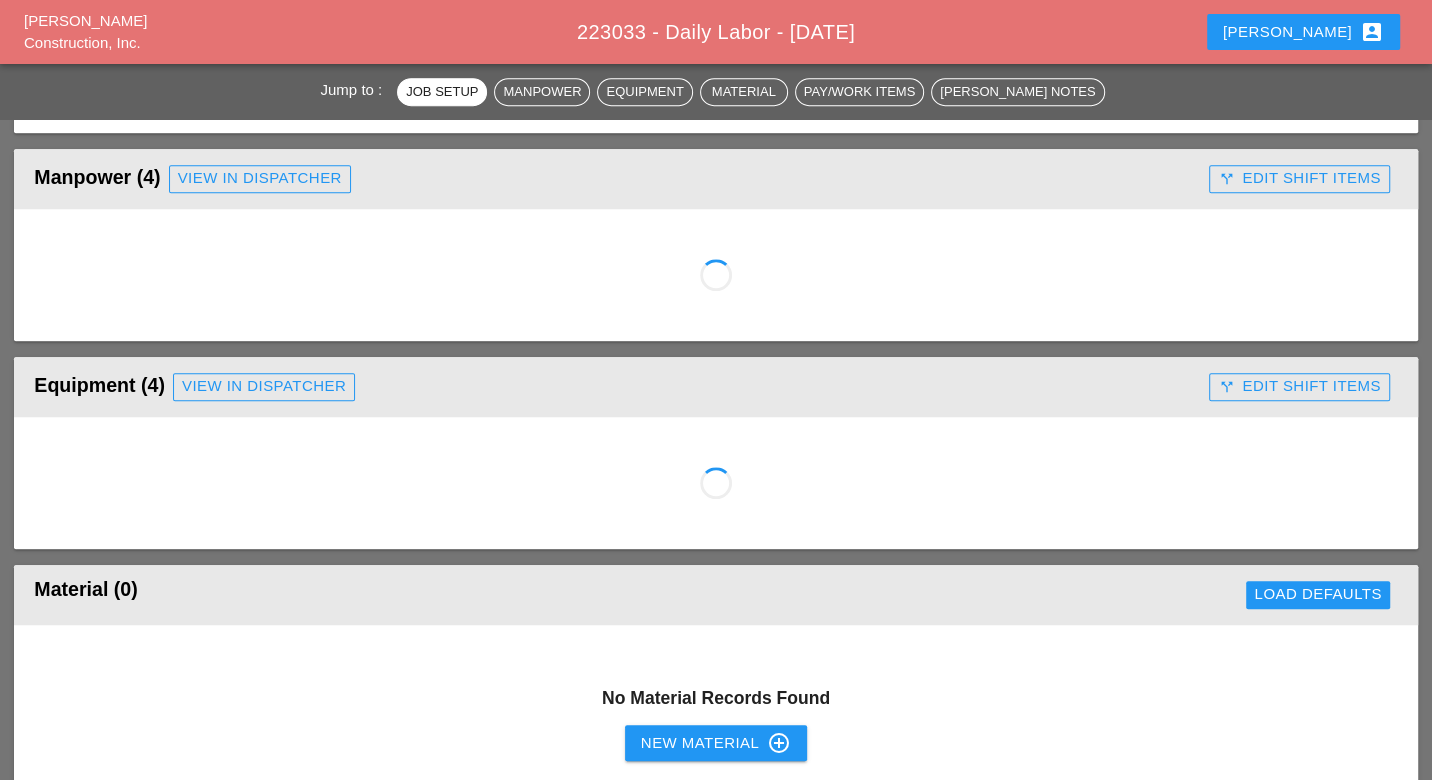 scroll, scrollTop: 1217, scrollLeft: 0, axis: vertical 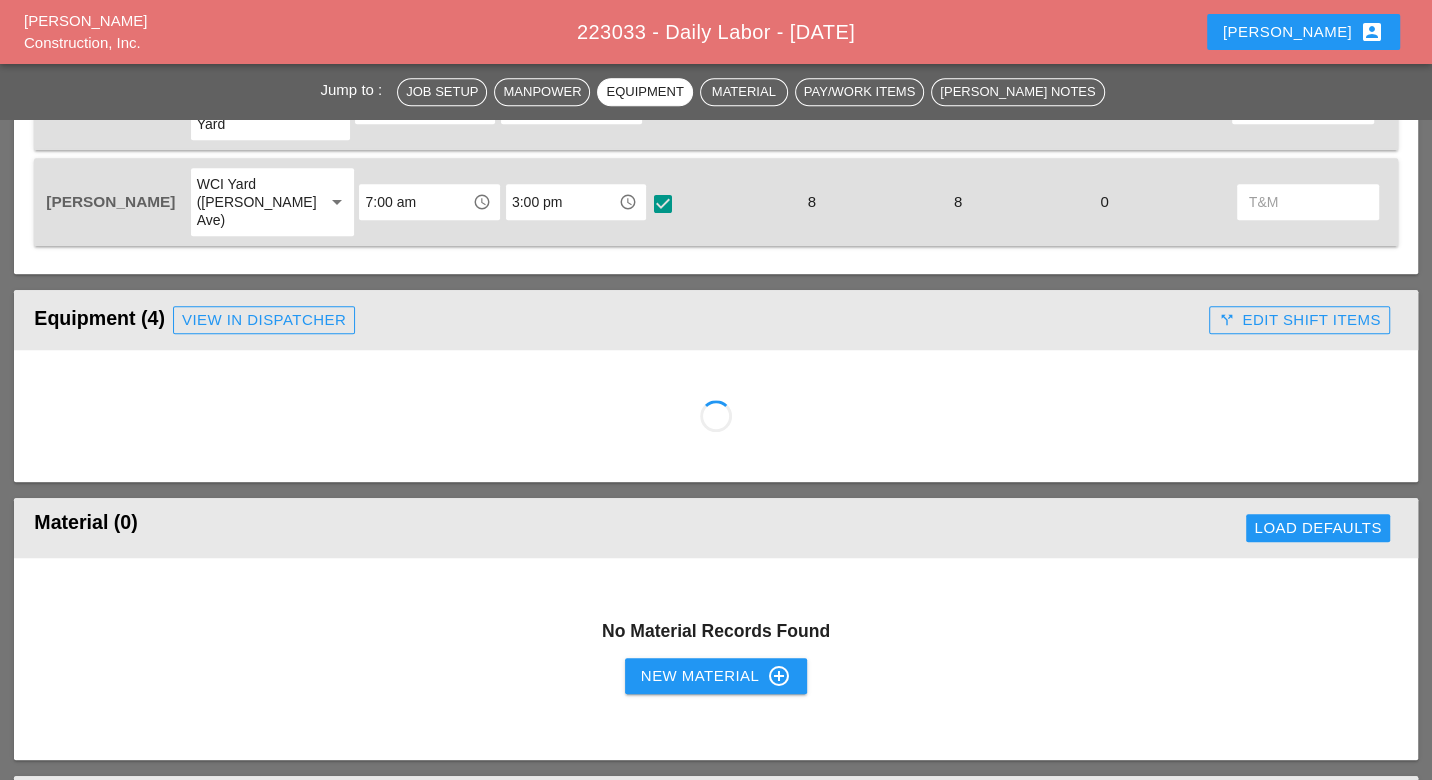 click on "Jump to : Job Setup Manpower Equipment Material Pay/Work Items Foreman's Notes View in Scheduler calendar_today Setup to Print print cloud_upload Open Google Drive Today's Job Setup Report Date 07/07/2025 Foreman Luca Gambardella Weather Mon 07 | Day 87° 22% SSW 11 mph Intervals of clouds and sunshine. High 87F. Winds SSW at 10 to 15 mph. clear Sub-Contractors / Suppliers none clear Scope Of Work / Setup Instructions [Daily labor report] clear Rental Dump Truck / General Notes PM's Notes (Read-only) Manpower (4)  View in Dispatcher  - All Workers Must Show up 15 Minutes Before Start Time! call_split Edit Shift Items Laborer Location Start Time End Time No Lunch? Total Hours Reg OT T&M Arbem Gjoka WCI Yard (Provost Ave) arrow_drop_down 7:00 am access_time 3:00 pm access_time check_box check 8  8  0  13 - Phase 13 arrow_drop_down 619.010000 - BASIC WORK ZONE TRAFFIC CONTROL arrow_drop_down 1 0 clear 13 - Phase 13 arrow_drop_down 559.04 - Protective Sealing of Concrete with Coating Type Protective Sealer 2.5 0" at bounding box center (716, 695) 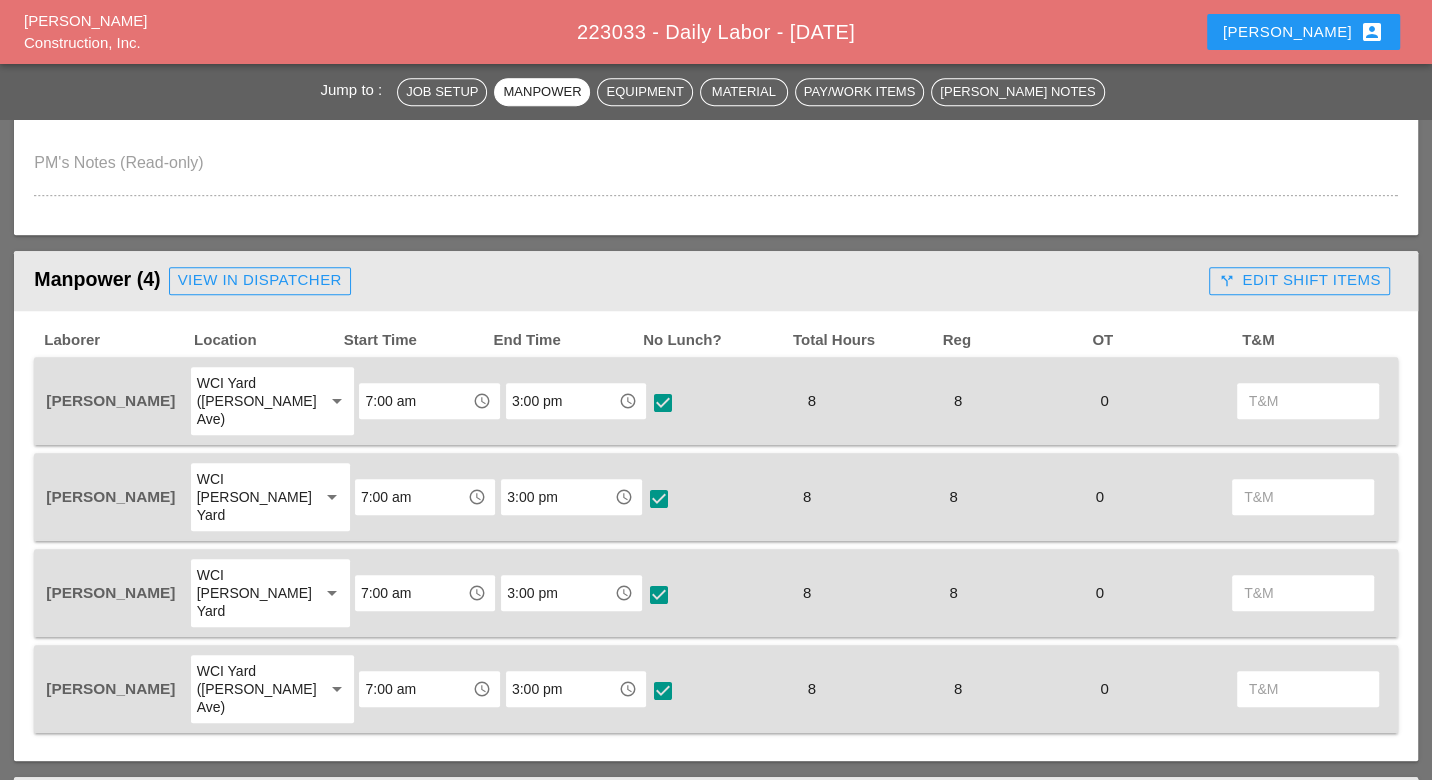 scroll, scrollTop: 777, scrollLeft: 0, axis: vertical 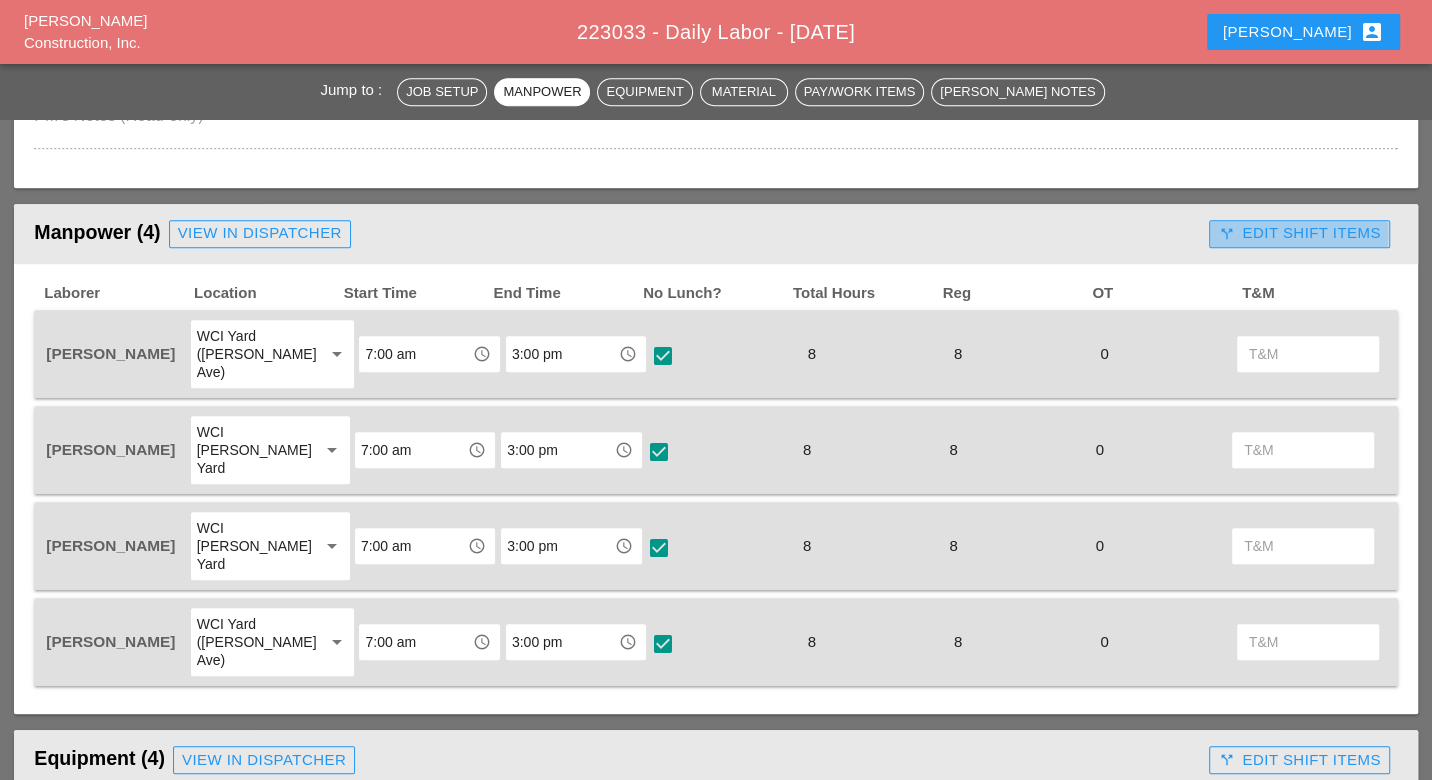 drag, startPoint x: 1308, startPoint y: 228, endPoint x: 1235, endPoint y: 260, distance: 79.70571 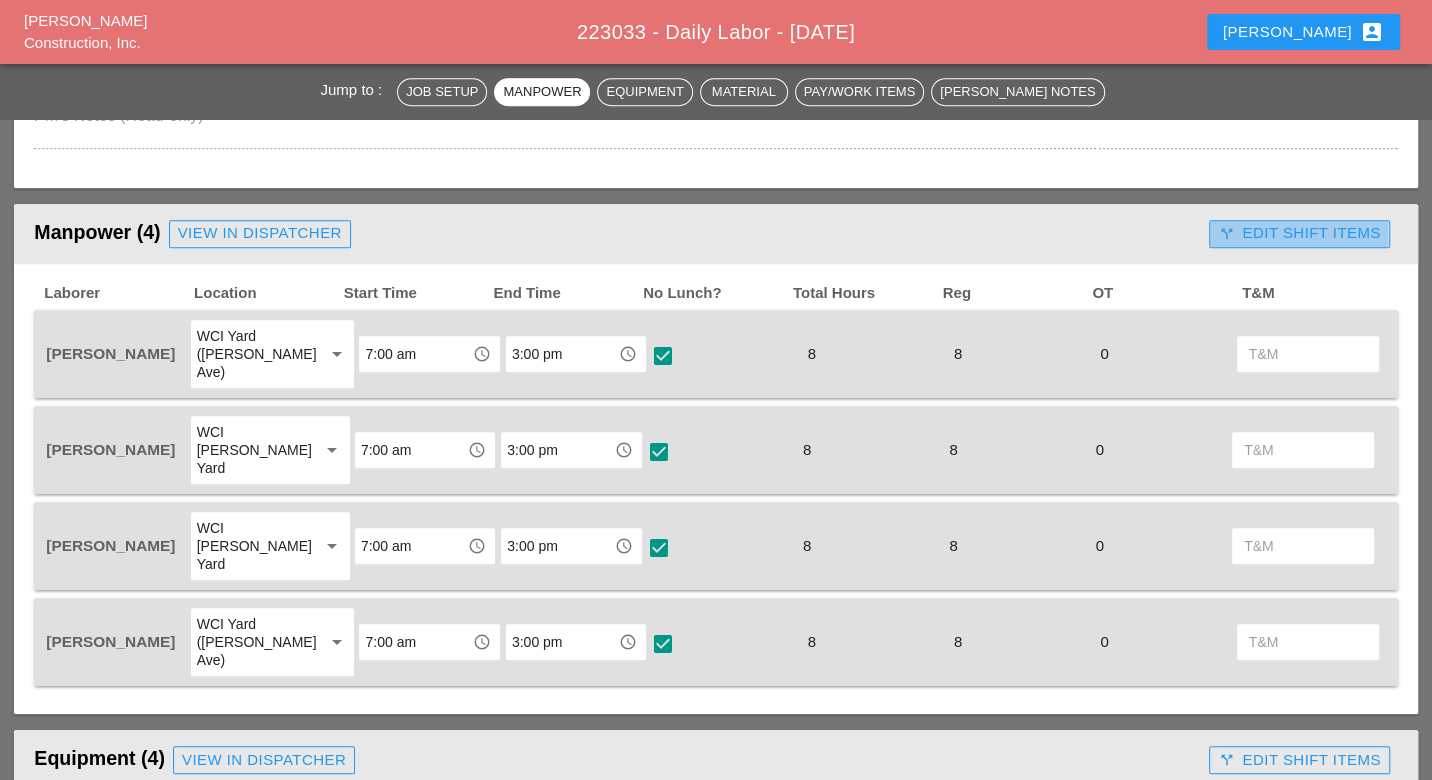 click on "call_split Edit Shift Items" at bounding box center (1299, 233) 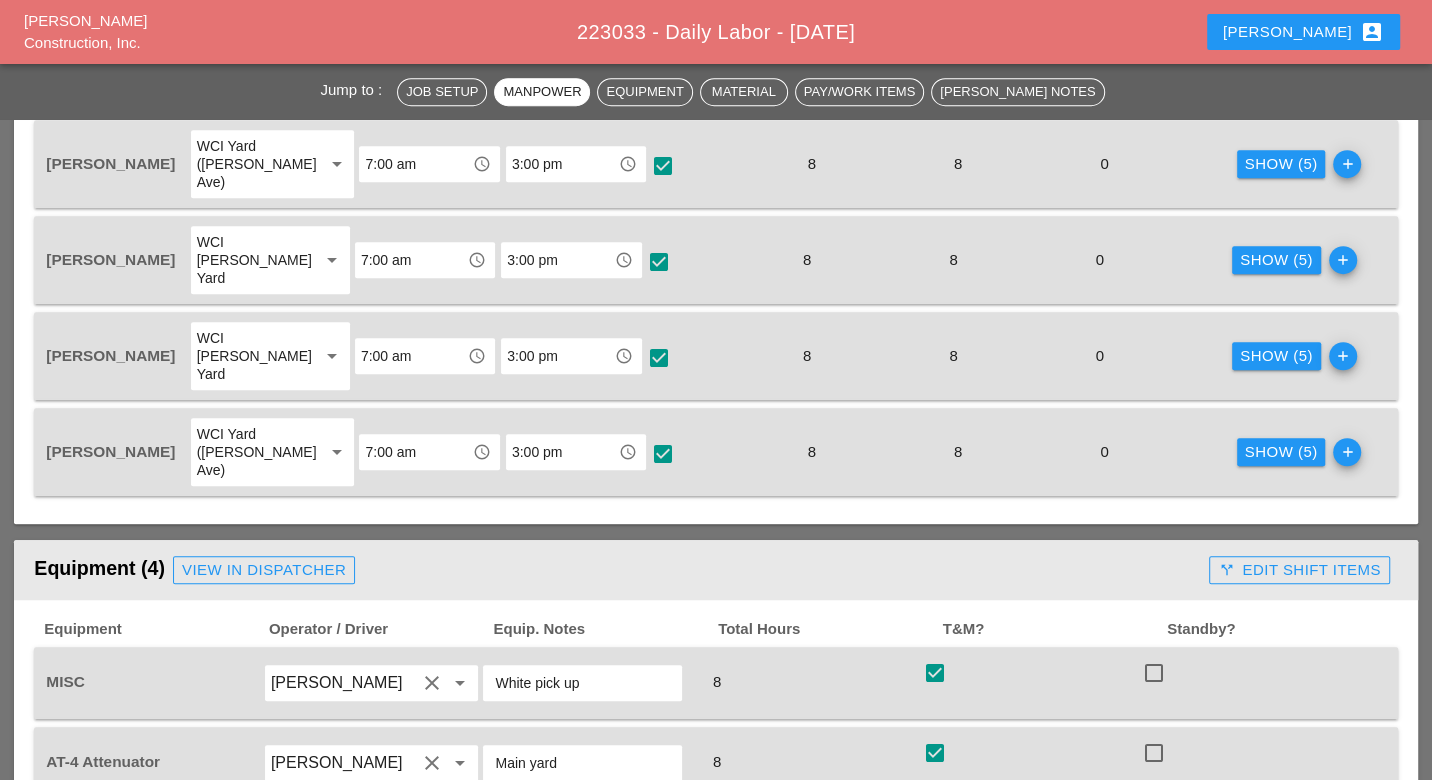 scroll, scrollTop: 1222, scrollLeft: 0, axis: vertical 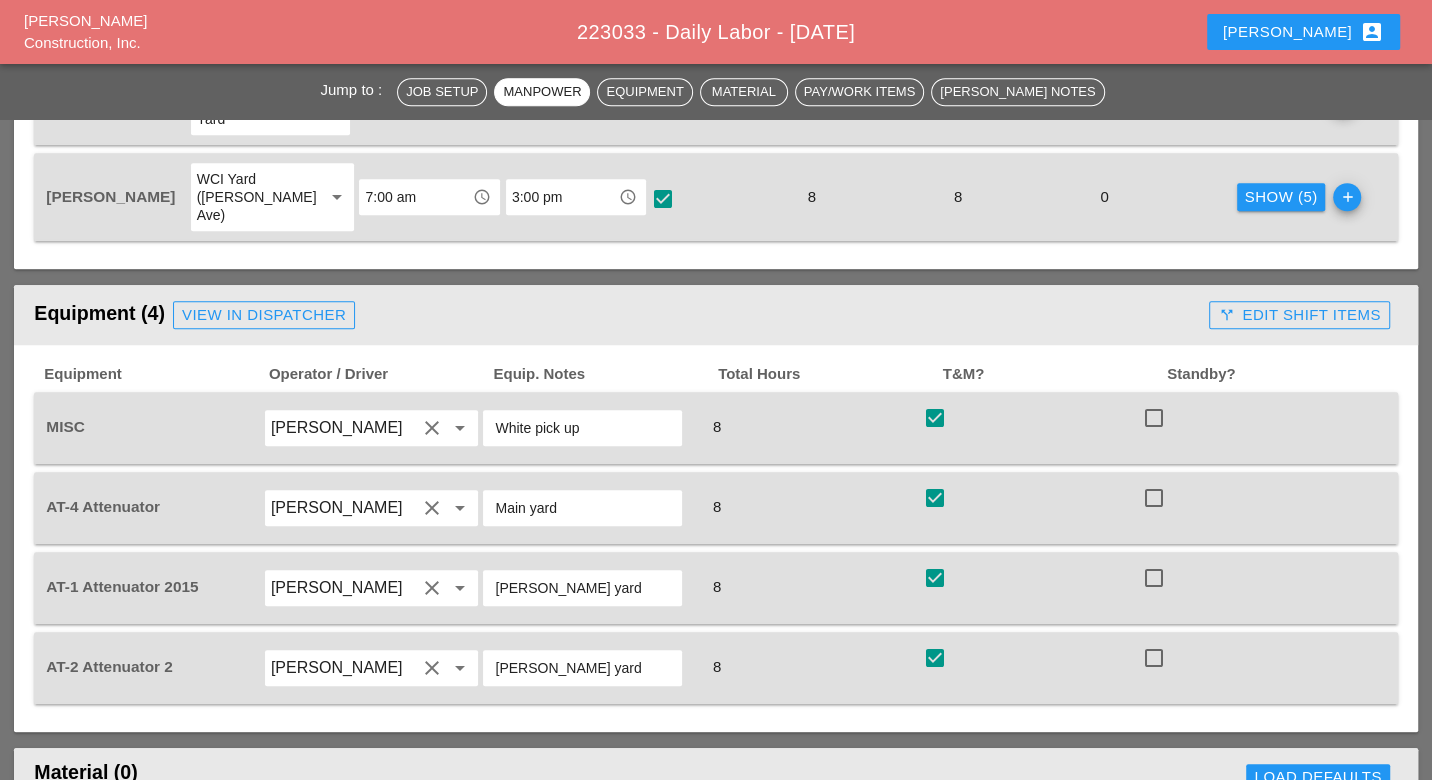click on "call_split Edit Shift Items" at bounding box center (1299, 315) 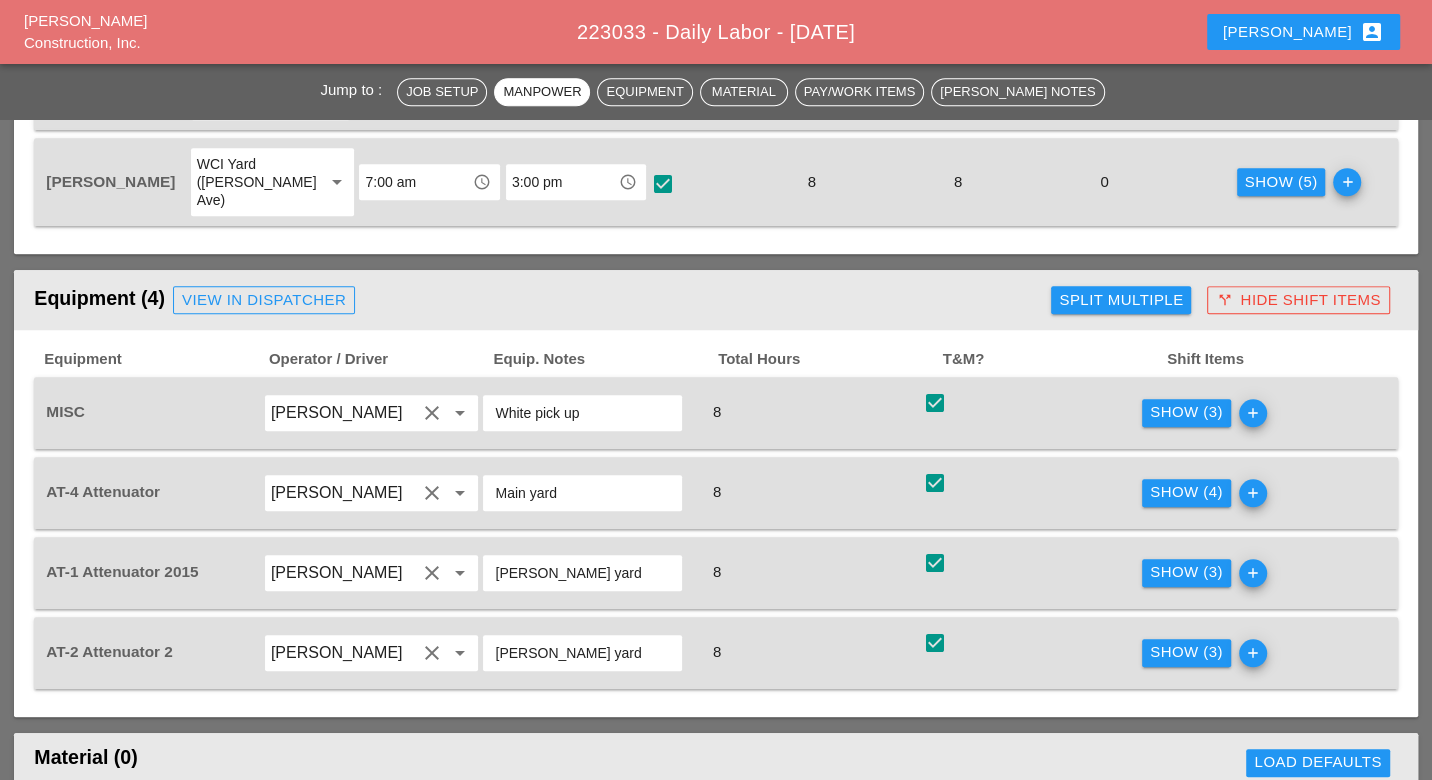 scroll, scrollTop: 1333, scrollLeft: 0, axis: vertical 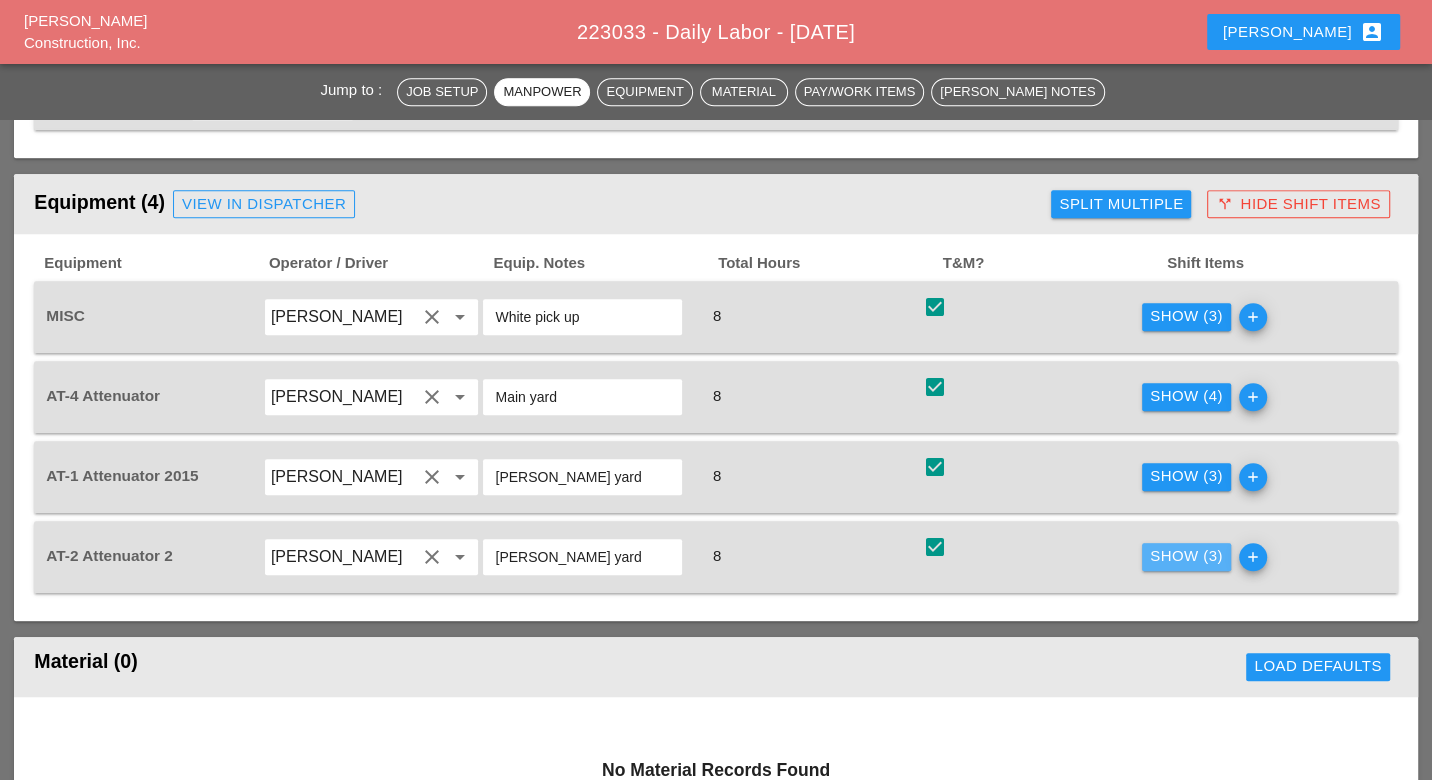 click on "Show (3)" at bounding box center [1186, 556] 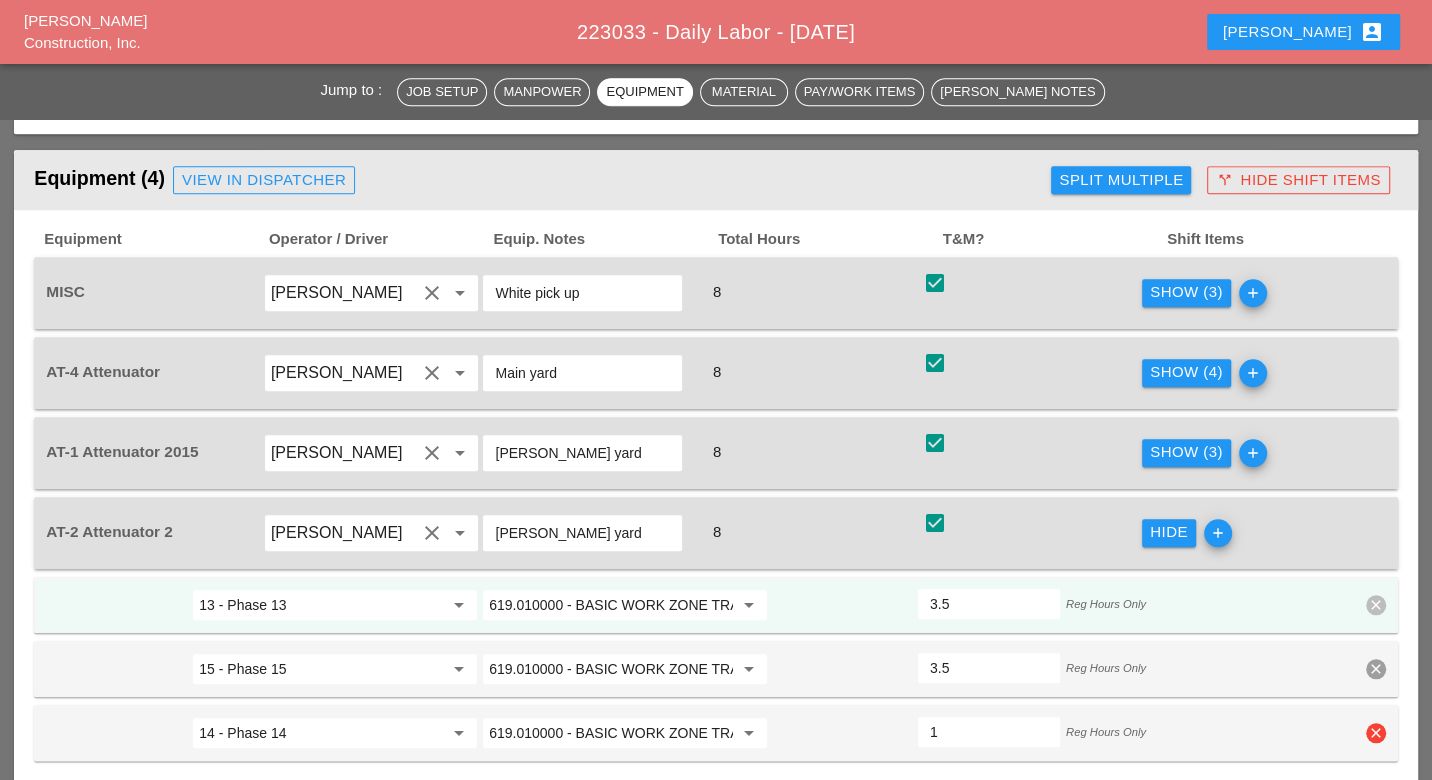 scroll, scrollTop: 1333, scrollLeft: 0, axis: vertical 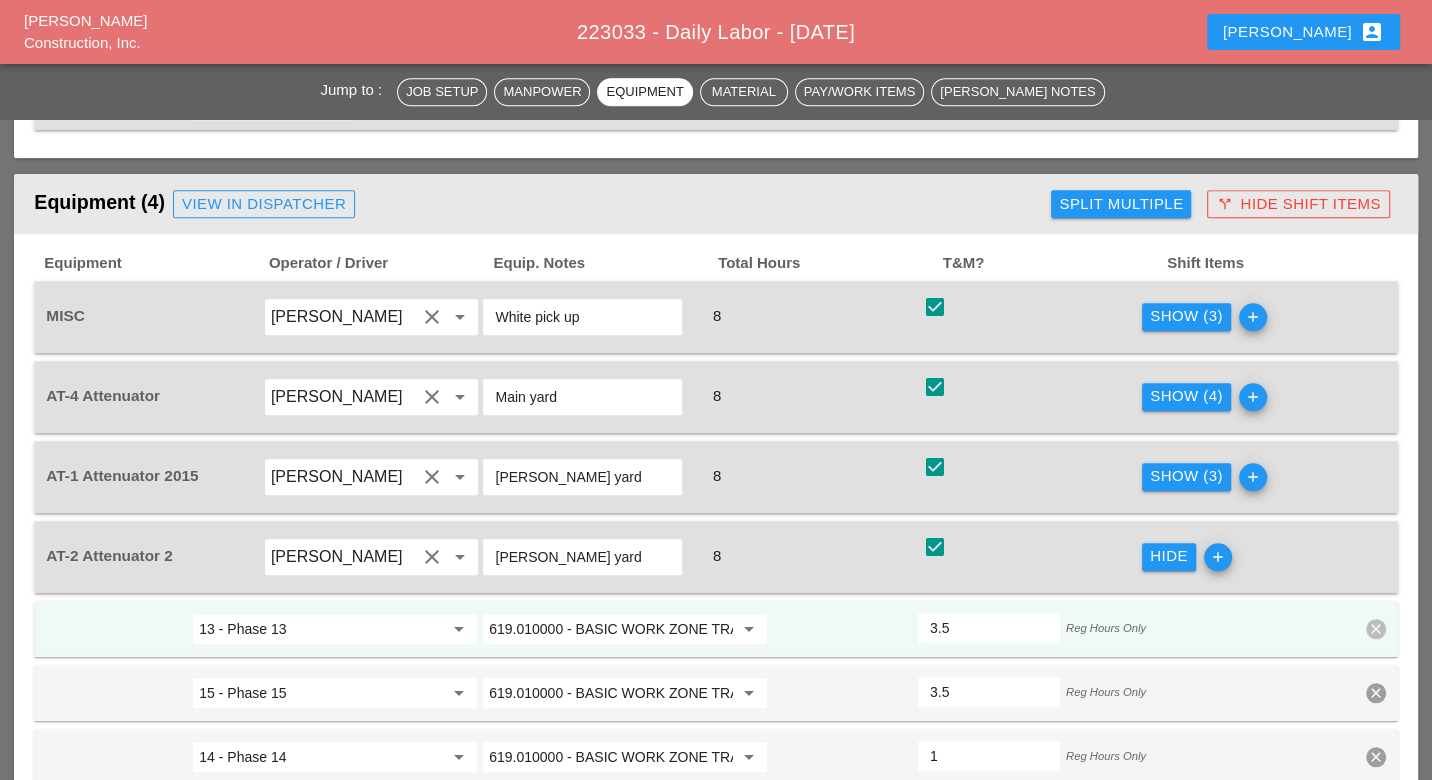 click on "Show (4)" at bounding box center (1186, 396) 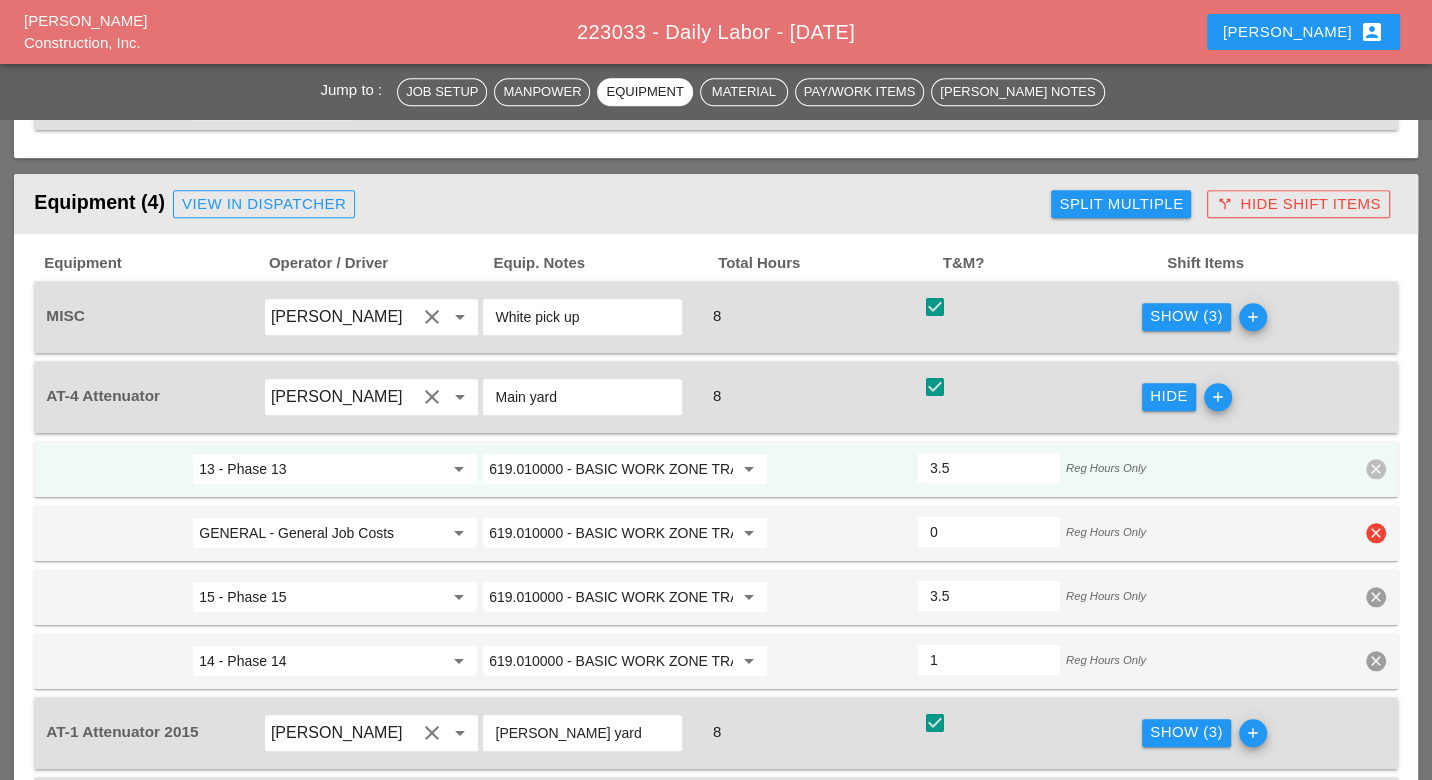 click on "clear" at bounding box center [1376, 533] 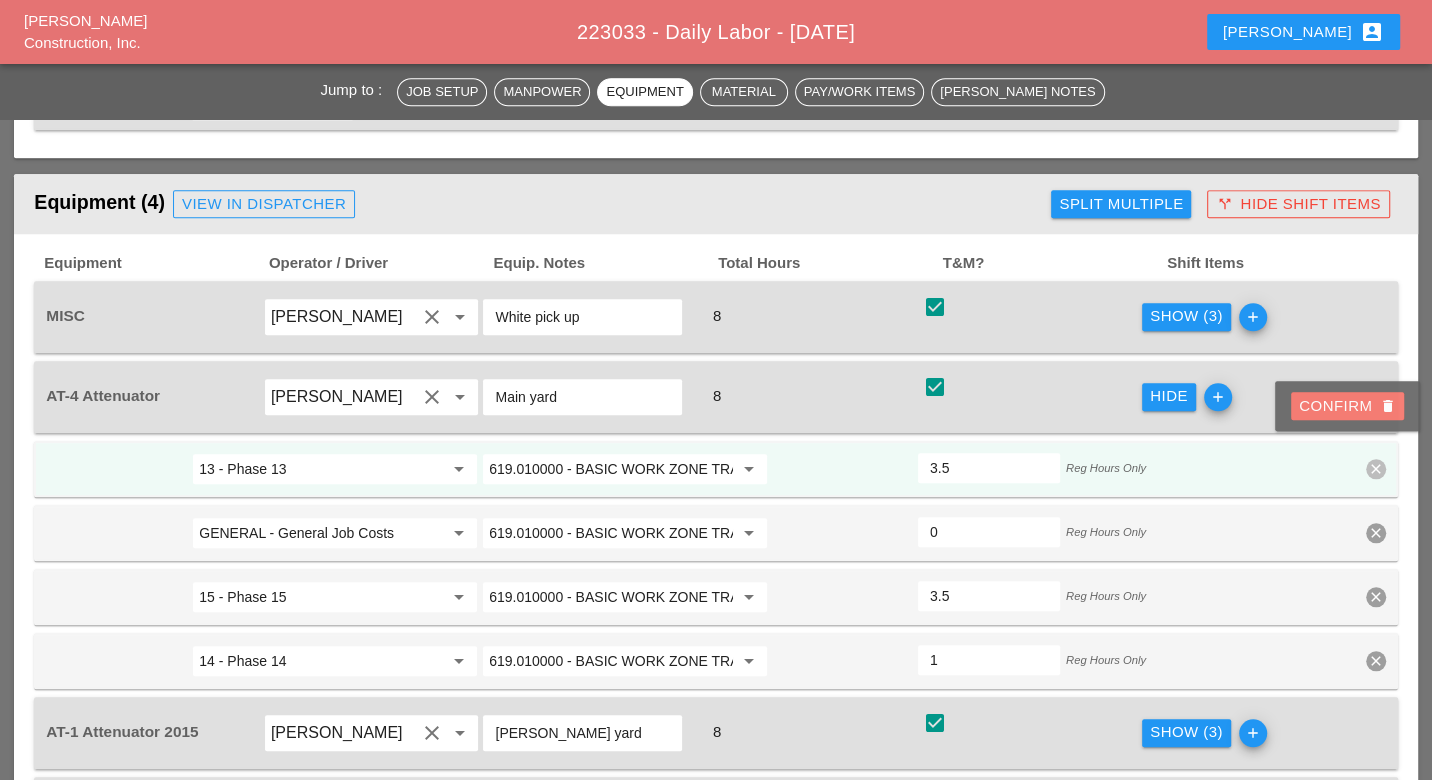 click on "Confirm delete" at bounding box center (1347, 406) 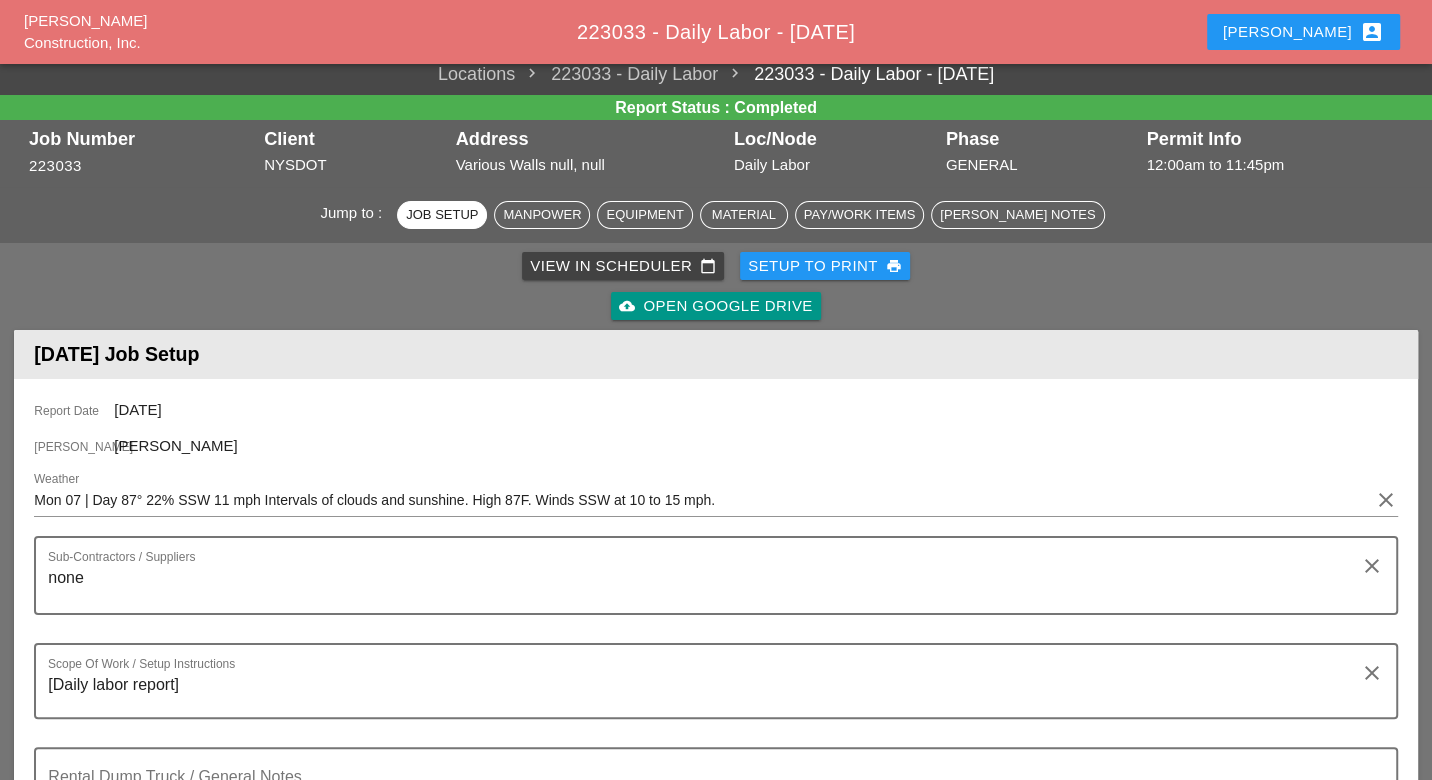 scroll, scrollTop: 0, scrollLeft: 0, axis: both 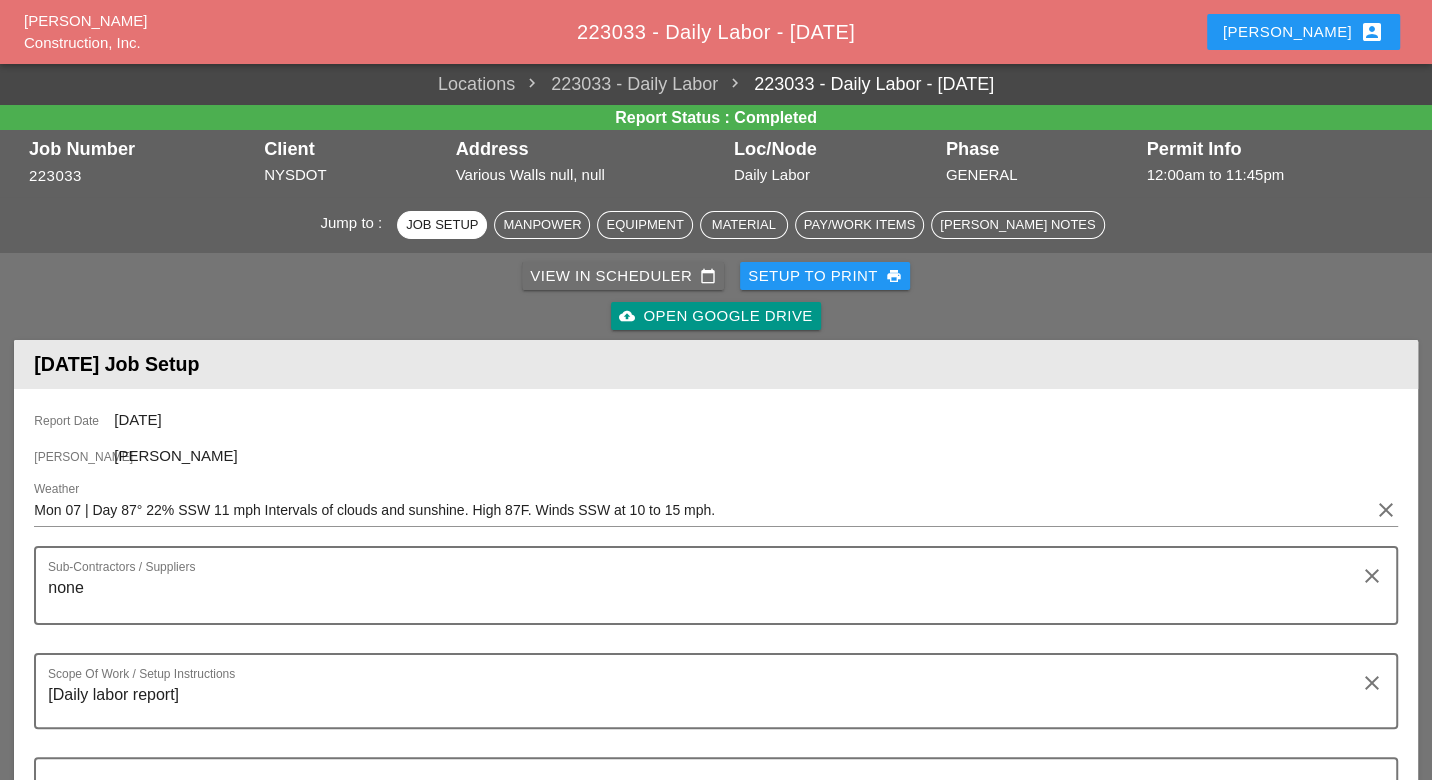 click on "View in Scheduler calendar_today" at bounding box center [623, 276] 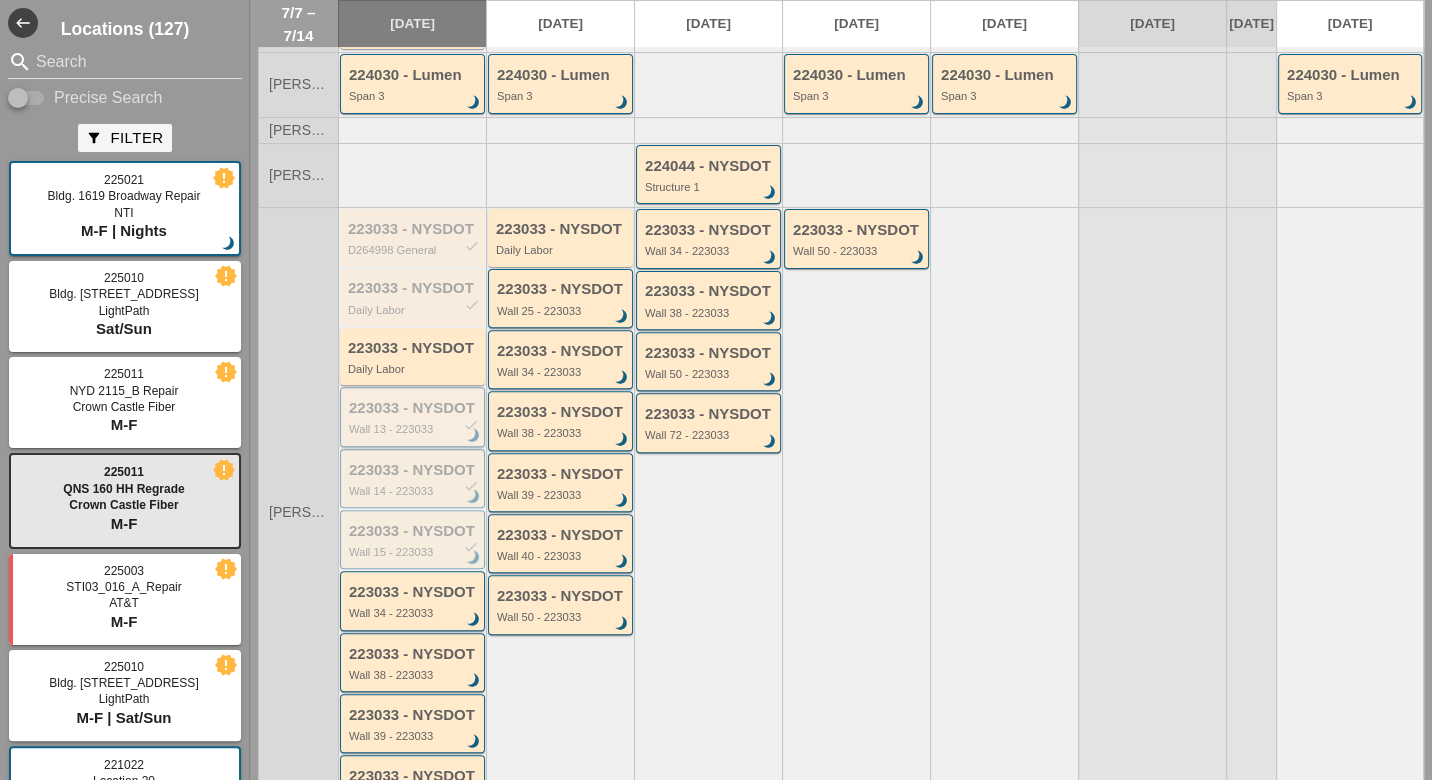 scroll, scrollTop: 444, scrollLeft: 0, axis: vertical 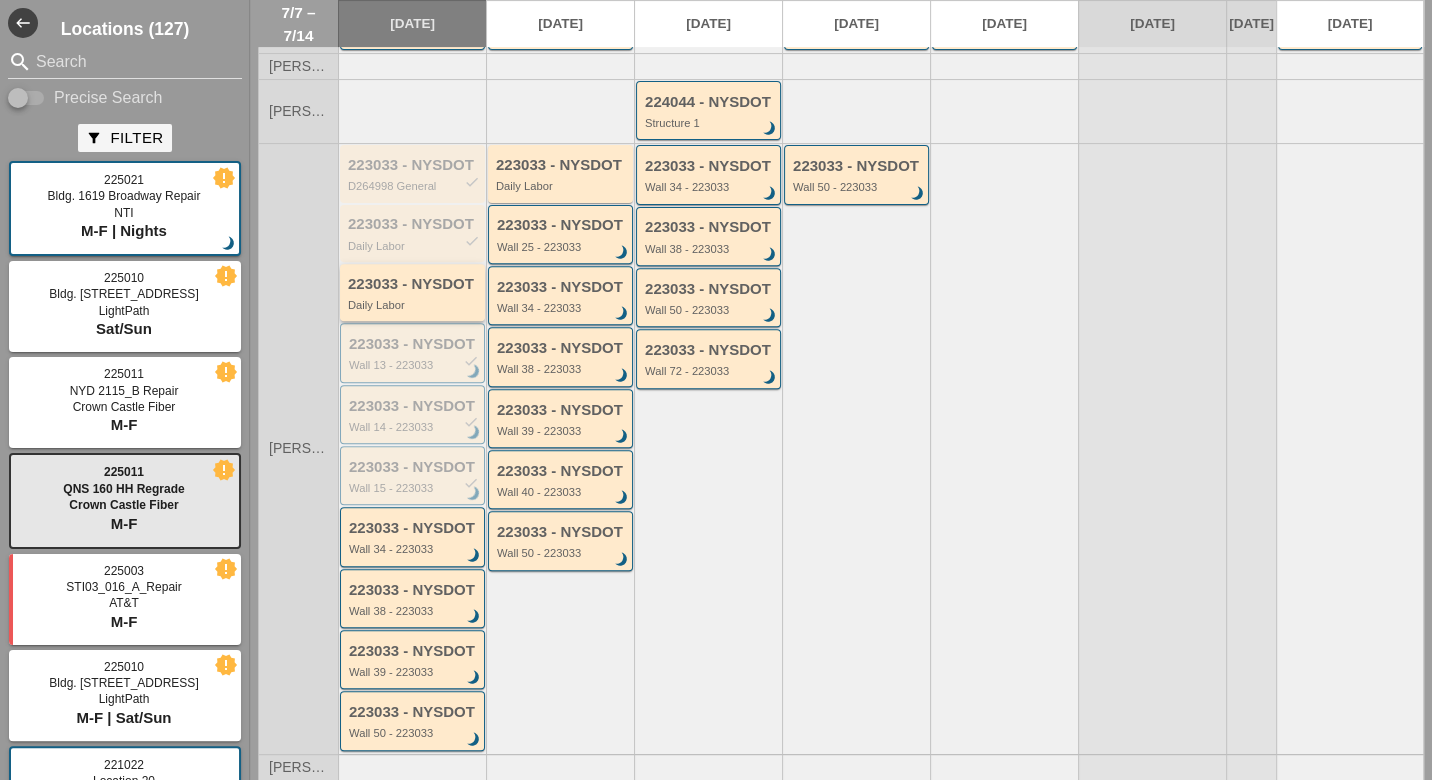 click on "223033 - NYSDOT  Daily Labor" at bounding box center [414, 294] 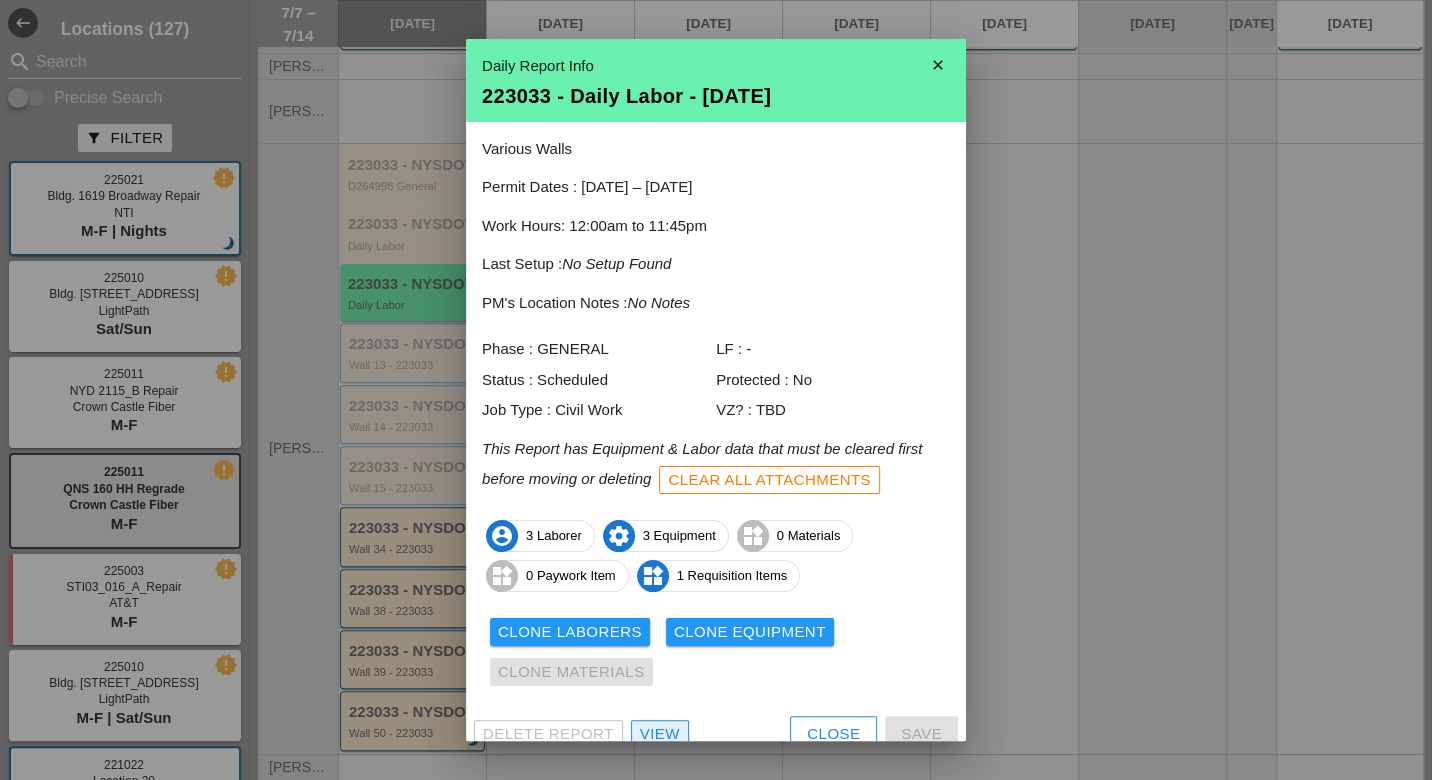 scroll, scrollTop: 17, scrollLeft: 0, axis: vertical 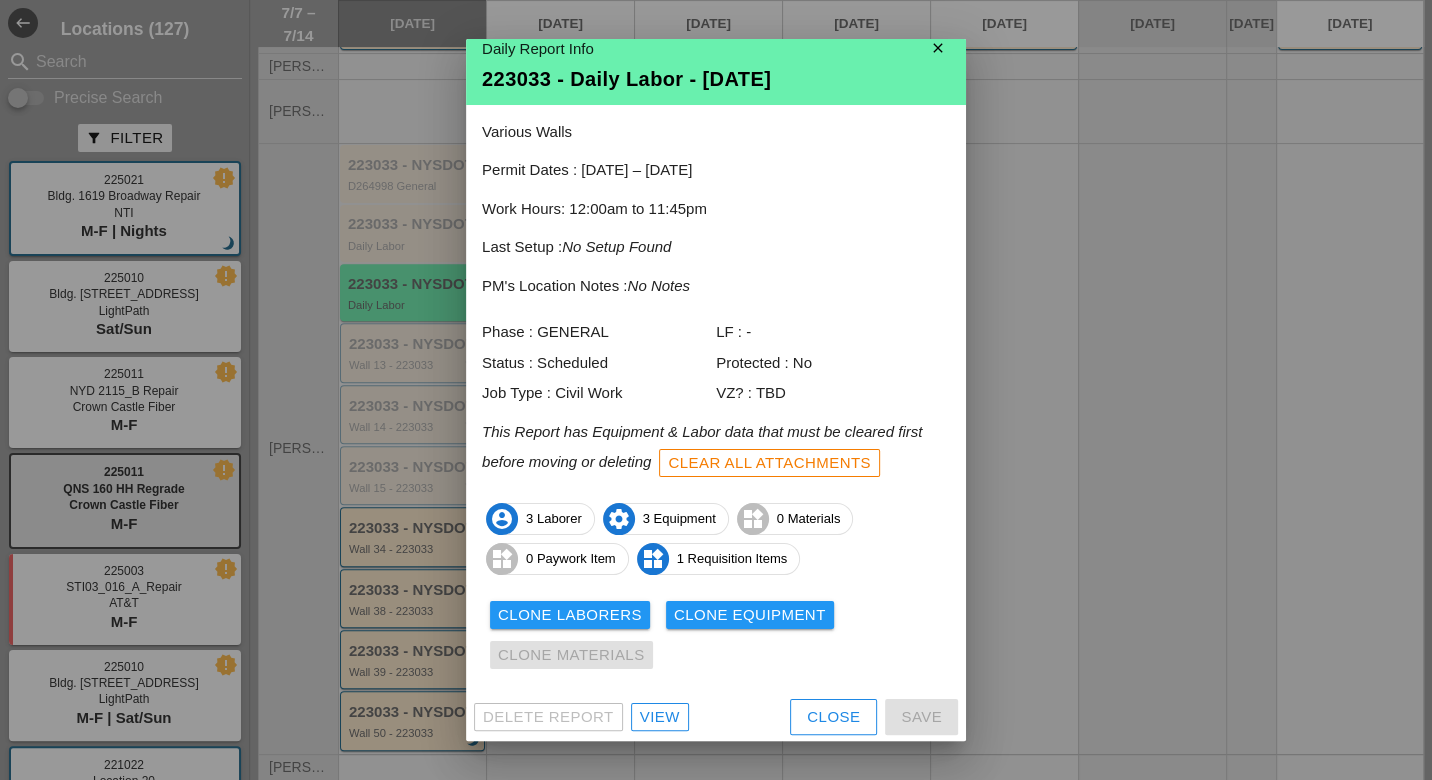 click on "View" at bounding box center (660, 717) 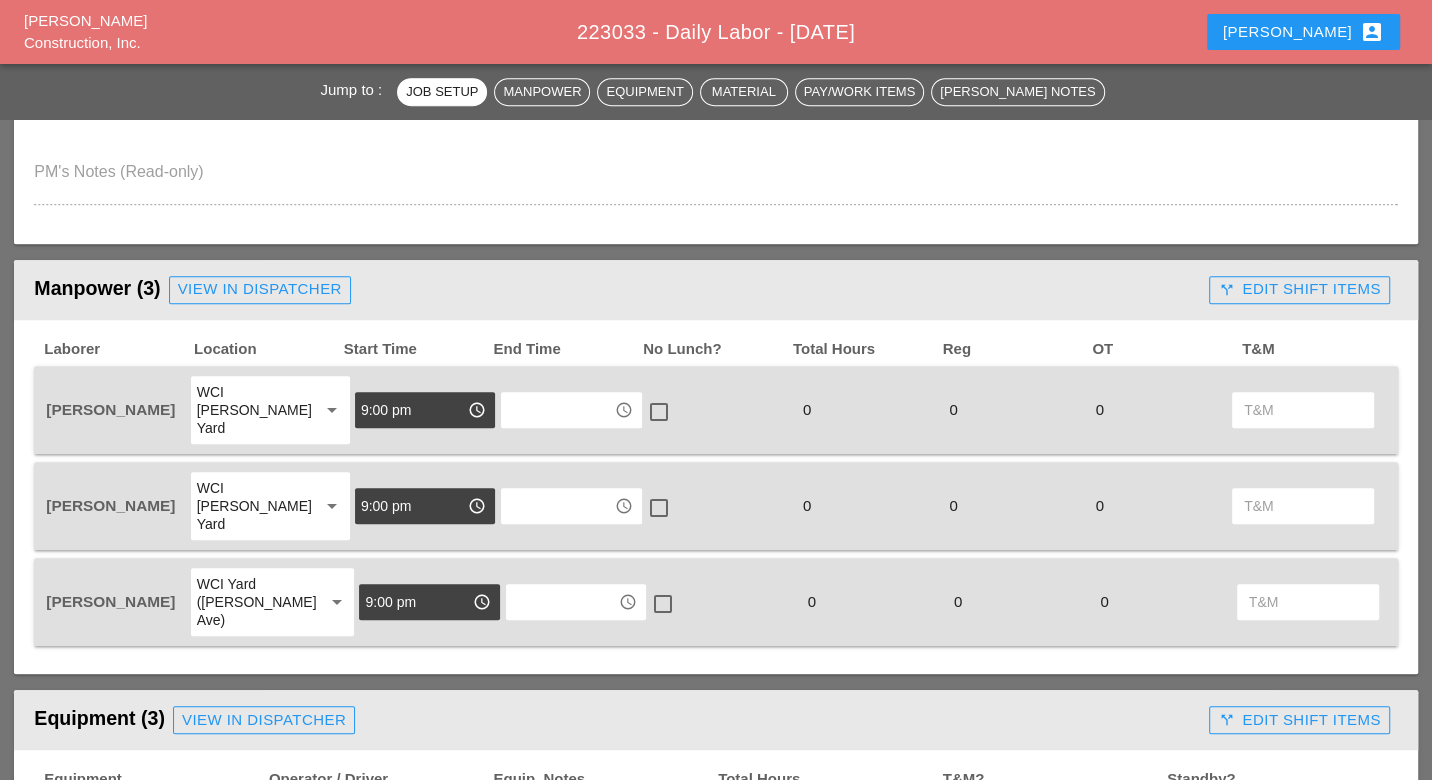 scroll, scrollTop: 777, scrollLeft: 0, axis: vertical 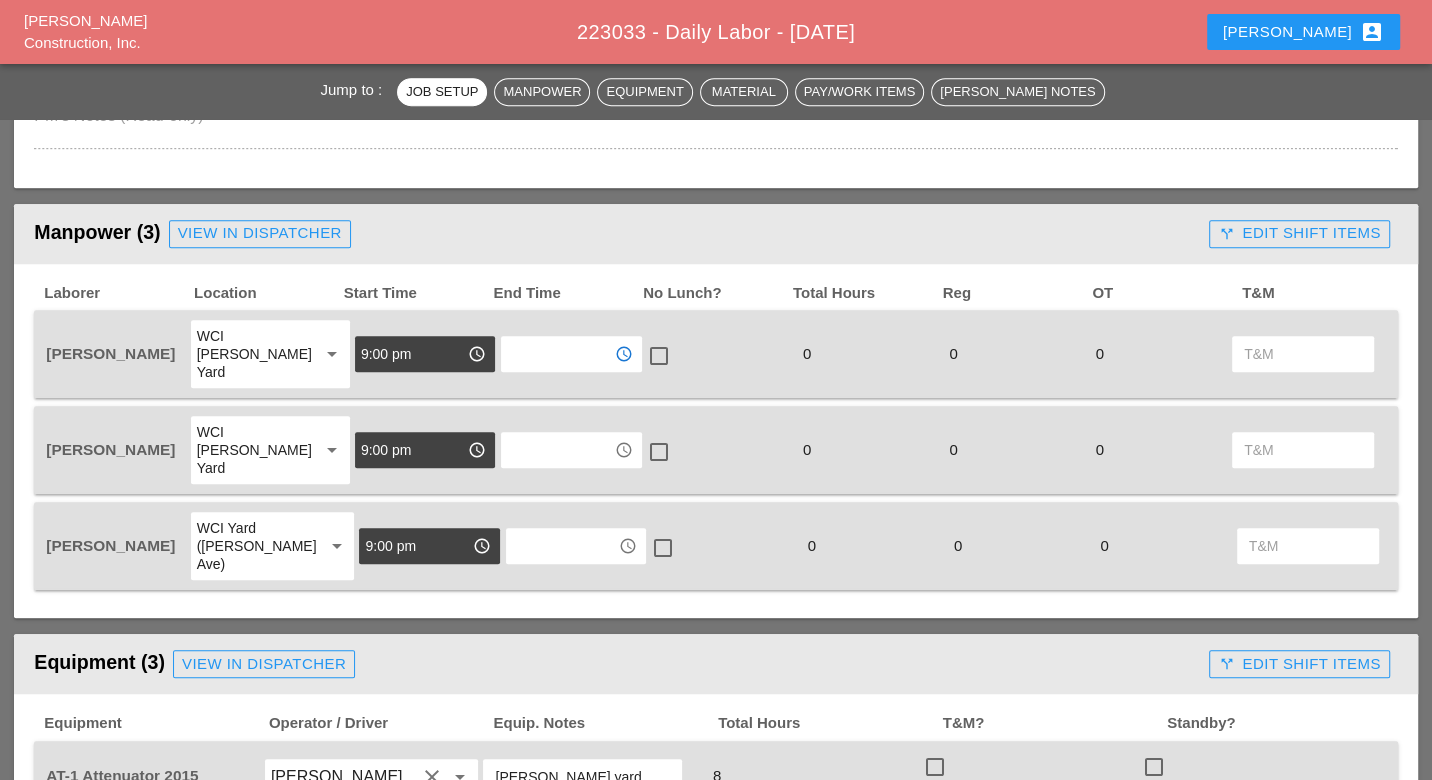 click at bounding box center (557, 354) 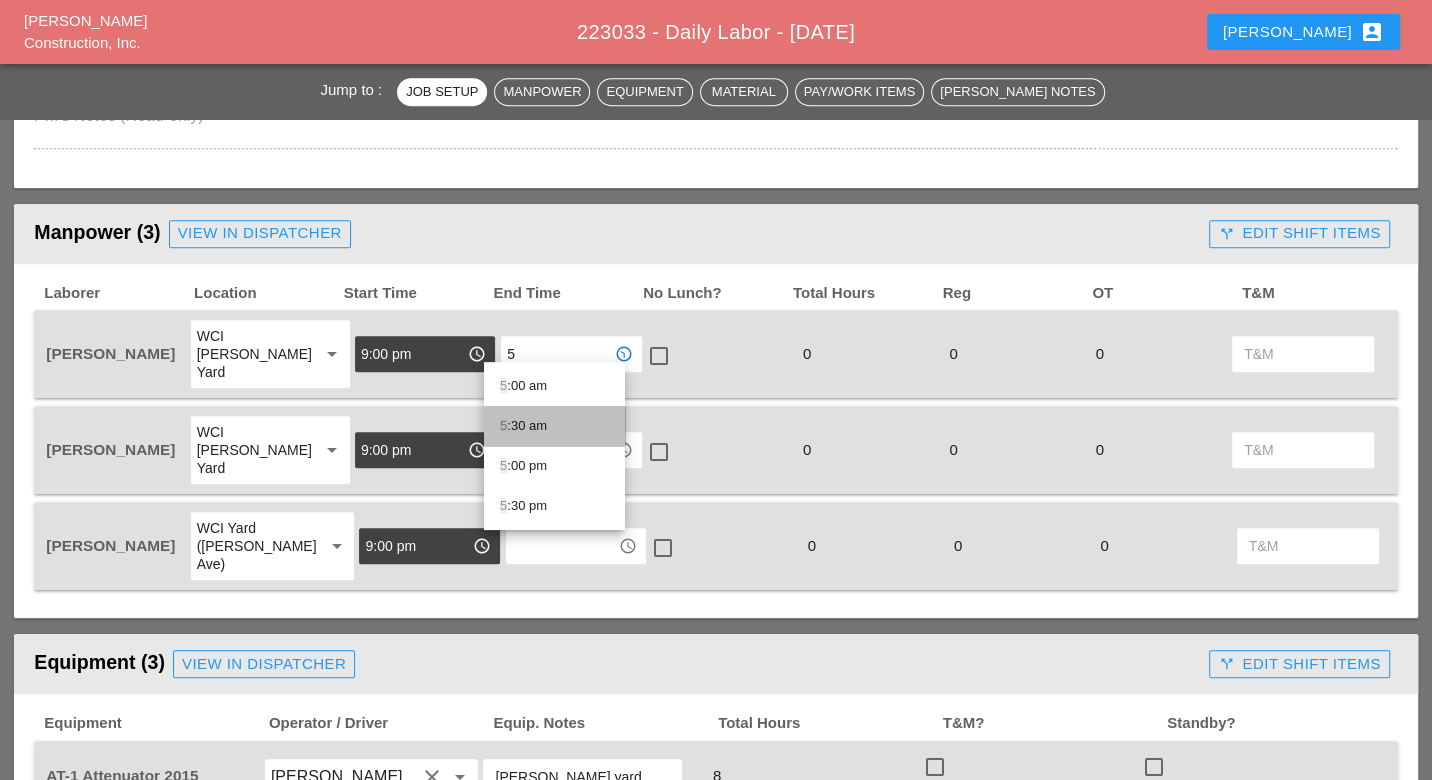 click on "5 :30 am" at bounding box center [554, 426] 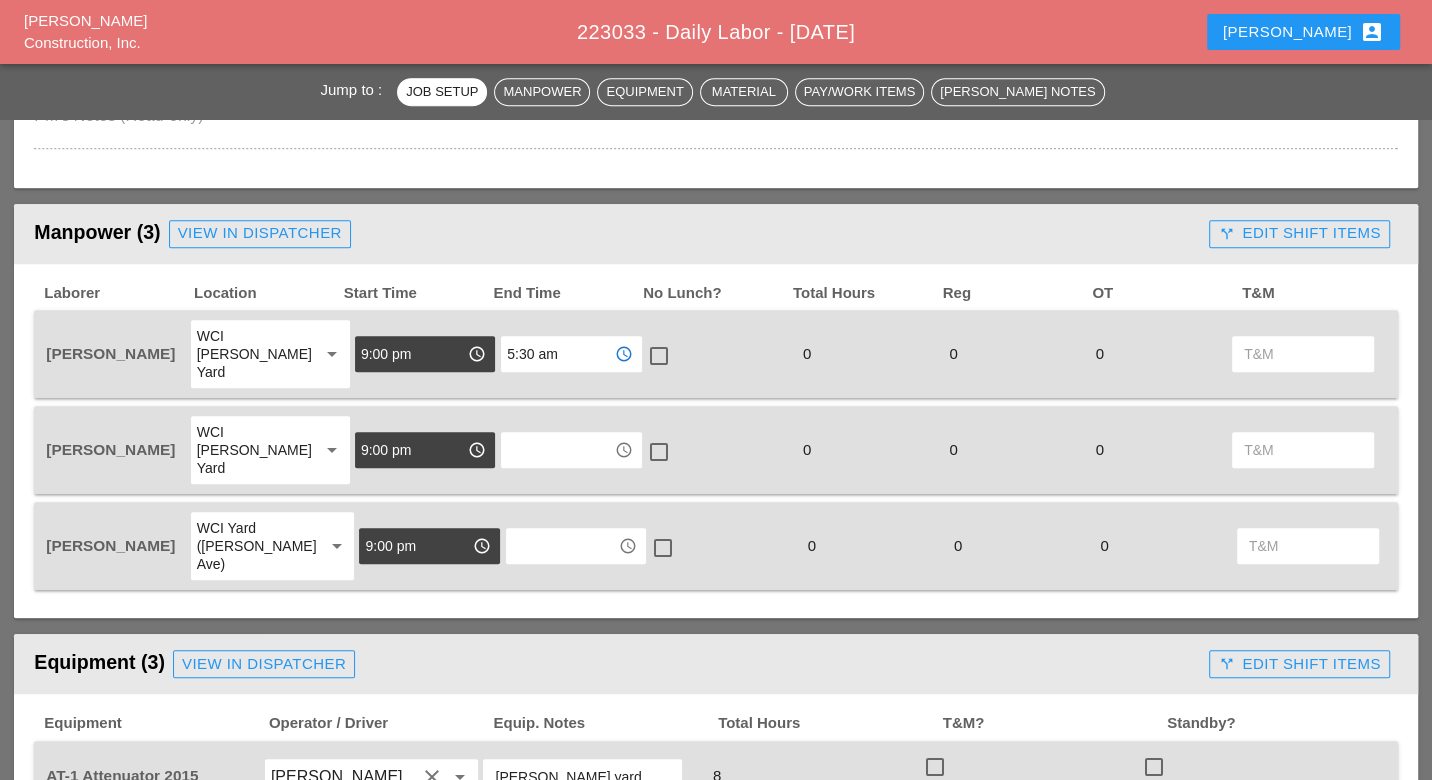 type on "5:30 am" 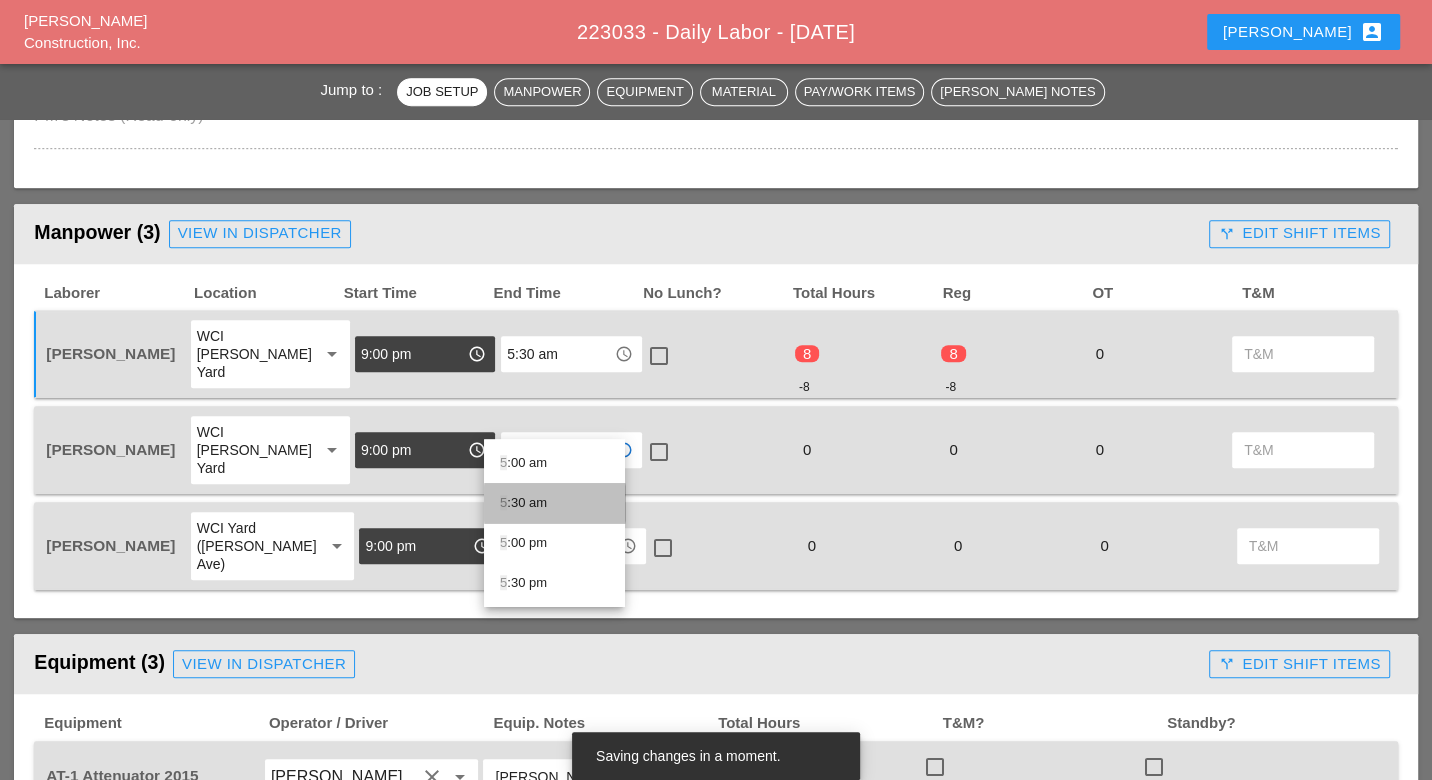 click on "5 :30 am" at bounding box center (554, 503) 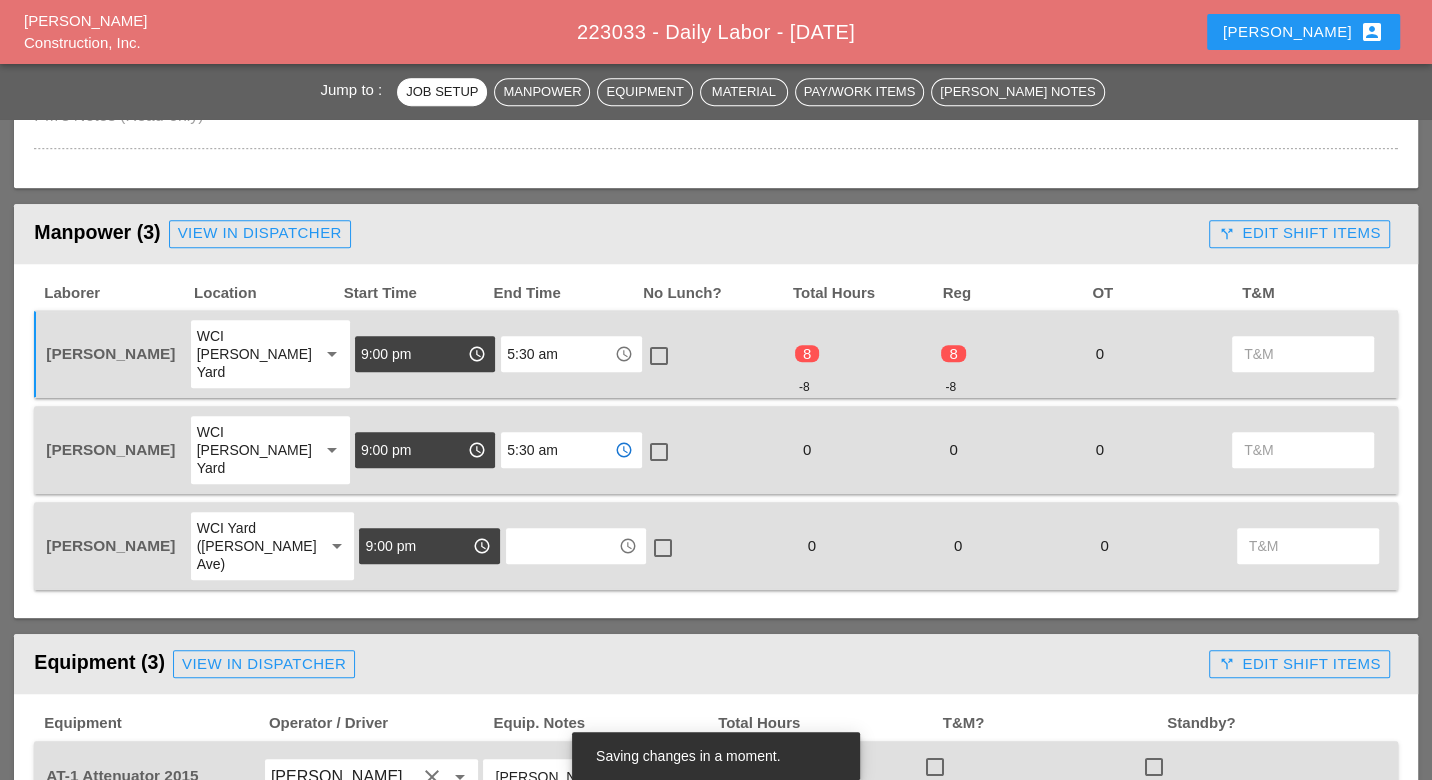type on "5:30 am" 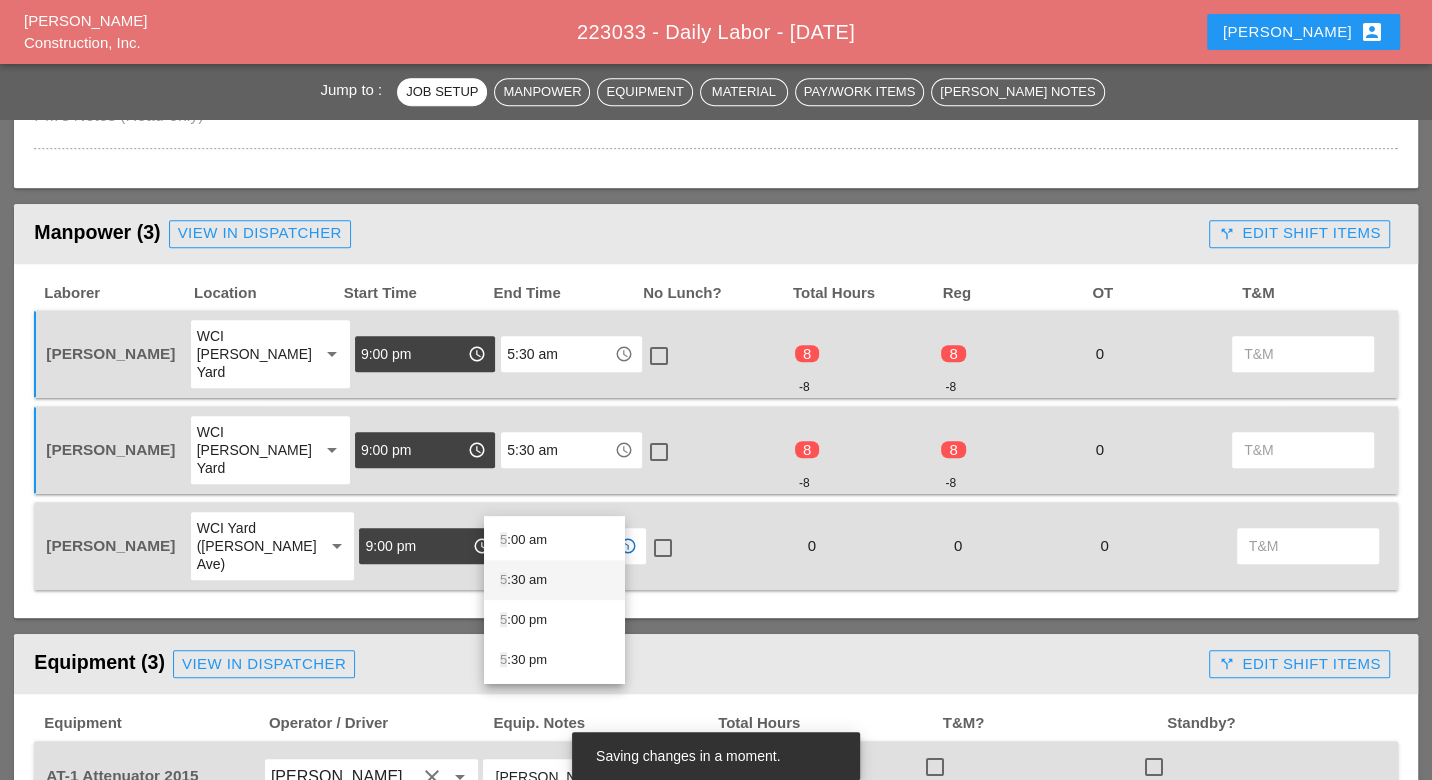 click on "5 :30 am" at bounding box center (554, 580) 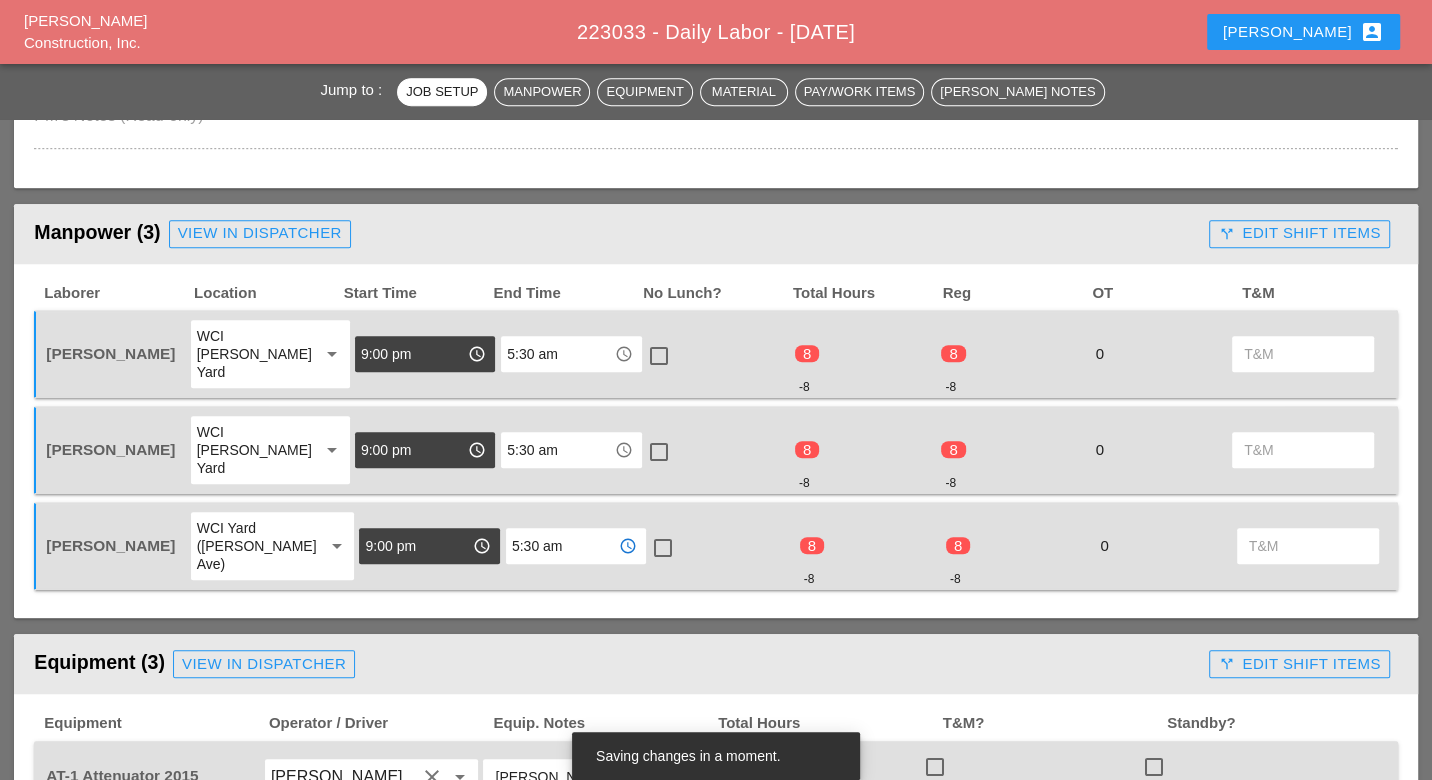 type on "5:30 am" 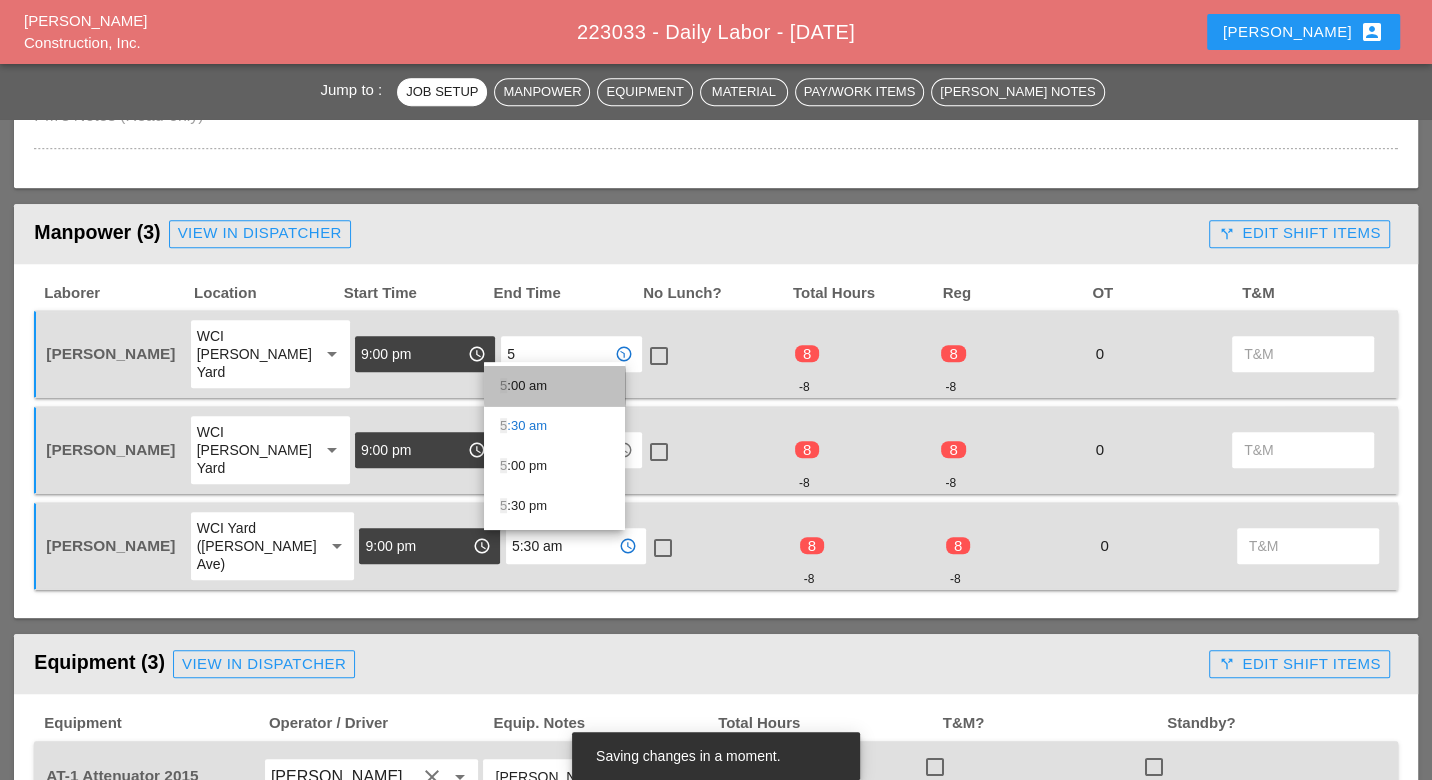 click on "5 :00 am" at bounding box center (554, 386) 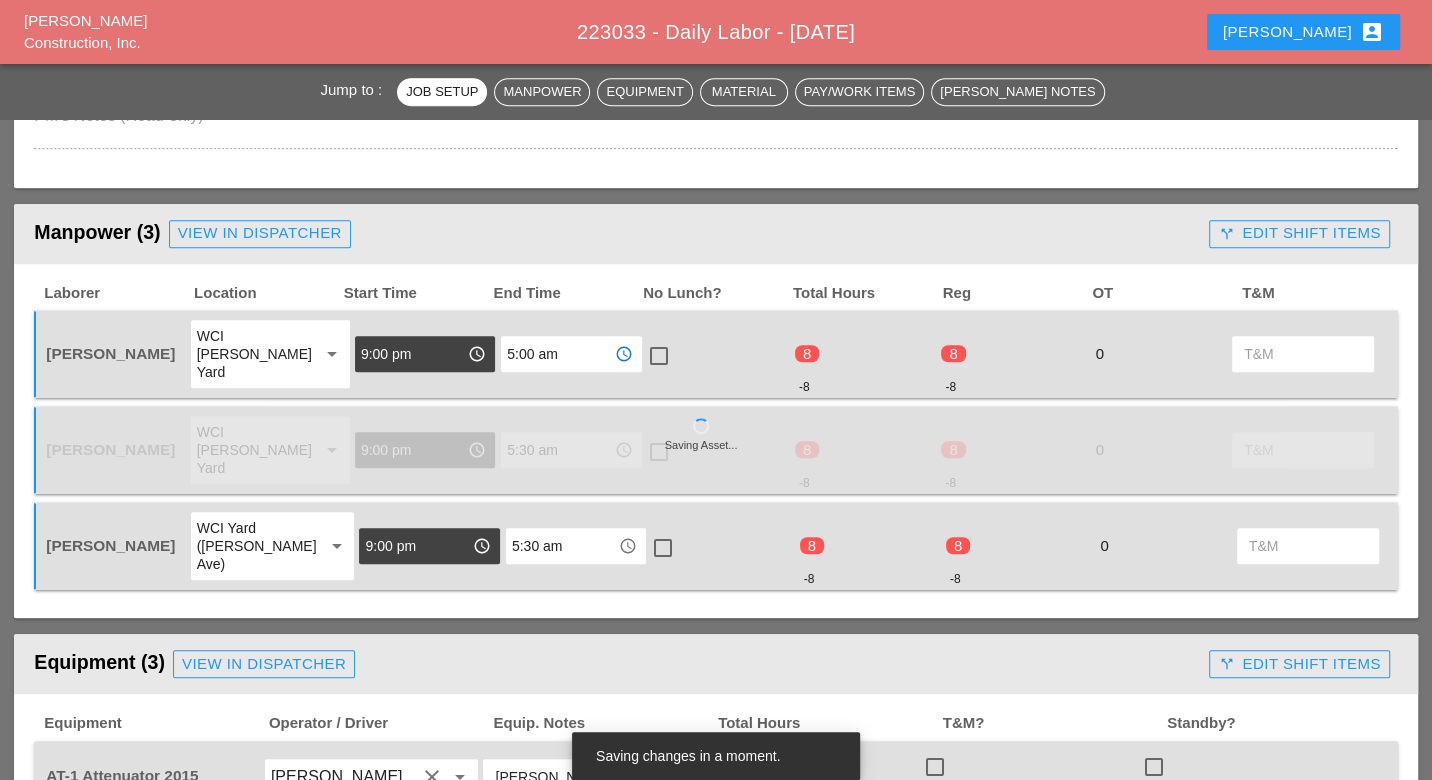 type on "5:00 am" 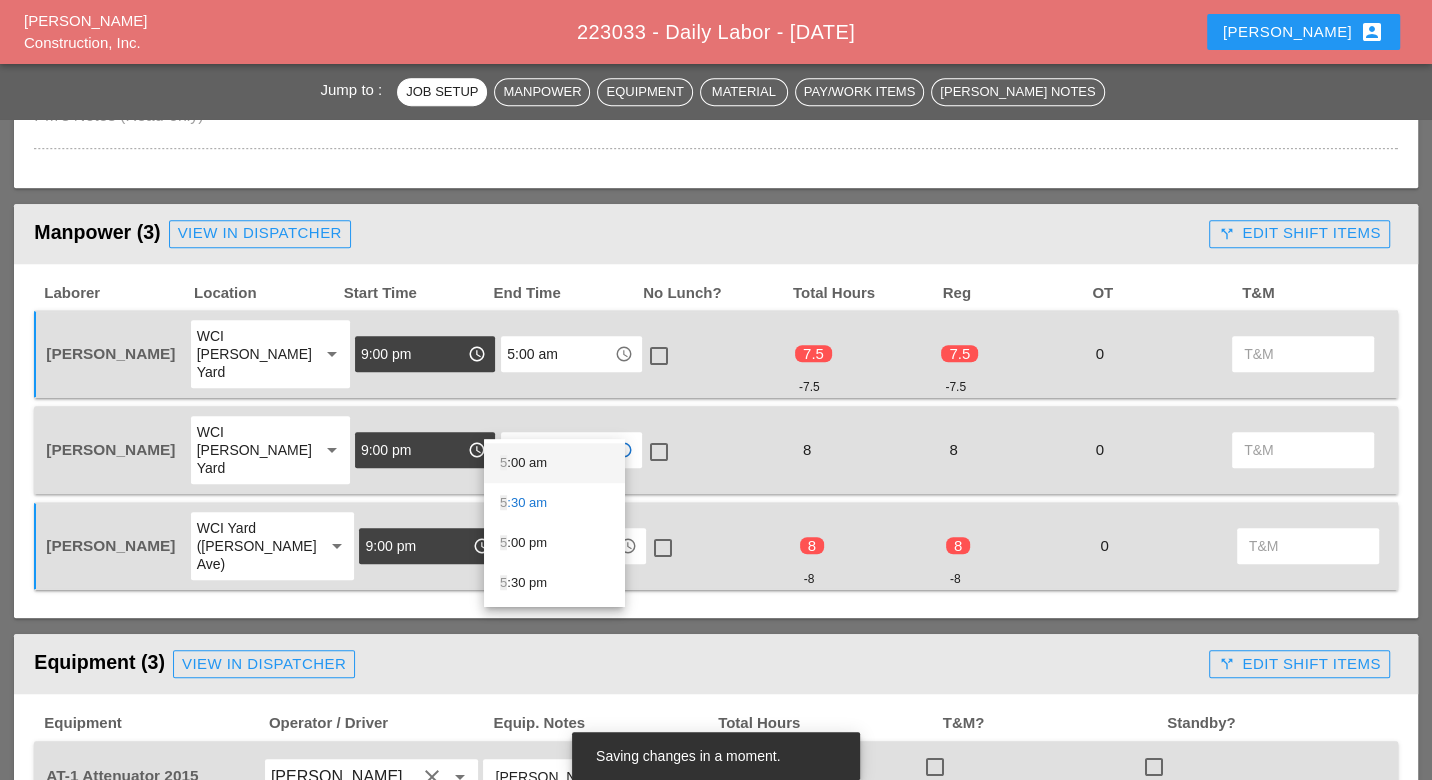 click on "5 :00 am" at bounding box center (554, 463) 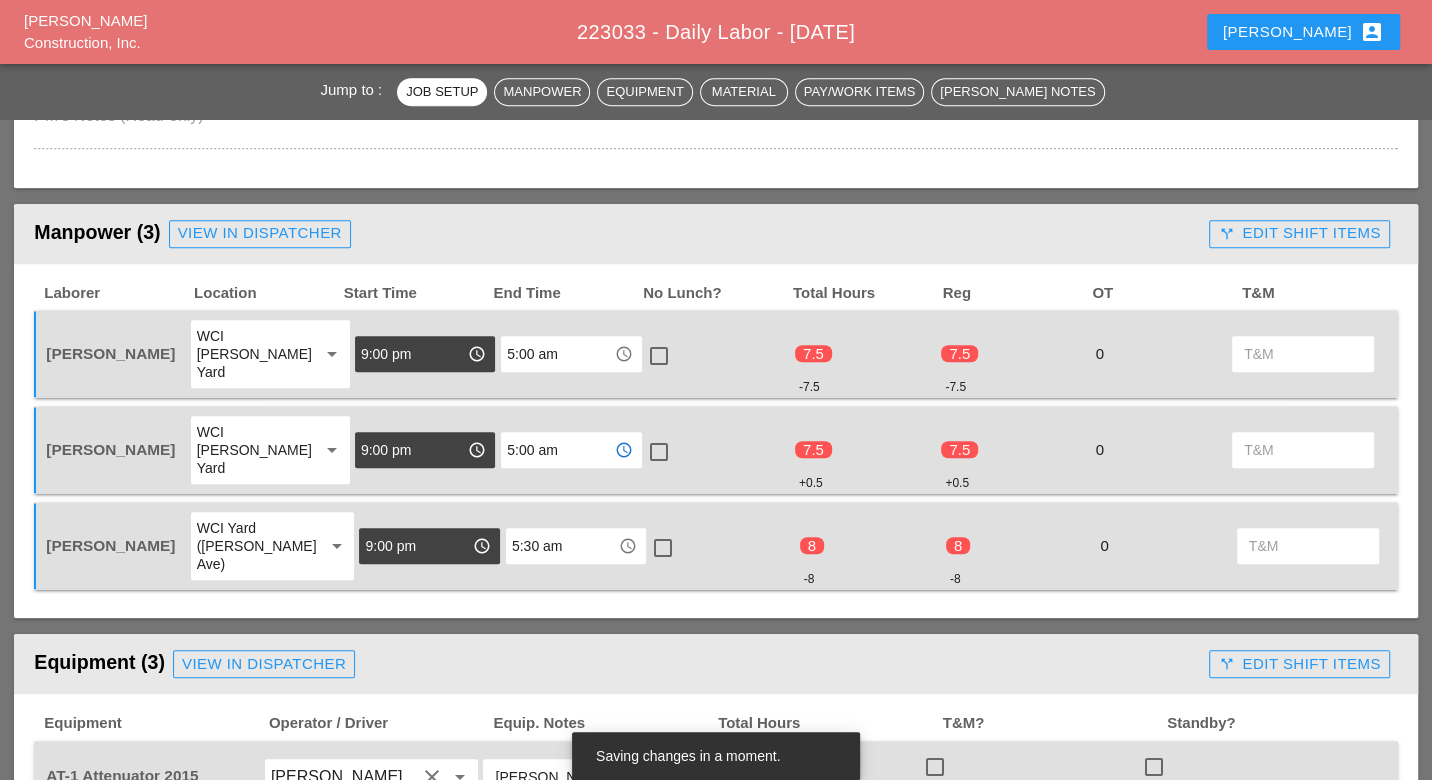 type on "5:00 am" 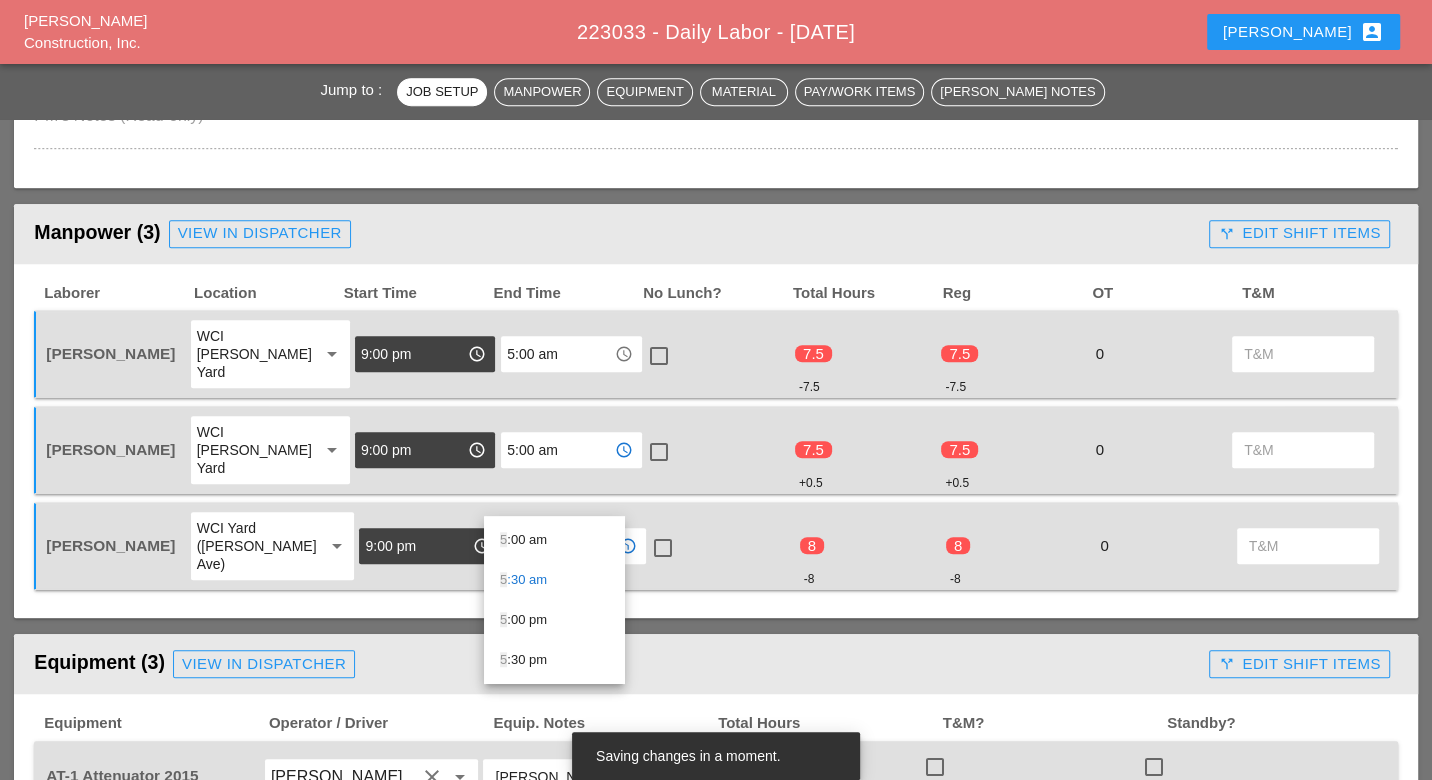 click on "5 :00 am" at bounding box center (554, 540) 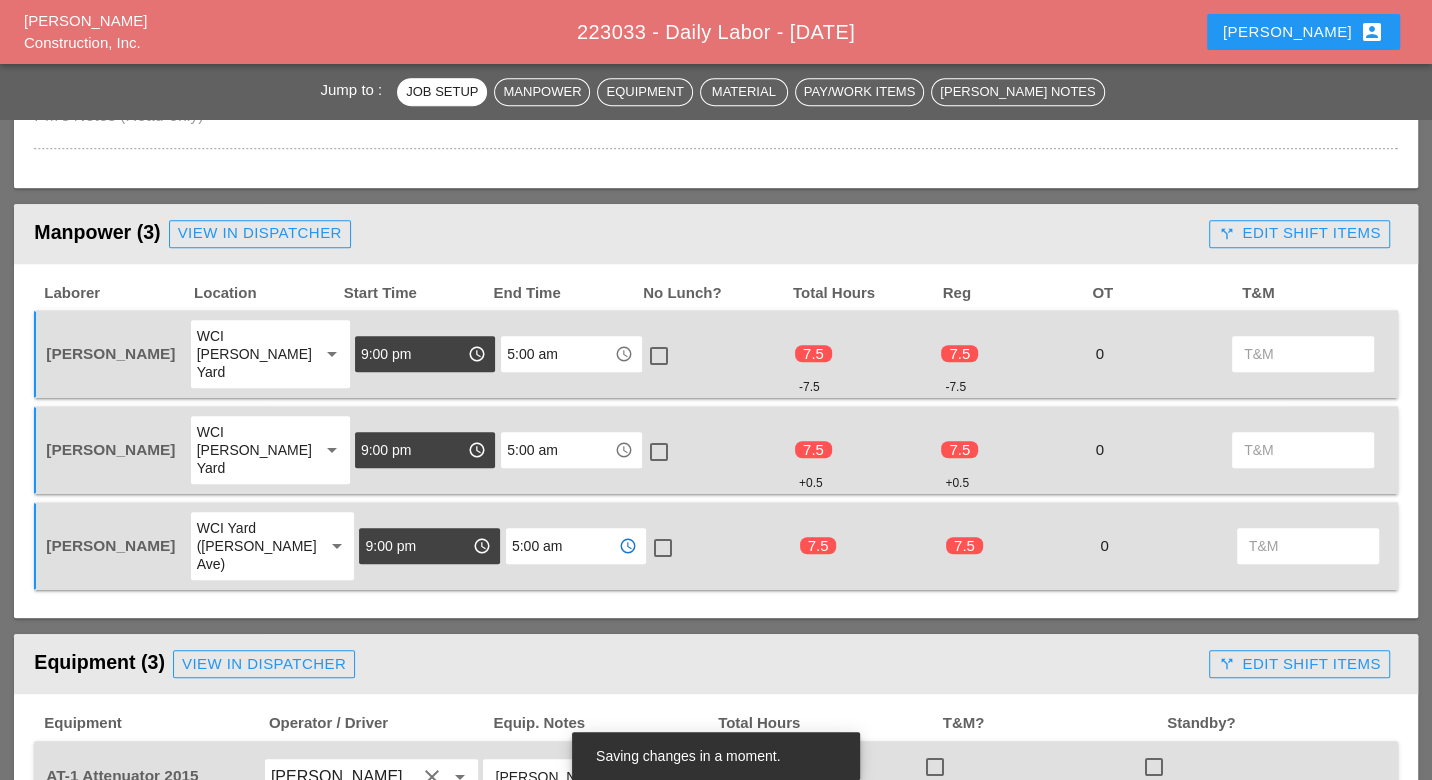 type on "5:00 am" 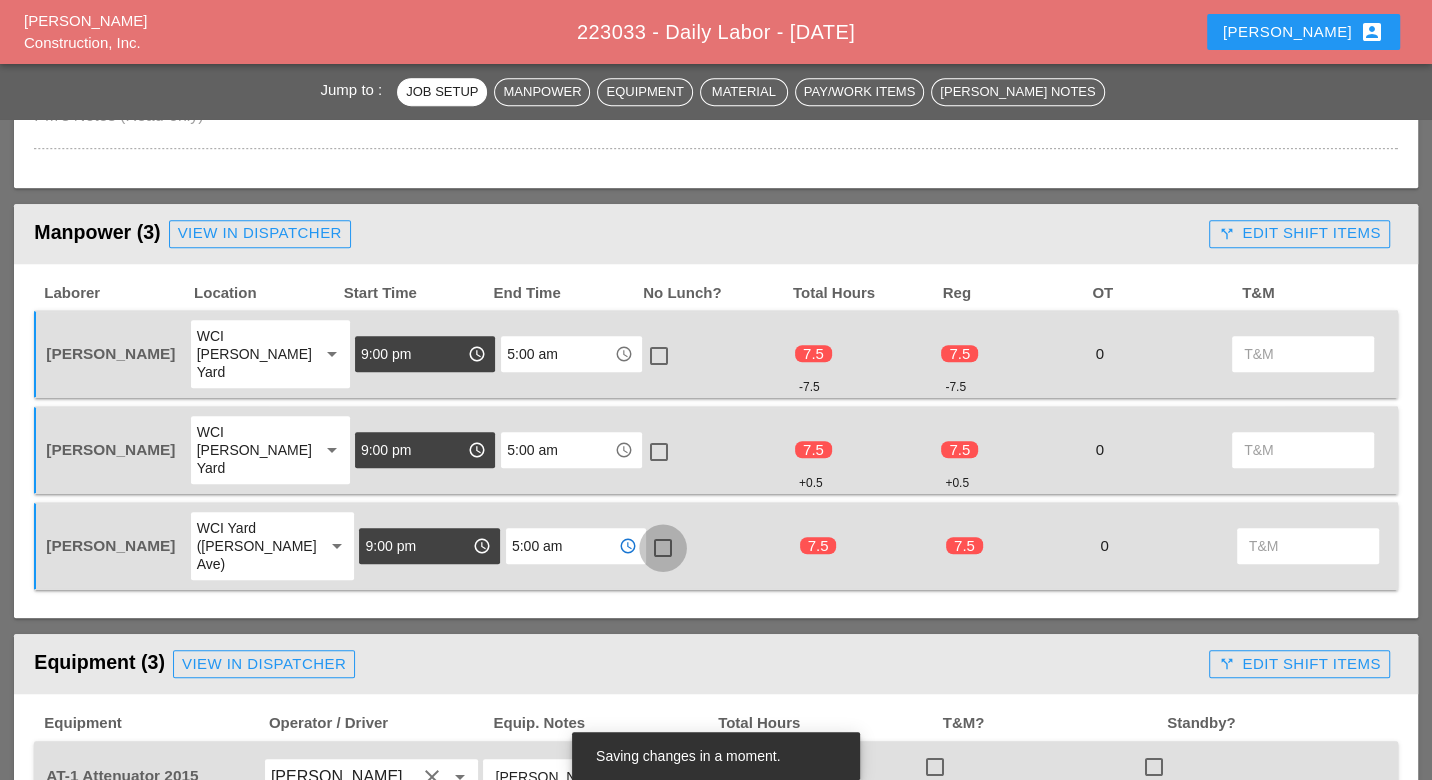 drag, startPoint x: 639, startPoint y: 489, endPoint x: 642, endPoint y: 474, distance: 15.297058 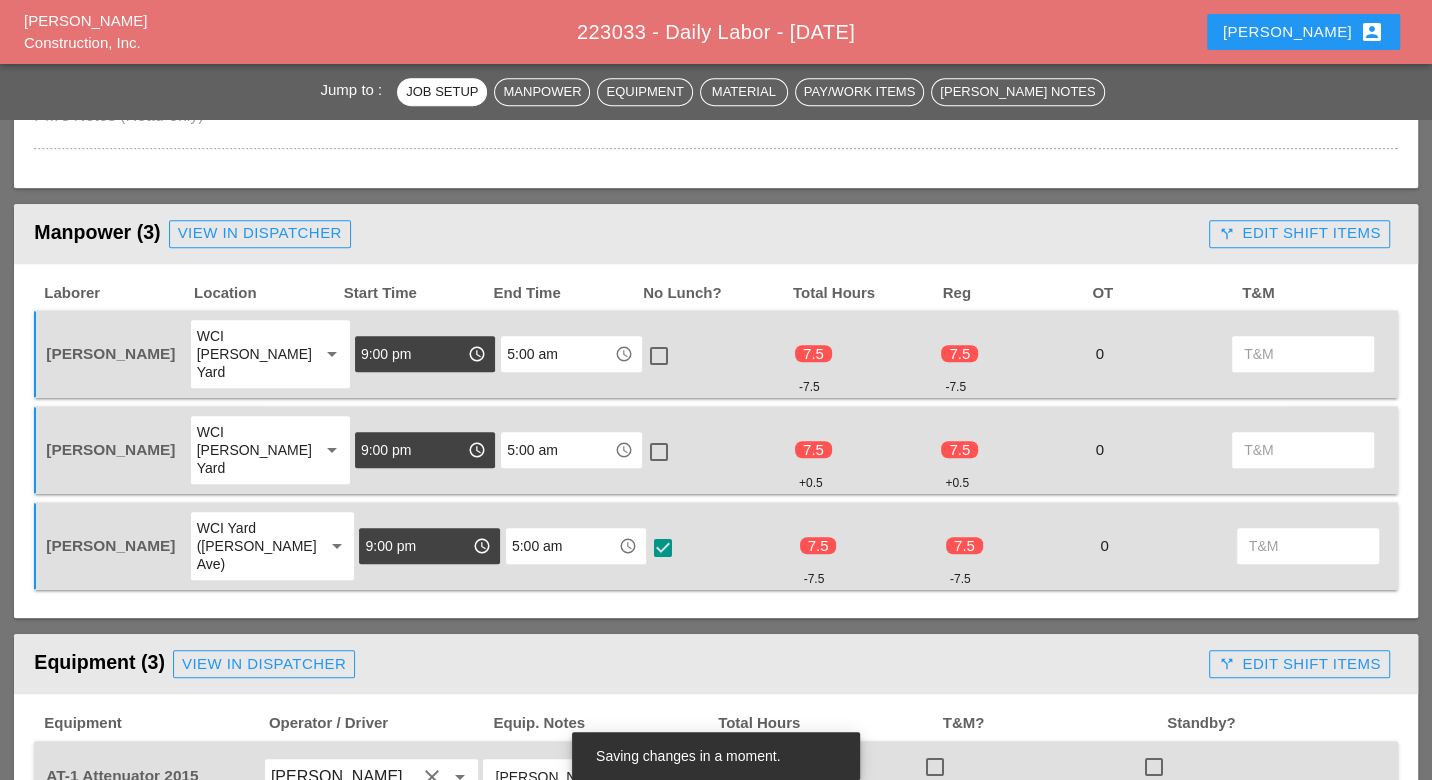click at bounding box center (659, 452) 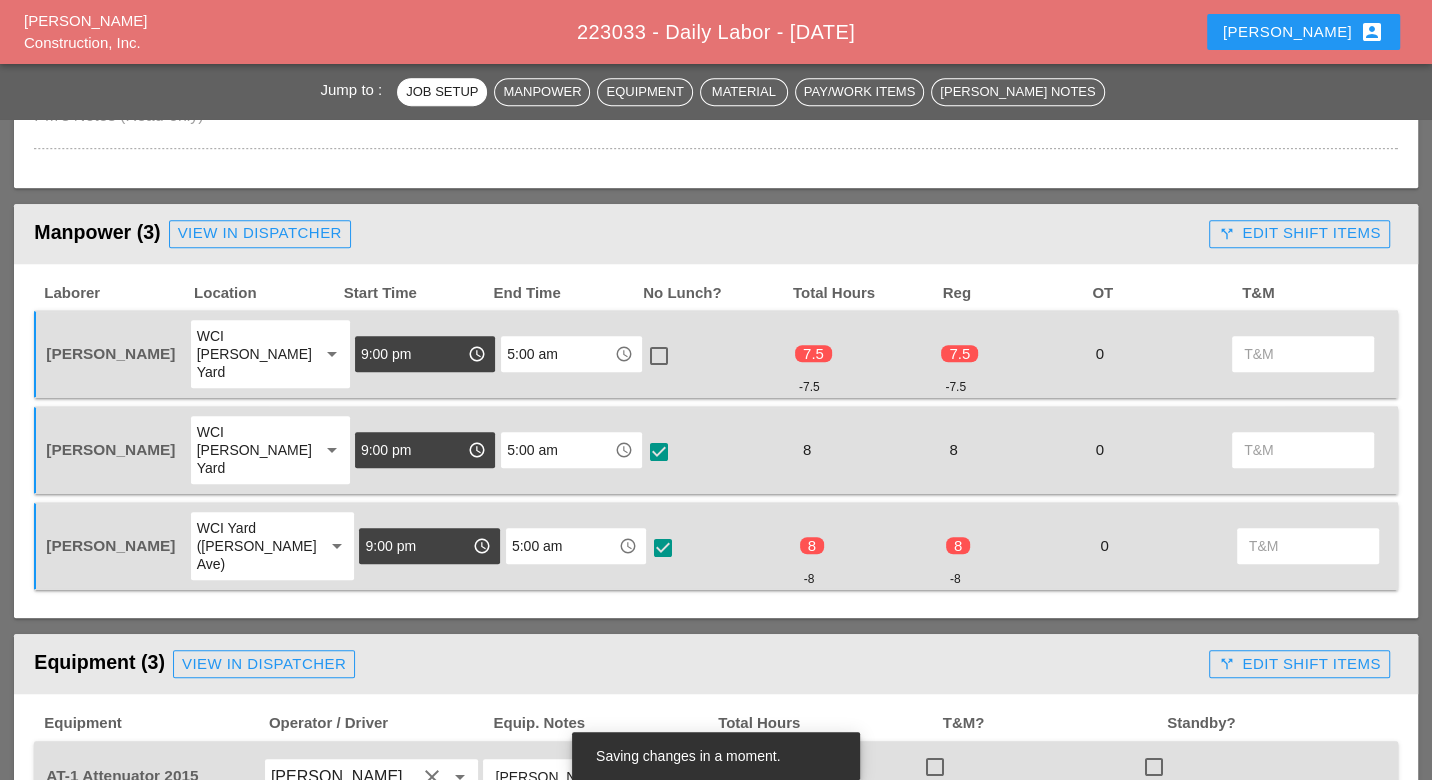 click at bounding box center (659, 356) 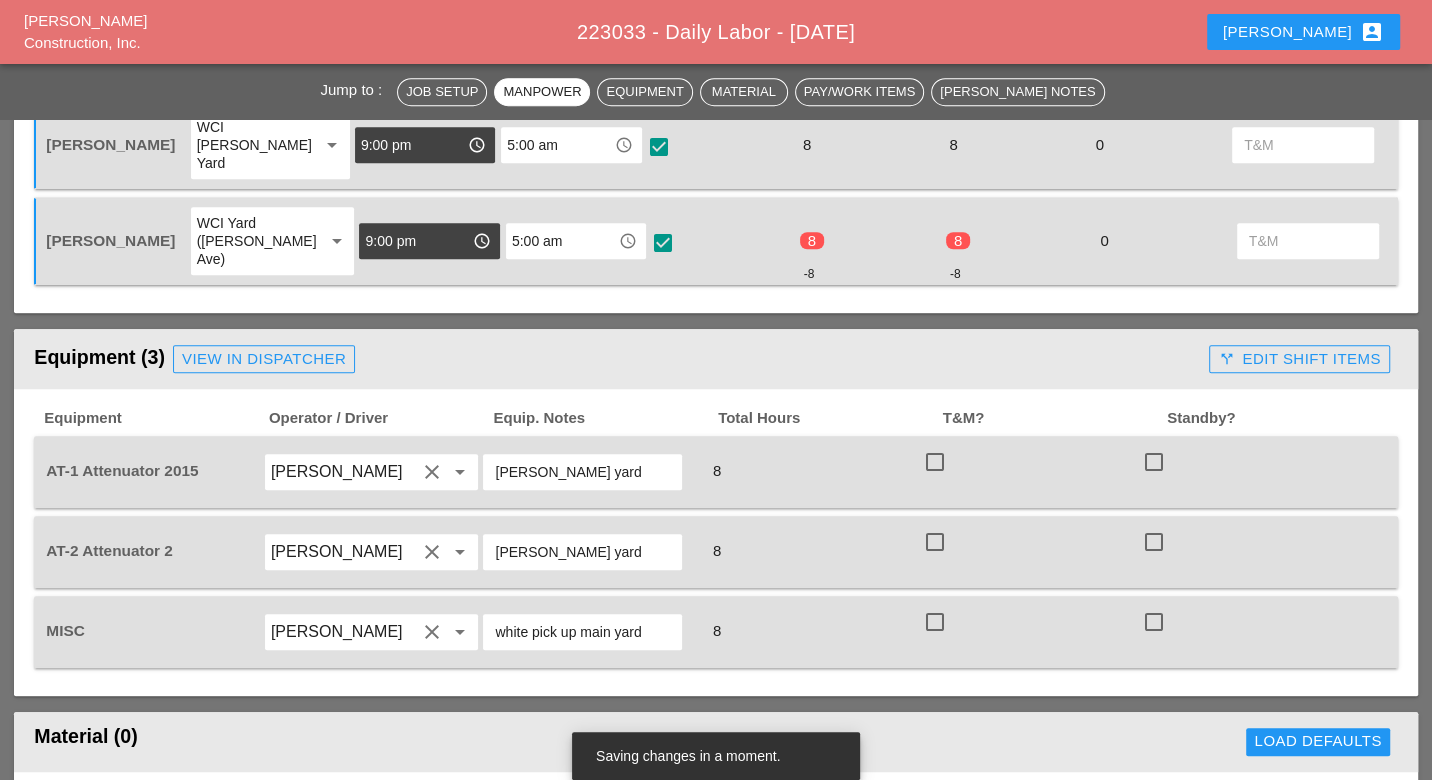 scroll, scrollTop: 1111, scrollLeft: 0, axis: vertical 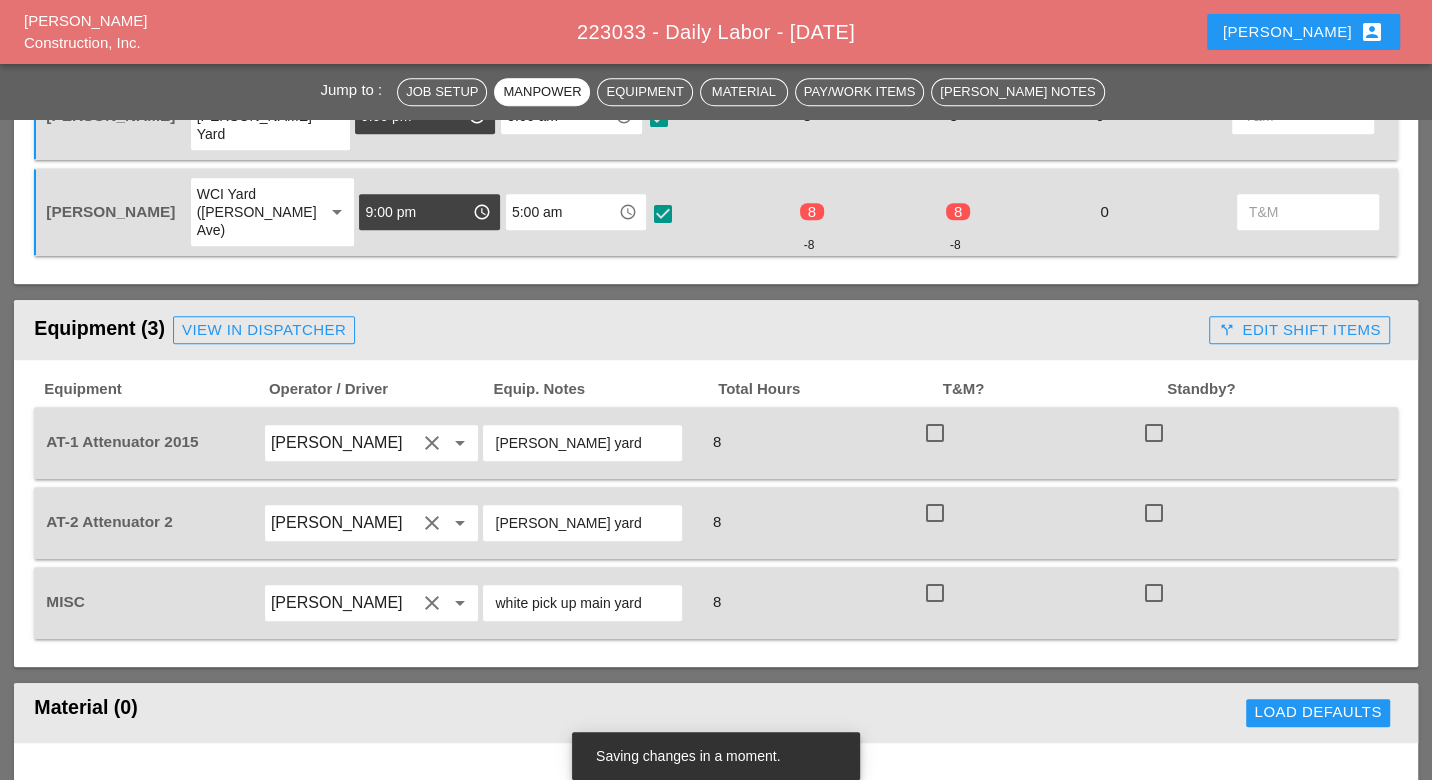 click at bounding box center [935, 433] 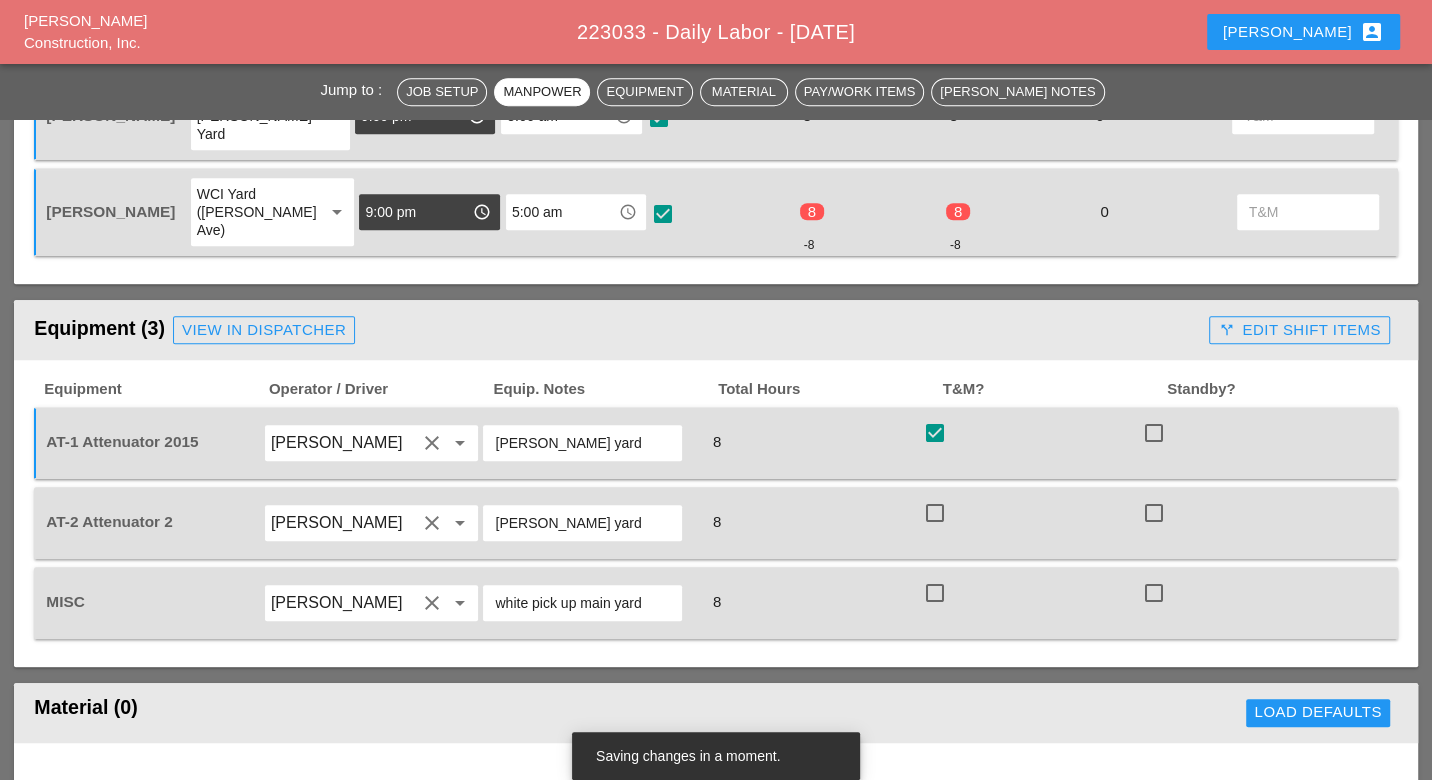 click at bounding box center (935, 513) 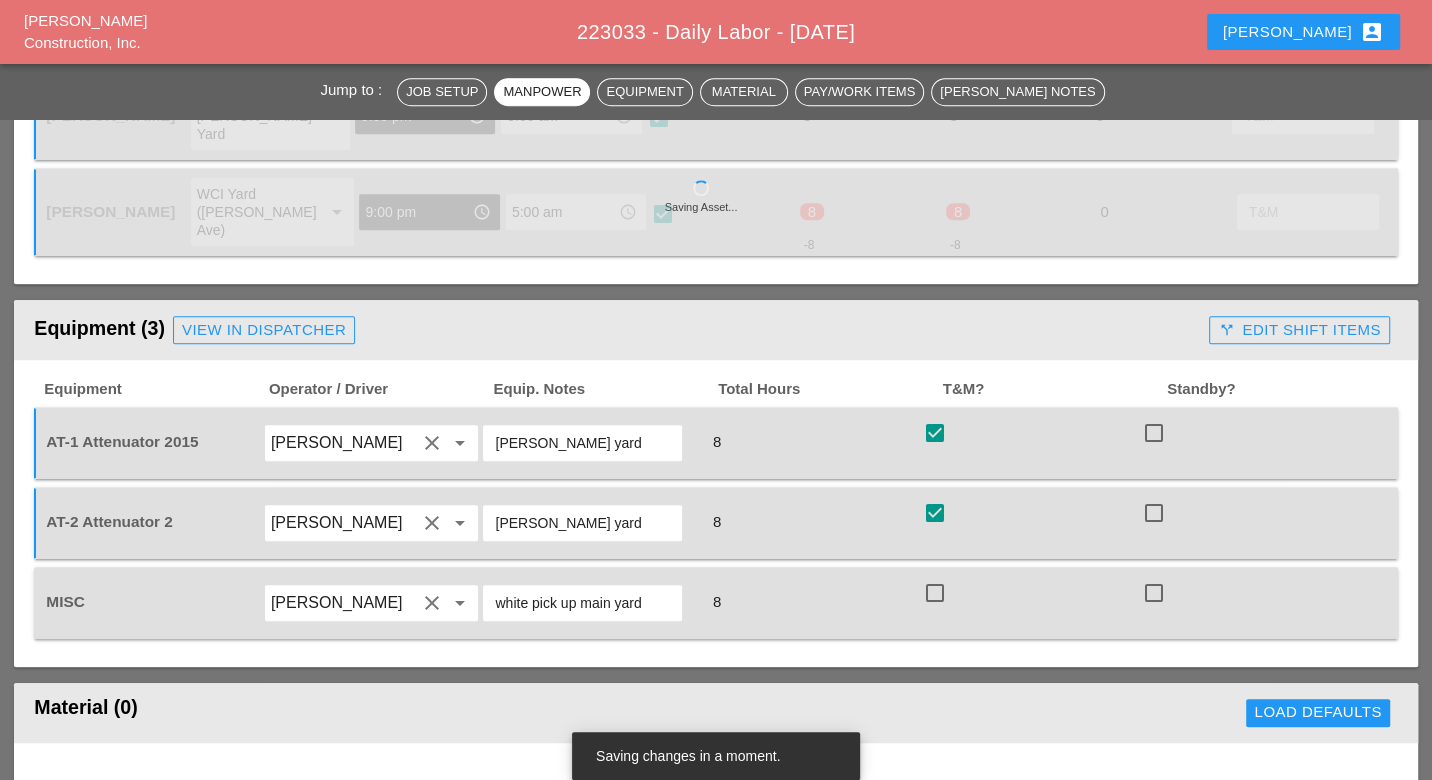 click at bounding box center [935, 593] 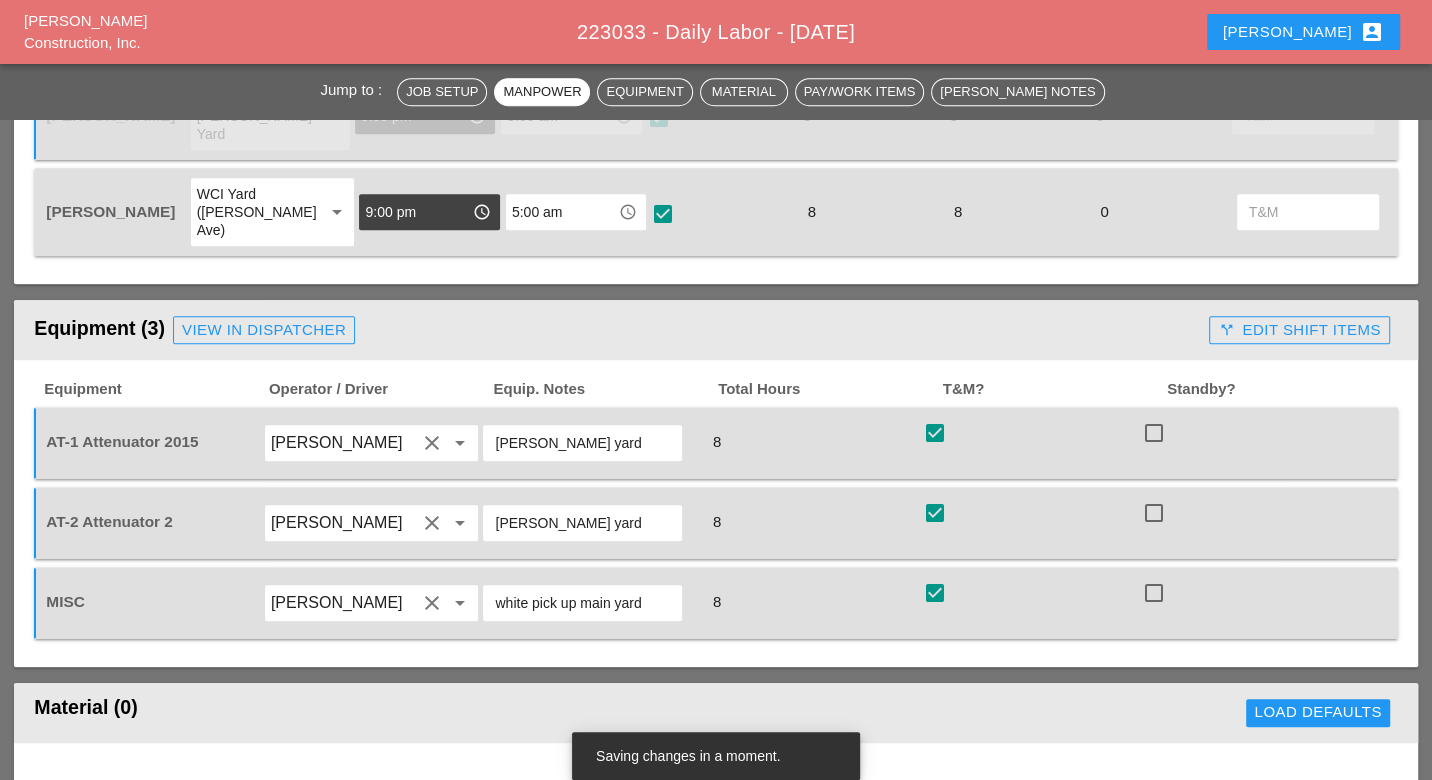 click on "call_split Edit Shift Items" at bounding box center [1299, 330] 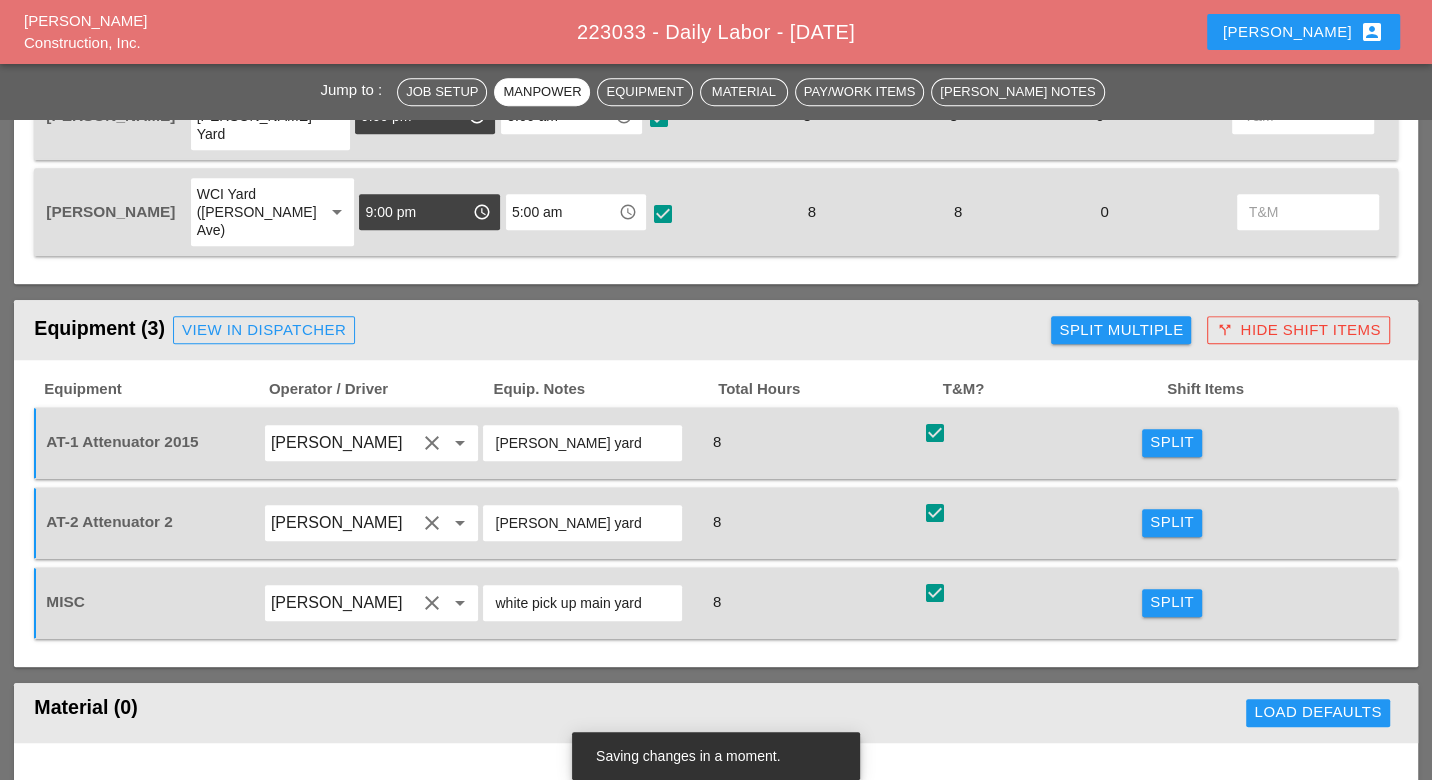 click on "Split" at bounding box center (1172, 442) 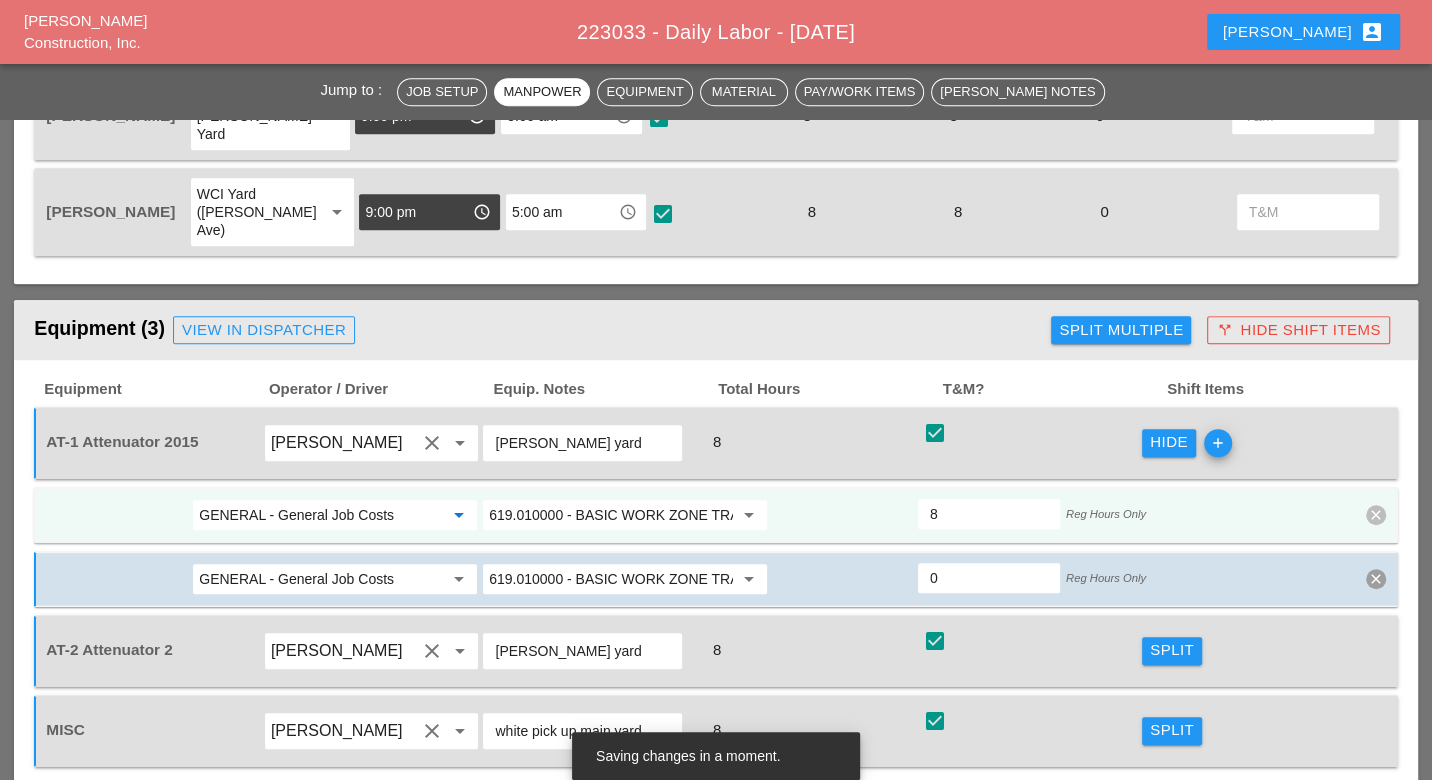click on "GENERAL - General Job Costs" at bounding box center [321, 515] 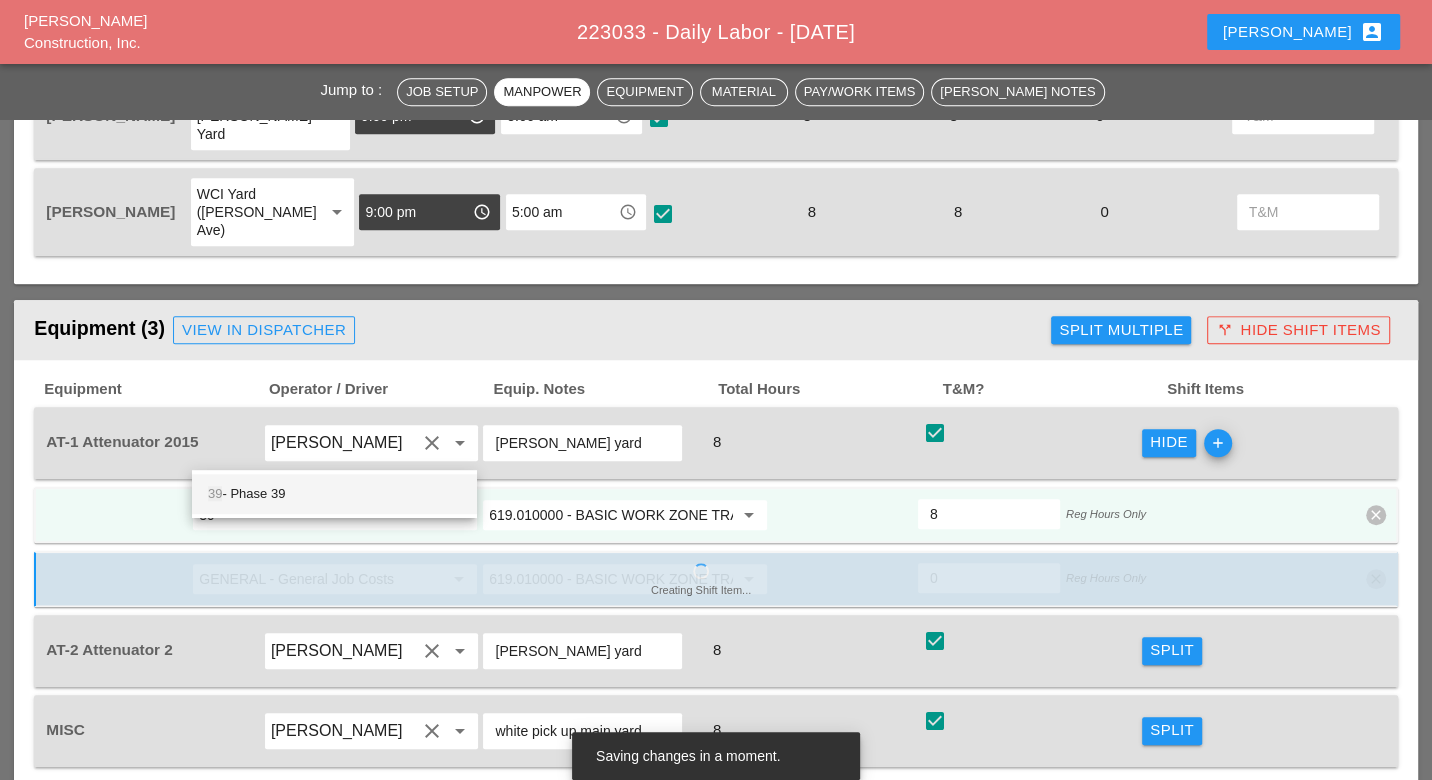click on "39  - Phase 39" at bounding box center (334, 494) 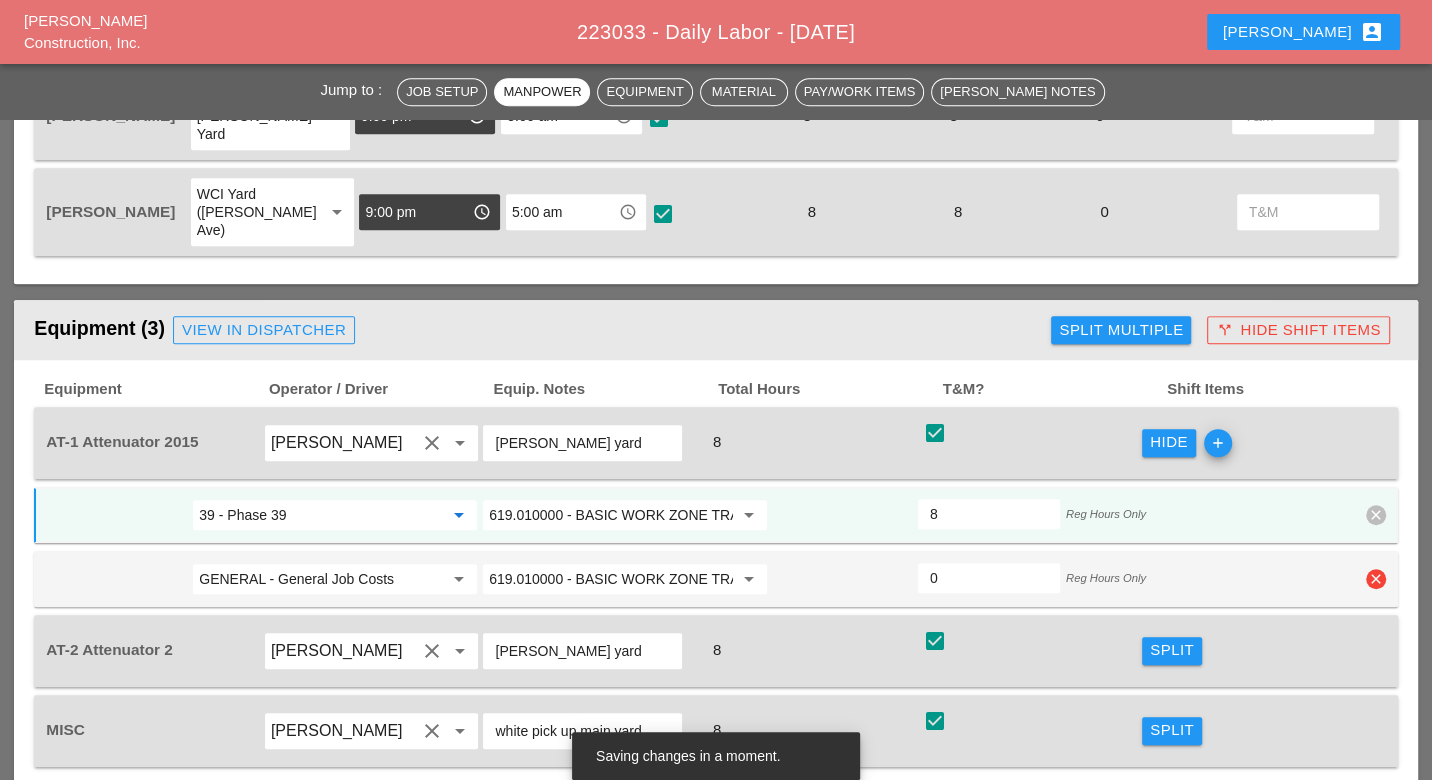 type on "39 - Phase 39" 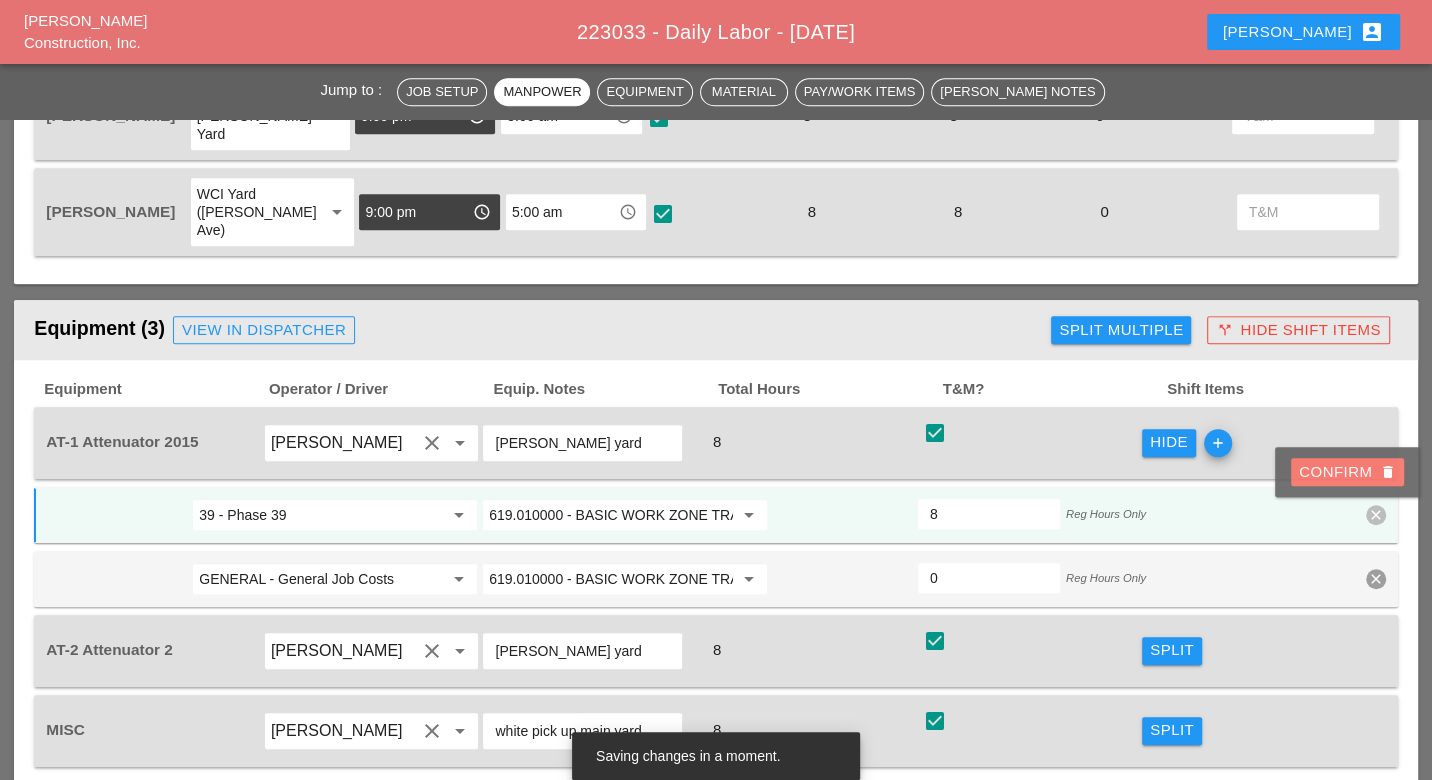 click on "Confirm delete" at bounding box center [1347, 472] 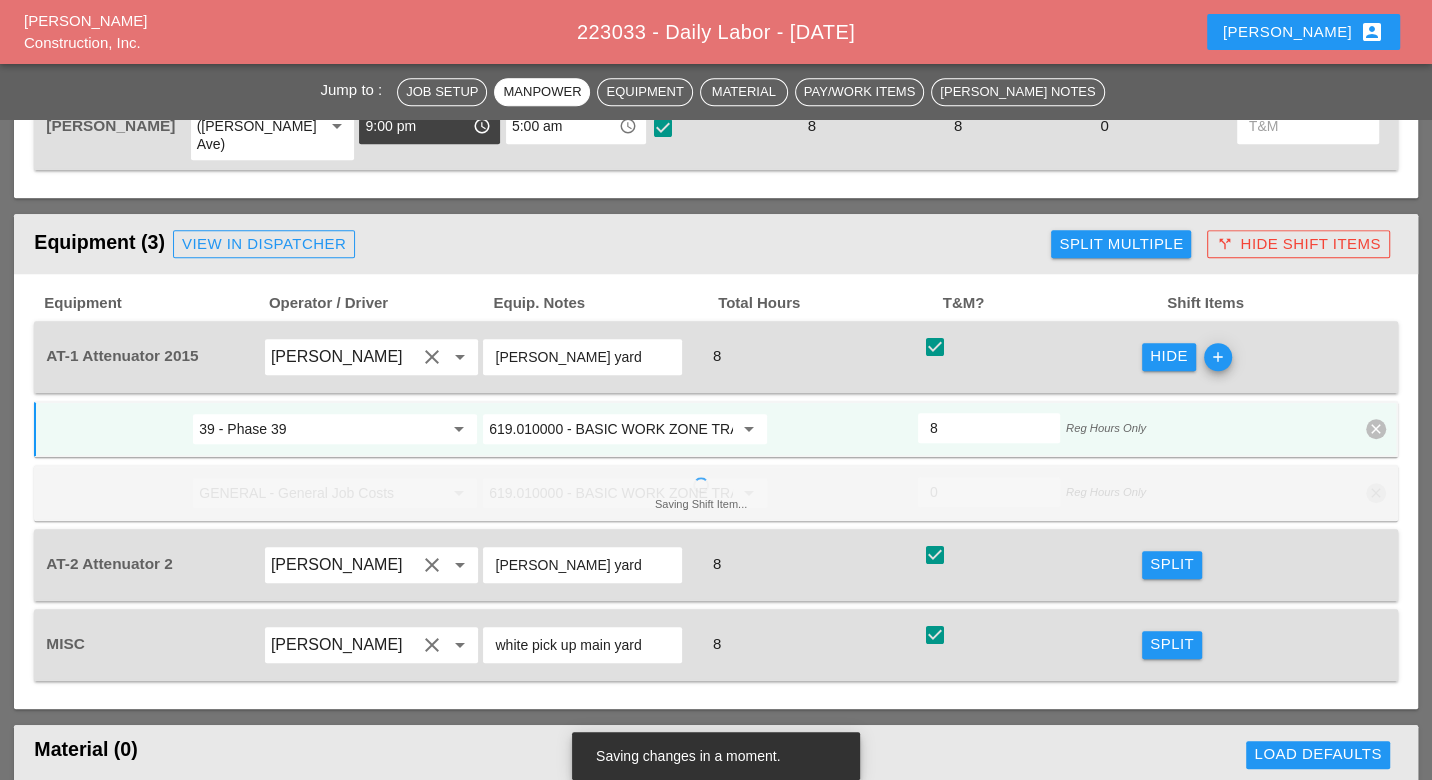 scroll, scrollTop: 1222, scrollLeft: 0, axis: vertical 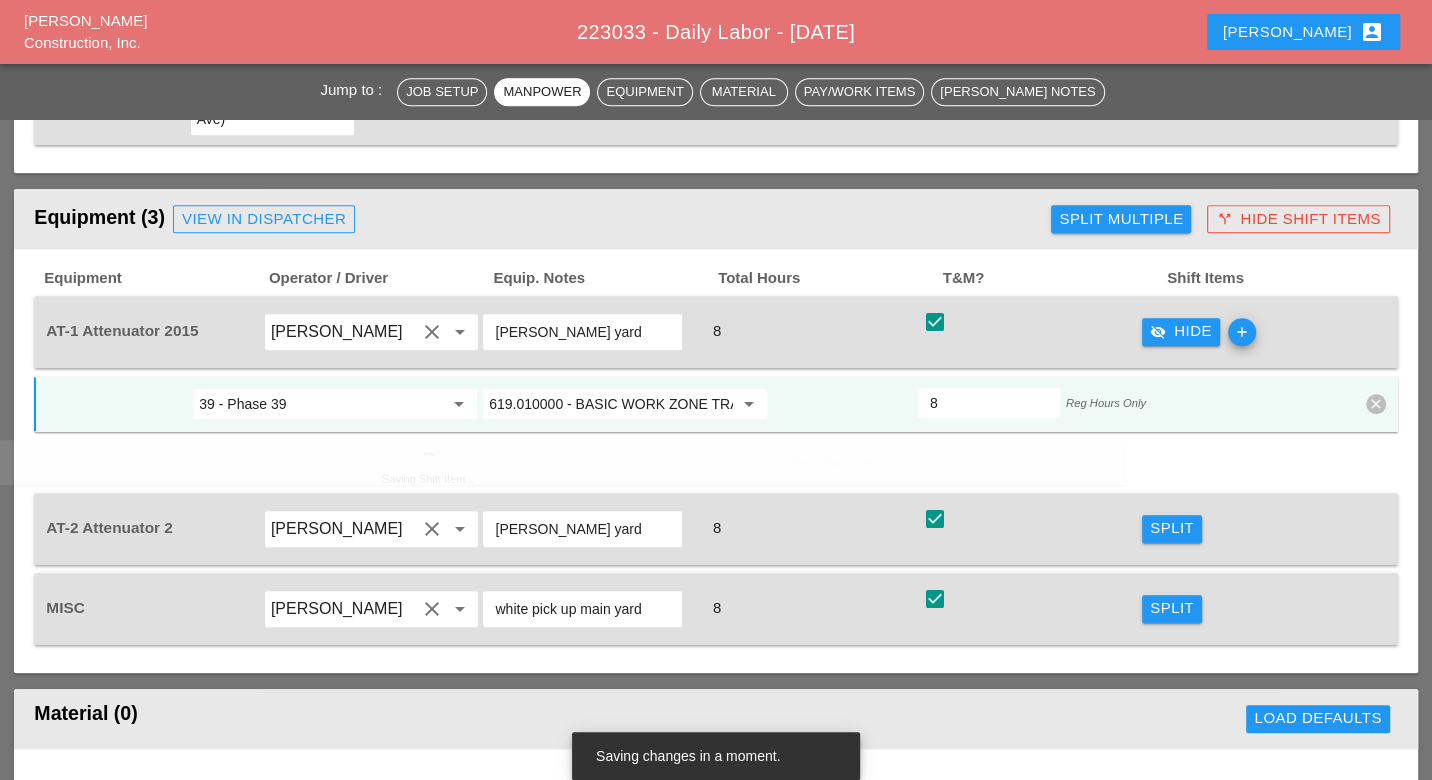 click on "Equipment Operator / Driver Equip. Notes Total Hours T&M? Shift Items AT-1  Attenuator 2015 Cristian Morillon clear arrow_drop_down Bruckner yard 8  check_box check visibility_off Hide add 39 - Phase 39 arrow_drop_down 619.010000 - BASIC WORK ZONE TRAFFIC CONTROL arrow_drop_down 8 Reg Hours Only clear   Saving Shift Item... Reg Hours Only AT-2  Attenuator 2 Jessica Godoy clear arrow_drop_down Bruckner yard 8  check_box check Split GENERAL - General Job Costs arrow_drop_down 619.010000 - BASIC WORK ZONE TRAFFIC CONTROL arrow_drop_down 8 Reg Hours Only clear MISC Hugo Zambrano clear arrow_drop_down white pick up main yard 8  check_box check Split GENERAL - General Job Costs arrow_drop_down 619.010000 - BASIC WORK ZONE TRAFFIC CONTROL arrow_drop_down 8 Reg Hours Only clear" at bounding box center [715, 456] 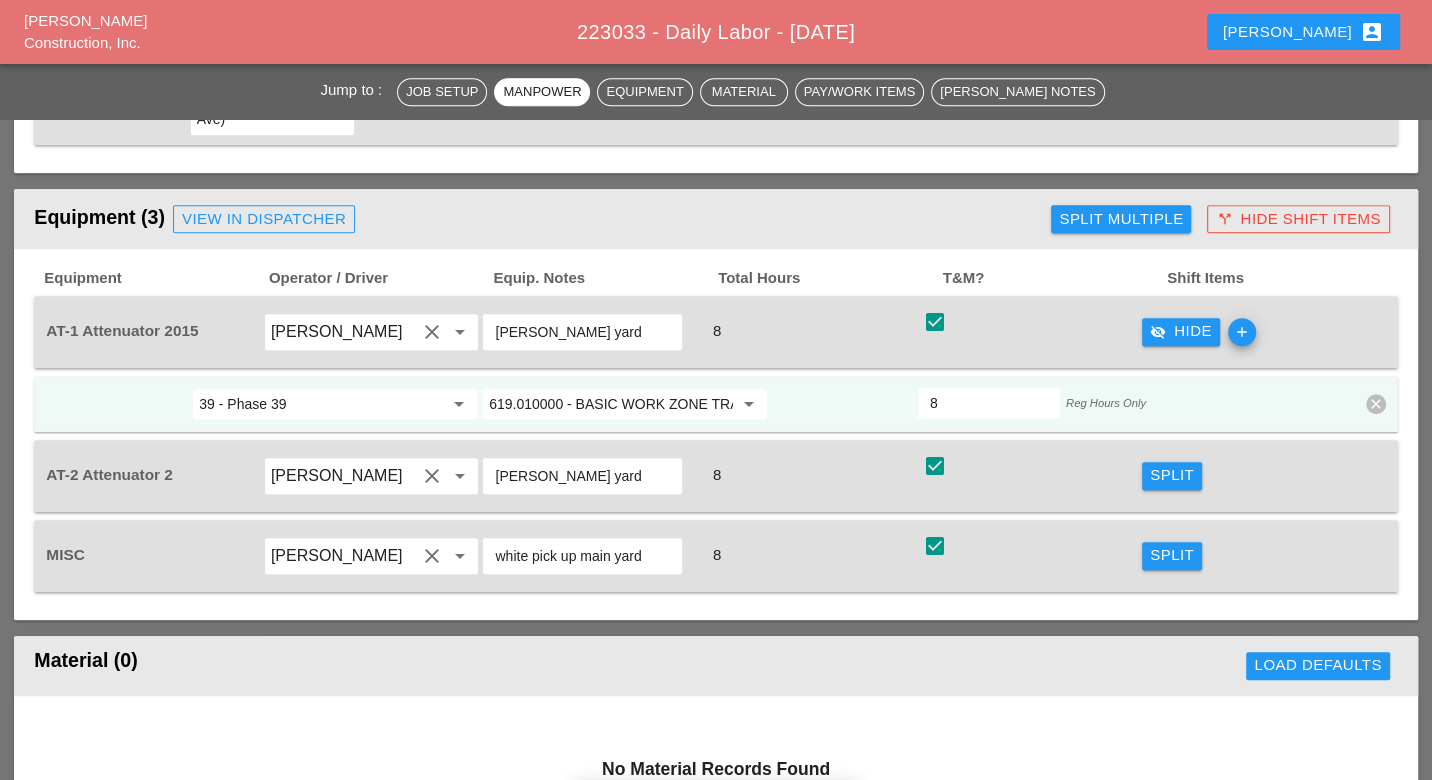 click on "Split" at bounding box center (1172, 475) 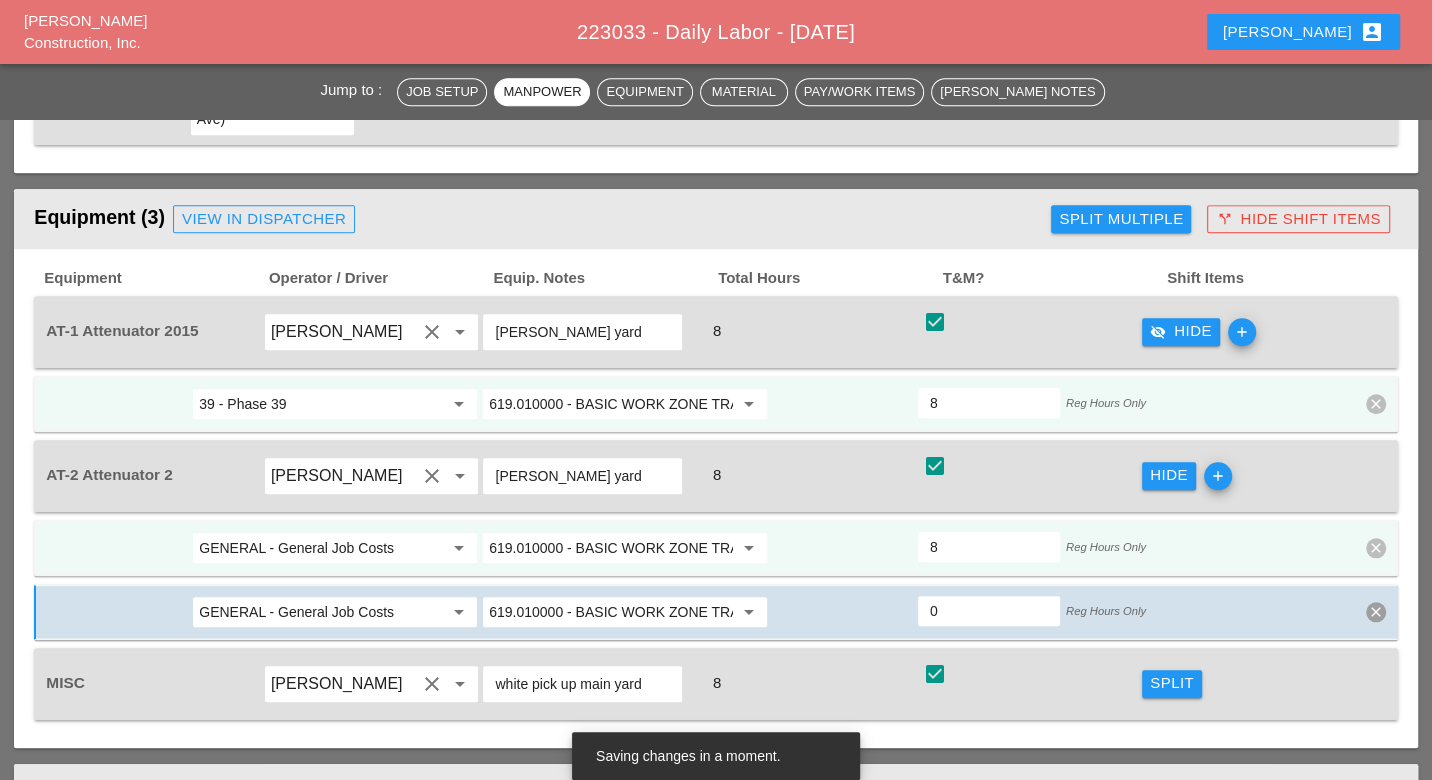 click on "GENERAL - General Job Costs" at bounding box center [321, 548] 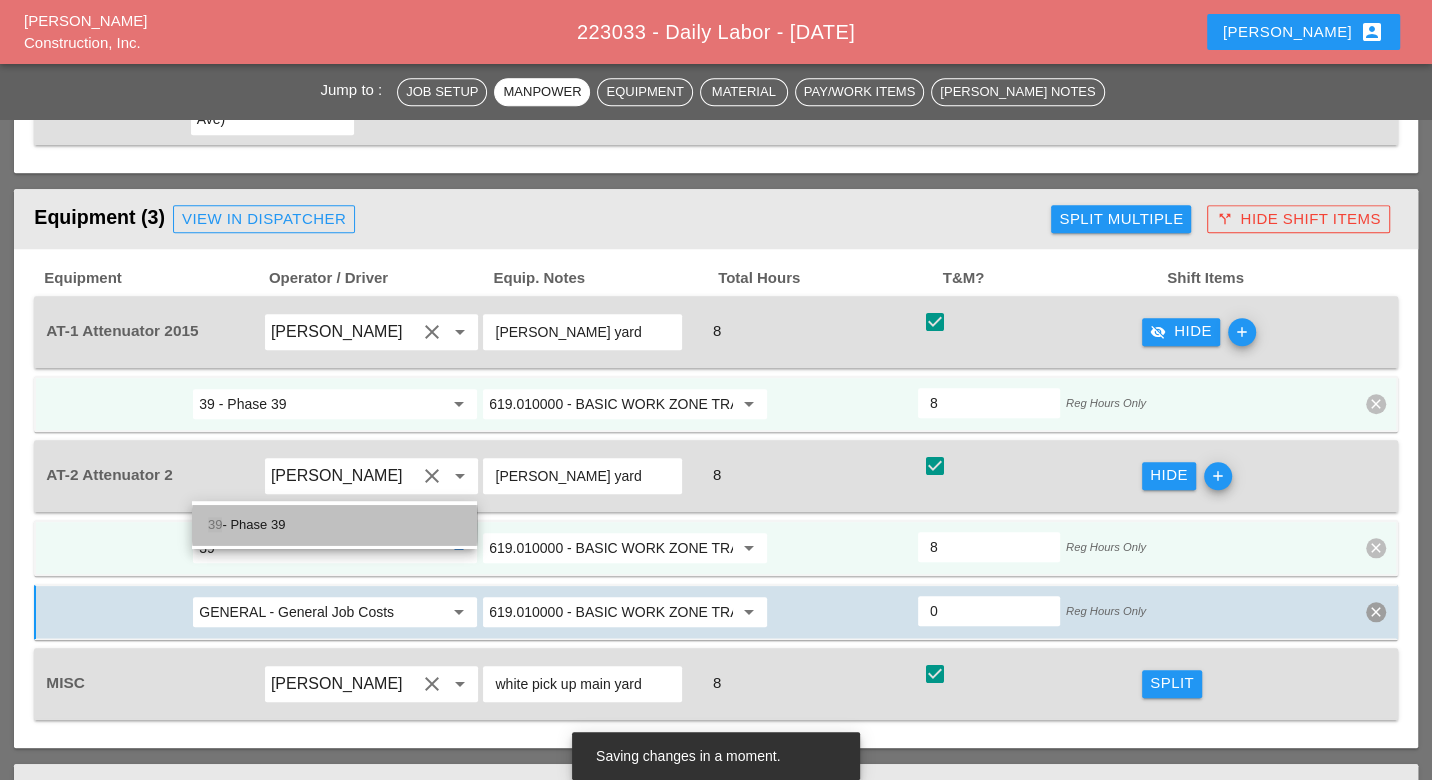 click on "39  - Phase 39" at bounding box center [334, 525] 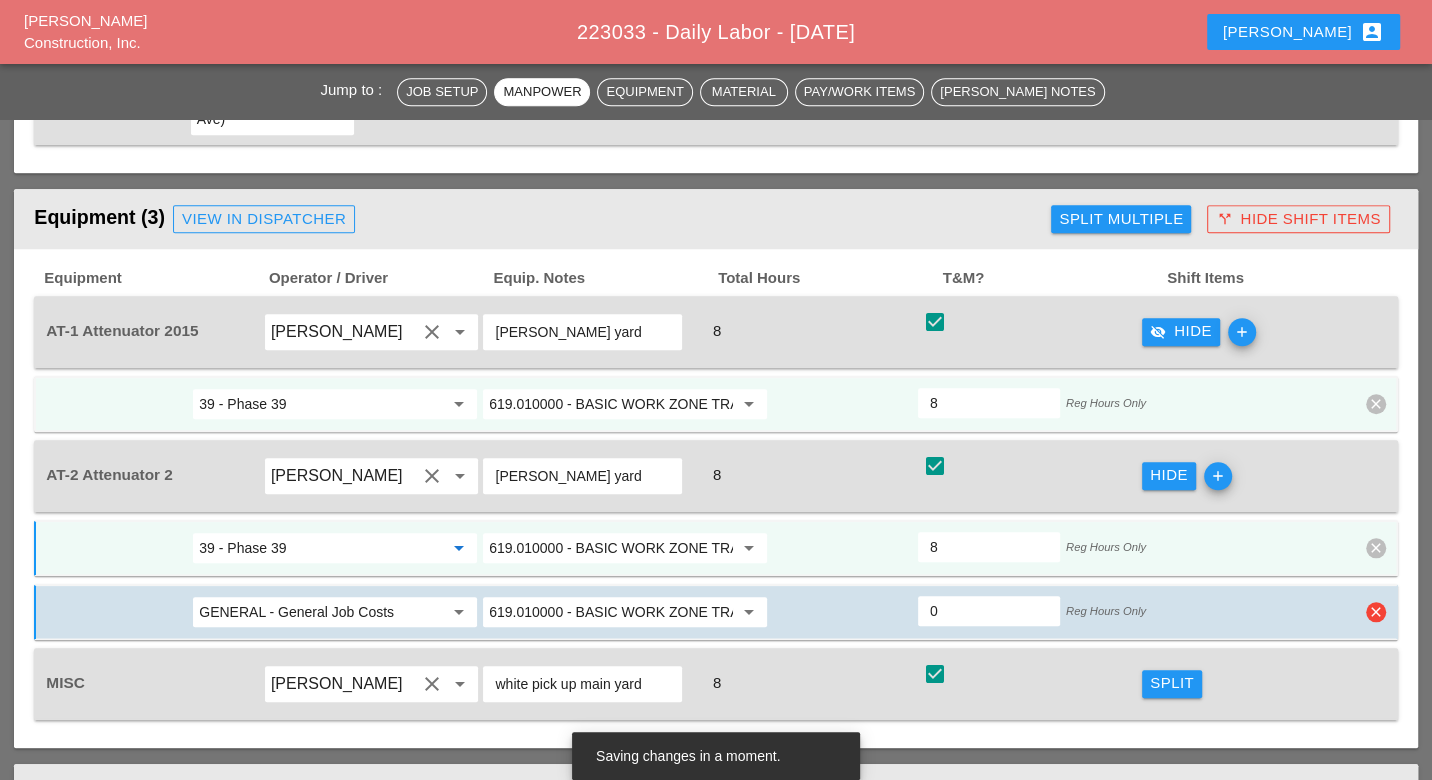 type on "39 - Phase 39" 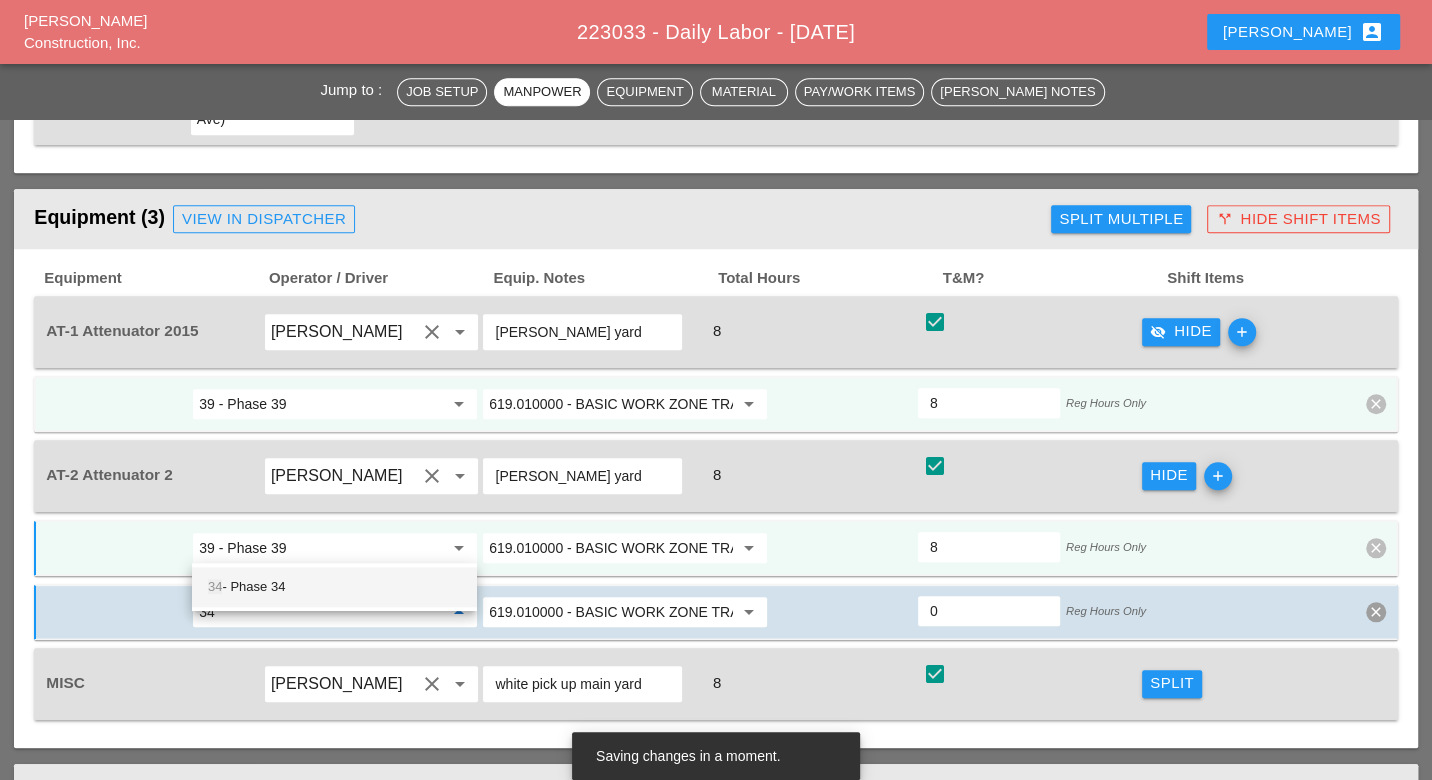 drag, startPoint x: 283, startPoint y: 583, endPoint x: 305, endPoint y: 584, distance: 22.022715 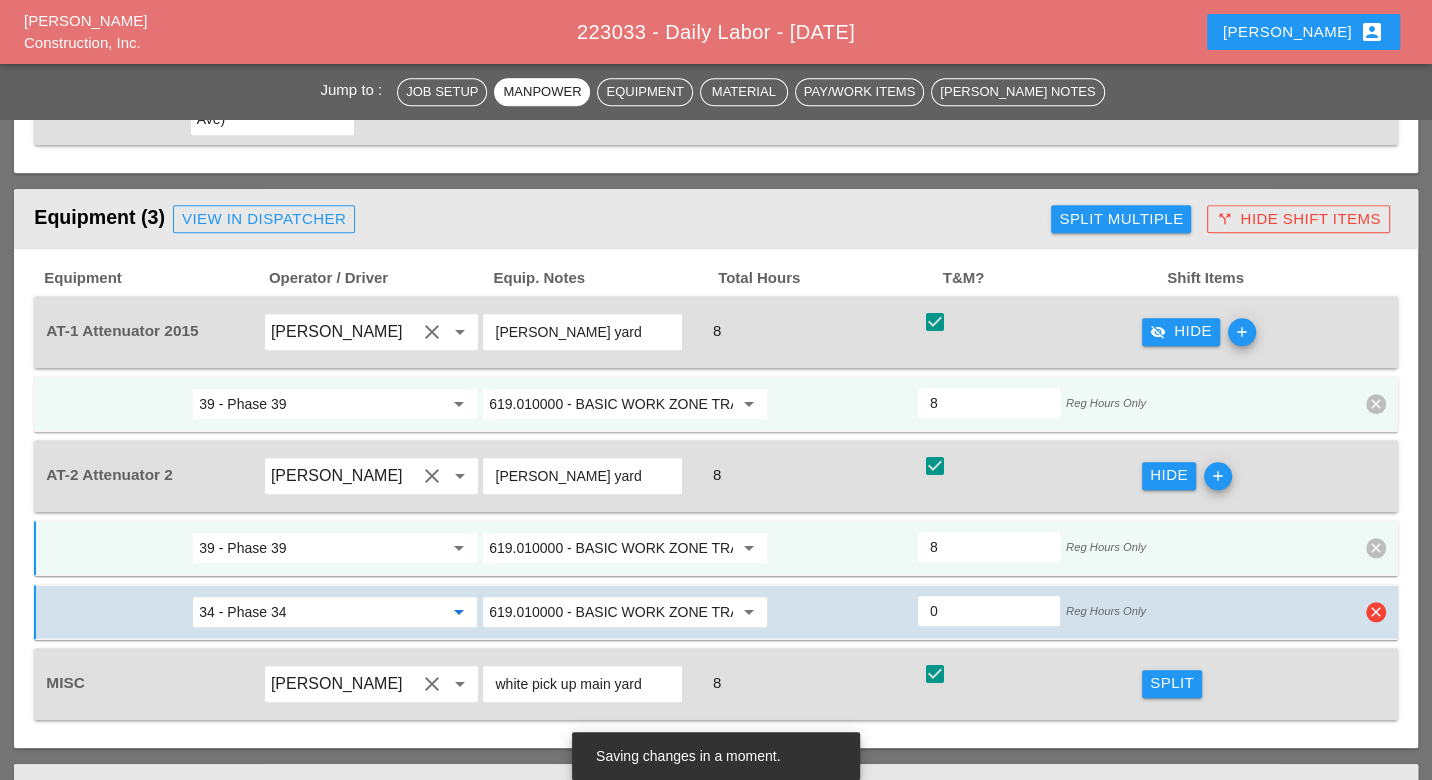 type on "34 - Phase 34" 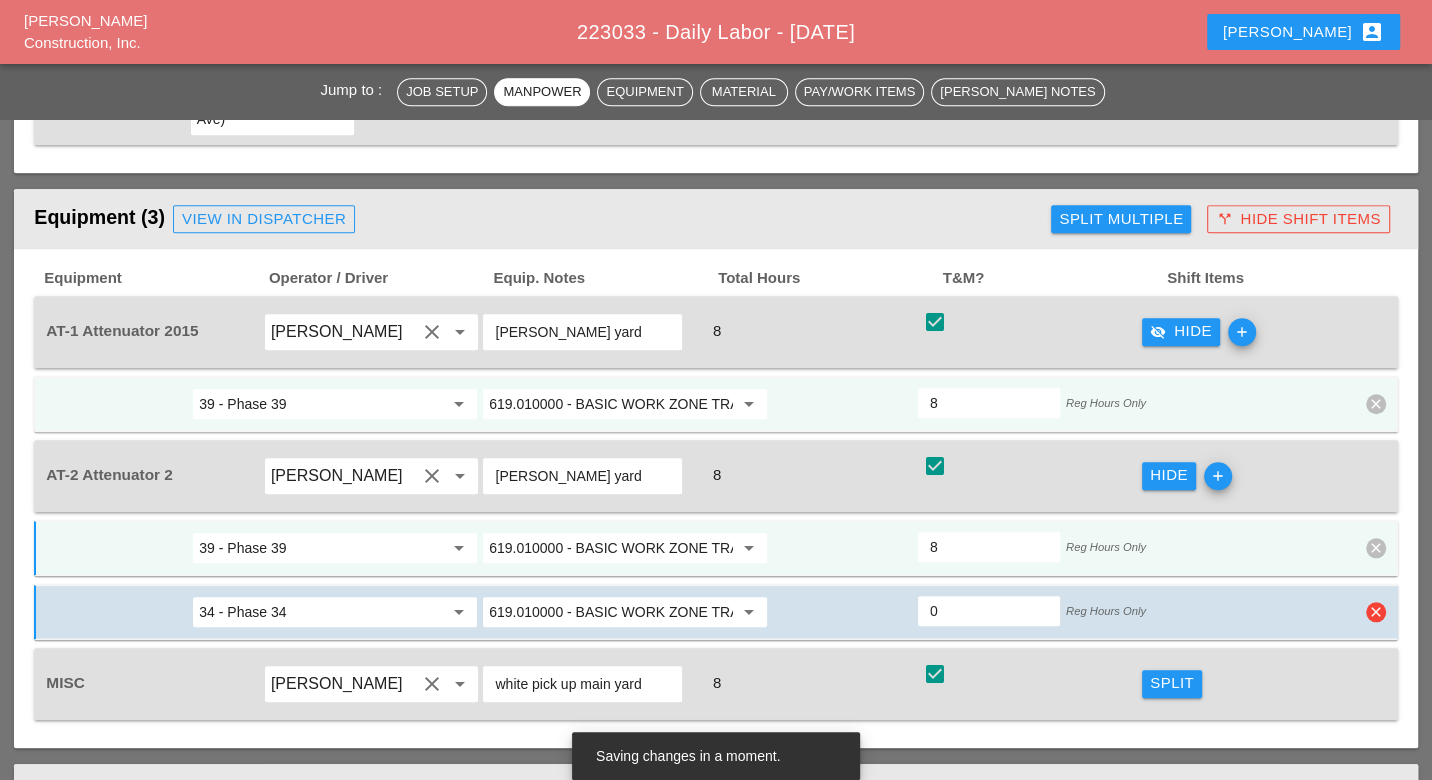 type on "1" 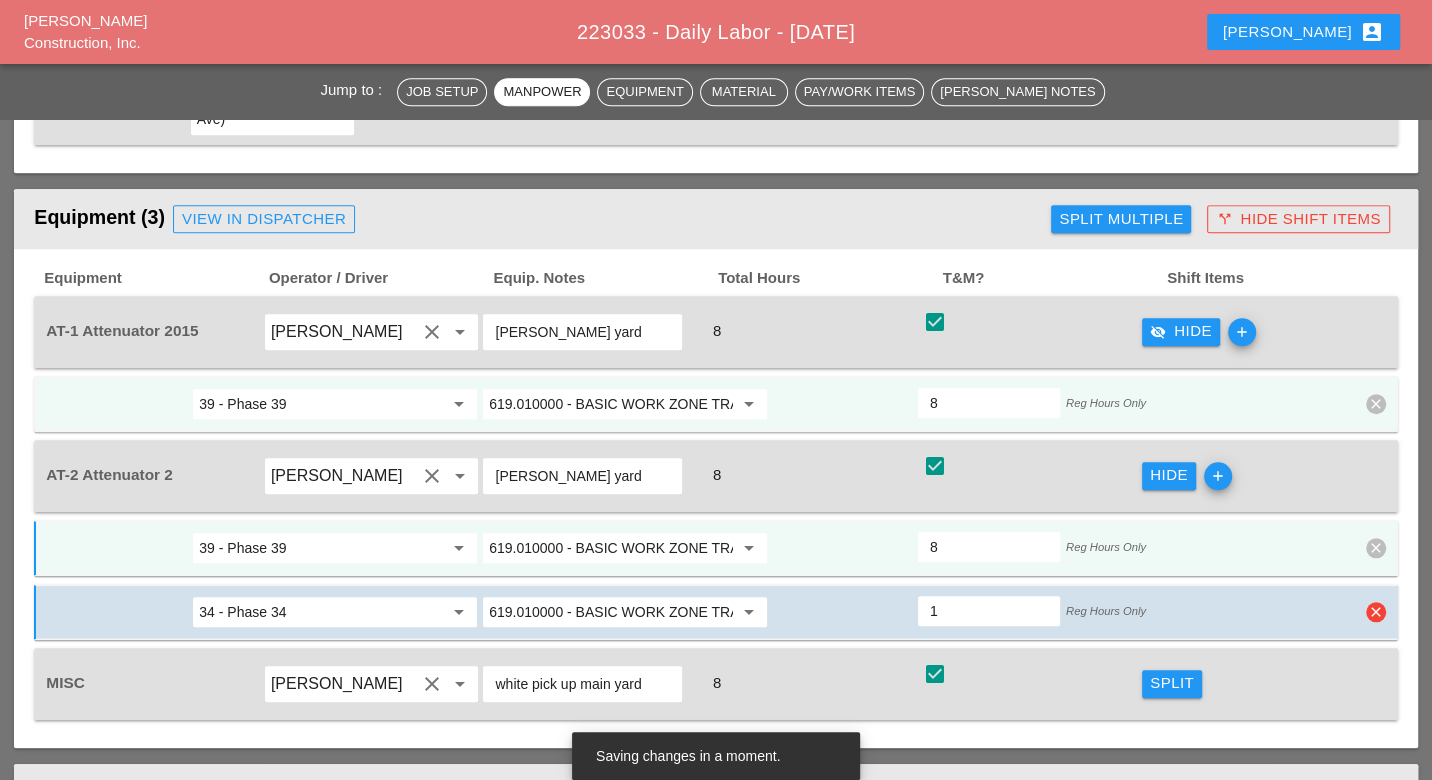 type on "7" 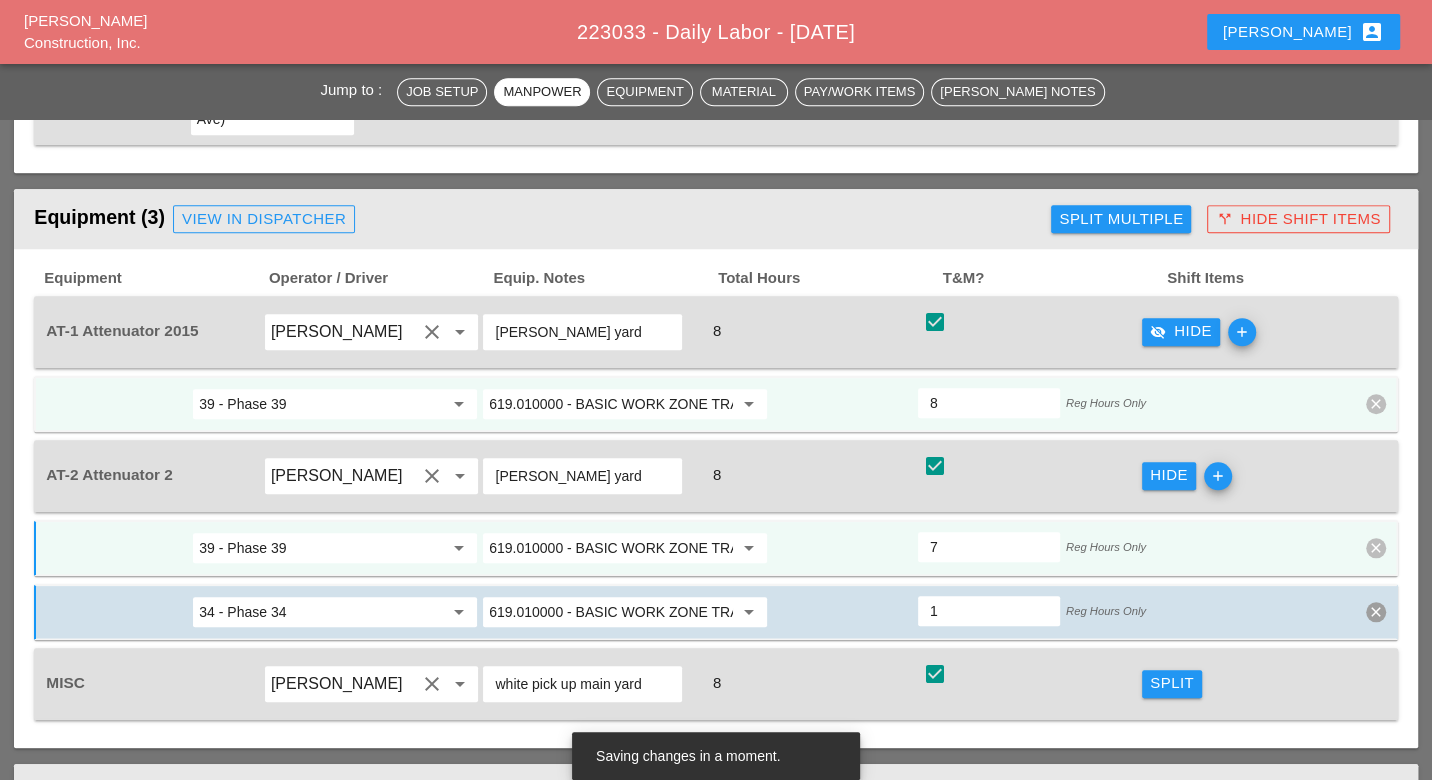 scroll, scrollTop: 1111, scrollLeft: 0, axis: vertical 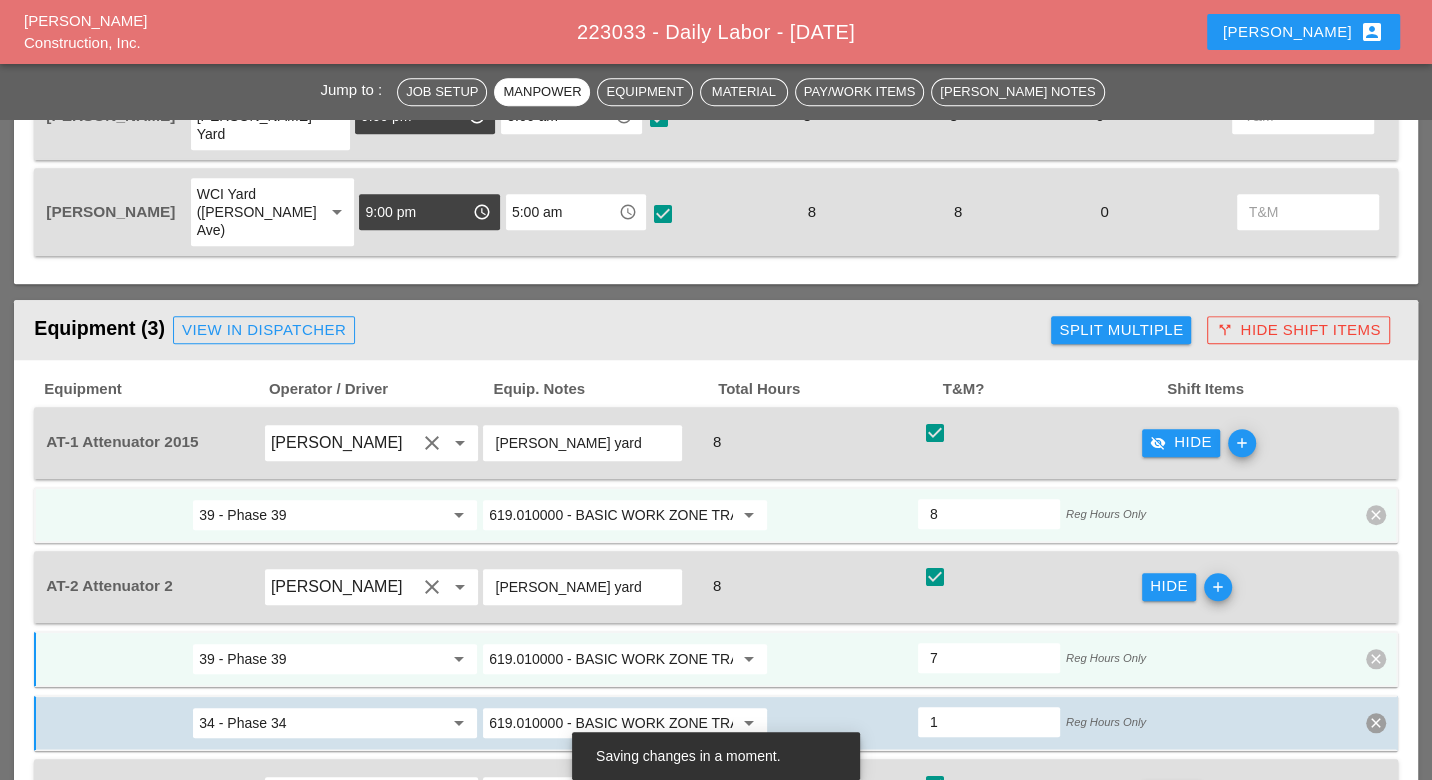 type on "1" 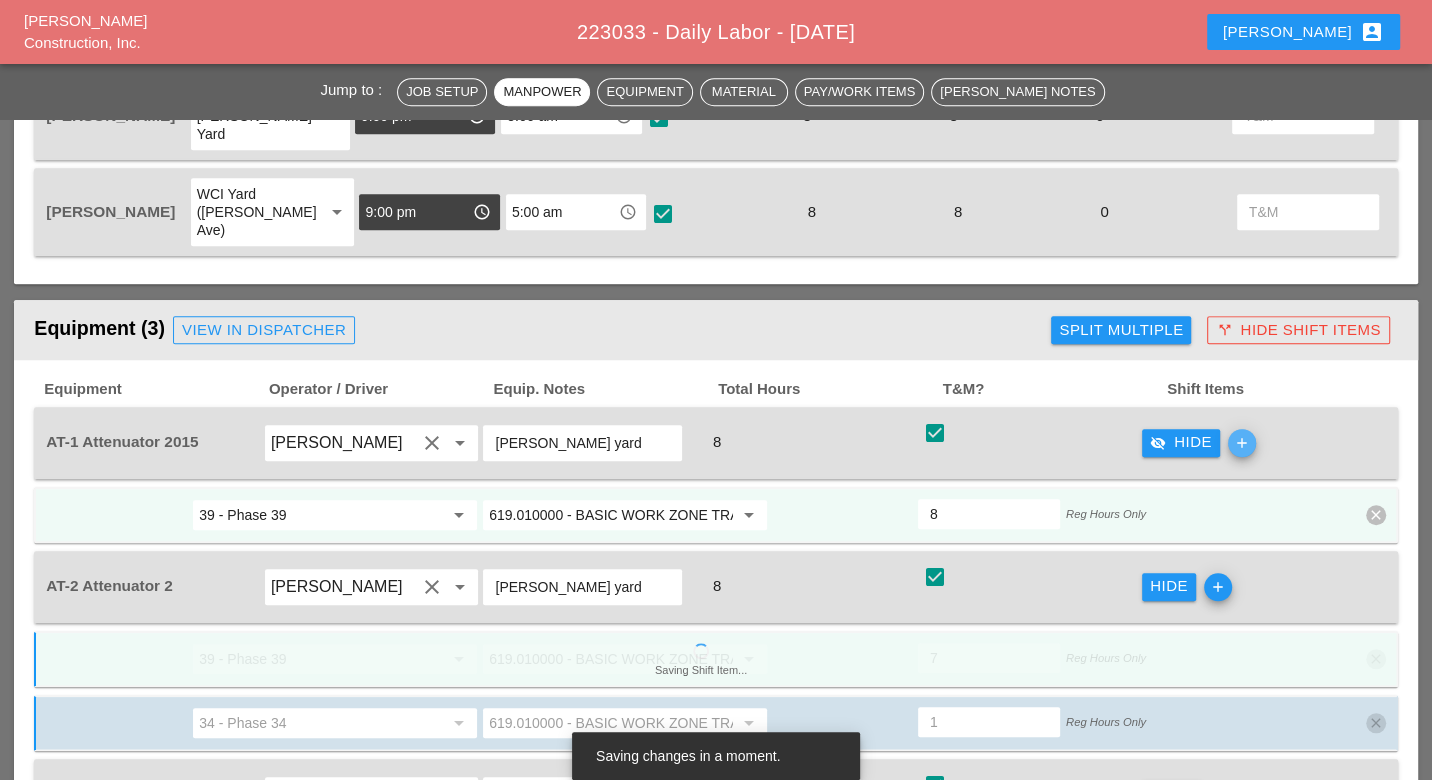 click on "add" at bounding box center (1242, 443) 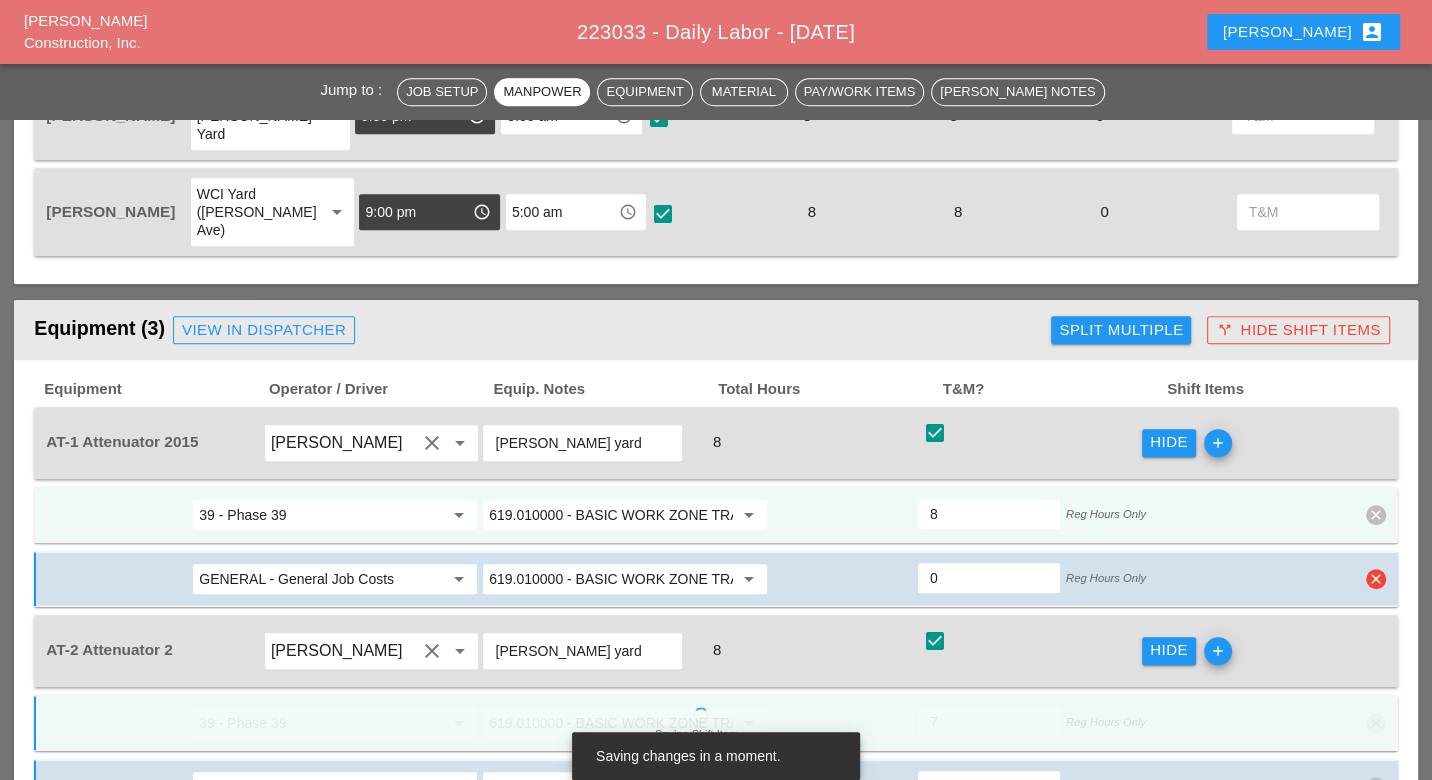 click on "GENERAL - General Job Costs" at bounding box center (321, 579) 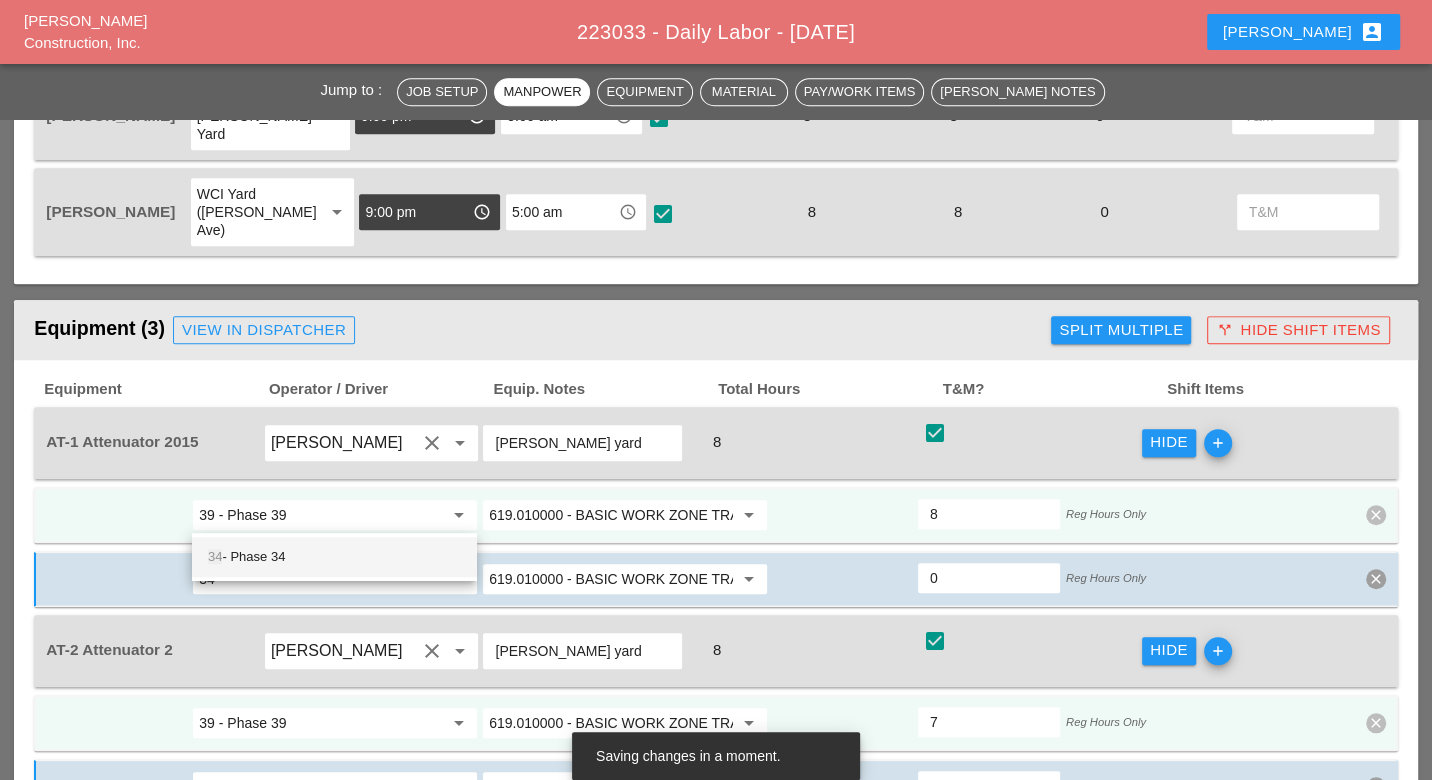 click on "34  - Phase 34" at bounding box center [334, 557] 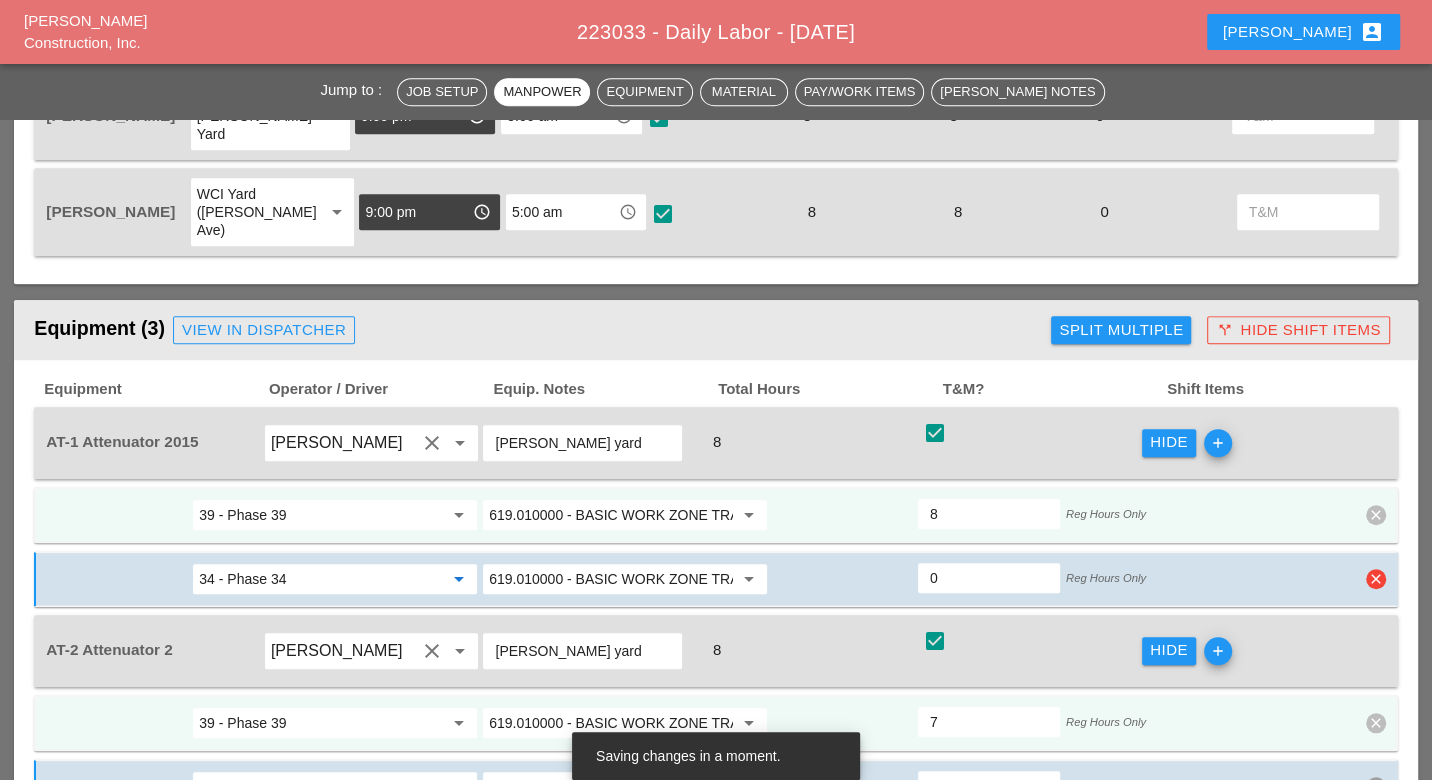 type on "34 - Phase 34" 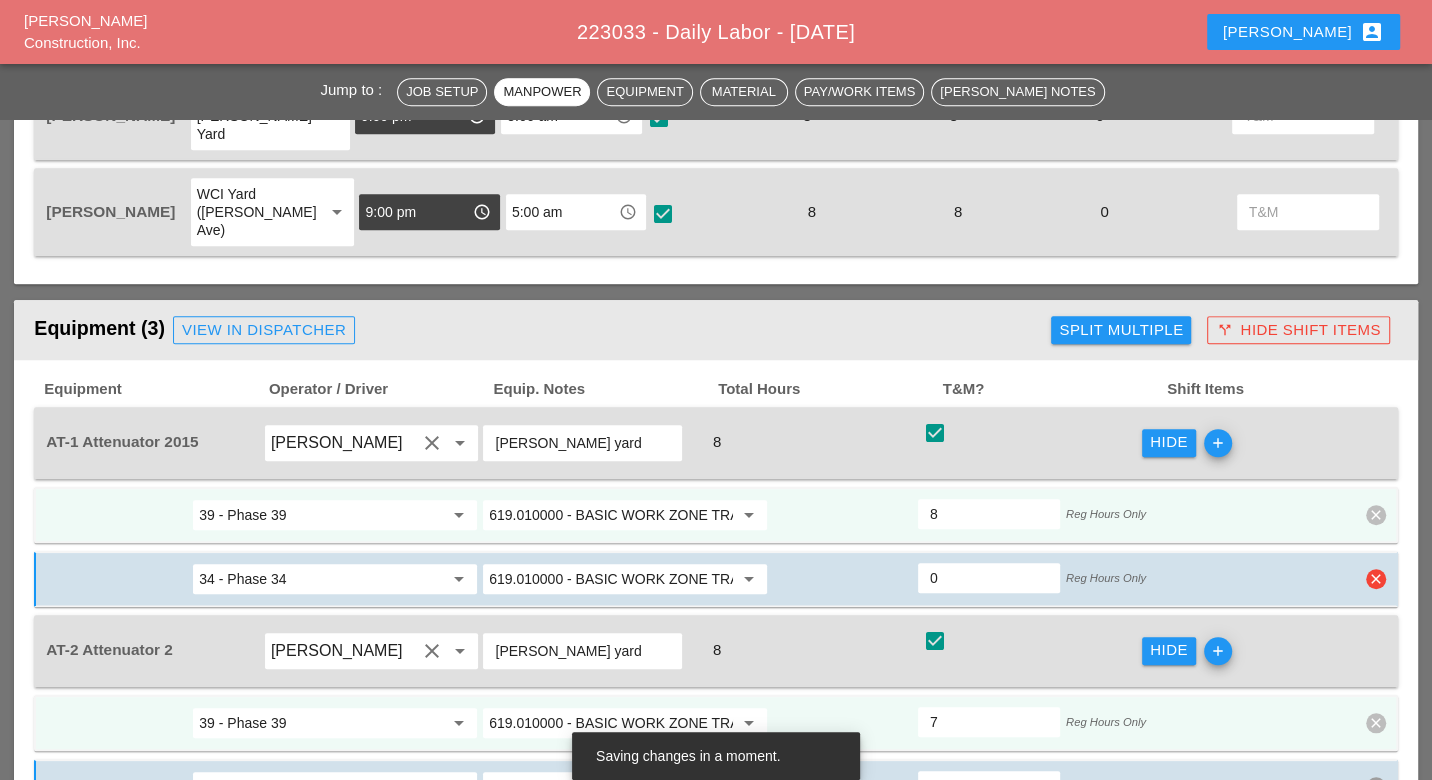 type on "1" 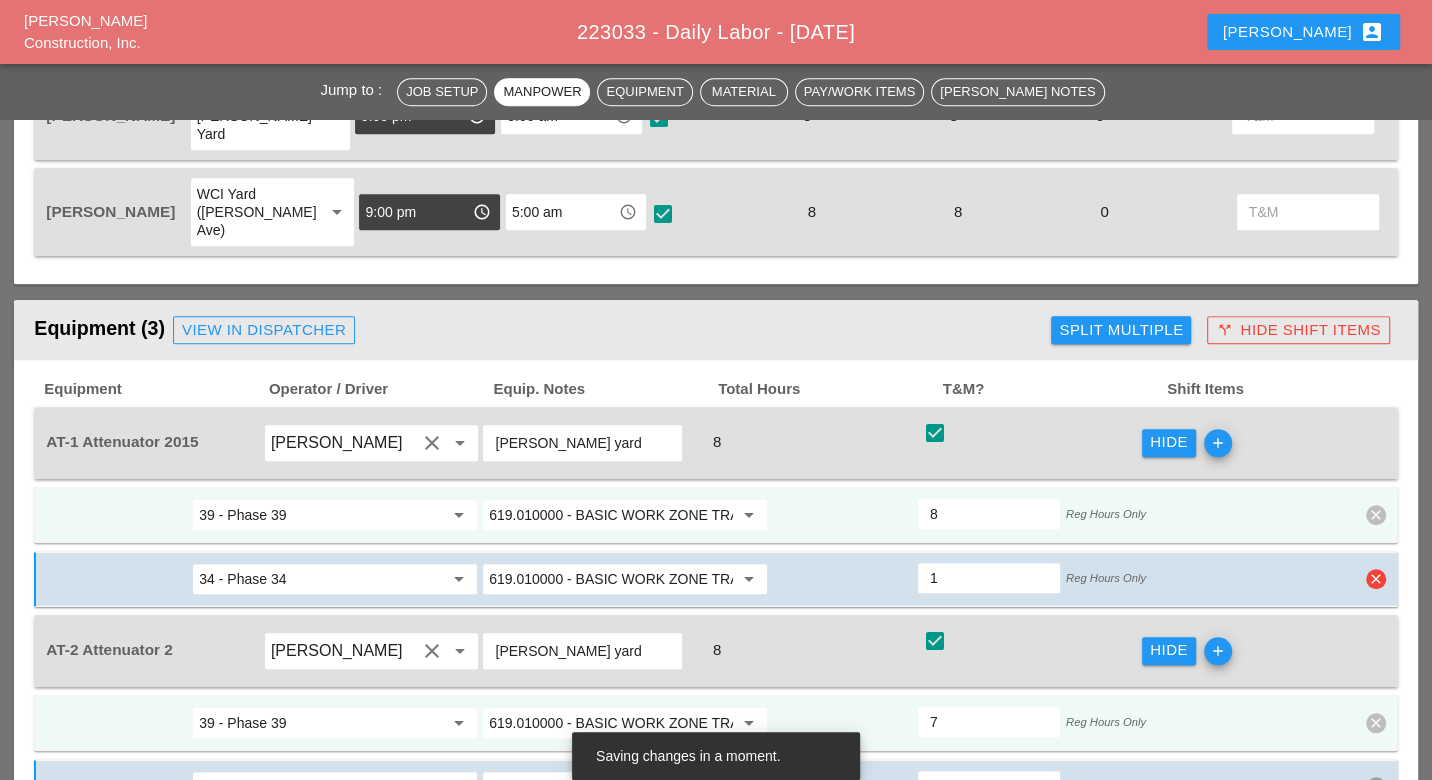 type on "7" 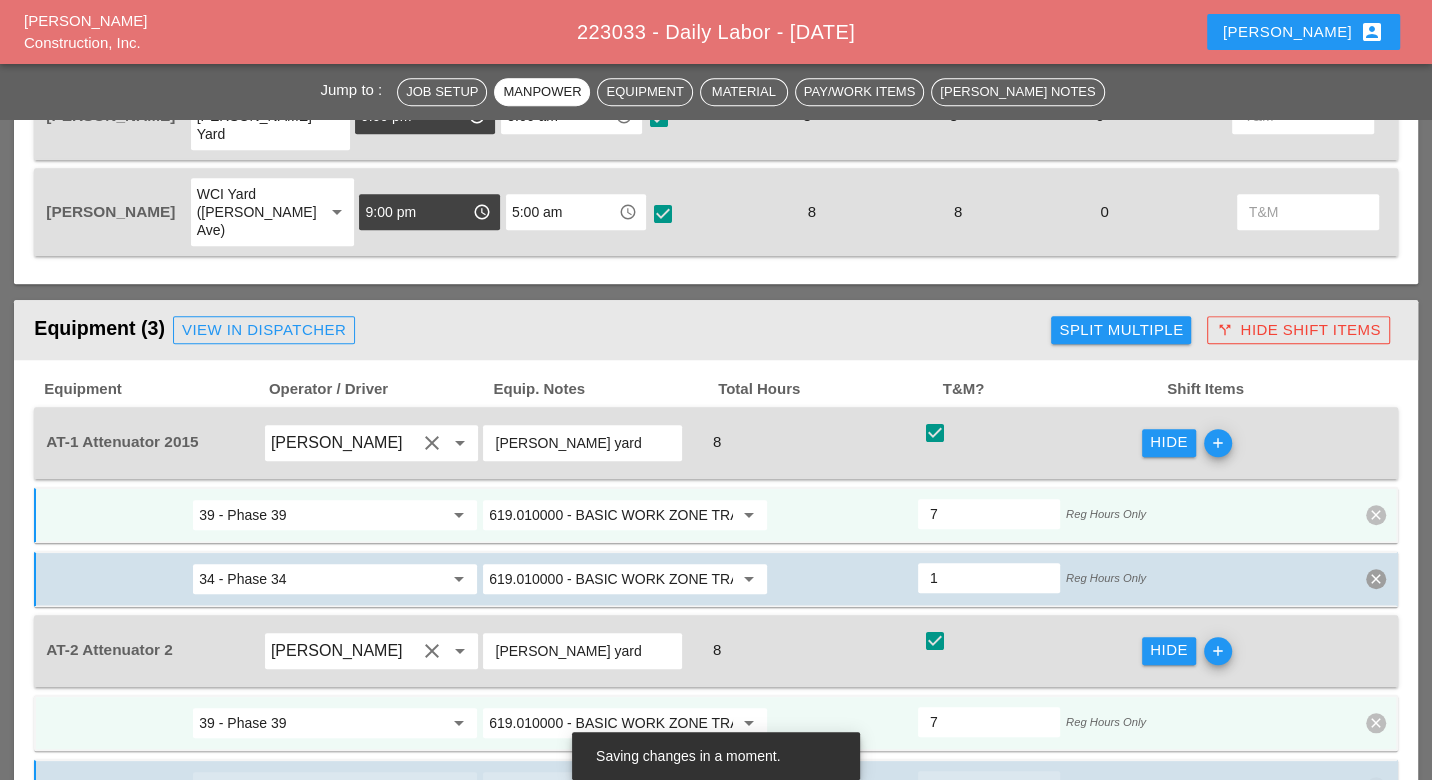 scroll, scrollTop: 1444, scrollLeft: 0, axis: vertical 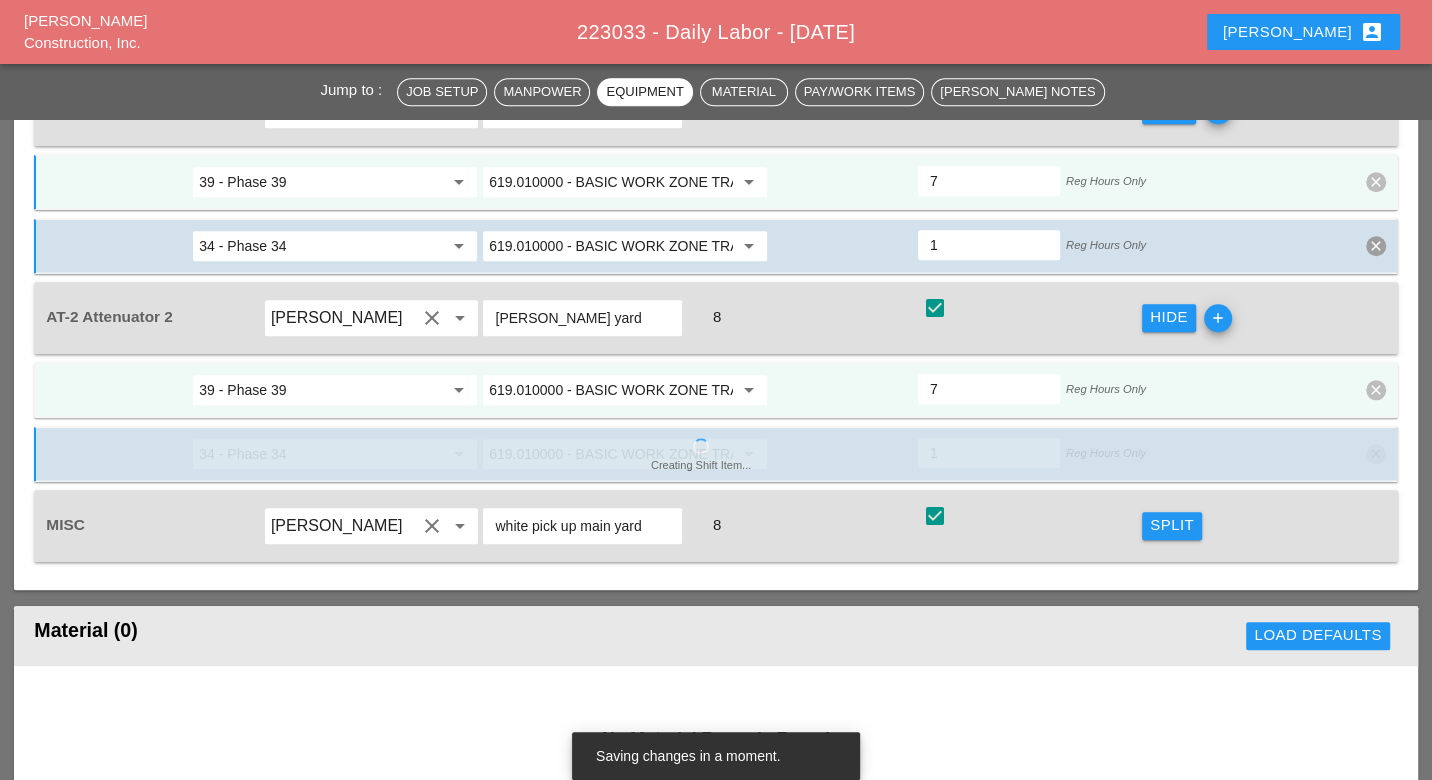 type on "1" 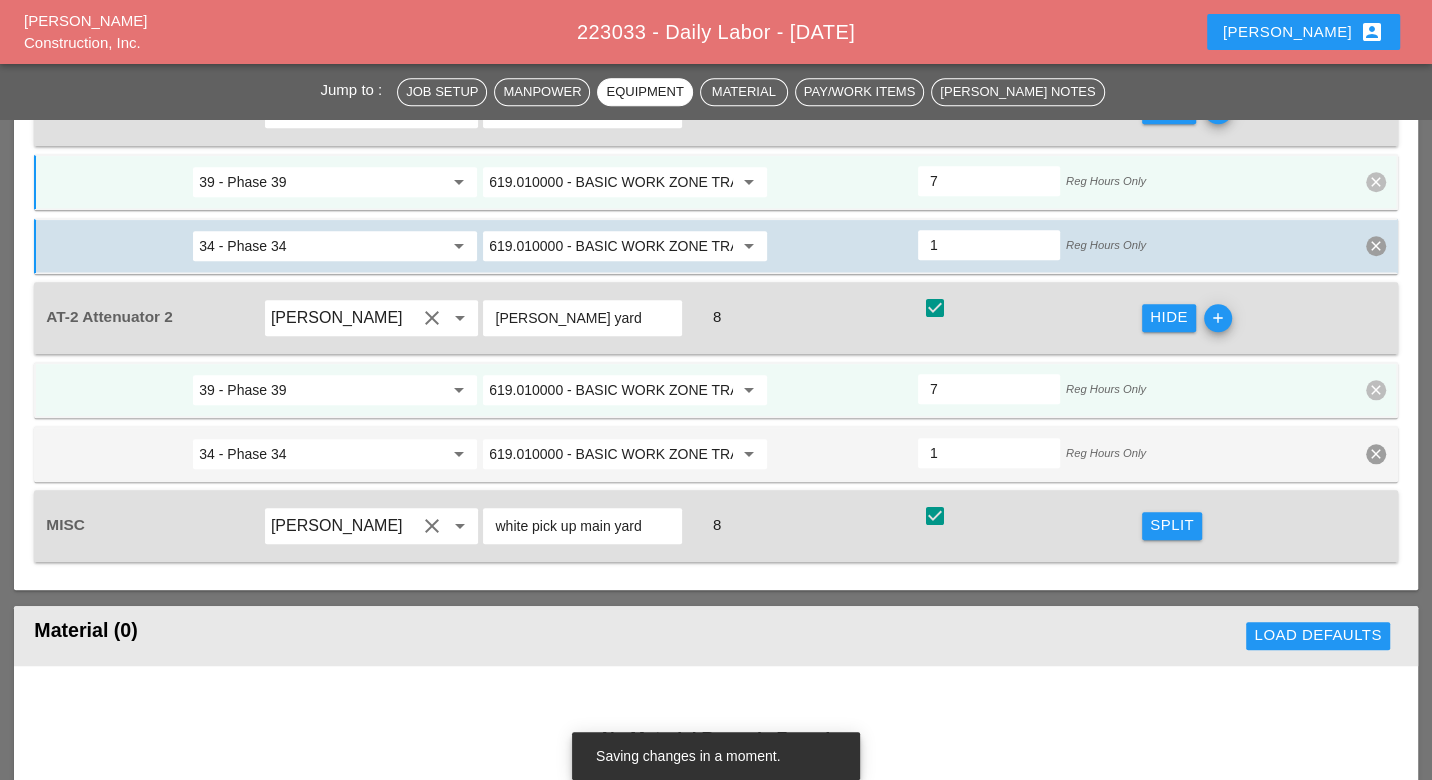 click on "Split" at bounding box center (1172, 525) 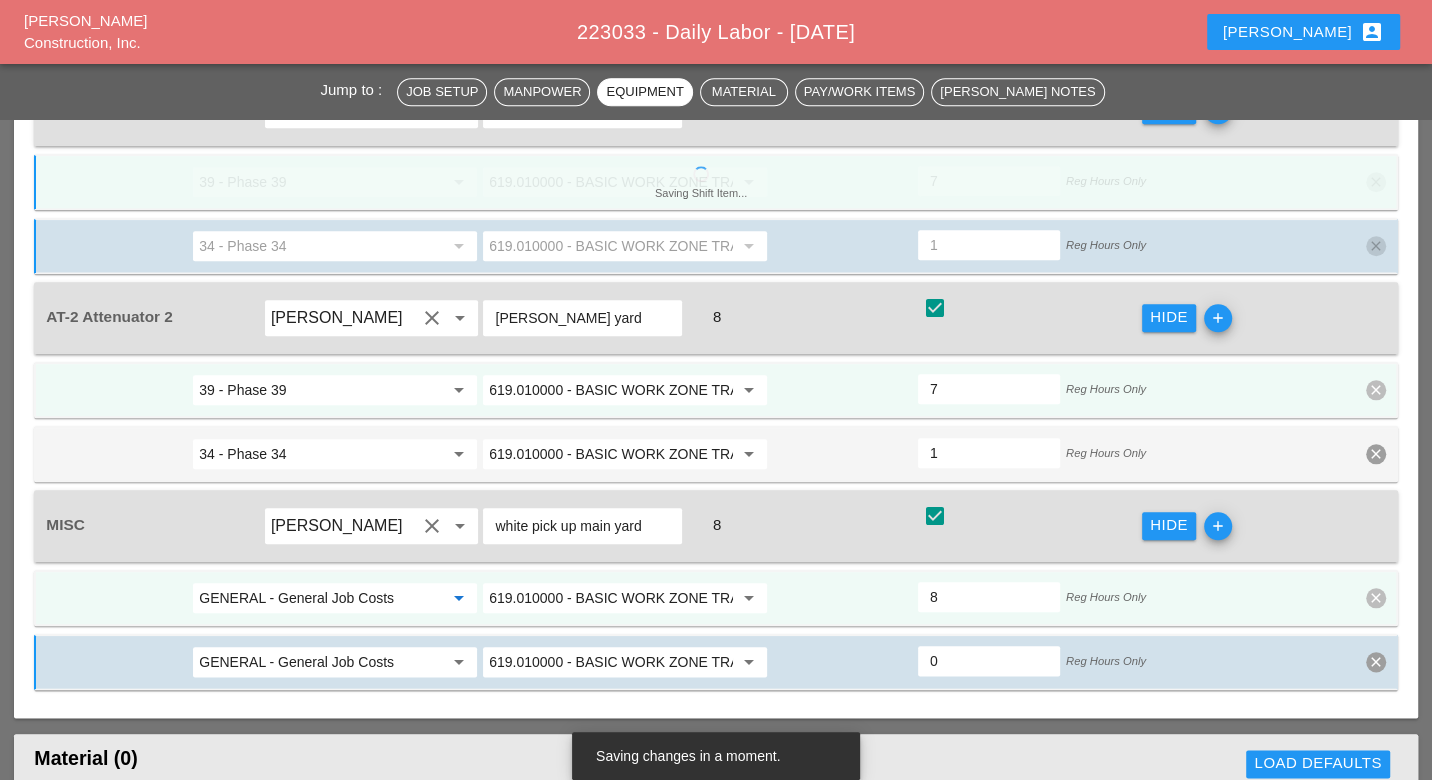 click on "GENERAL - General Job Costs" at bounding box center [321, 598] 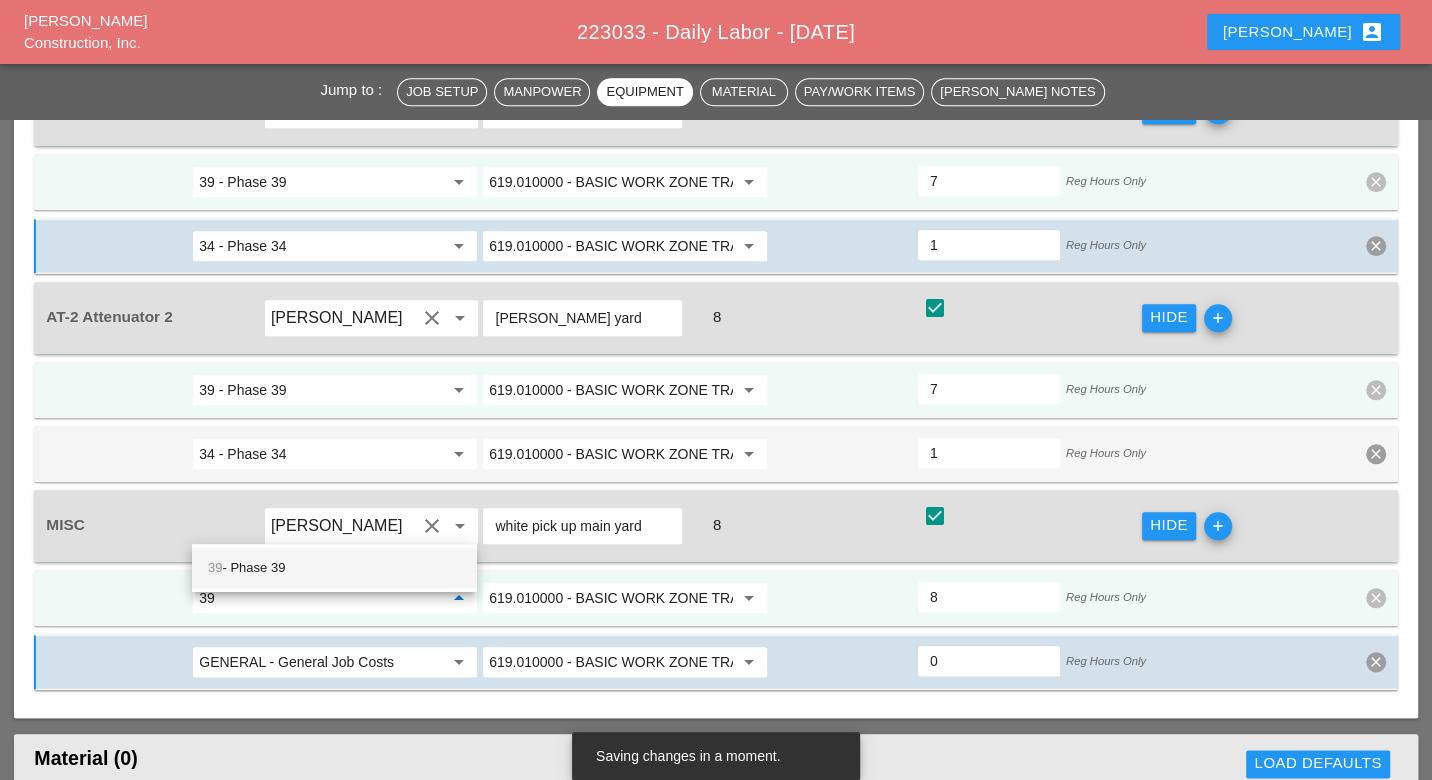 click on "39  - Phase 39" at bounding box center [334, 568] 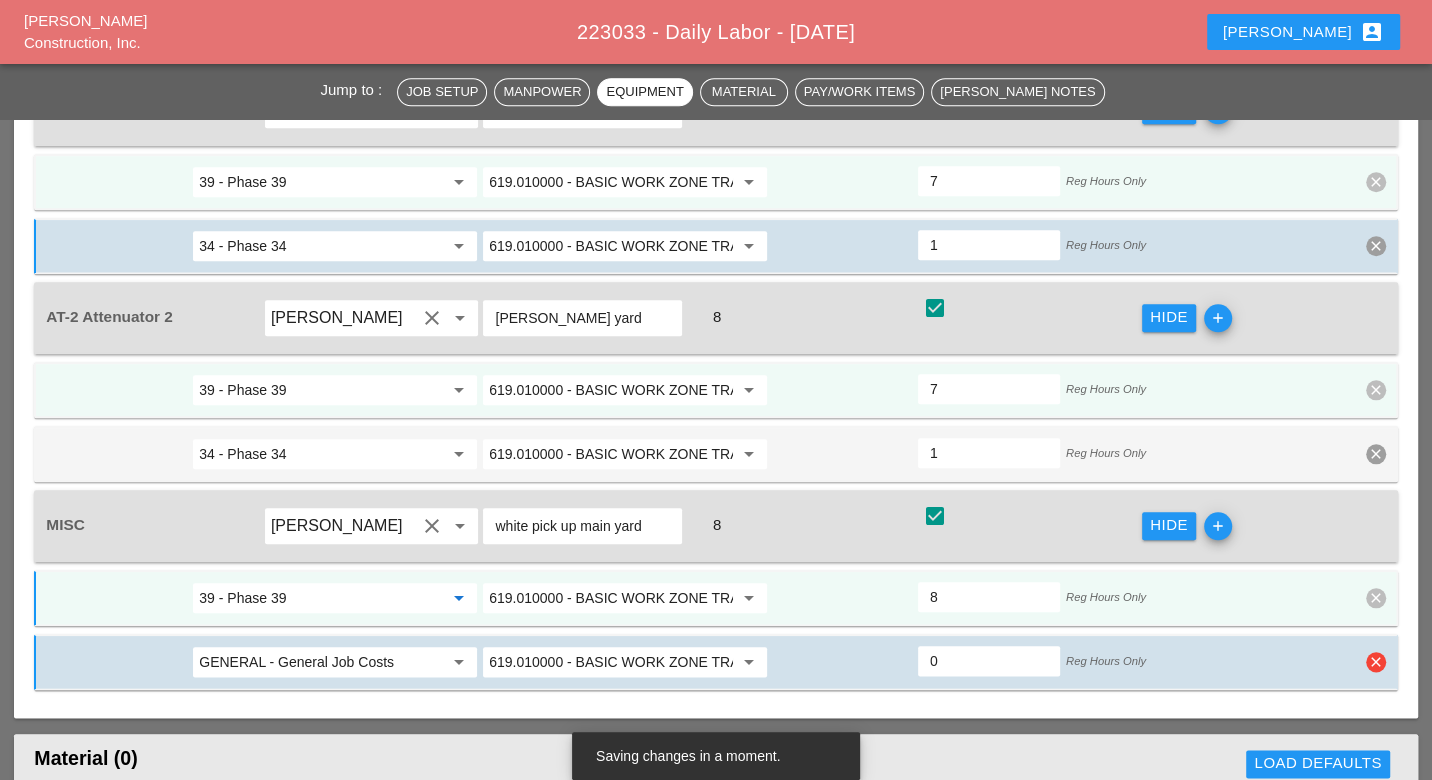 type on "39 - Phase 39" 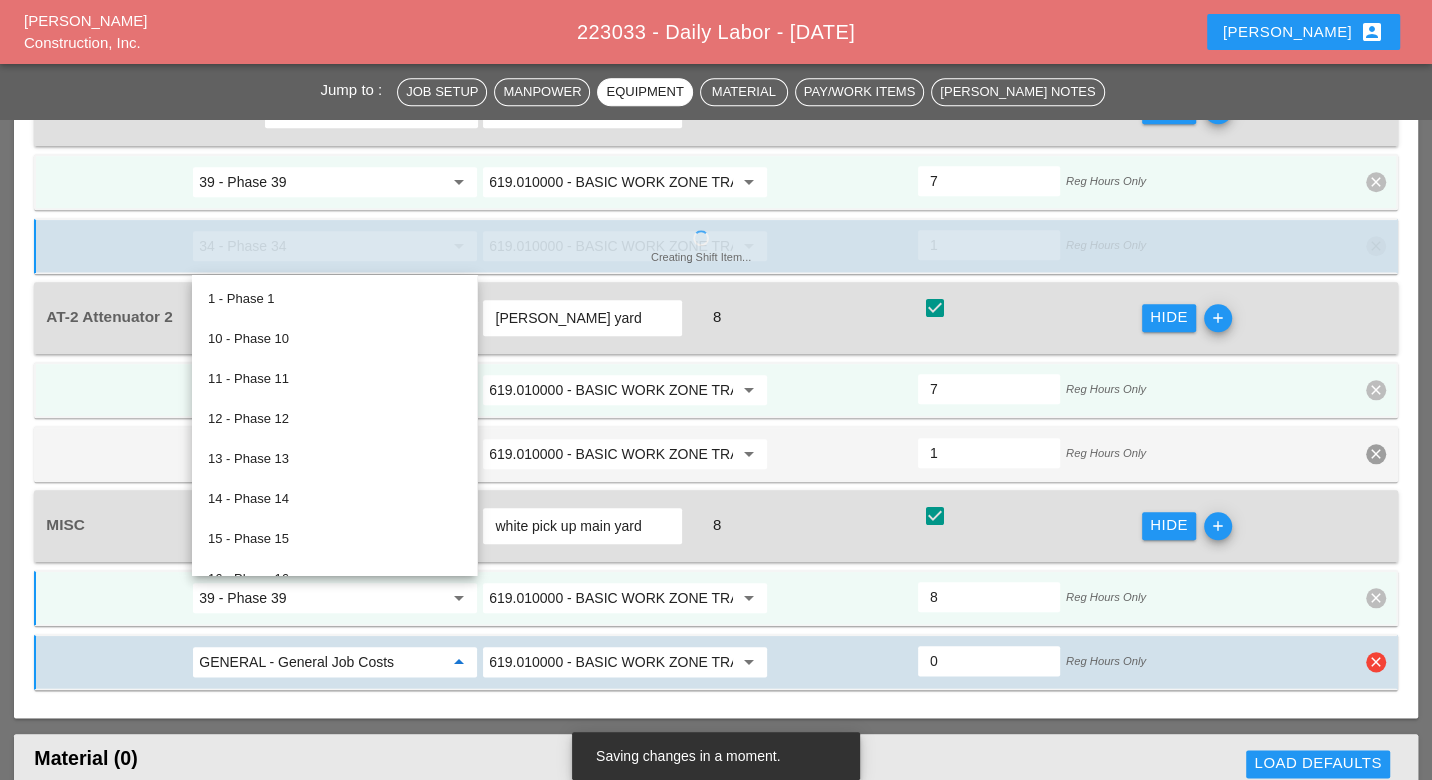 type on "2" 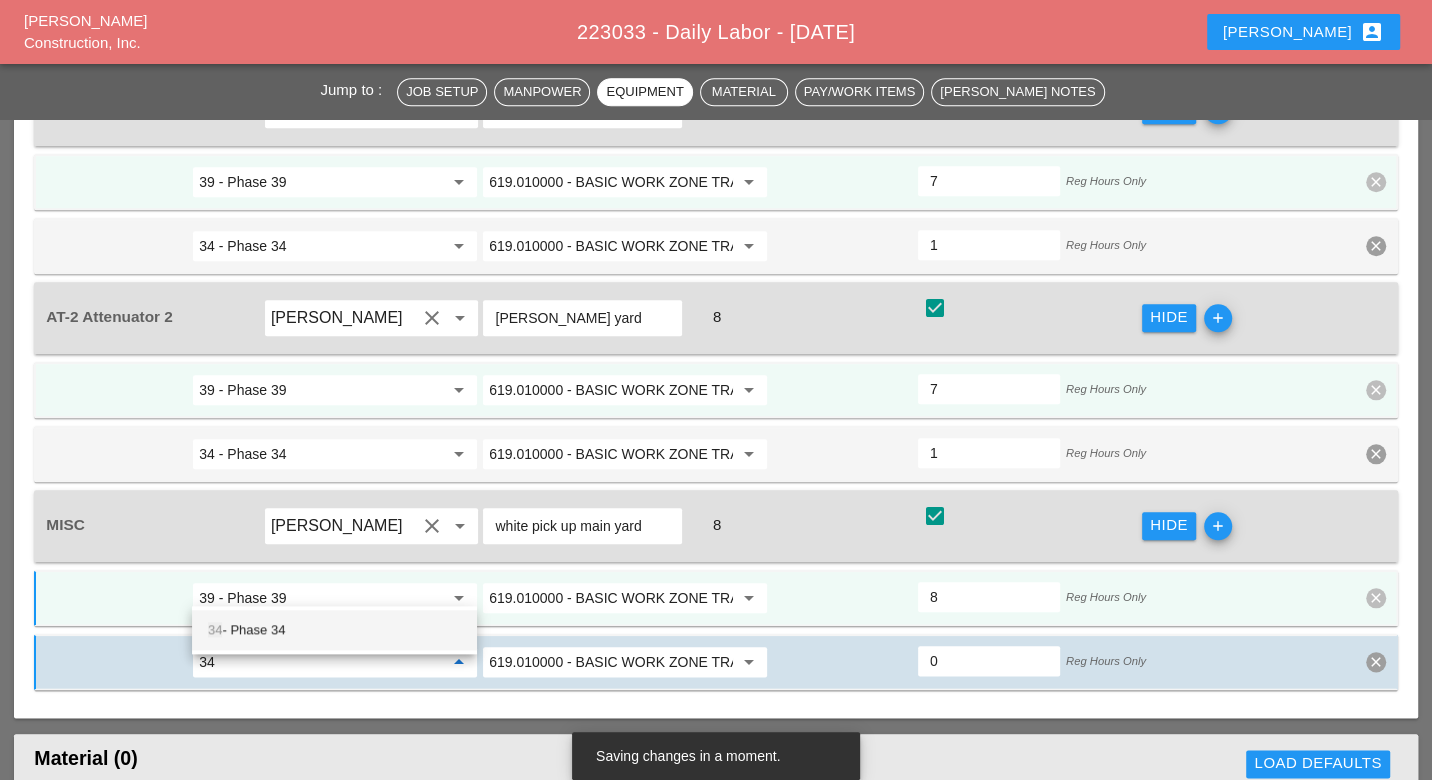 click on "34  - Phase 34" at bounding box center (334, 630) 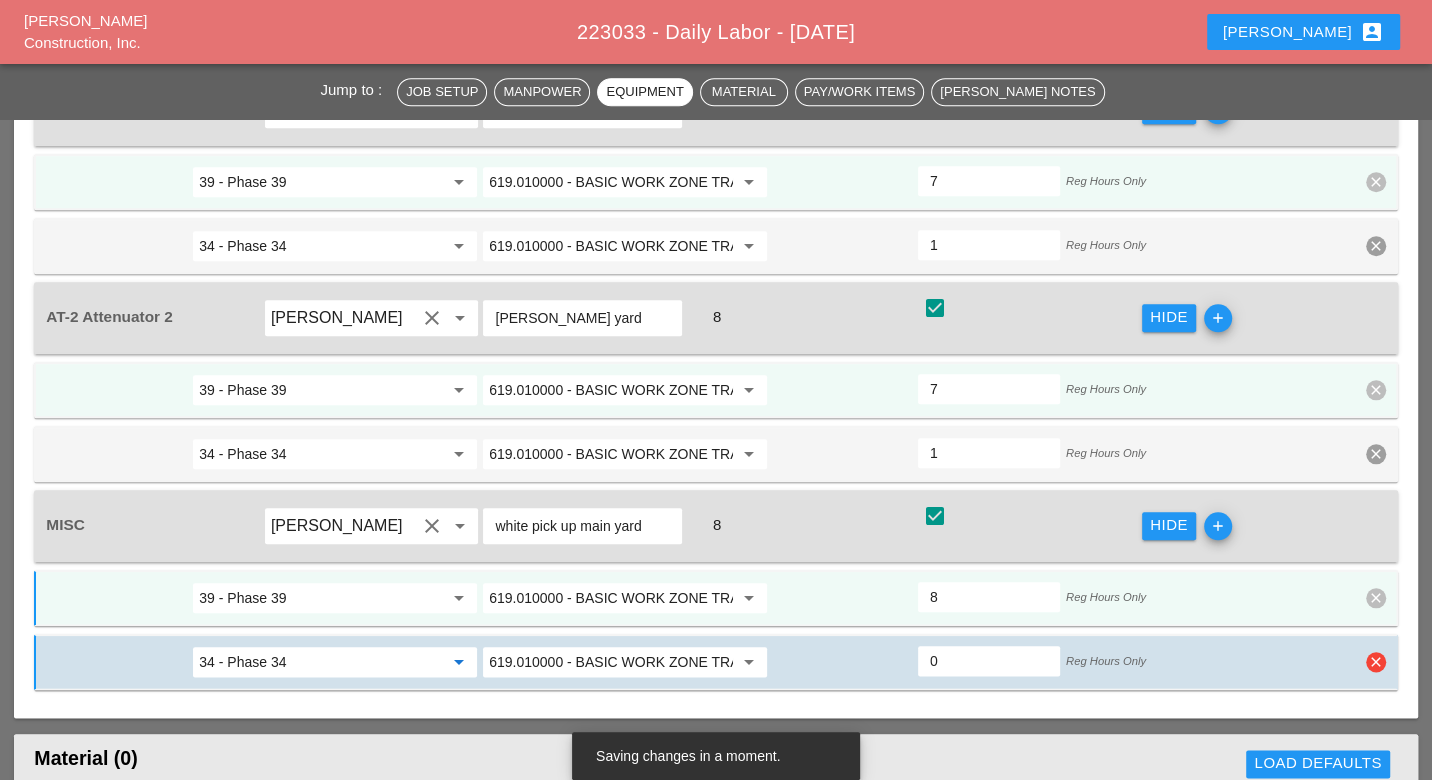 type on "34 - Phase 34" 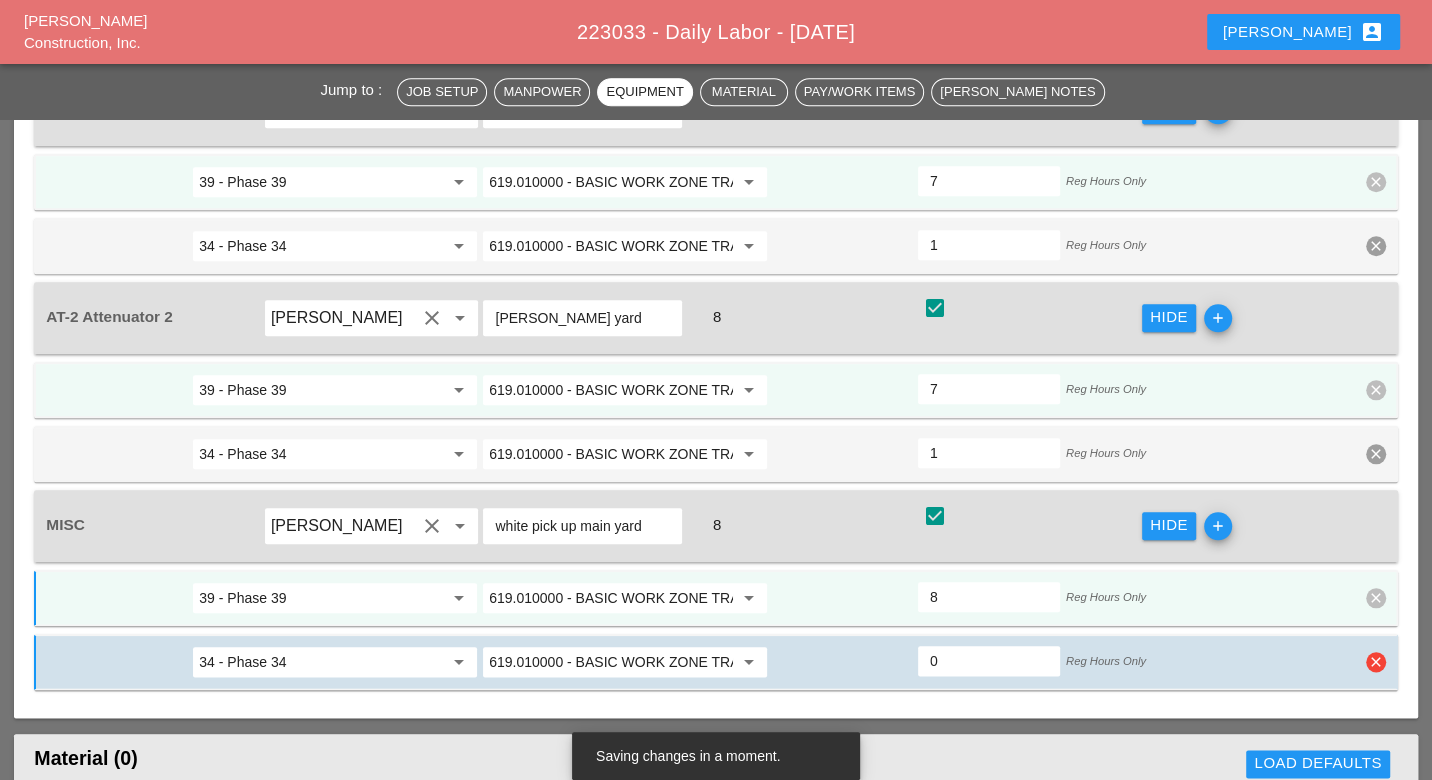 type on "1" 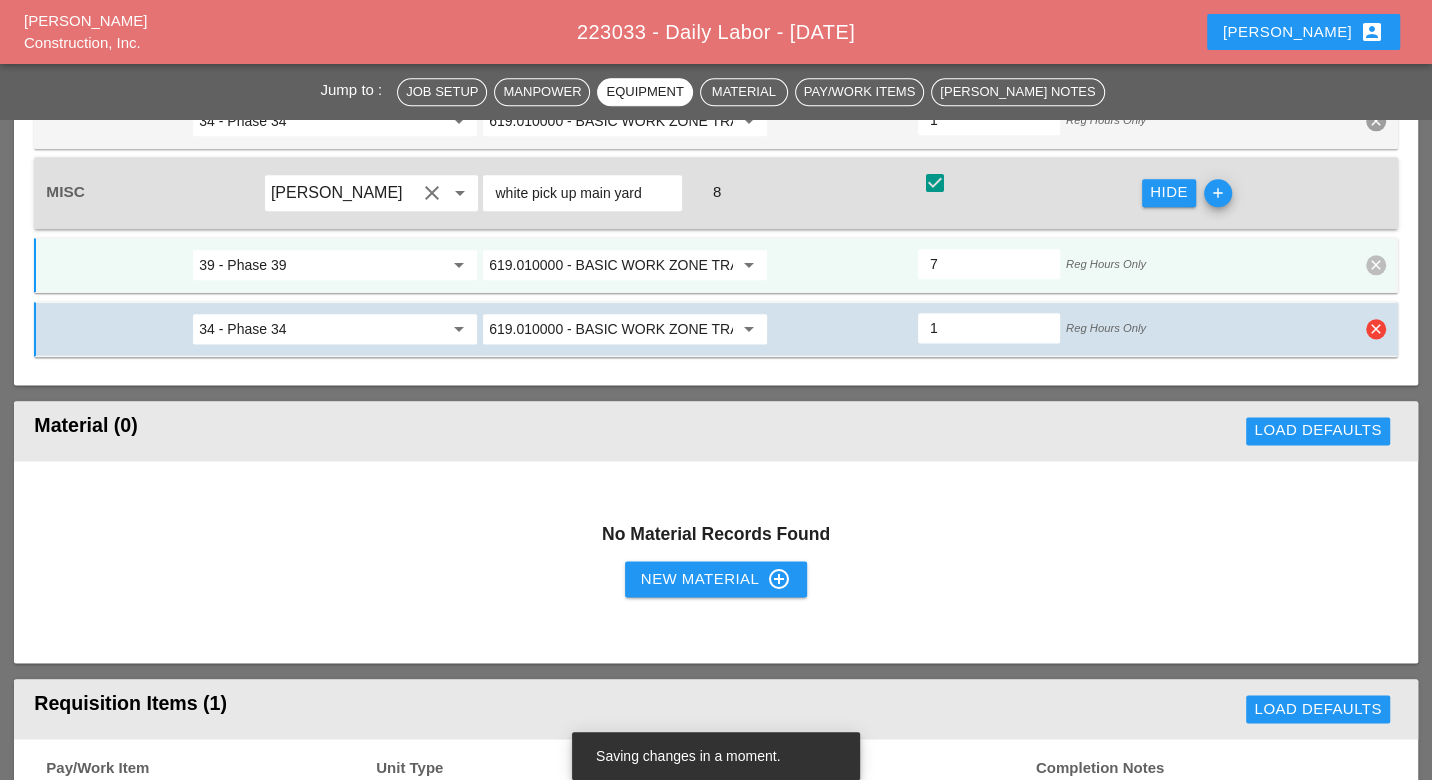 type on "1" 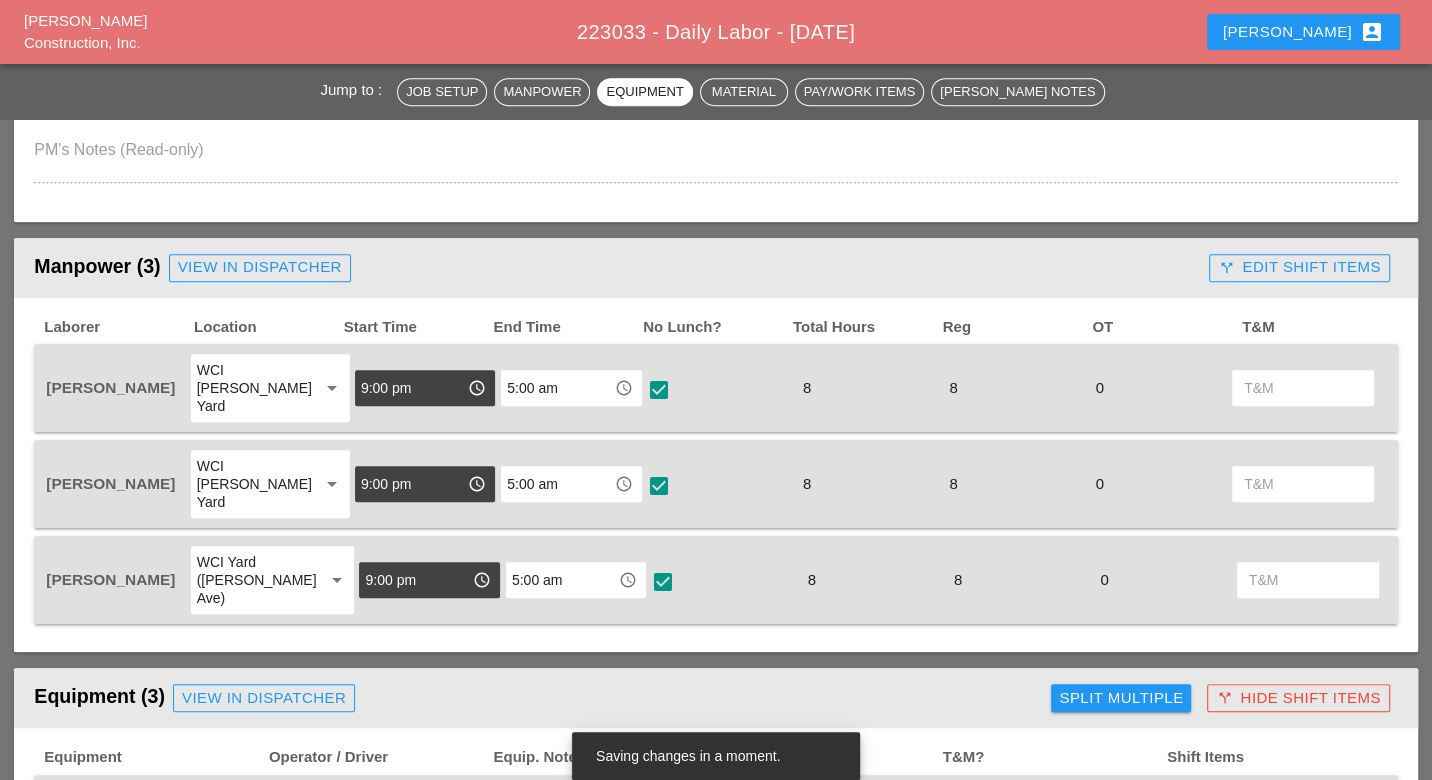 scroll, scrollTop: 666, scrollLeft: 0, axis: vertical 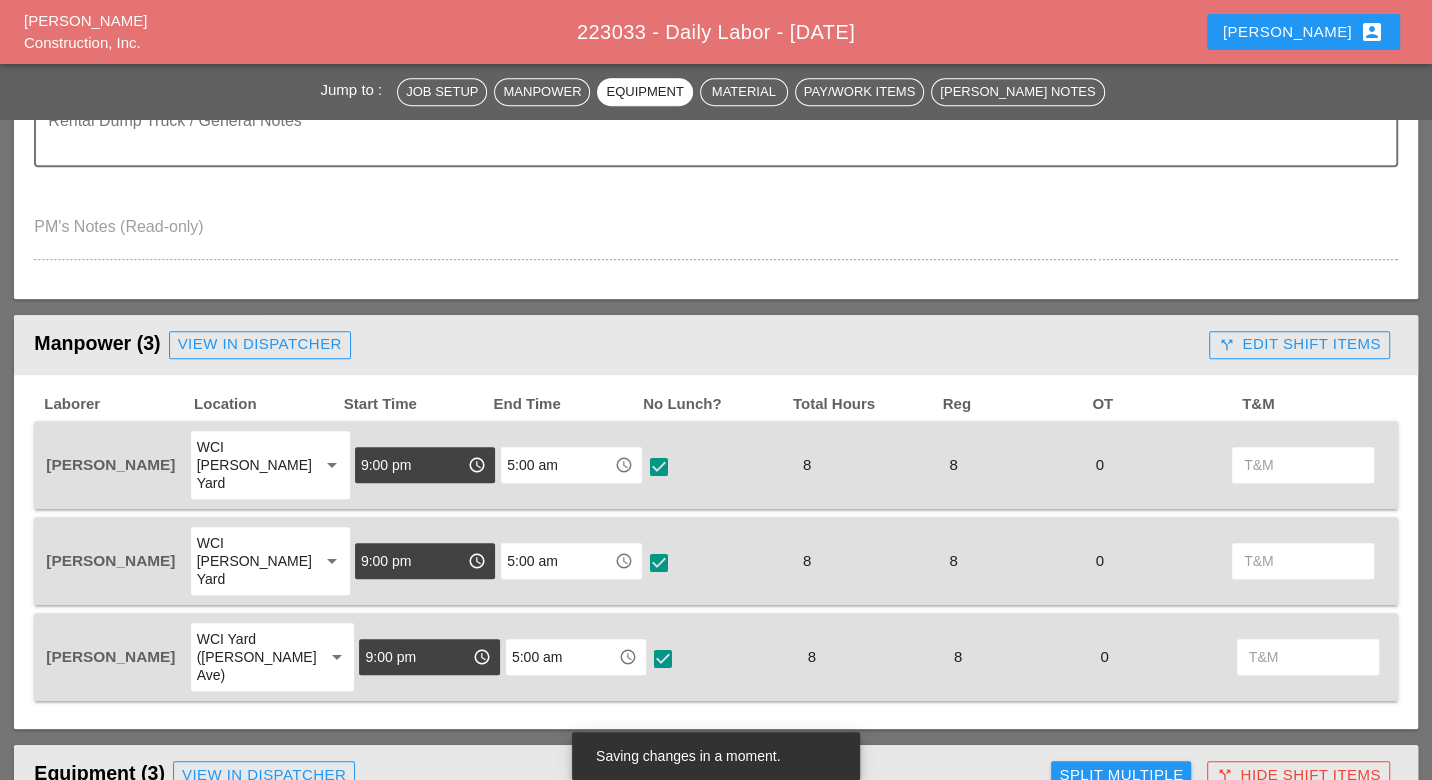 click on "call_split Edit Shift Items" at bounding box center (1299, 344) 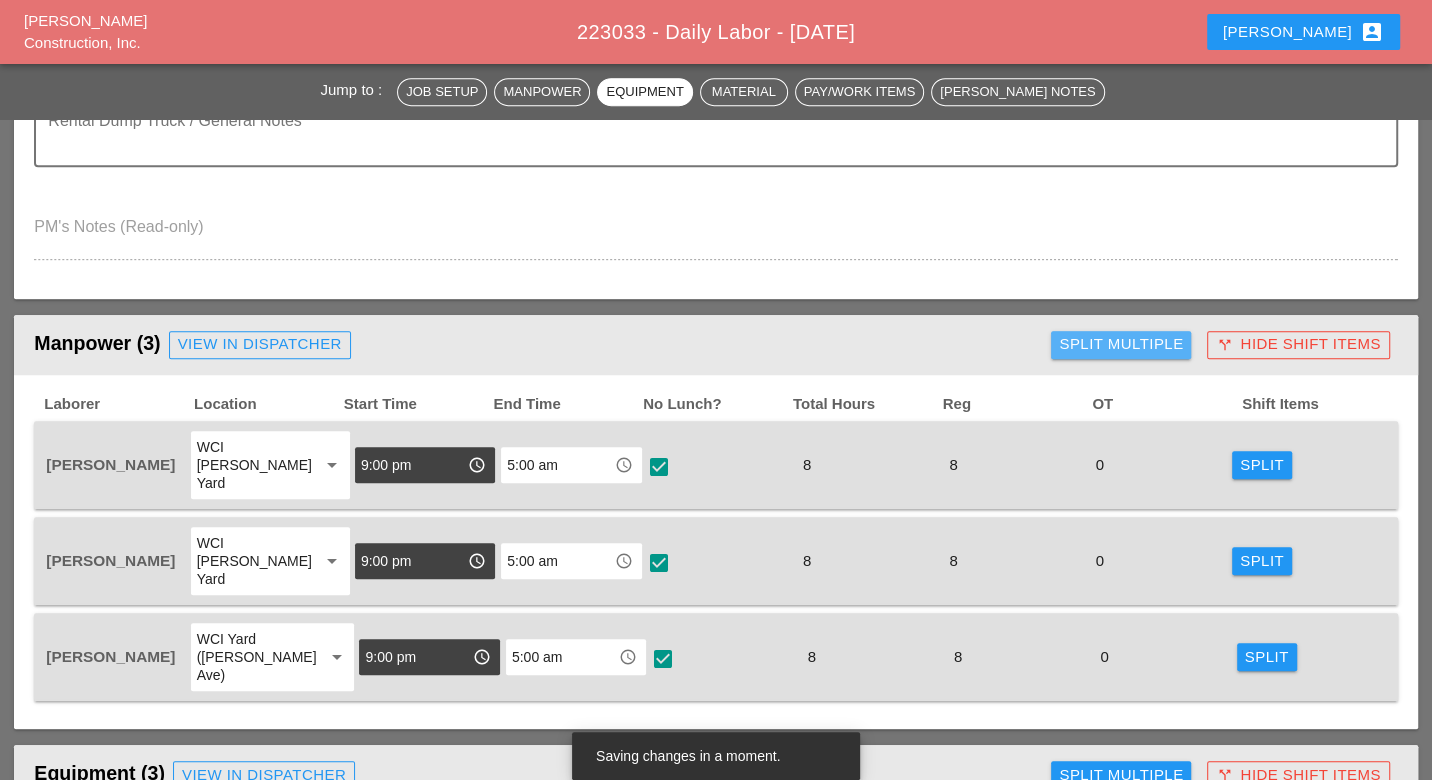 click on "Split Multiple" at bounding box center (1121, 344) 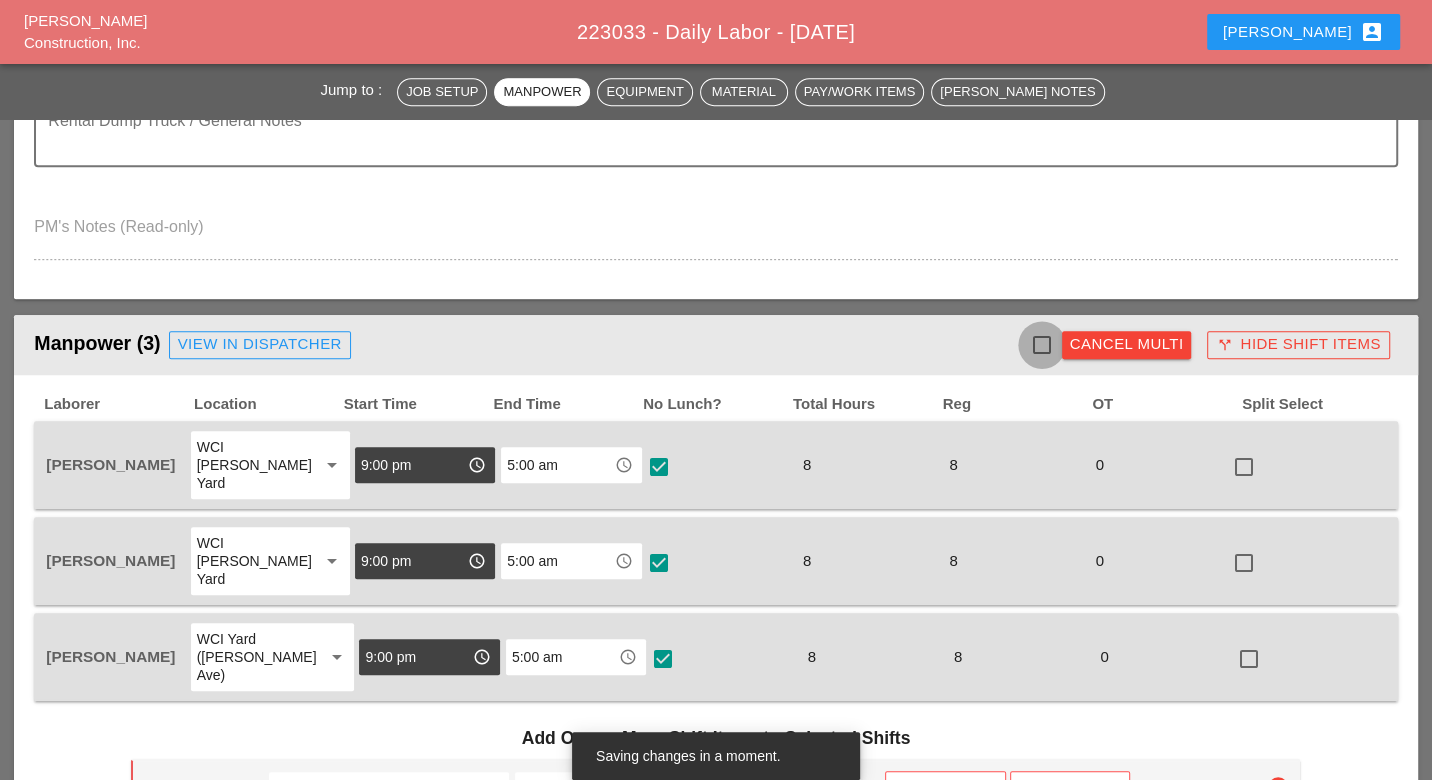 click at bounding box center [1042, 345] 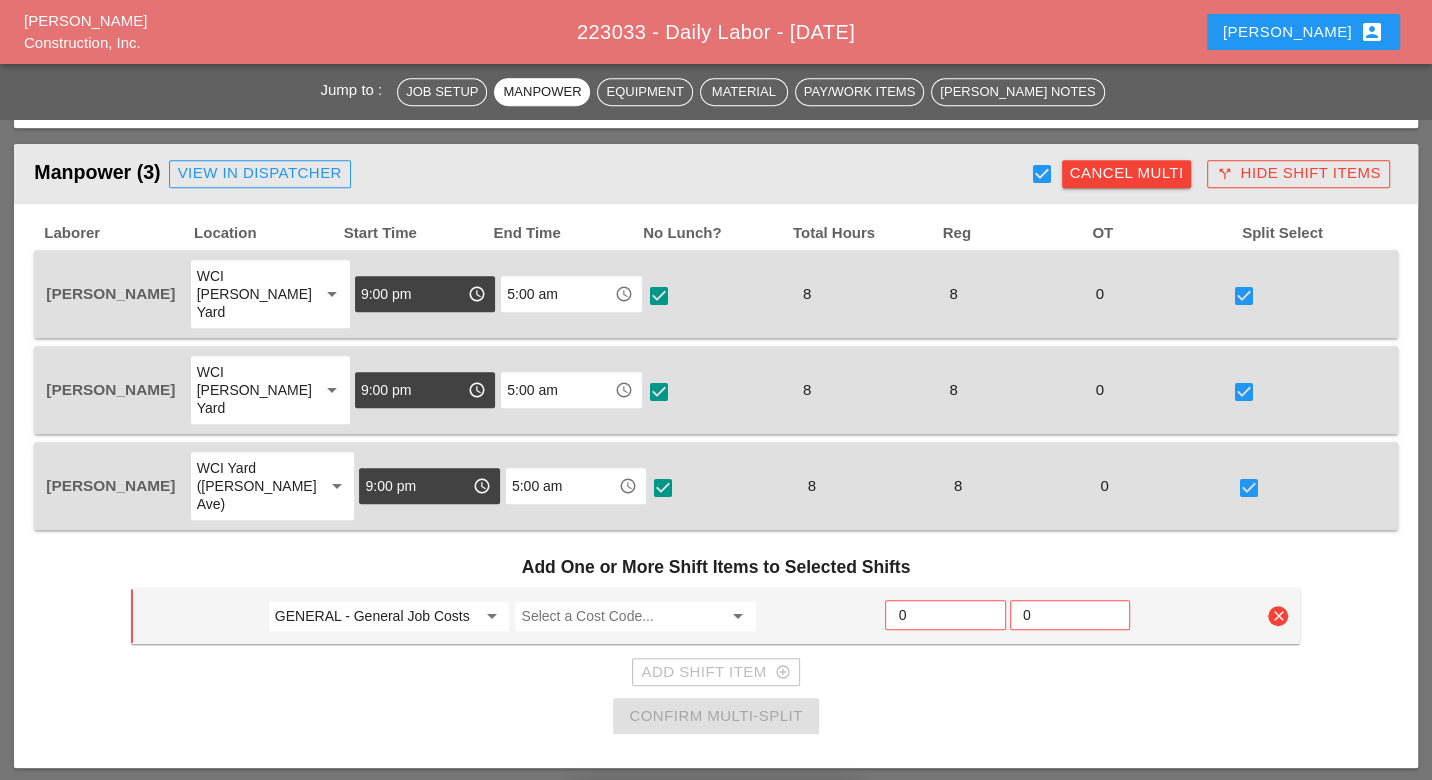 scroll, scrollTop: 888, scrollLeft: 0, axis: vertical 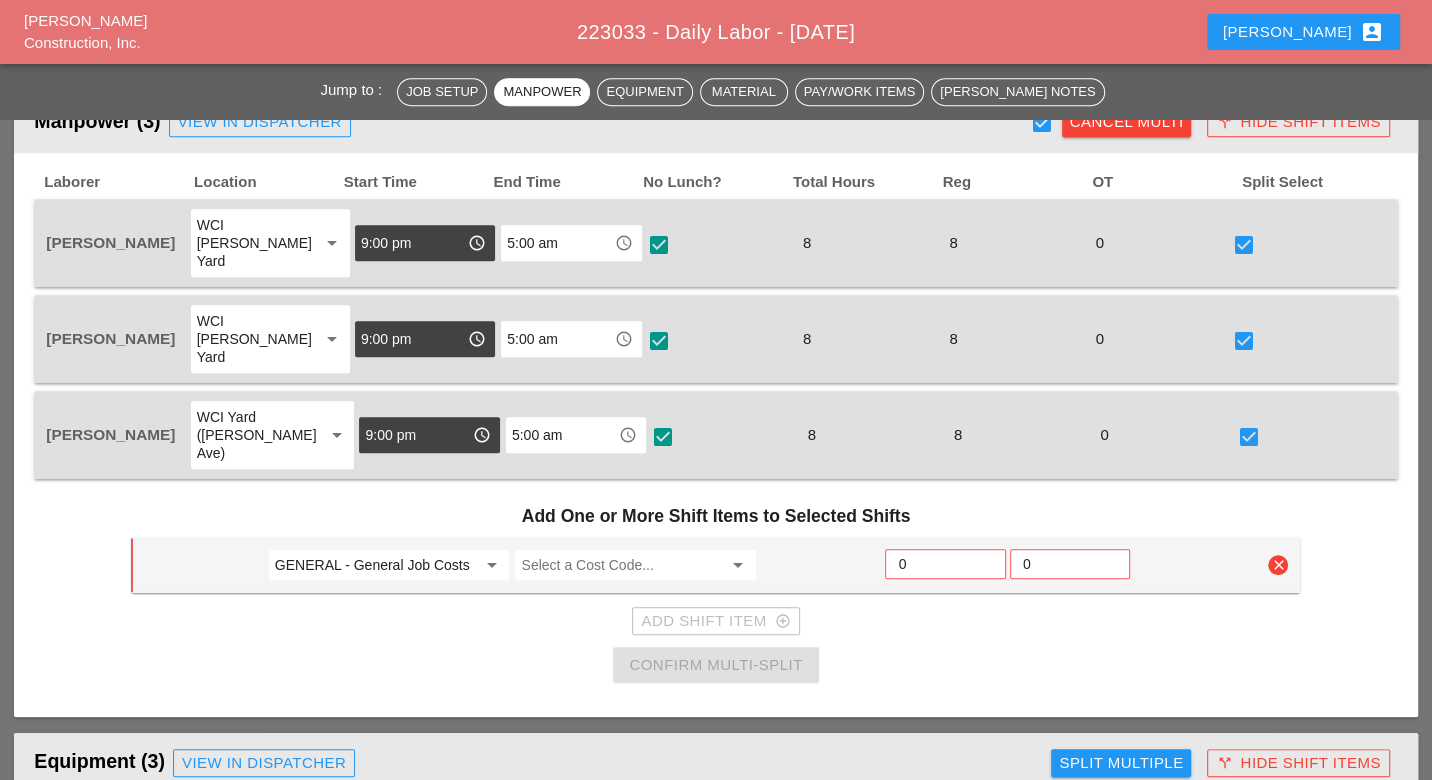 click on "GENERAL - General Job Costs" at bounding box center (375, 565) 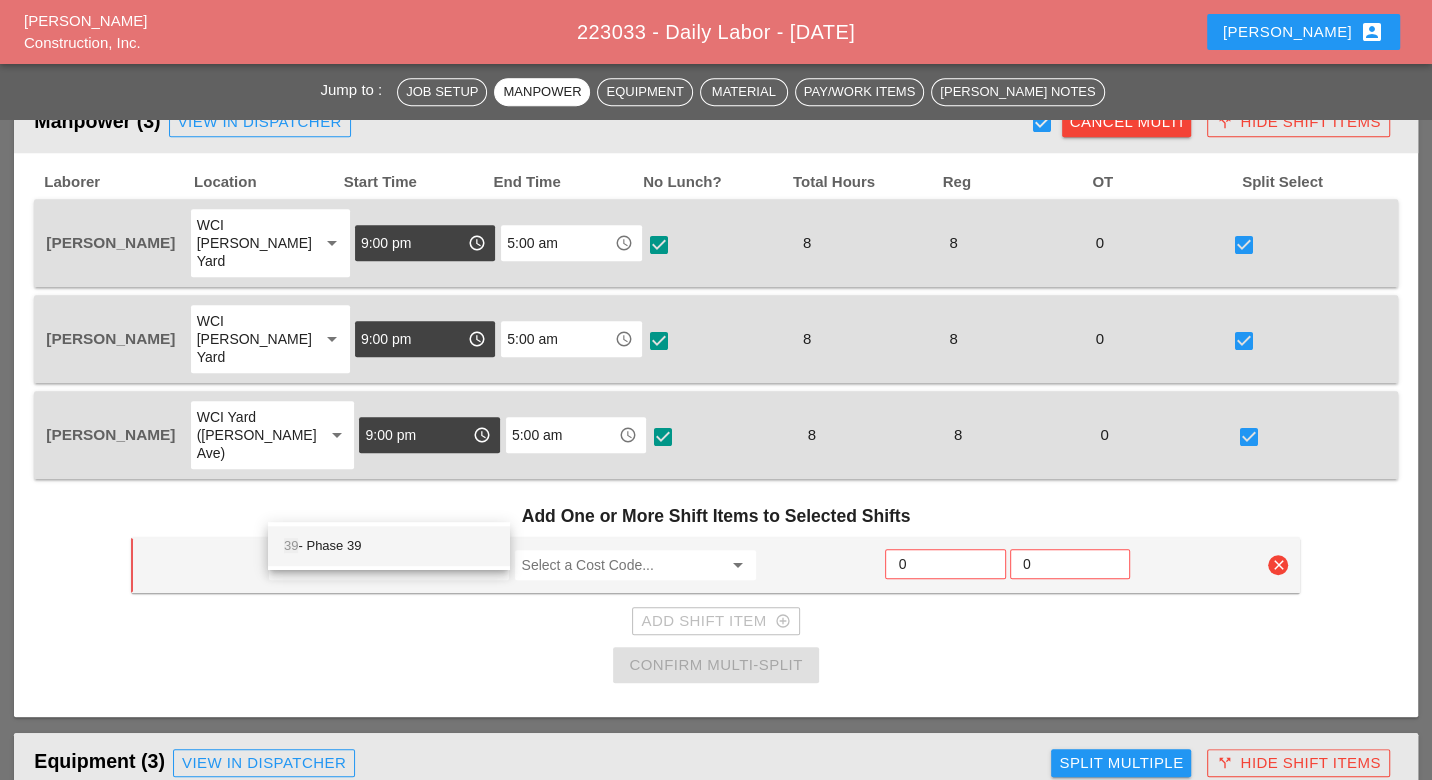 drag, startPoint x: 335, startPoint y: 542, endPoint x: 459, endPoint y: 535, distance: 124.197426 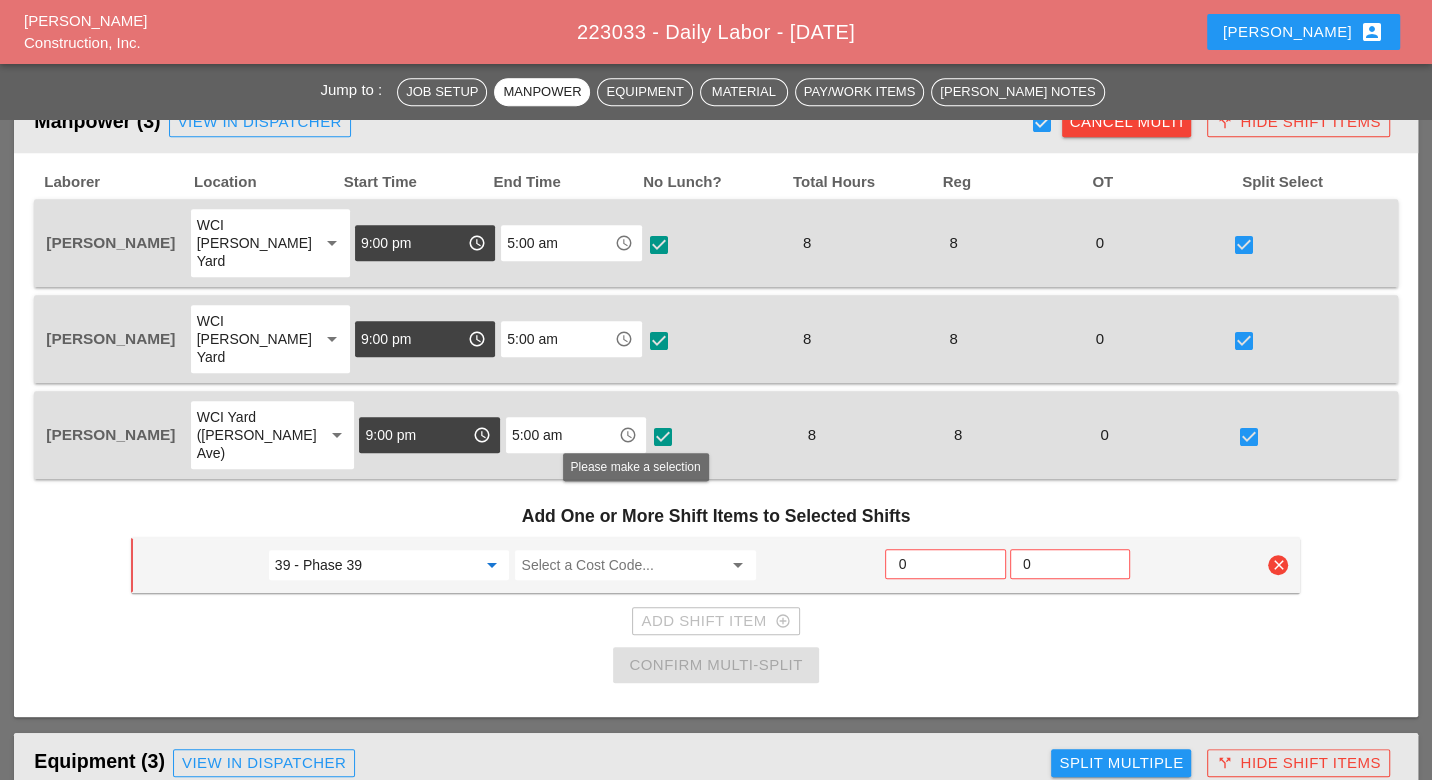 type on "39 - Phase 39" 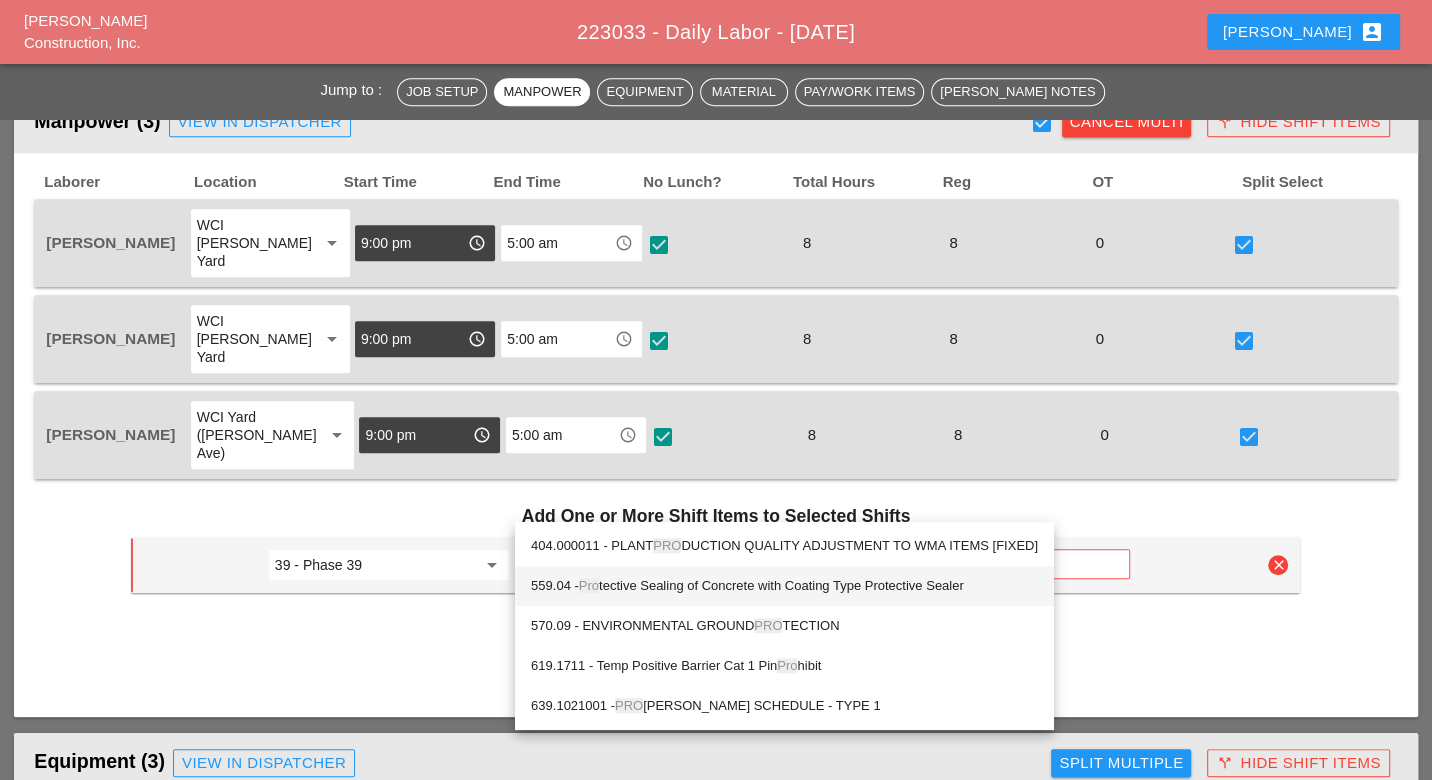 click on "559.04 -  Pro tective Sealing of Concrete with Coating Type Protective Sealer" at bounding box center [784, 586] 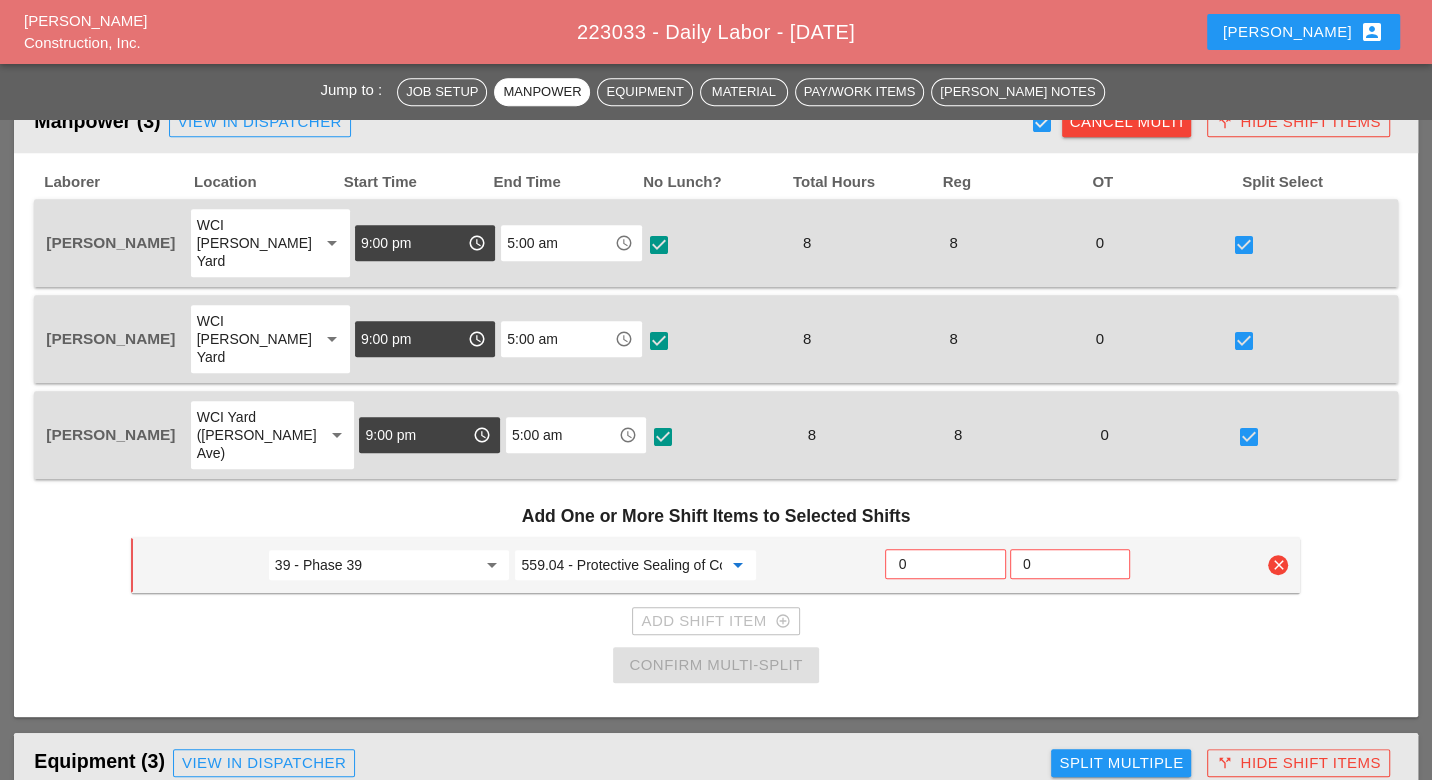 type on "559.04 - Protective Sealing of Concrete with Coating Type Protective Sealer" 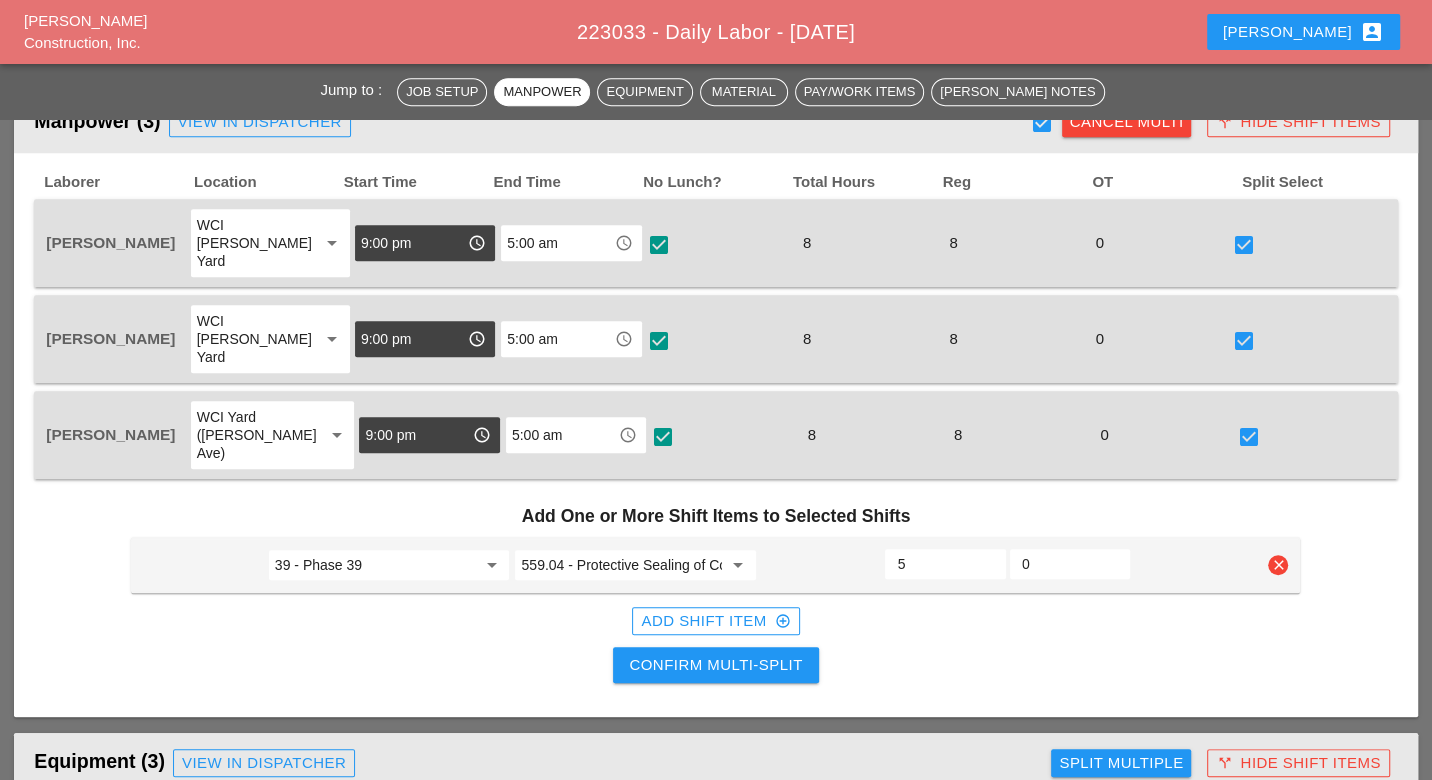 type on "5" 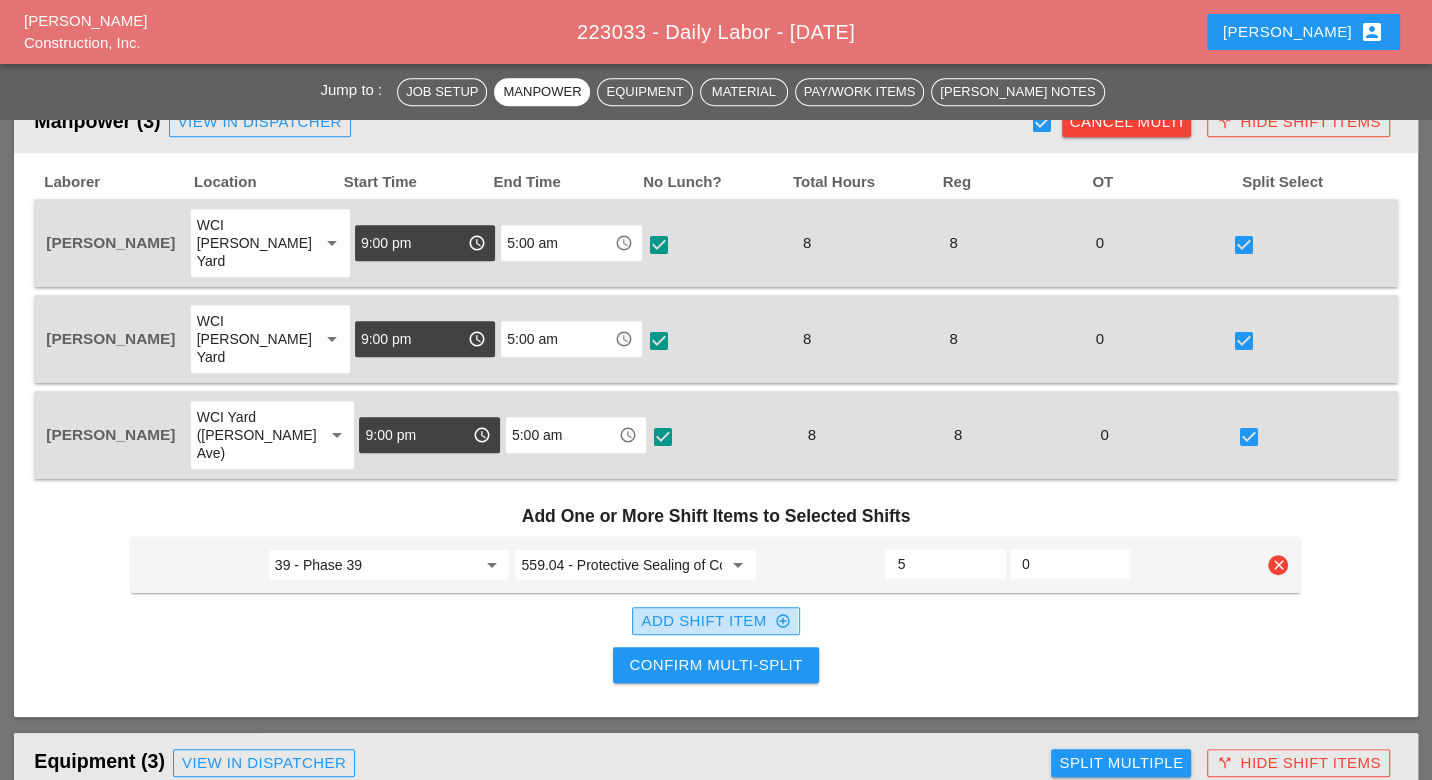 click on "Add Shift Item add_circle_outline" at bounding box center (715, 621) 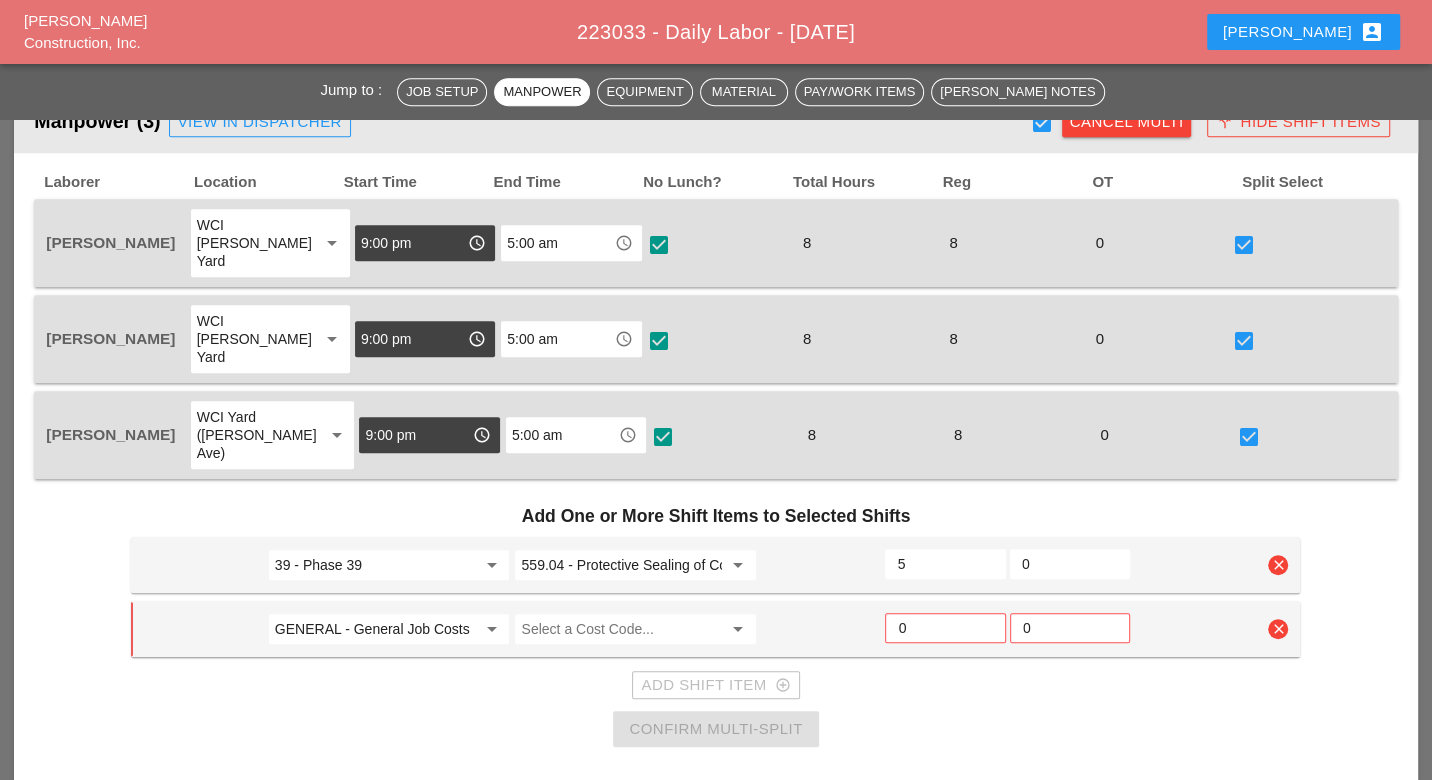 click on "GENERAL - General Job Costs" at bounding box center [375, 629] 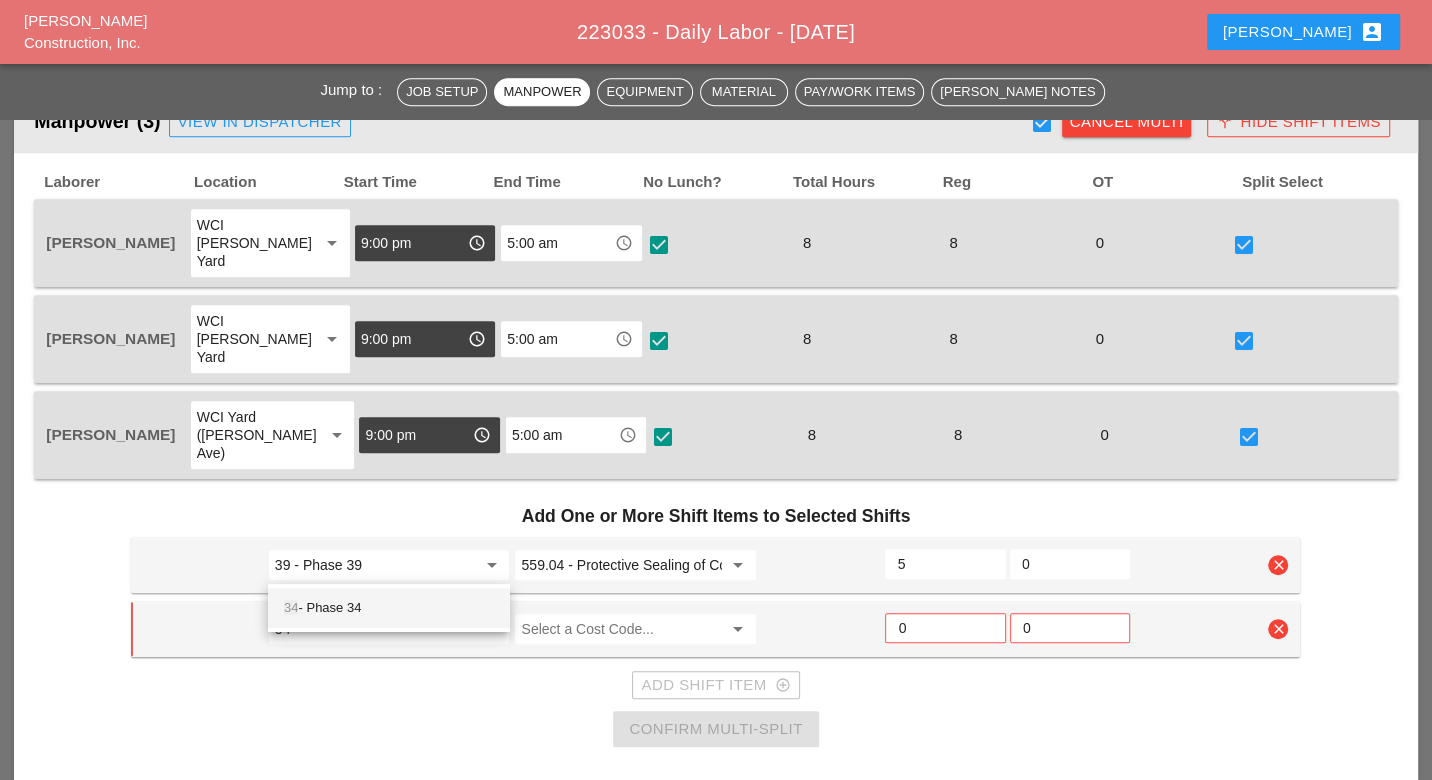click on "34  - Phase 34" at bounding box center (389, 608) 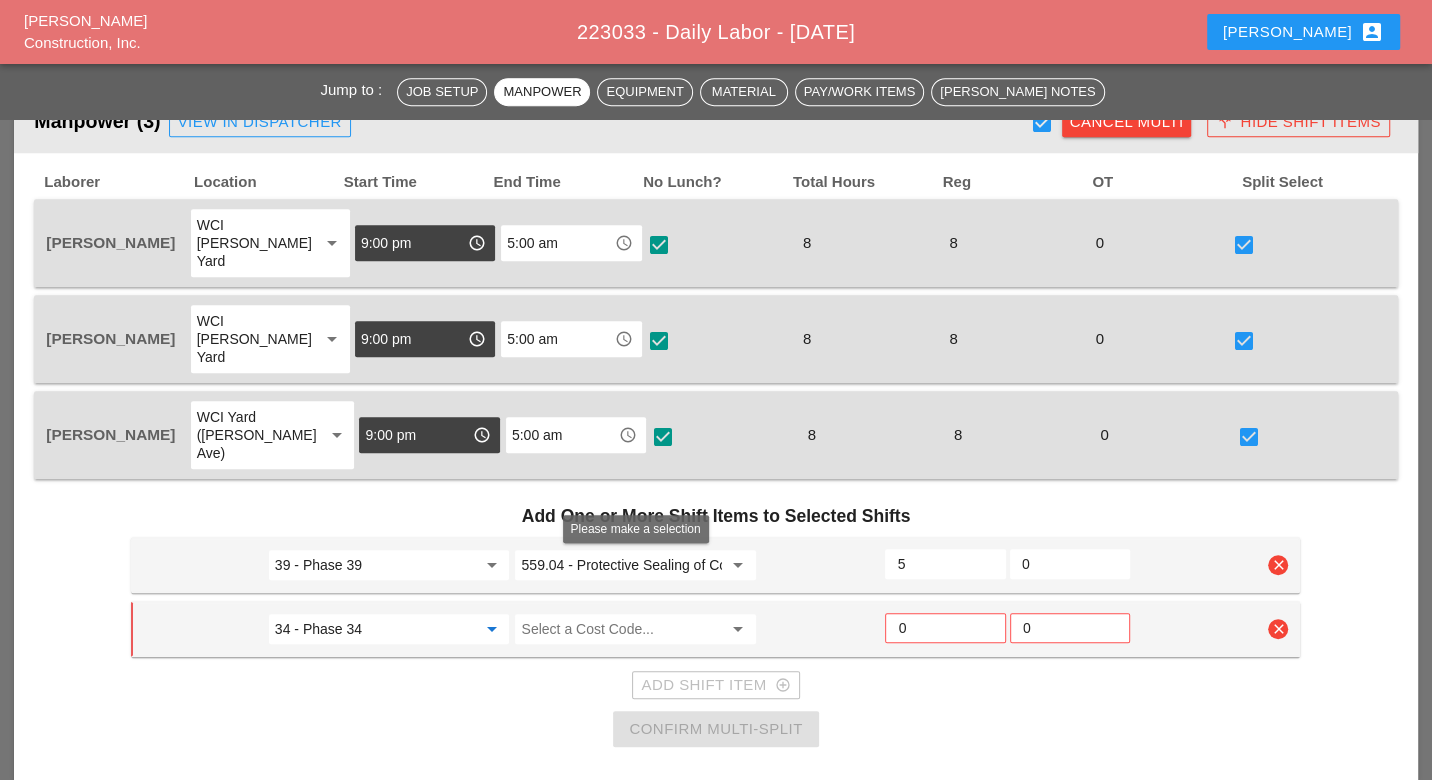 type on "34 - Phase 34" 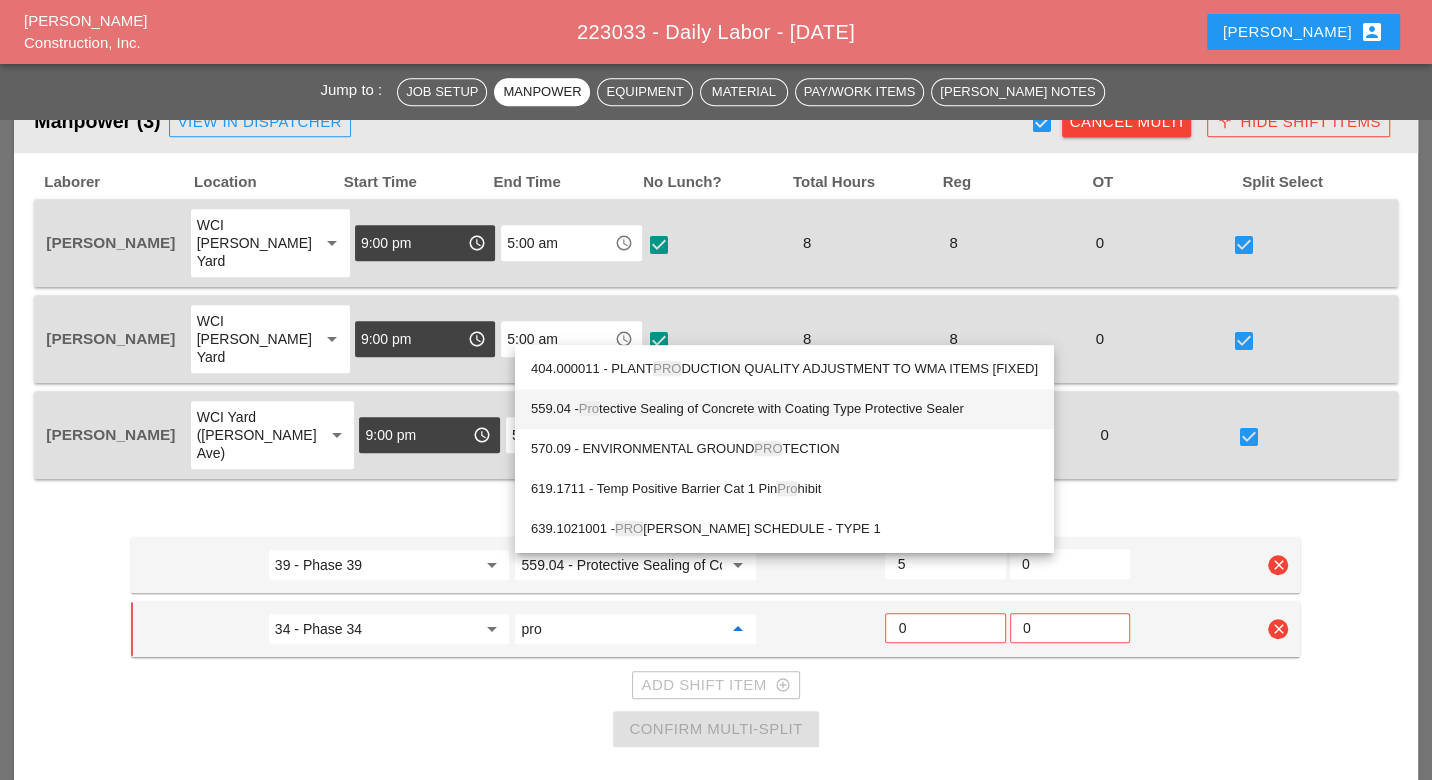 click on "559.04 -  Pro tective Sealing of Concrete with Coating Type Protective Sealer" at bounding box center [784, 409] 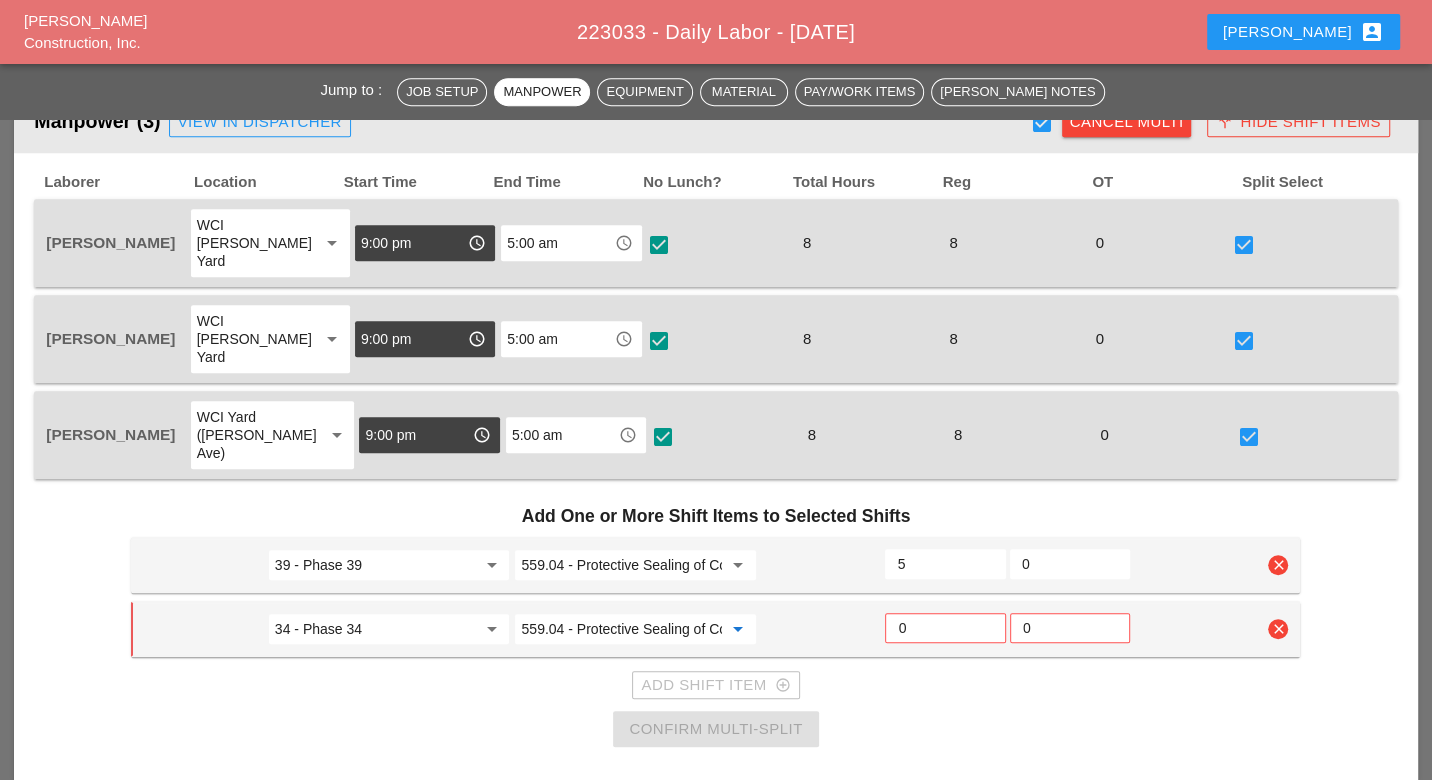 type on "559.04 - Protective Sealing of Concrete with Coating Type Protective Sealer" 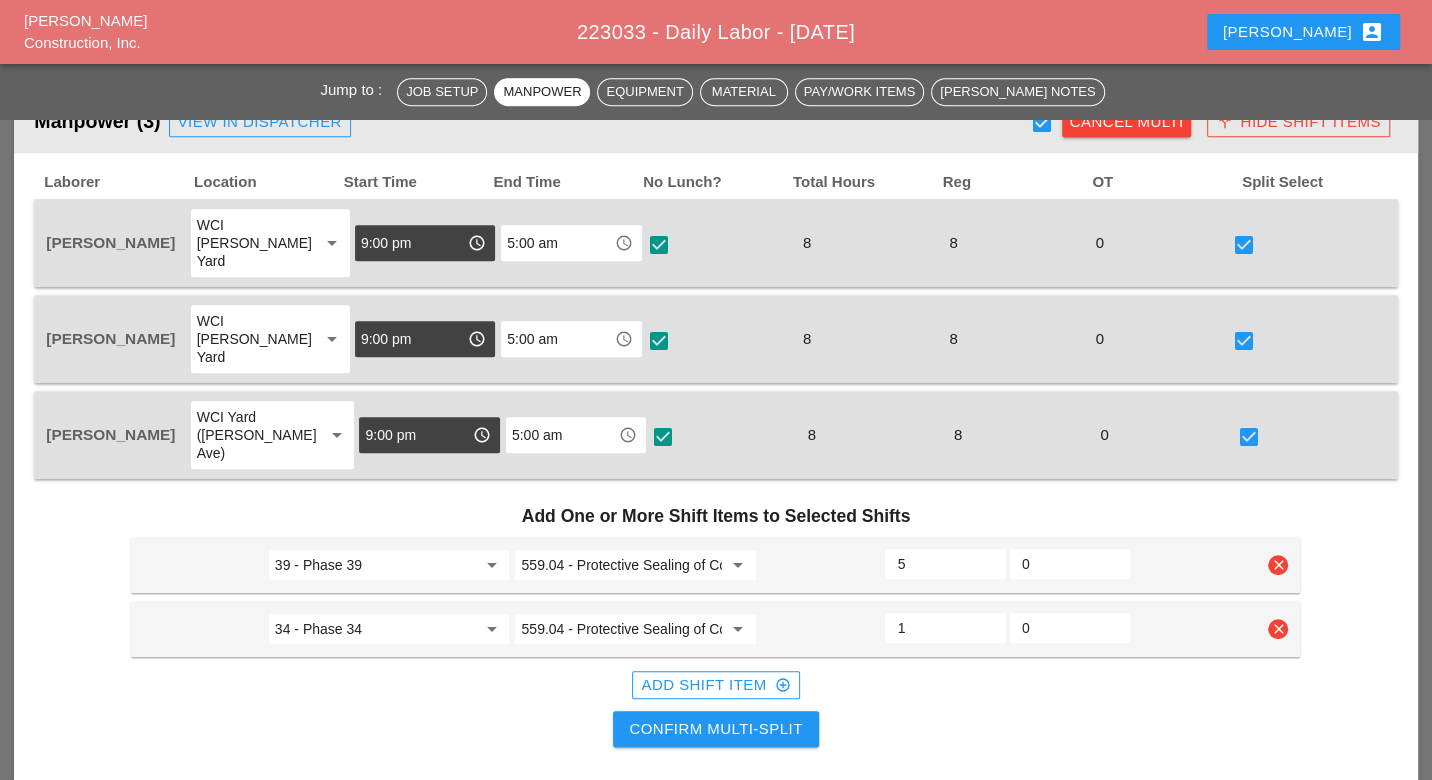 type on "1" 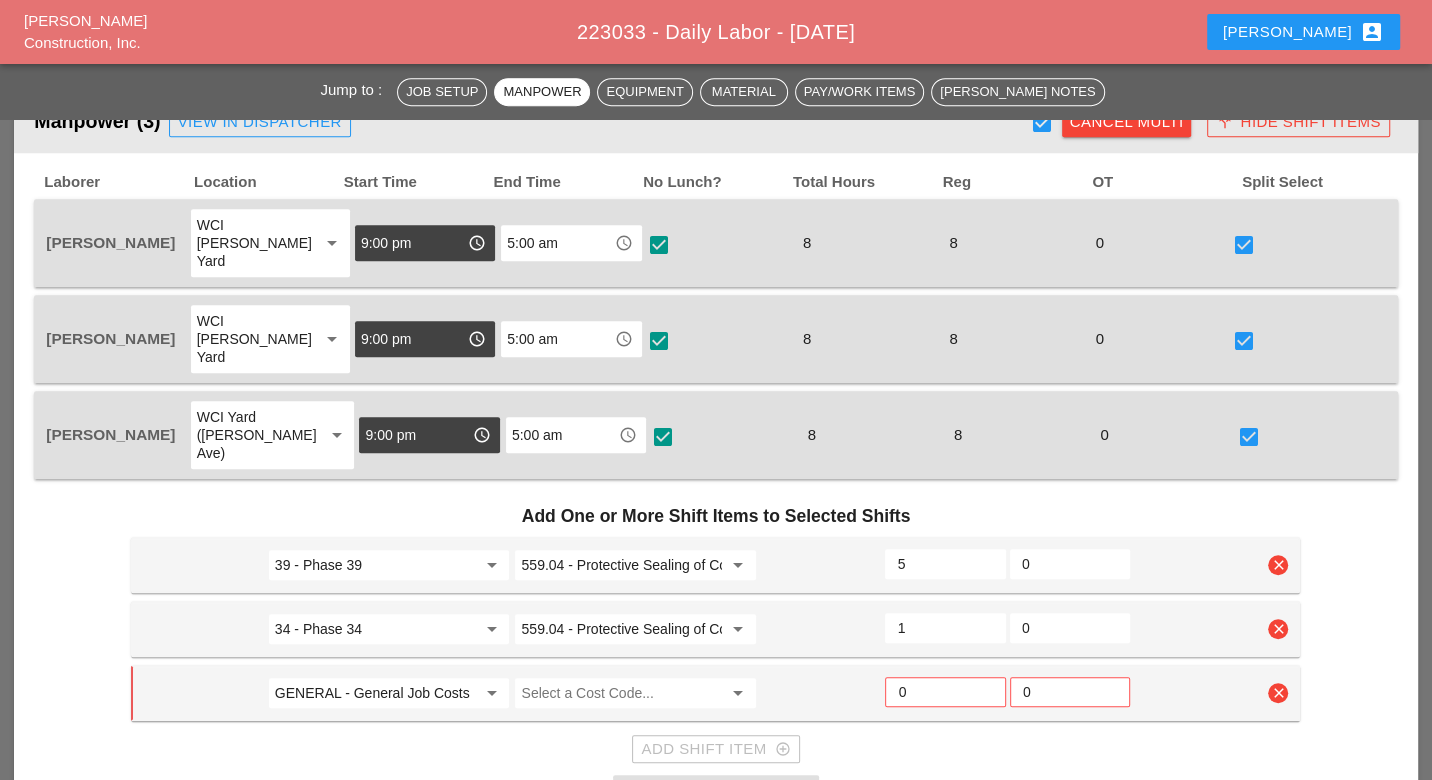 click on "GENERAL - General Job Costs" at bounding box center [375, 693] 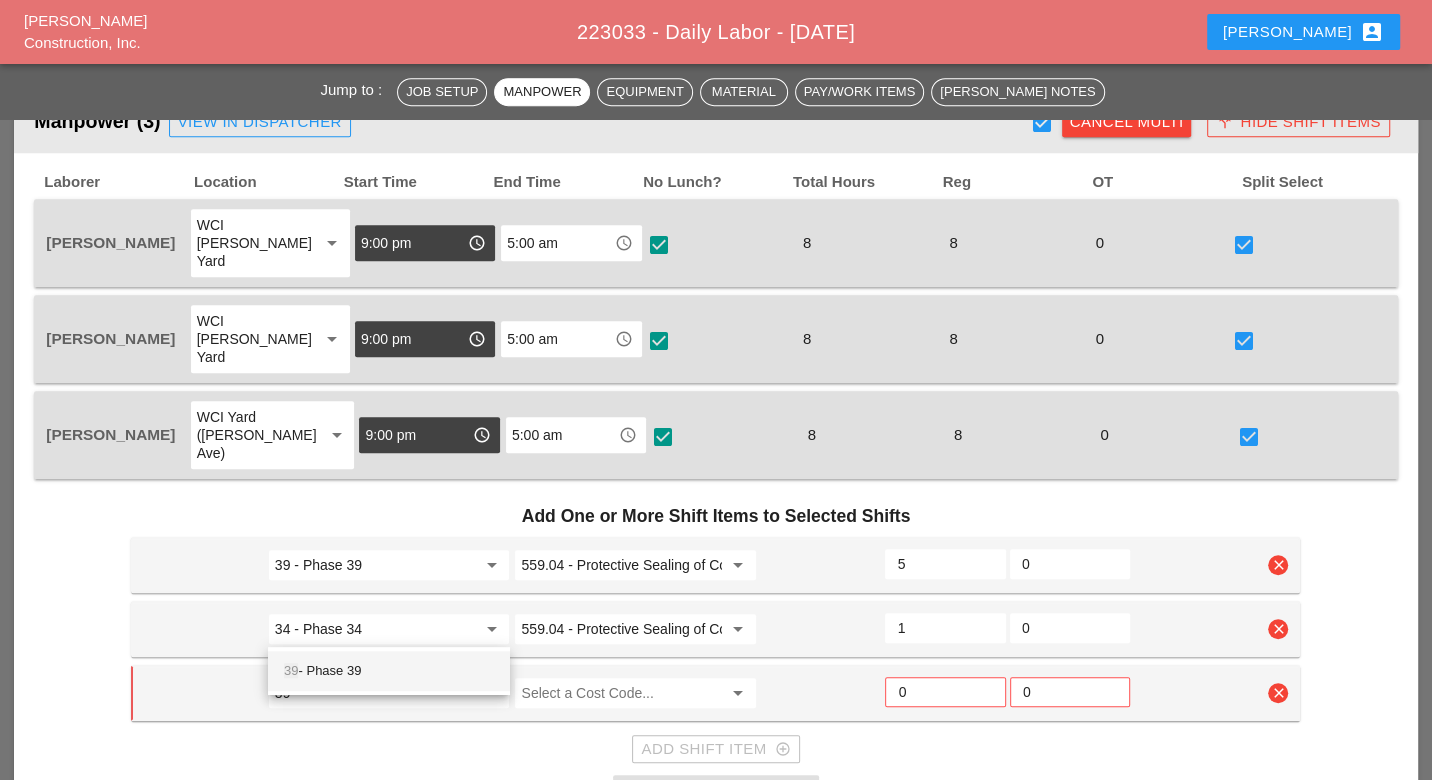 drag, startPoint x: 322, startPoint y: 665, endPoint x: 341, endPoint y: 665, distance: 19 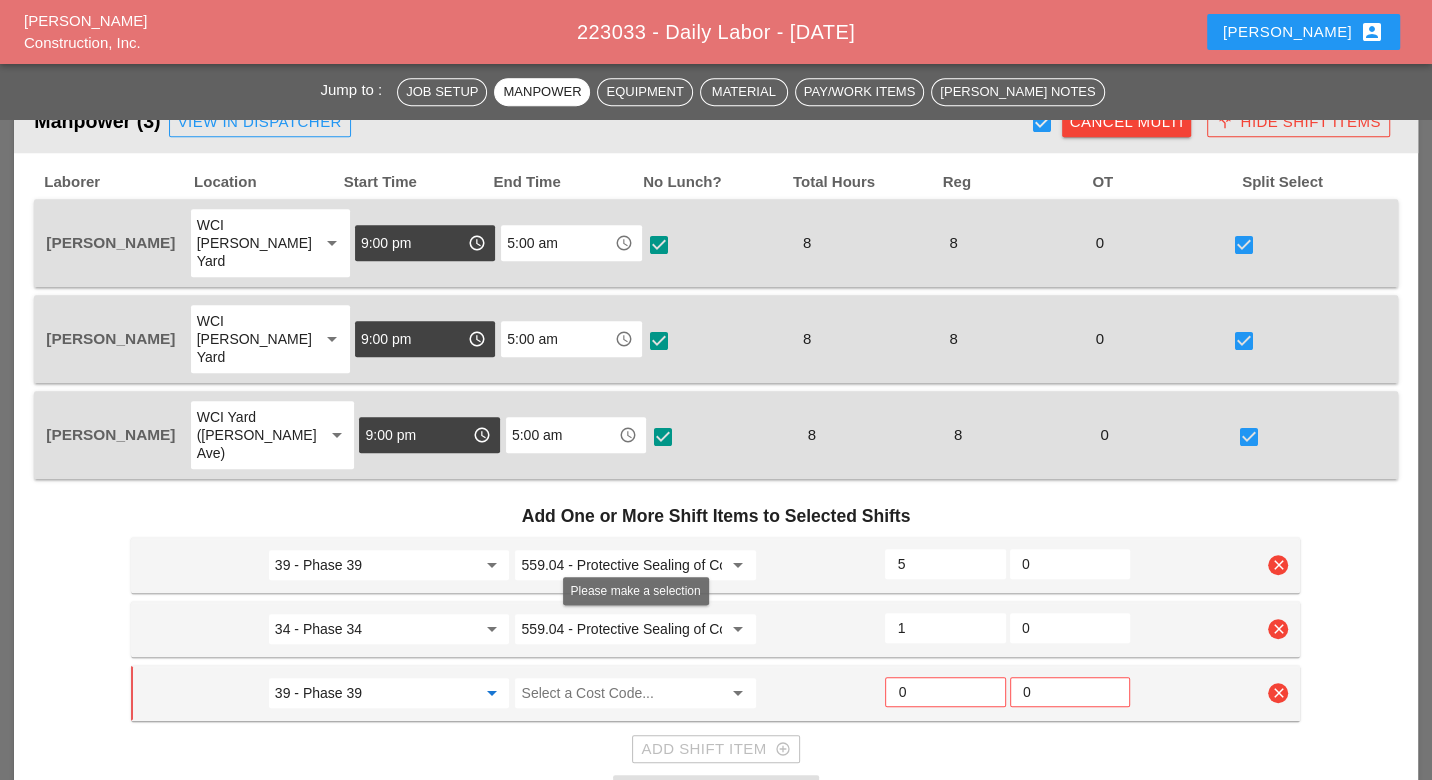 type on "39 - Phase 39" 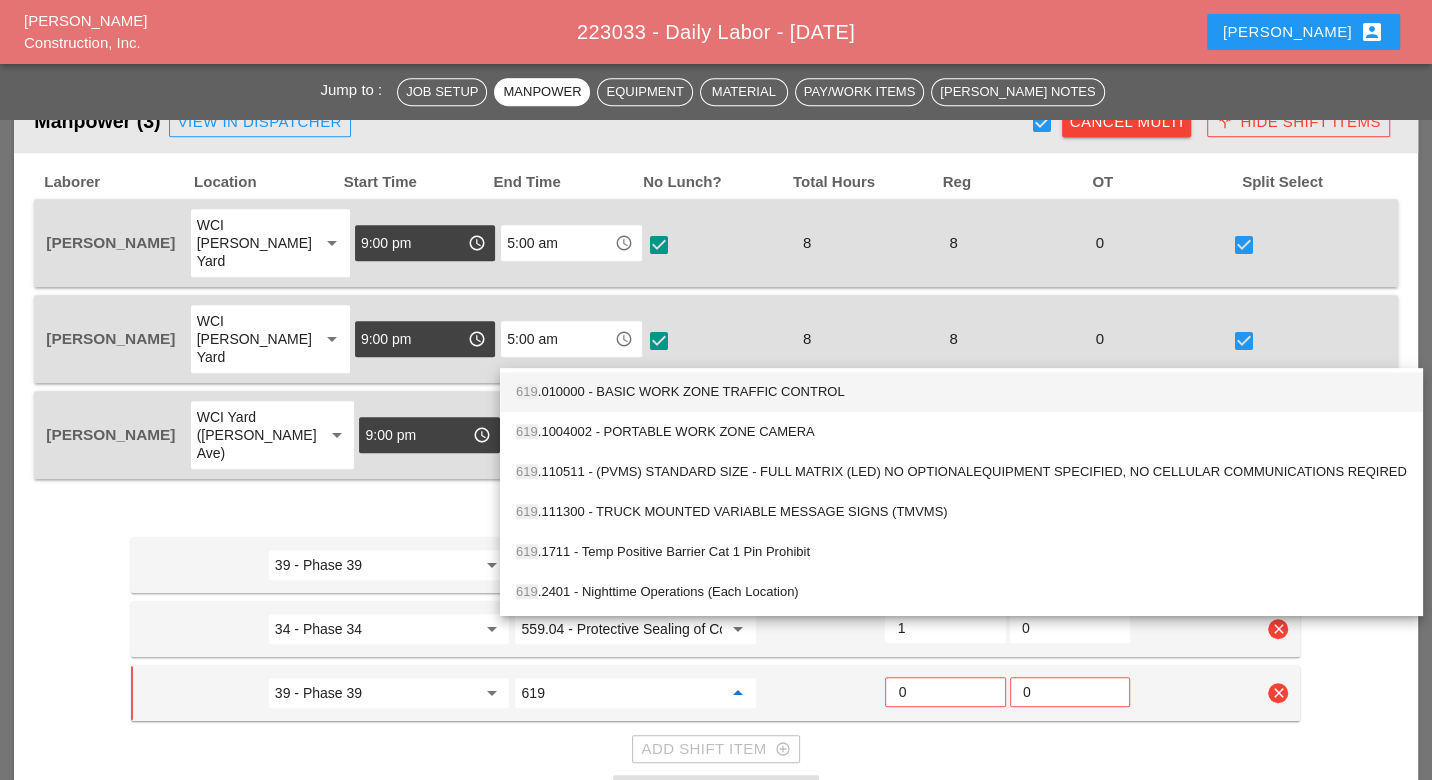 click on "619 .010000 - BASIC WORK ZONE TRAFFIC CONTROL" at bounding box center [961, 392] 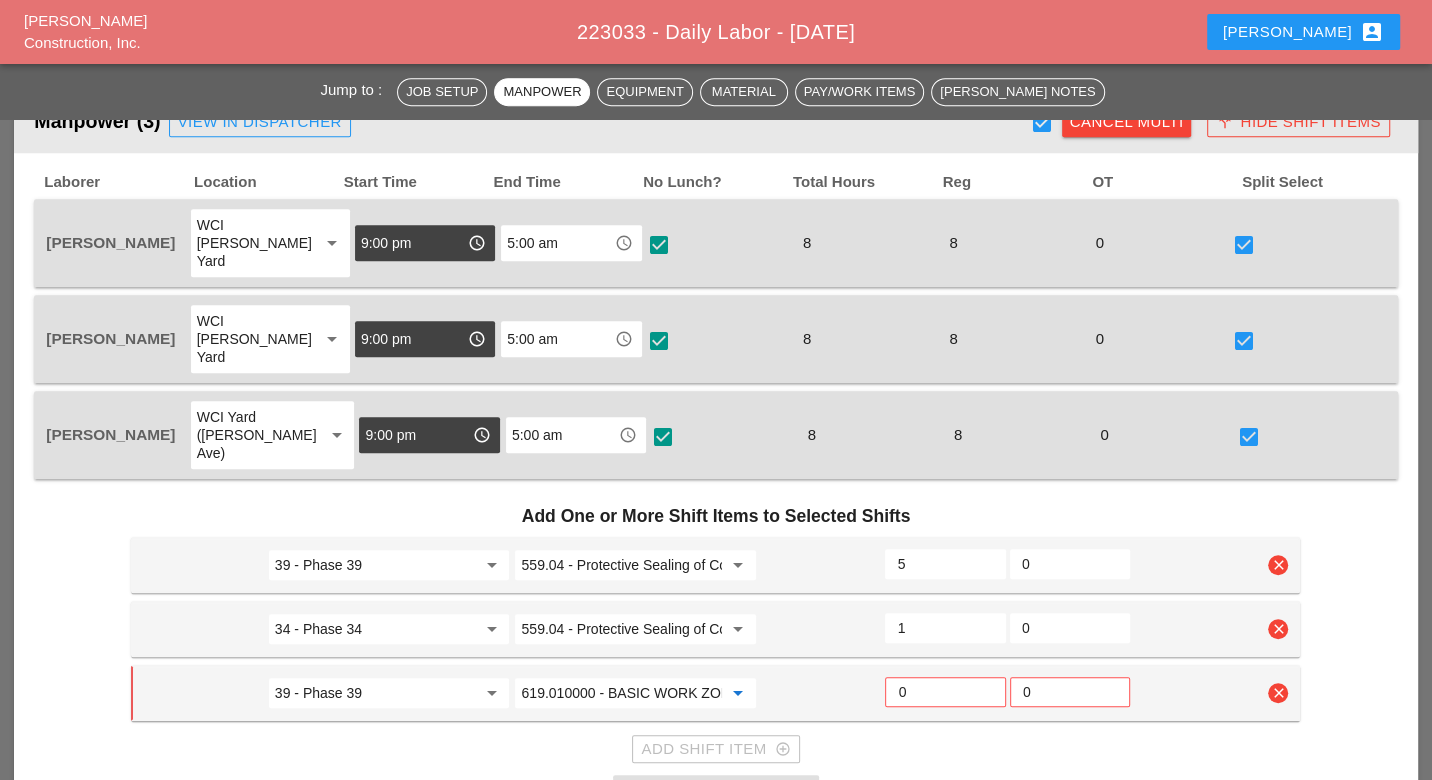 type on "619.010000 - BASIC WORK ZONE TRAFFIC CONTROL" 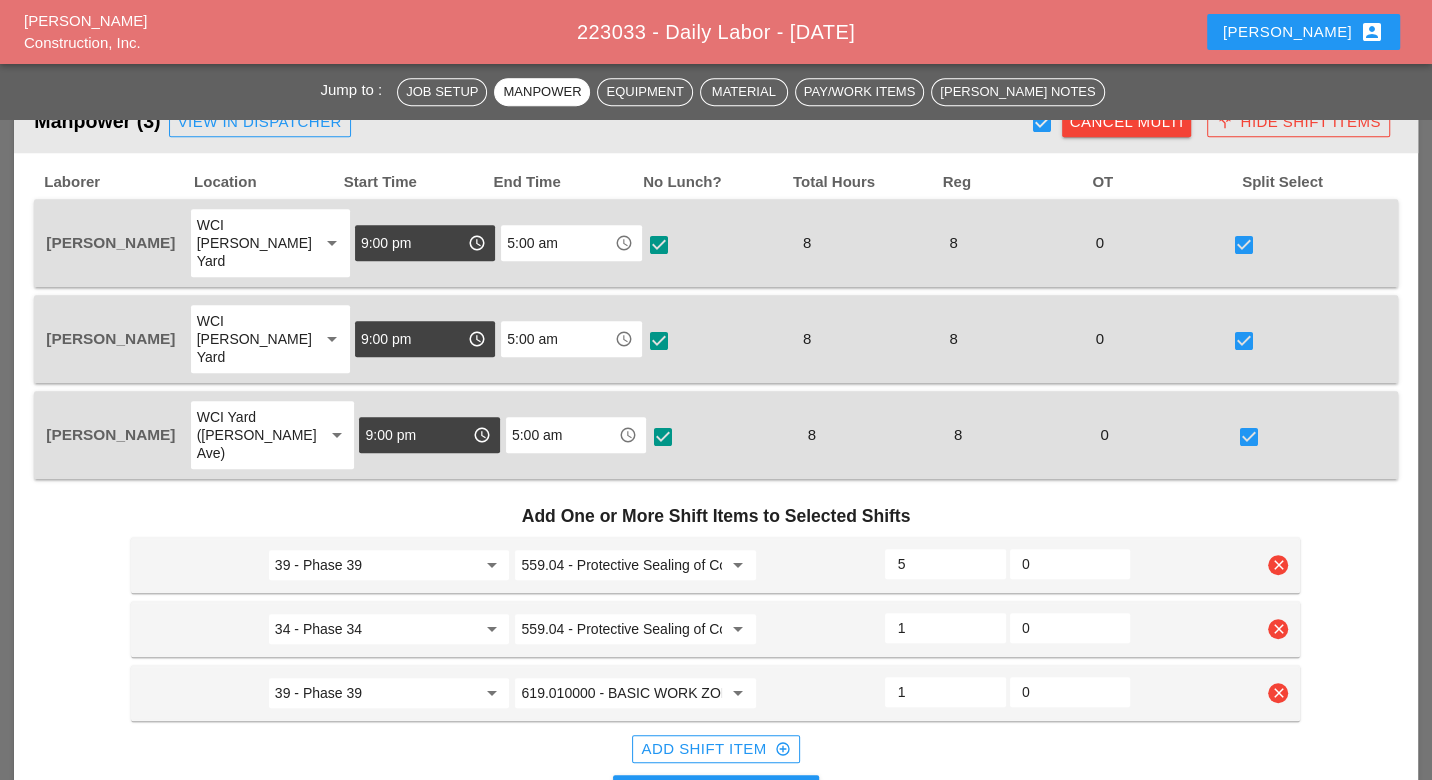 type on "1" 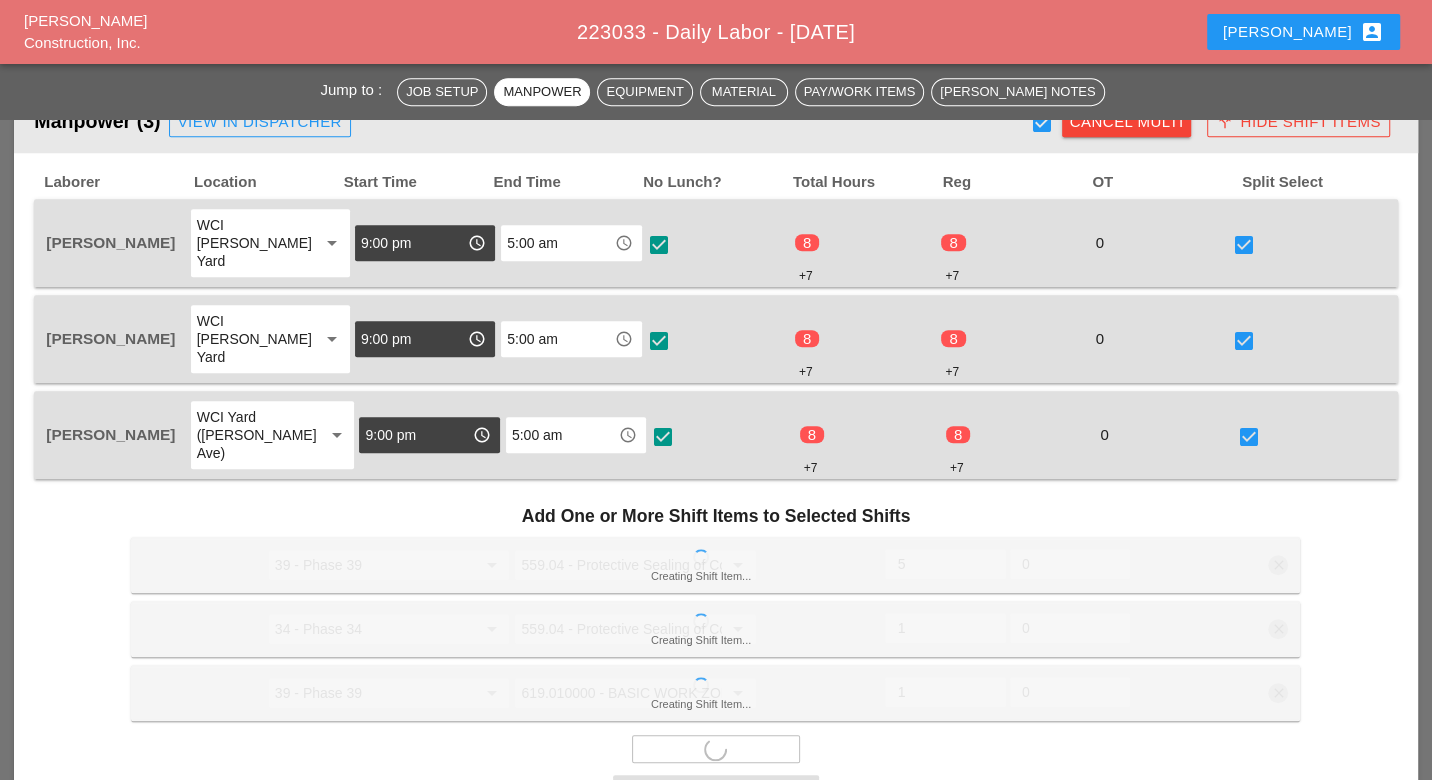 checkbox on "false" 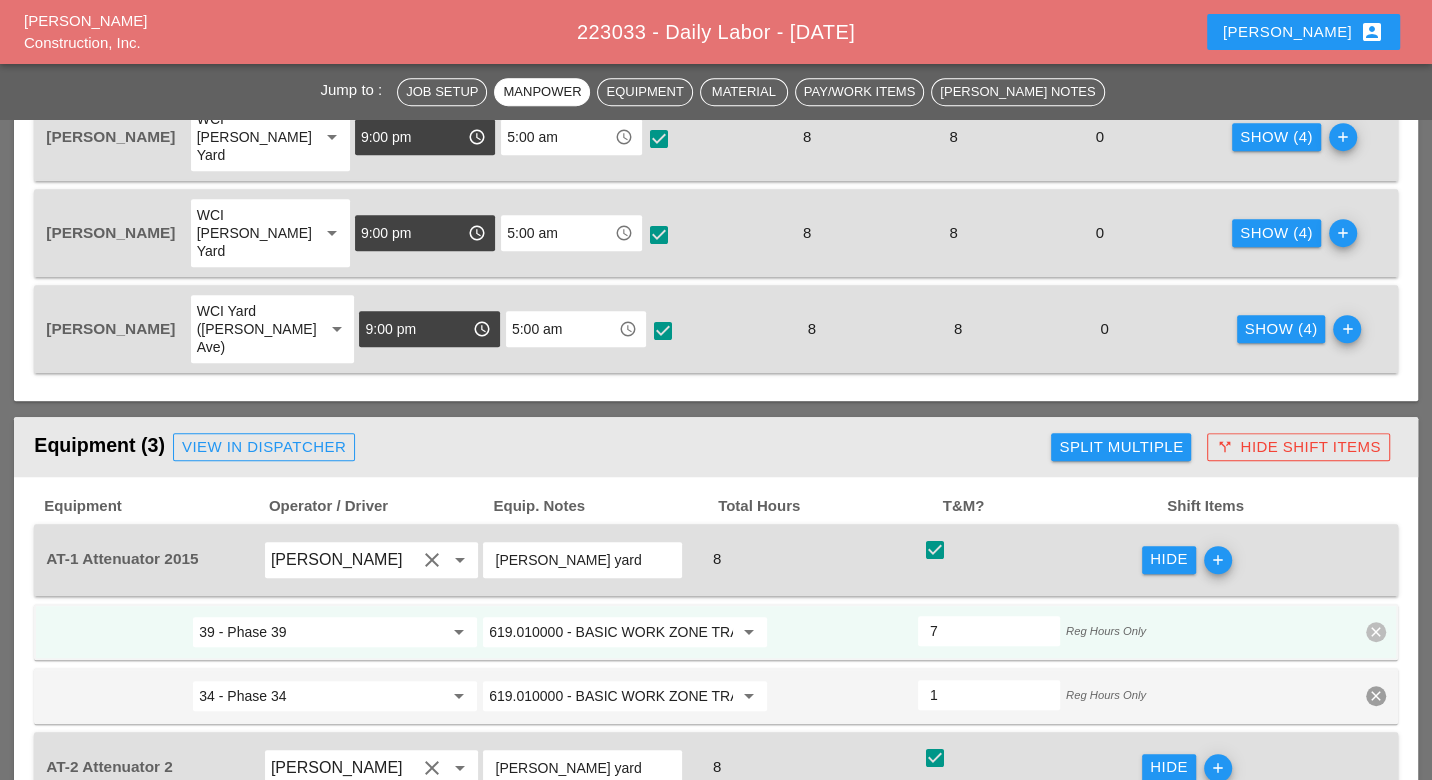 scroll, scrollTop: 777, scrollLeft: 0, axis: vertical 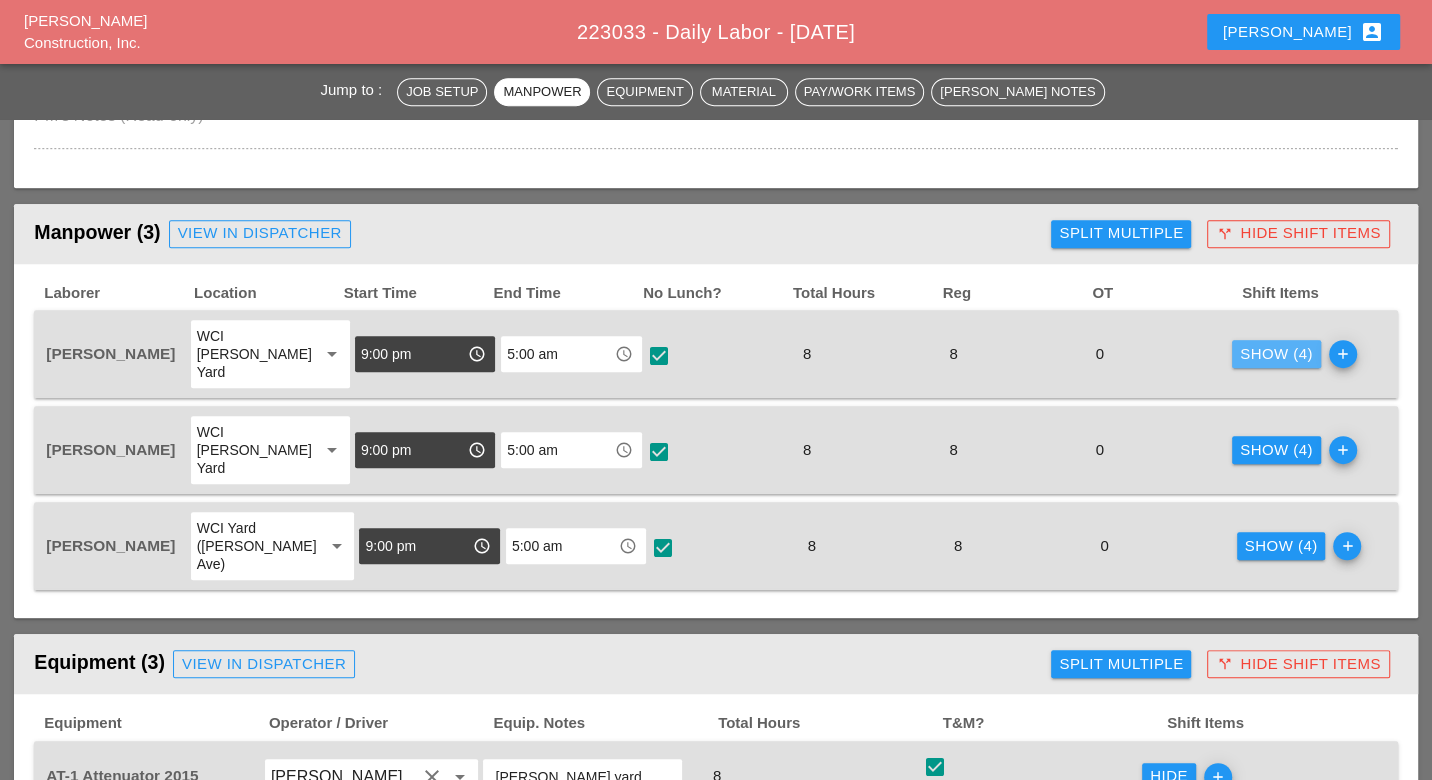 click on "Show (4)" at bounding box center (1276, 354) 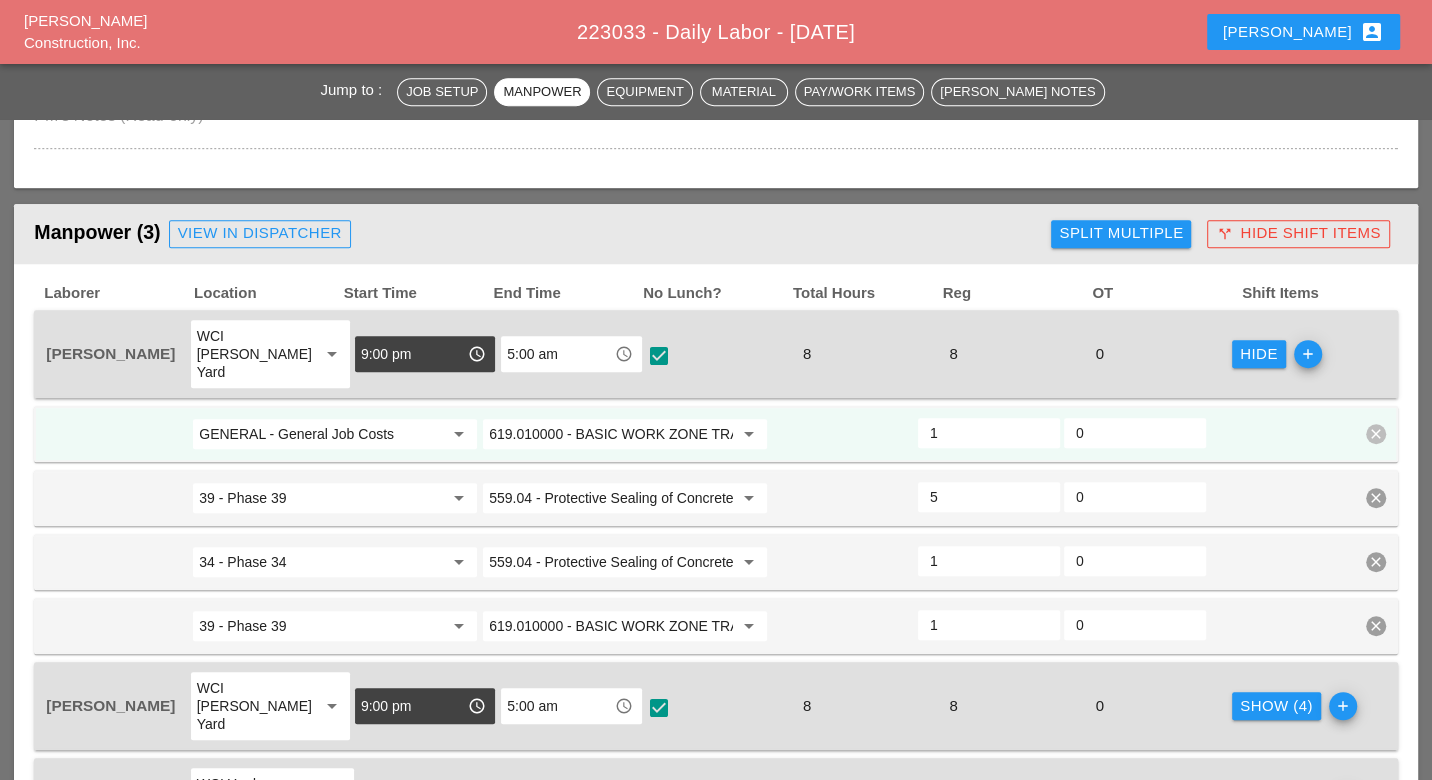 click on "GENERAL - General Job Costs" at bounding box center (321, 434) 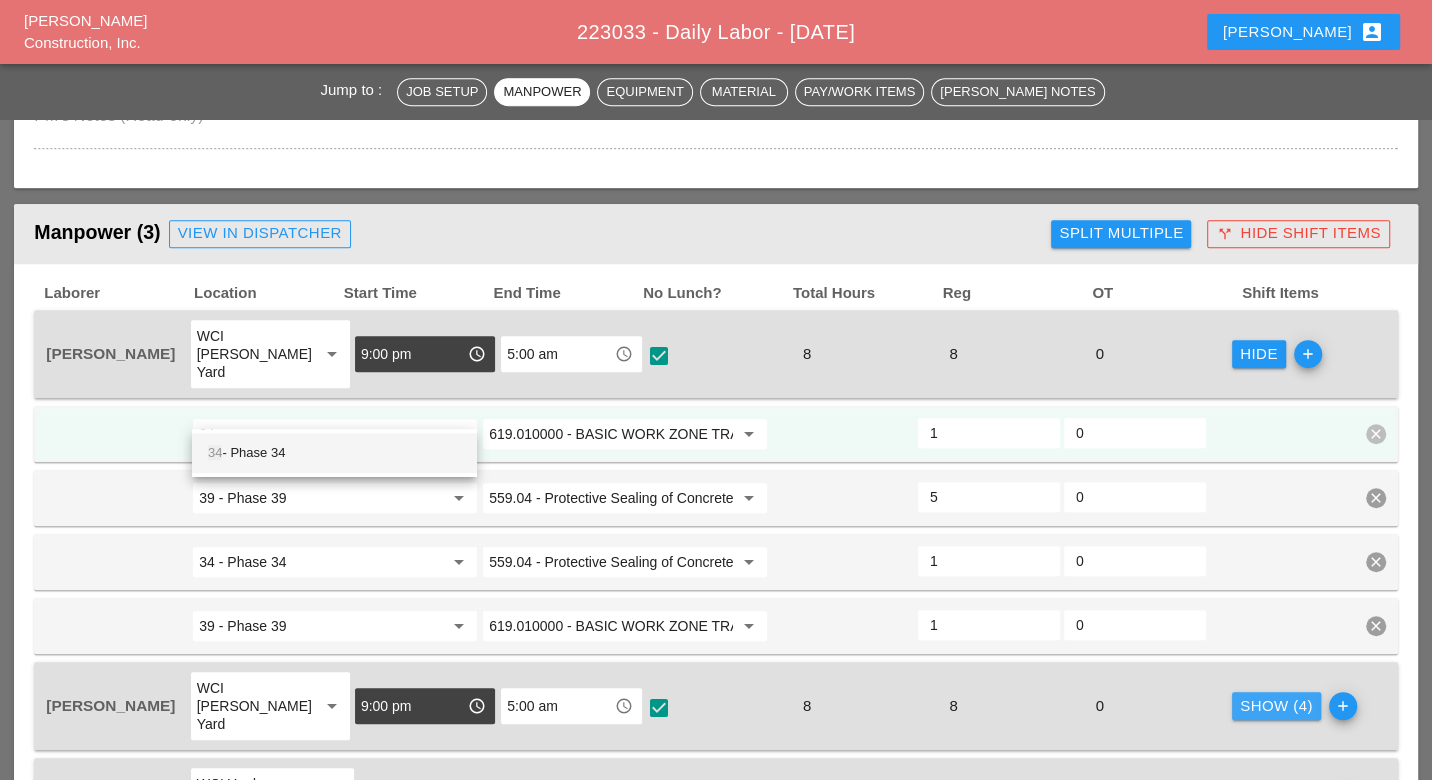 drag, startPoint x: 1238, startPoint y: 666, endPoint x: 1058, endPoint y: 661, distance: 180.06943 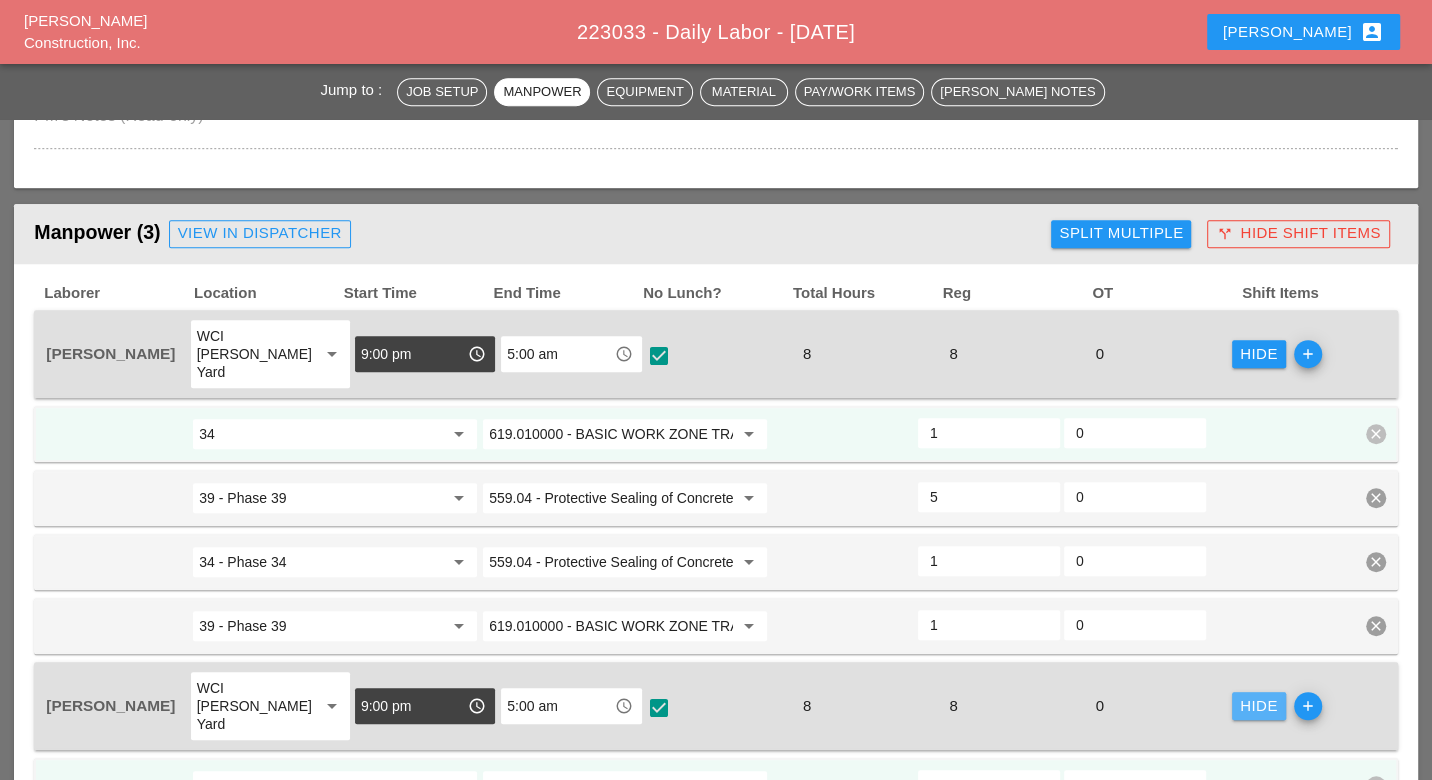 type on "GENERAL - General Job Costs" 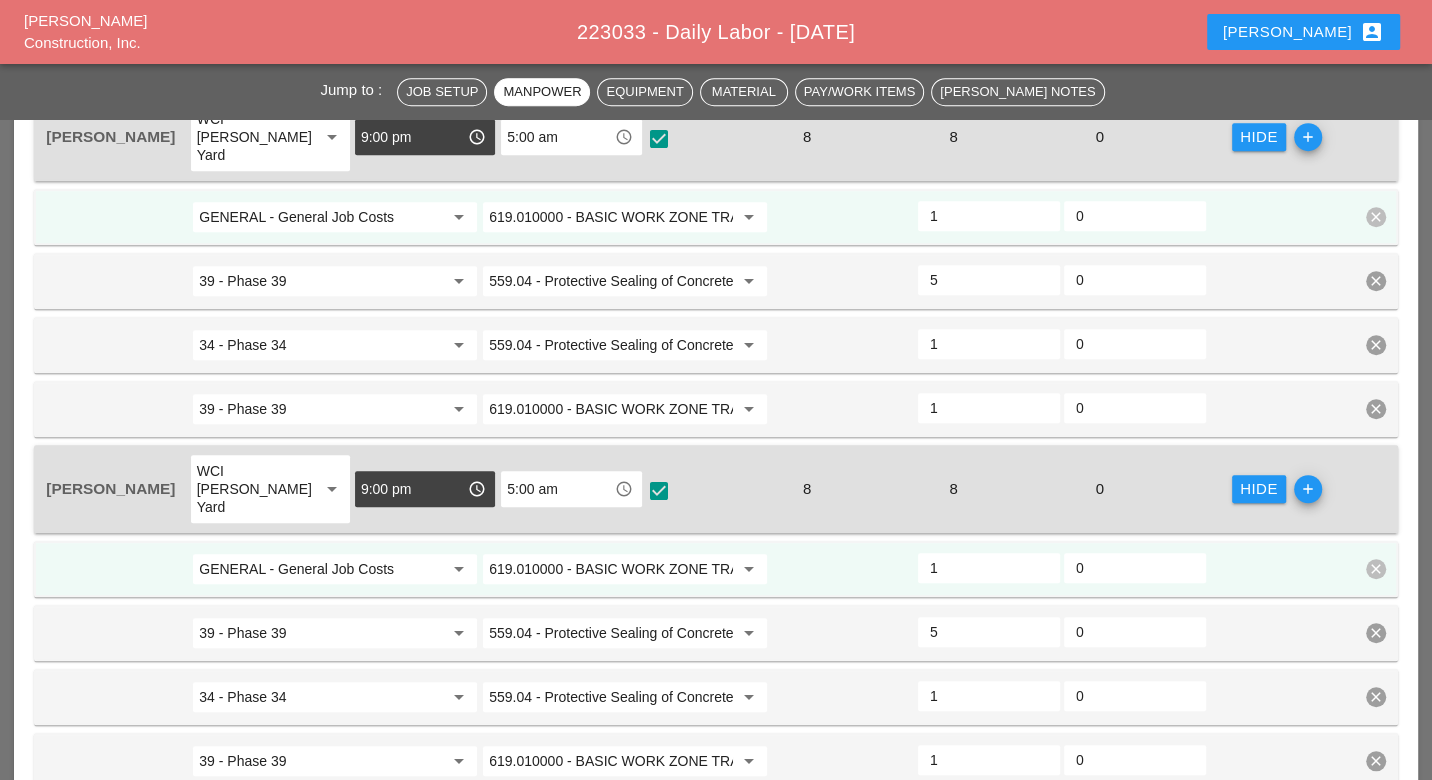 scroll, scrollTop: 1000, scrollLeft: 0, axis: vertical 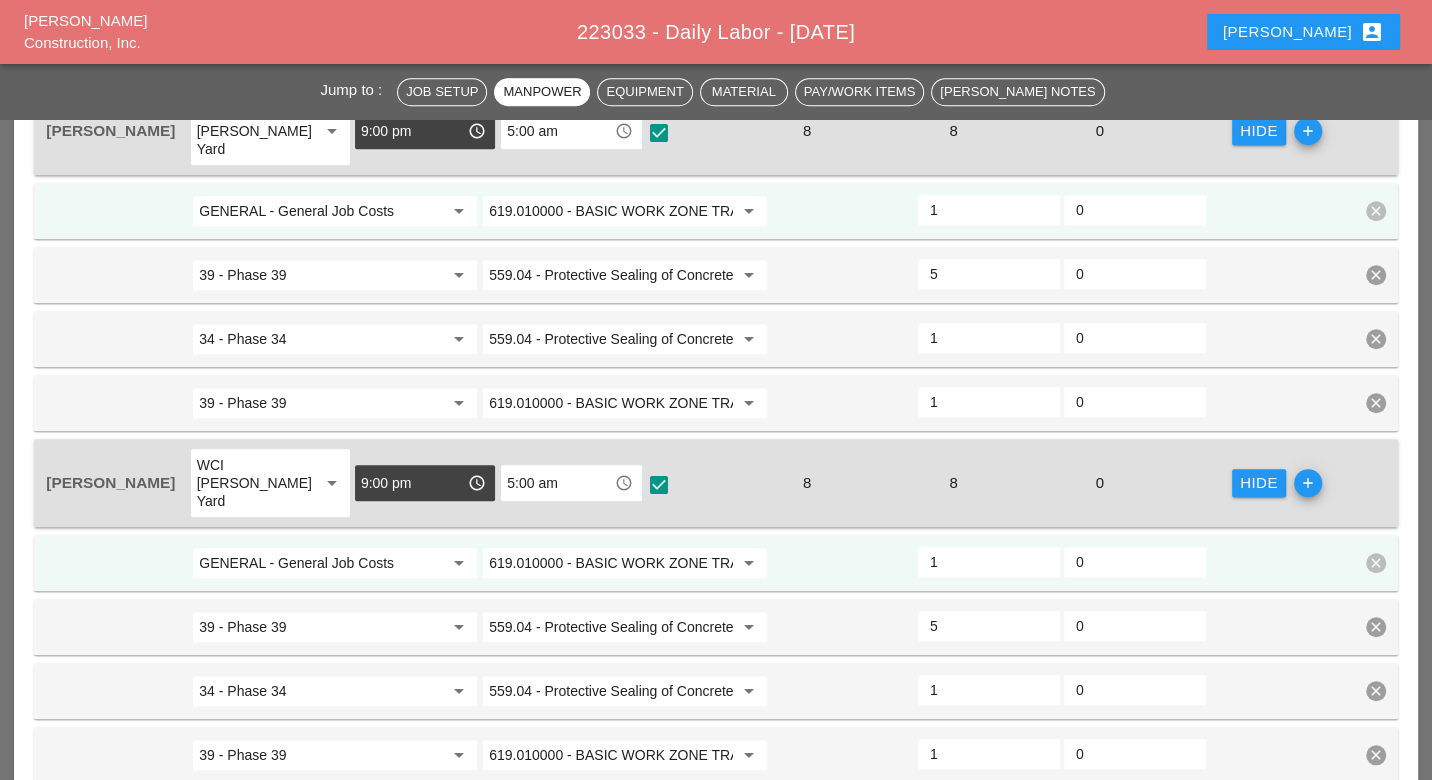 click on "GENERAL - General Job Costs" at bounding box center (321, 563) 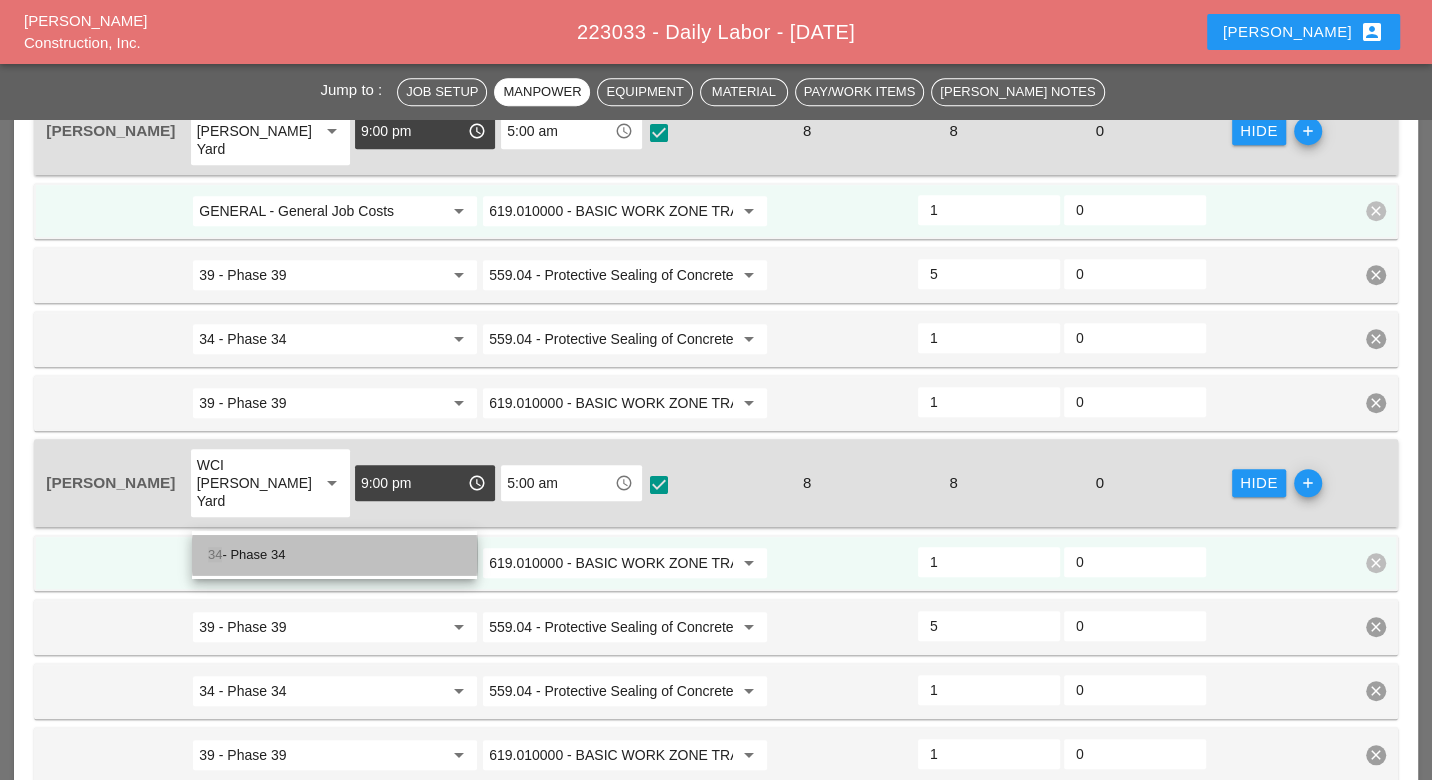 drag, startPoint x: 273, startPoint y: 554, endPoint x: 307, endPoint y: 557, distance: 34.132095 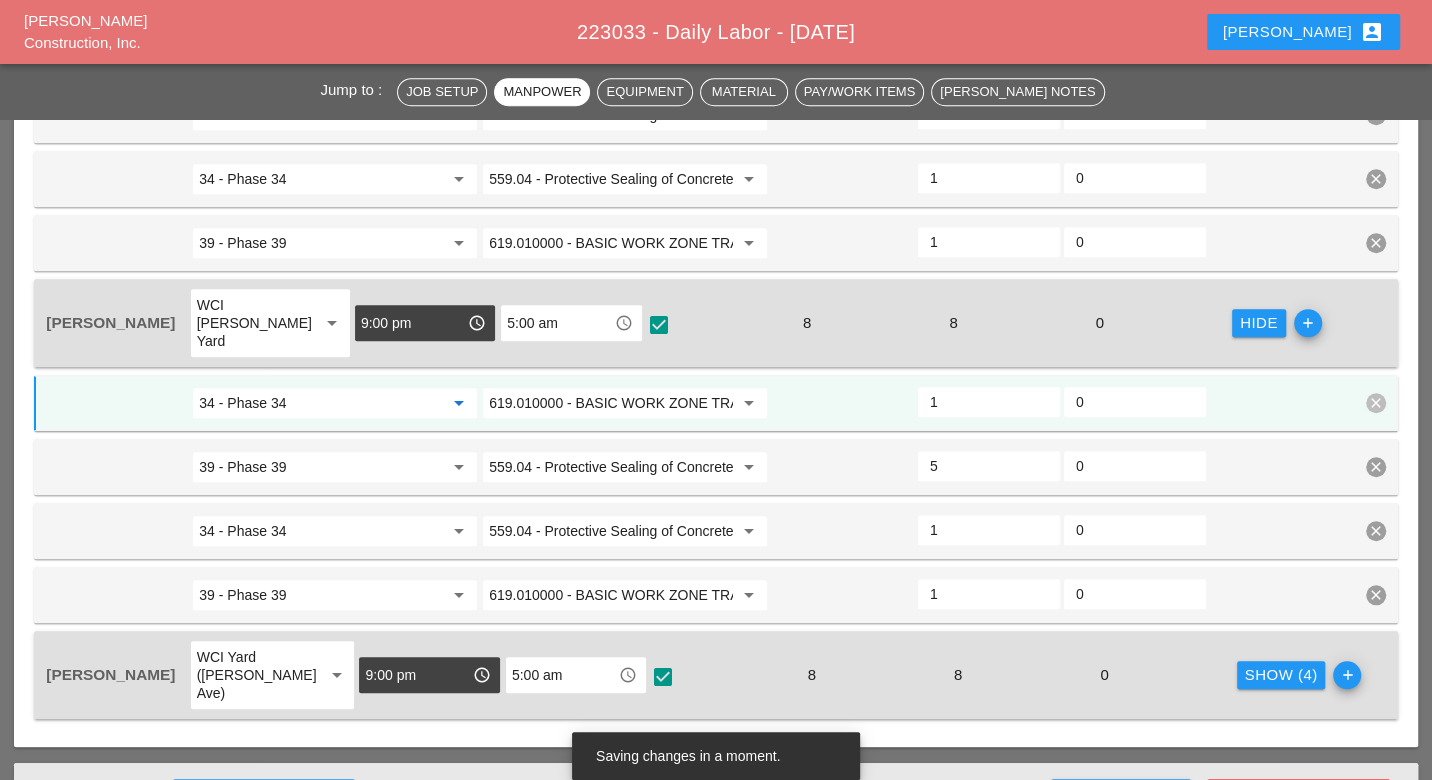 scroll, scrollTop: 1222, scrollLeft: 0, axis: vertical 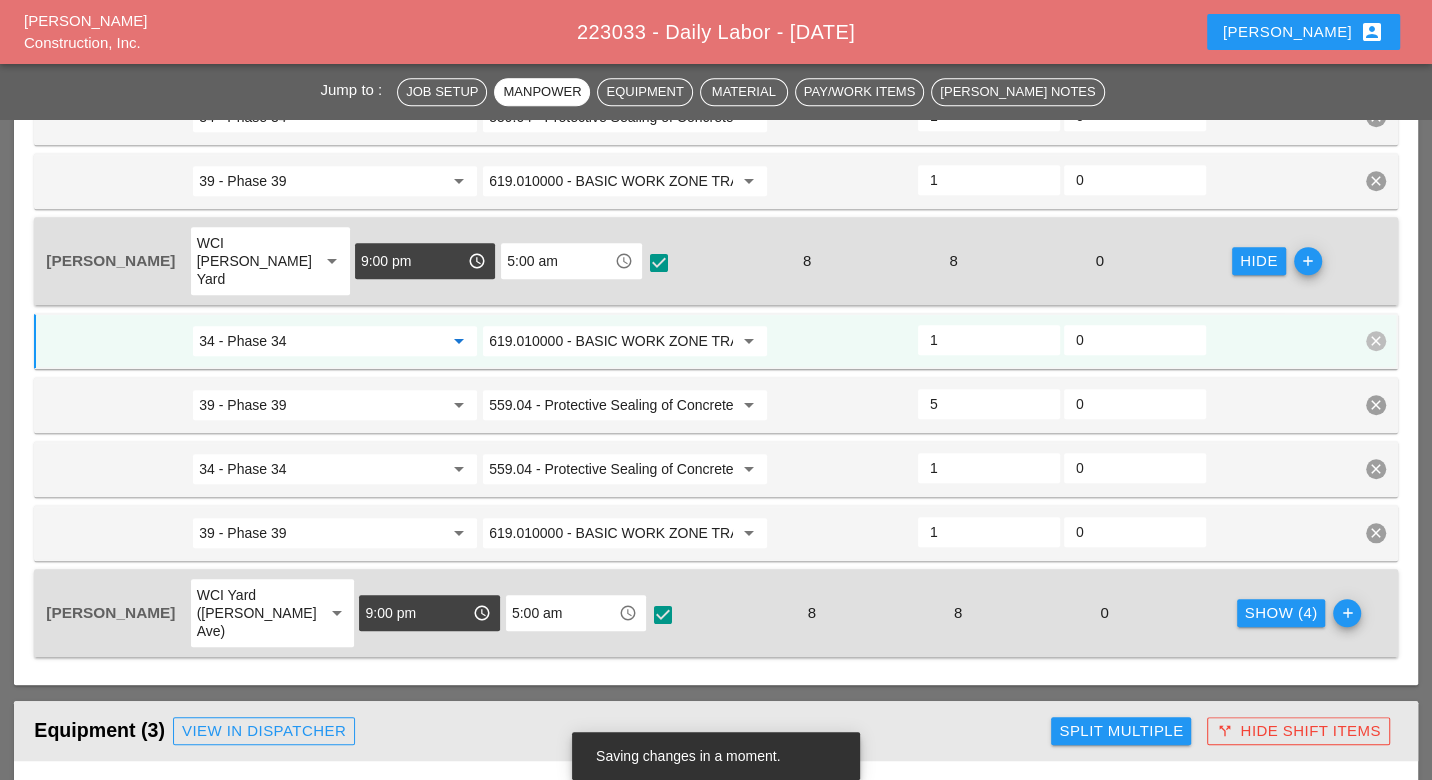 type on "34 - Phase 34" 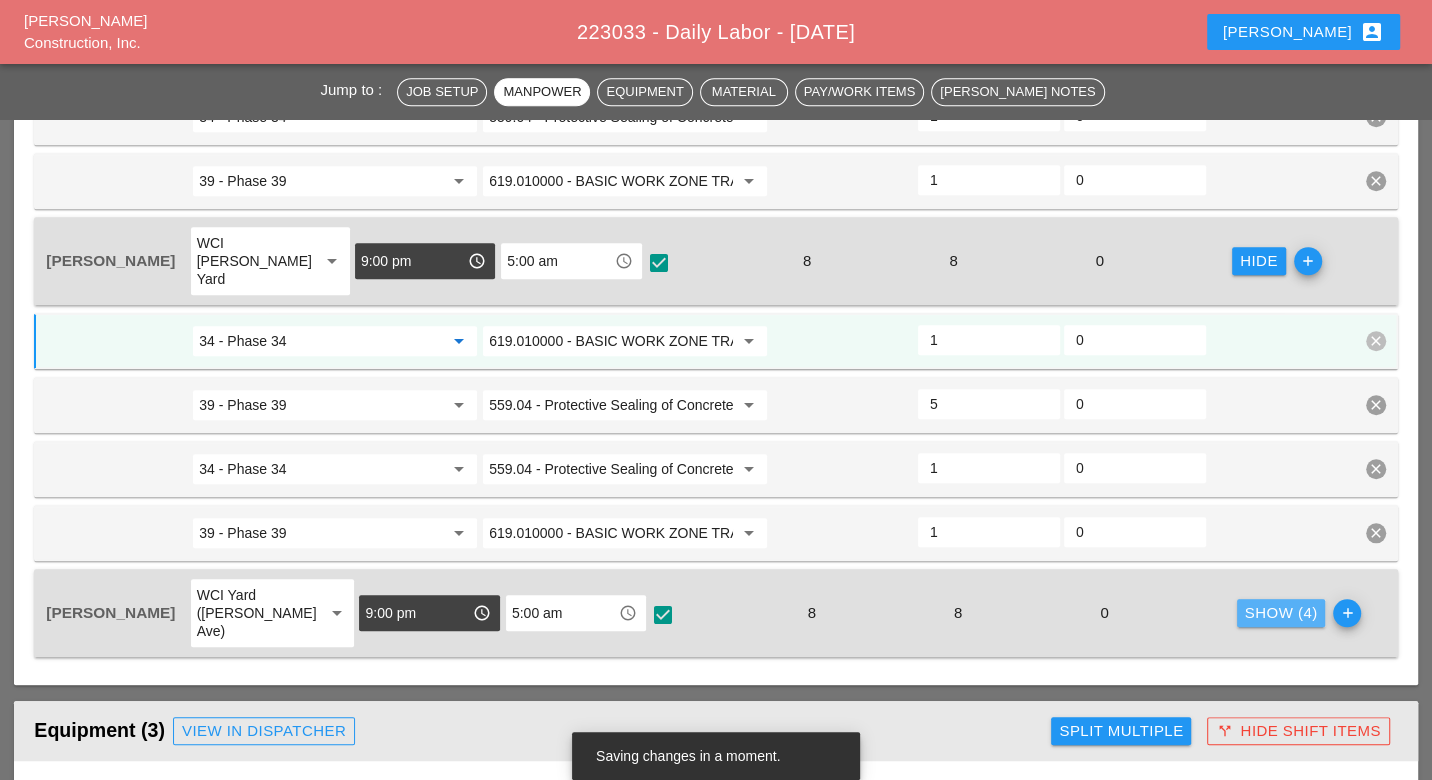 click on "Show (4)" at bounding box center (1281, 613) 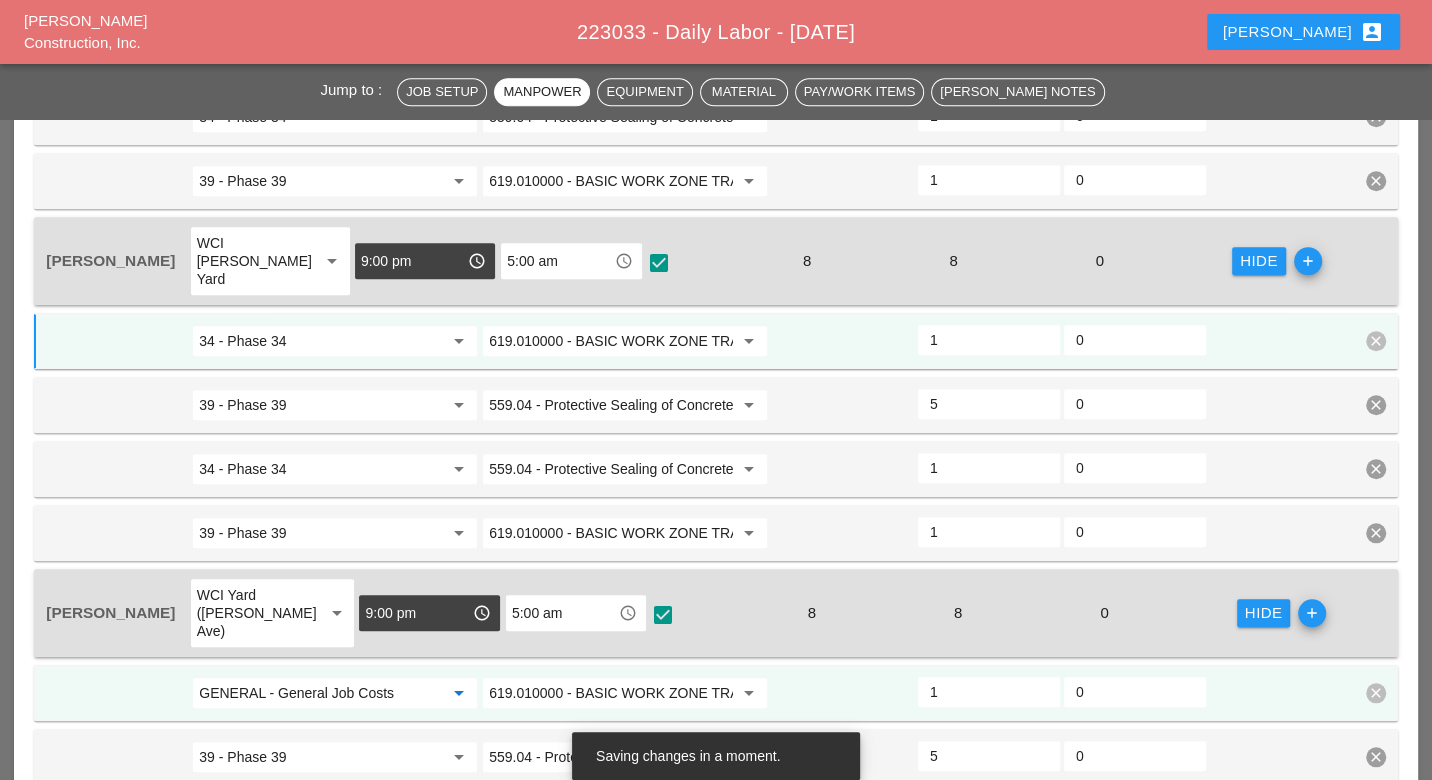 click on "GENERAL - General Job Costs" at bounding box center (321, 693) 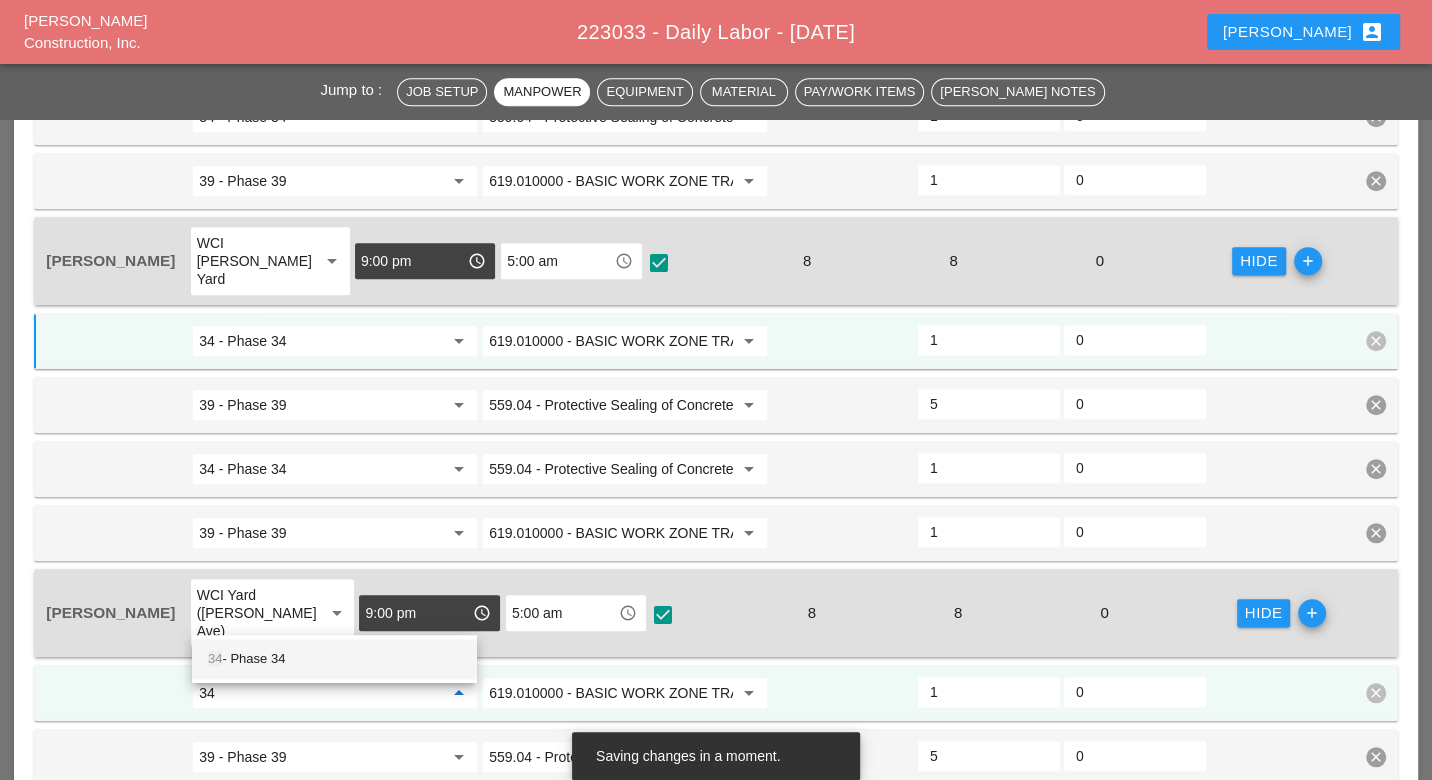 click on "34  - Phase 34" at bounding box center (334, 659) 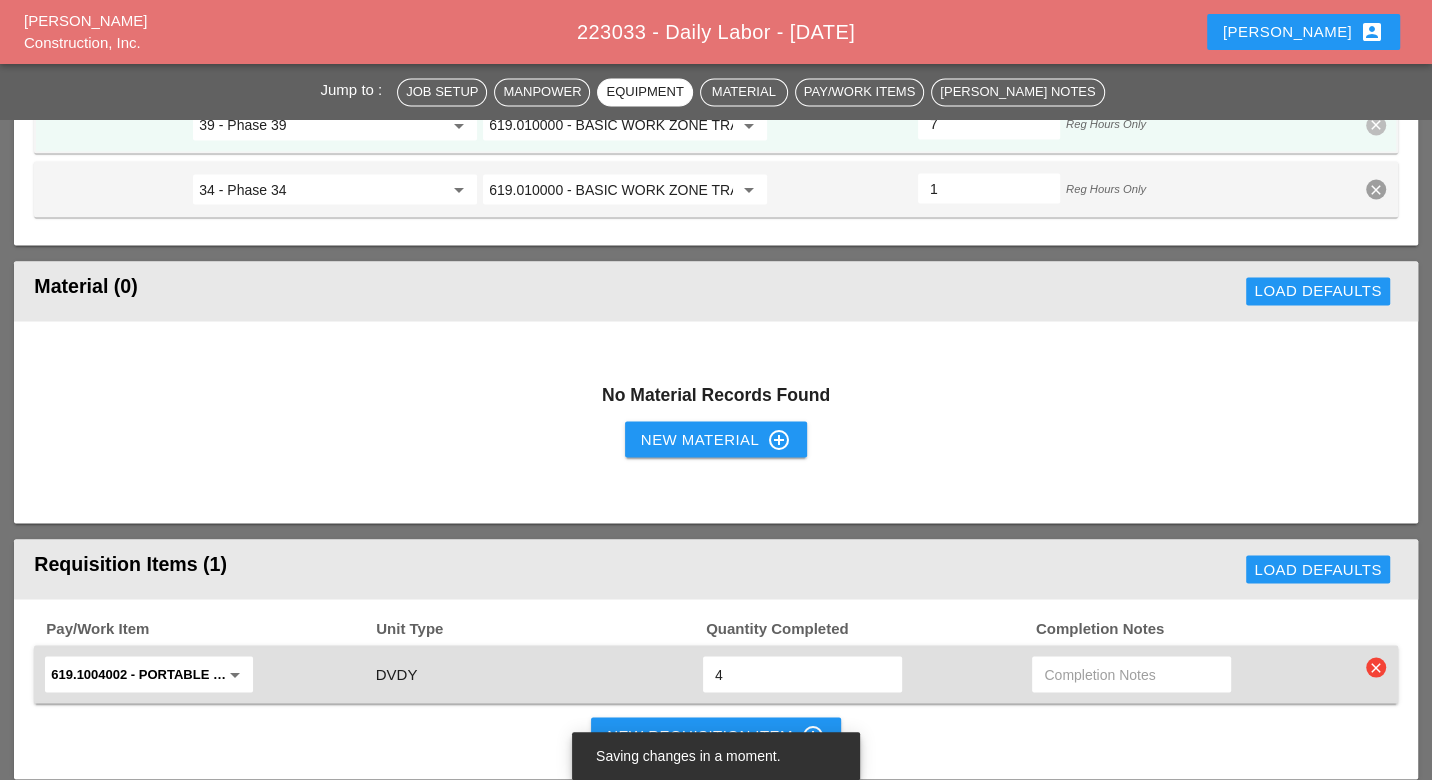 scroll, scrollTop: 2777, scrollLeft: 0, axis: vertical 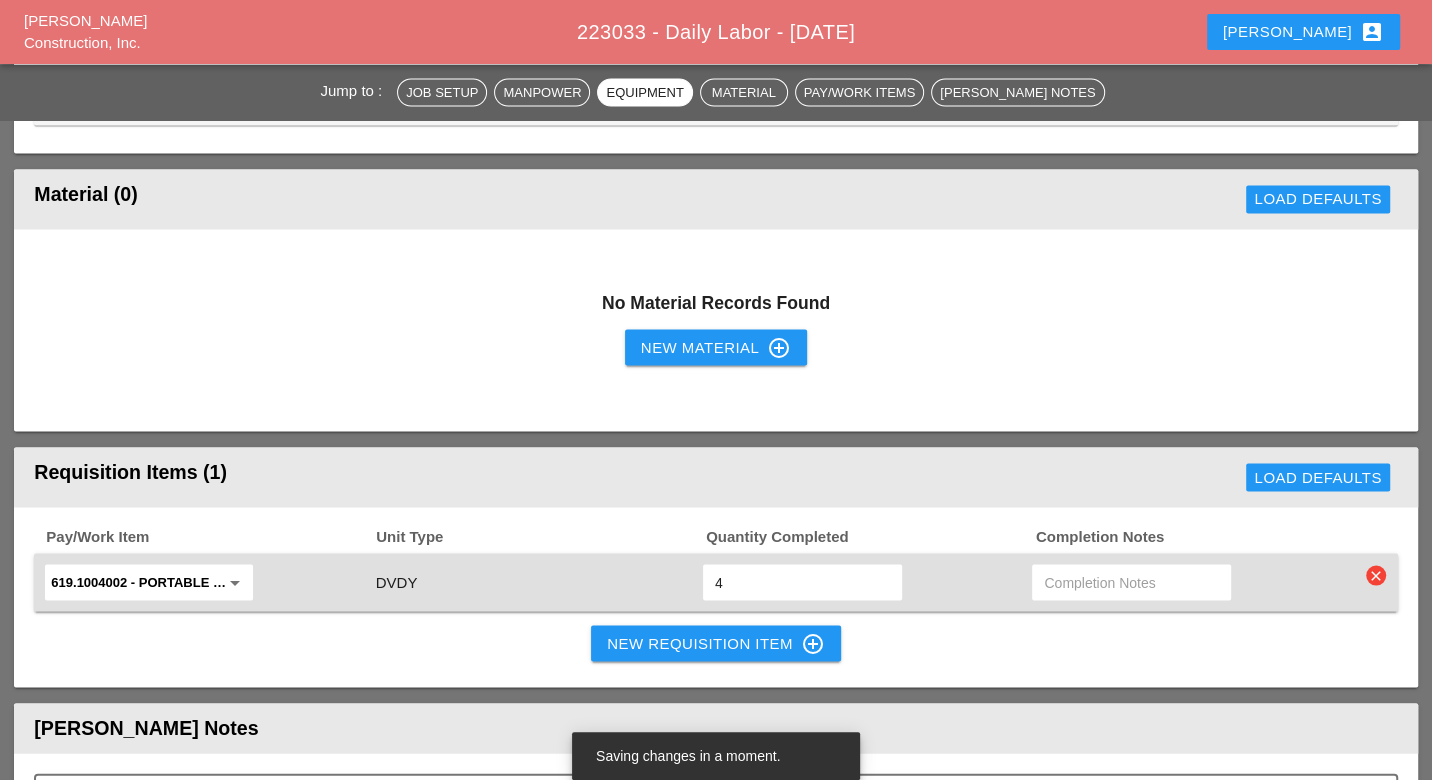 type on "34 - Phase 34" 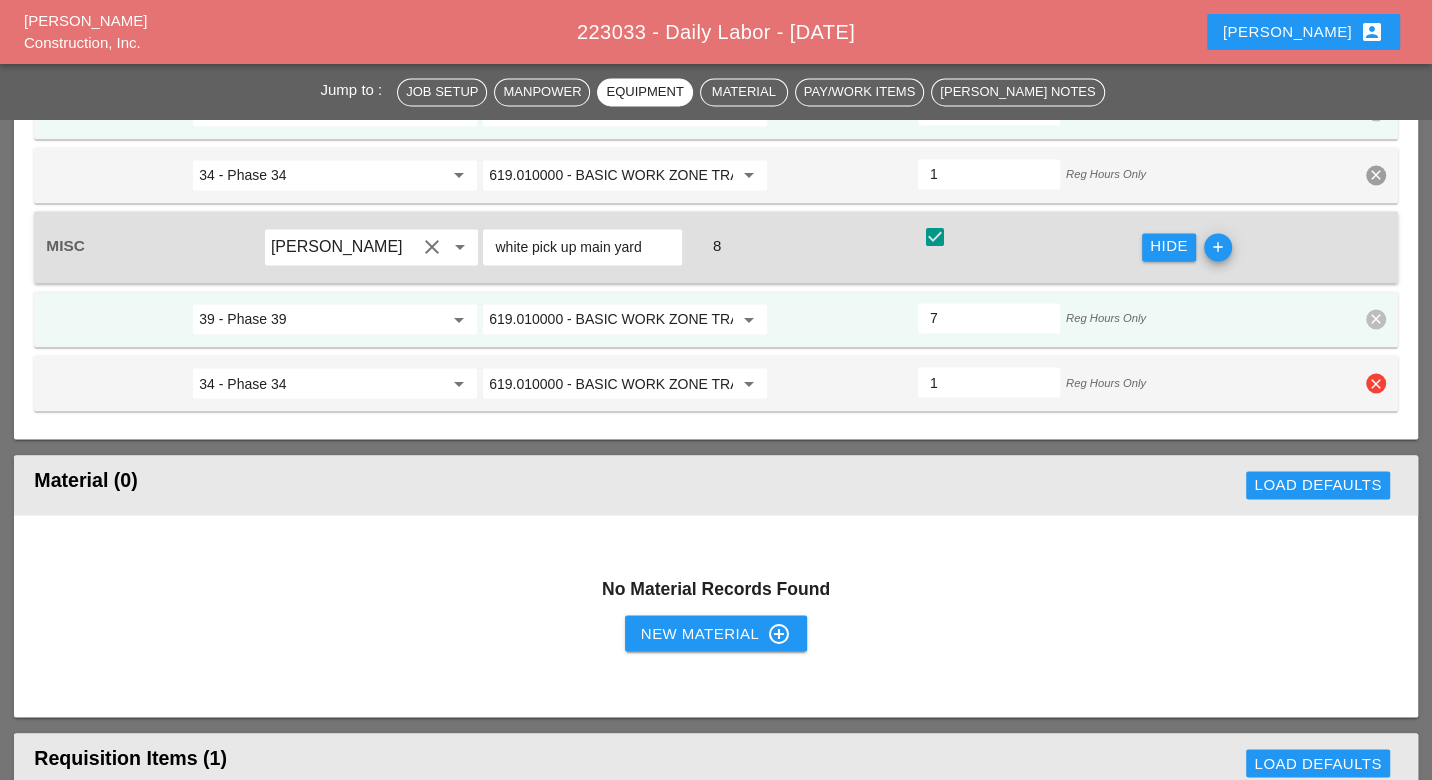 scroll, scrollTop: 2666, scrollLeft: 0, axis: vertical 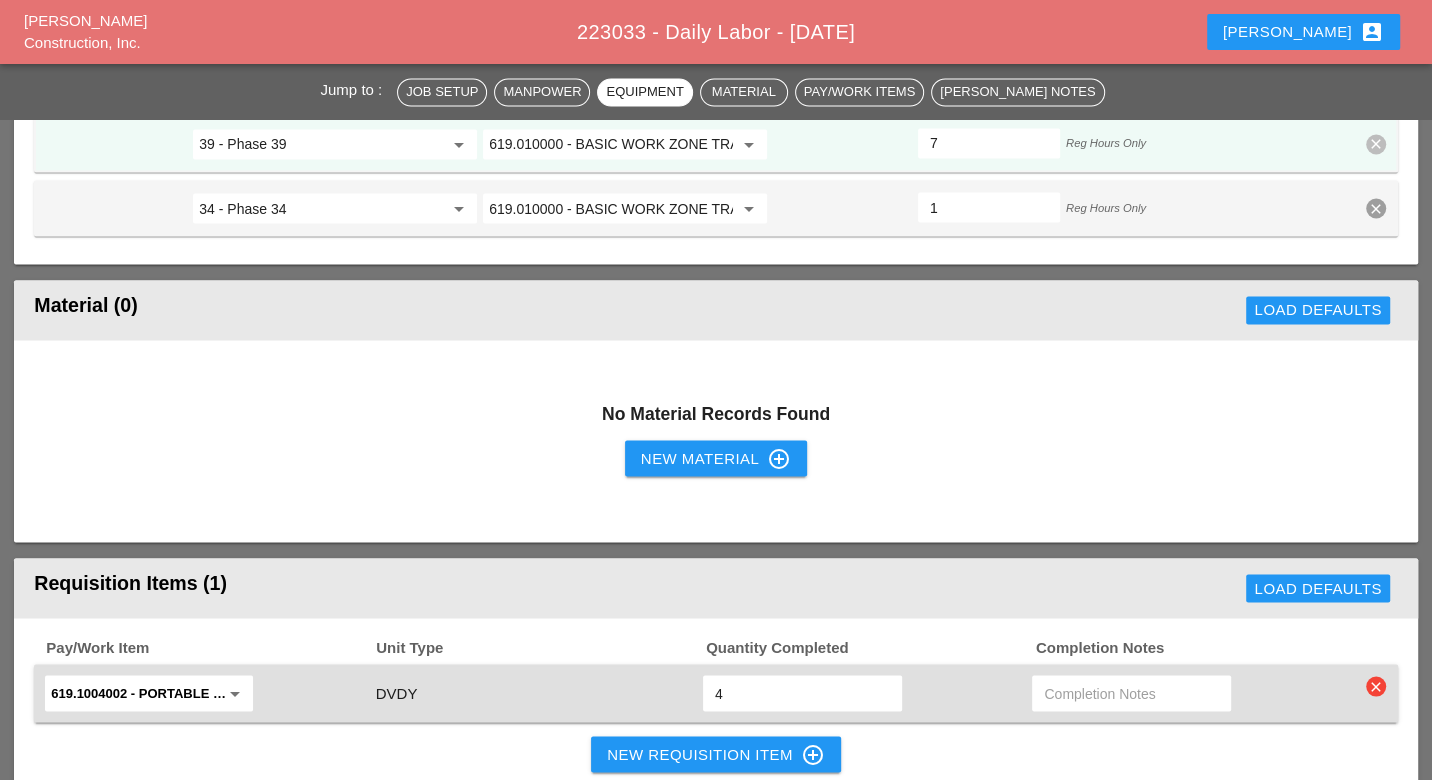 click on "clear" at bounding box center (1376, 686) 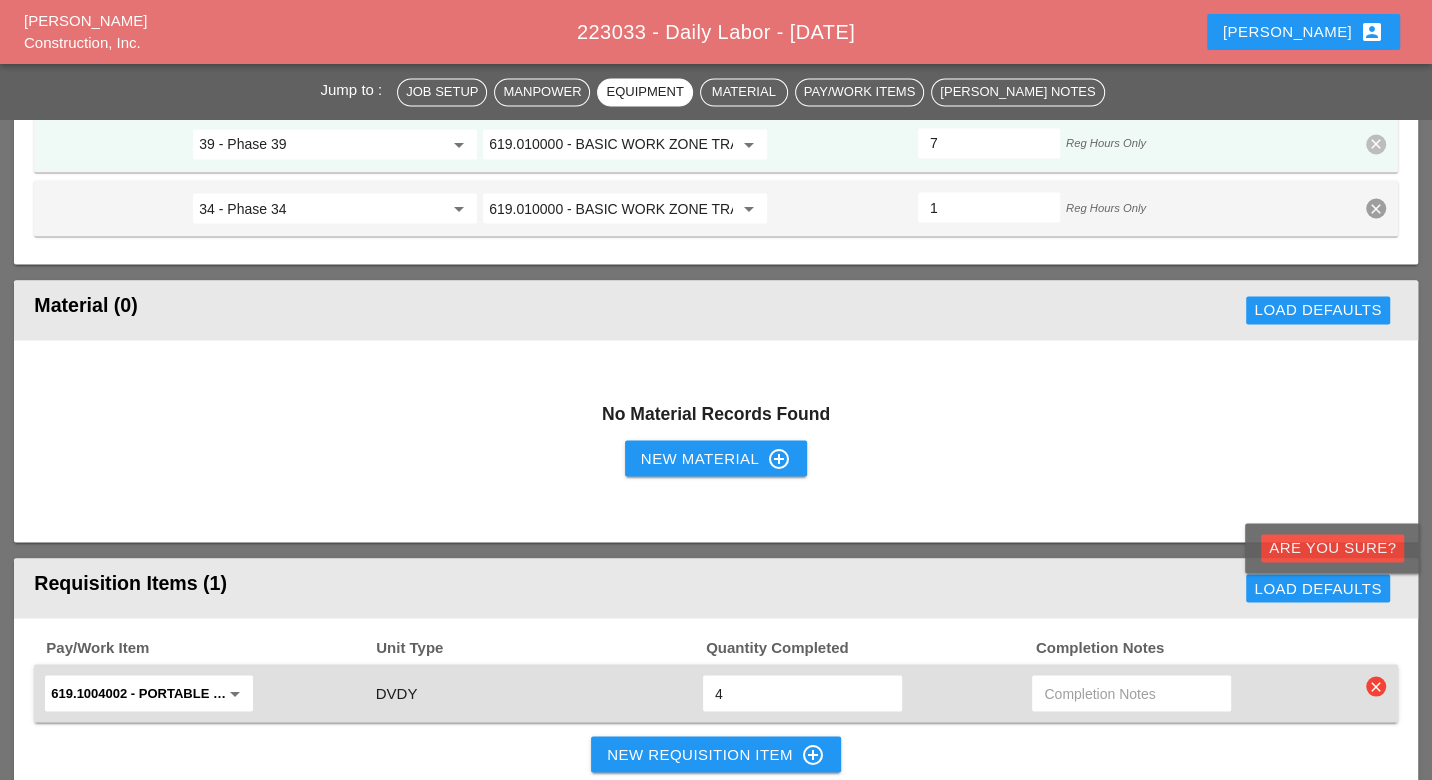click on "Are you Sure?" at bounding box center (1332, 547) 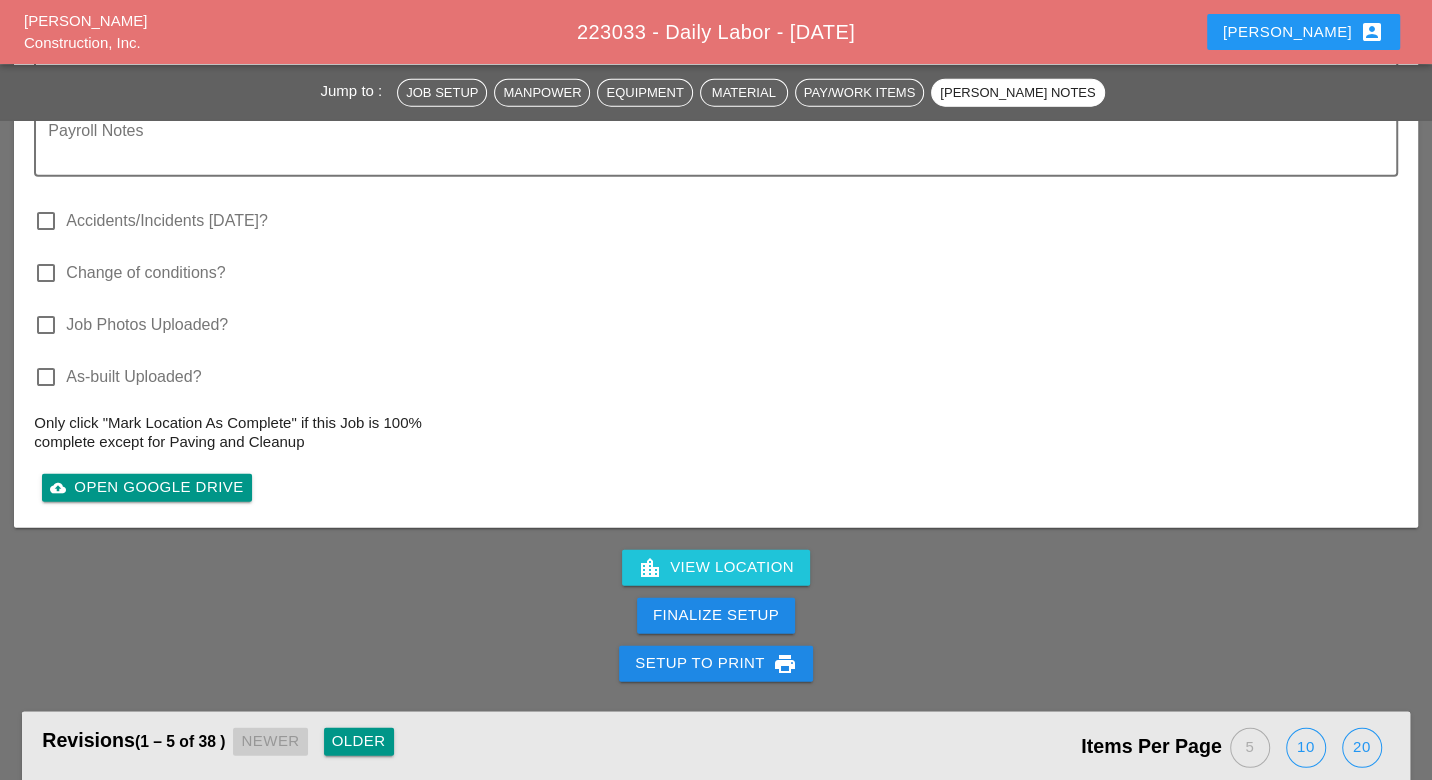 scroll, scrollTop: 4000, scrollLeft: 0, axis: vertical 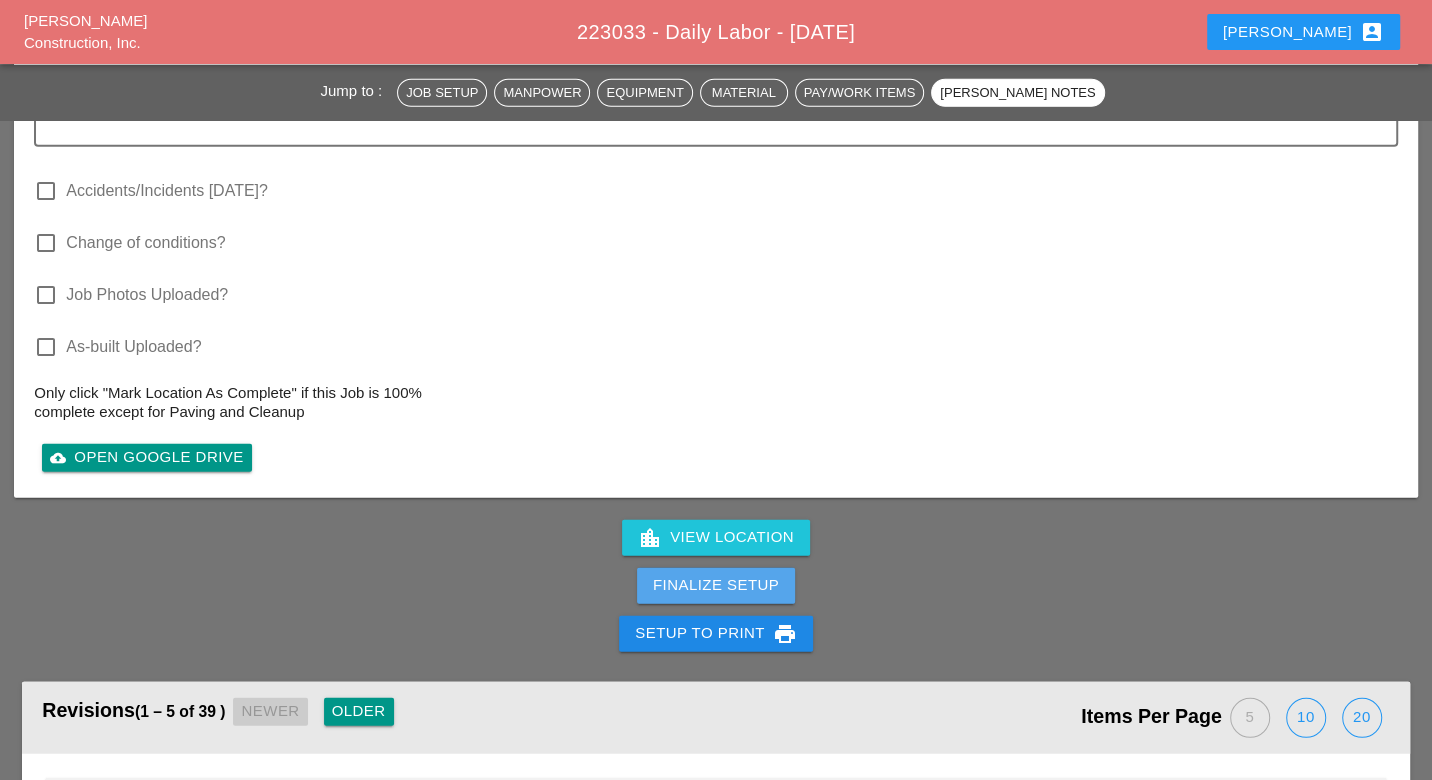 click on "Finalize Setup" at bounding box center [716, 585] 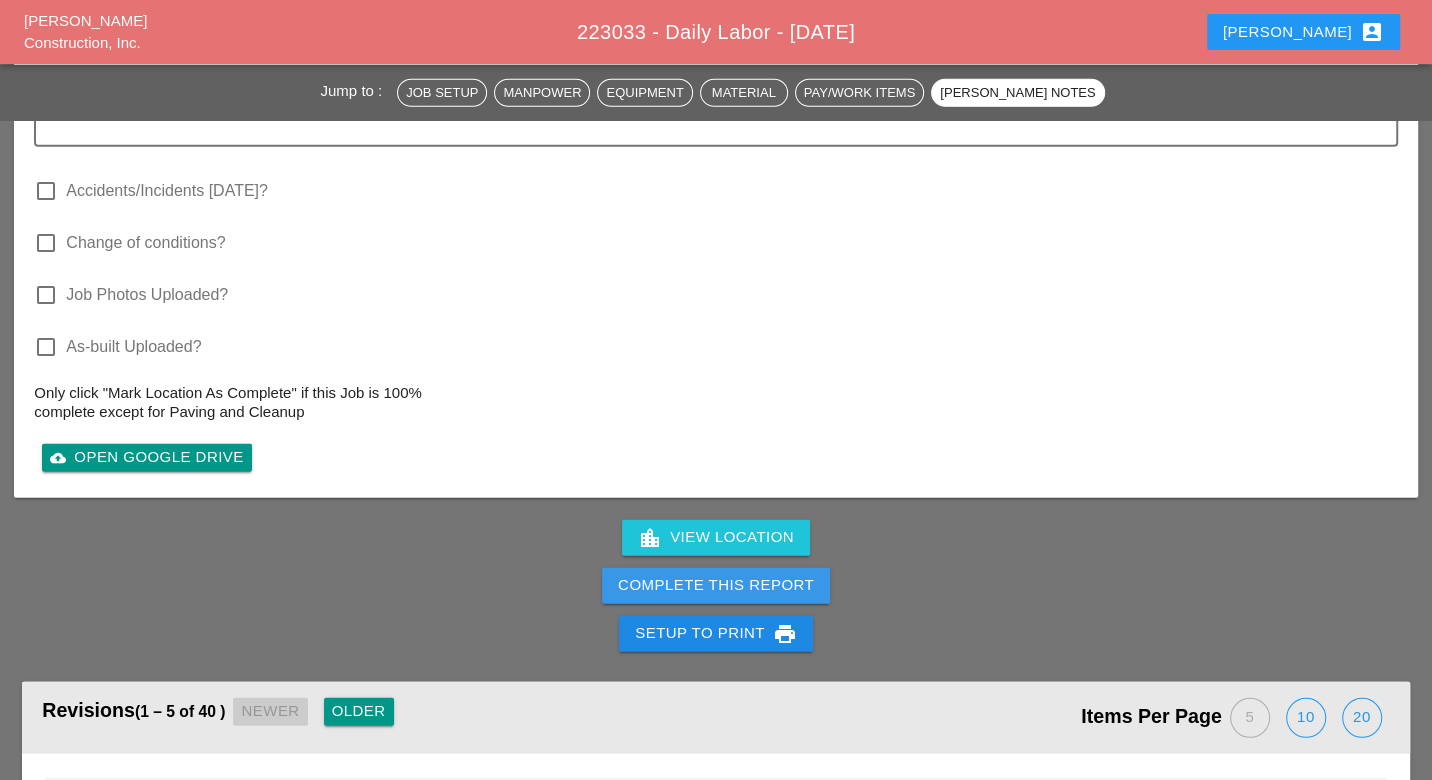 click on "Complete This Report" at bounding box center [716, 585] 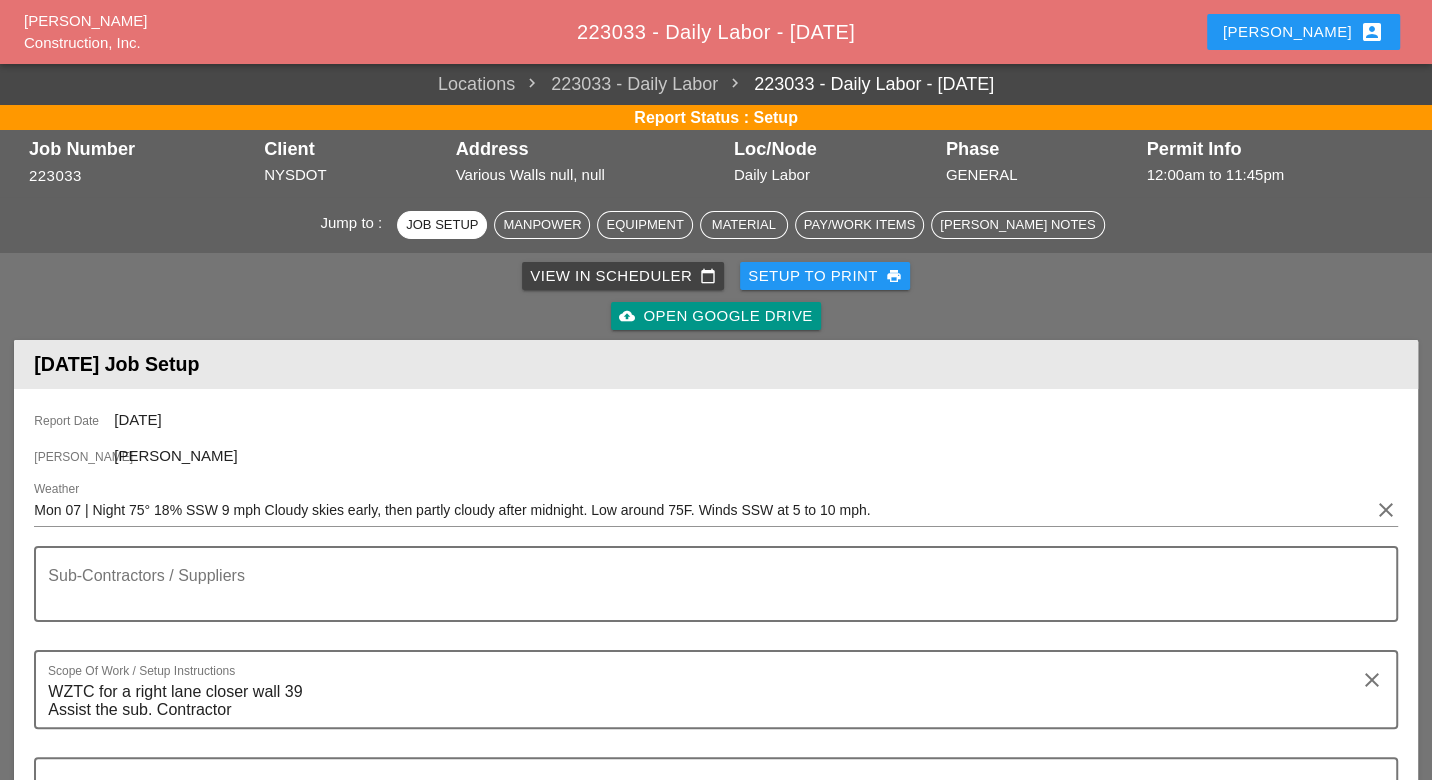 scroll, scrollTop: 2657, scrollLeft: 0, axis: vertical 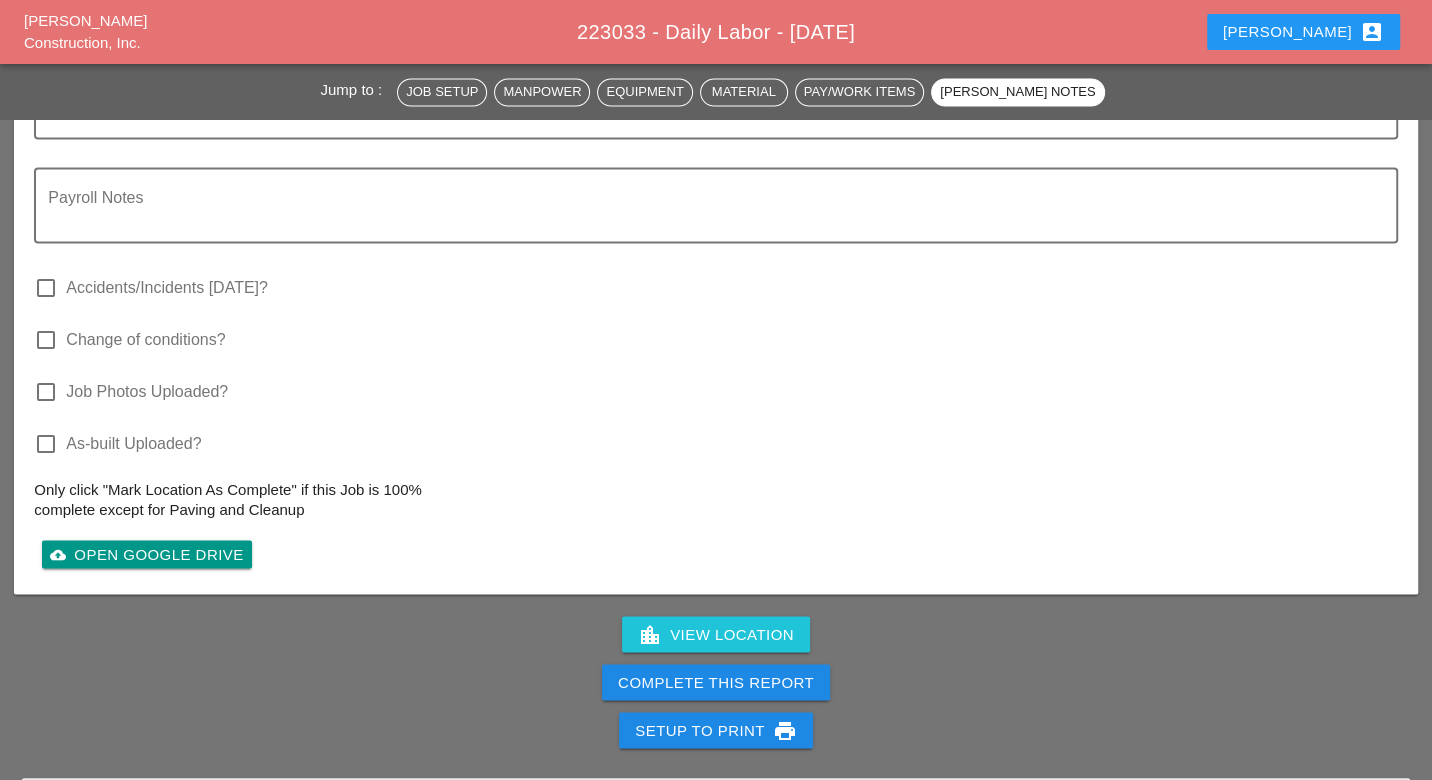 click on "Complete This Report" at bounding box center [716, 682] 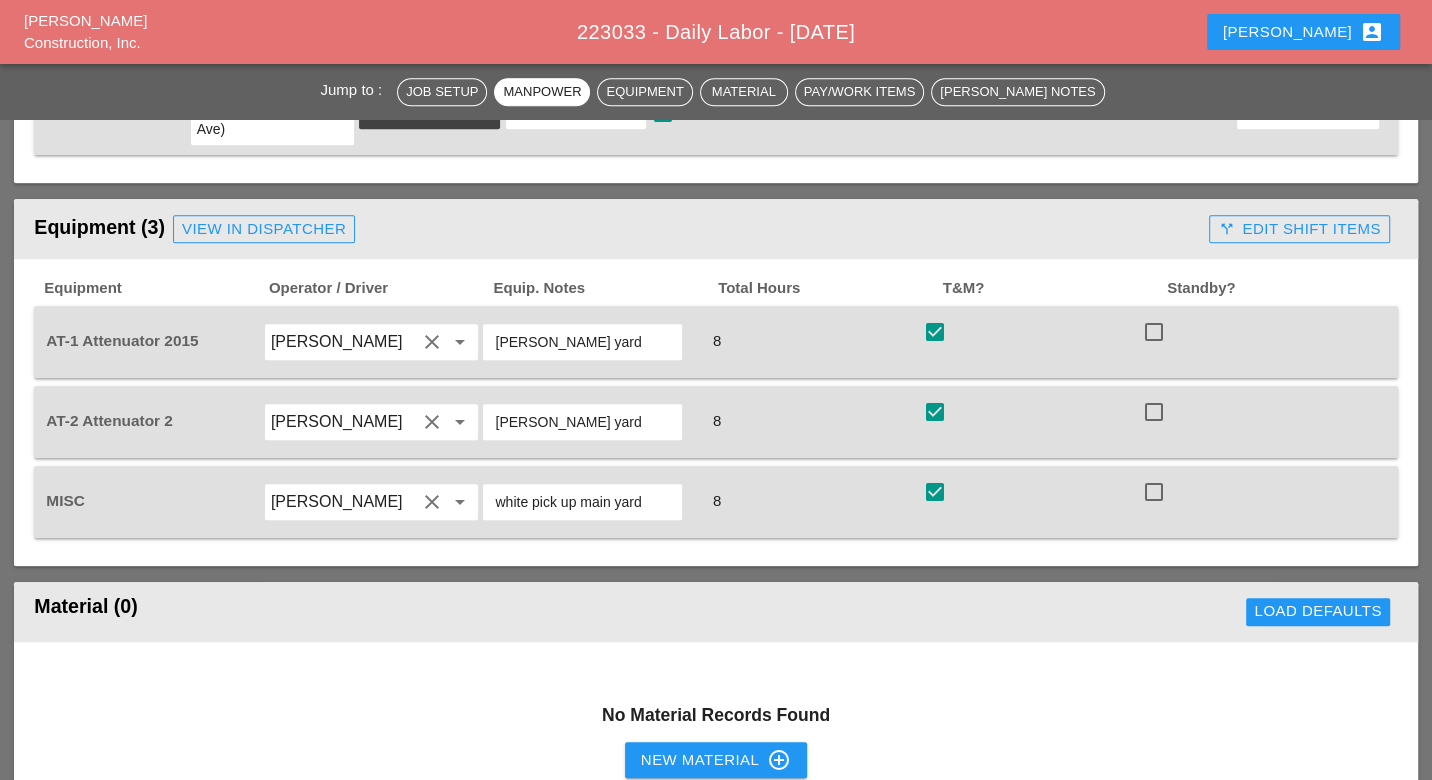 scroll, scrollTop: 0, scrollLeft: 0, axis: both 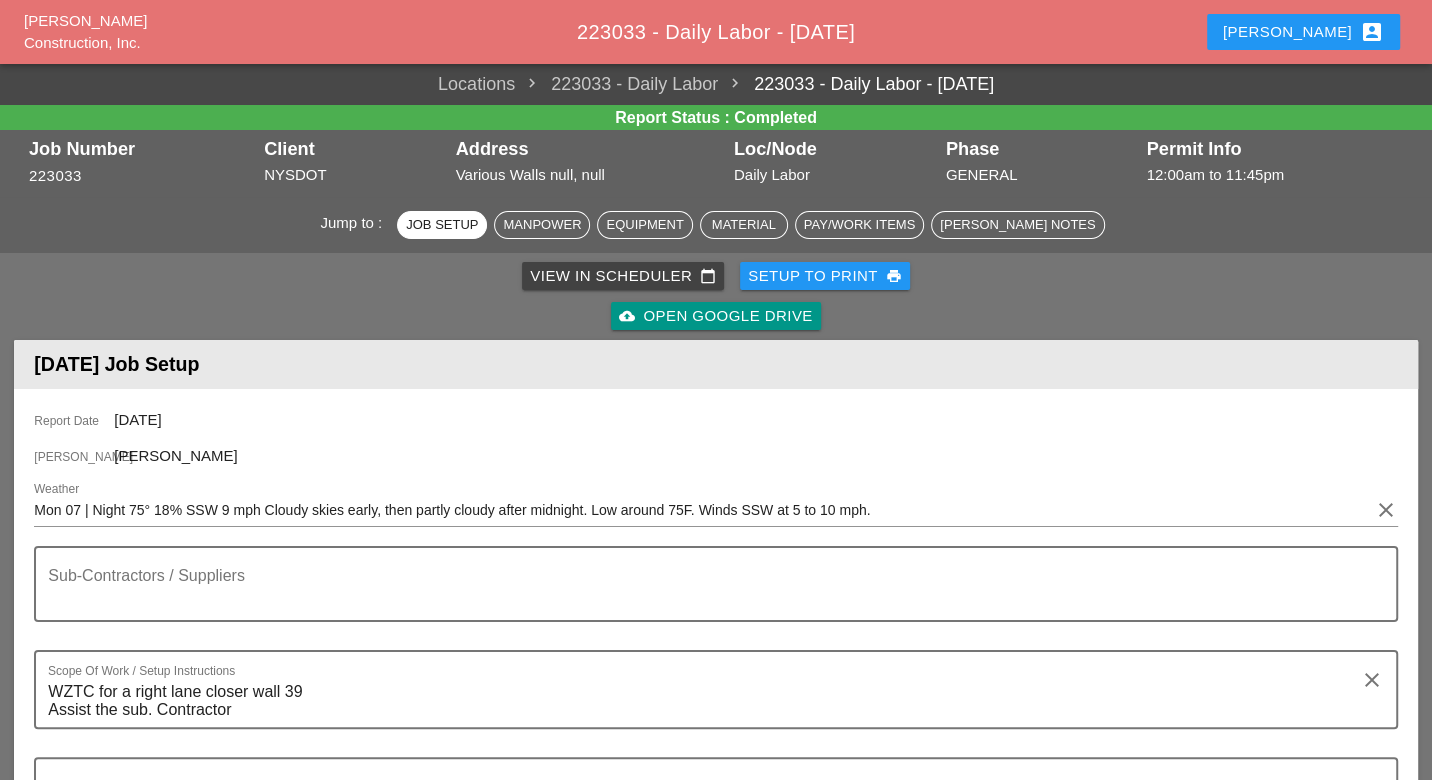 click on "View in Scheduler calendar_today" at bounding box center (623, 276) 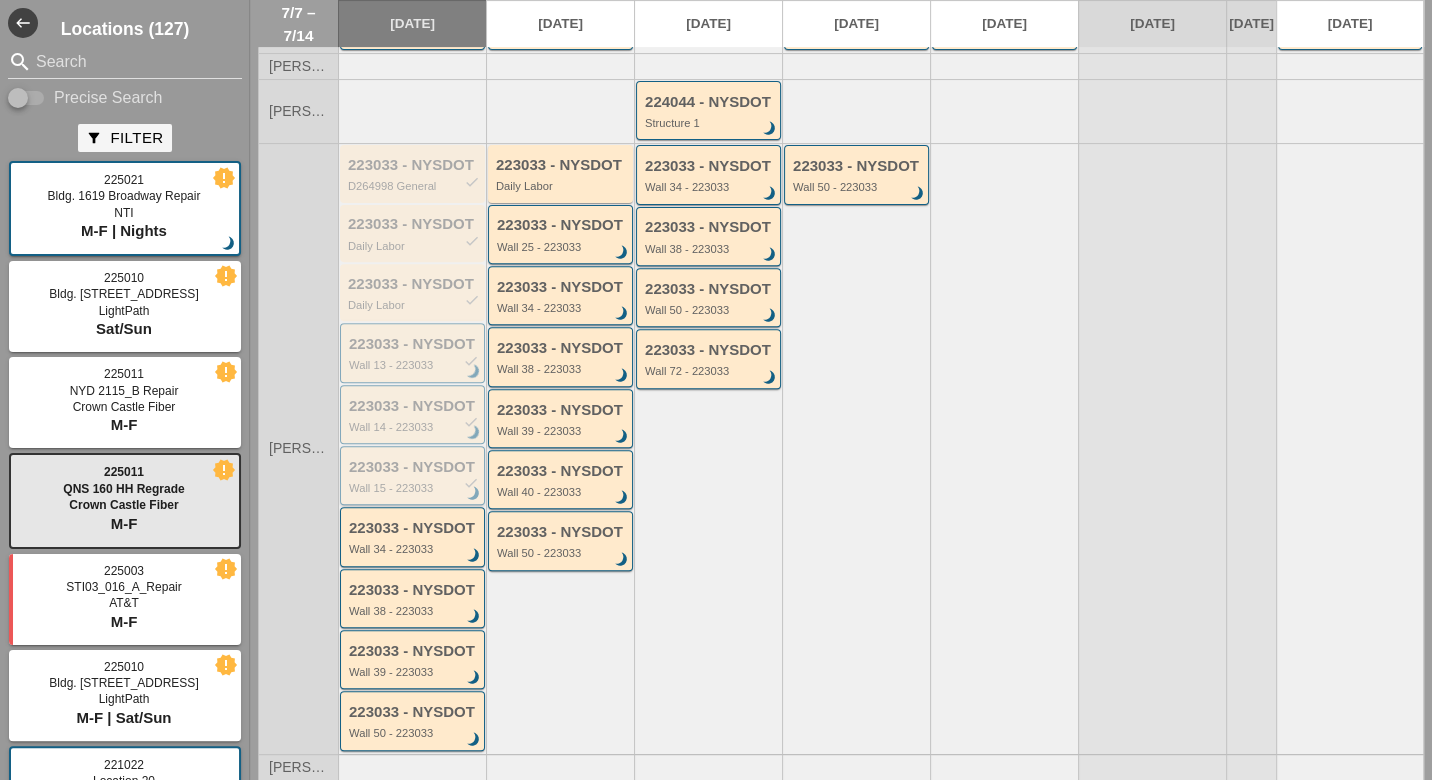 scroll, scrollTop: 555, scrollLeft: 0, axis: vertical 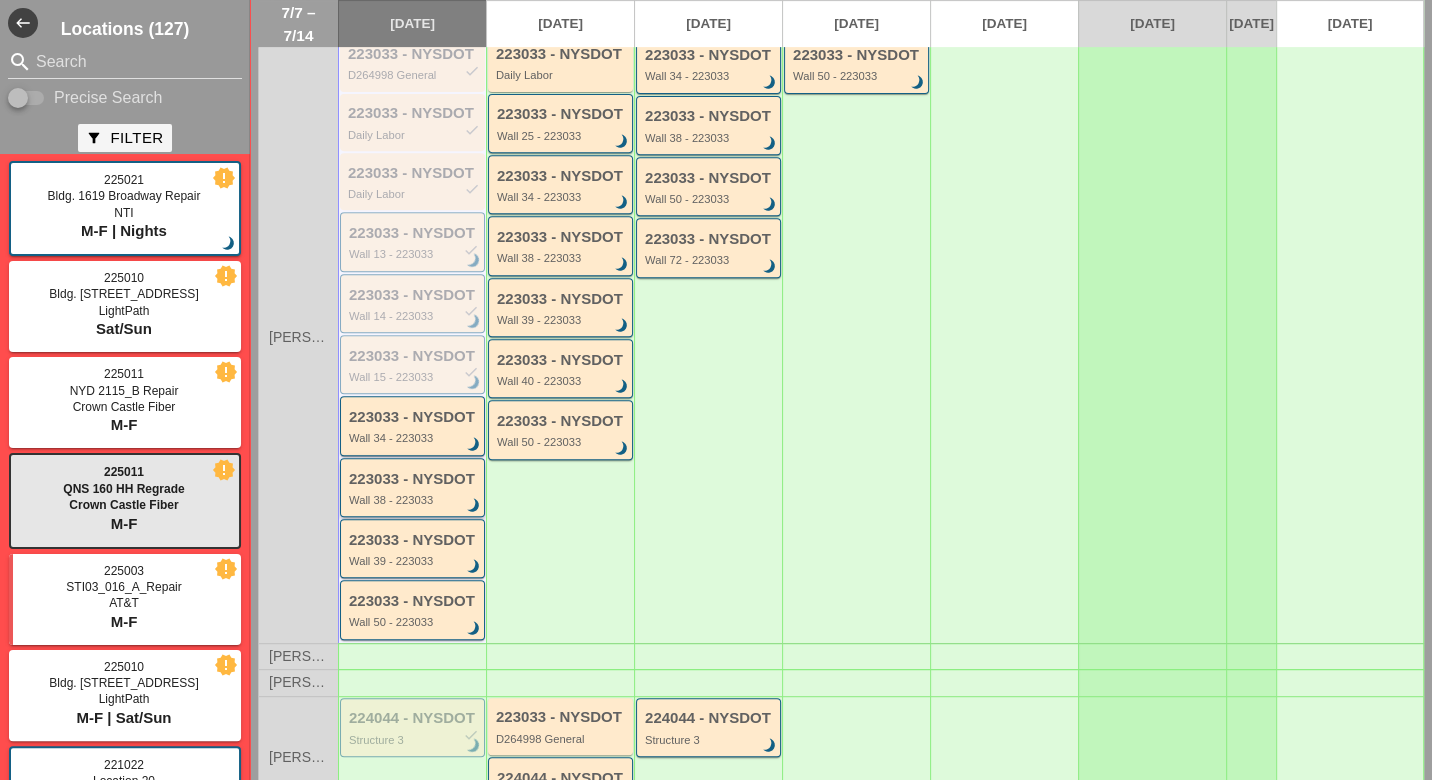 type 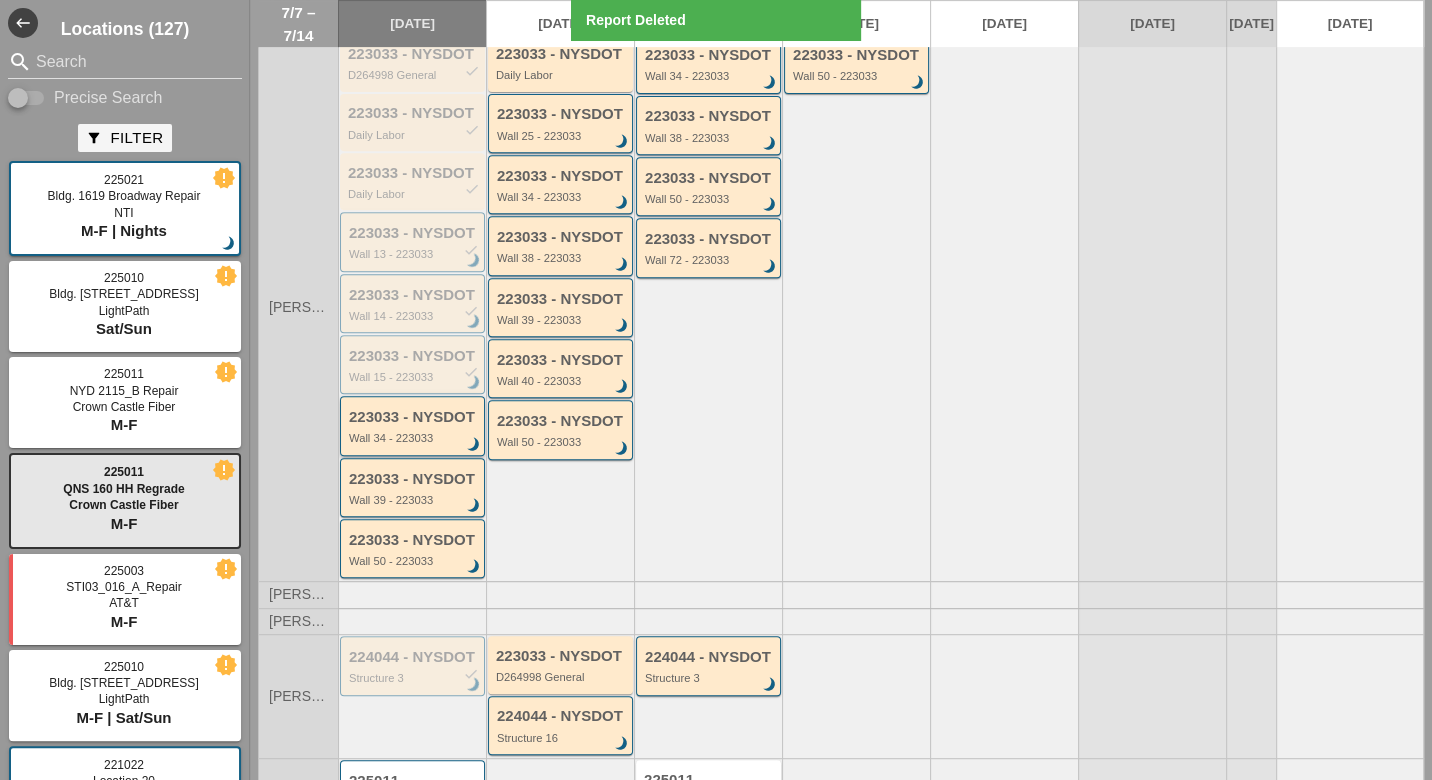 click on "223033 - NYSDOT  Wall 34 - 223033 brightness_3" at bounding box center (414, 427) 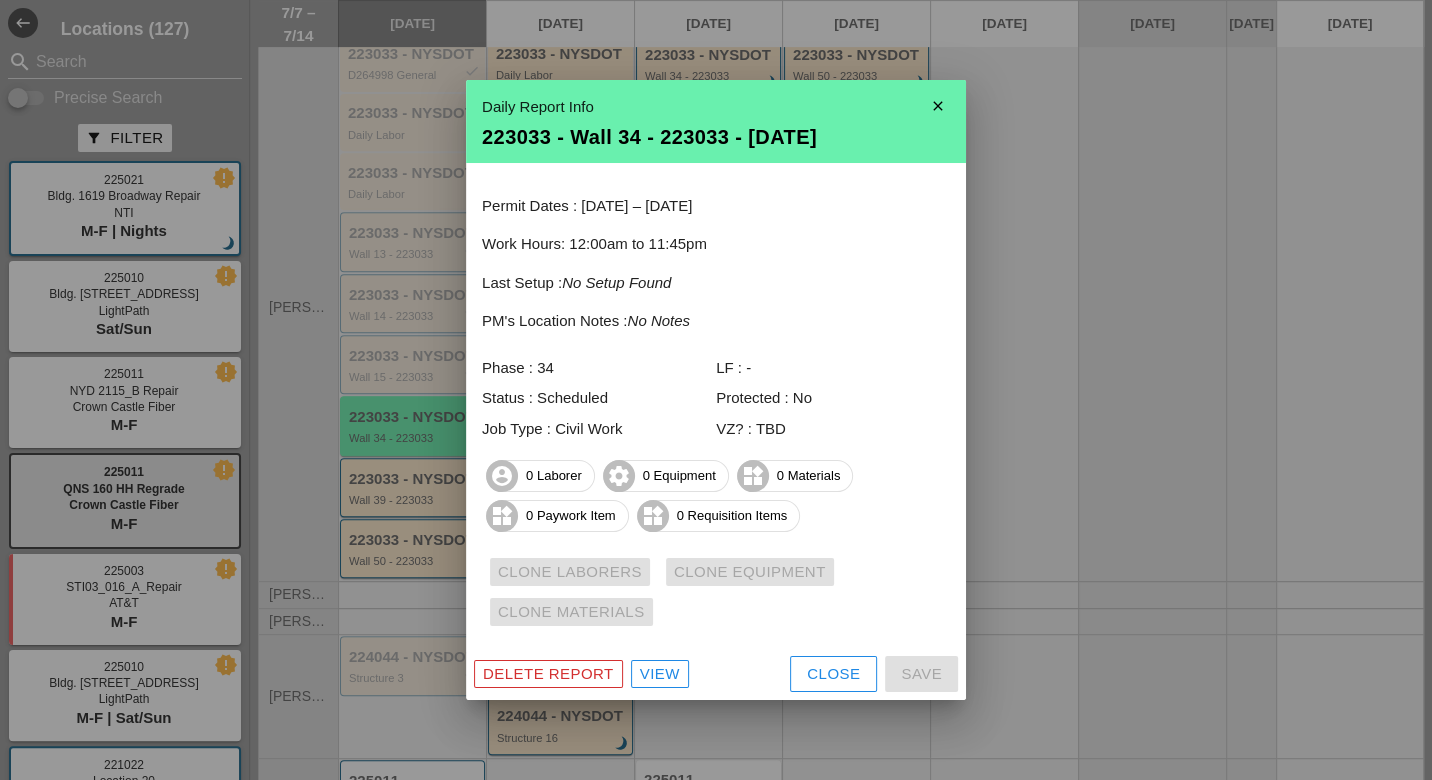 click on "View" at bounding box center [660, 674] 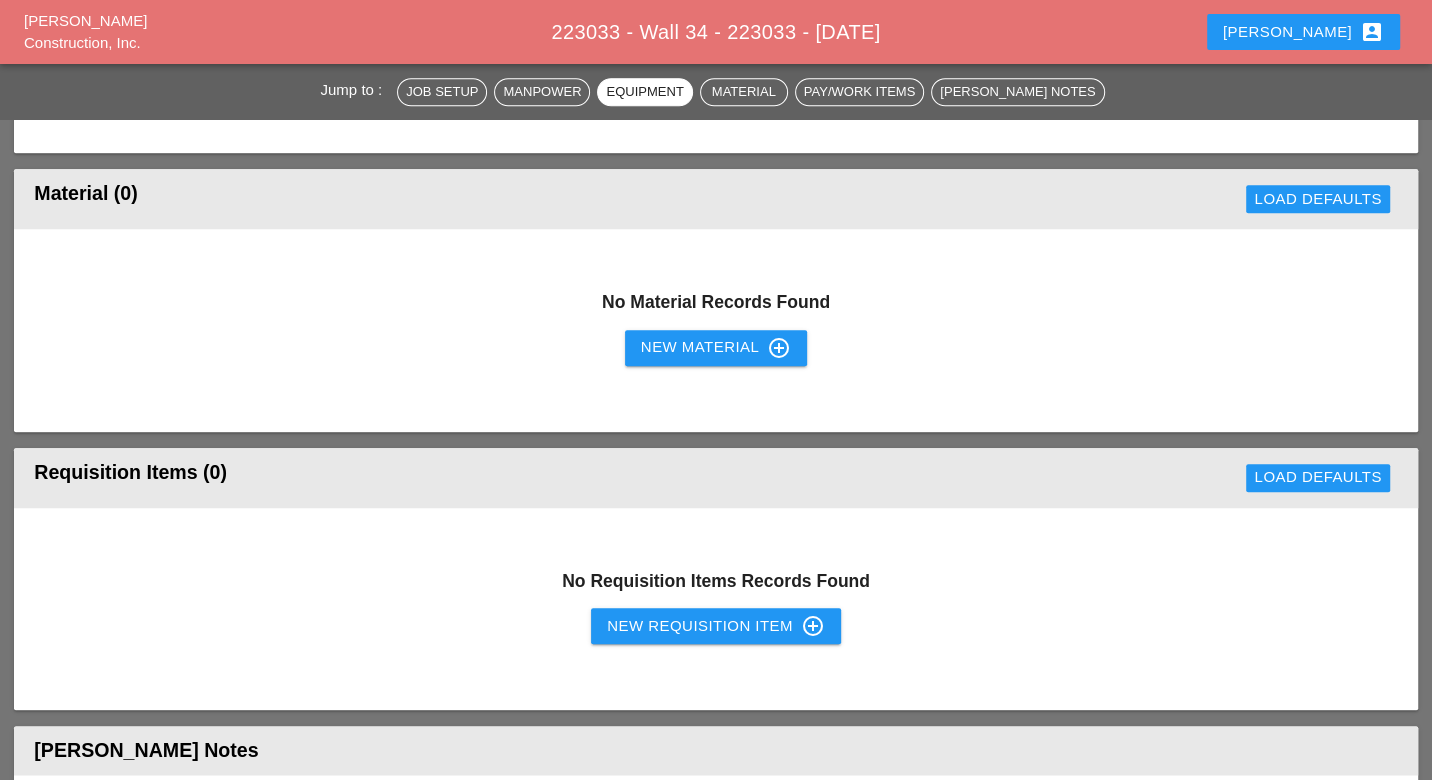 scroll, scrollTop: 1444, scrollLeft: 0, axis: vertical 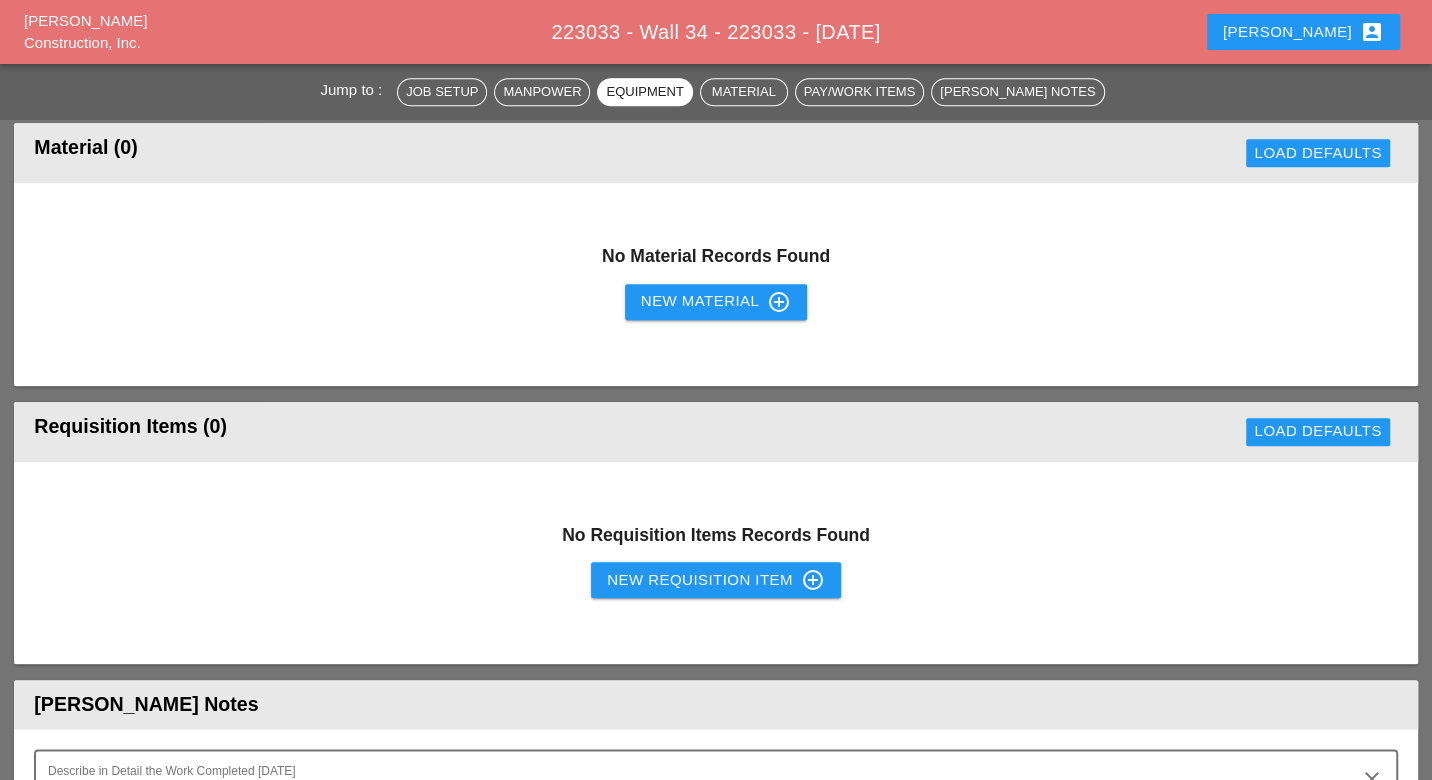 click on "New Requisition Item control_point" at bounding box center [716, 580] 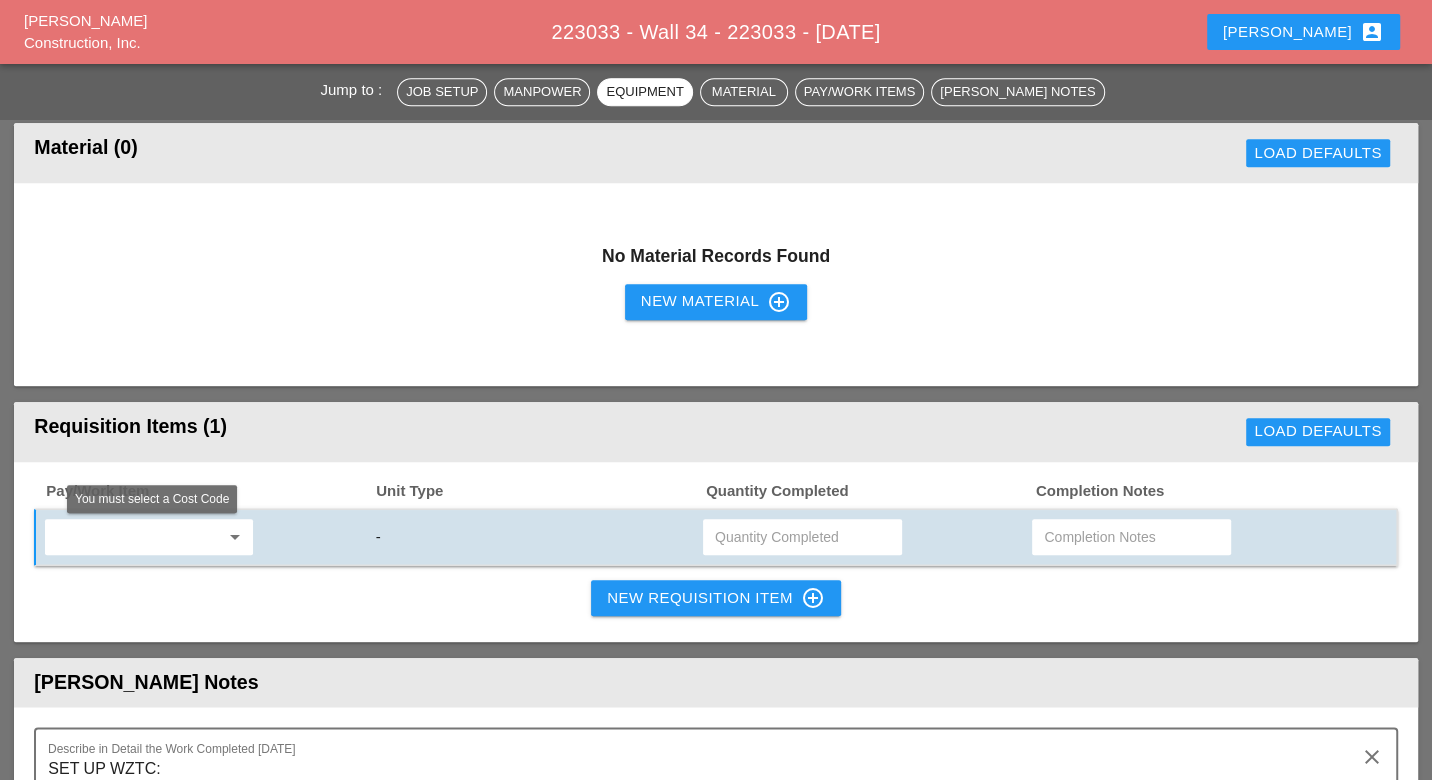 click at bounding box center [135, 537] 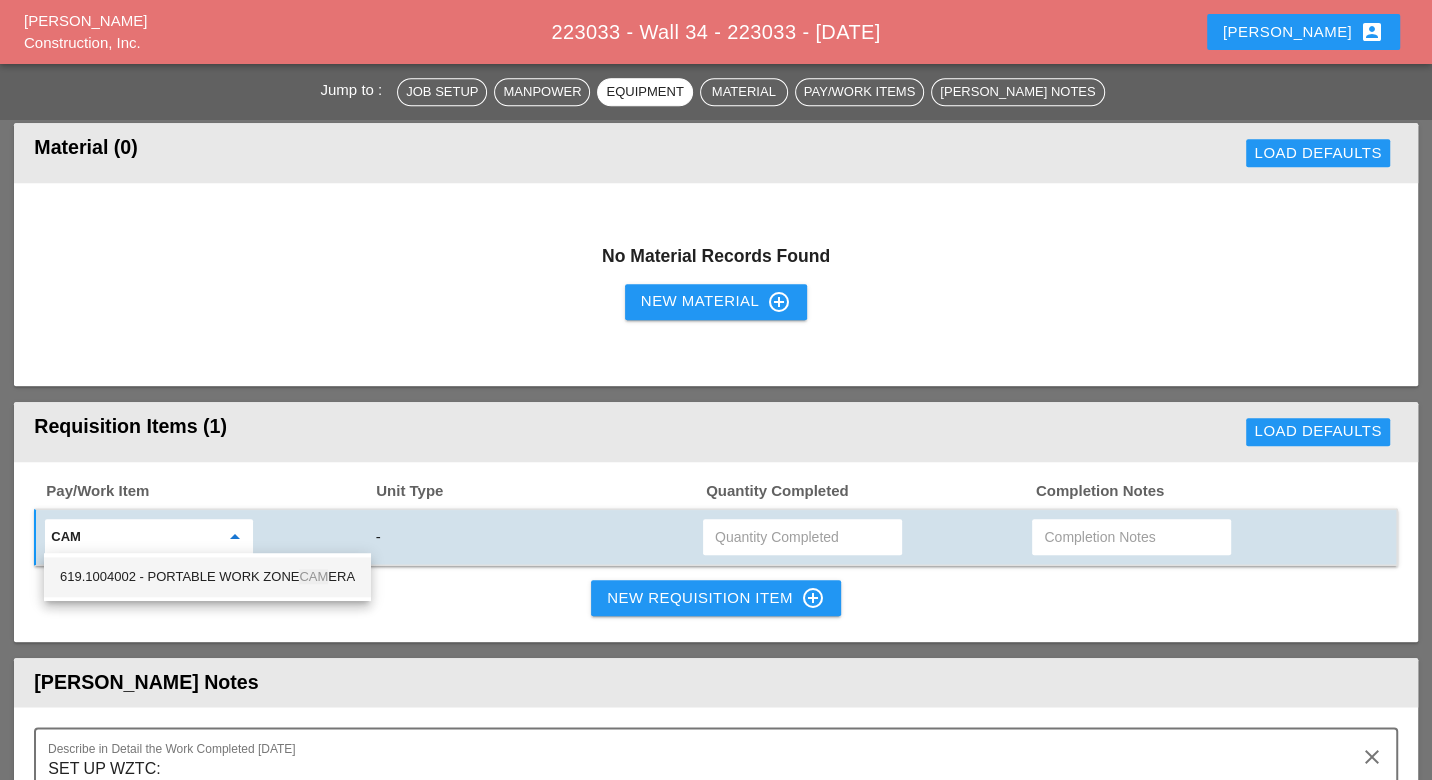click on "619.1004002 - PORTABLE WORK ZONE  CAM ERA" at bounding box center (207, 577) 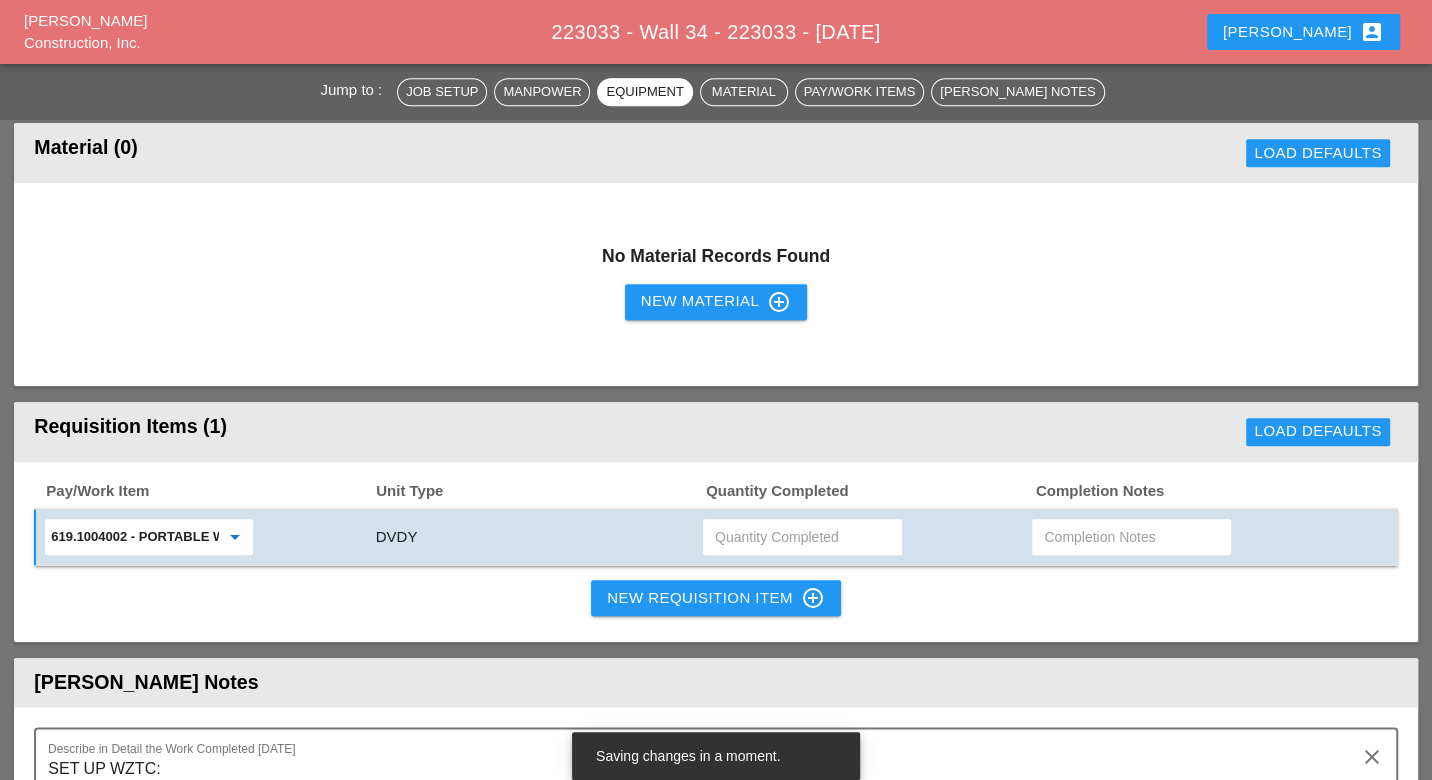 type on "619.1004002 - PORTABLE WORK ZONE CAMERA" 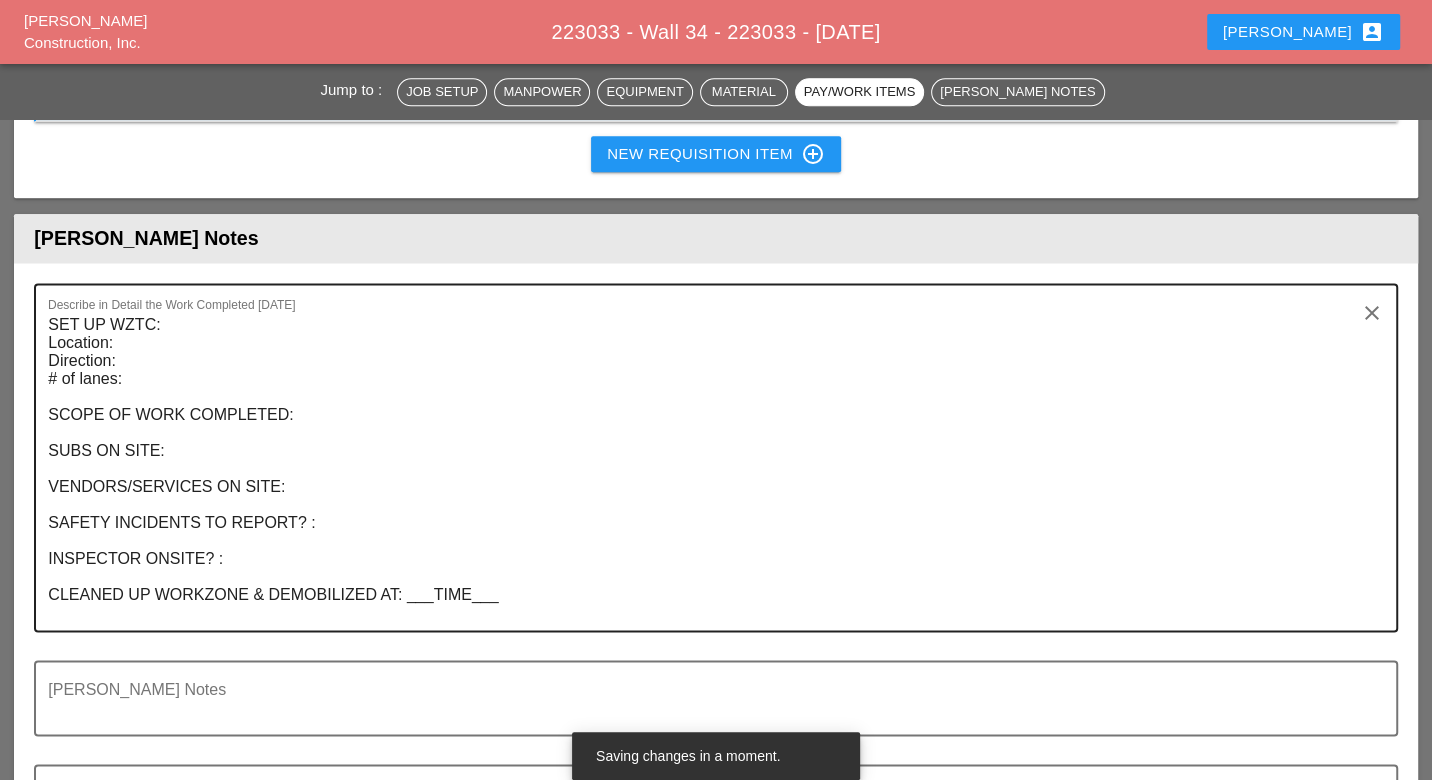 scroll, scrollTop: 1888, scrollLeft: 0, axis: vertical 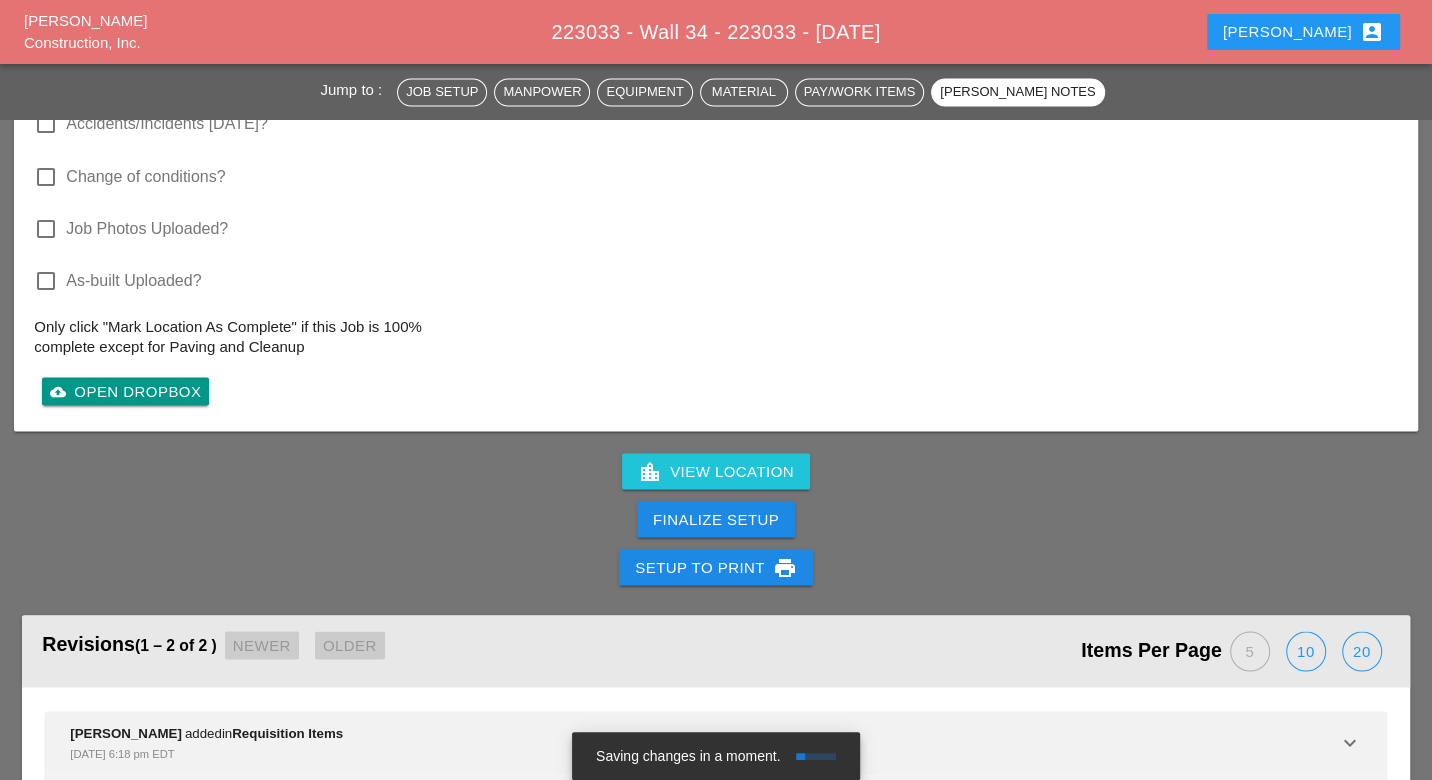 type on "SET UP WZTC:
Location:
Direction:
# of lanes:
SCOPE OF WORK COMPLETED:
SUBS ON SITE:
VENDORS/SERVICES ON SITE:
SAFETY INCIDENTS TO REPORT? :
INSPECTOR ONSITE? :
CLEANED UP WORKZONE & DEMOBILIZED AT: ___TIME___
WZTC for a mobile right lane closer
The Subcontractor power-washed the brick wall." 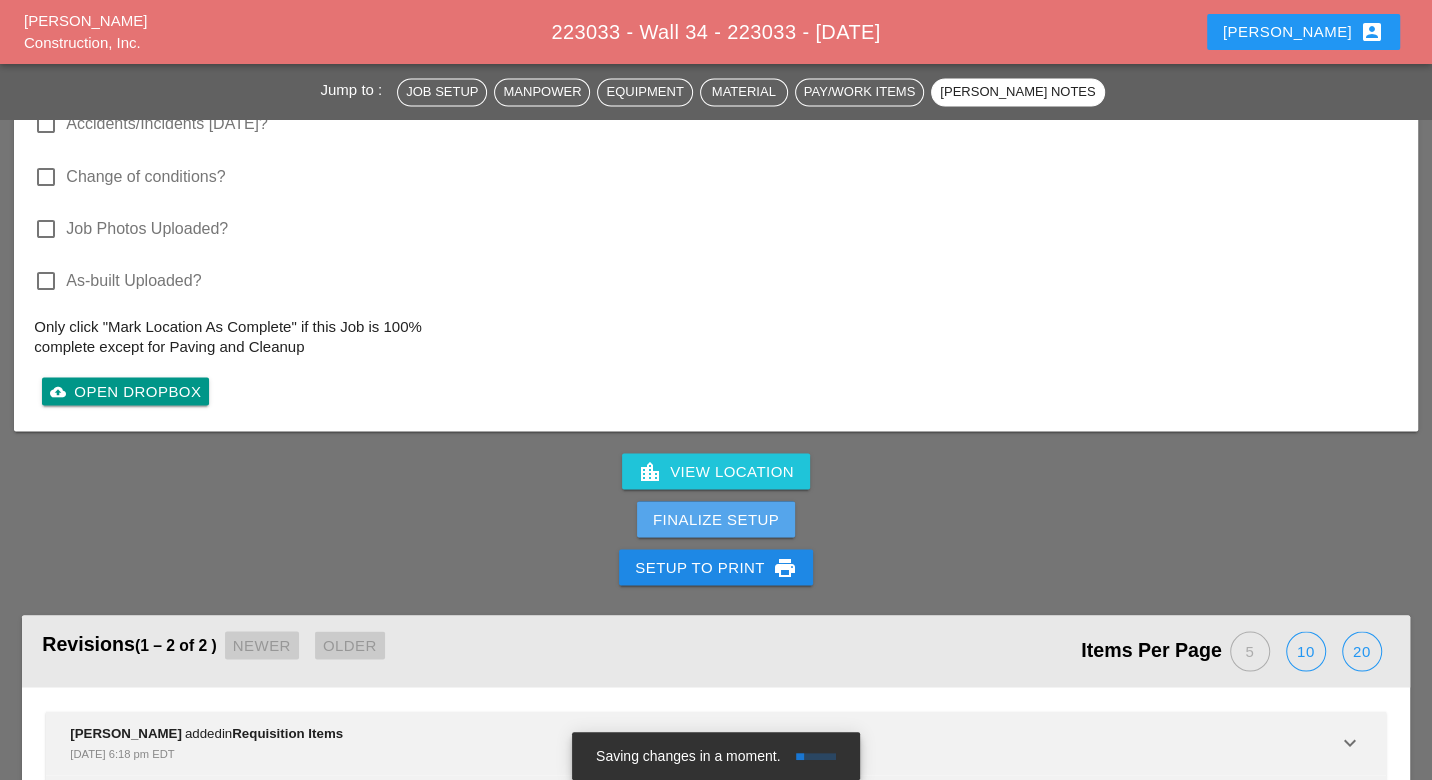 click on "Finalize Setup" at bounding box center (716, 519) 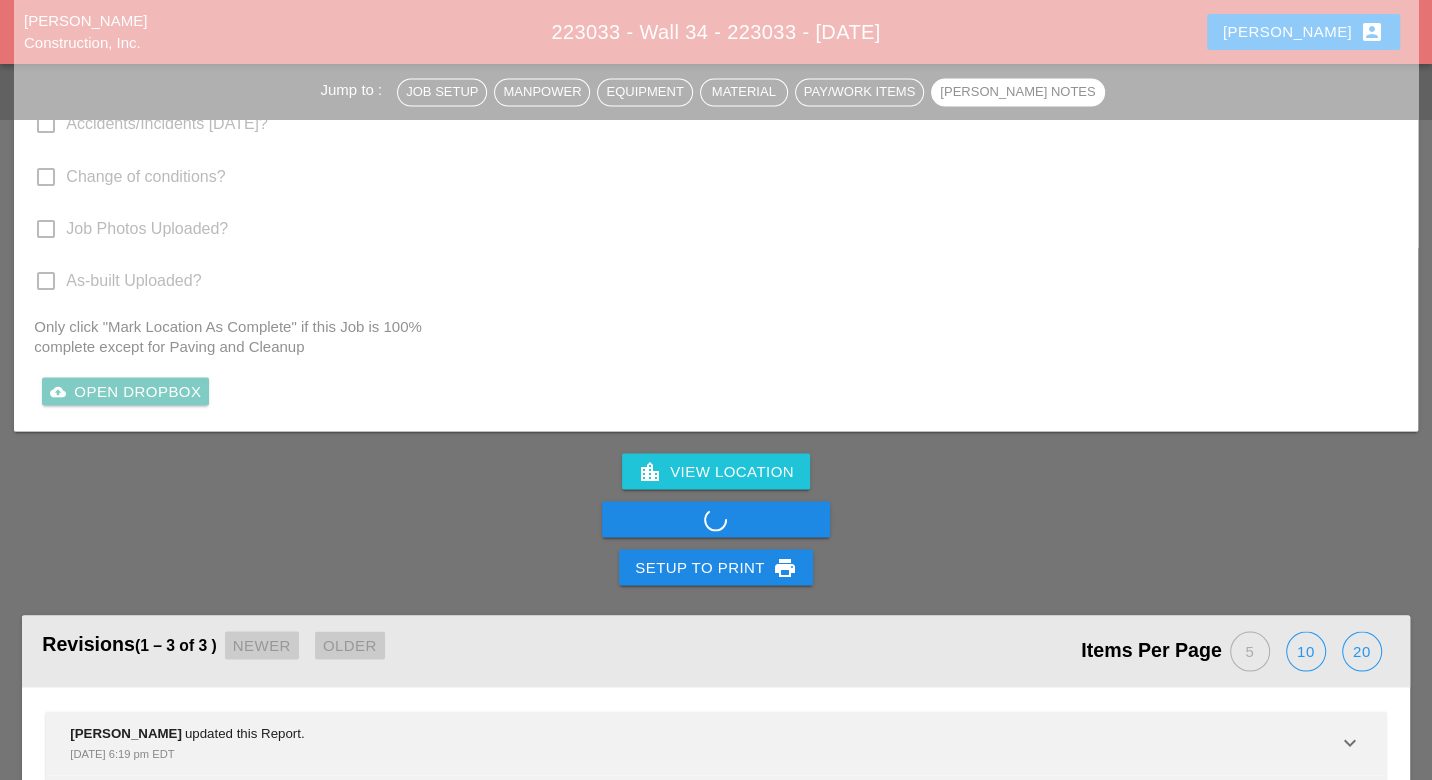 click on "Complete This Report" at bounding box center (716, 519) 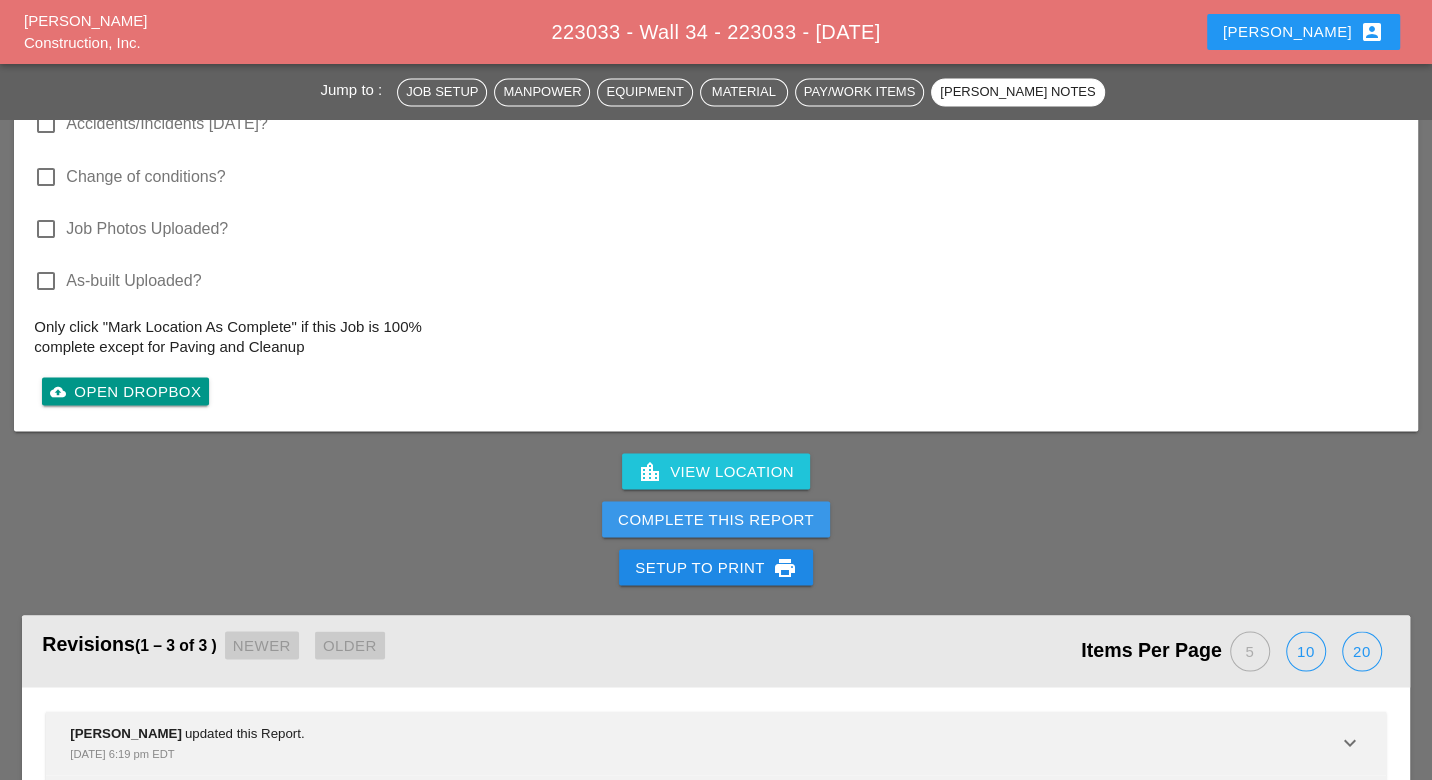 click on "Complete This Report" at bounding box center (716, 519) 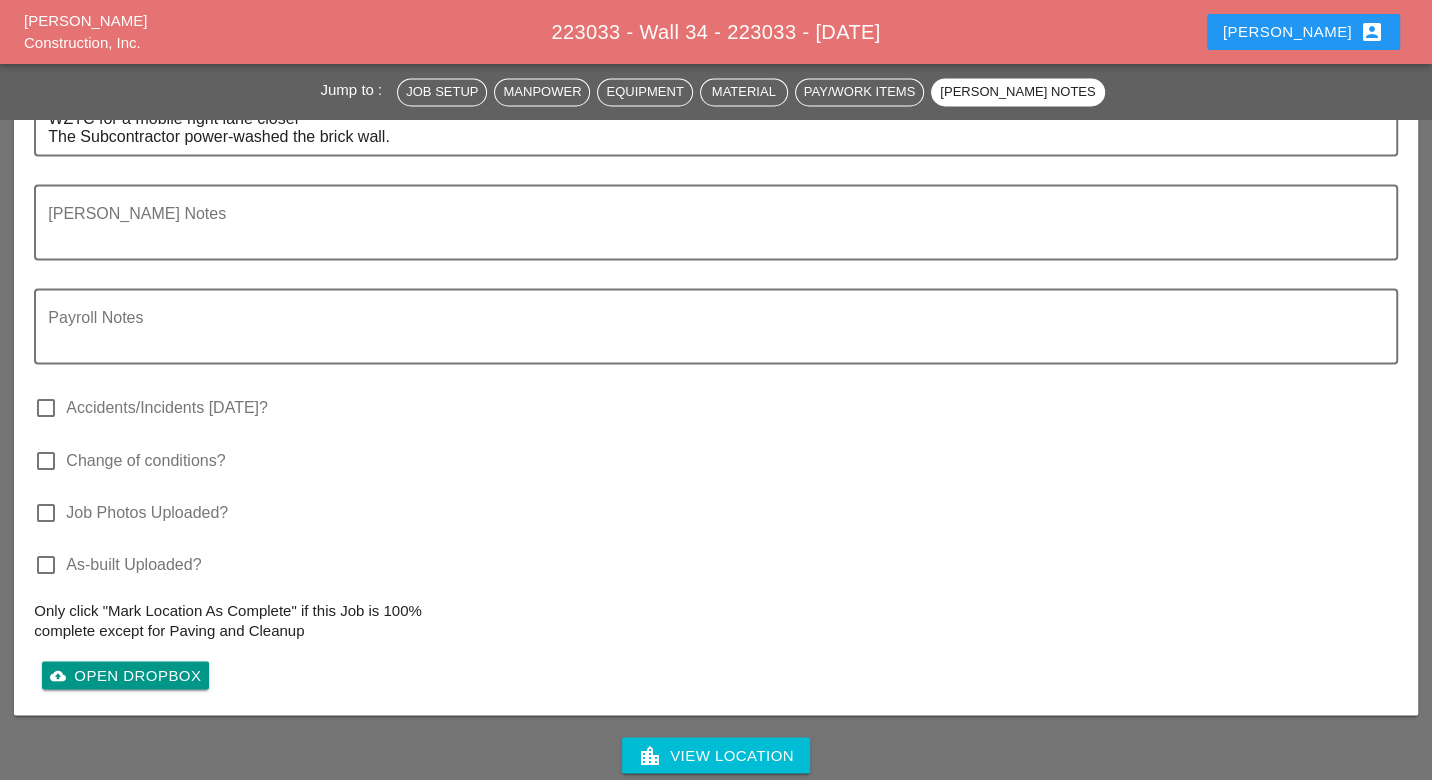 scroll, scrollTop: 2666, scrollLeft: 0, axis: vertical 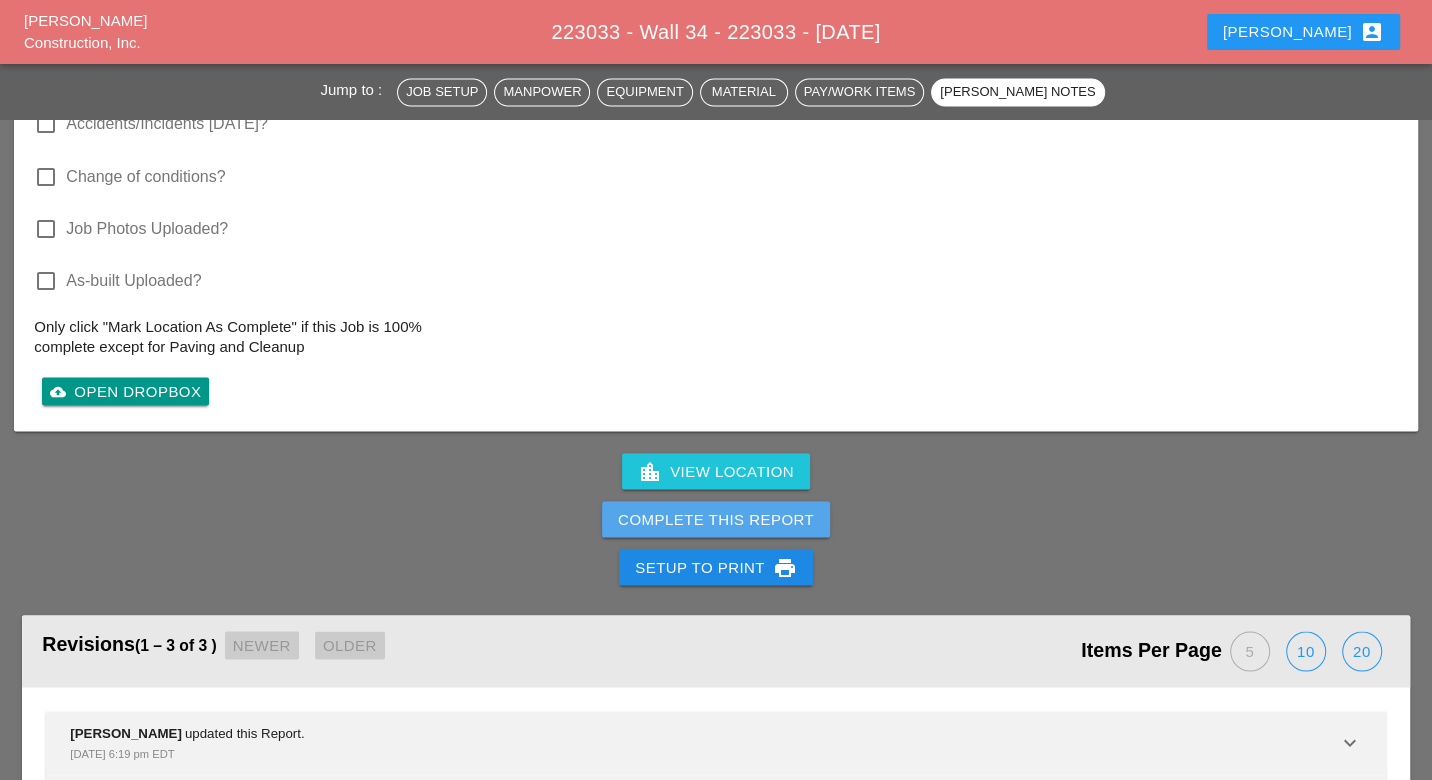 click on "Complete This Report" at bounding box center (716, 519) 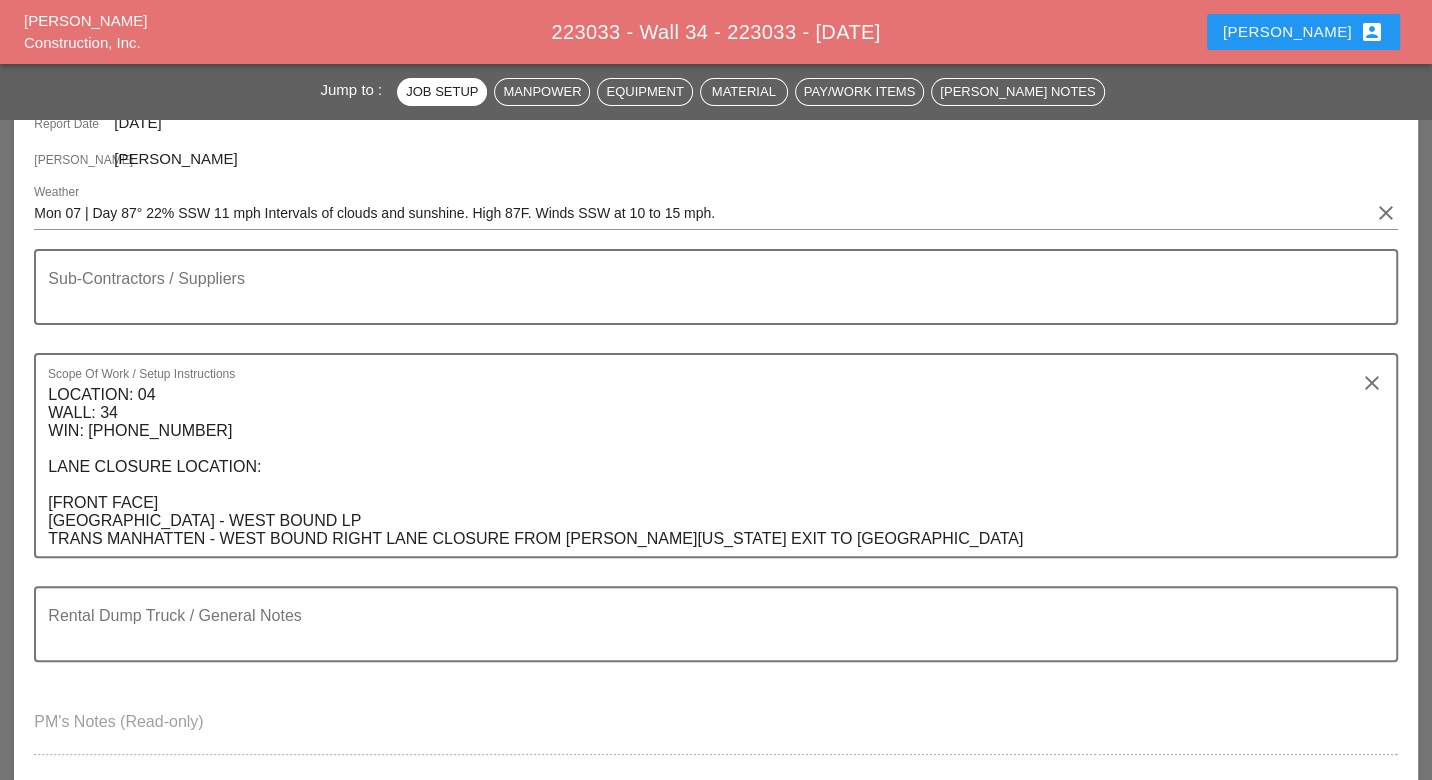 scroll, scrollTop: 0, scrollLeft: 0, axis: both 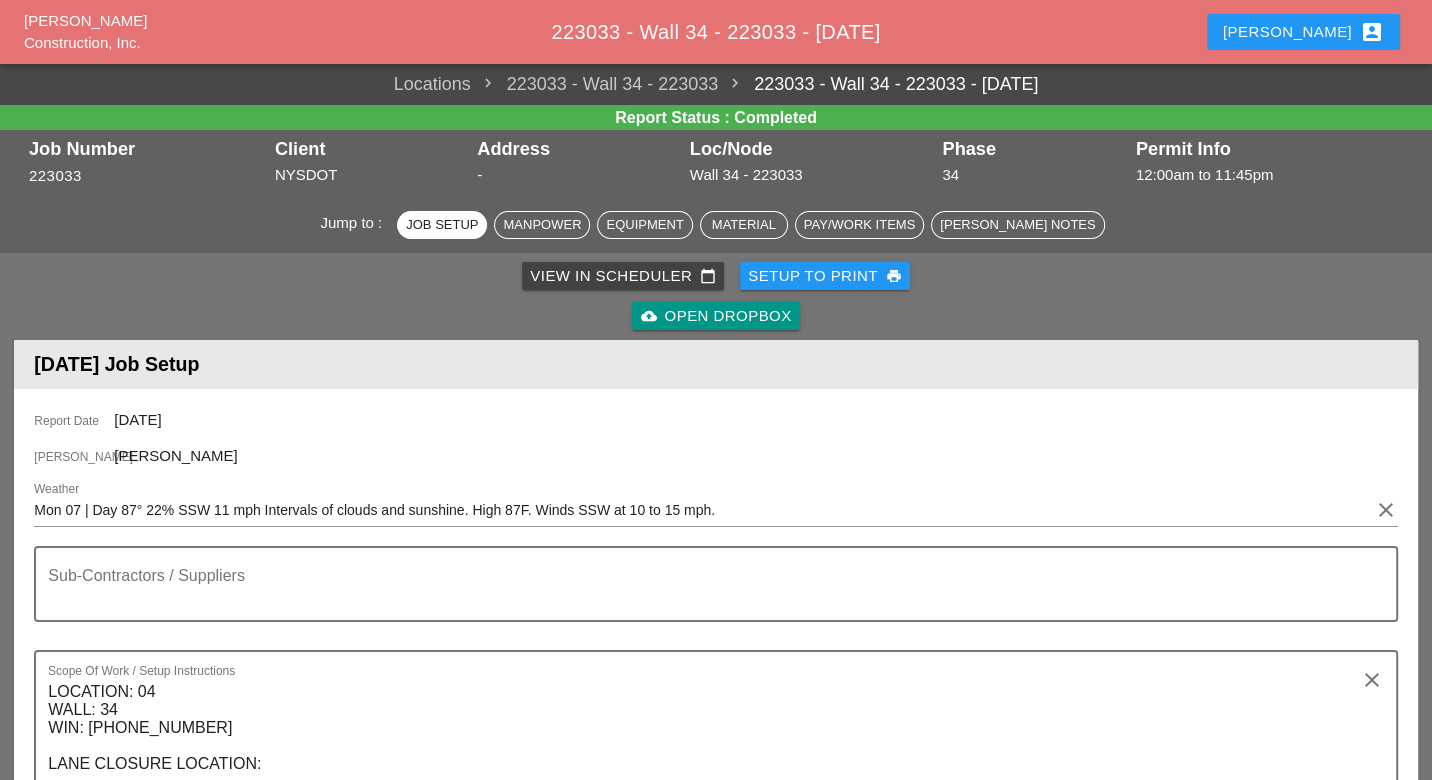 click on "View in Scheduler calendar_today" at bounding box center [623, 276] 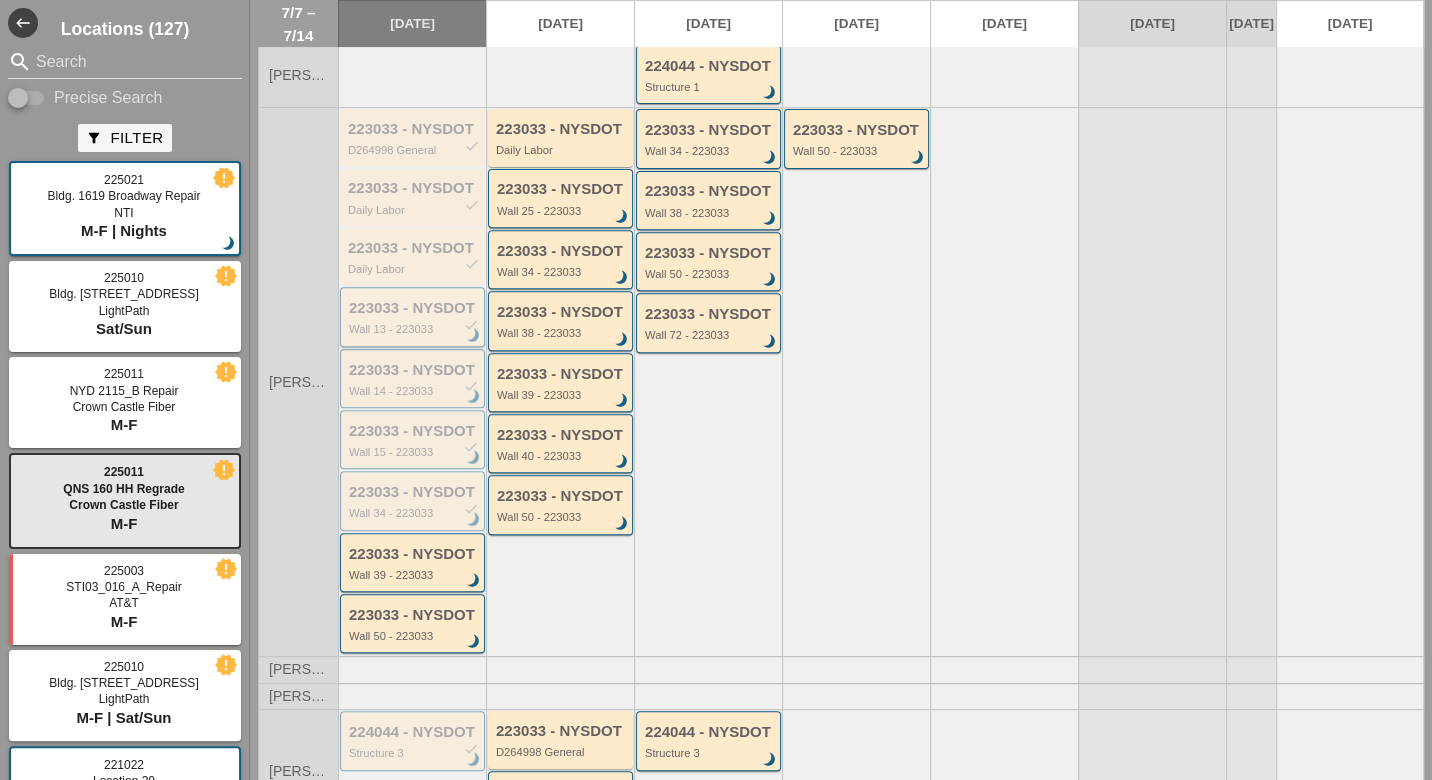 scroll, scrollTop: 555, scrollLeft: 0, axis: vertical 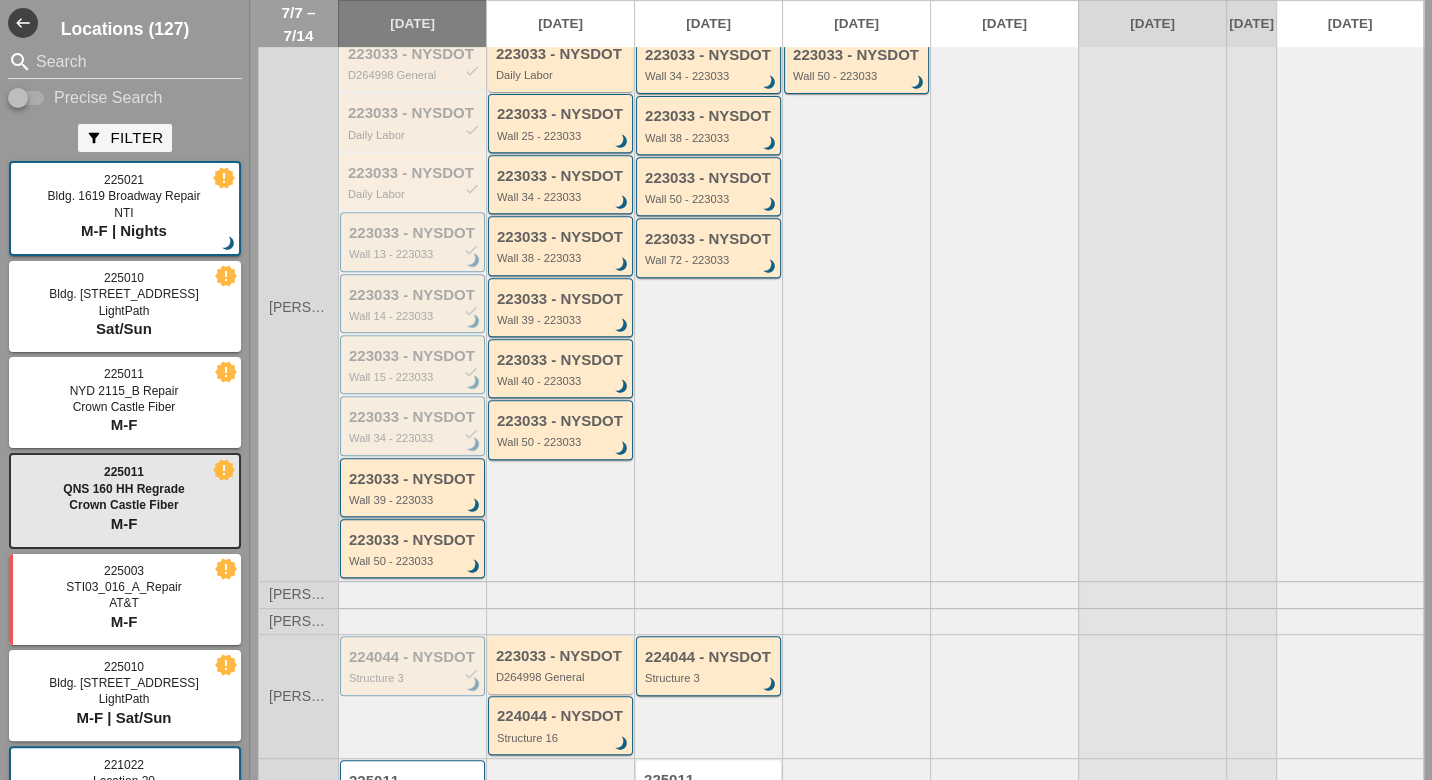 click on "Wall 39 - 223033" at bounding box center (414, 500) 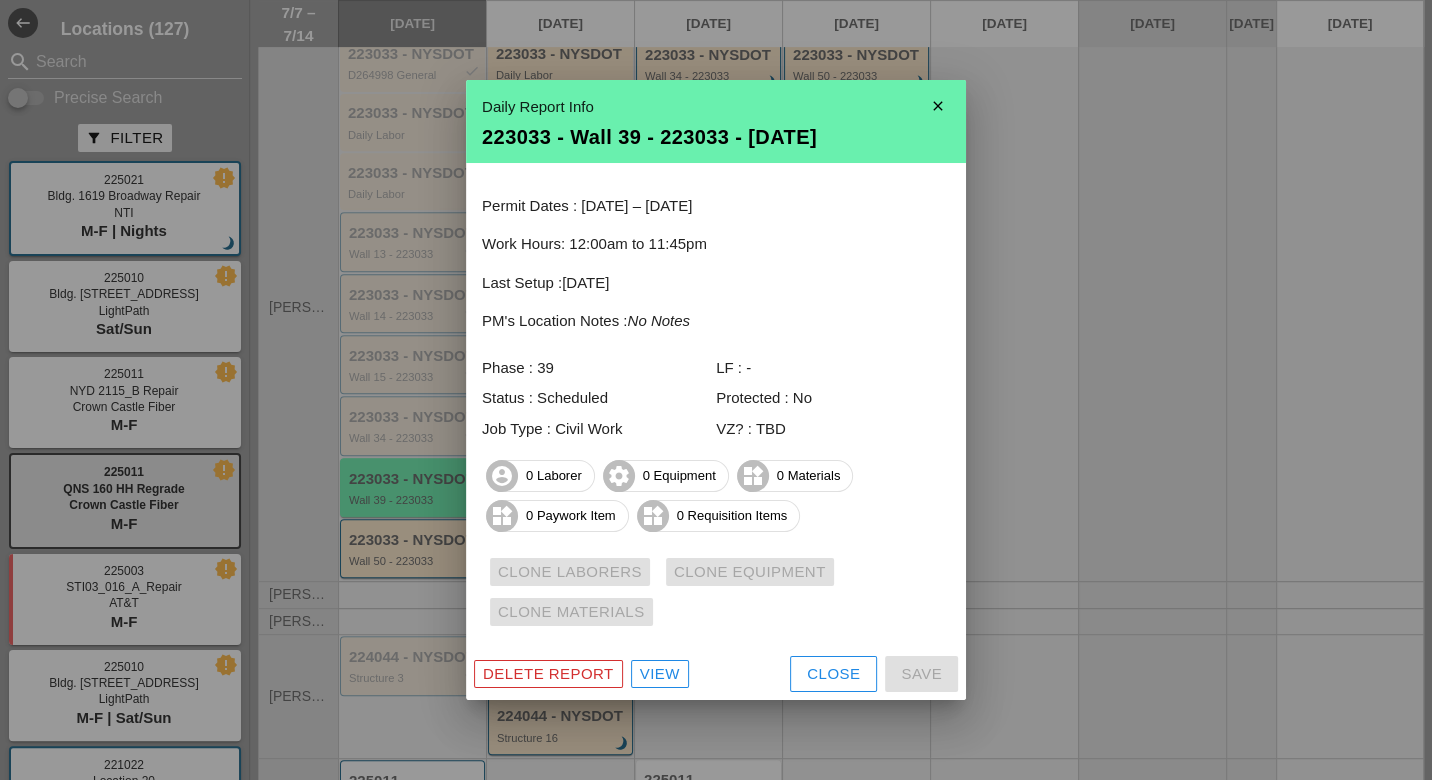 click on "View" at bounding box center (660, 674) 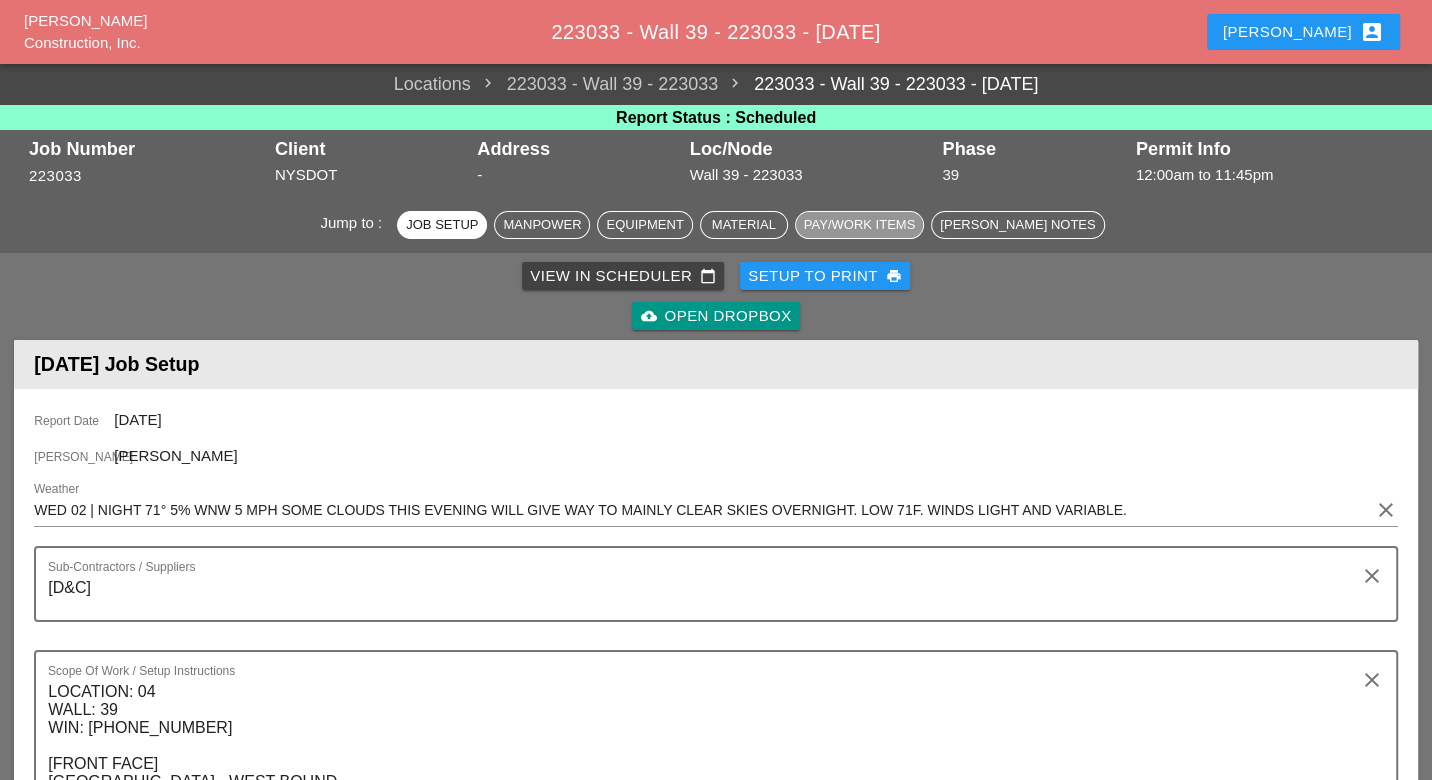 click on "Pay/Work Items" at bounding box center [859, 225] 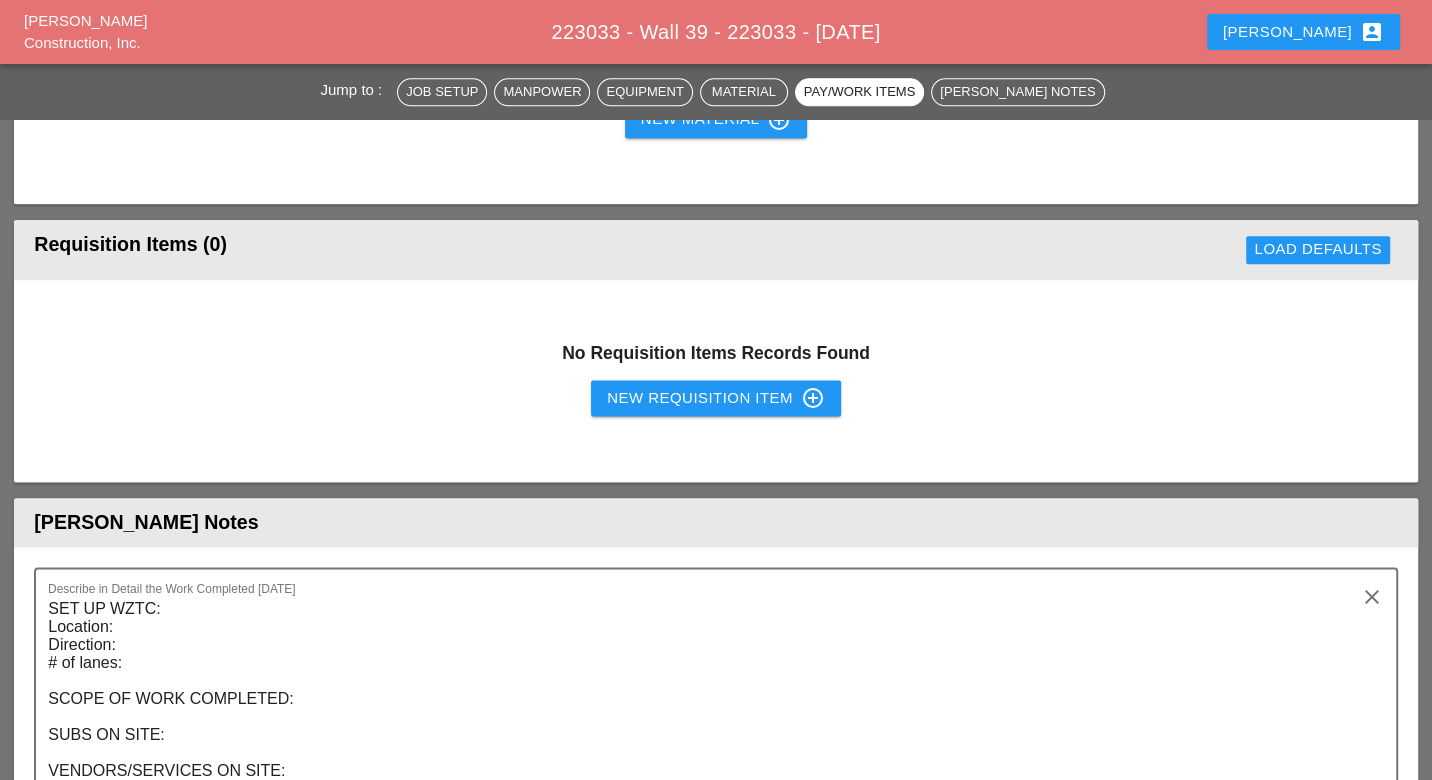 scroll, scrollTop: 1851, scrollLeft: 0, axis: vertical 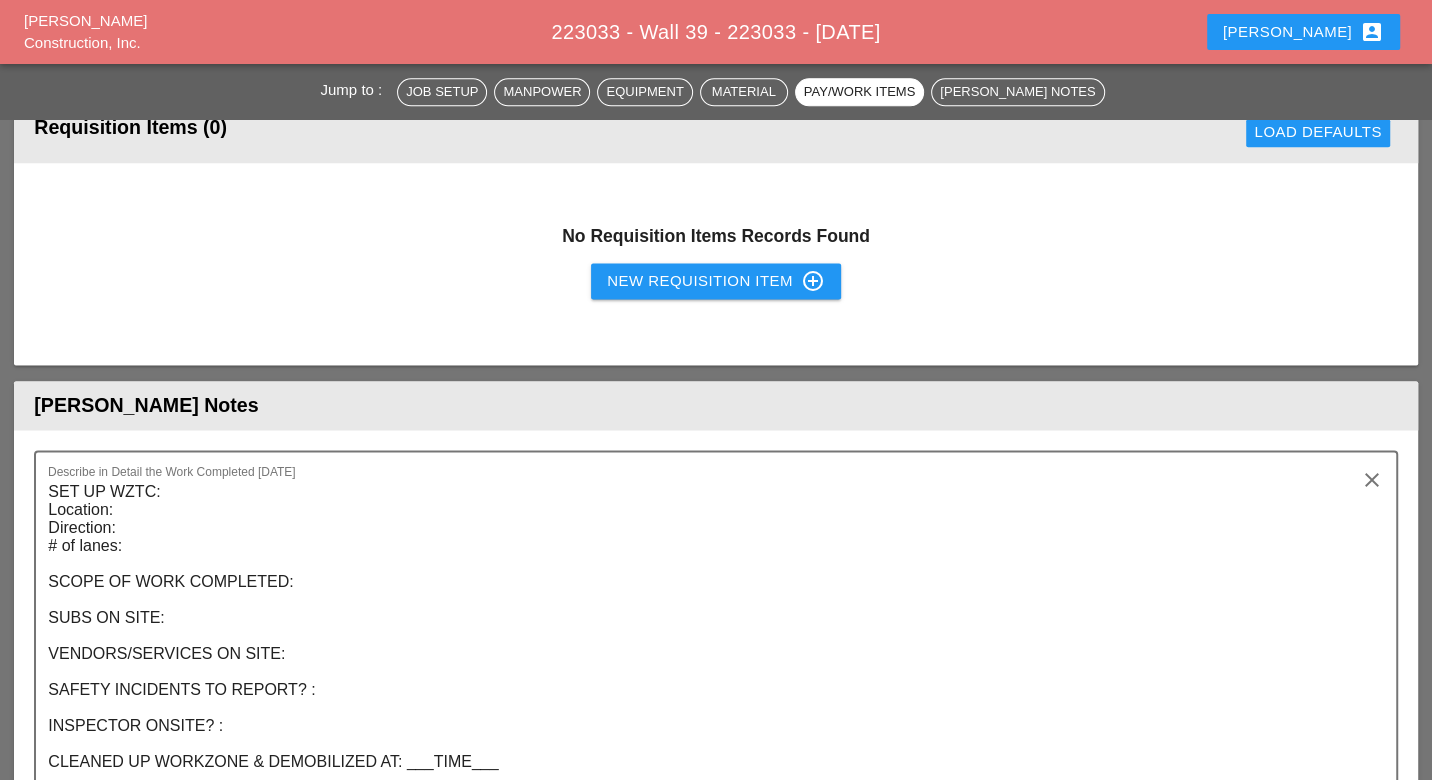click on "New Requisition Item control_point" at bounding box center (716, 281) 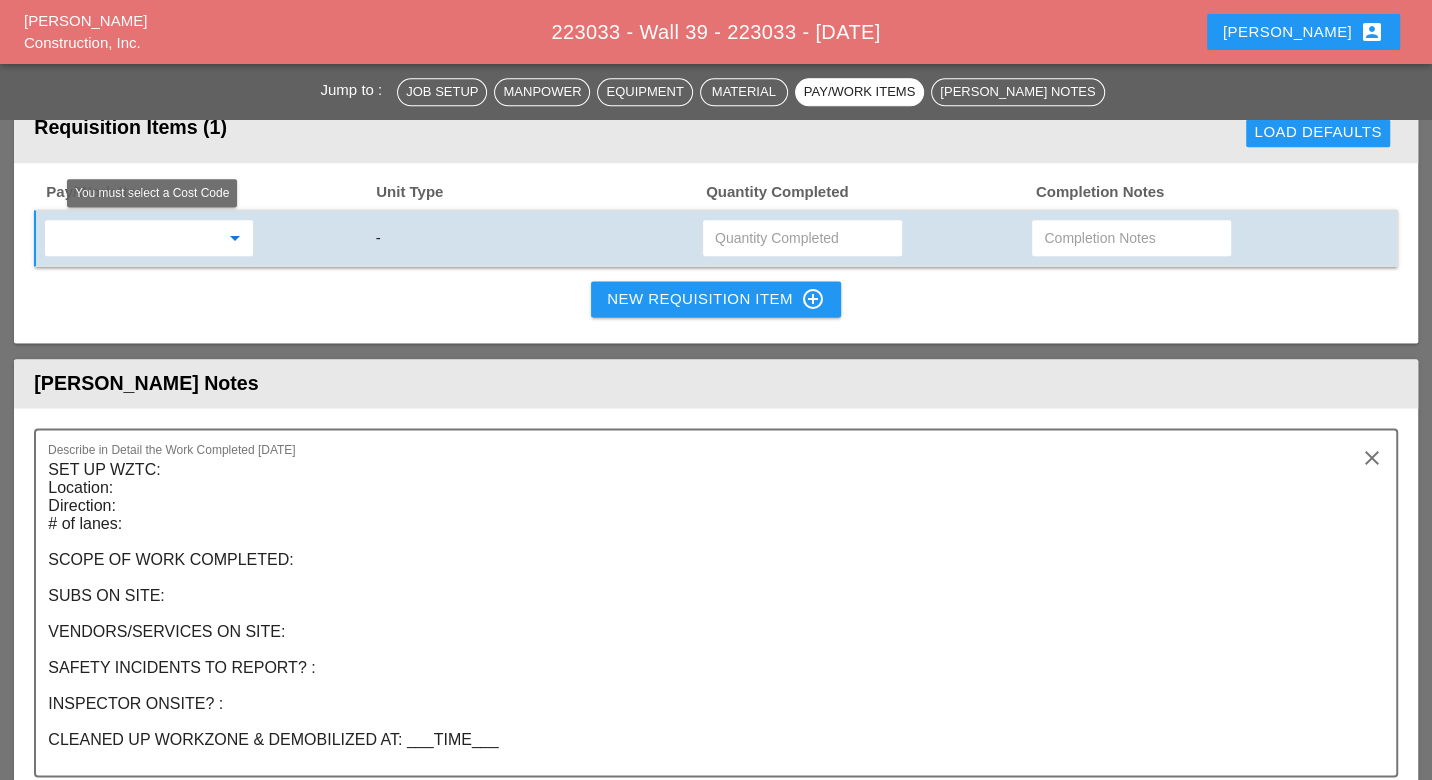 drag, startPoint x: 127, startPoint y: 237, endPoint x: 134, endPoint y: 247, distance: 12.206555 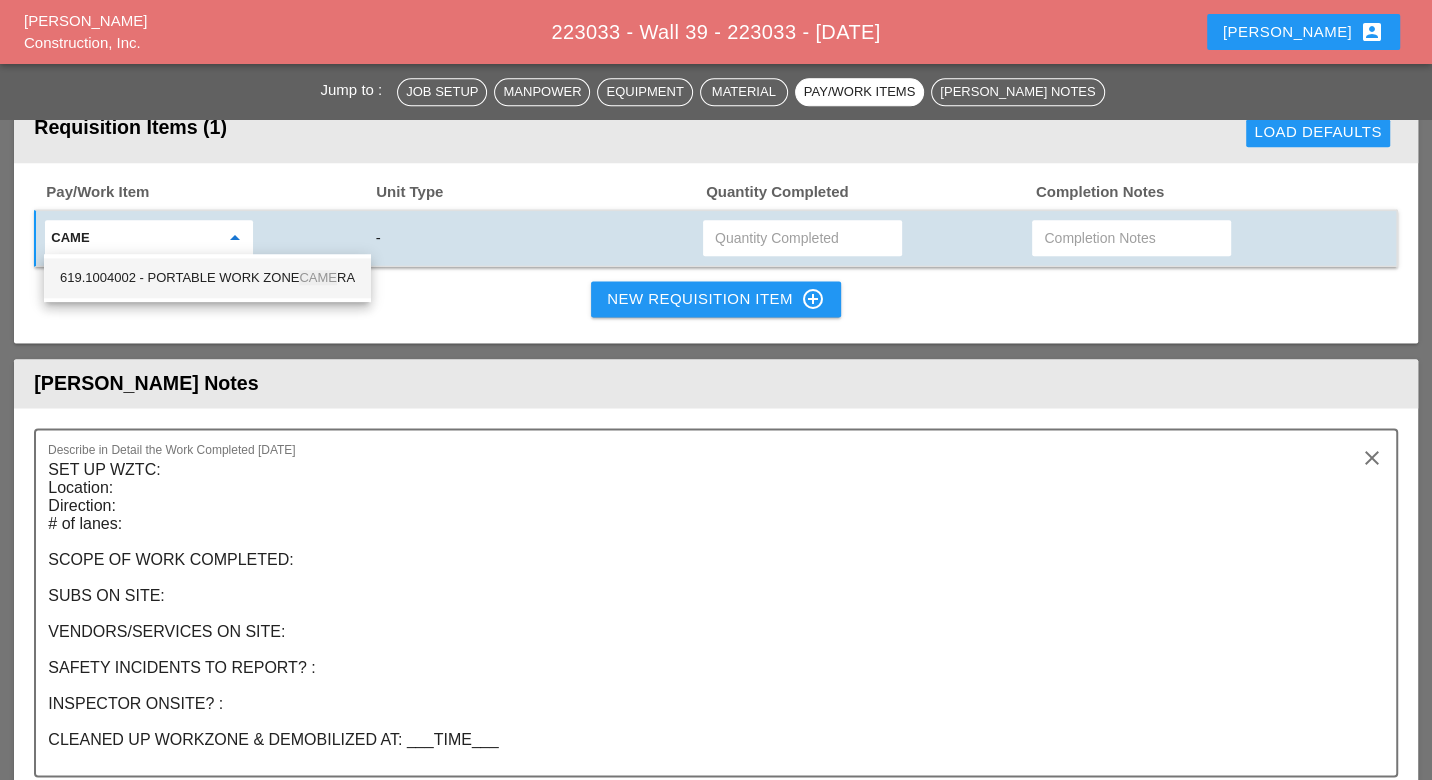 drag, startPoint x: 226, startPoint y: 274, endPoint x: 264, endPoint y: 280, distance: 38.470768 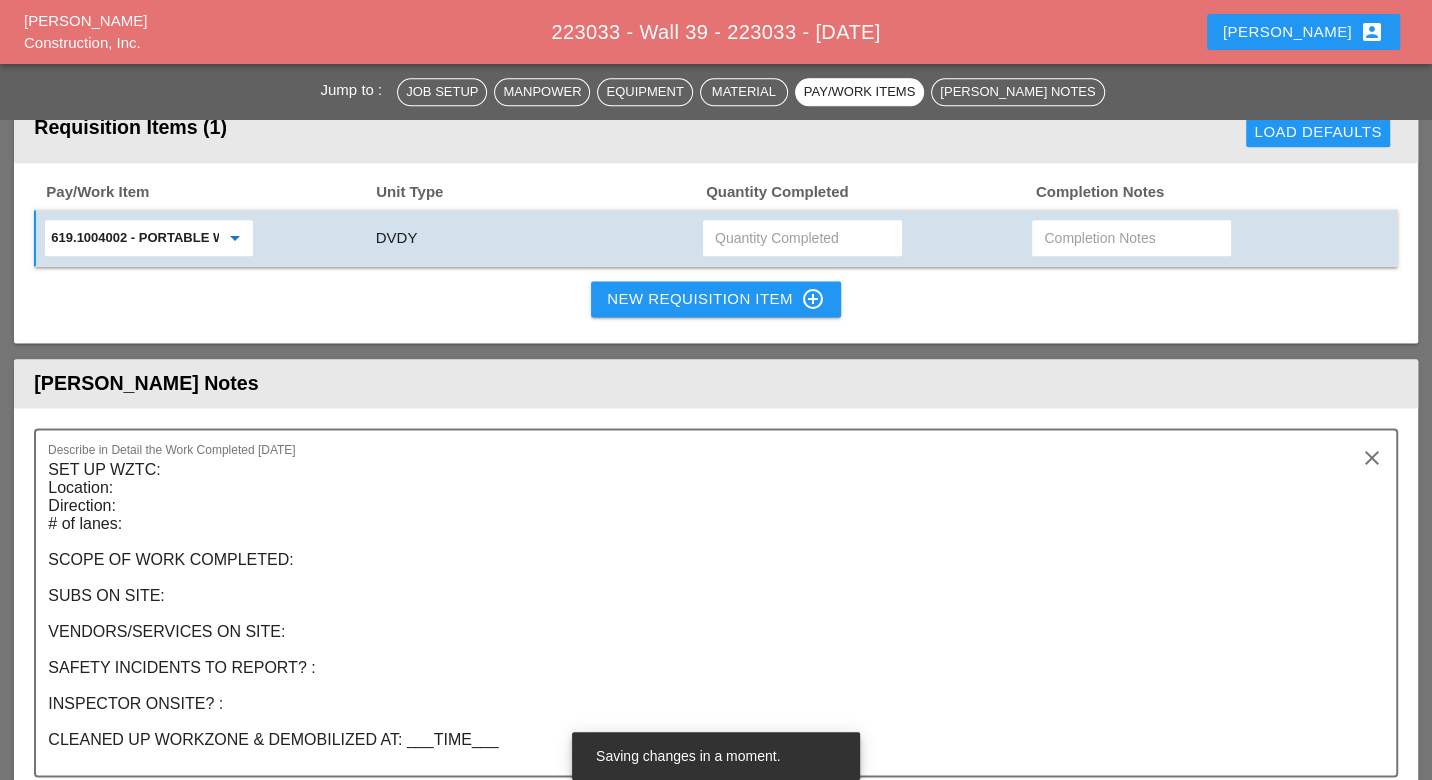 type on "619.1004002 - PORTABLE WORK ZONE CAMERA" 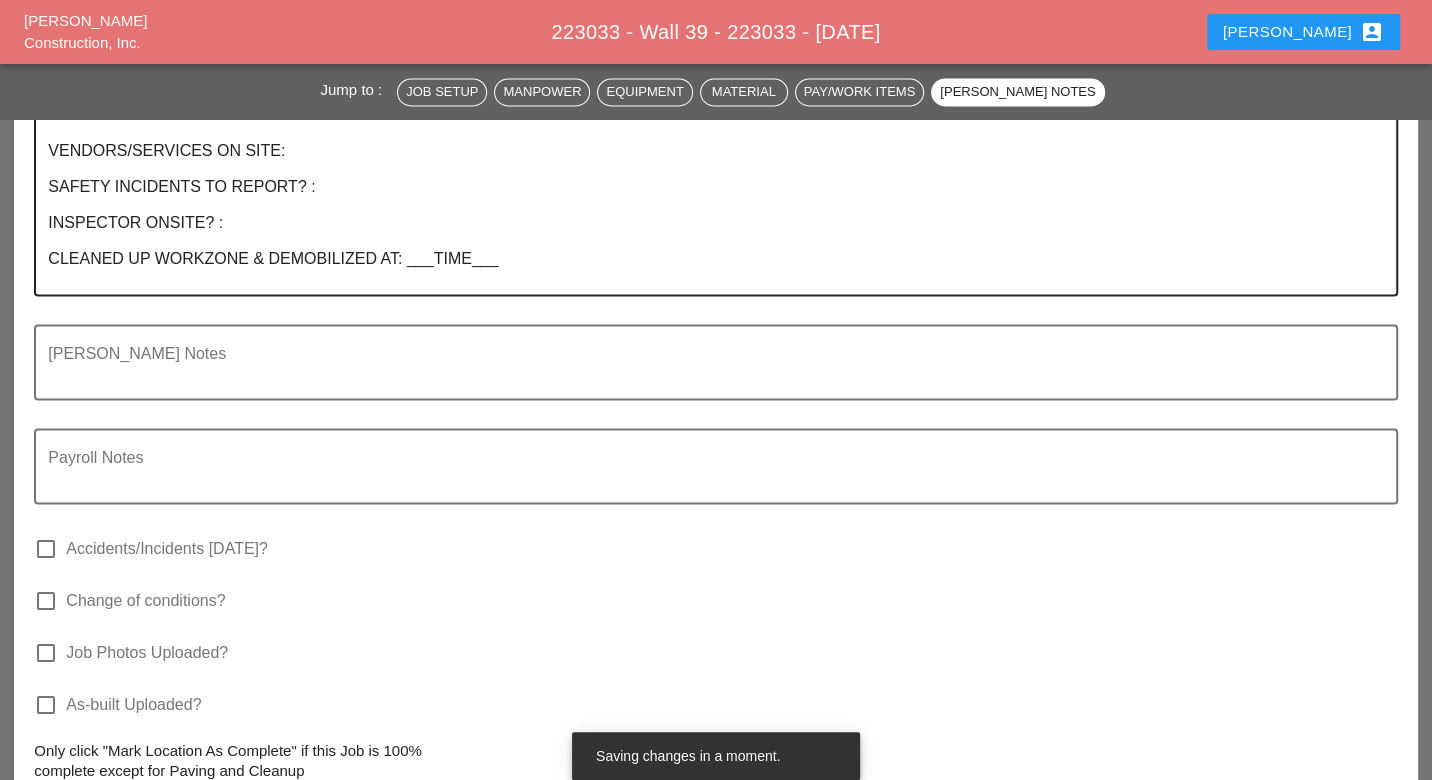 scroll, scrollTop: 2296, scrollLeft: 0, axis: vertical 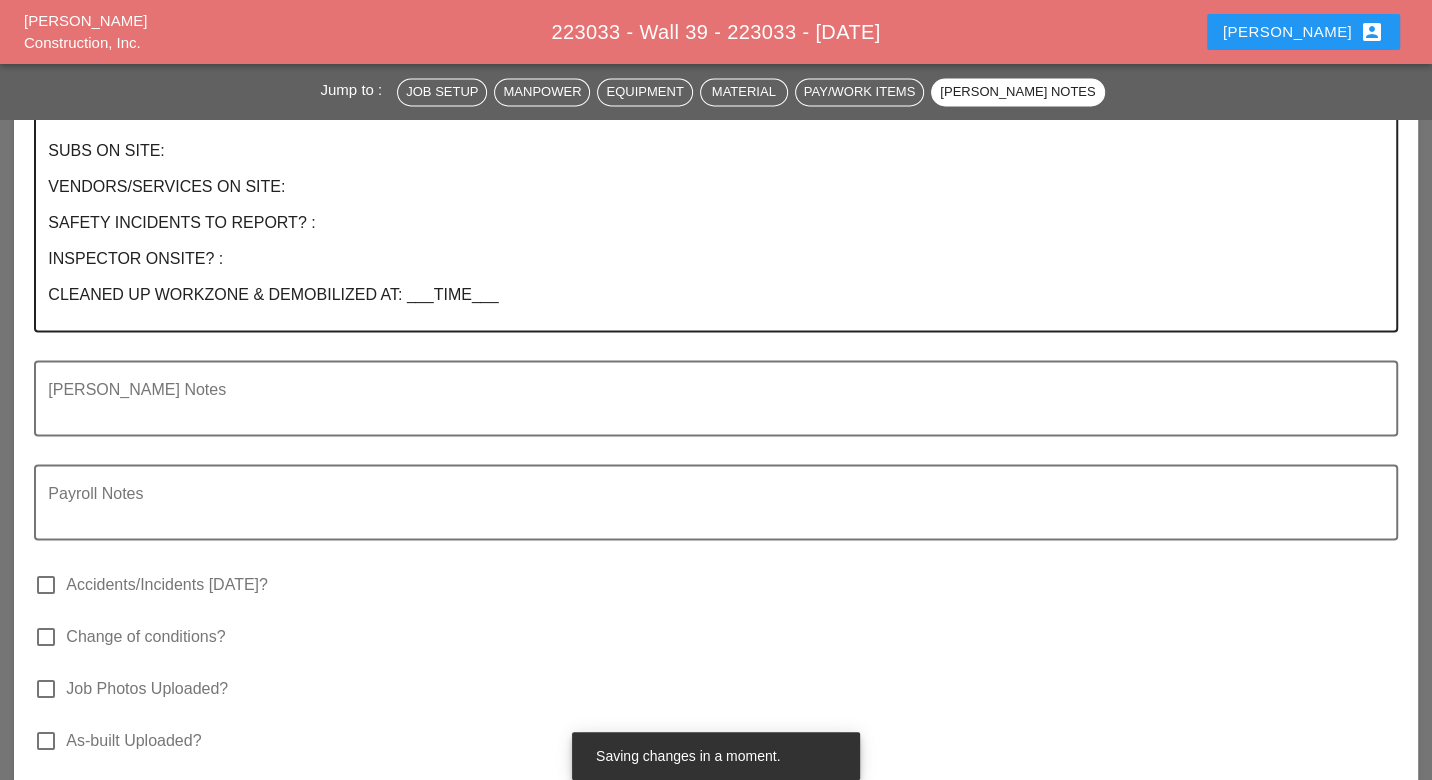 type on "2" 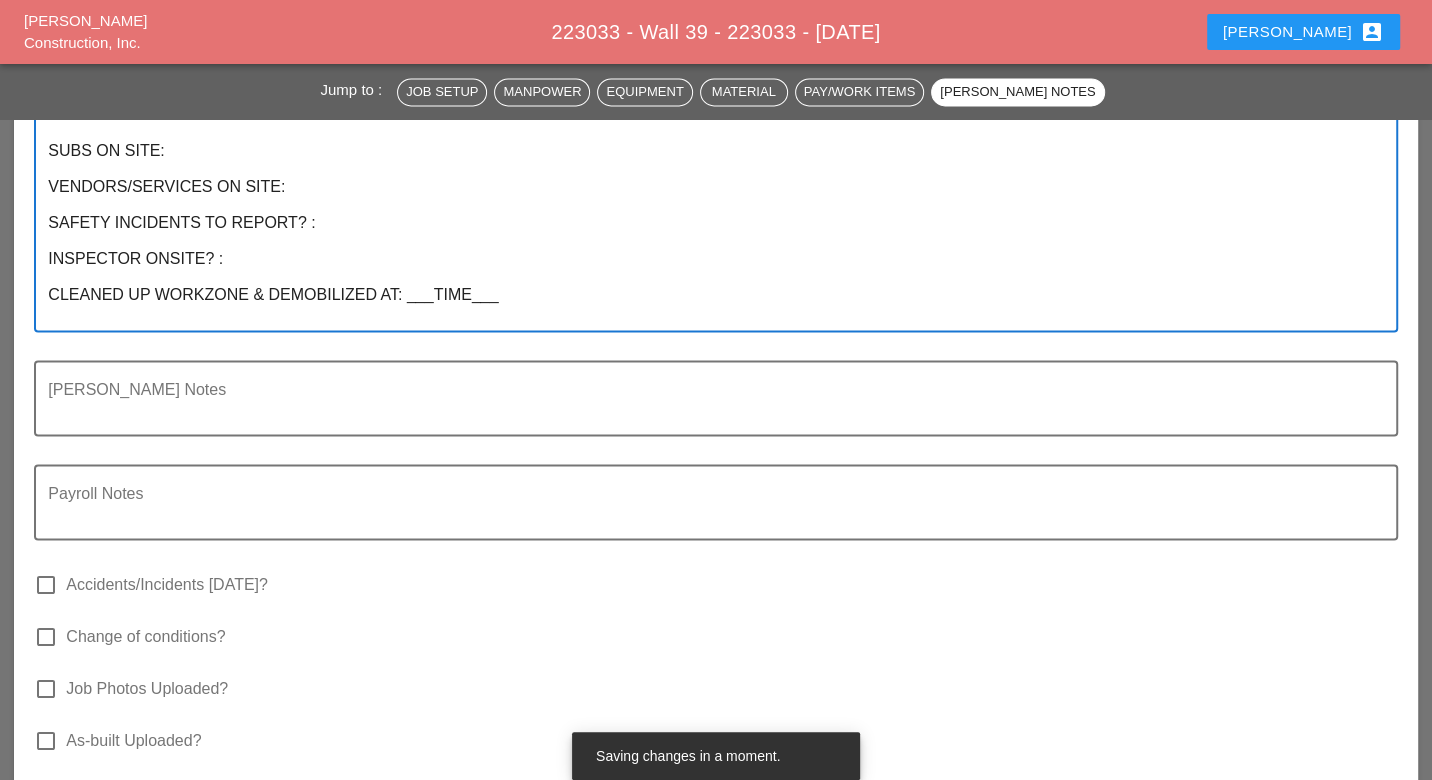 click on "SET UP WZTC:
Location:
Direction:
# of lanes:
SCOPE OF WORK COMPLETED:
SUBS ON SITE:
VENDORS/SERVICES ON SITE:
SAFETY INCIDENTS TO REPORT? :
INSPECTOR ONSITE? :
CLEANED UP WORKZONE & DEMOBILIZED AT: ___TIME___" at bounding box center [707, 169] 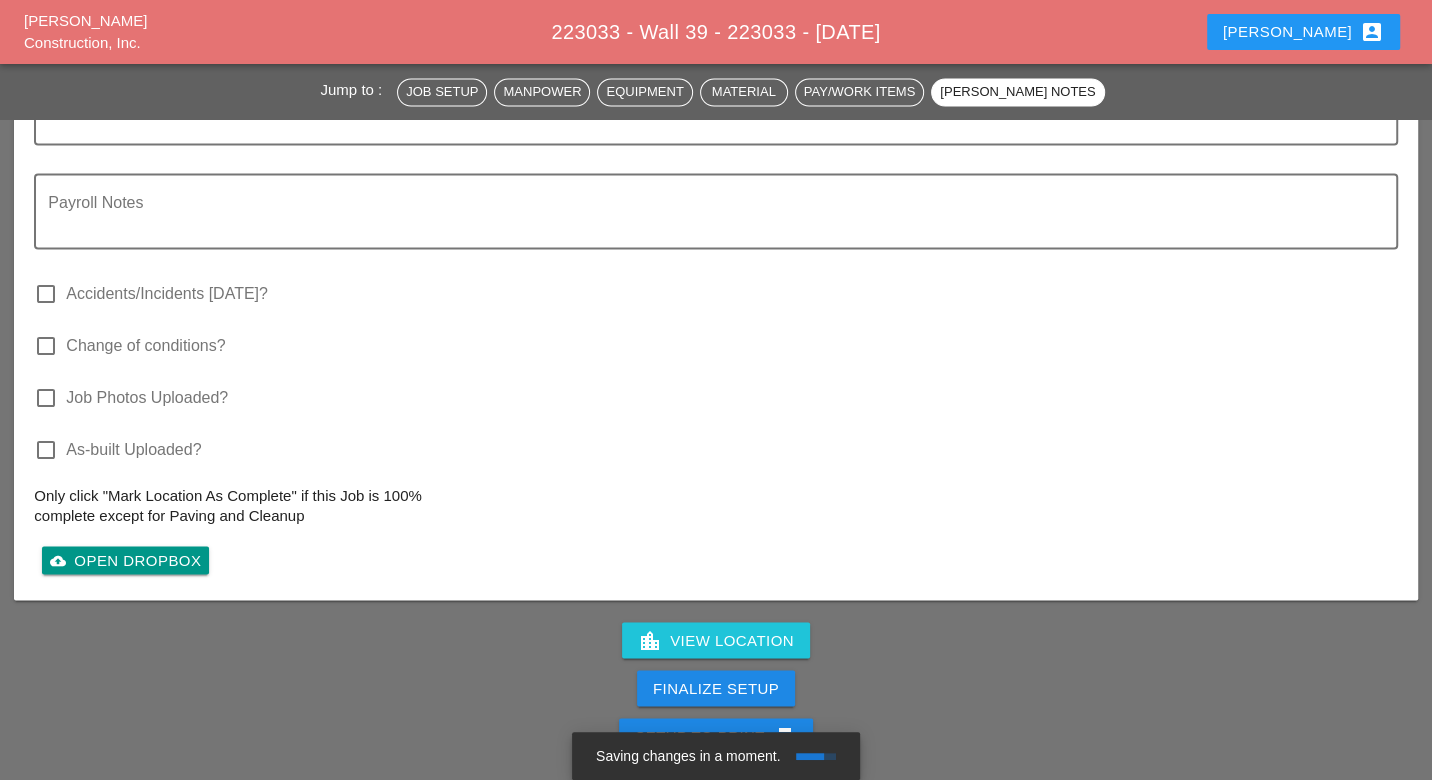 scroll, scrollTop: 2629, scrollLeft: 0, axis: vertical 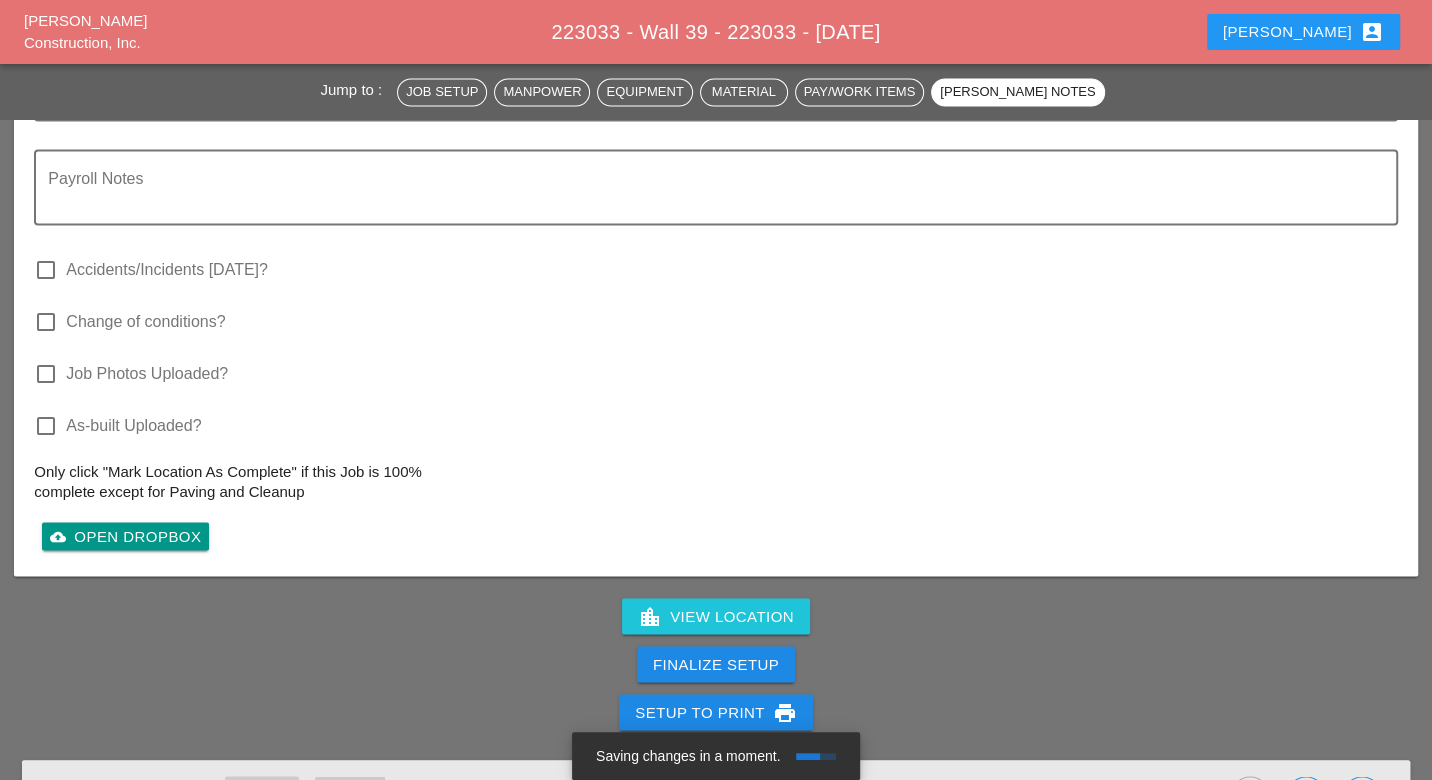 type on "SET UP WZTC:
Location:
Direction:
# of lanes:
SCOPE OF WORK COMPLETED:
SUBS ON SITE:
VENDORS/SERVICES ON SITE:
SAFETY INCIDENTS TO REPORT? :
INSPECTOR ONSITE? :
CLEANED UP WORKZONE & DEMOBILIZED AT: ___TIME___
WZTC for a right lane closer
The subcontractor installed red paint on the concrete wall" 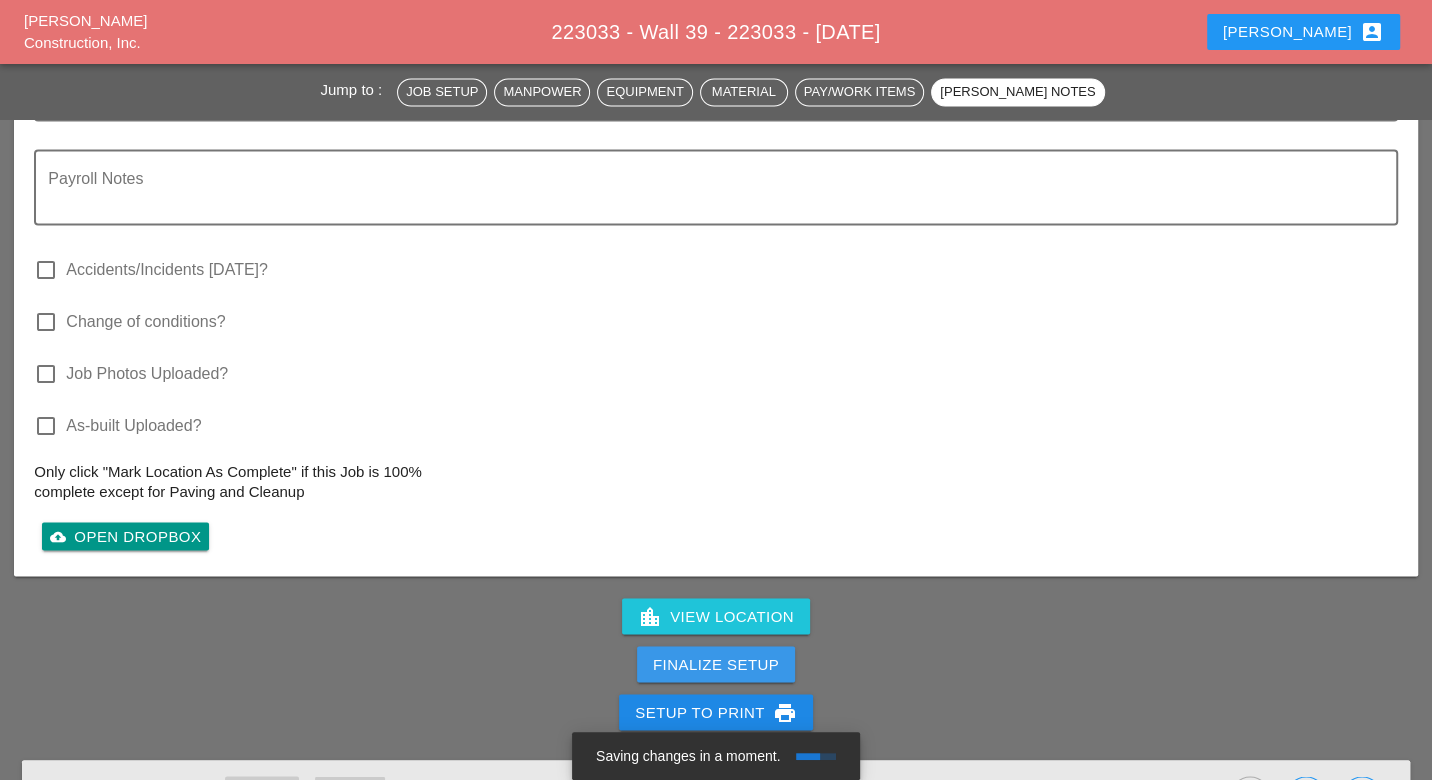 click on "Finalize Setup" at bounding box center [716, 664] 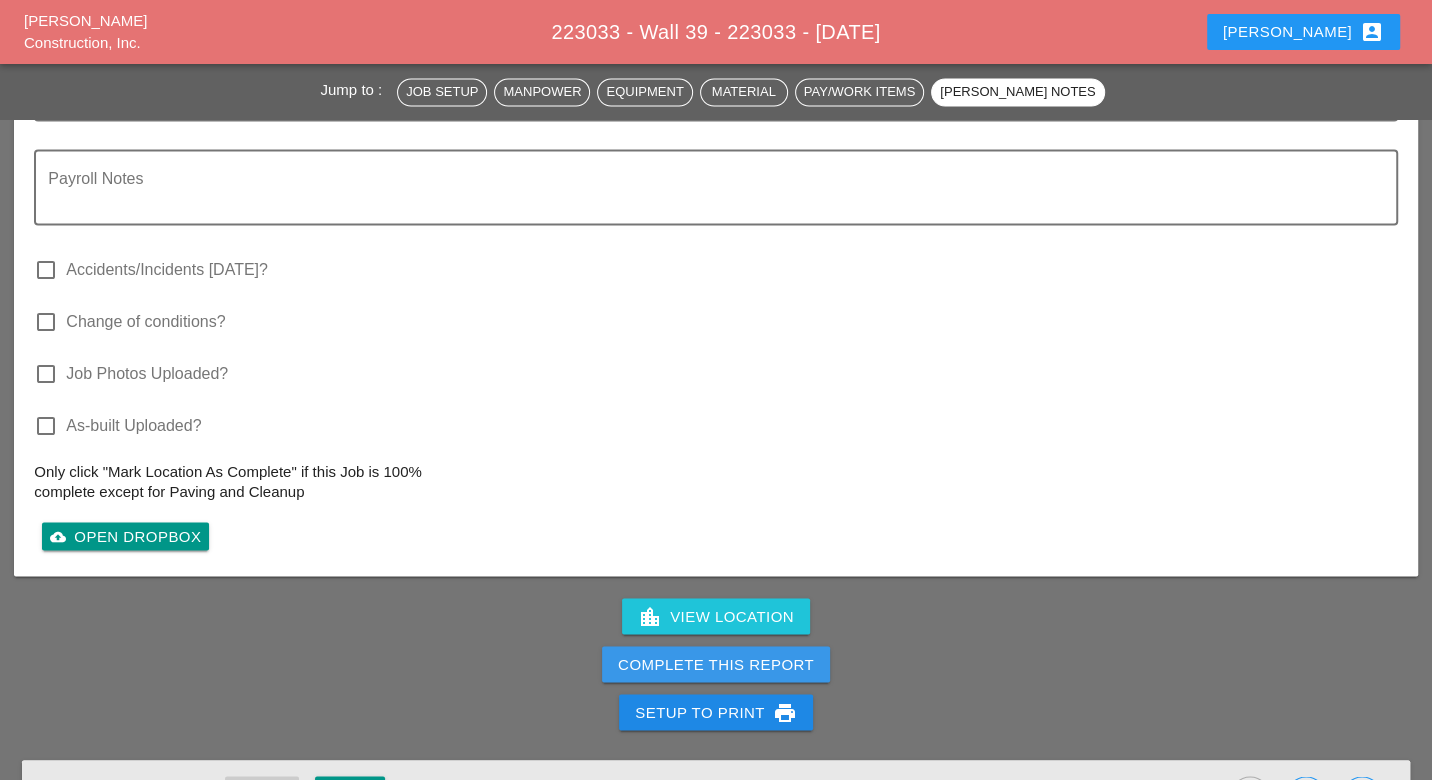 click on "Complete This Report" at bounding box center [716, 664] 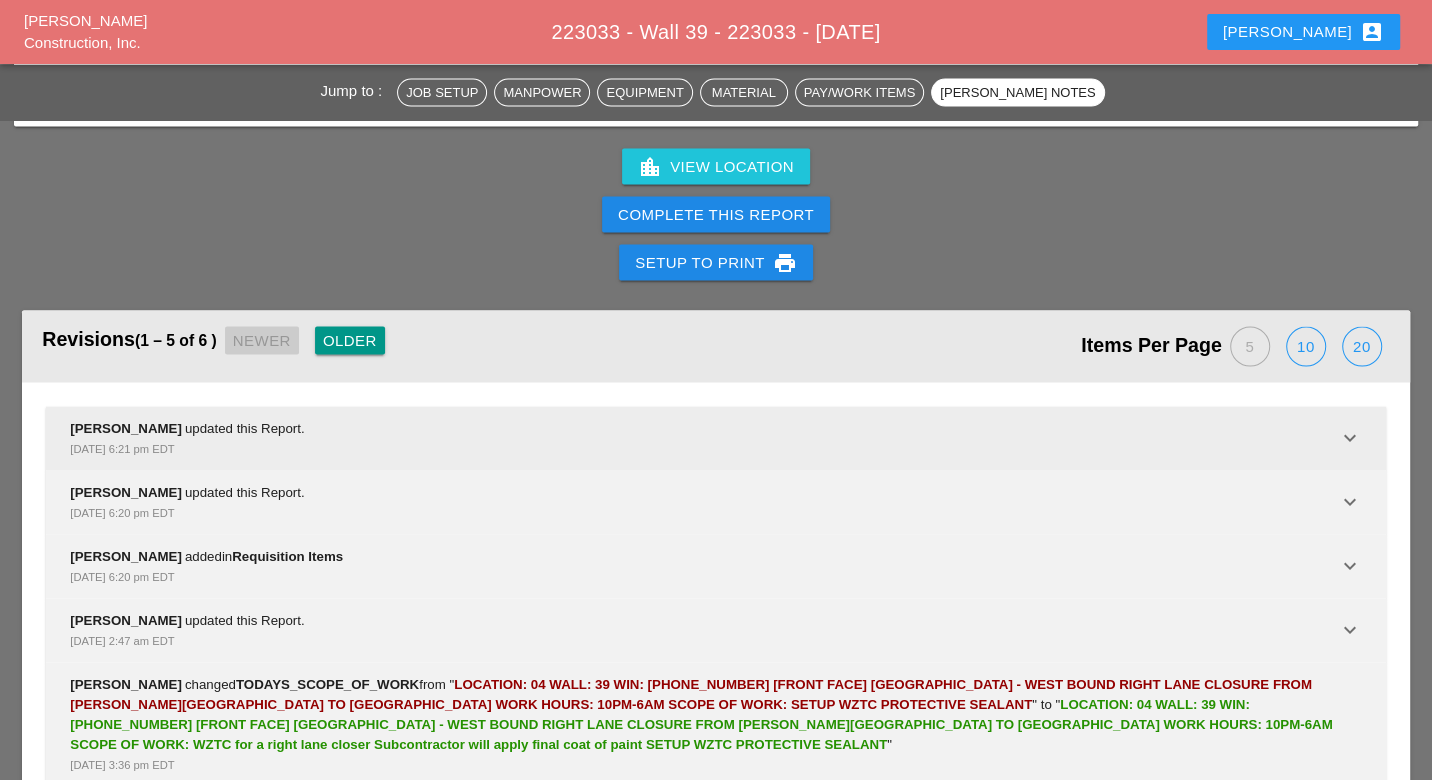 scroll, scrollTop: 2681, scrollLeft: 0, axis: vertical 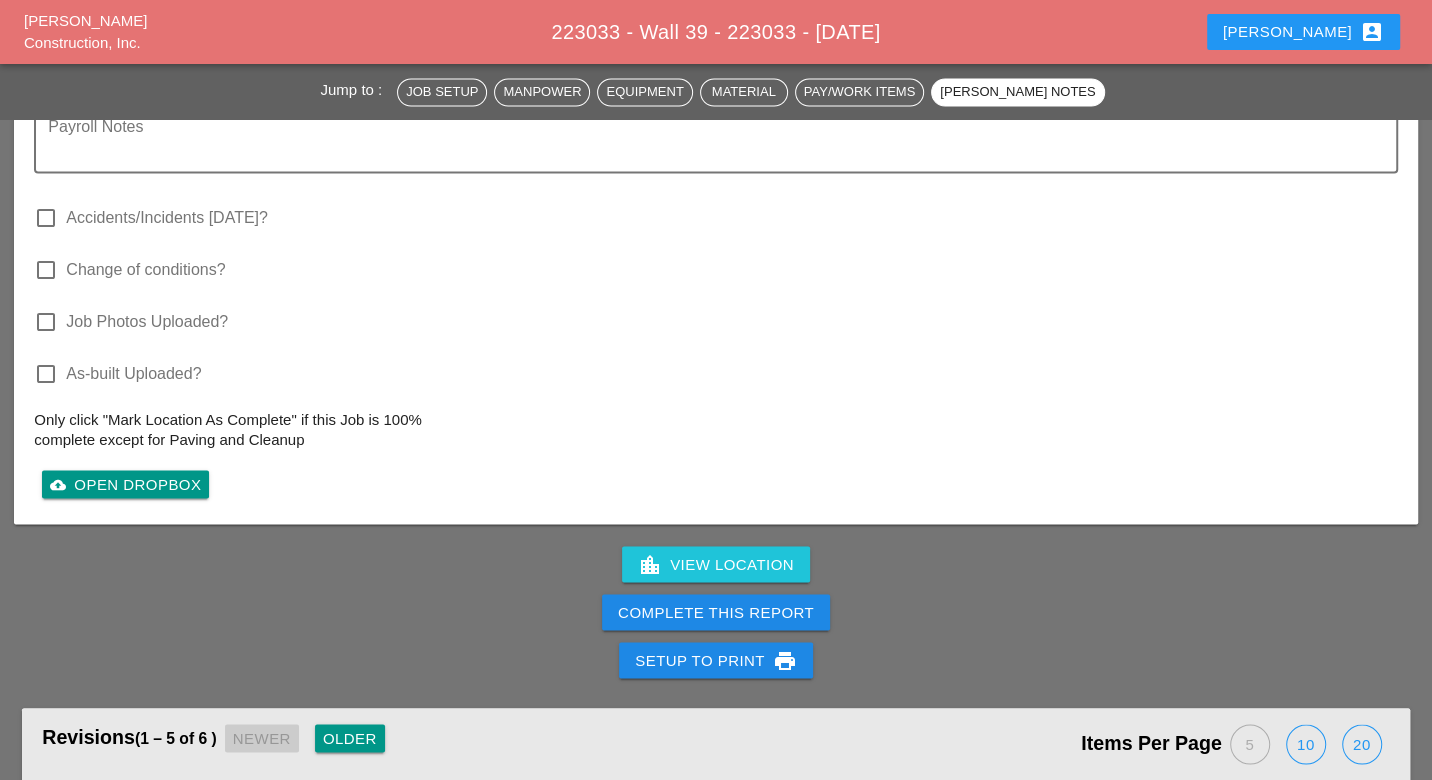 click on "Complete This Report" at bounding box center [716, 612] 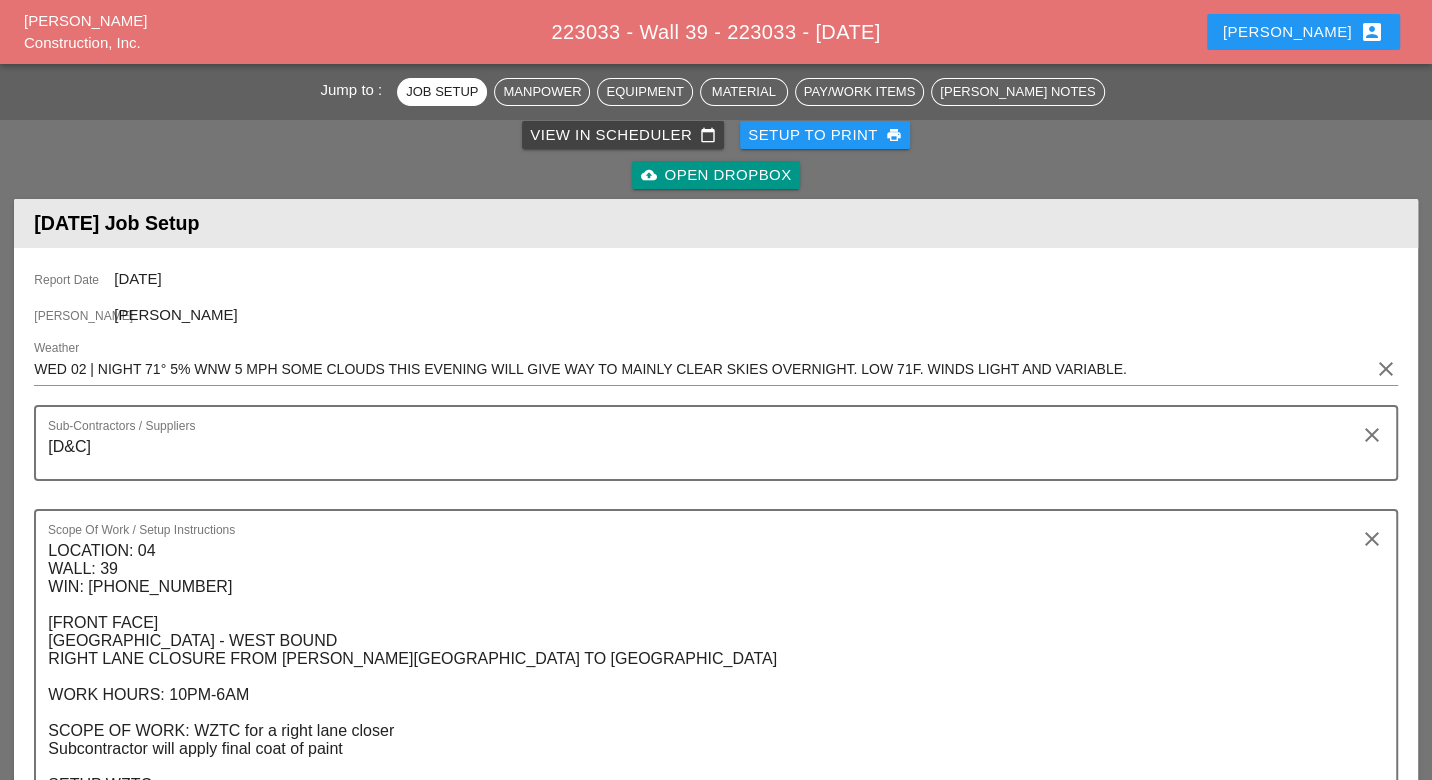 scroll, scrollTop: 0, scrollLeft: 0, axis: both 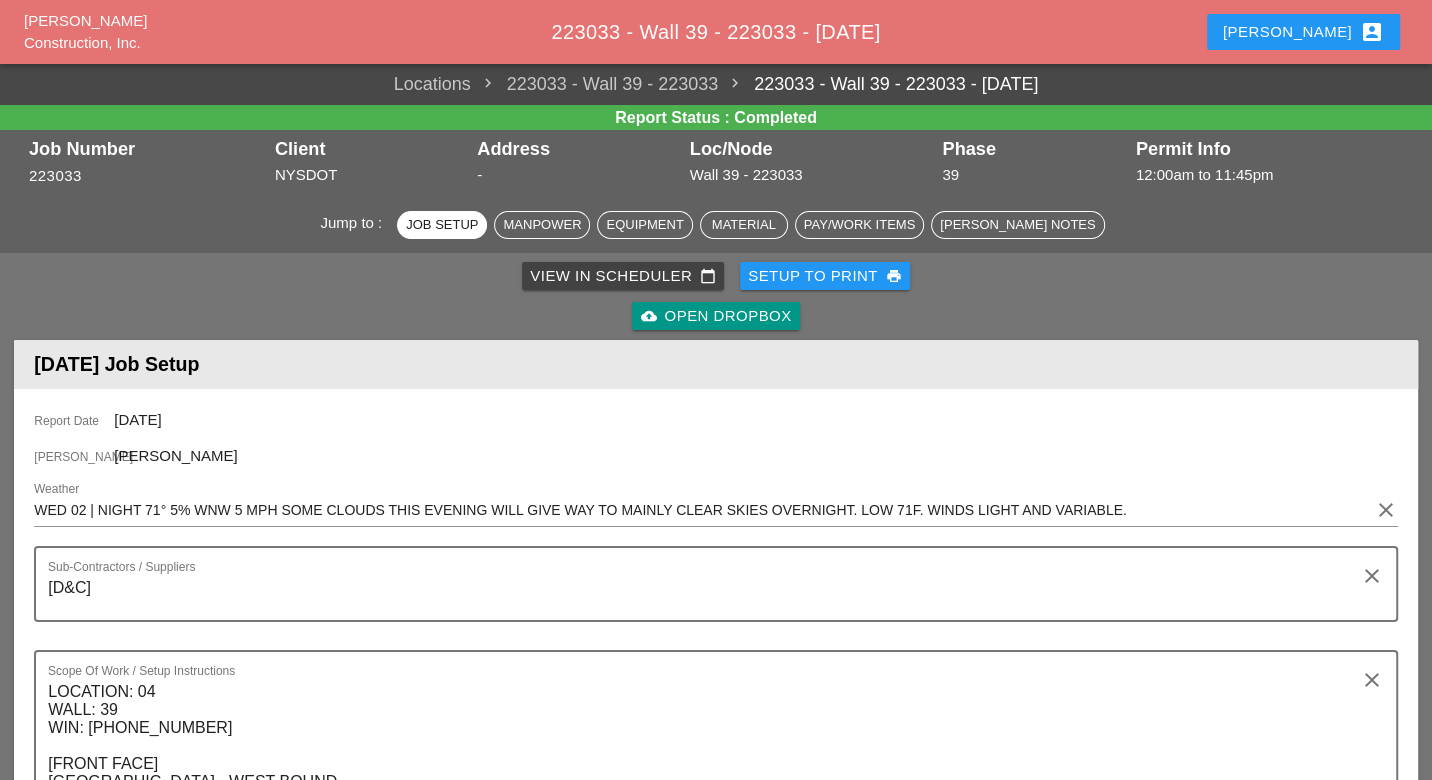 click on "View in Scheduler calendar_today" at bounding box center [623, 276] 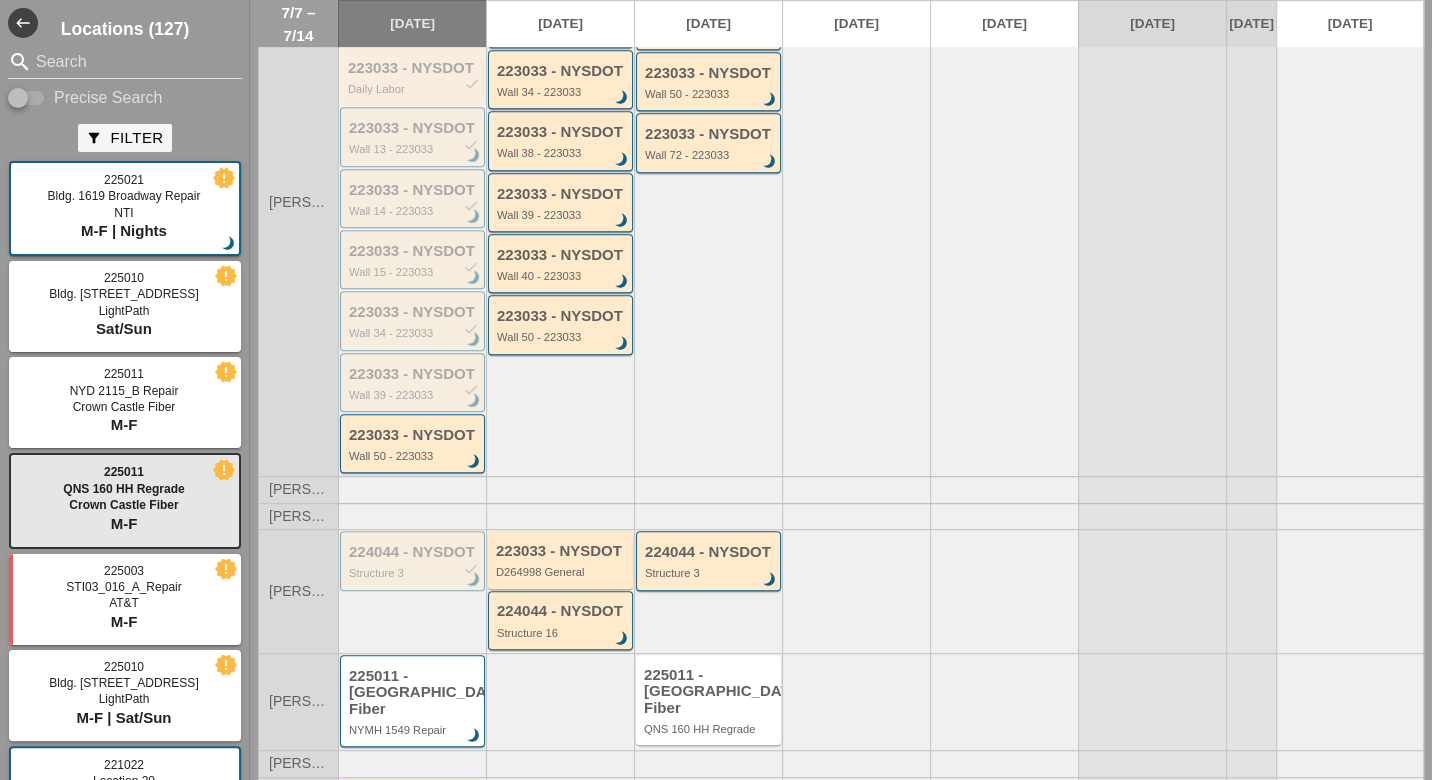 scroll, scrollTop: 666, scrollLeft: 0, axis: vertical 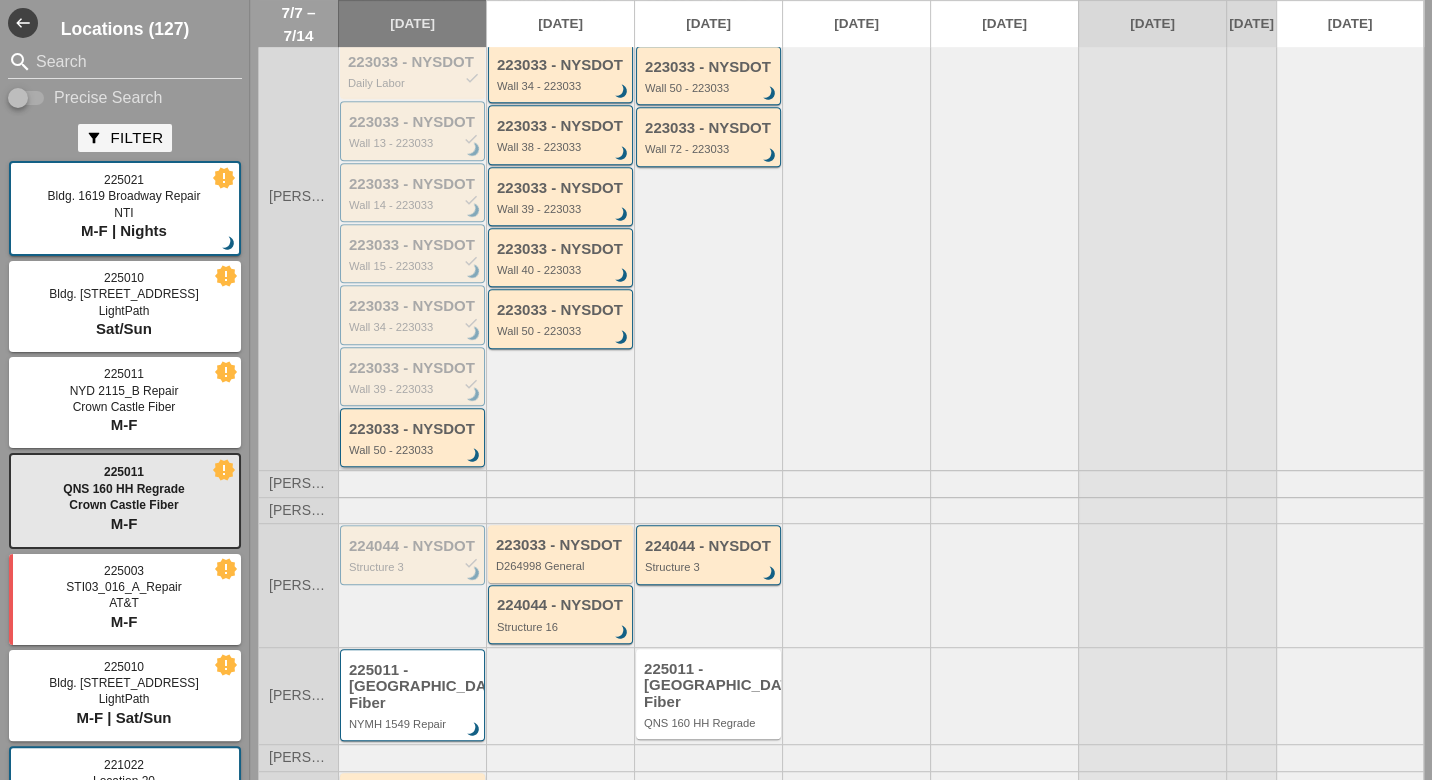 click on "223033 - NYSDOT  Wall 50 - 223033 brightness_3" at bounding box center [414, 439] 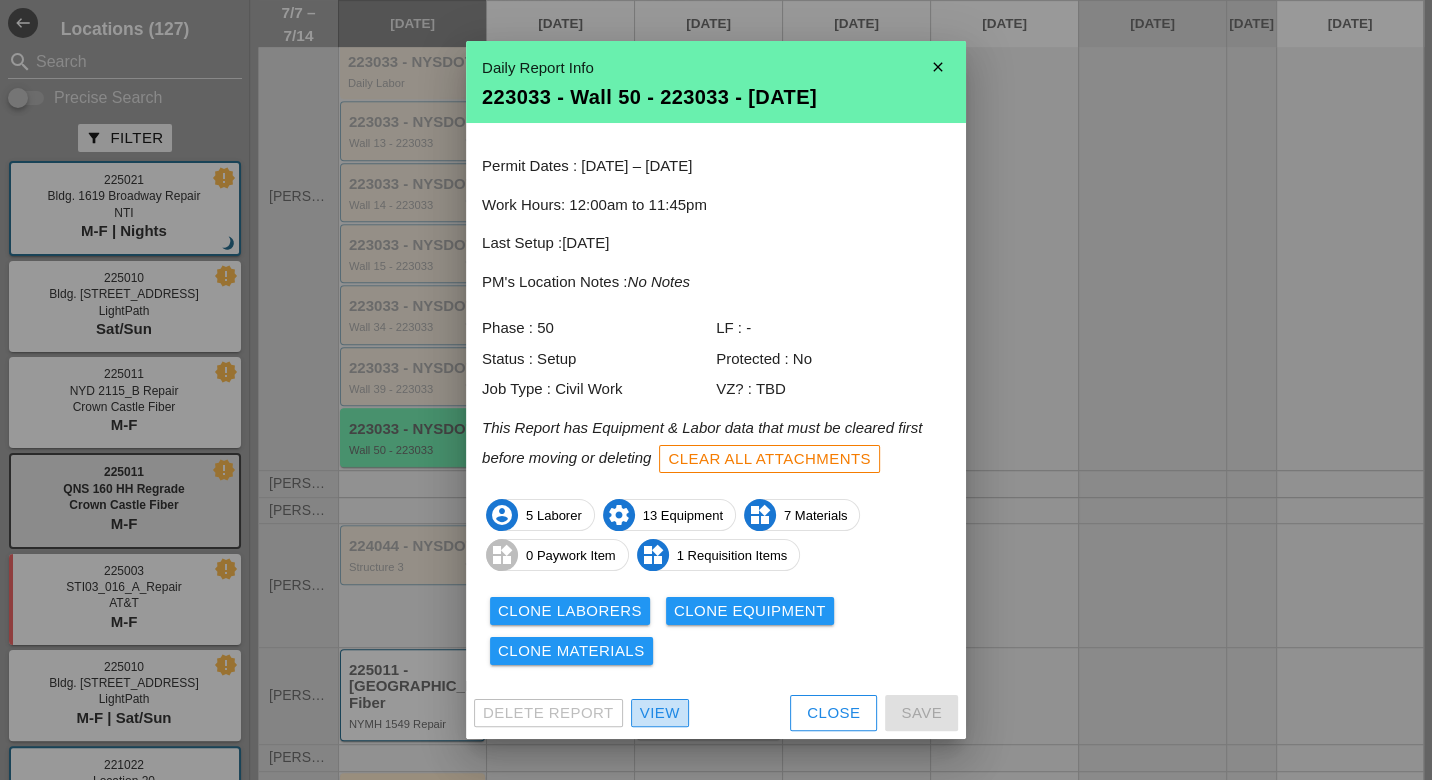 click on "View" at bounding box center [660, 713] 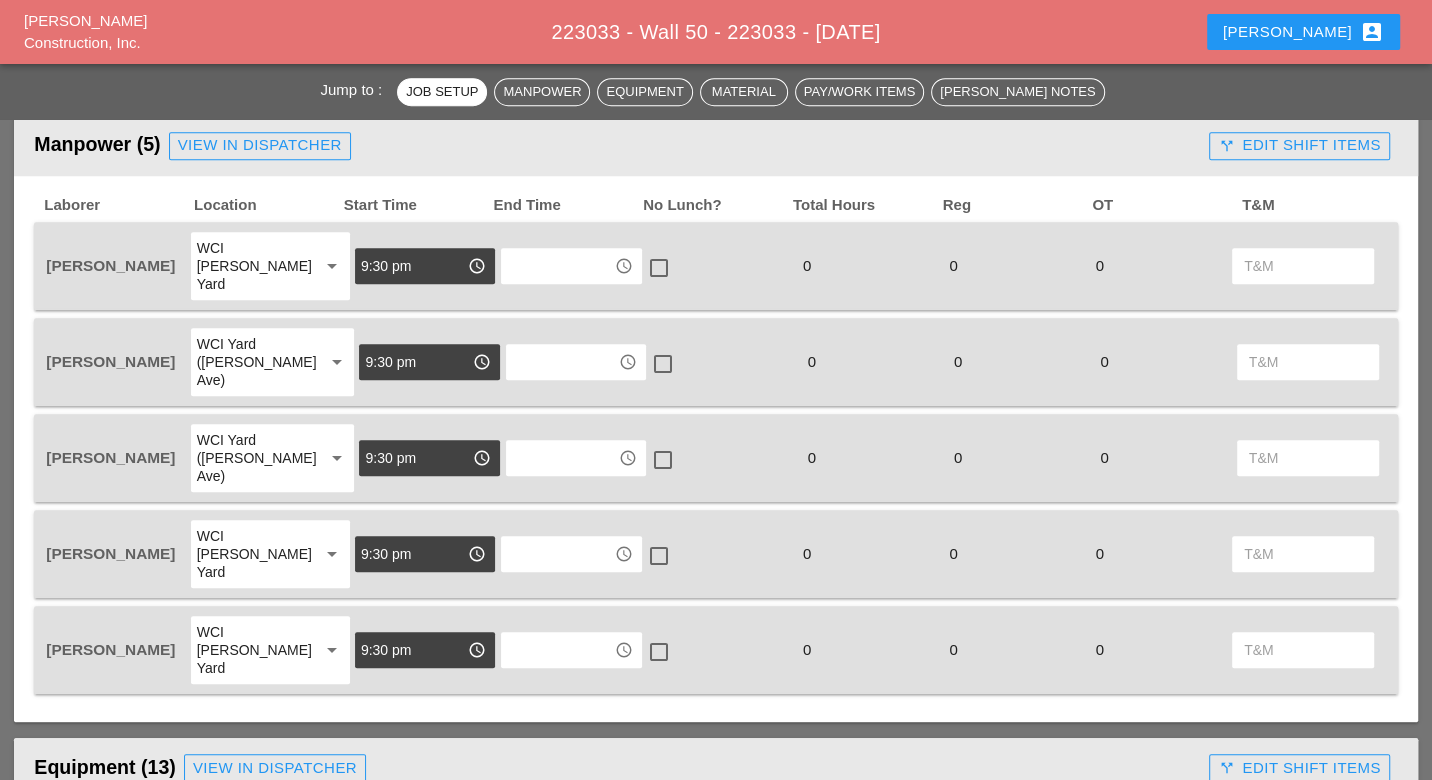 scroll, scrollTop: 1111, scrollLeft: 0, axis: vertical 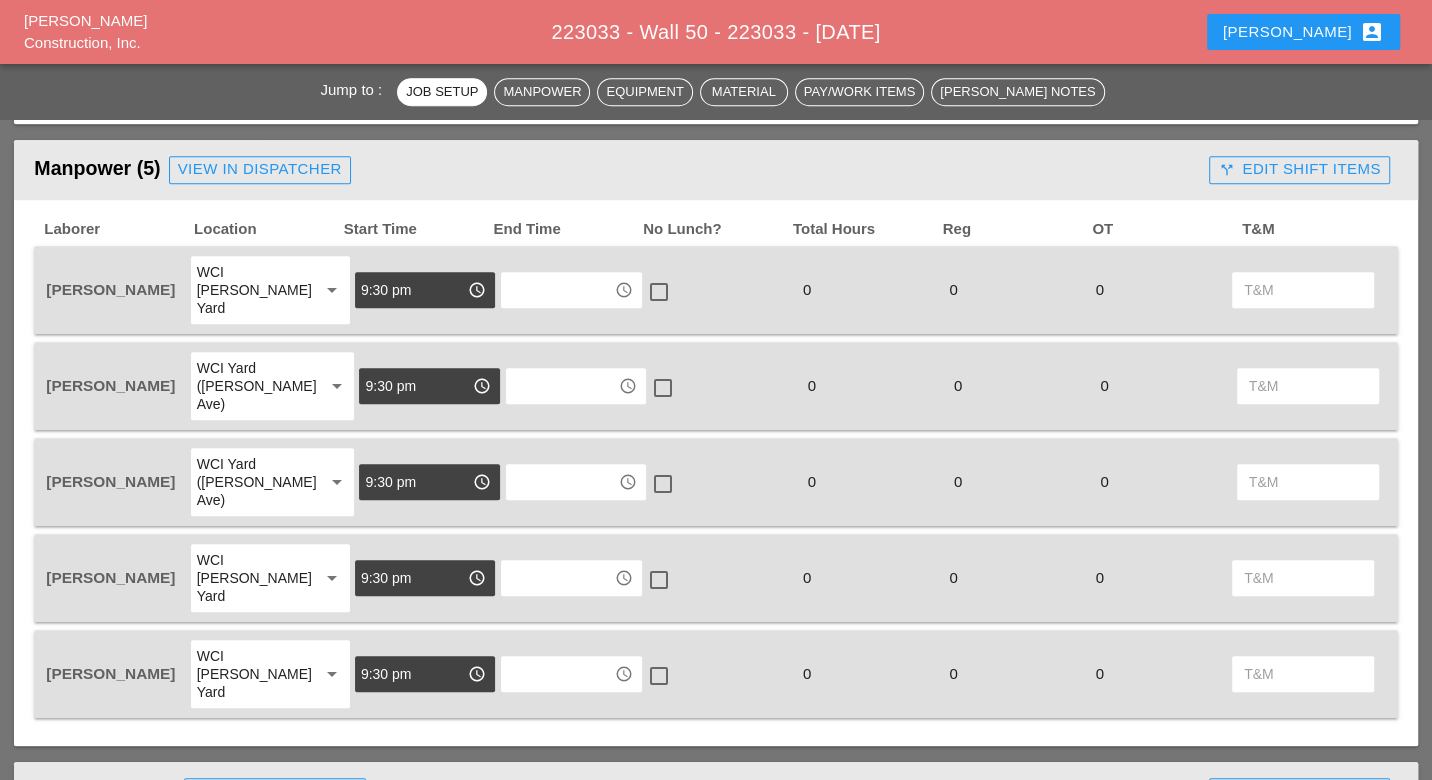 click at bounding box center [557, 290] 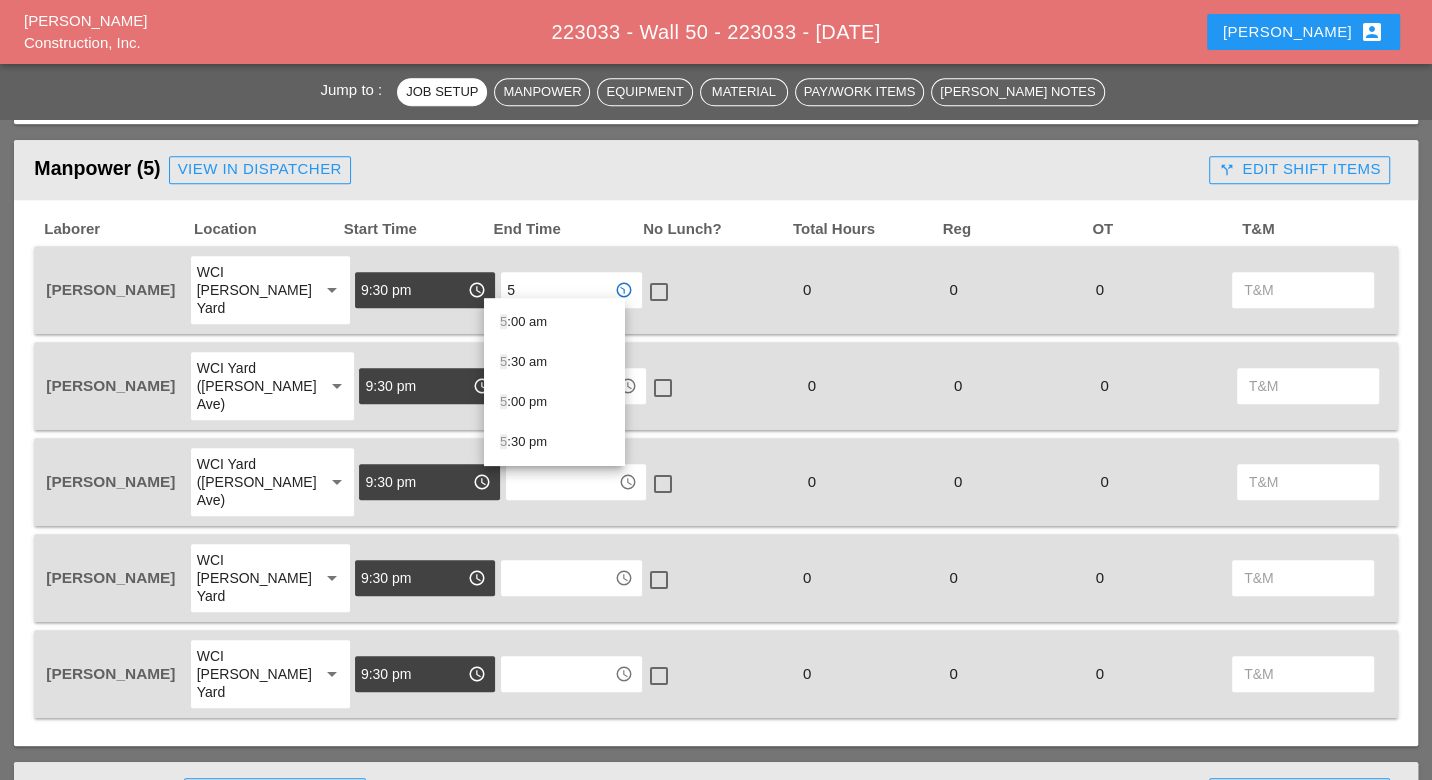click on "5 :30 am" at bounding box center (554, 362) 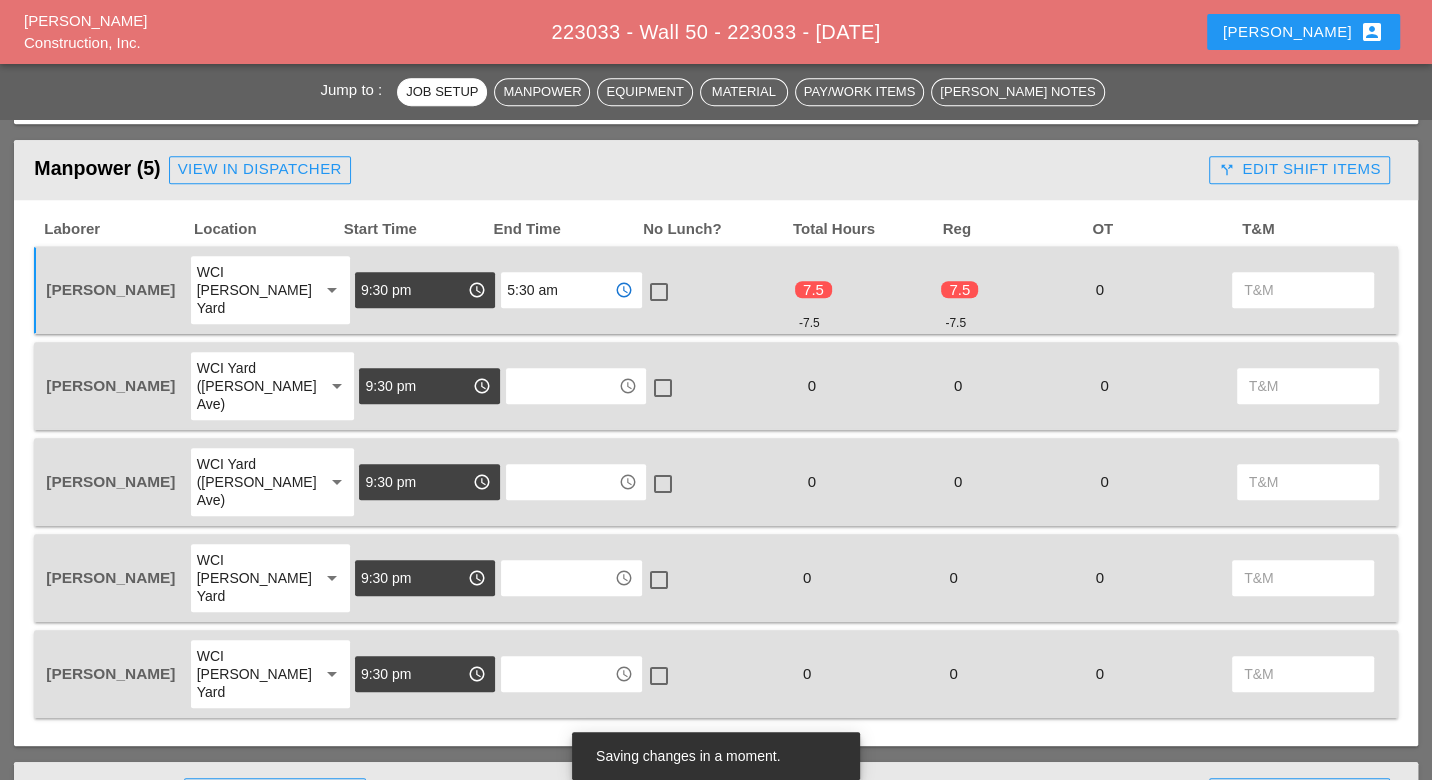 type on "5:30 am" 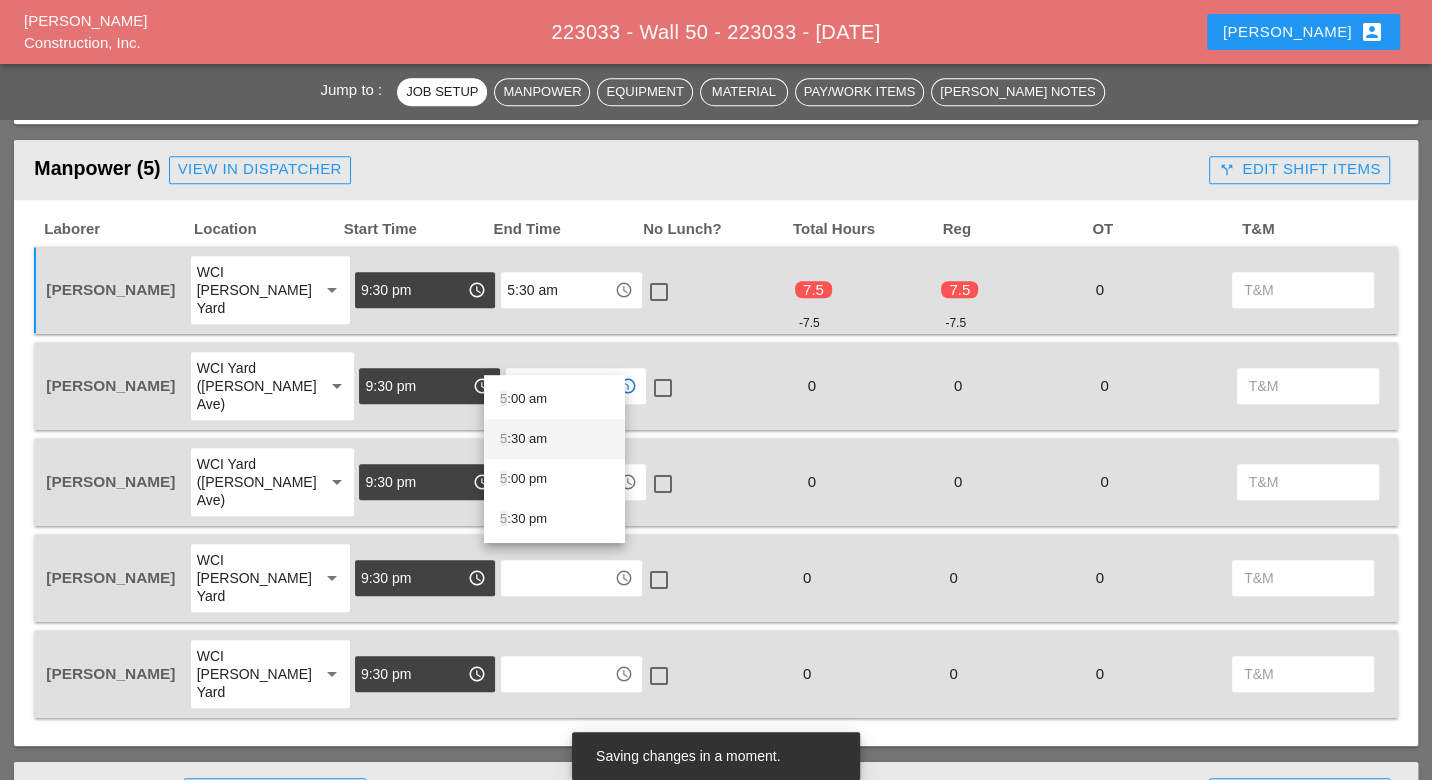 click on "5 :30 am" at bounding box center (554, 439) 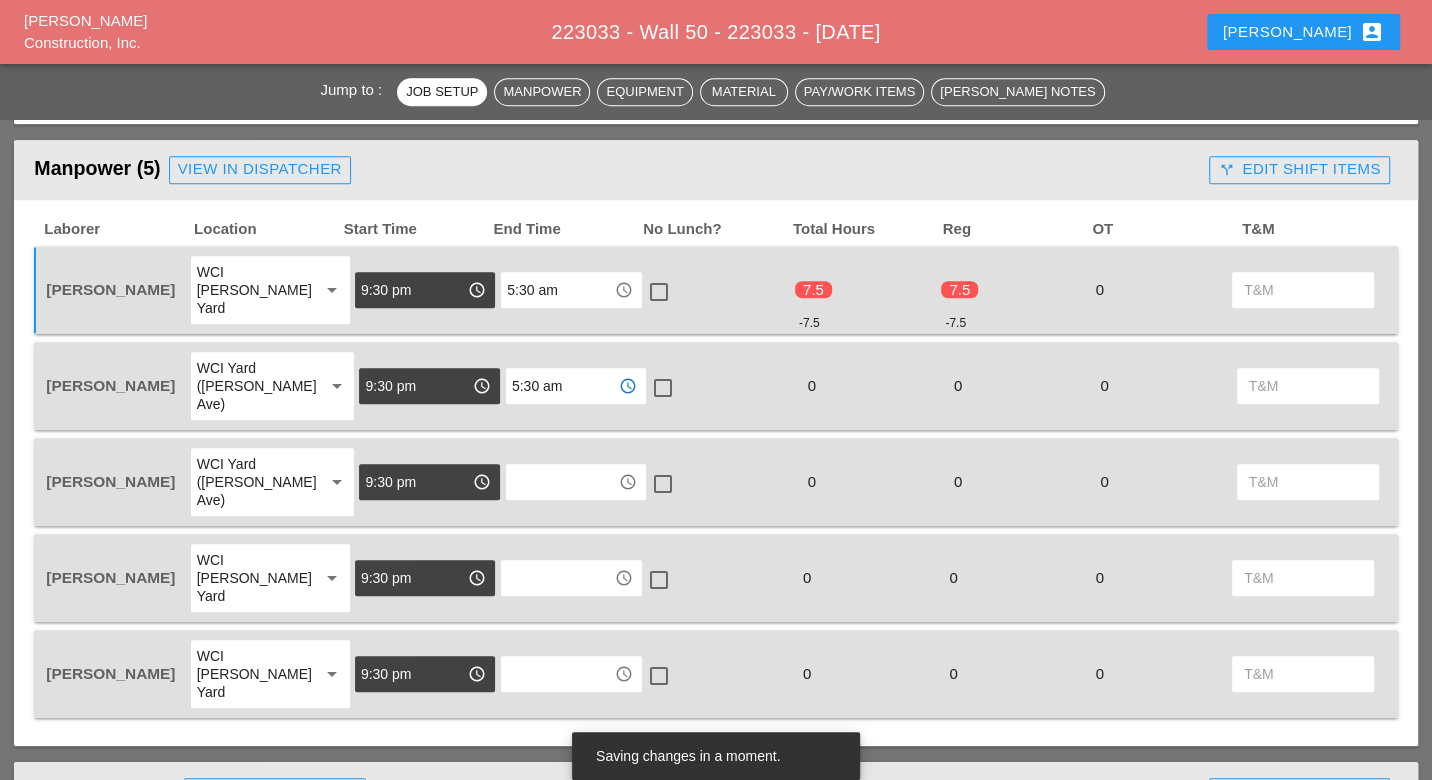 type on "5:30 am" 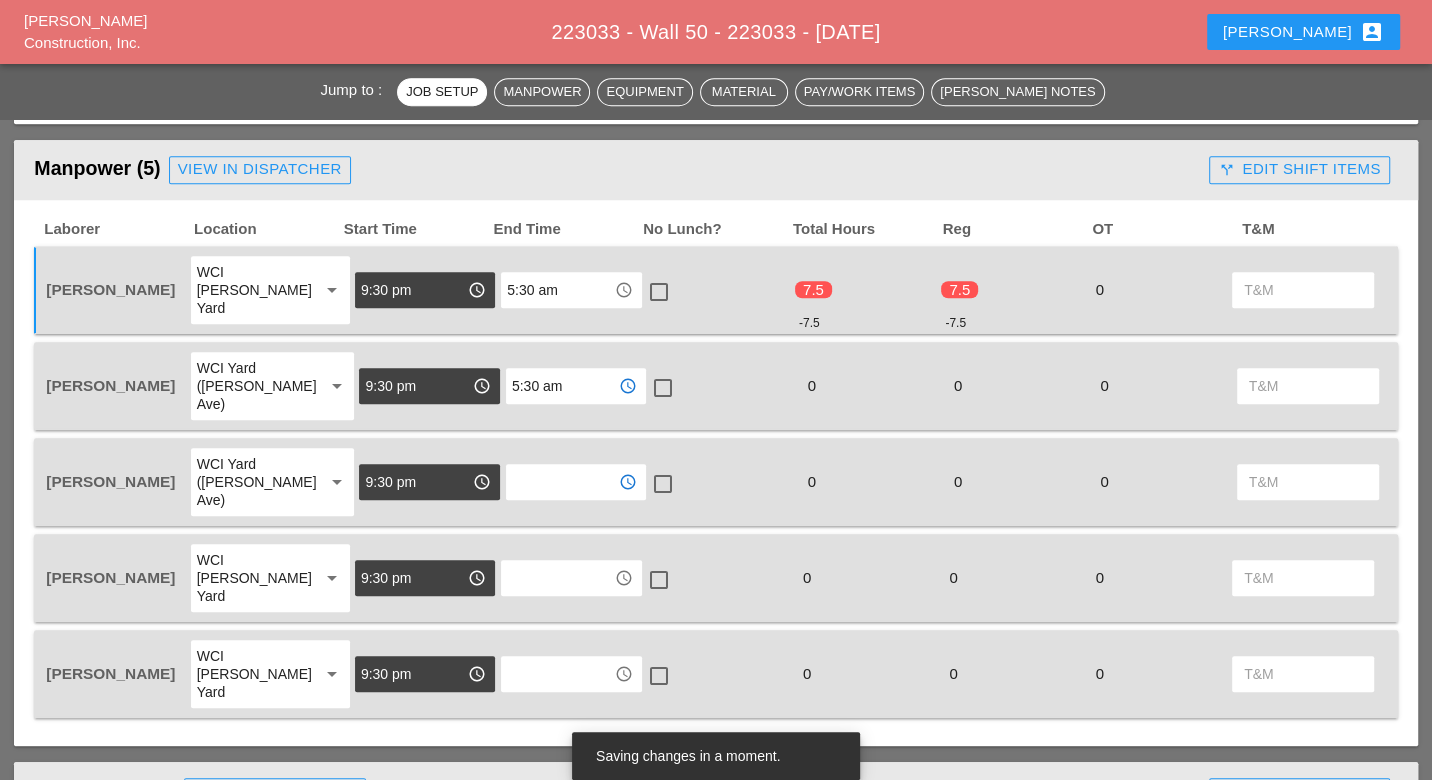 click at bounding box center (562, 482) 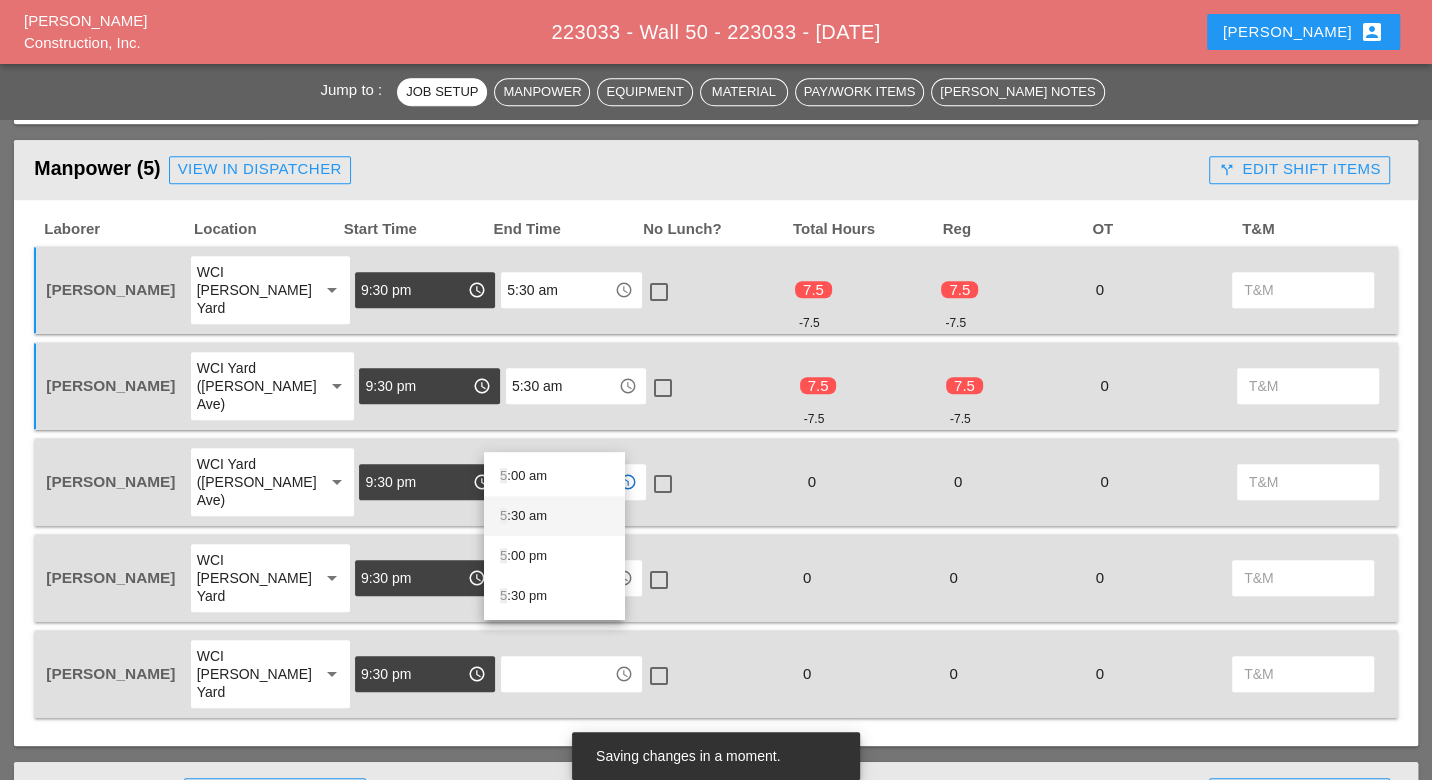 click on "5 :30 am" at bounding box center (554, 516) 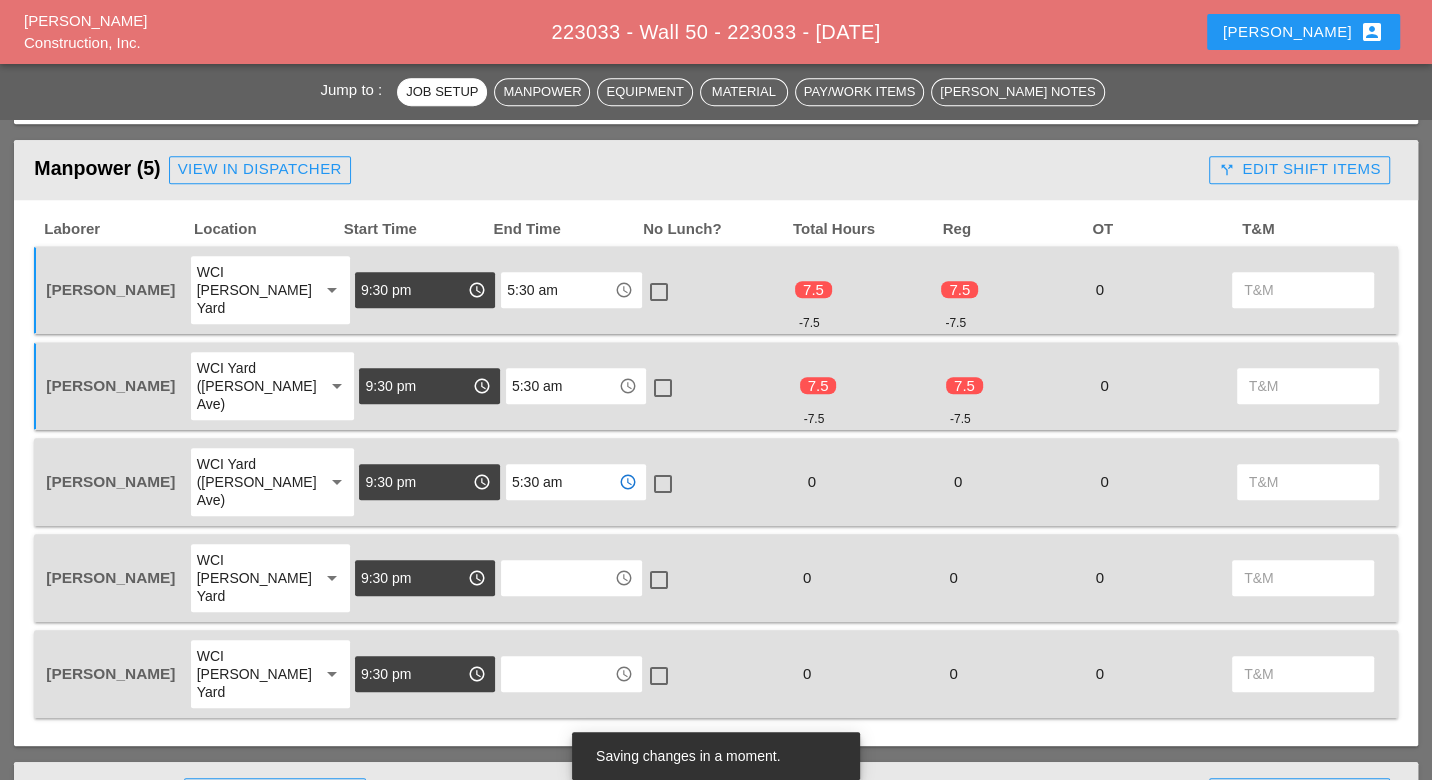 type on "5:30 am" 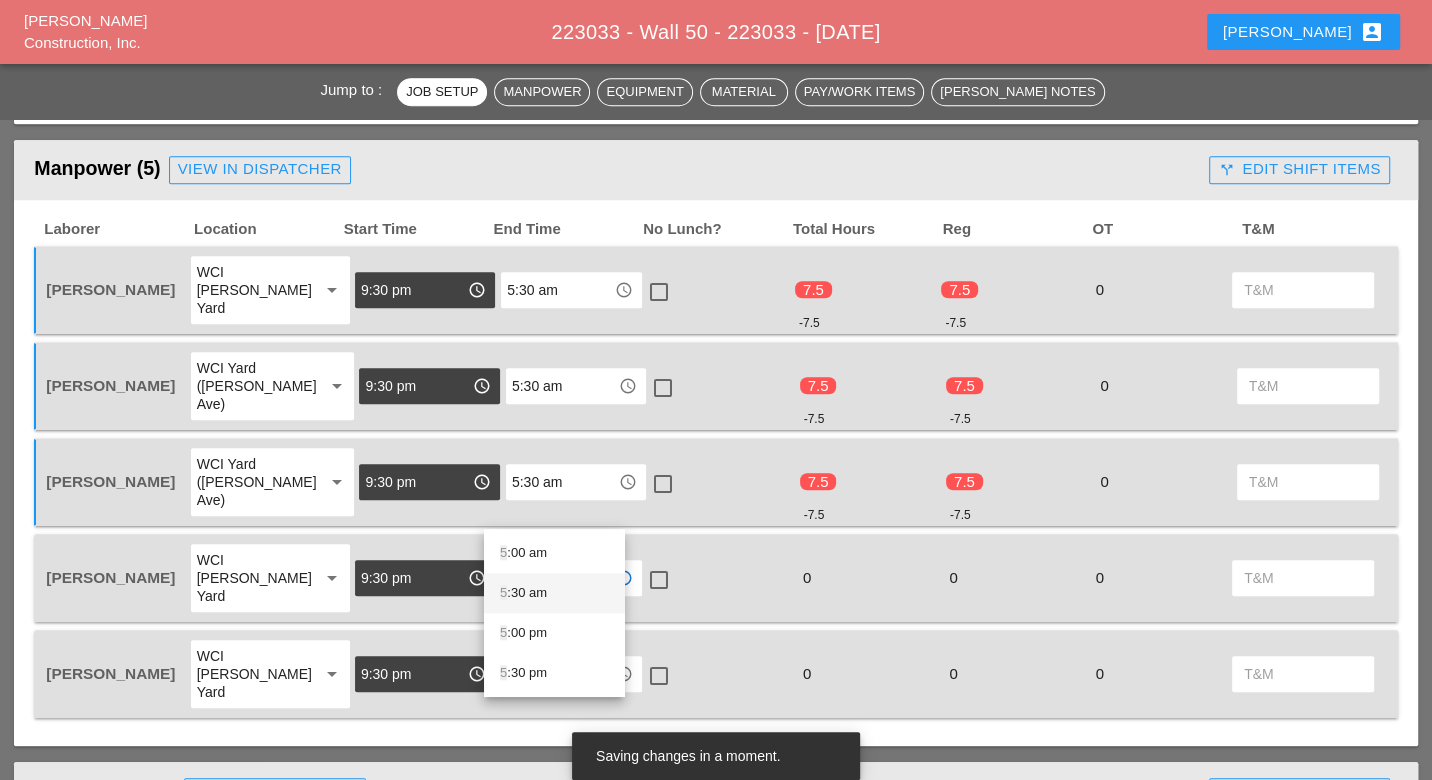 click on "5 :30 am" at bounding box center (554, 593) 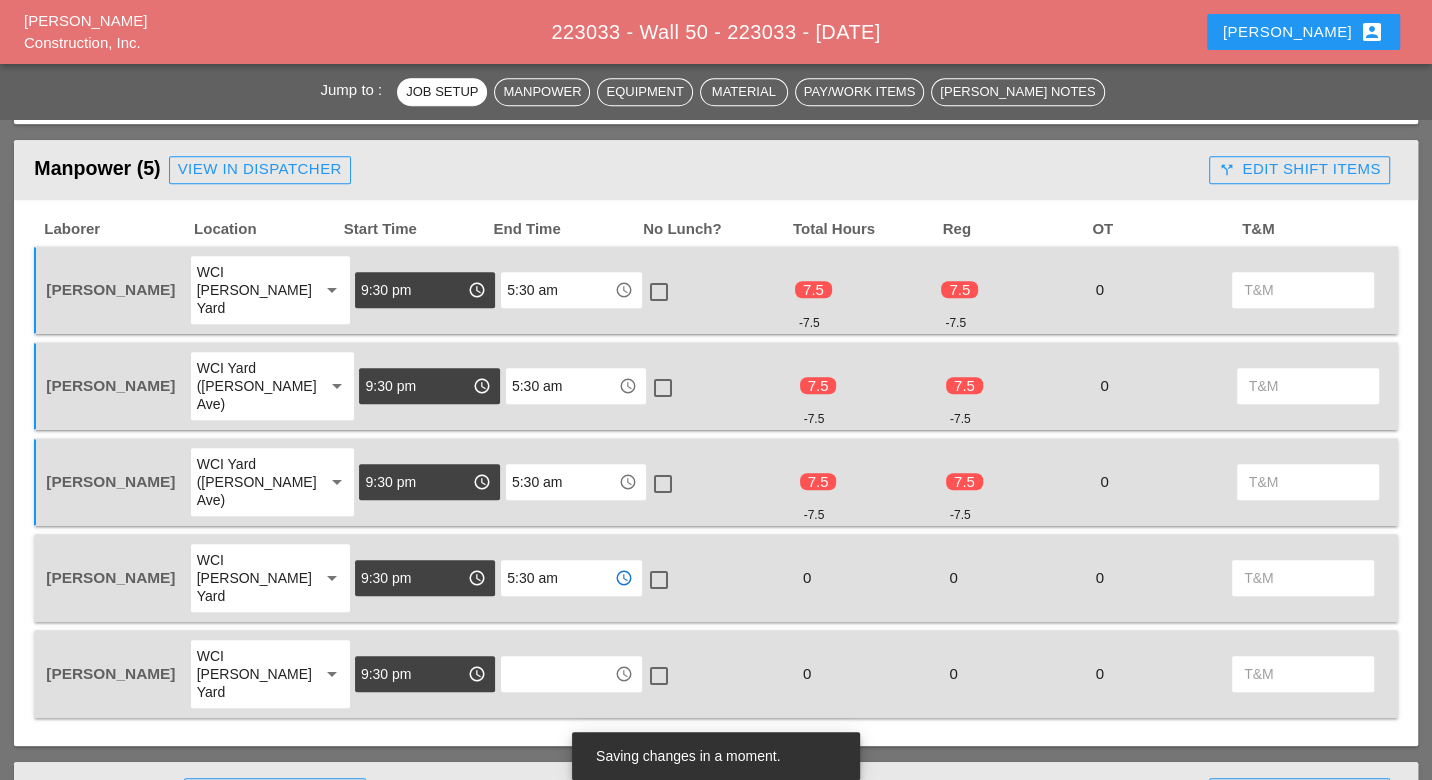 type on "5:30 am" 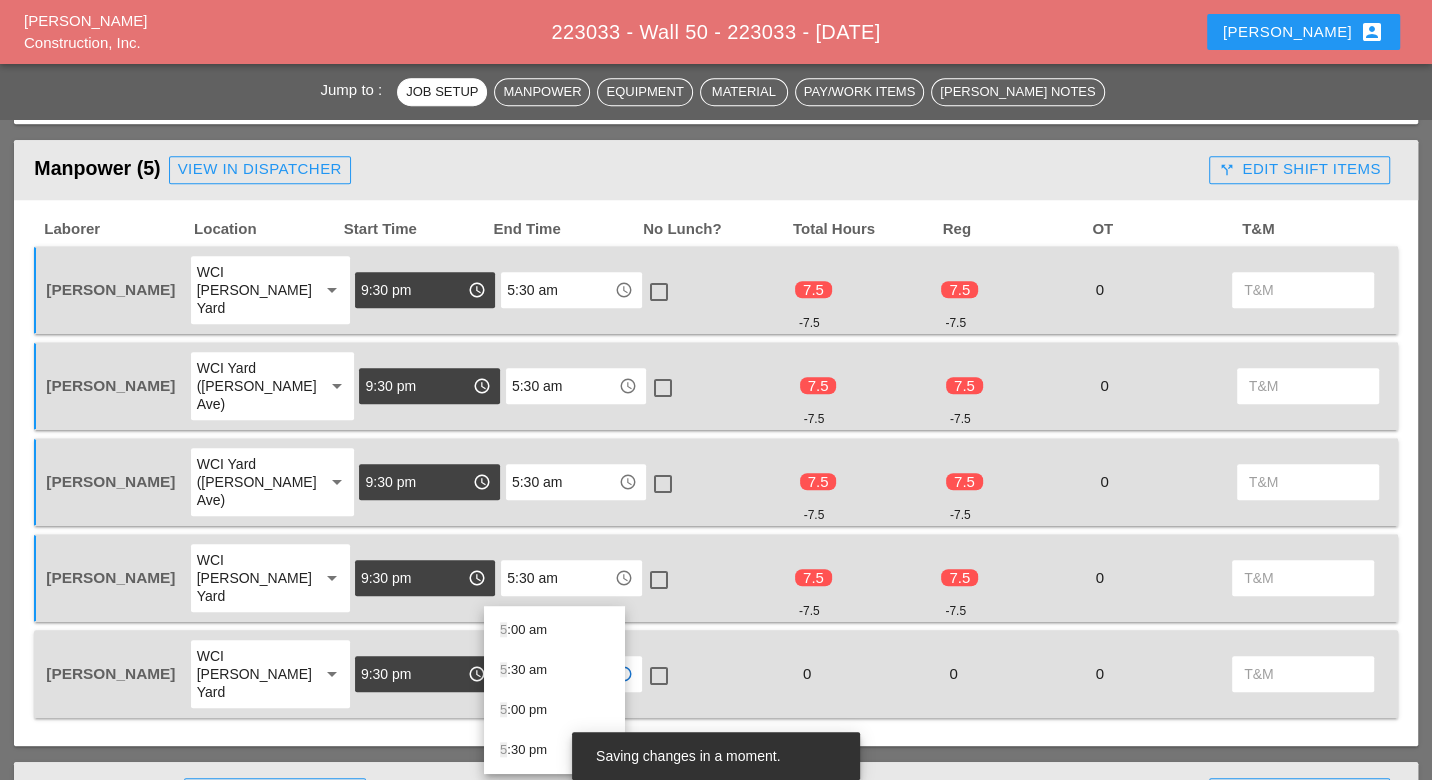drag, startPoint x: 522, startPoint y: 668, endPoint x: 558, endPoint y: 663, distance: 36.345562 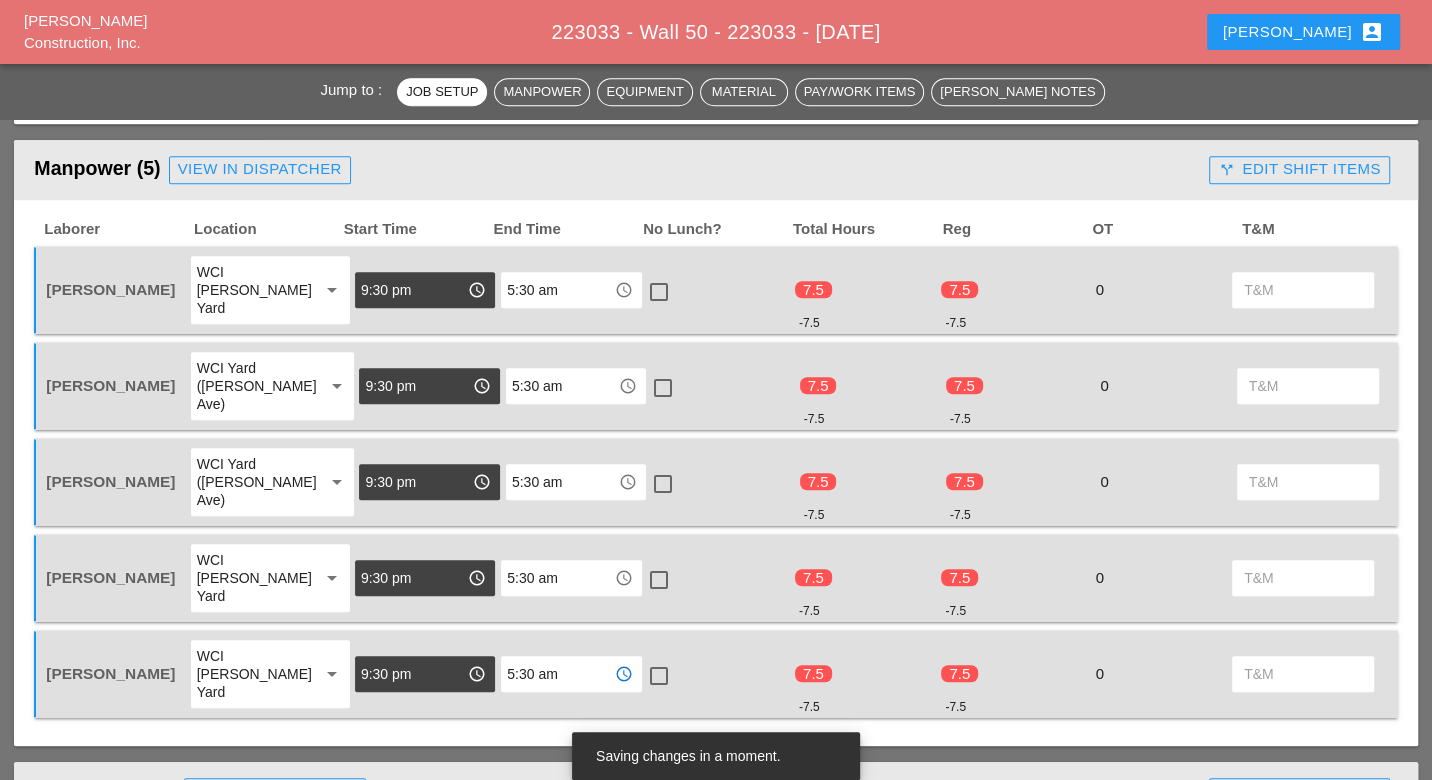 type on "5:30 am" 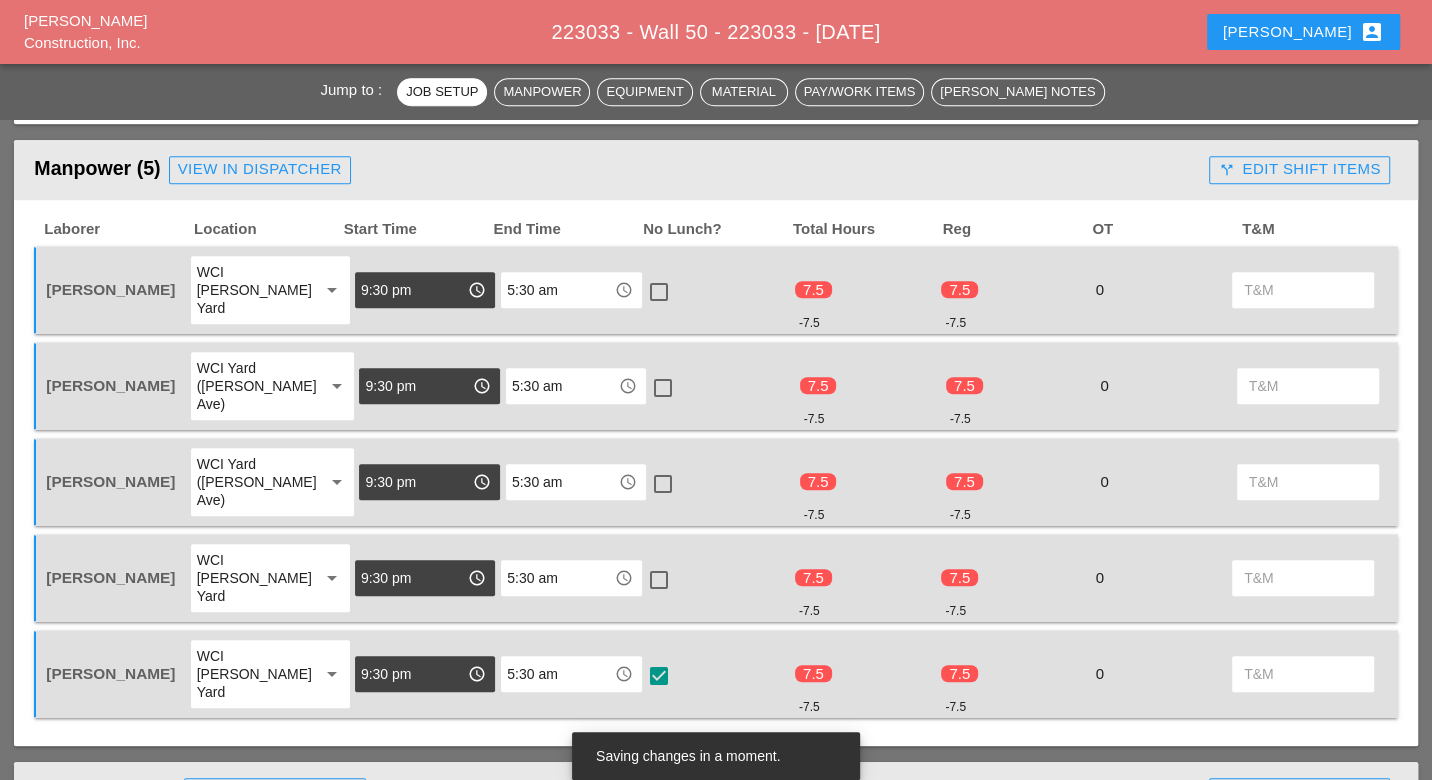 click at bounding box center (659, 580) 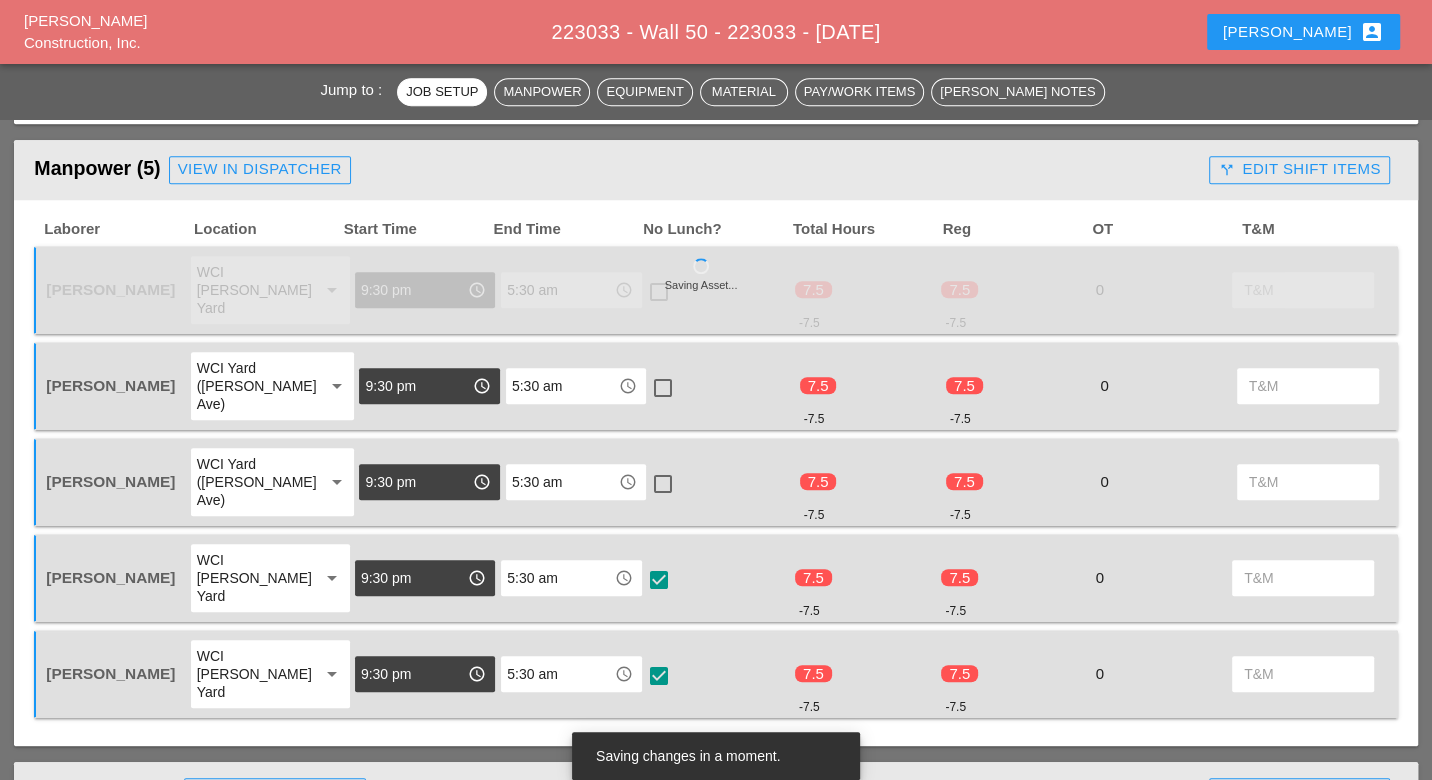 checkbox on "true" 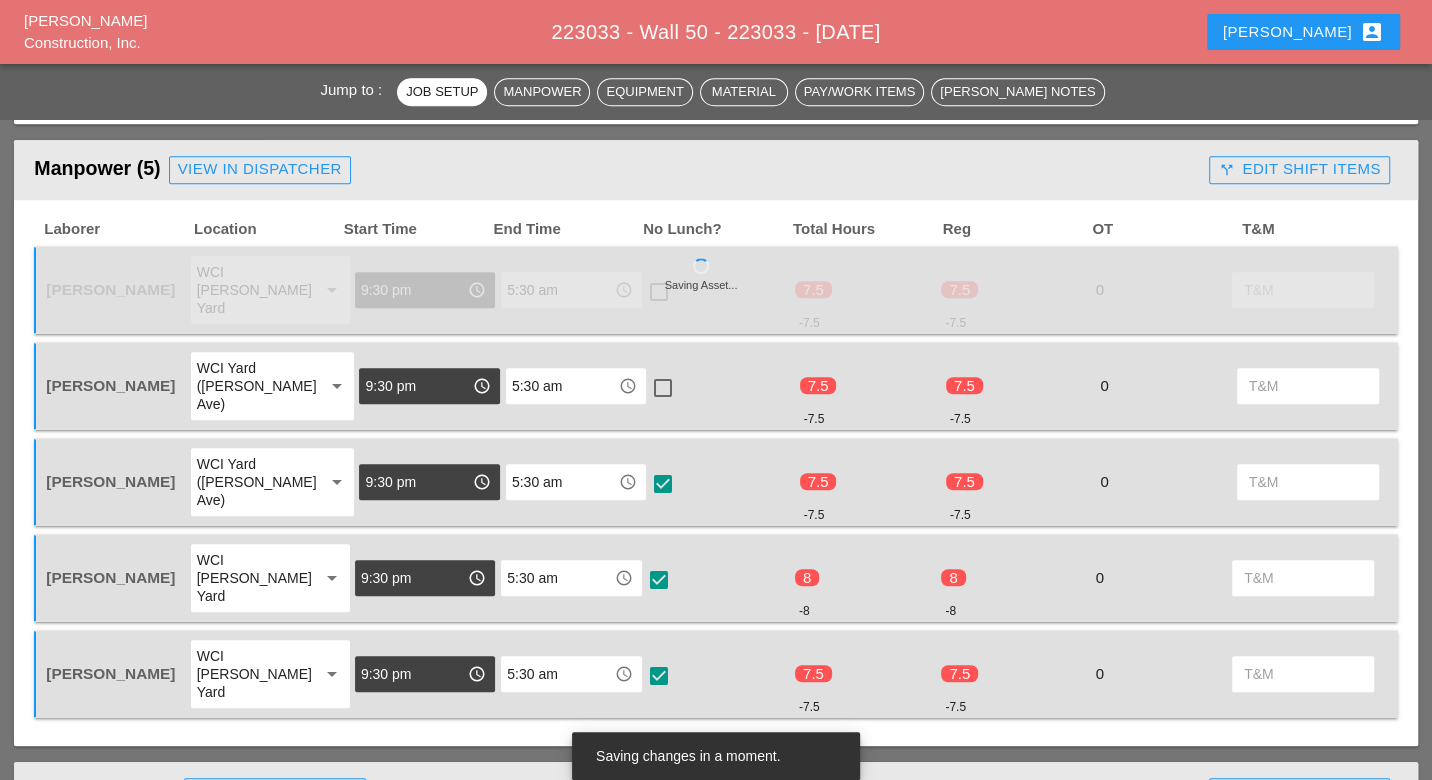 click at bounding box center [663, 388] 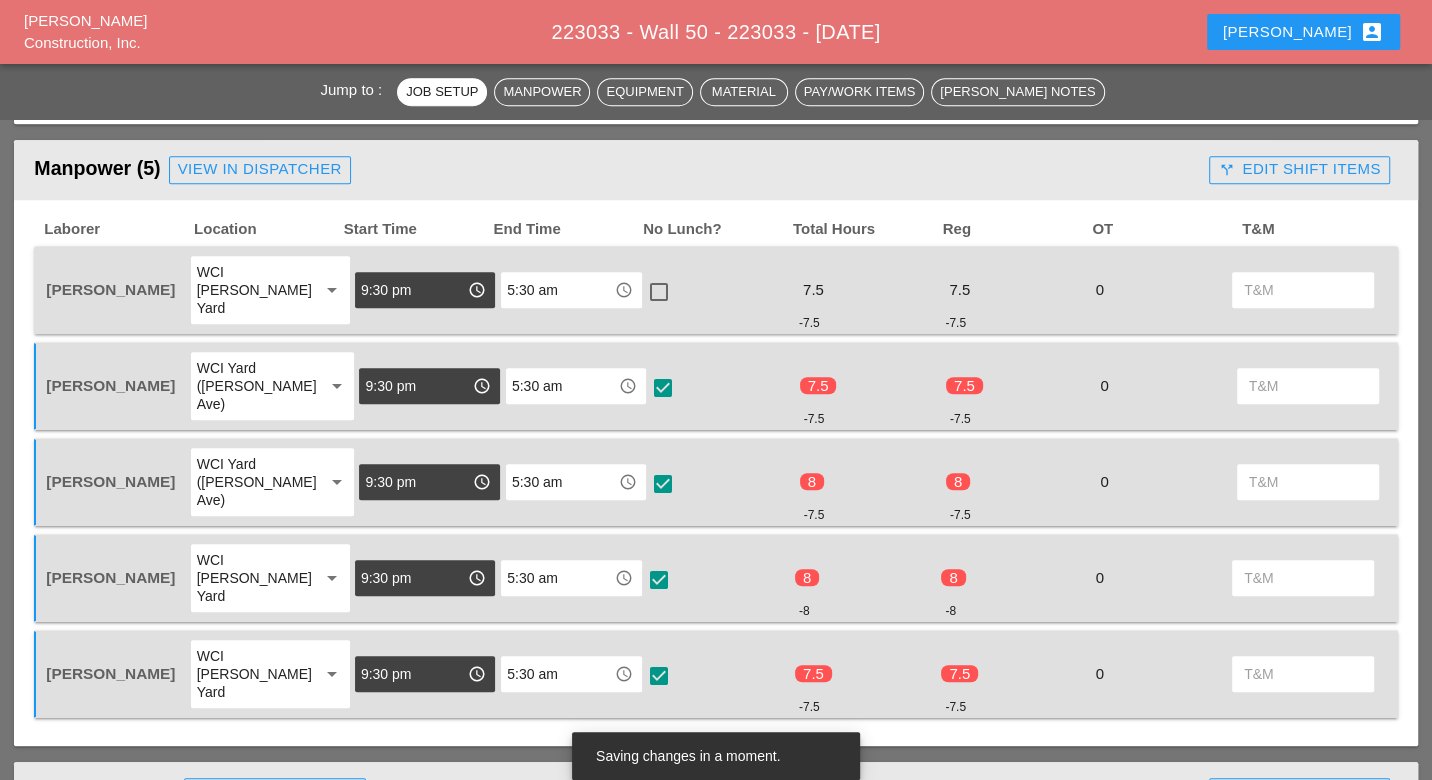 checkbox on "true" 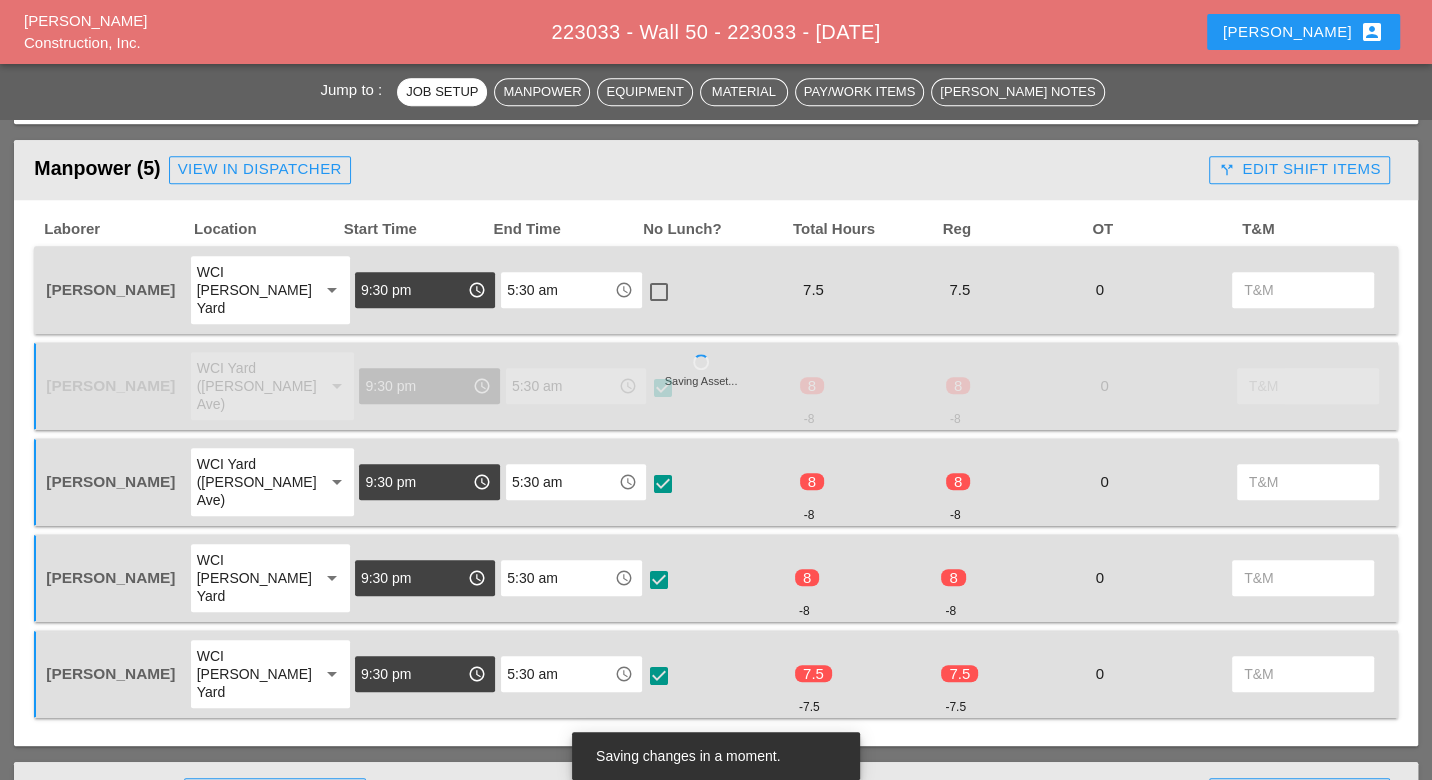 click at bounding box center (659, 292) 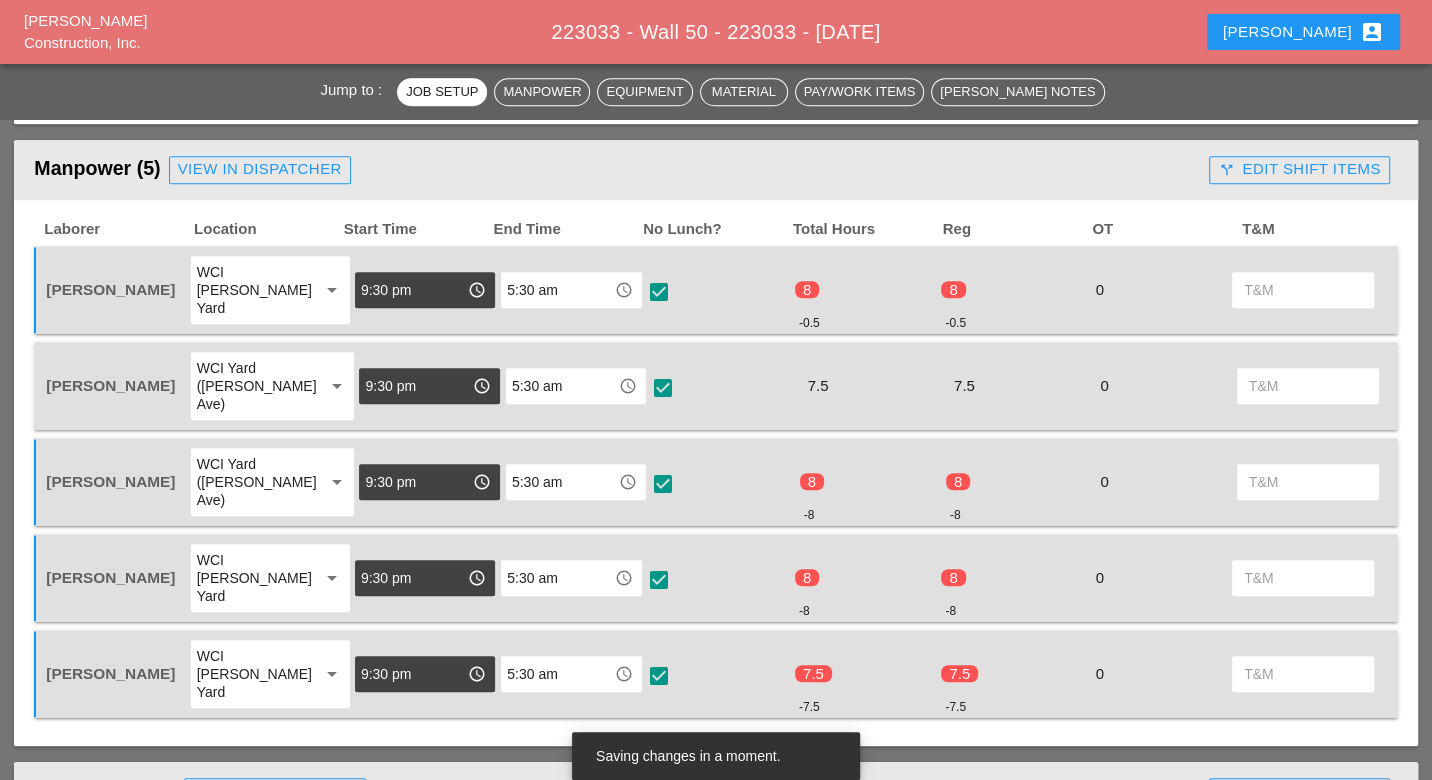 scroll, scrollTop: 1555, scrollLeft: 0, axis: vertical 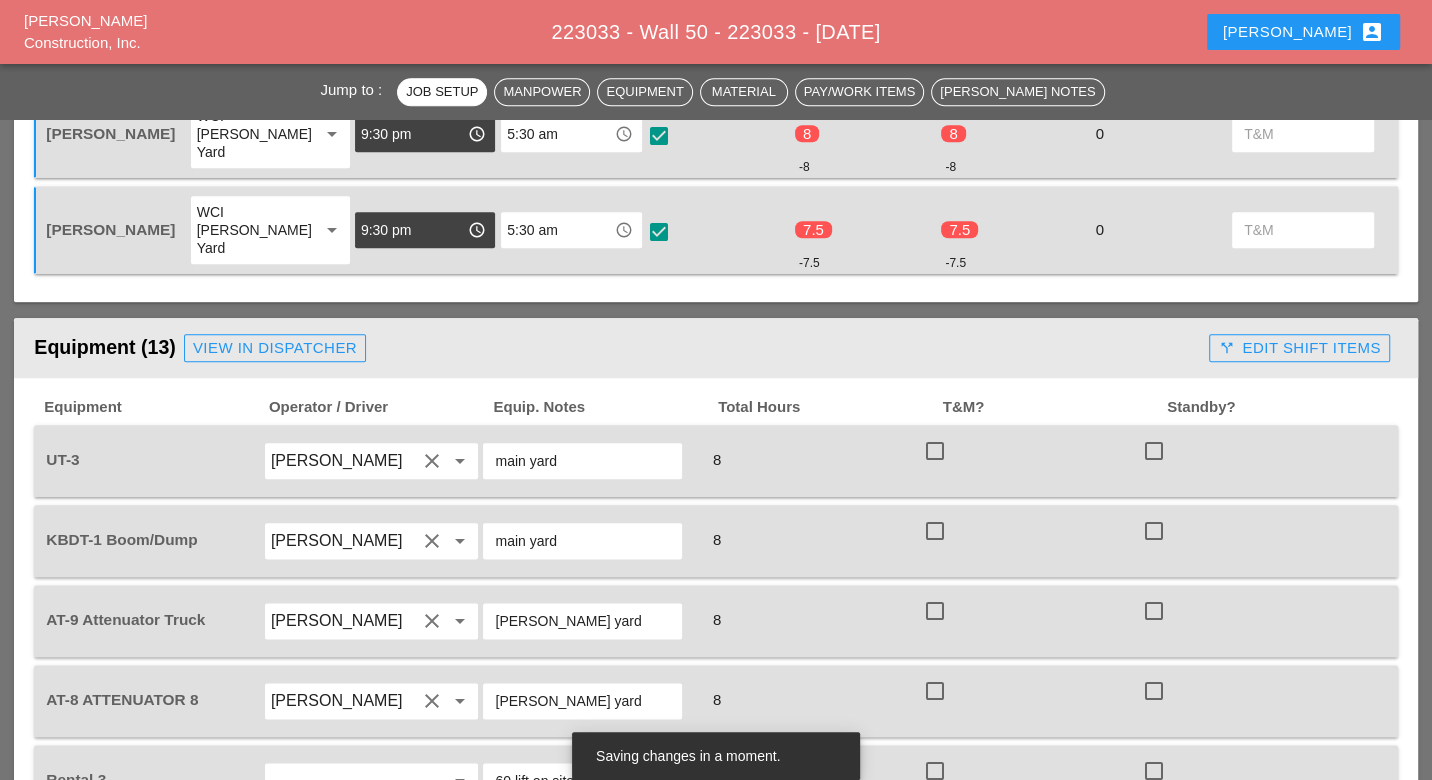click at bounding box center [935, 451] 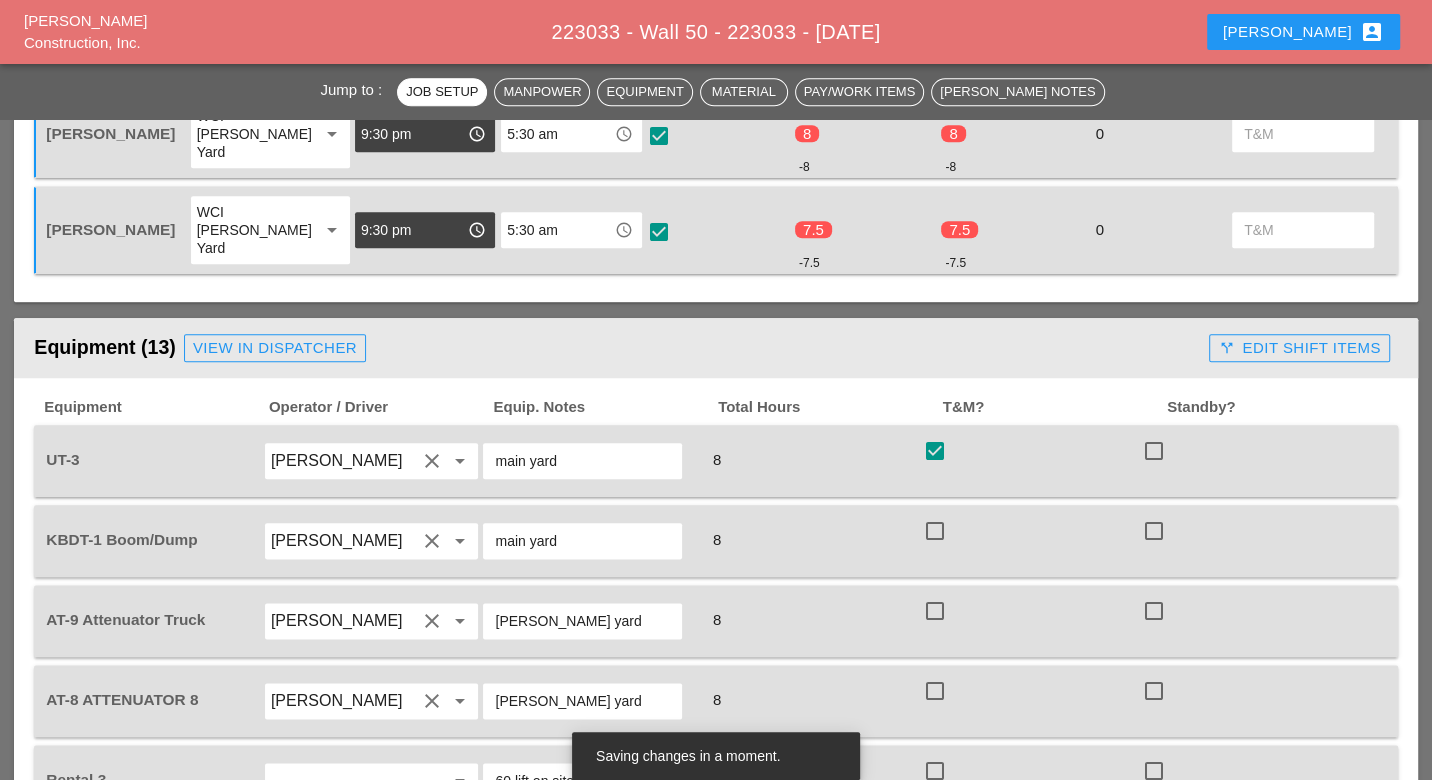 click at bounding box center [935, 531] 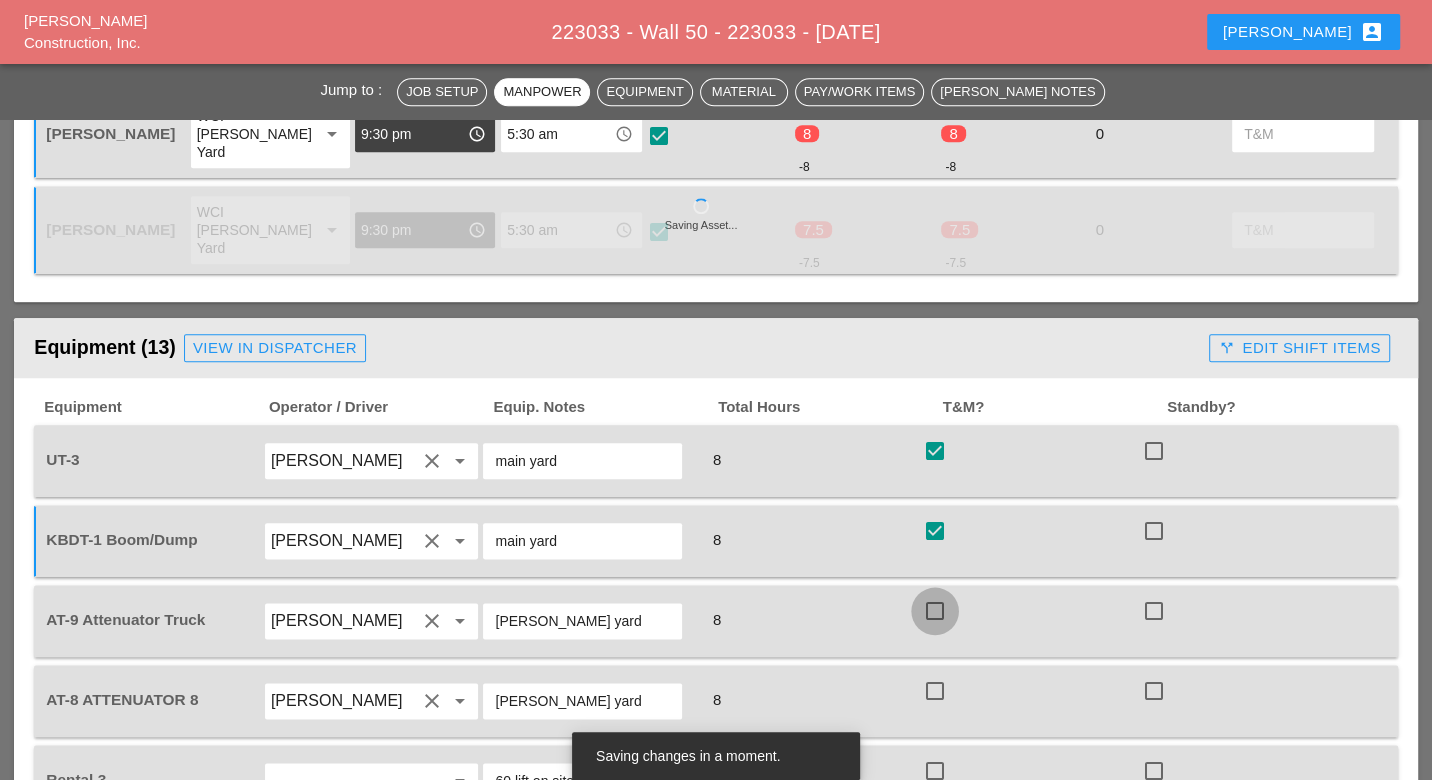click at bounding box center [935, 611] 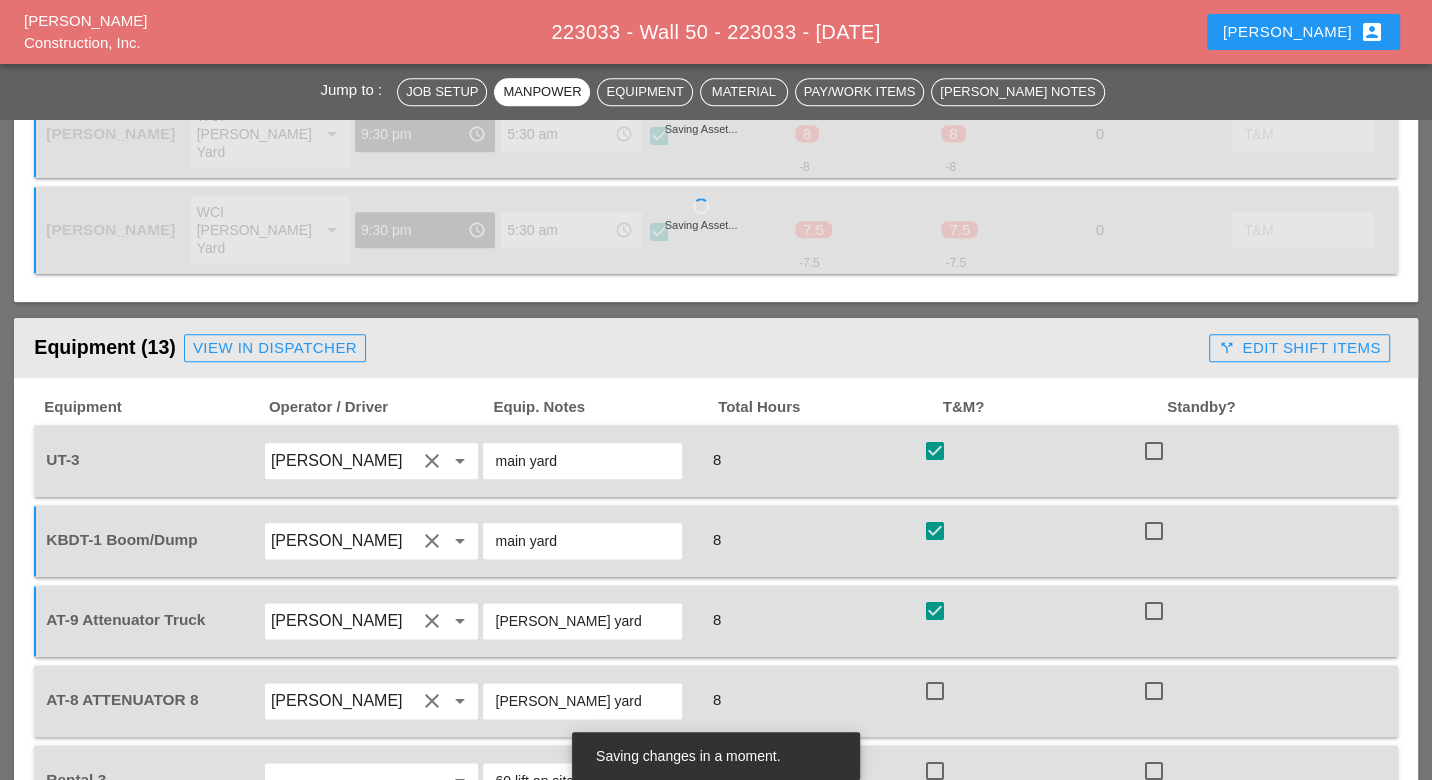 click at bounding box center (935, 691) 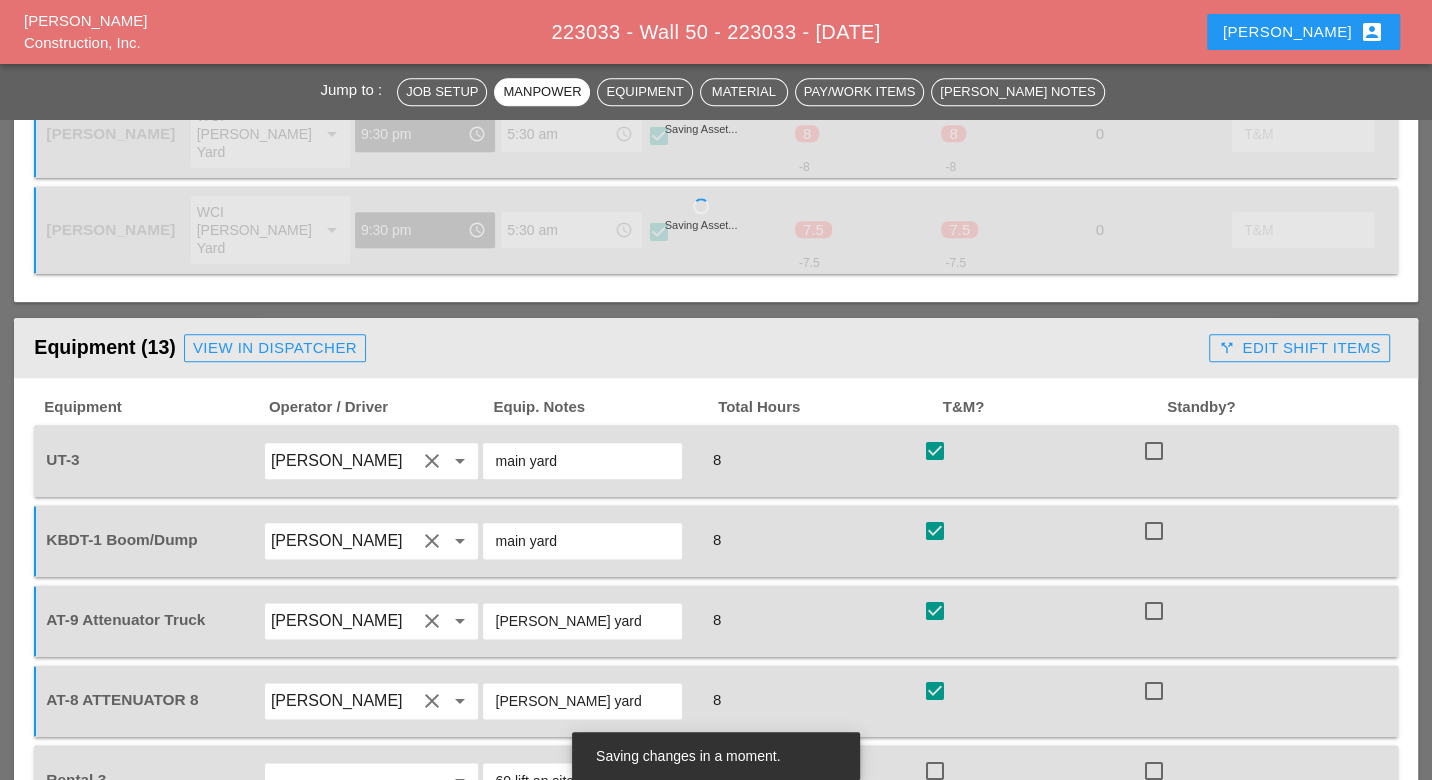 drag, startPoint x: 938, startPoint y: 670, endPoint x: 955, endPoint y: 668, distance: 17.117243 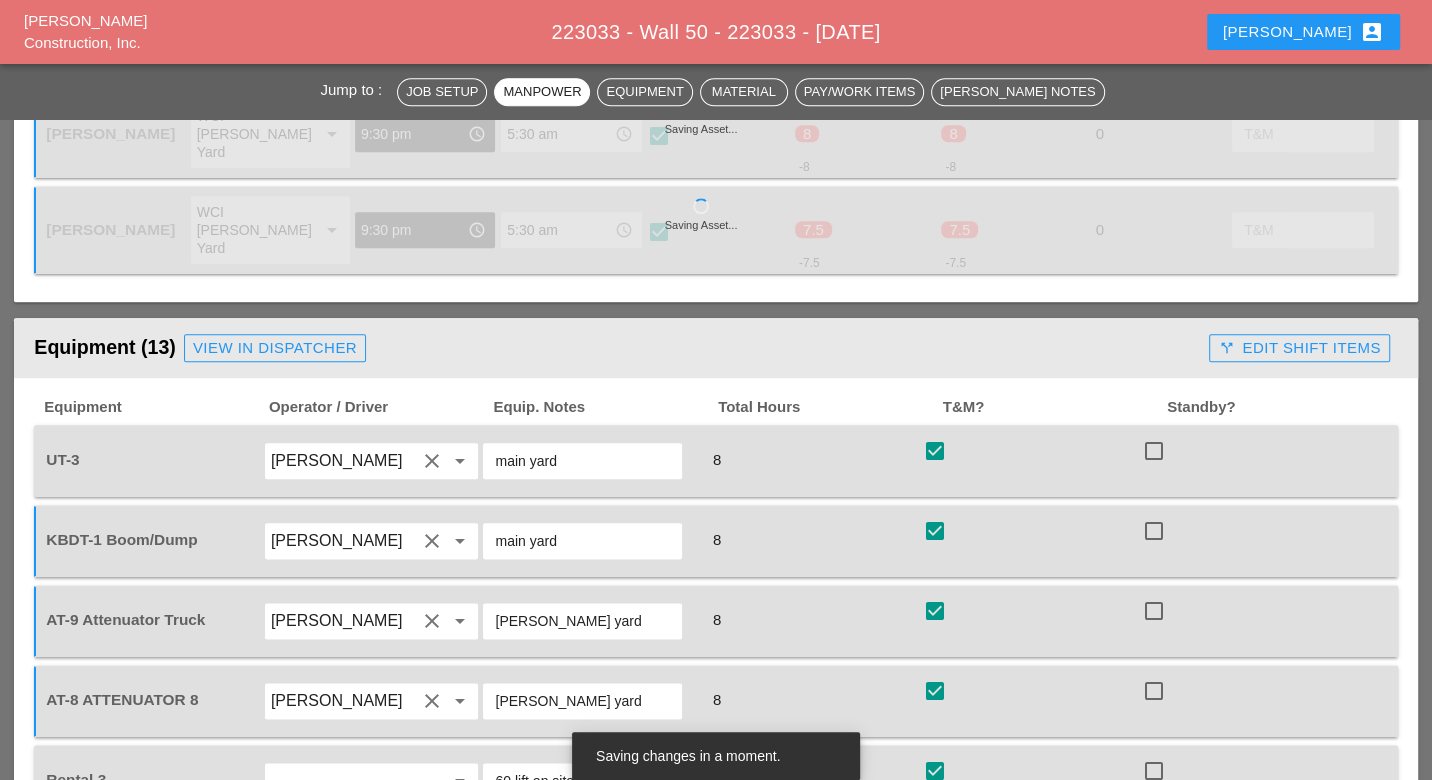 checkbox on "true" 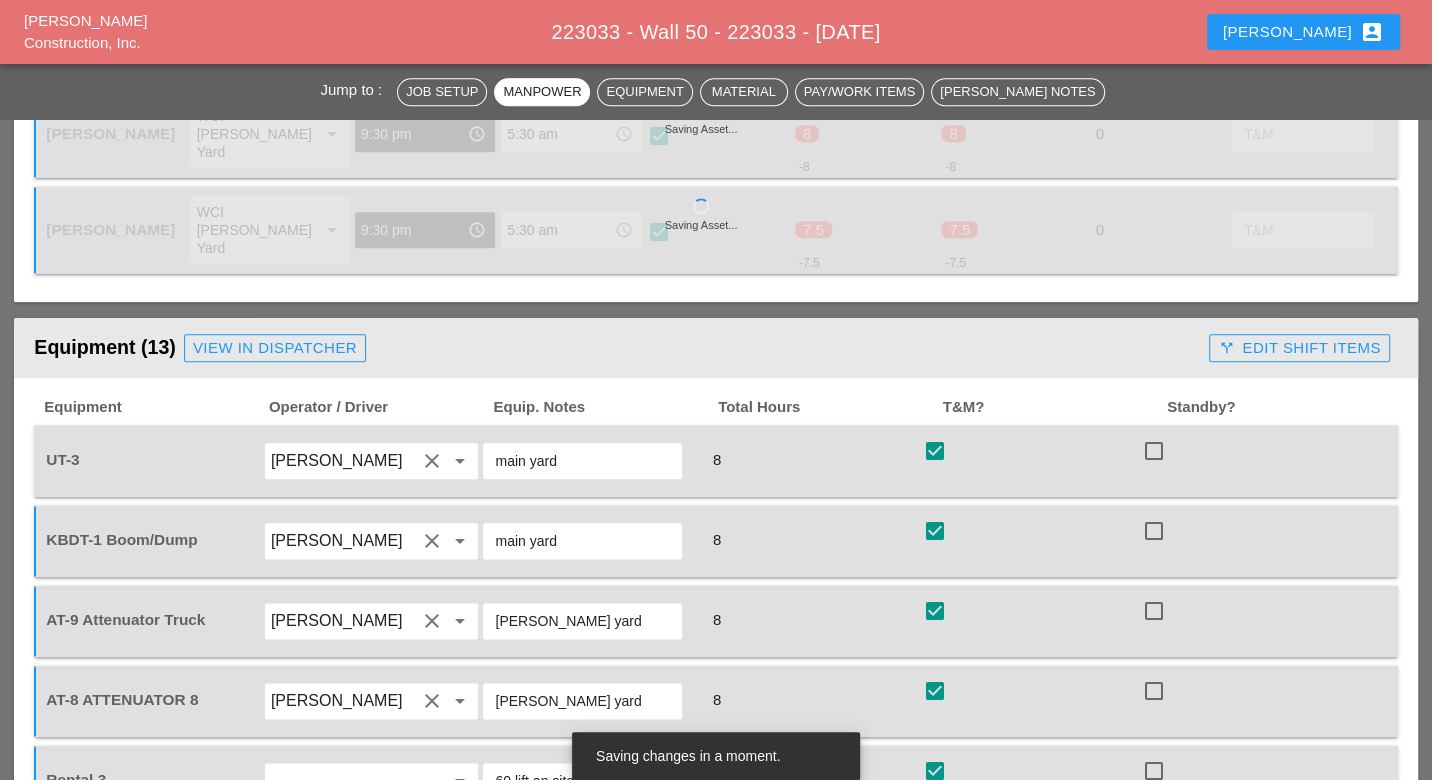 scroll, scrollTop: 1888, scrollLeft: 0, axis: vertical 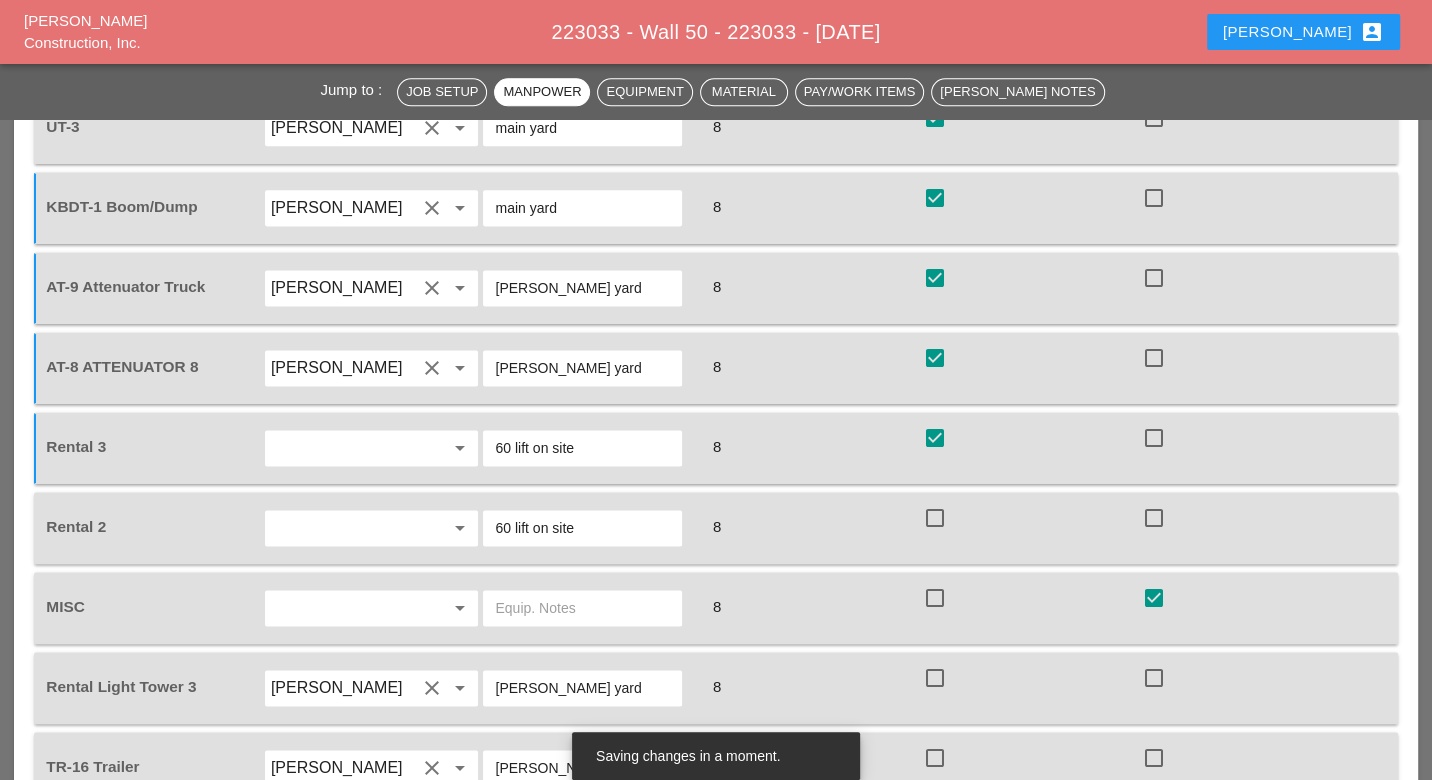 click at bounding box center [935, 518] 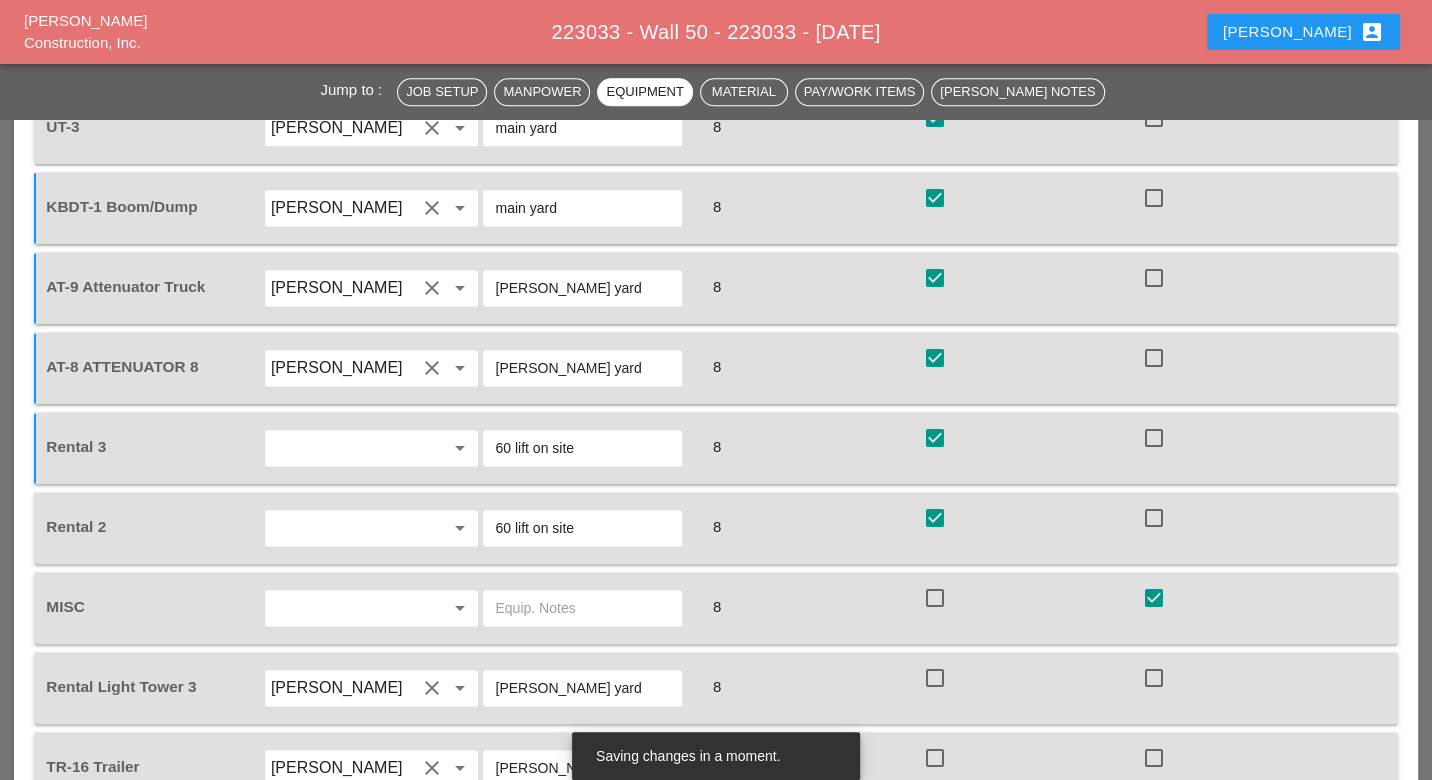 checkbox on "true" 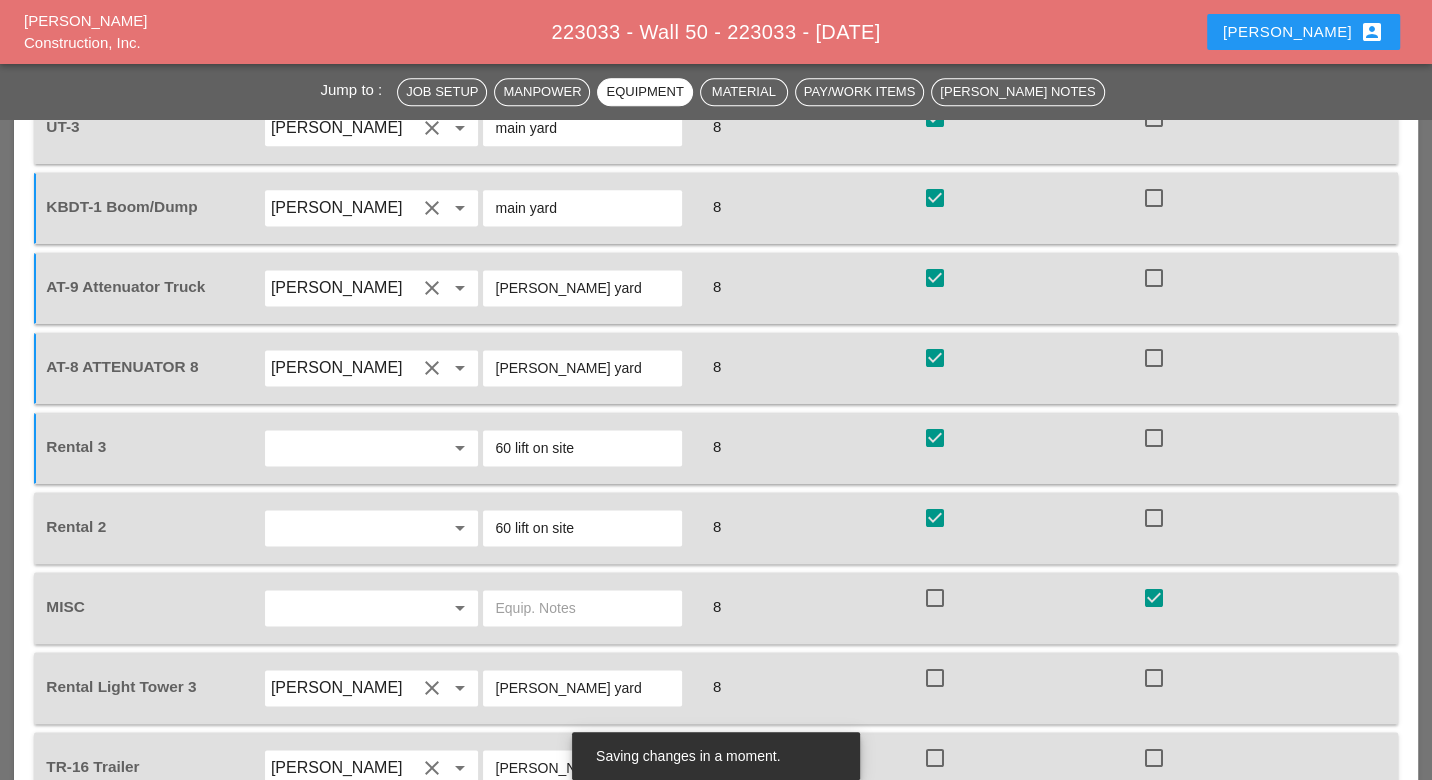 click at bounding box center (935, 678) 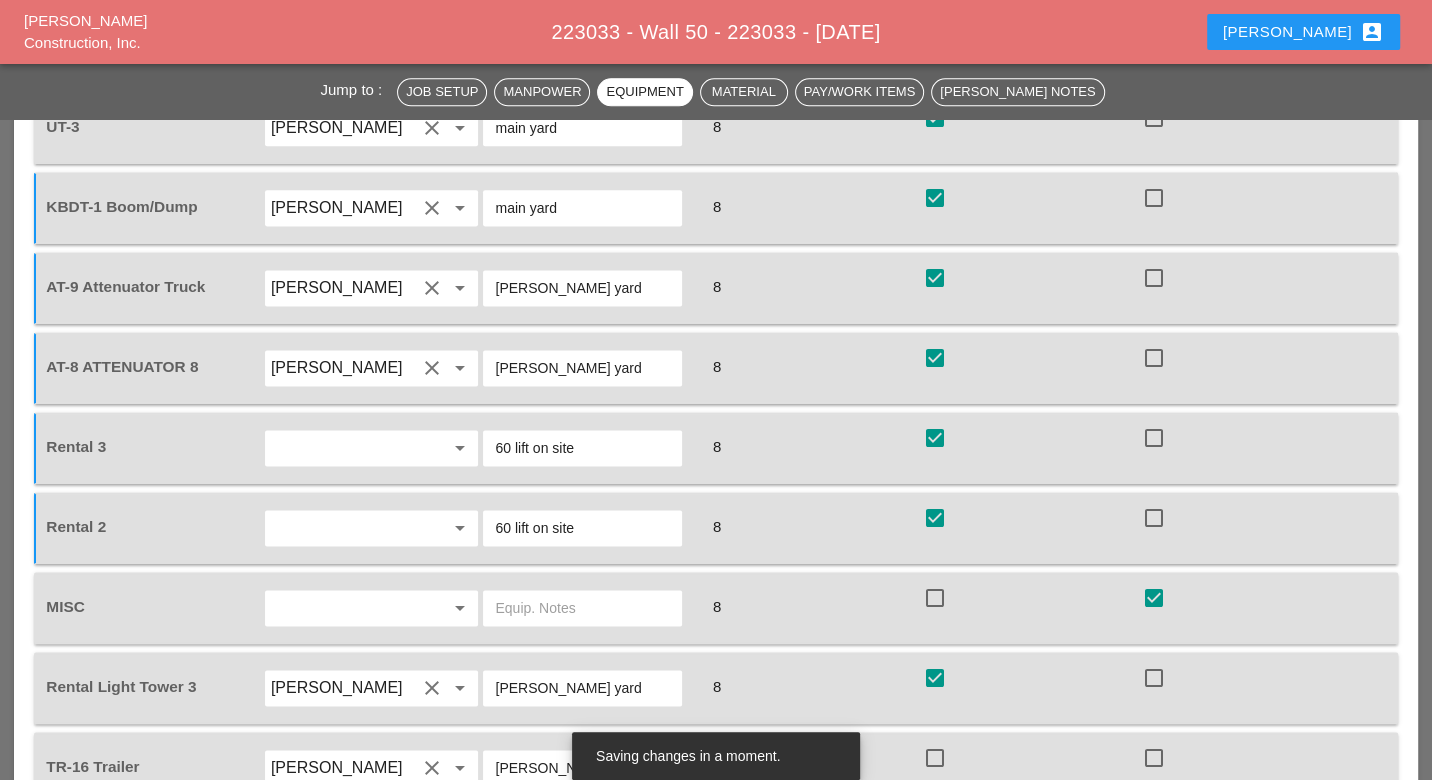 checkbox on "true" 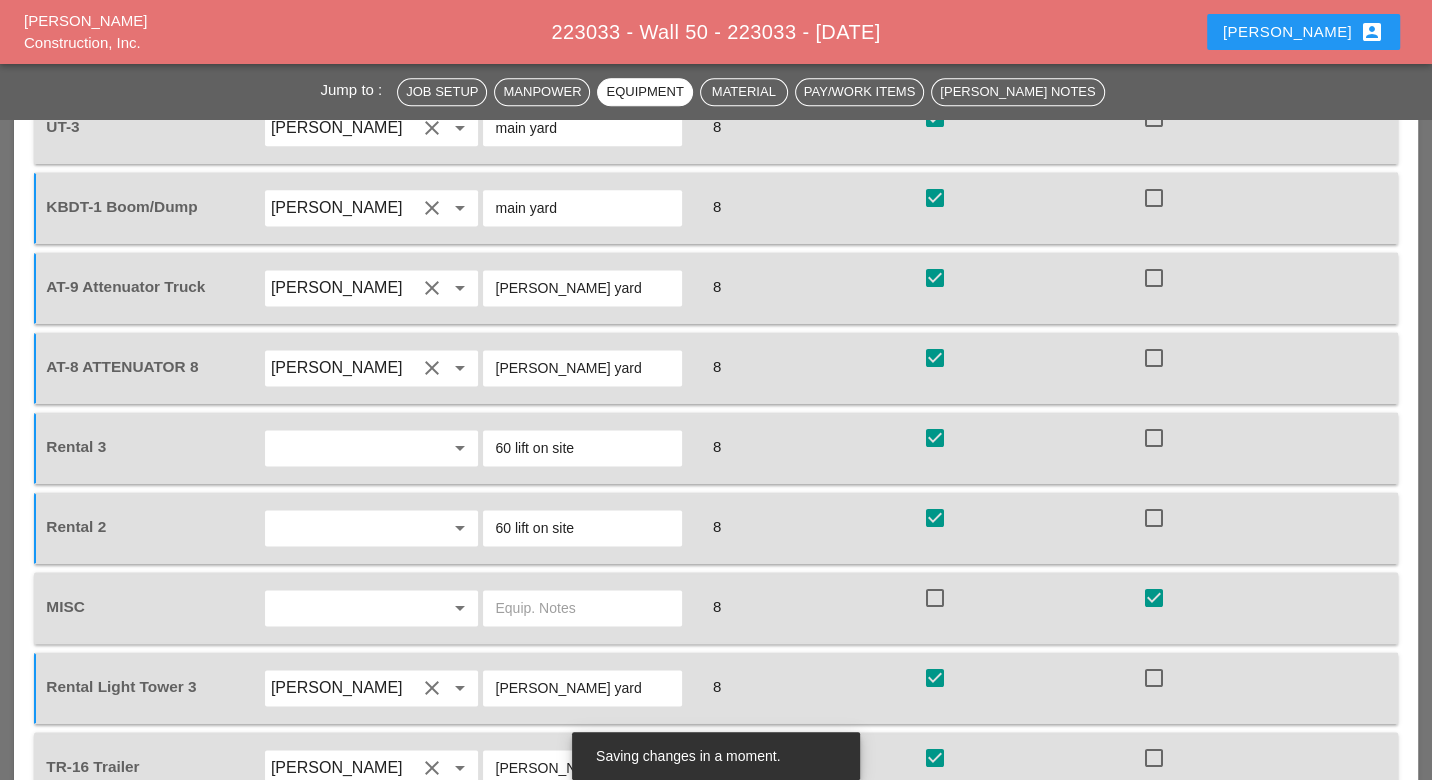 click at bounding box center [935, 838] 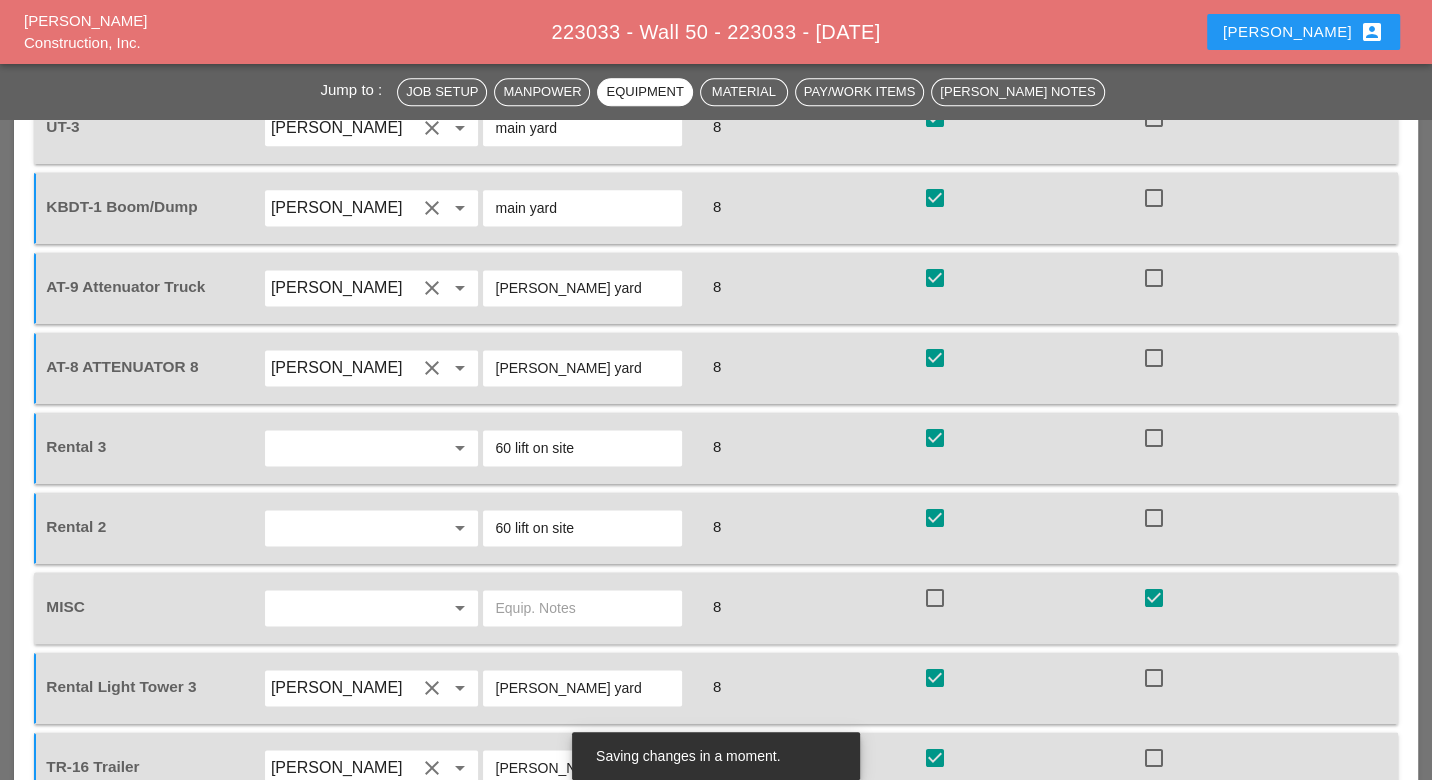 checkbox on "true" 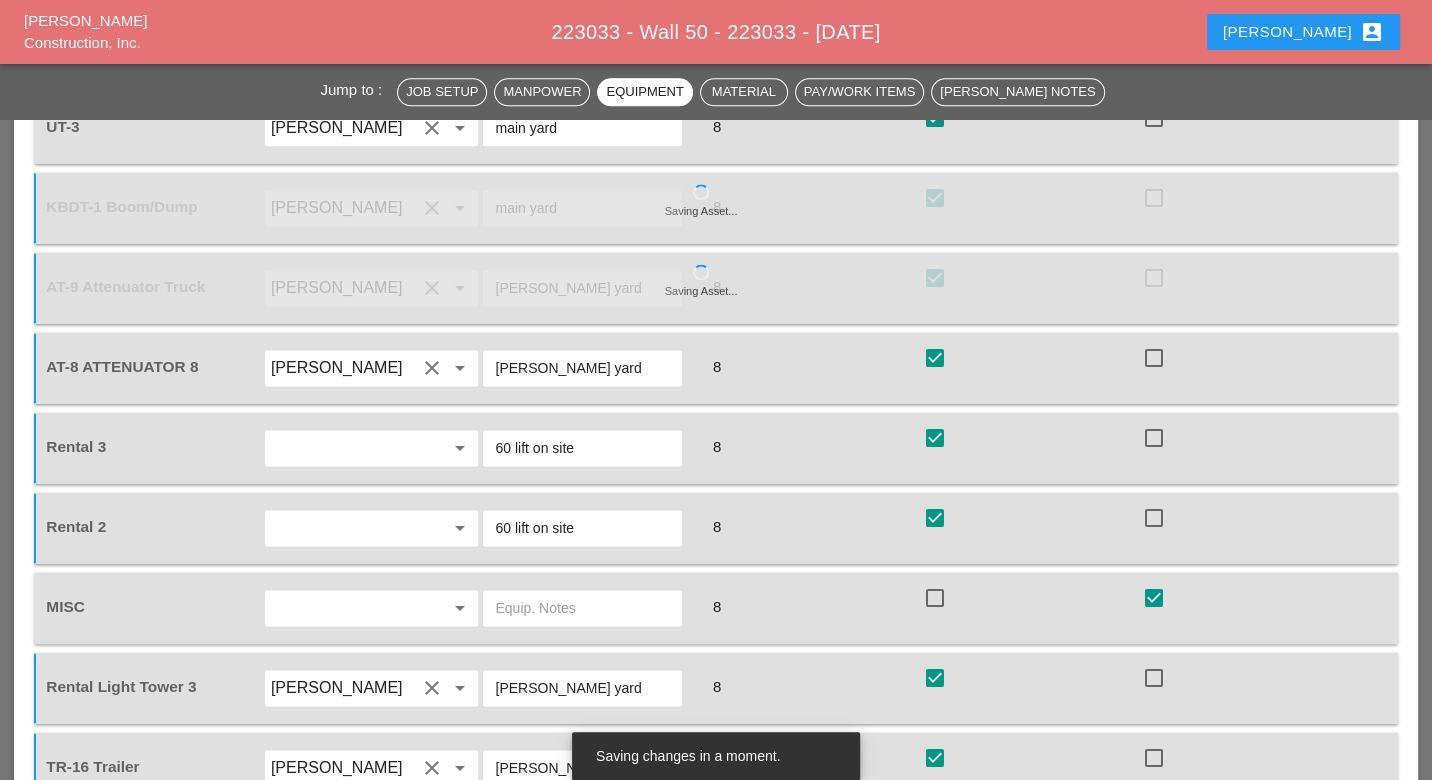 scroll, scrollTop: 2222, scrollLeft: 0, axis: vertical 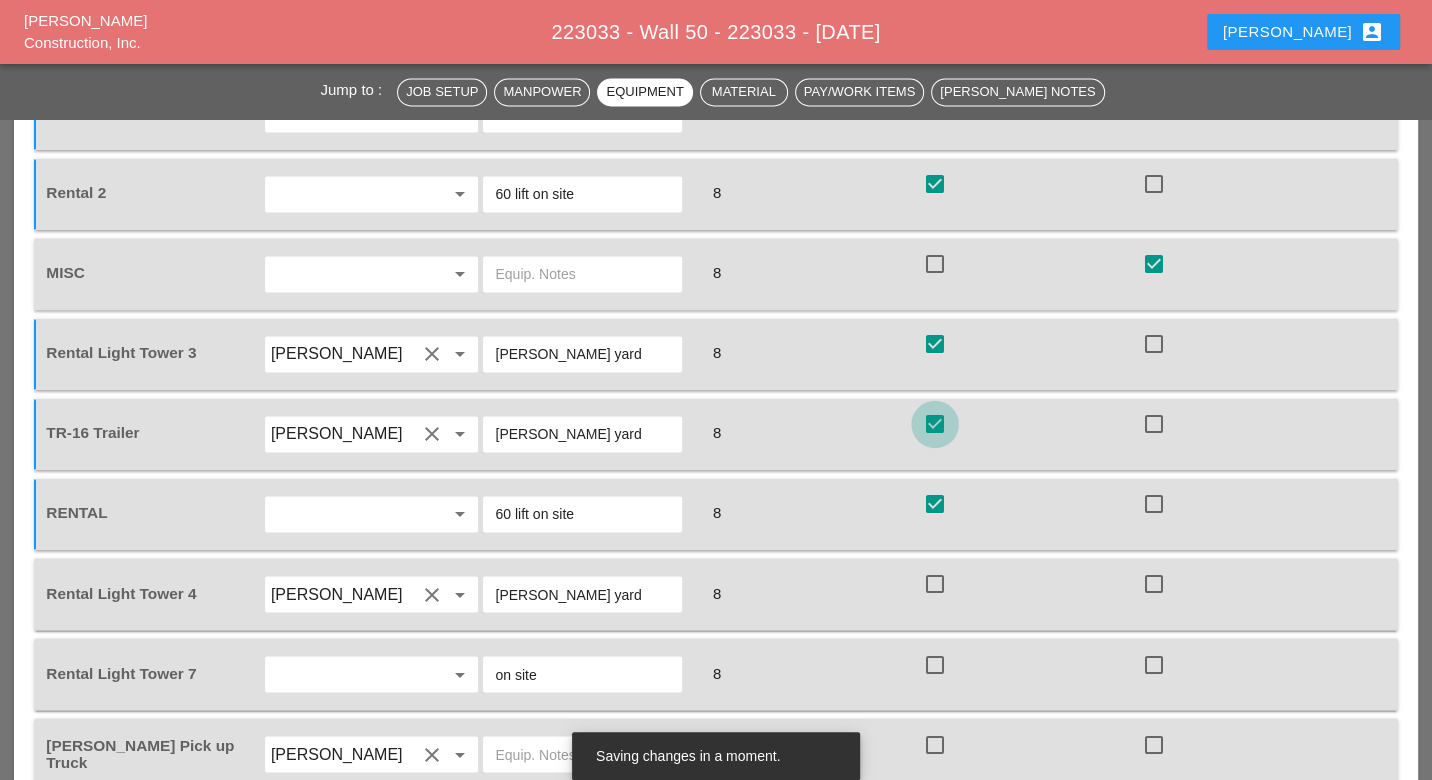 click at bounding box center (935, 424) 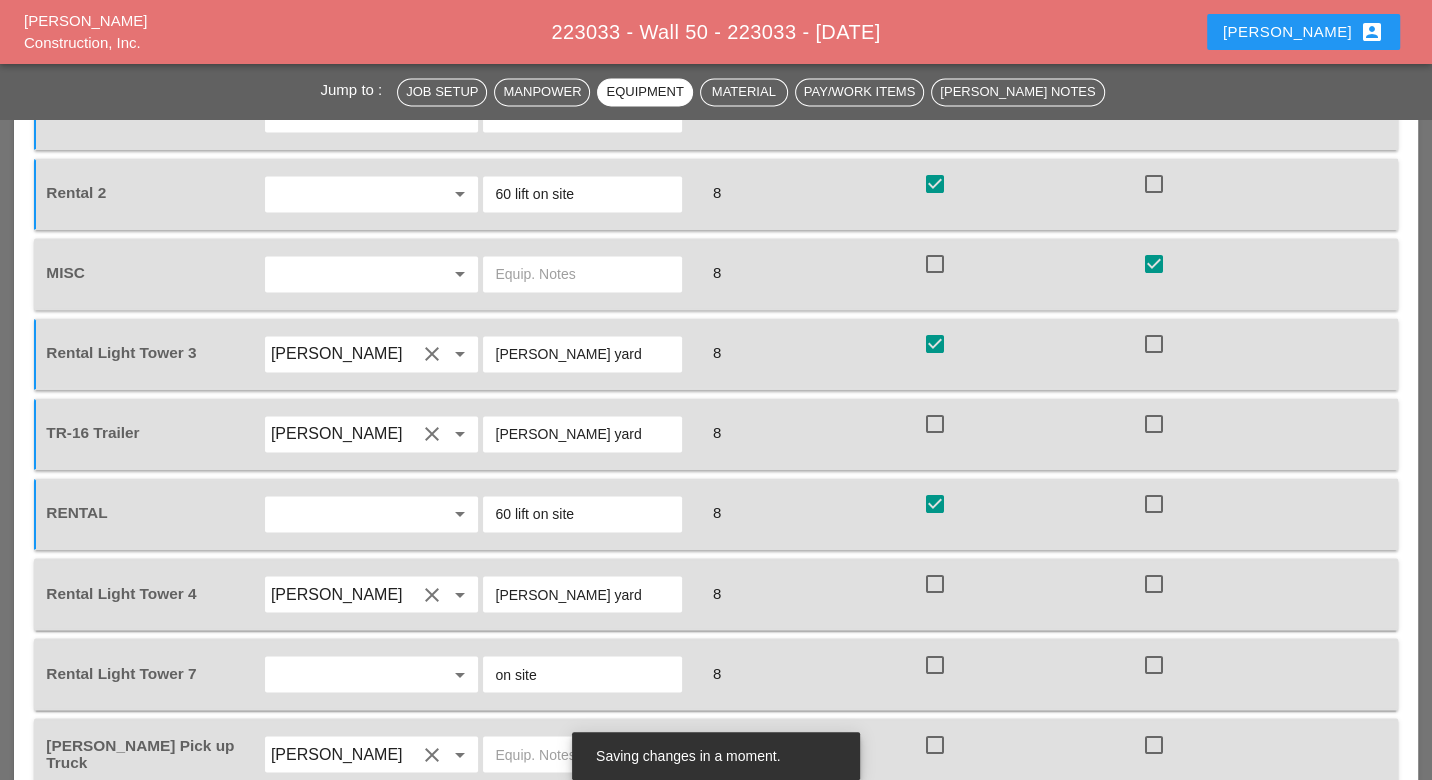 drag, startPoint x: 1154, startPoint y: 316, endPoint x: 1021, endPoint y: 421, distance: 169.45206 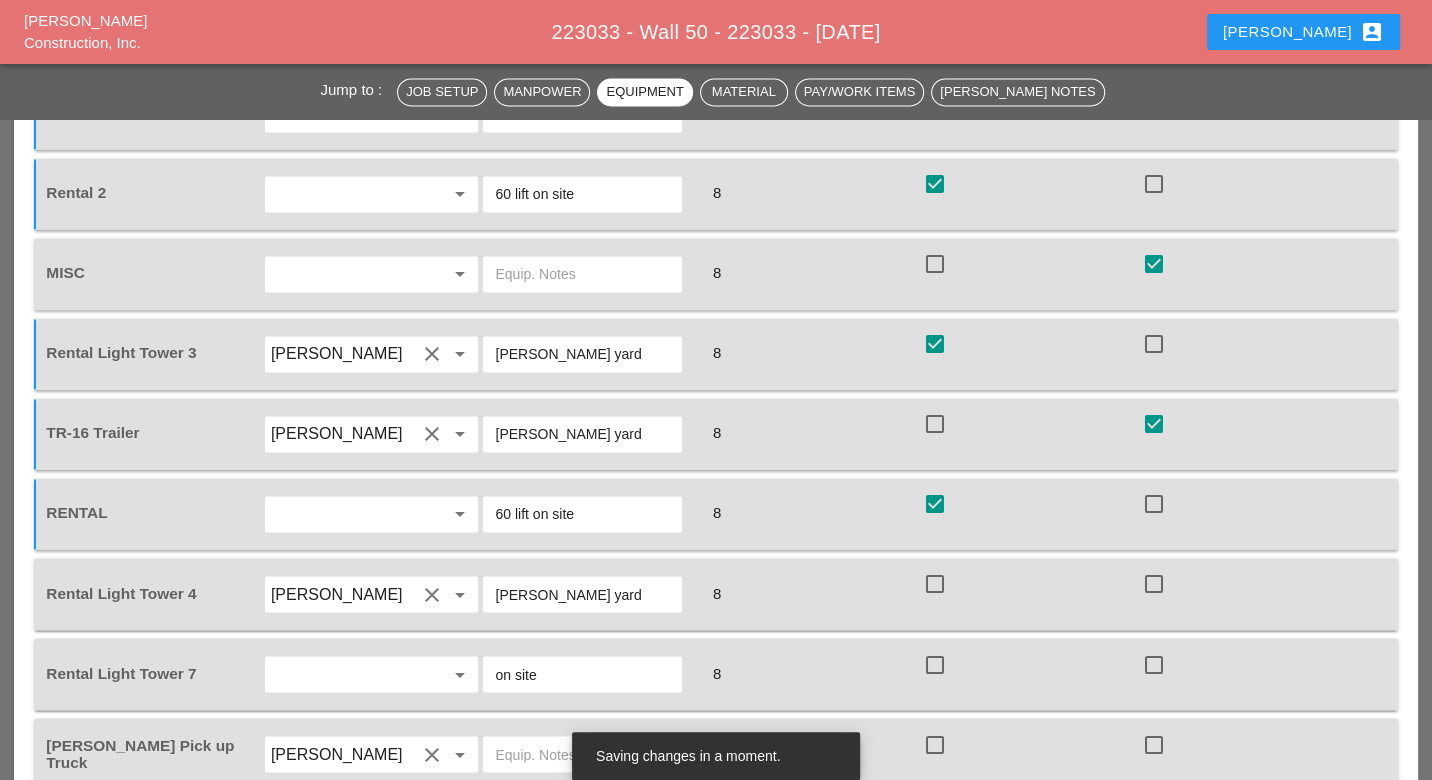 checkbox on "true" 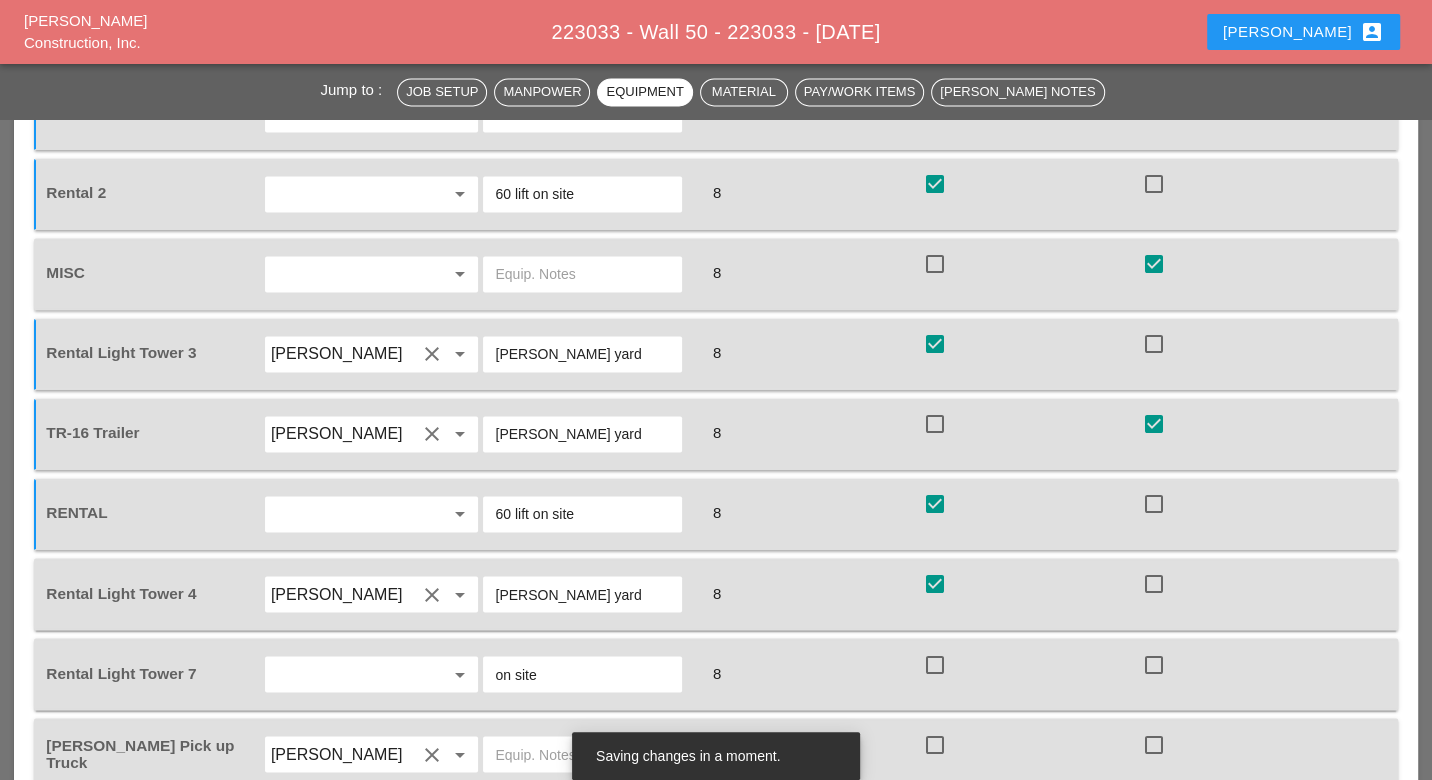 checkbox on "true" 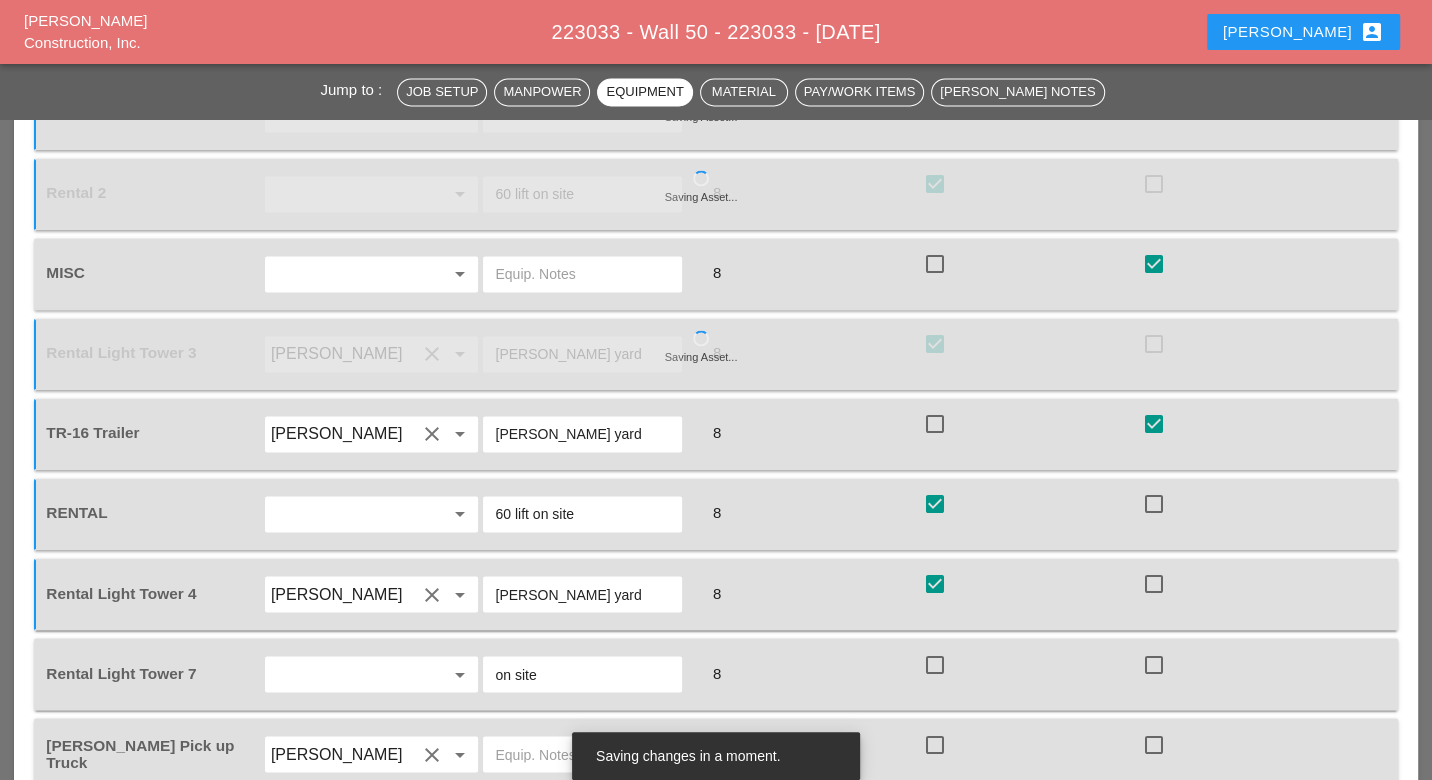 click at bounding box center (935, 664) 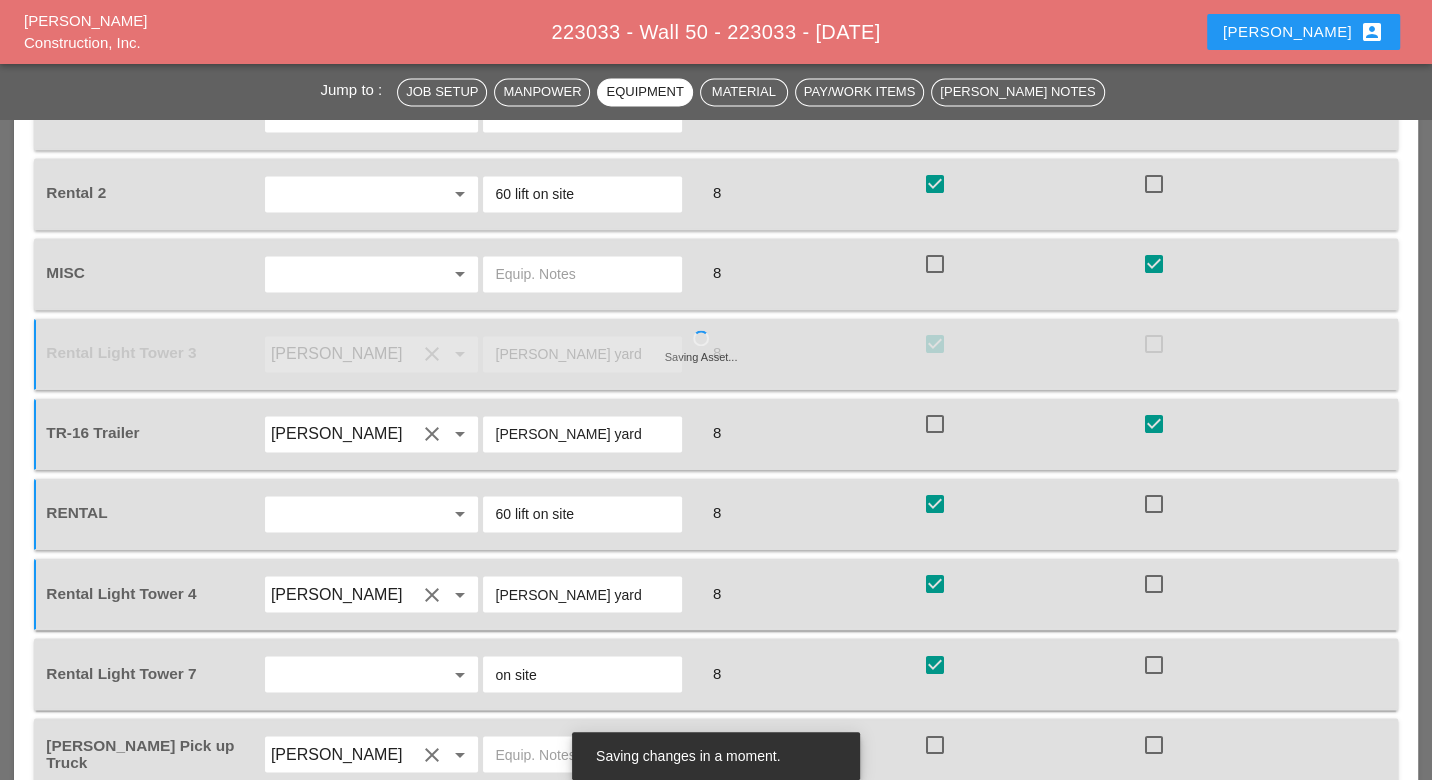 checkbox on "true" 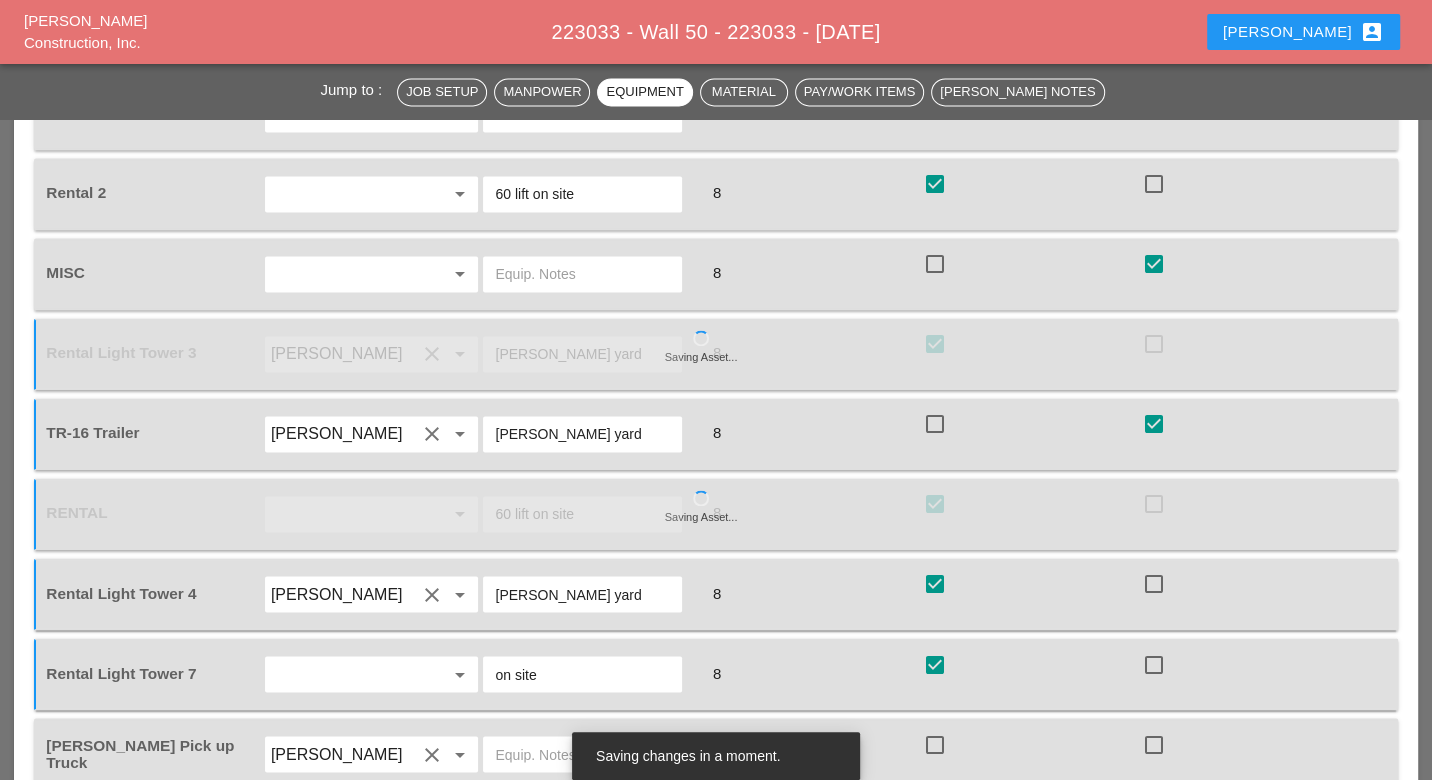 drag, startPoint x: 935, startPoint y: 640, endPoint x: 959, endPoint y: 638, distance: 24.083189 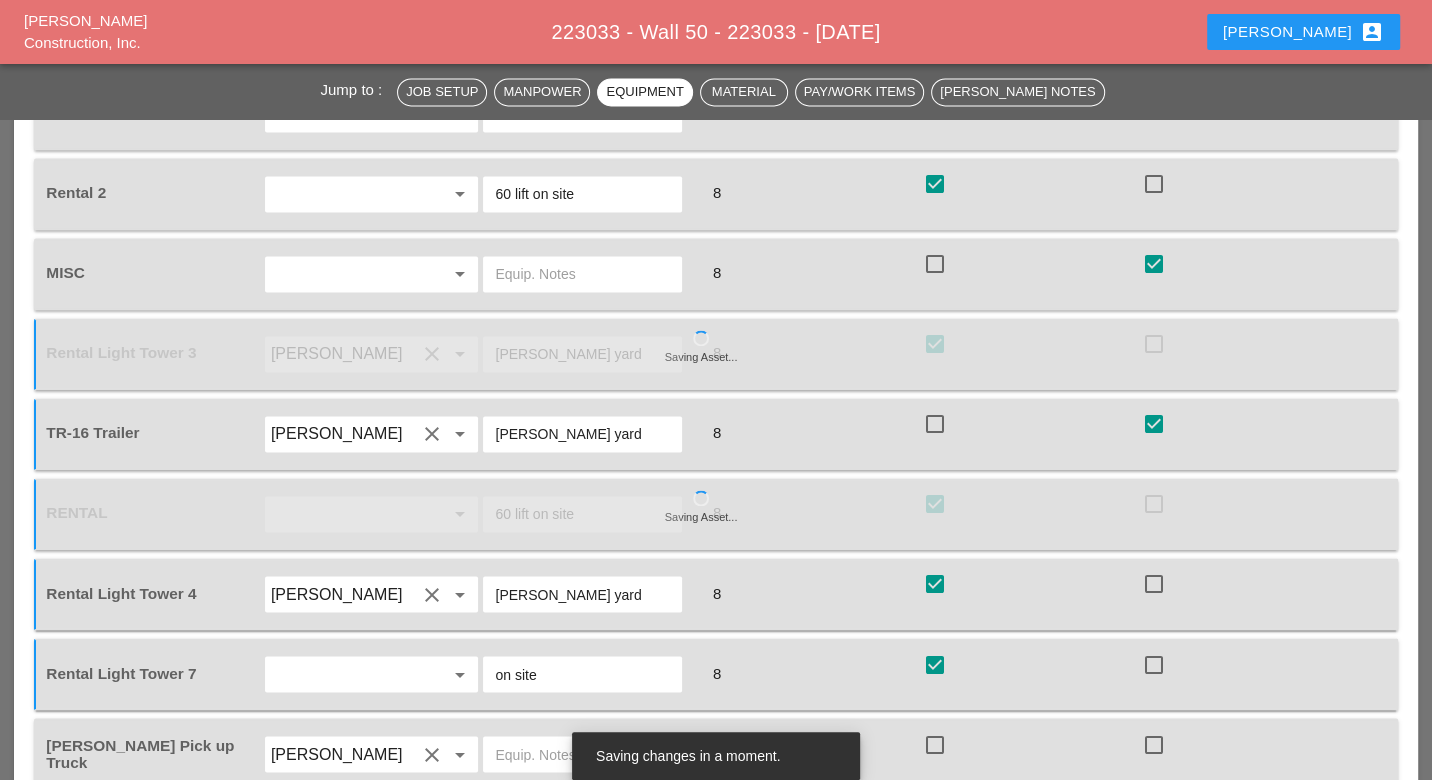 click at bounding box center [935, 744] 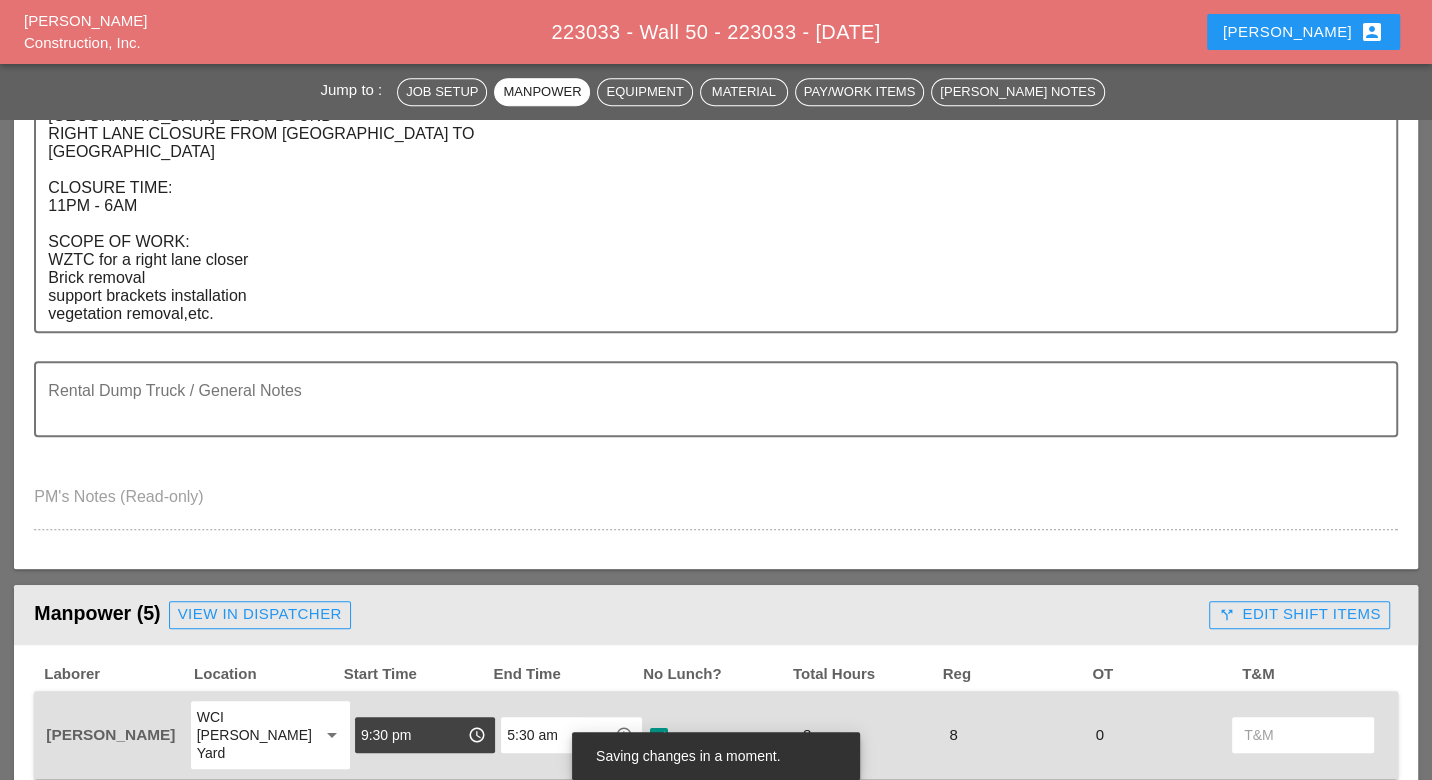 scroll, scrollTop: 1111, scrollLeft: 0, axis: vertical 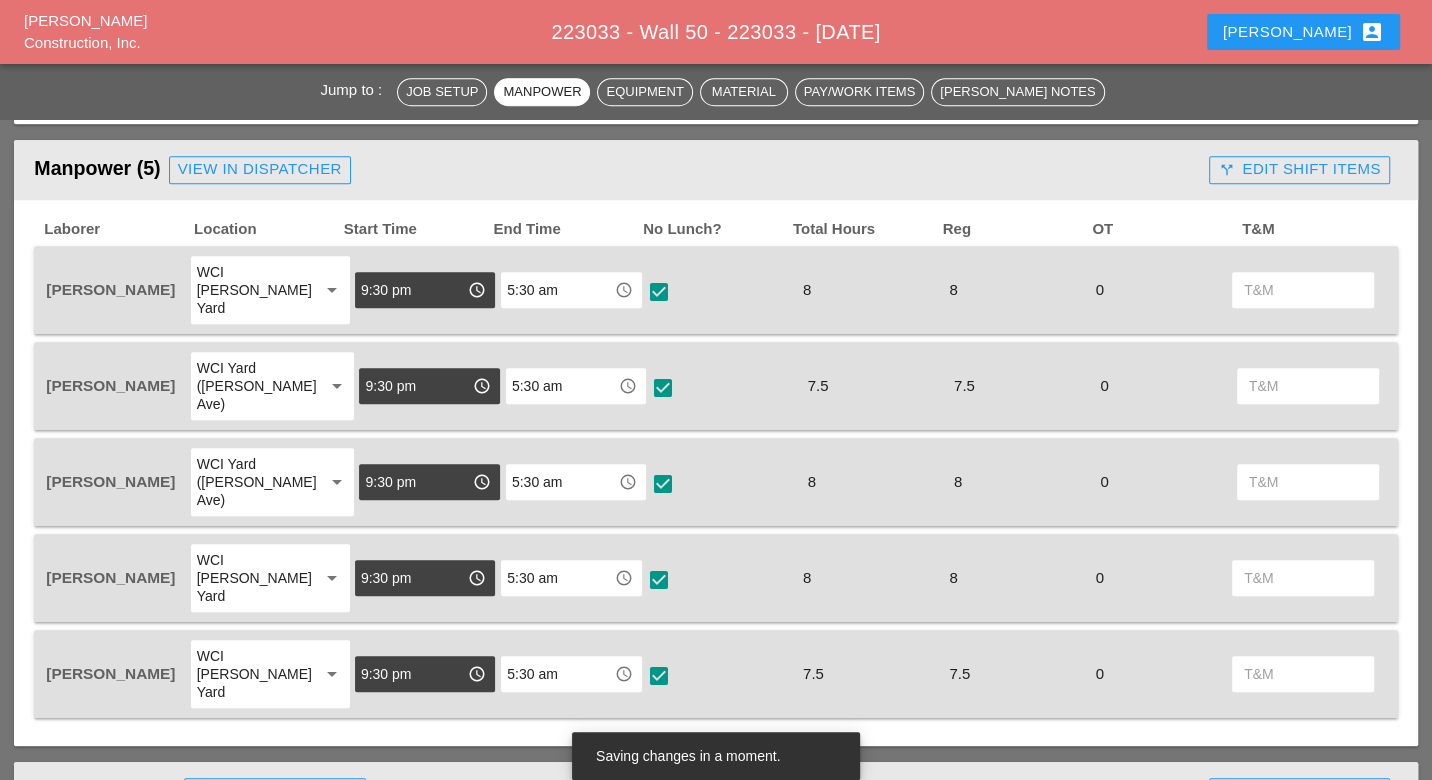click at bounding box center [663, 388] 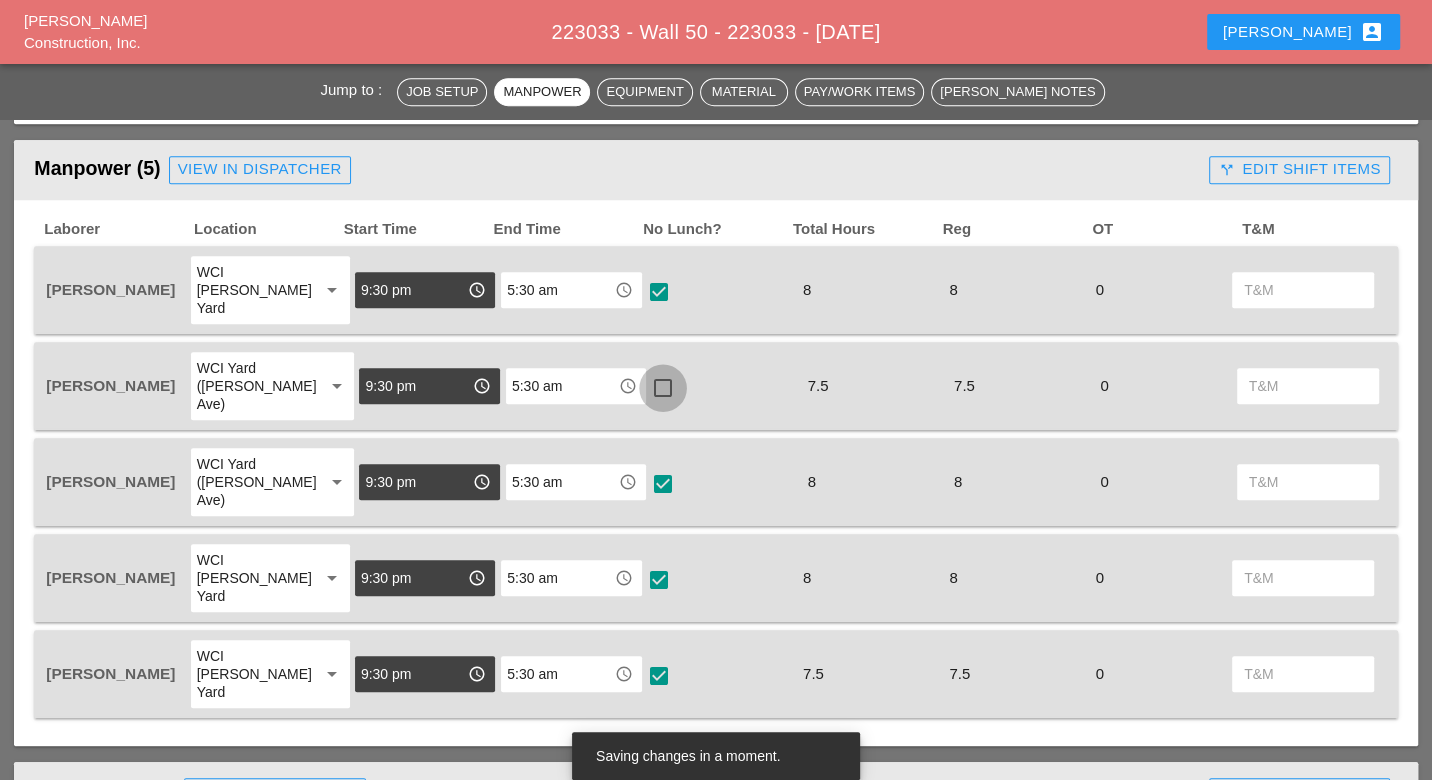 click at bounding box center [663, 388] 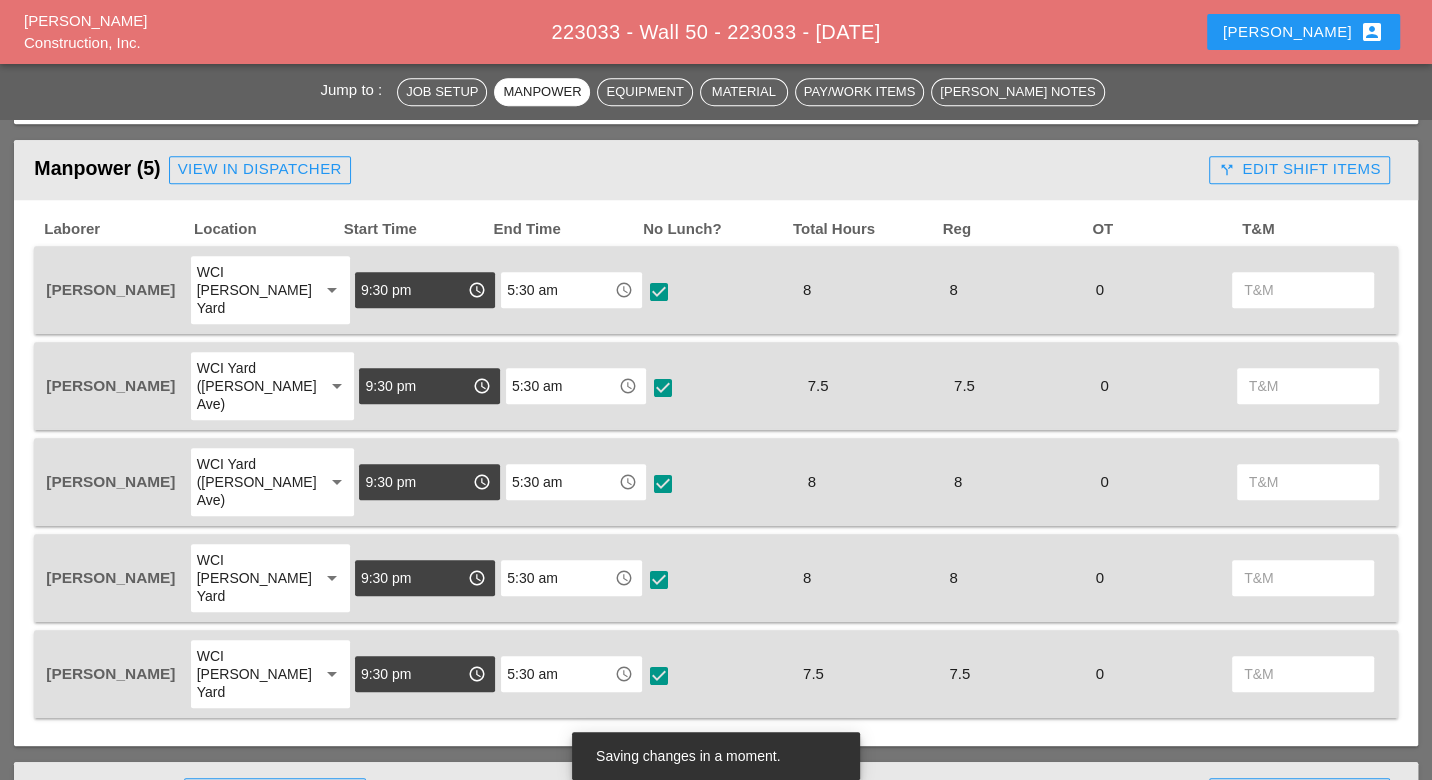checkbox on "true" 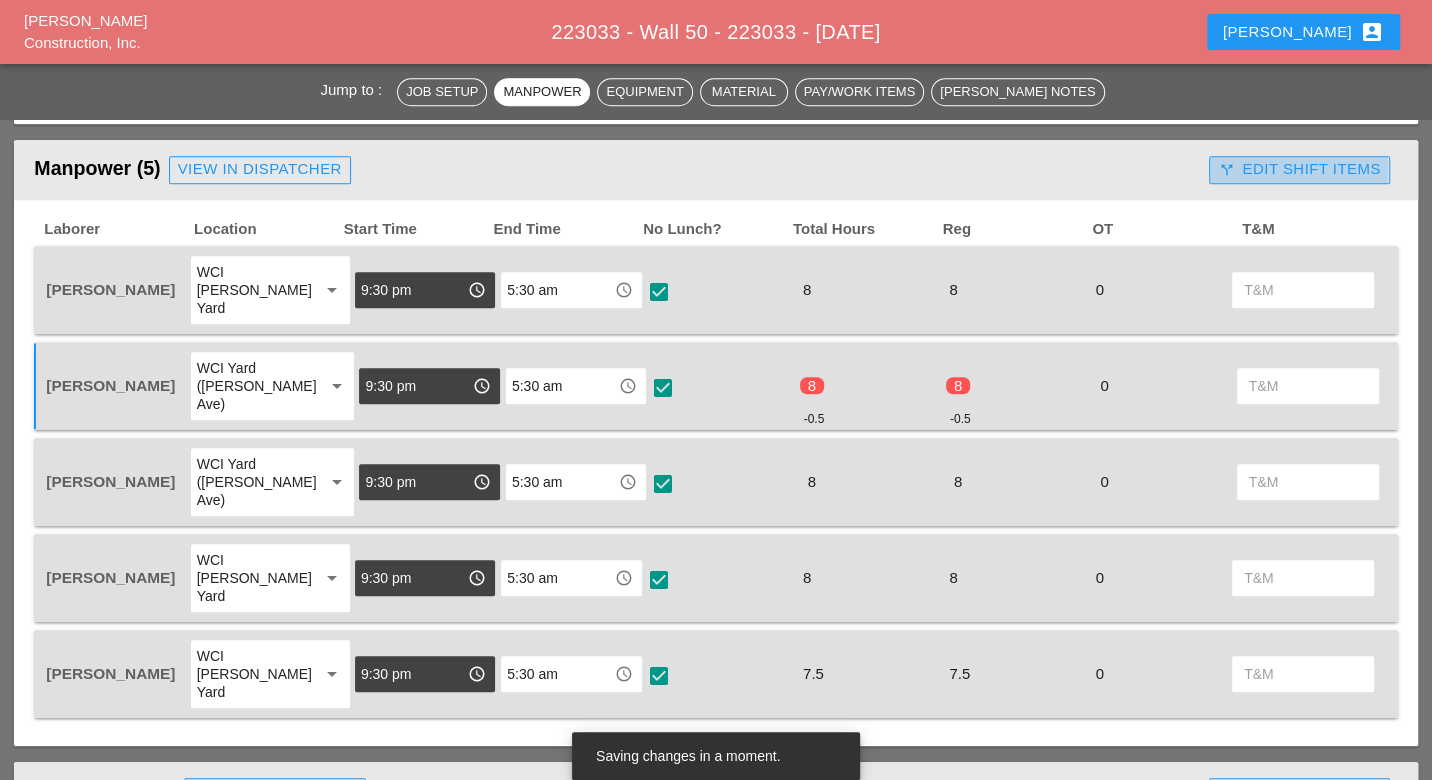 click on "call_split Edit Shift Items" at bounding box center [1299, 169] 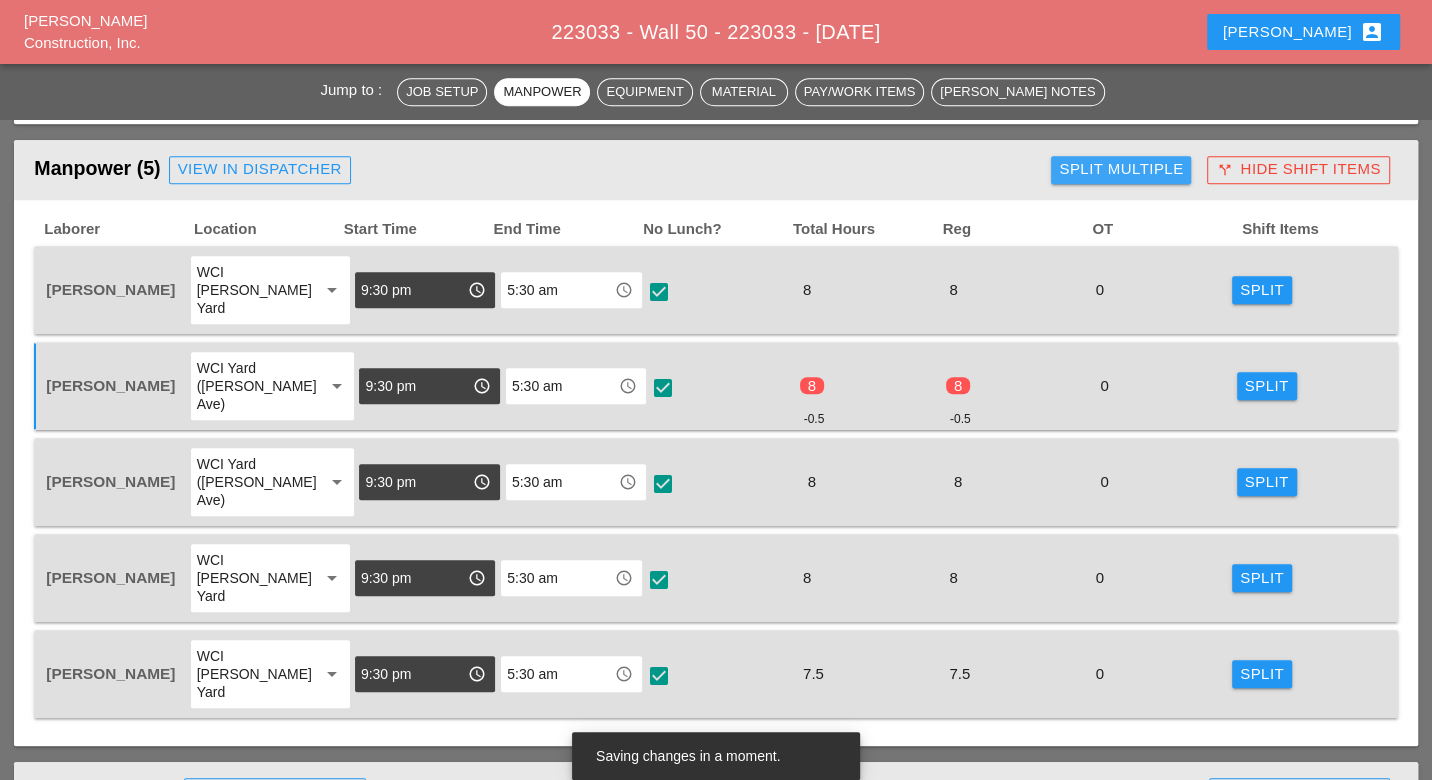 click on "Split Multiple" at bounding box center (1121, 169) 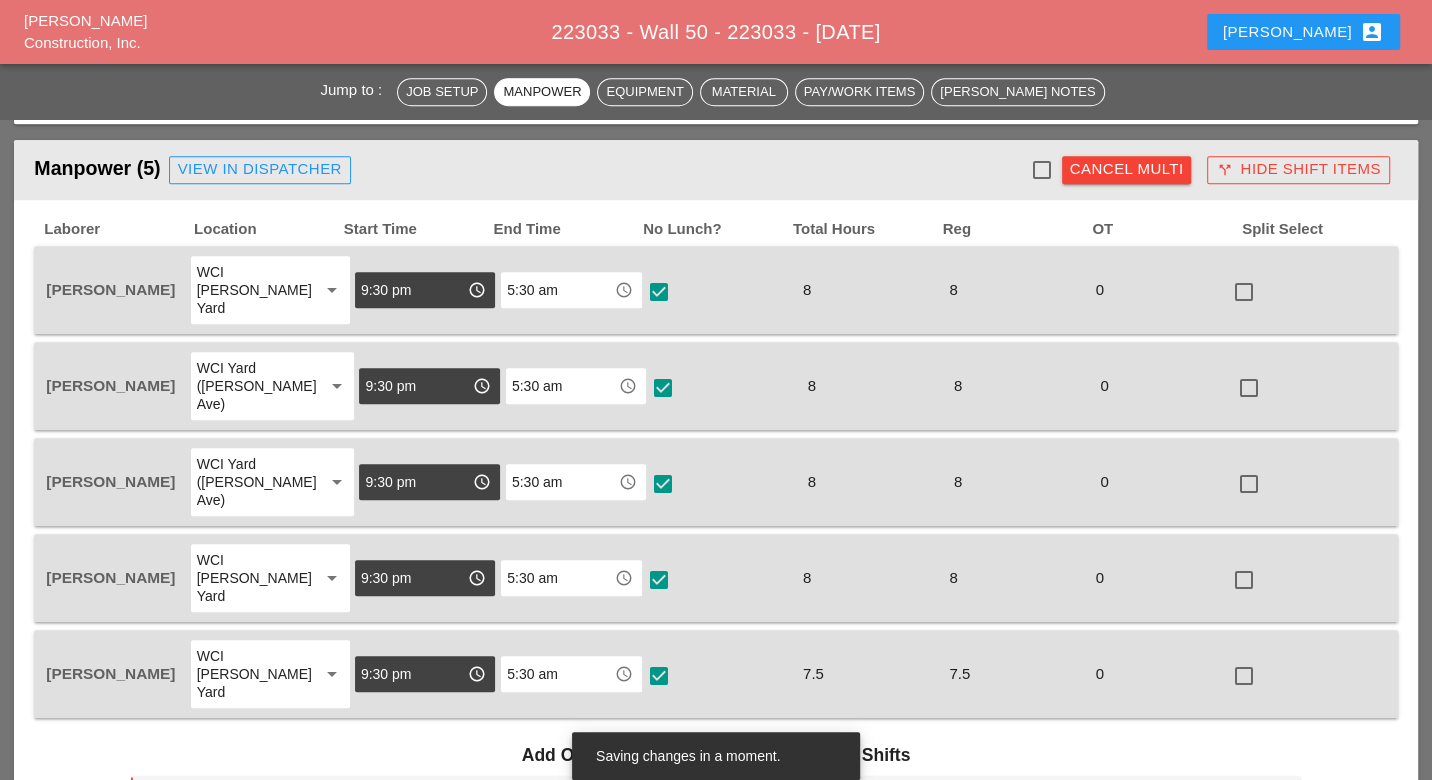 click on "View in Dispatcher" at bounding box center [260, 169] 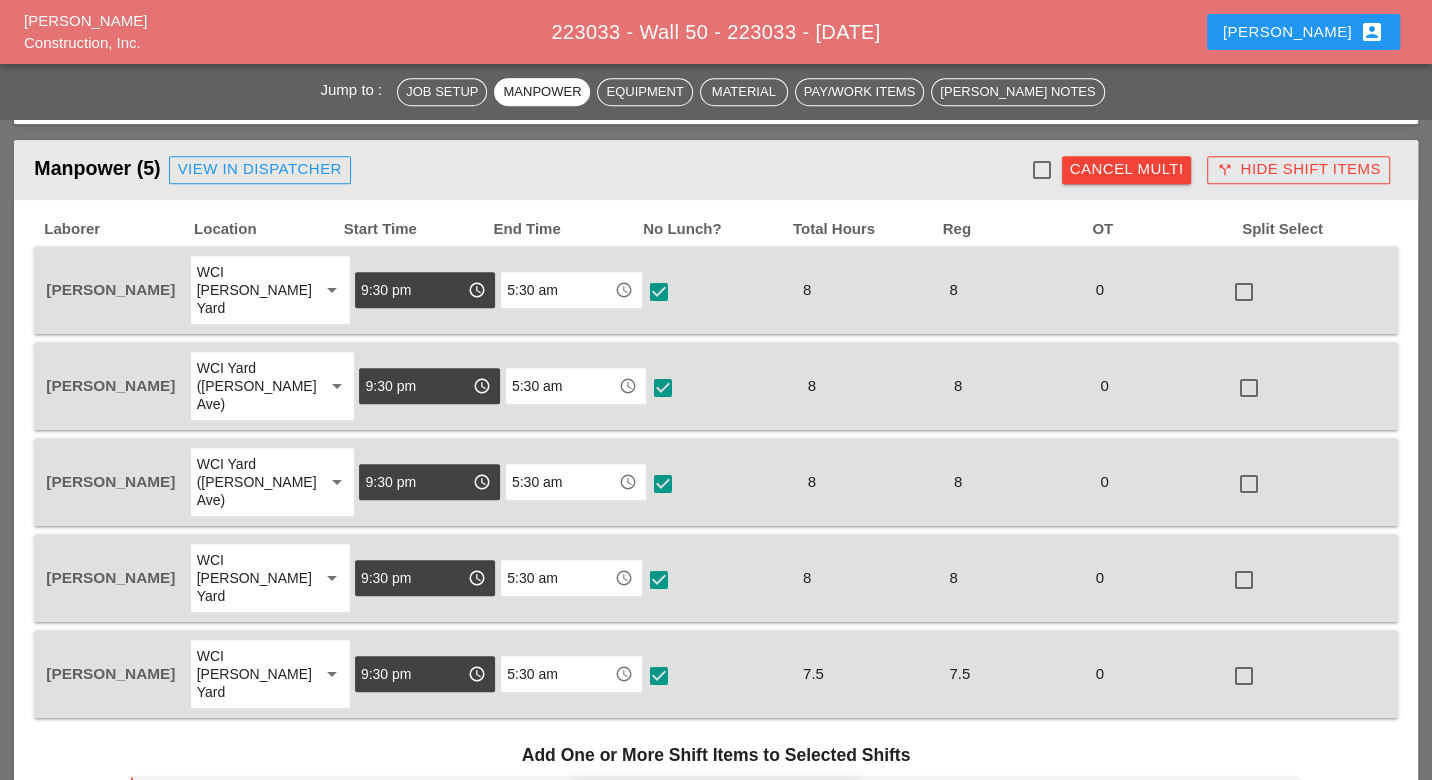 click on "Cancel Multi" at bounding box center [1127, 170] 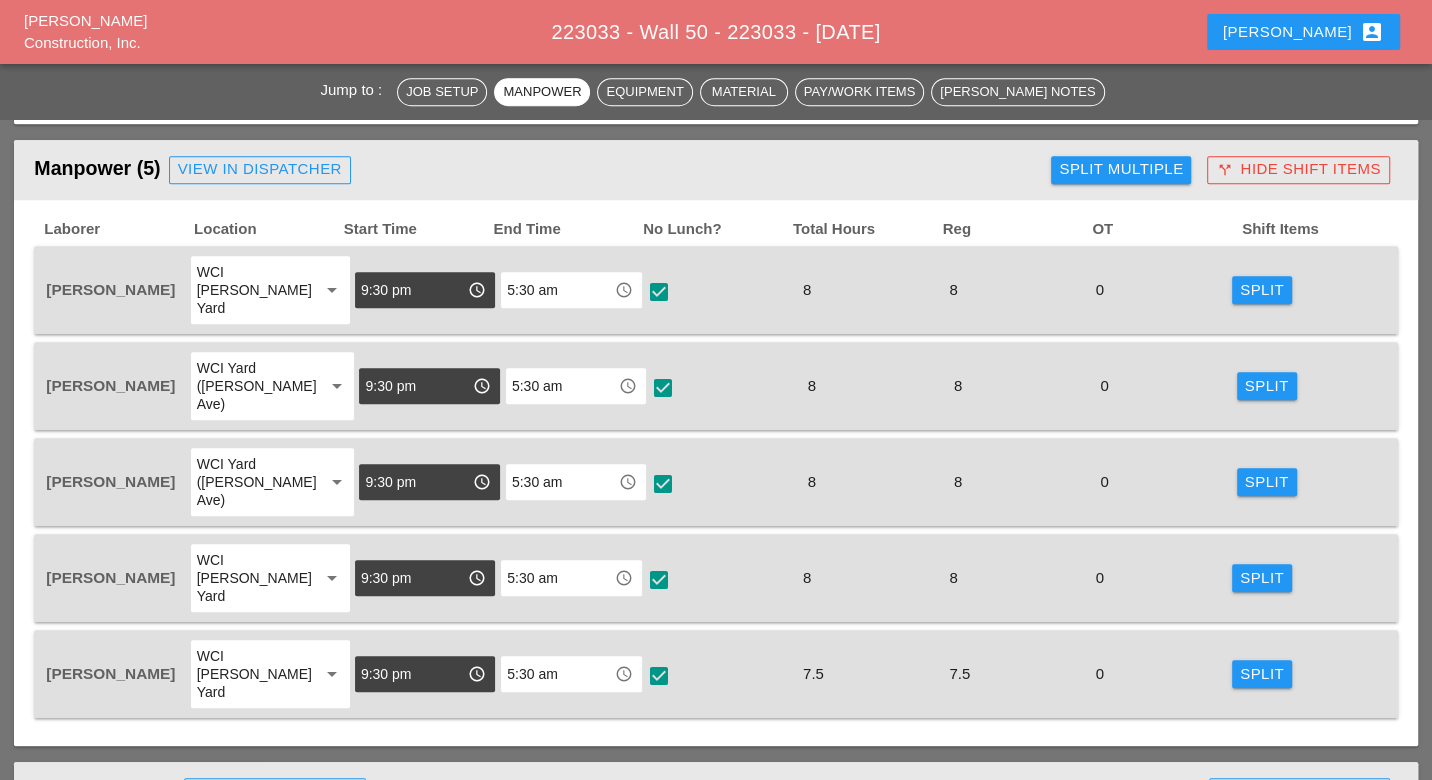 click on "View in Dispatcher" at bounding box center [260, 169] 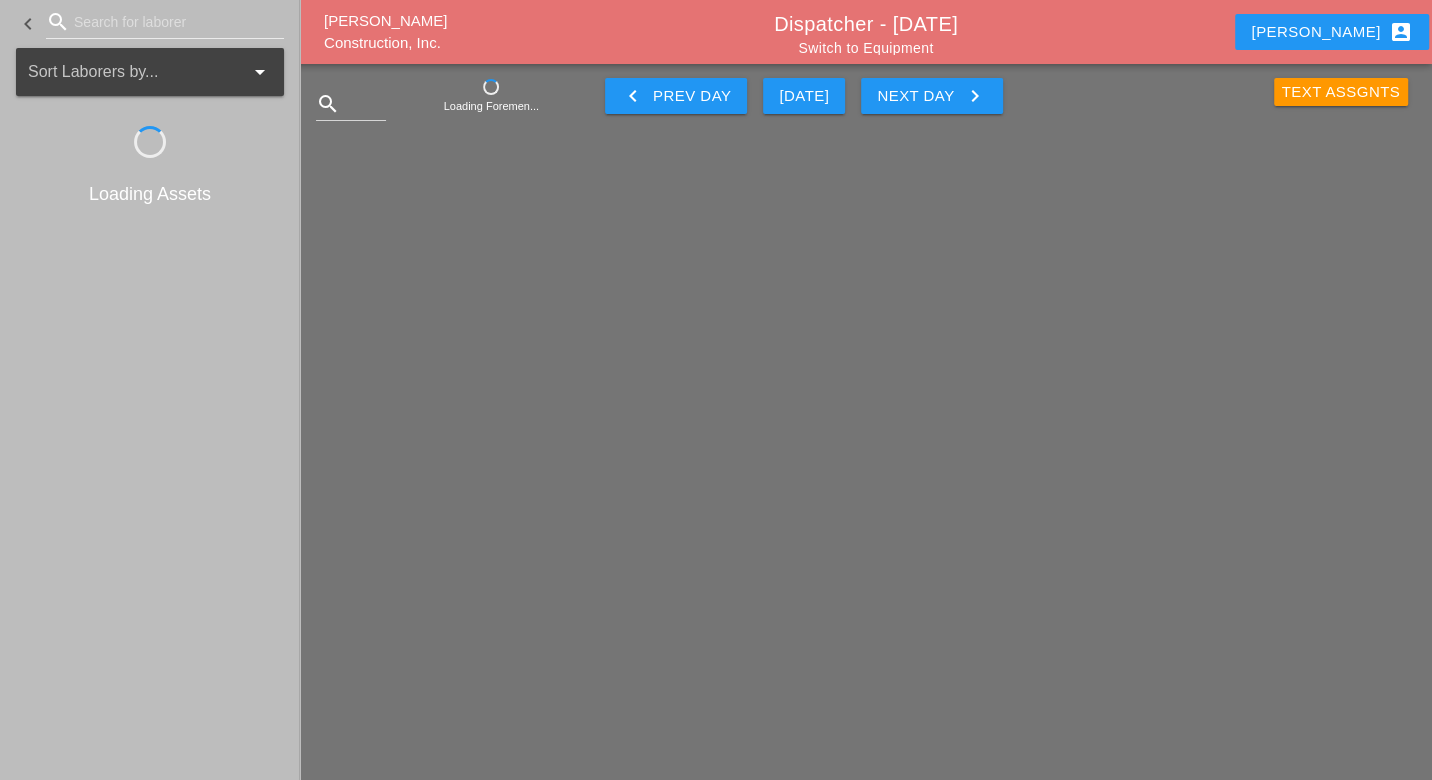 scroll, scrollTop: 0, scrollLeft: 0, axis: both 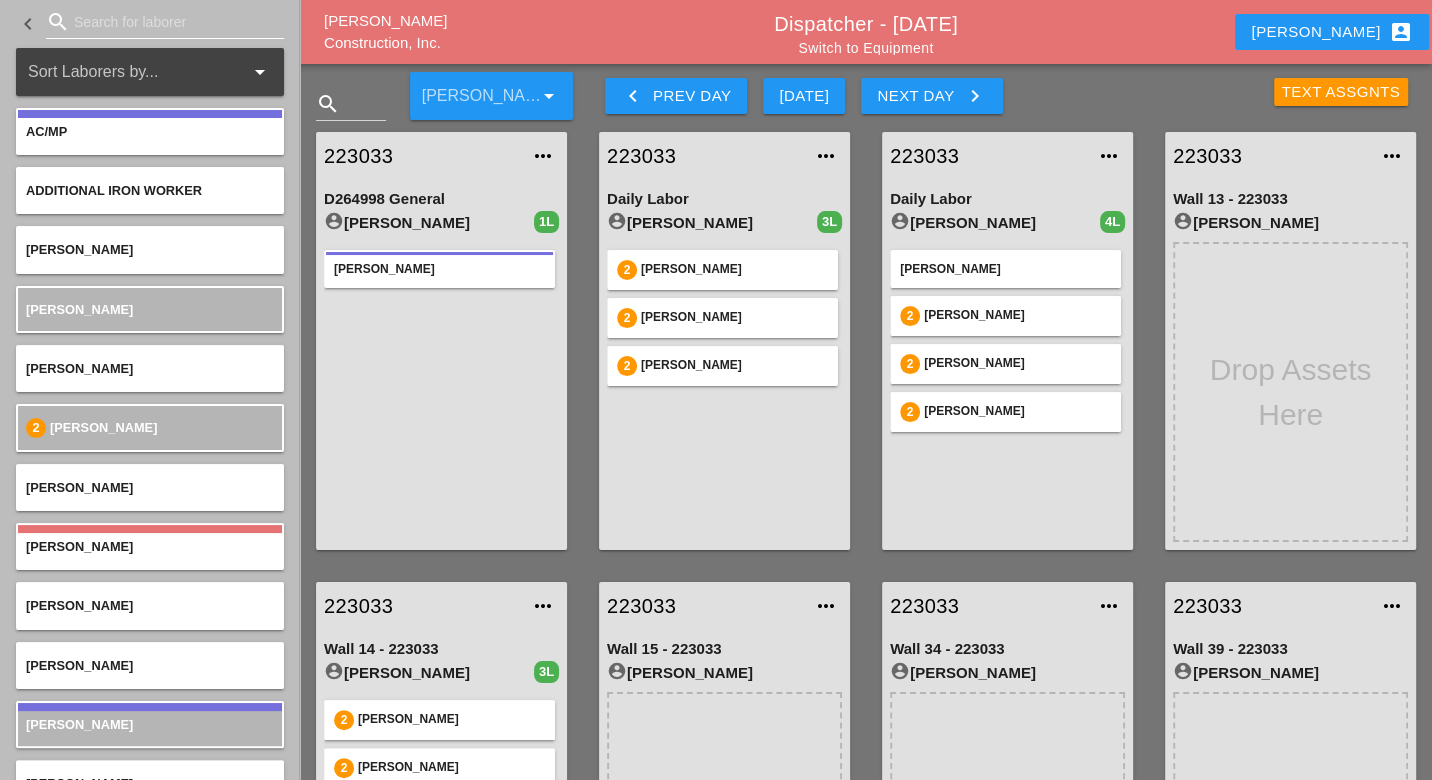 click at bounding box center [165, 22] 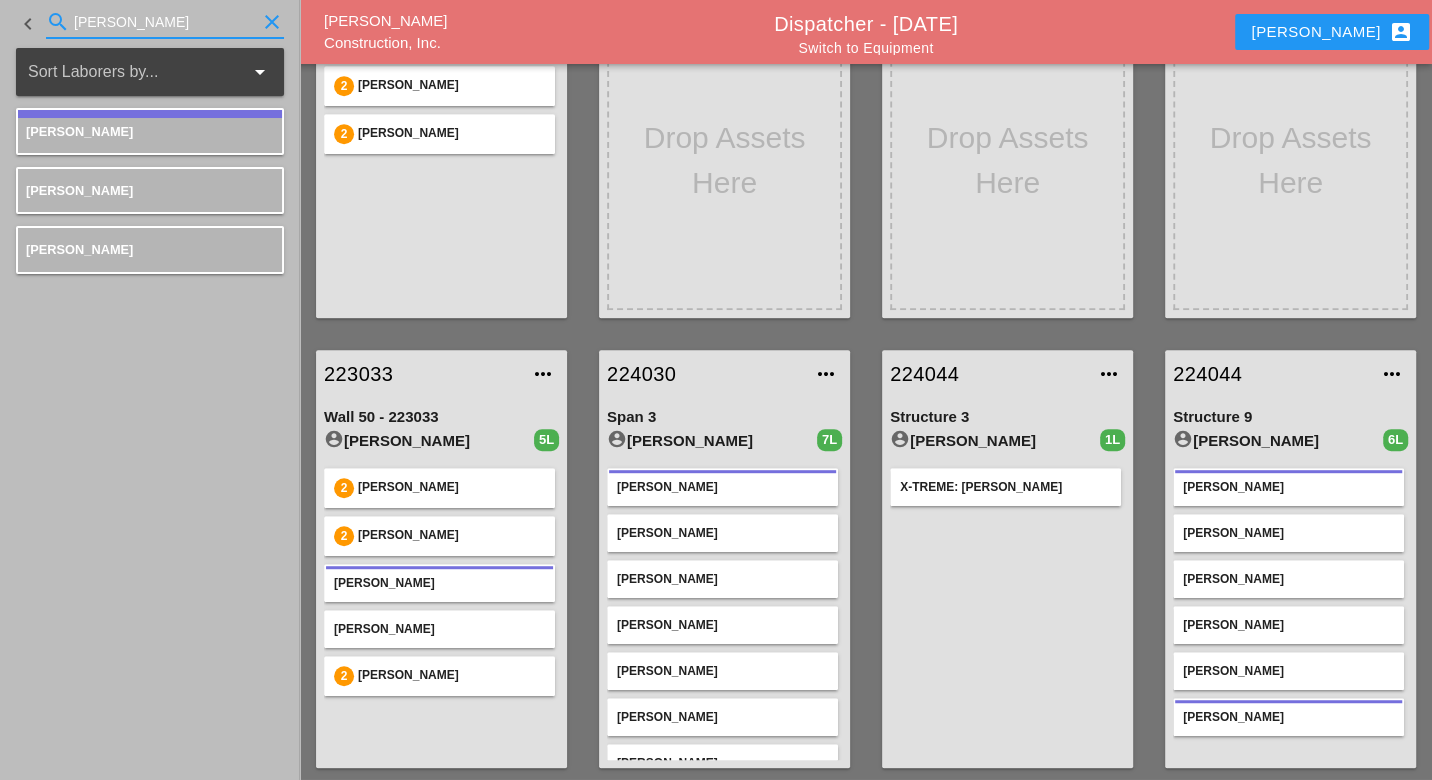 scroll, scrollTop: 777, scrollLeft: 0, axis: vertical 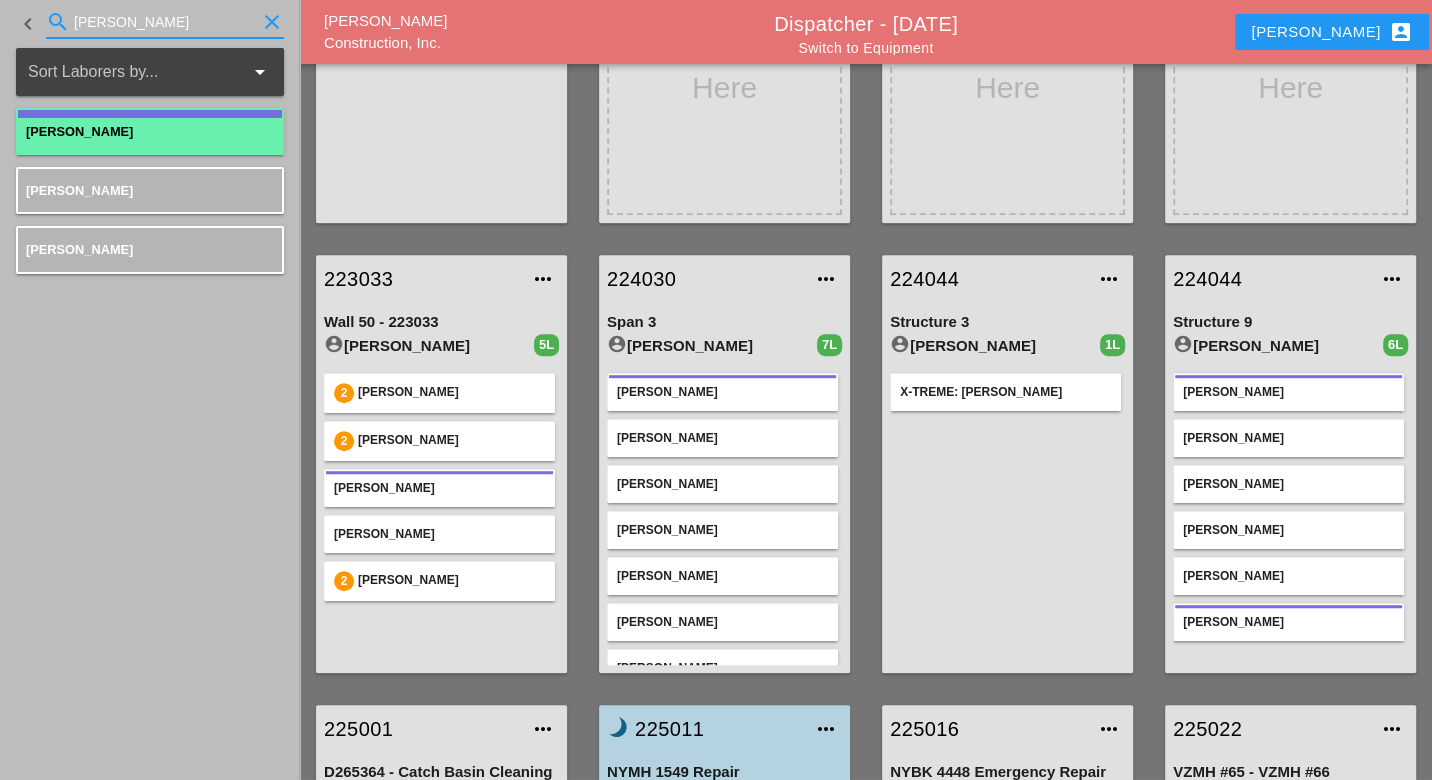 type on "luca" 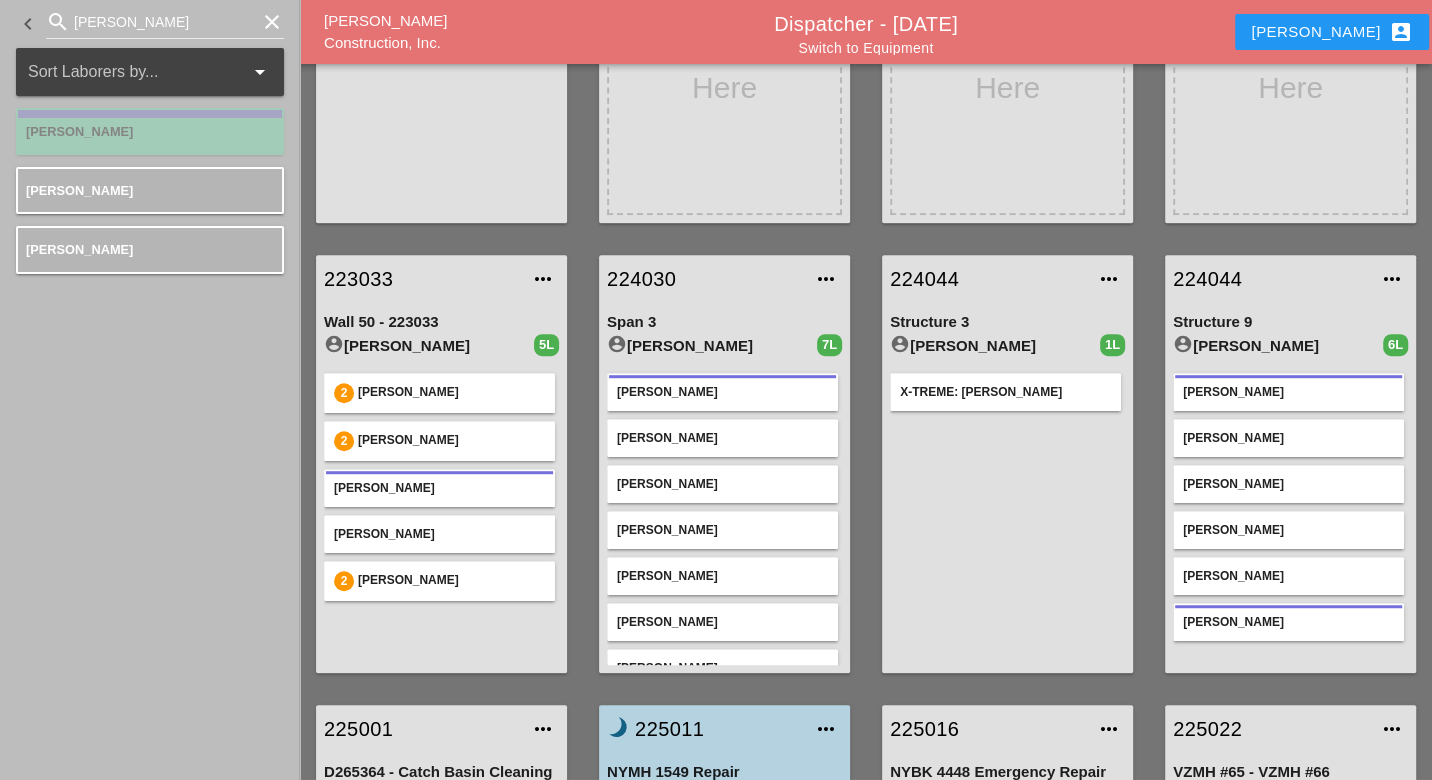 type 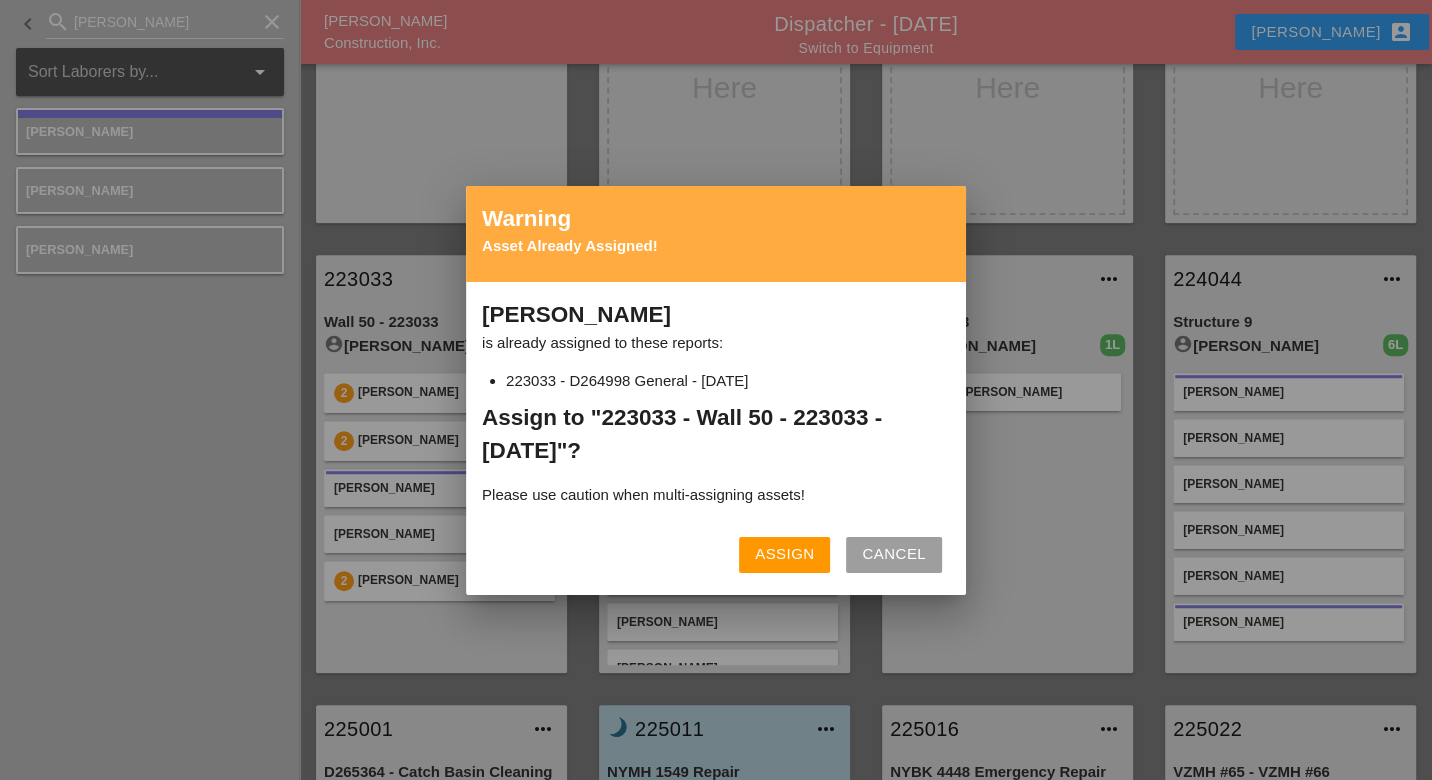 click on "Assign" at bounding box center [784, 554] 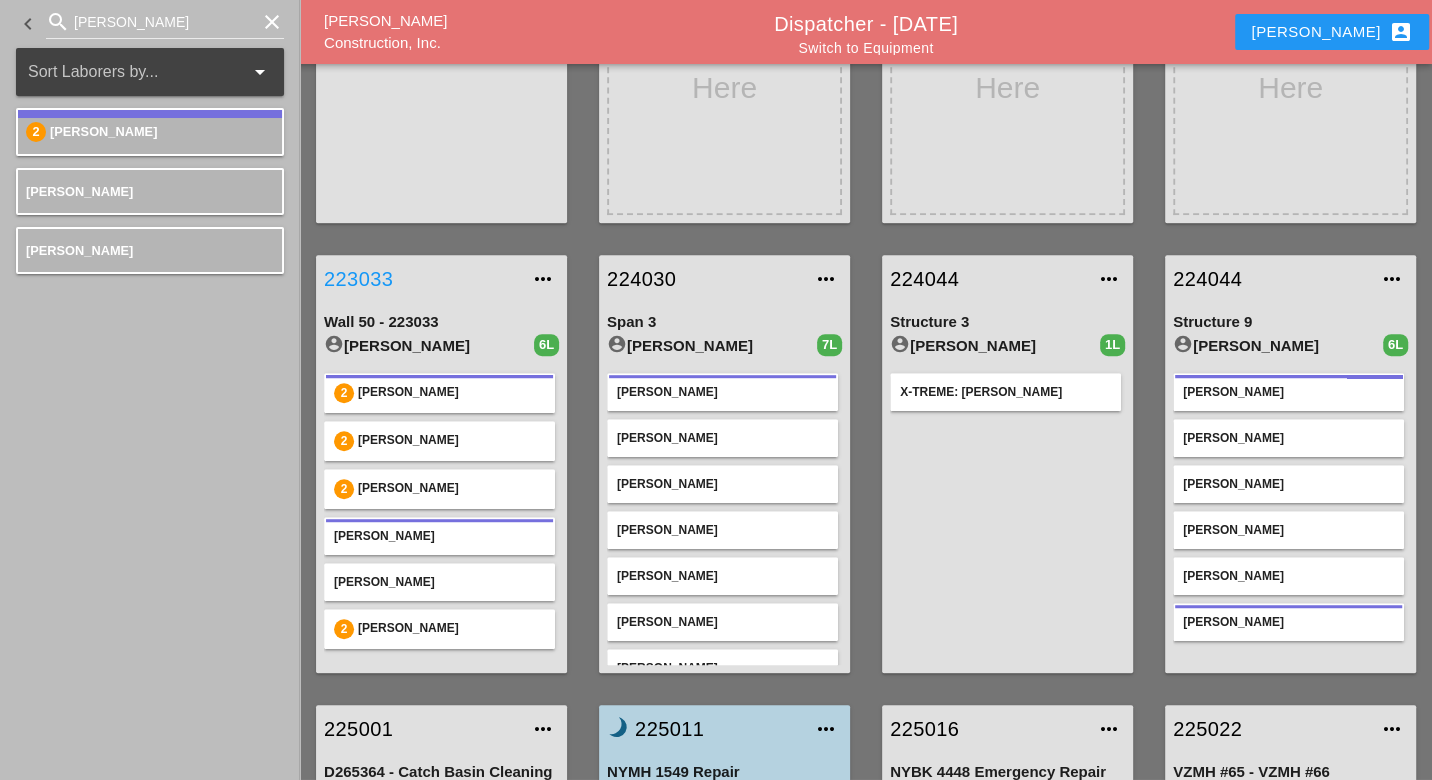 click on "223033" at bounding box center (421, 279) 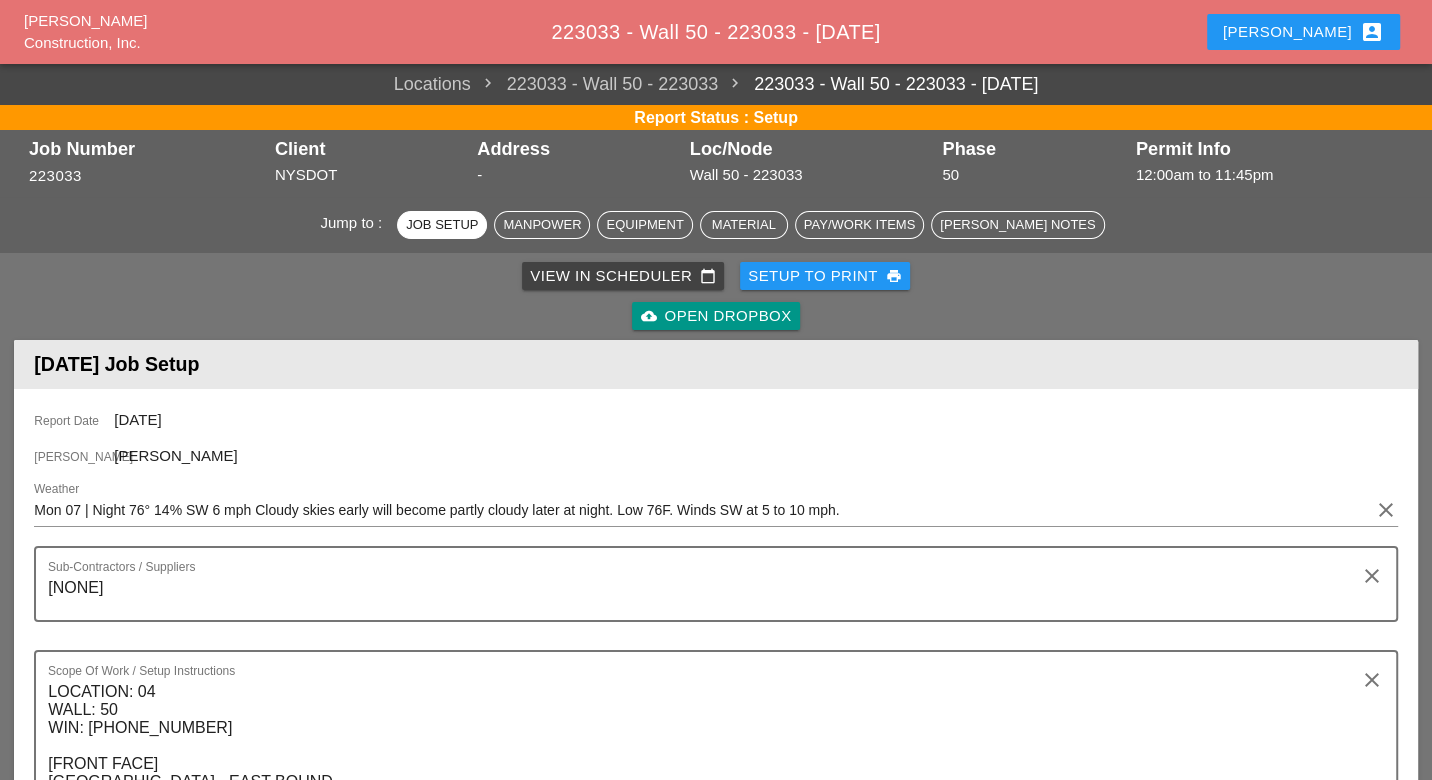 scroll, scrollTop: 1111, scrollLeft: 0, axis: vertical 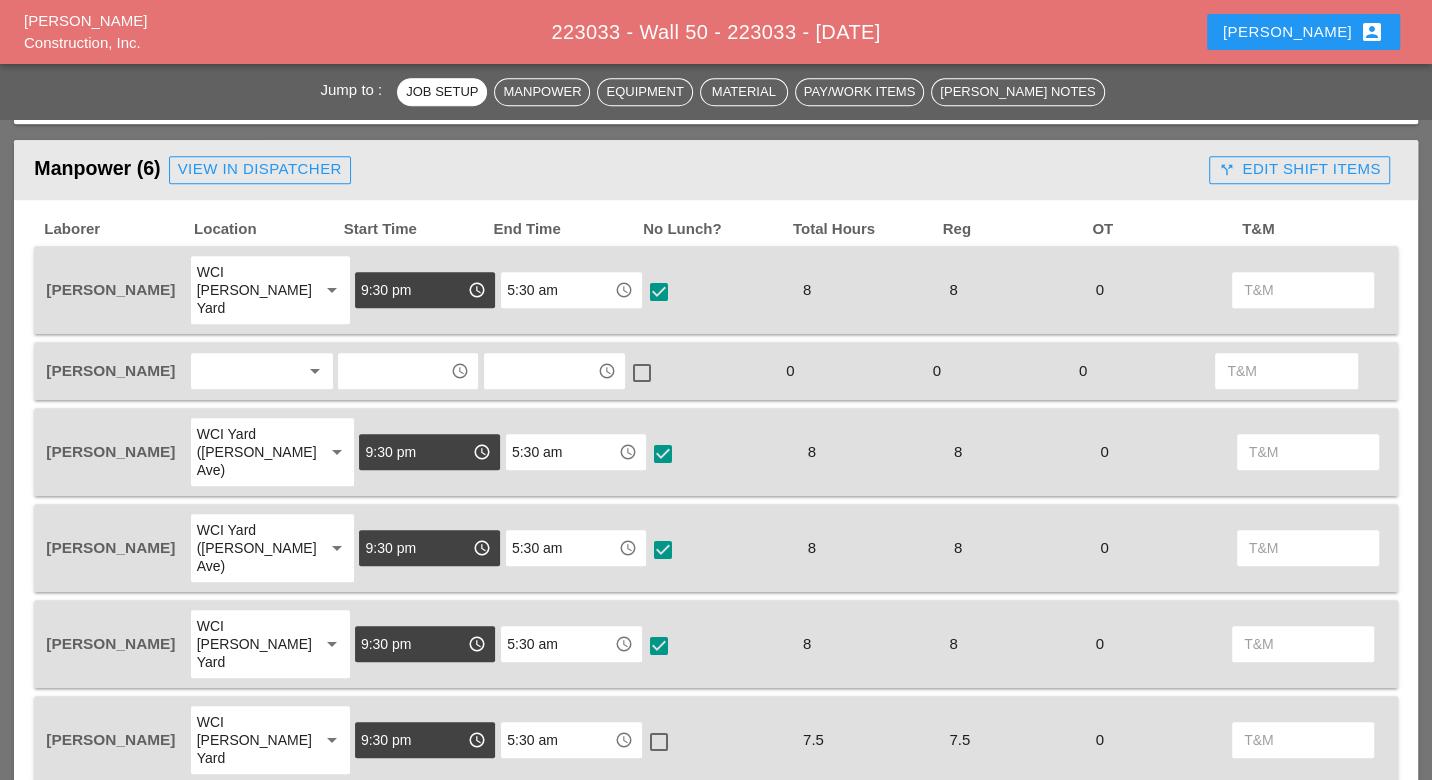 click at bounding box center [394, 371] 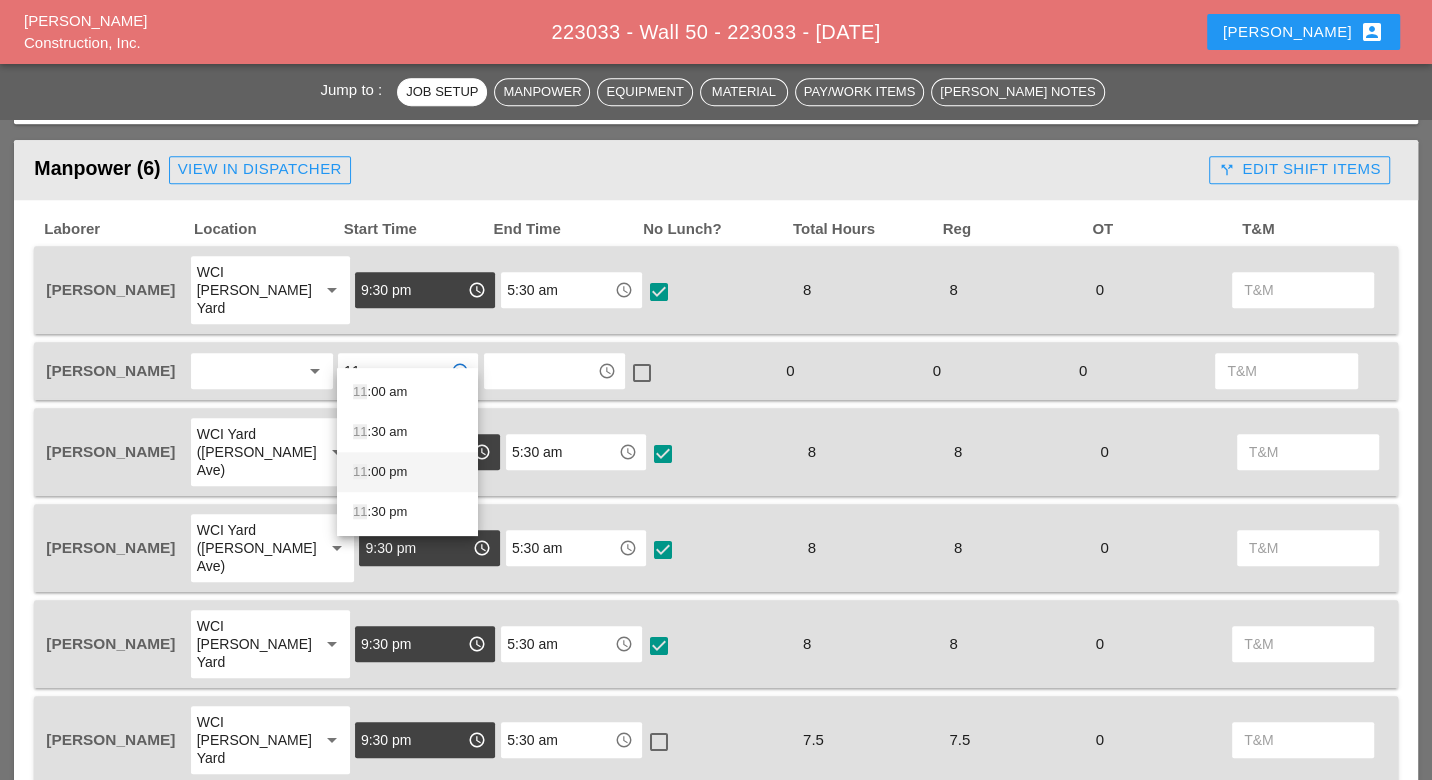 click on "11 :00 pm" at bounding box center [407, 472] 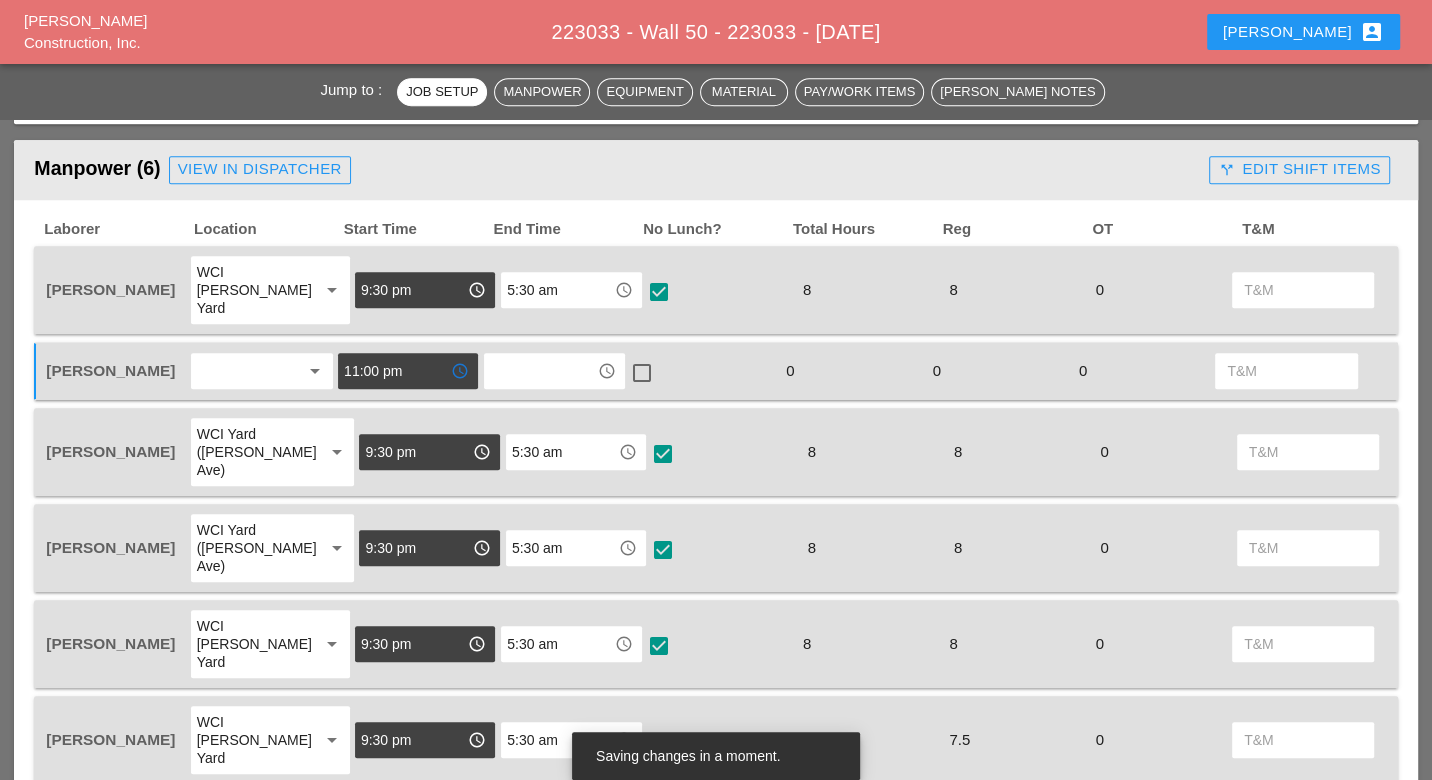 type on "11:00 pm" 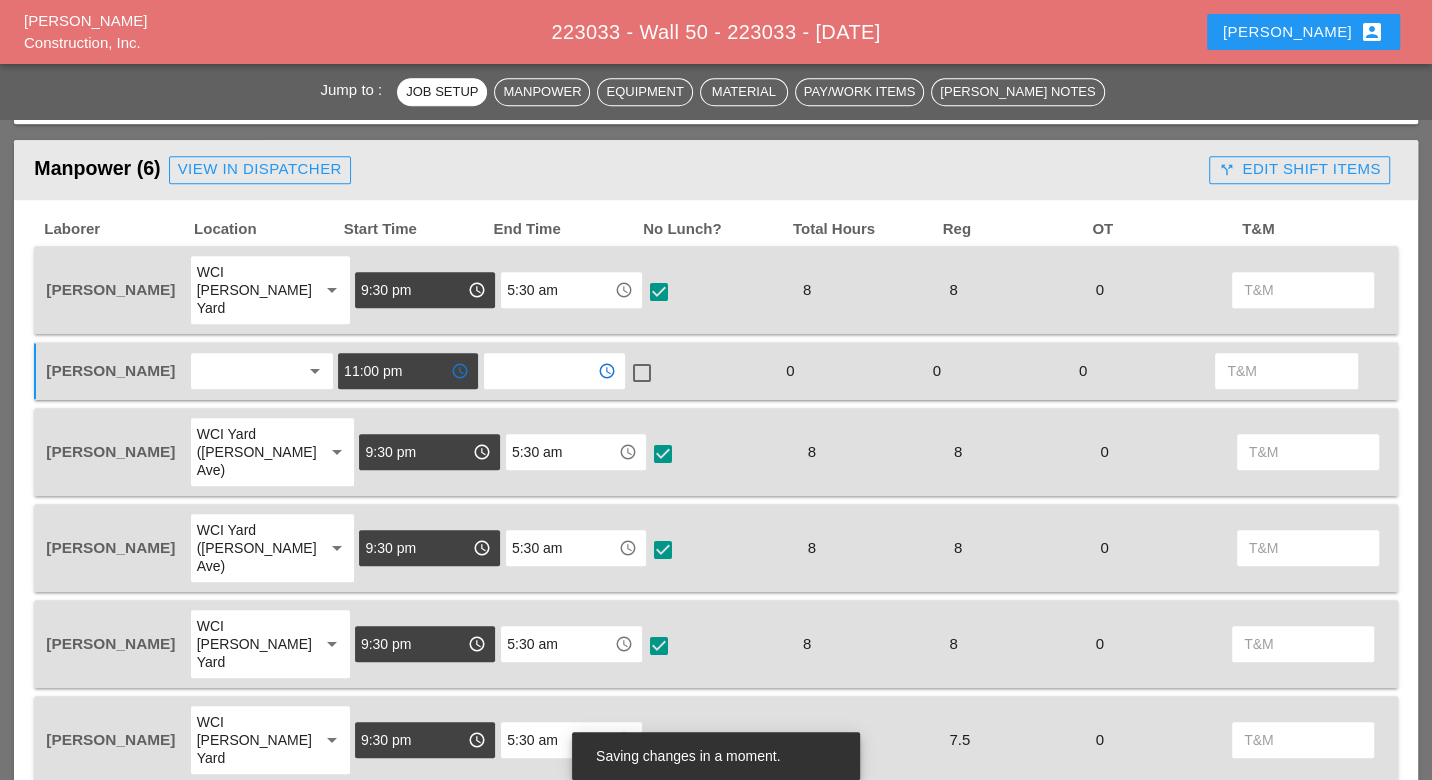 click at bounding box center (540, 371) 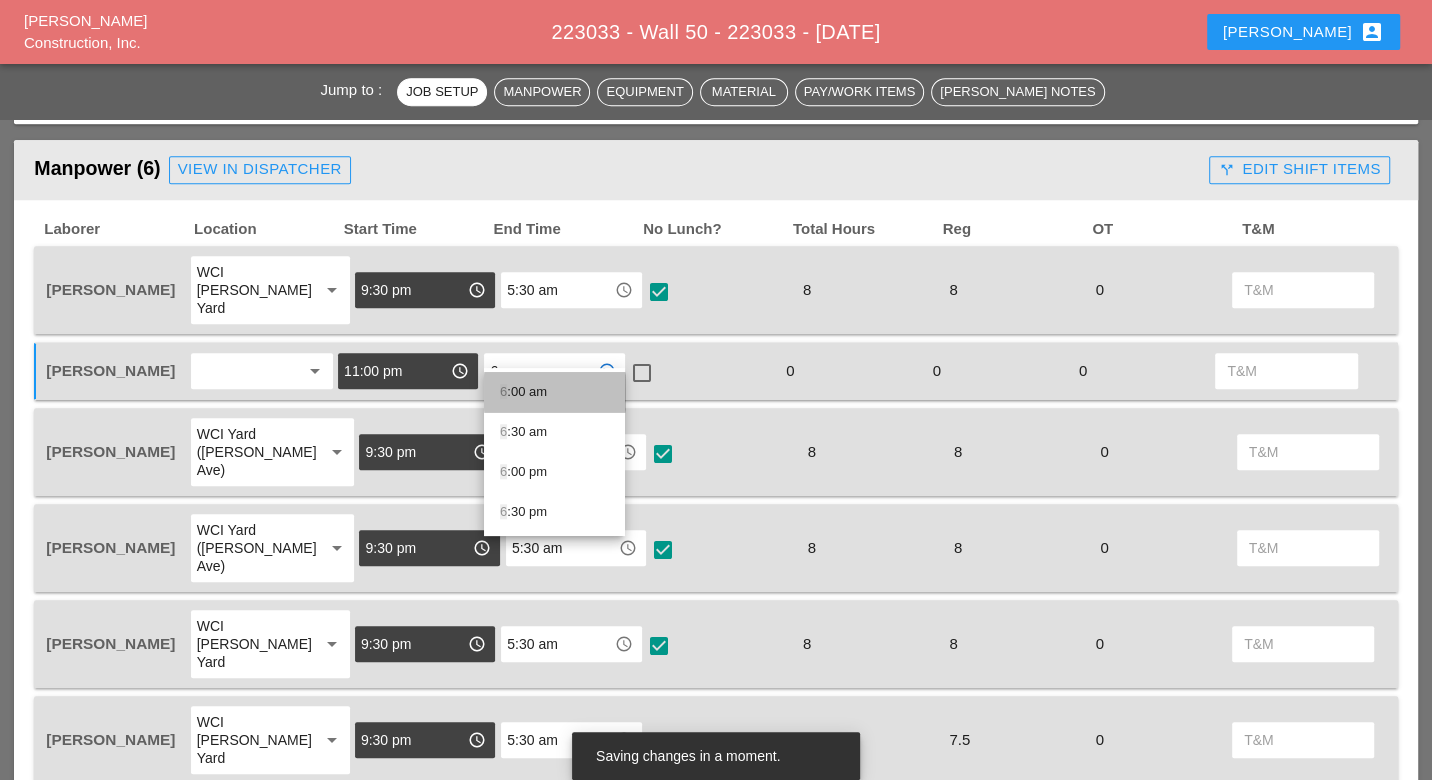 click on "6 :00 am" at bounding box center (554, 392) 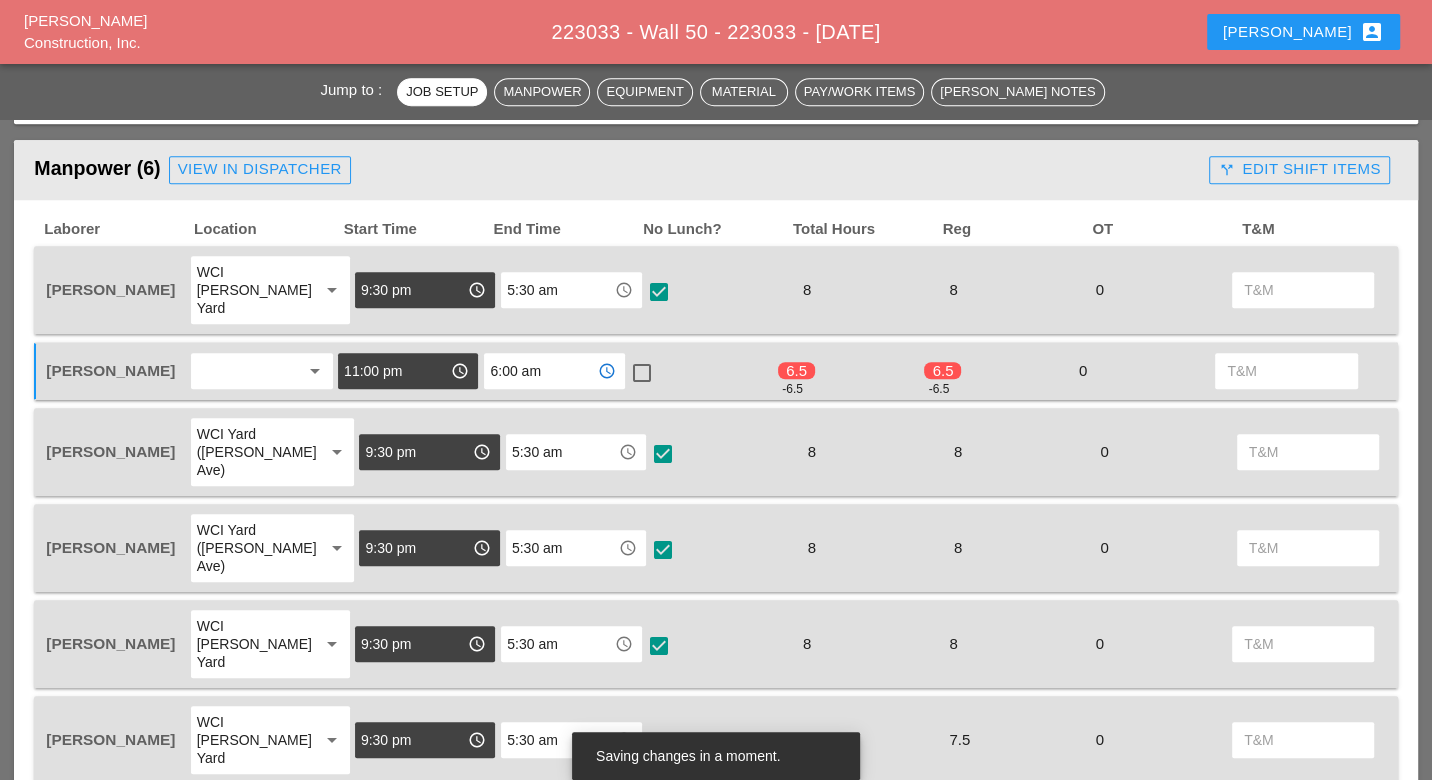 type on "6:00 am" 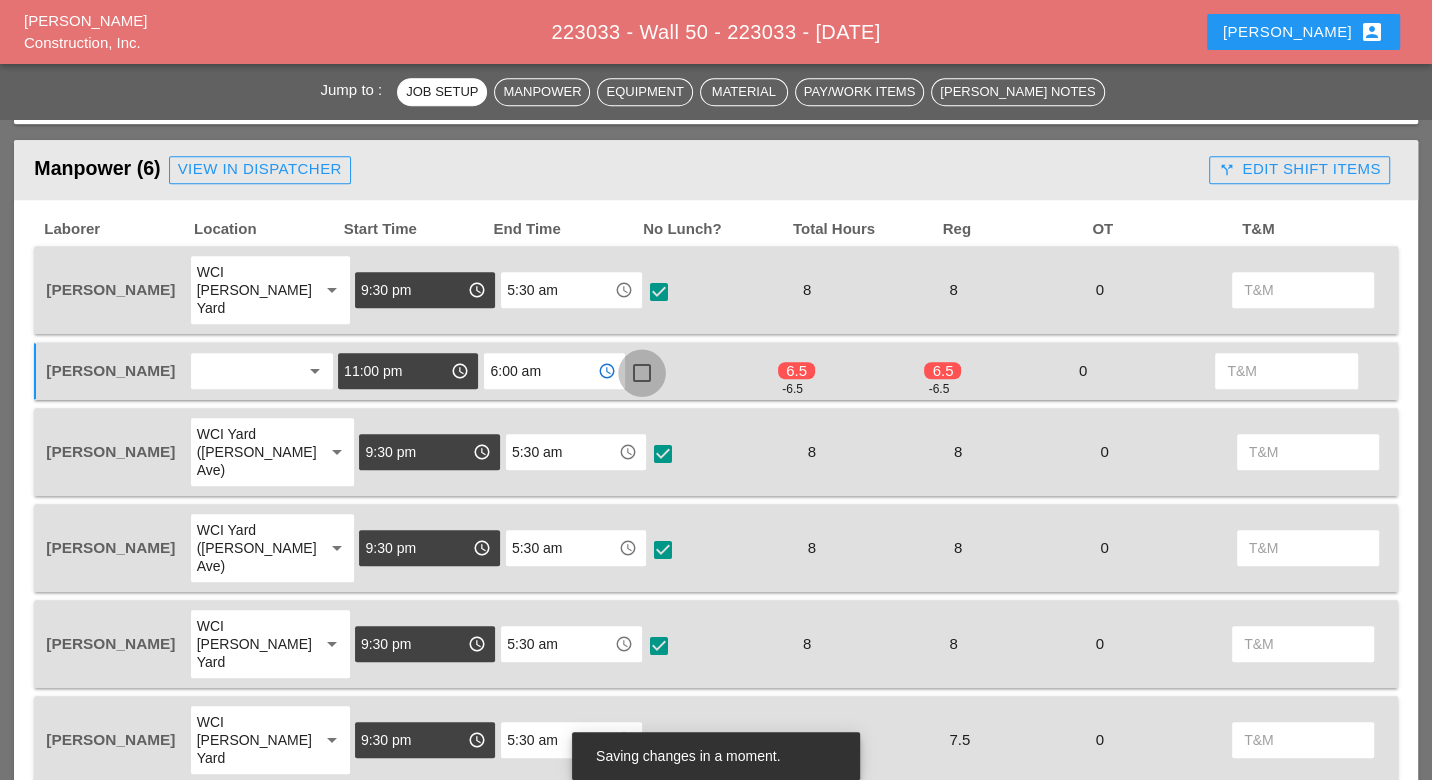 click at bounding box center (642, 373) 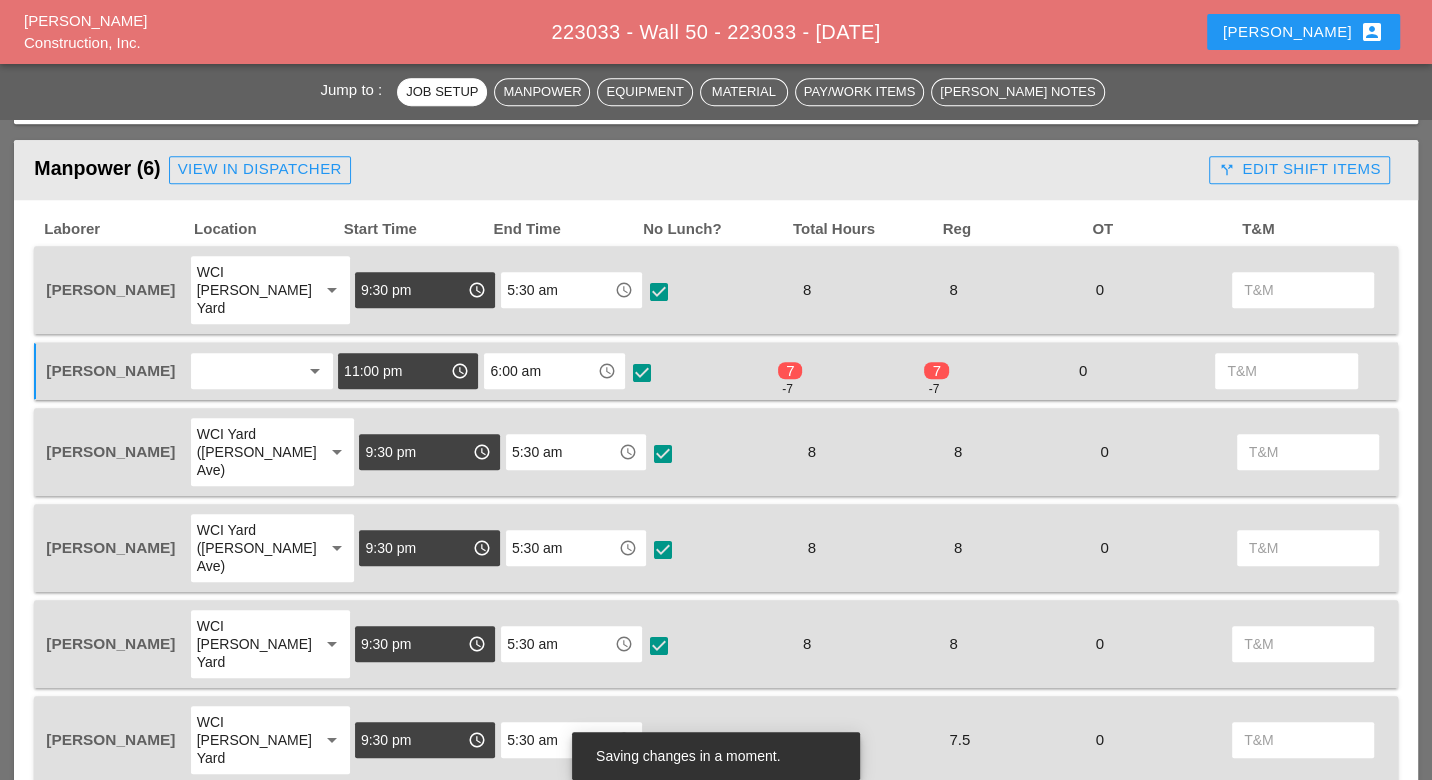 scroll, scrollTop: 1444, scrollLeft: 0, axis: vertical 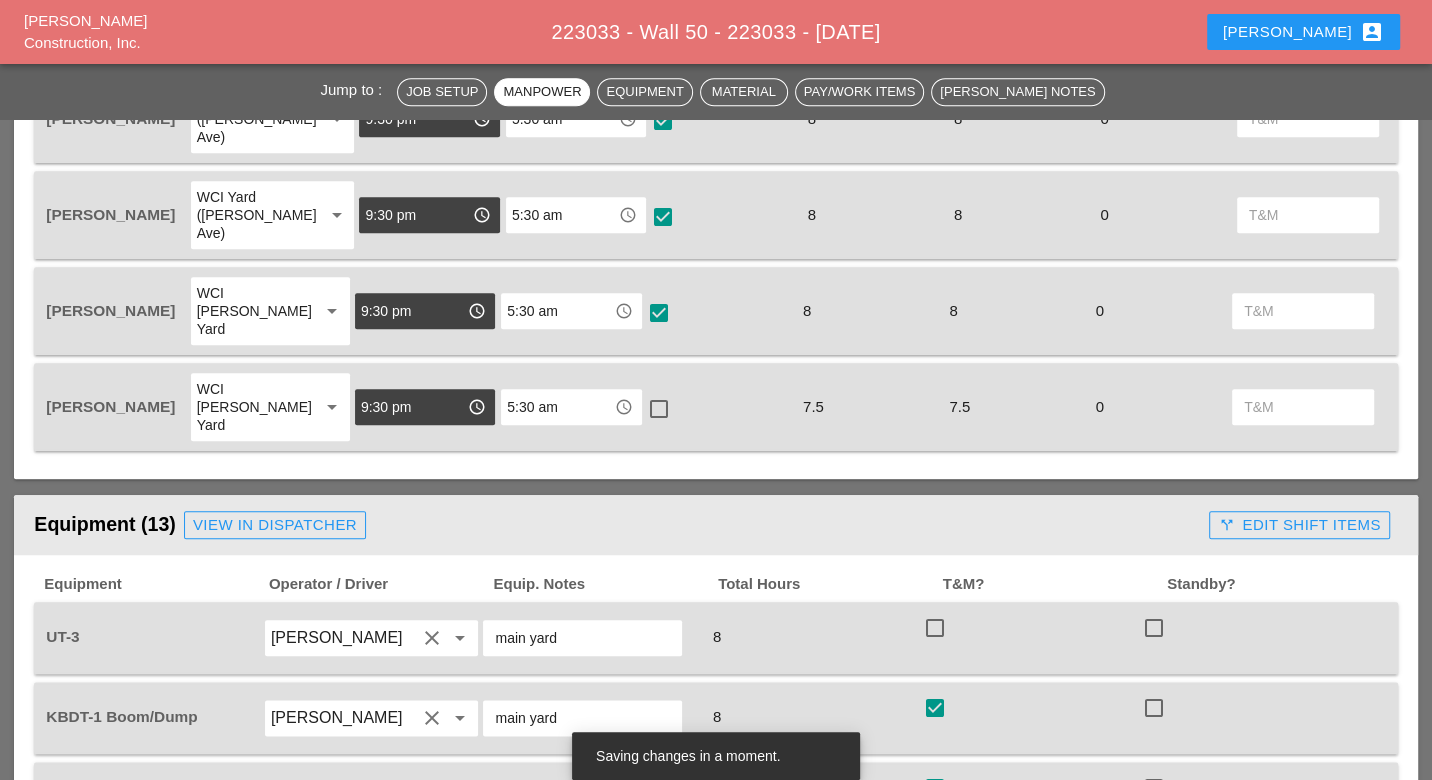 click at bounding box center [935, 628] 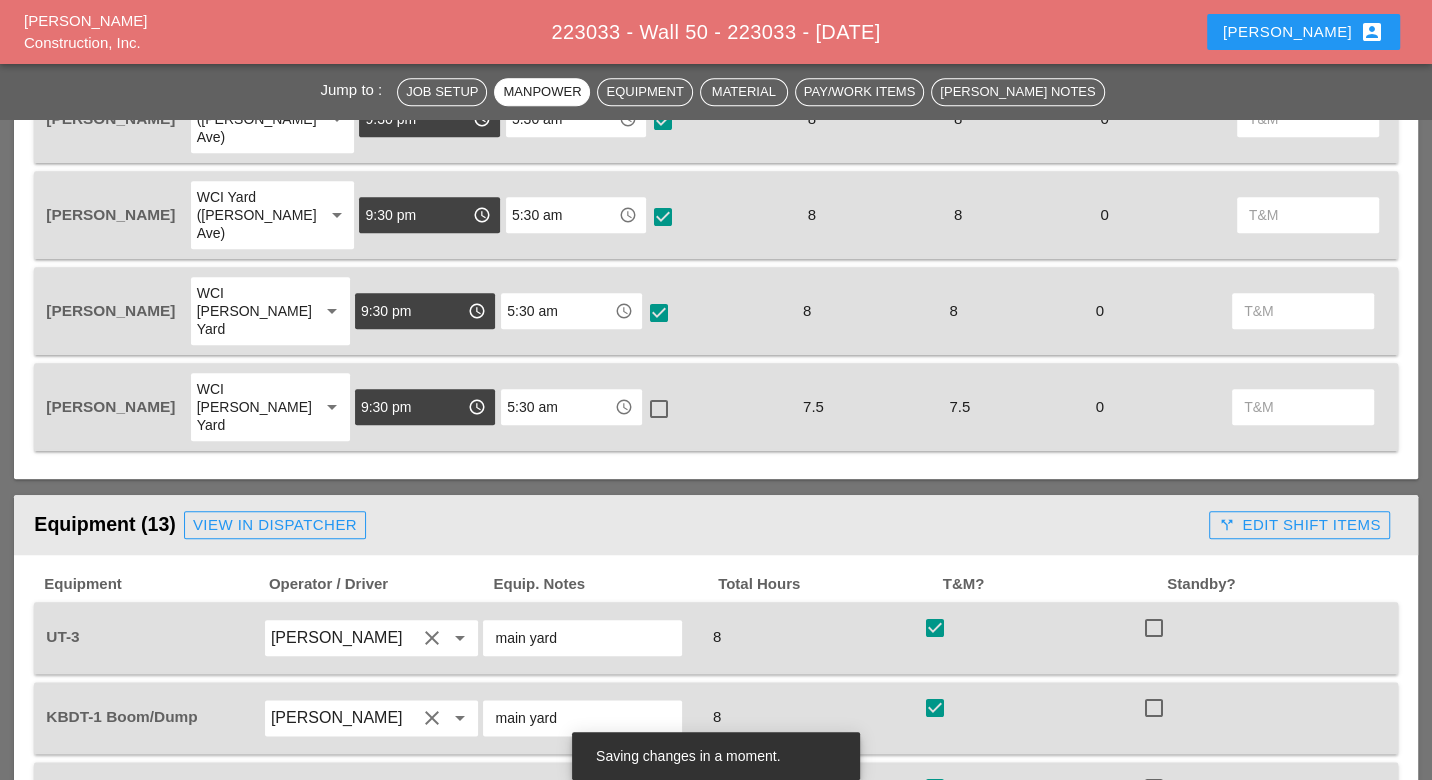 checkbox on "true" 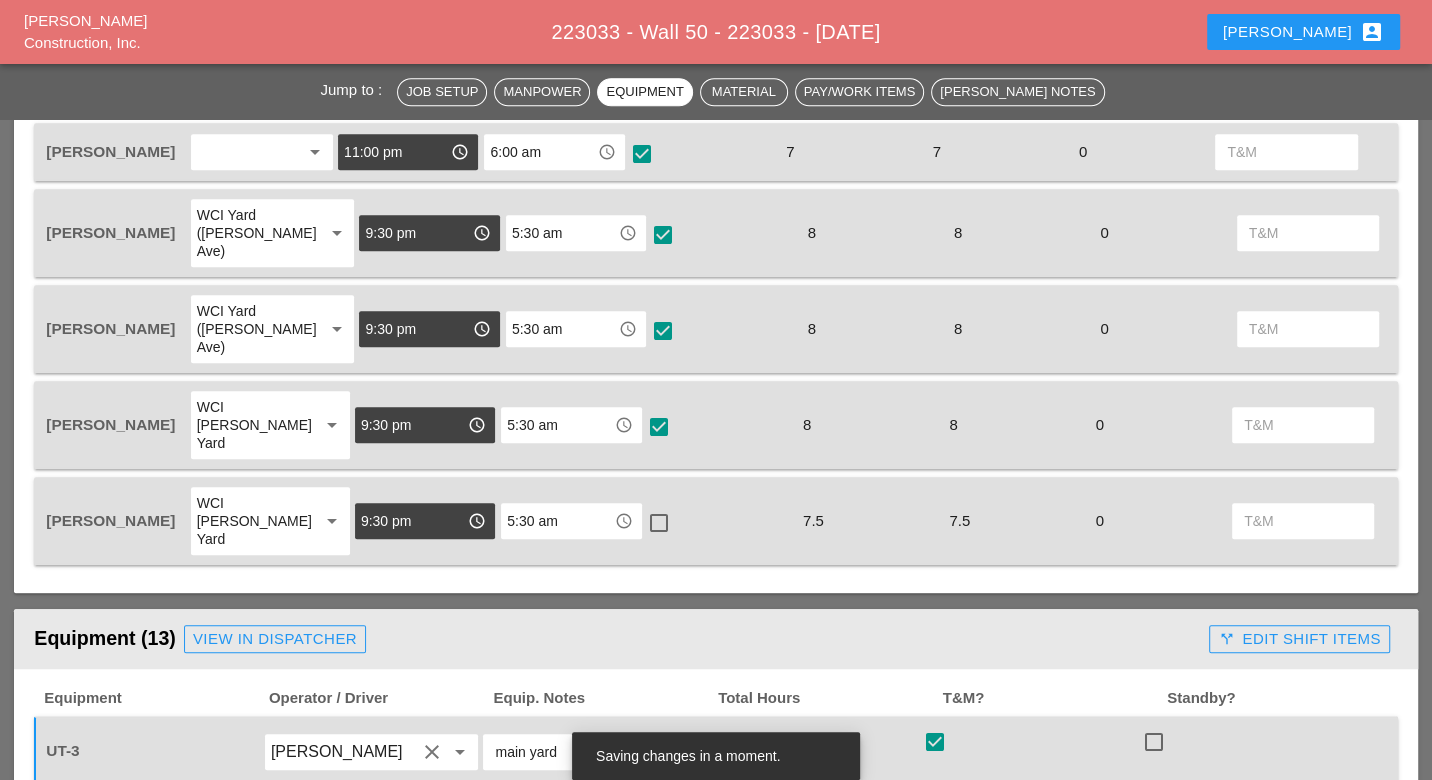 scroll, scrollTop: 1111, scrollLeft: 0, axis: vertical 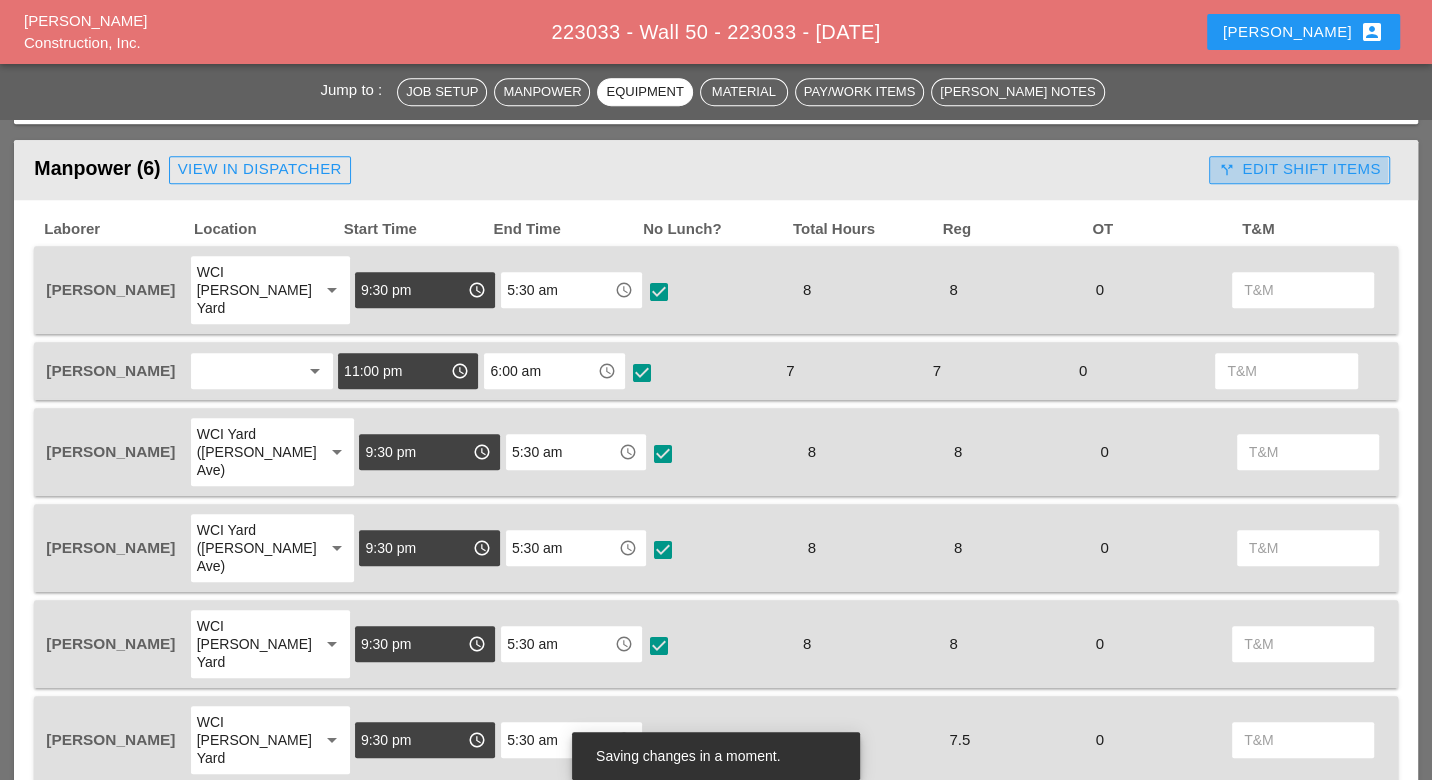 drag, startPoint x: 1322, startPoint y: 156, endPoint x: 1299, endPoint y: 167, distance: 25.495098 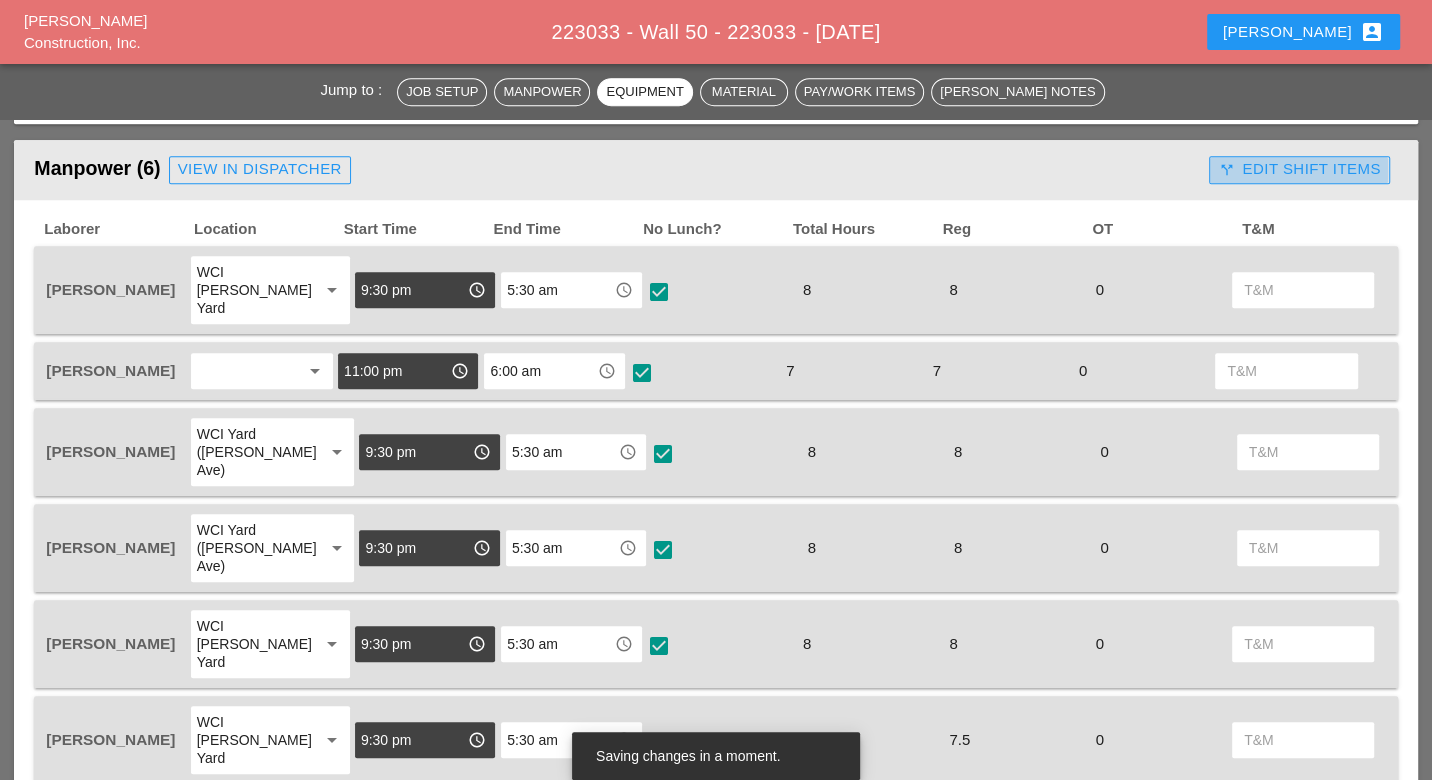 click on "call_split Edit Shift Items" at bounding box center (1299, 169) 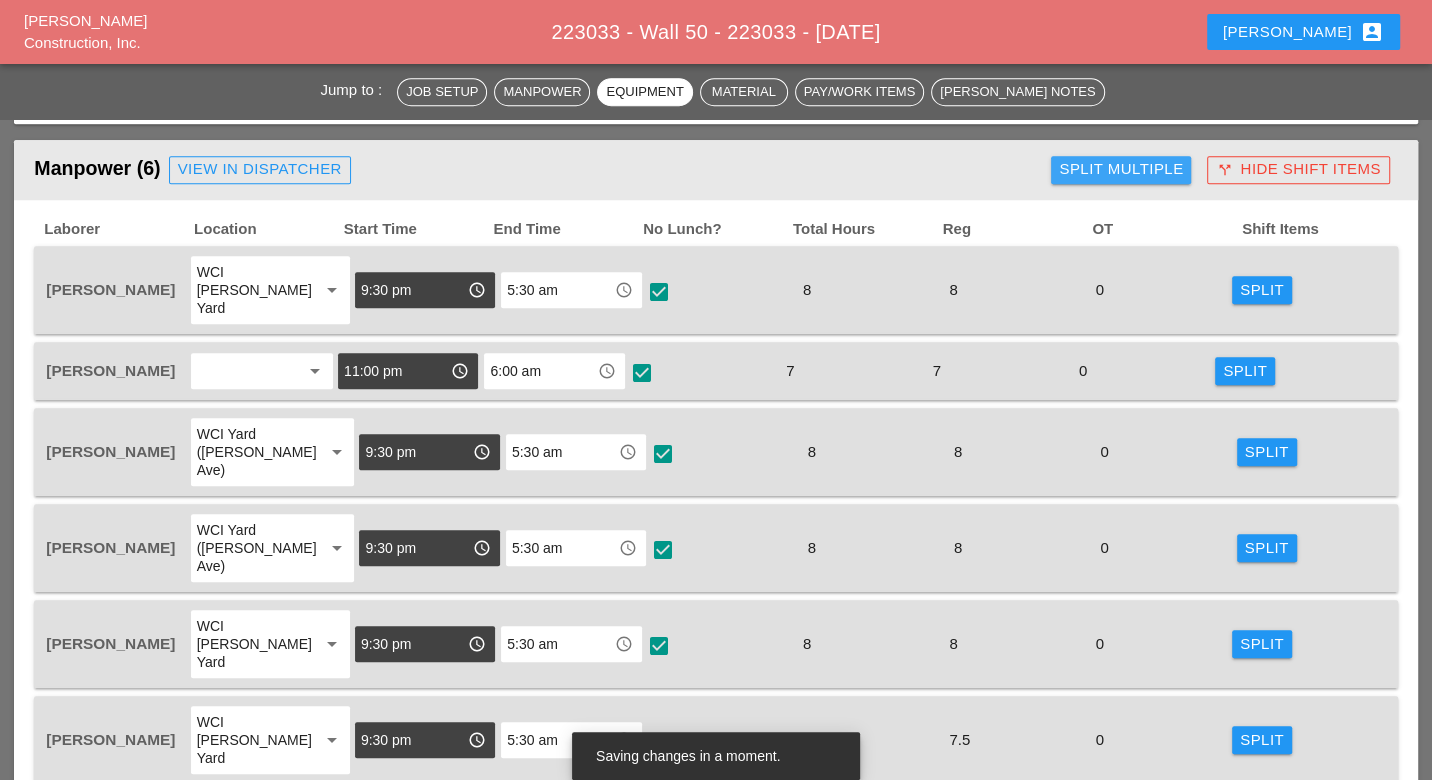 click on "Split Multiple" at bounding box center (1121, 169) 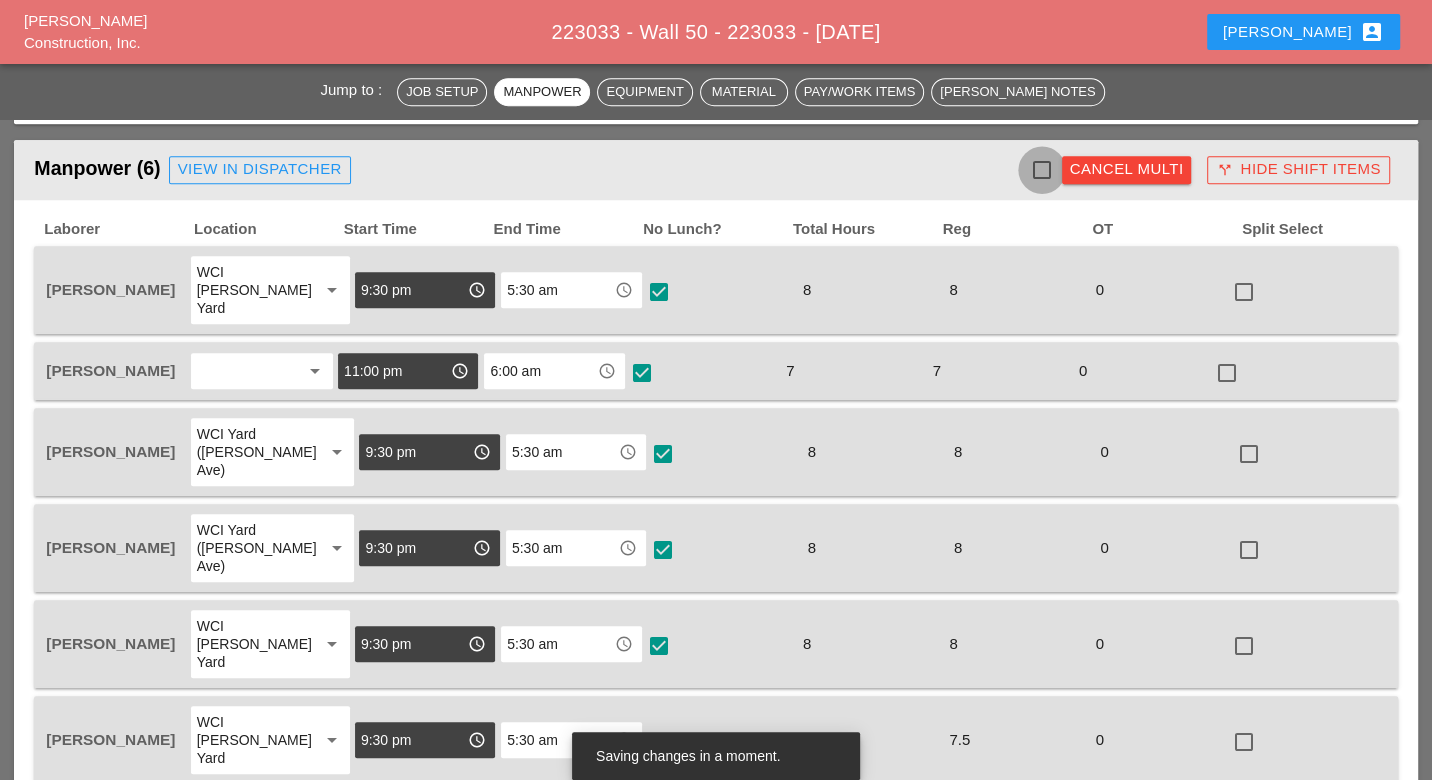 click at bounding box center (1042, 170) 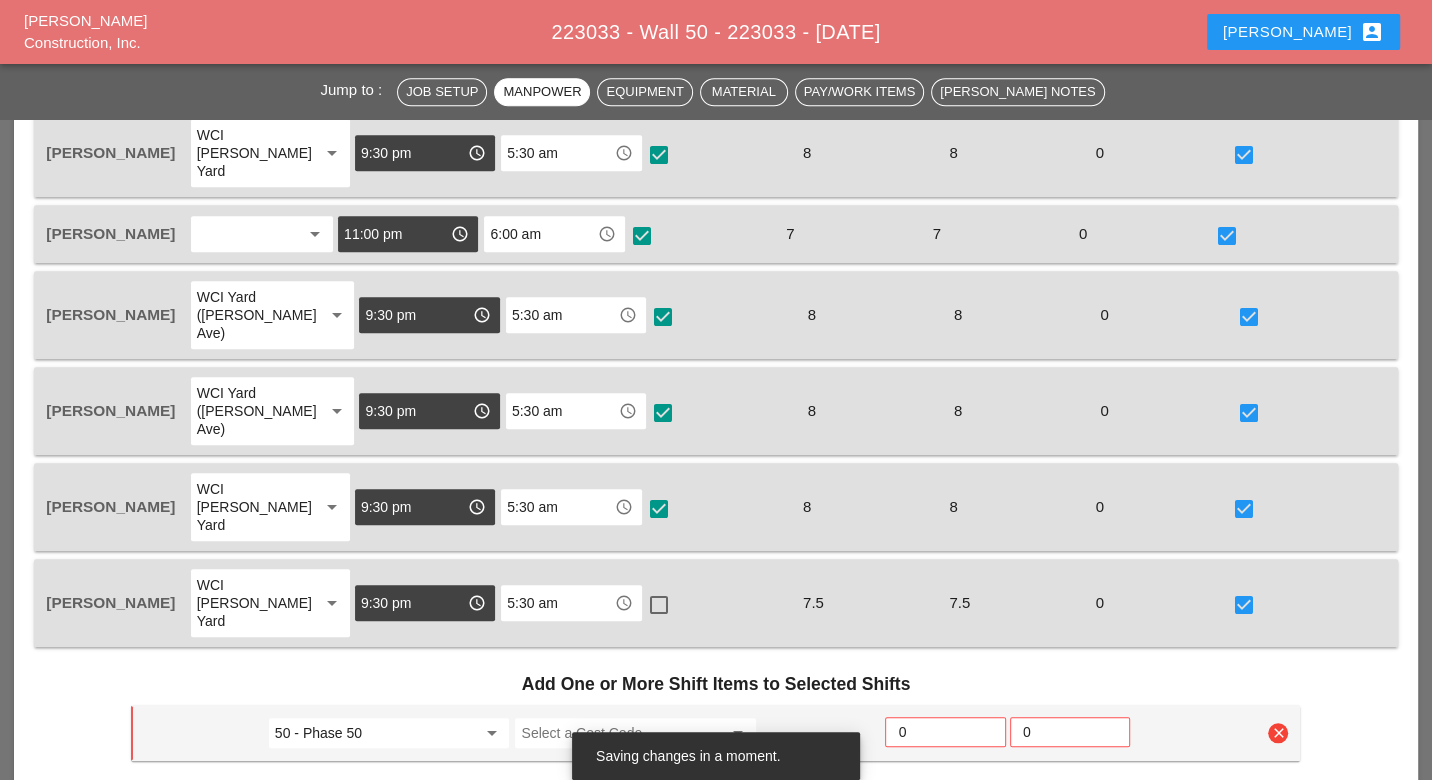scroll, scrollTop: 1555, scrollLeft: 0, axis: vertical 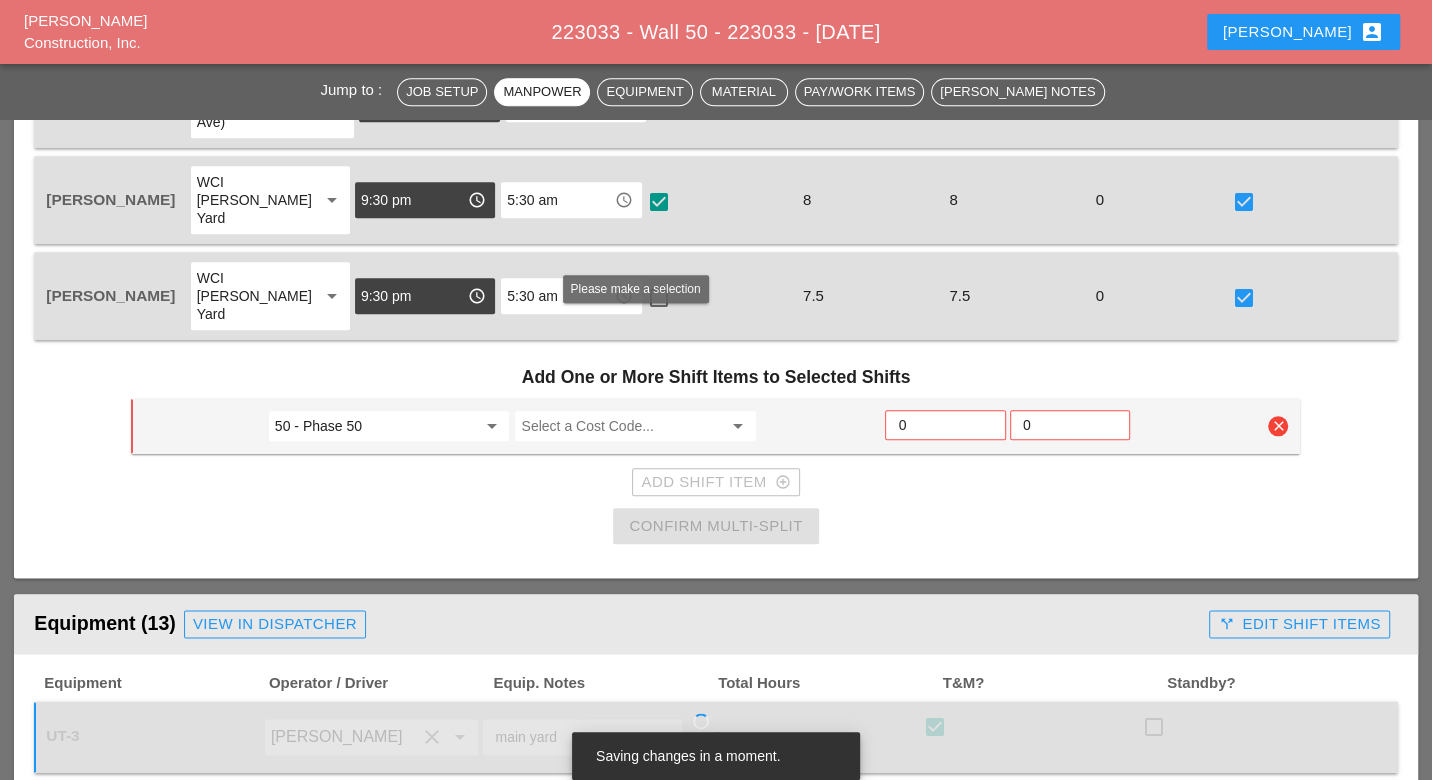 click at bounding box center (621, 426) 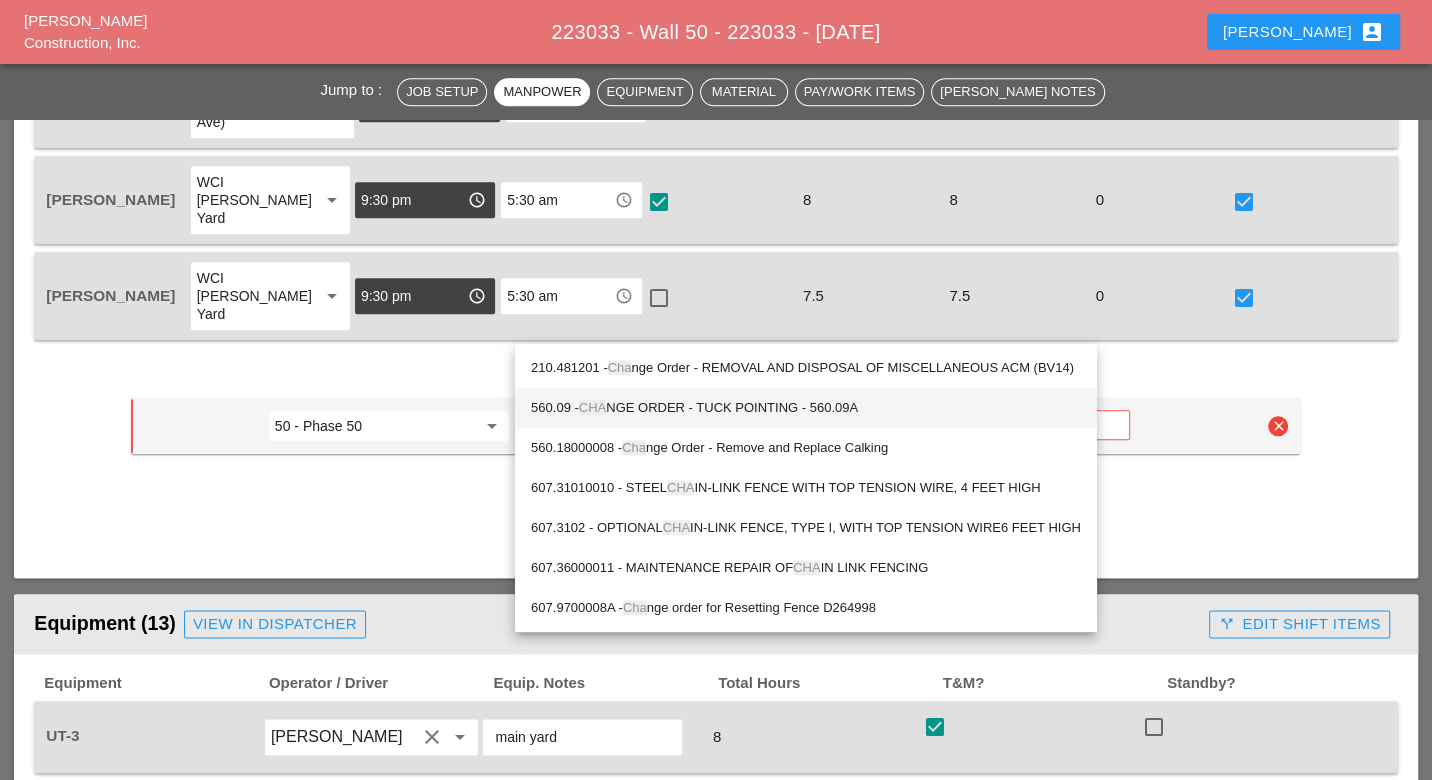 click on "560.09 -  CHA NGE ORDER - TUCK POINTING - 560.09A" at bounding box center [806, 408] 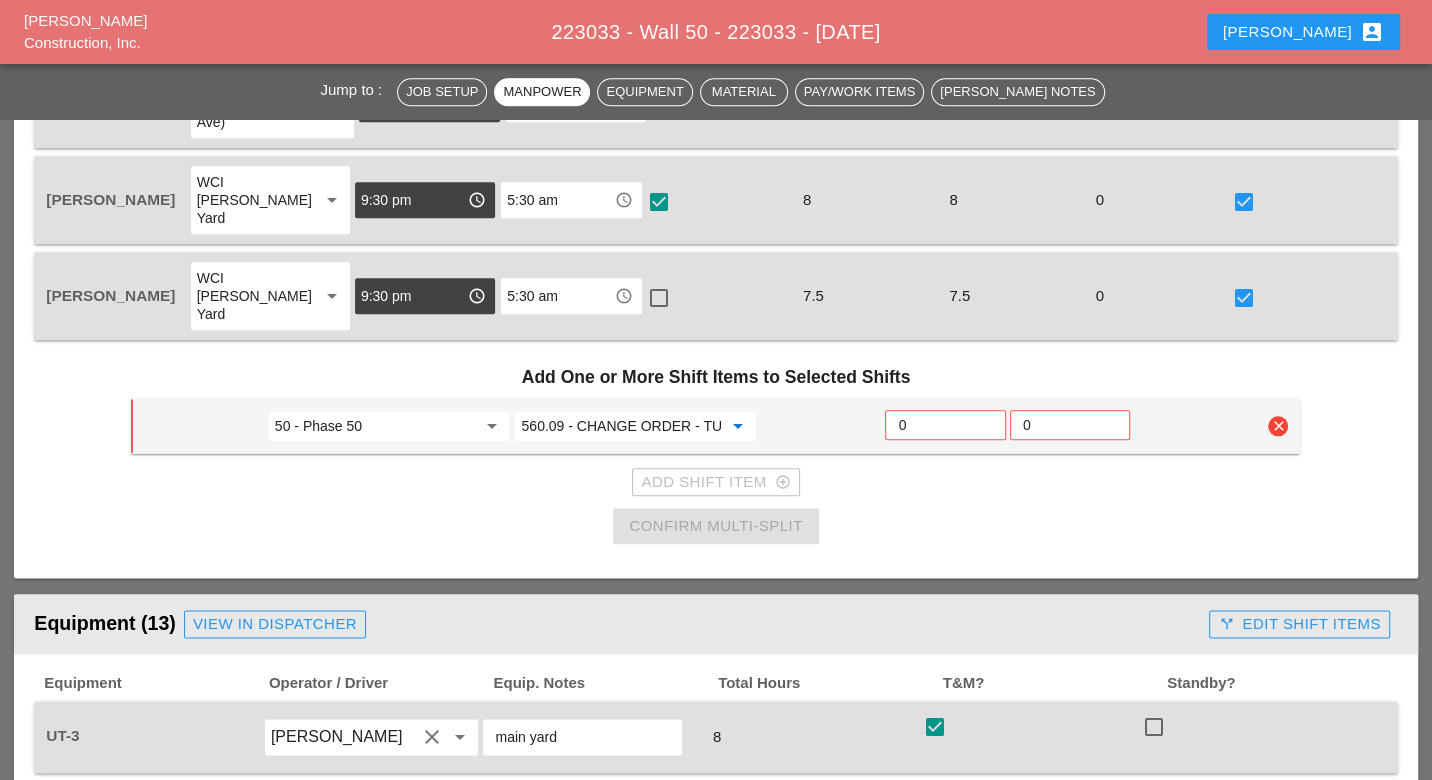 type on "560.09 - CHANGE ORDER - TUCK POINTING - 560.09A" 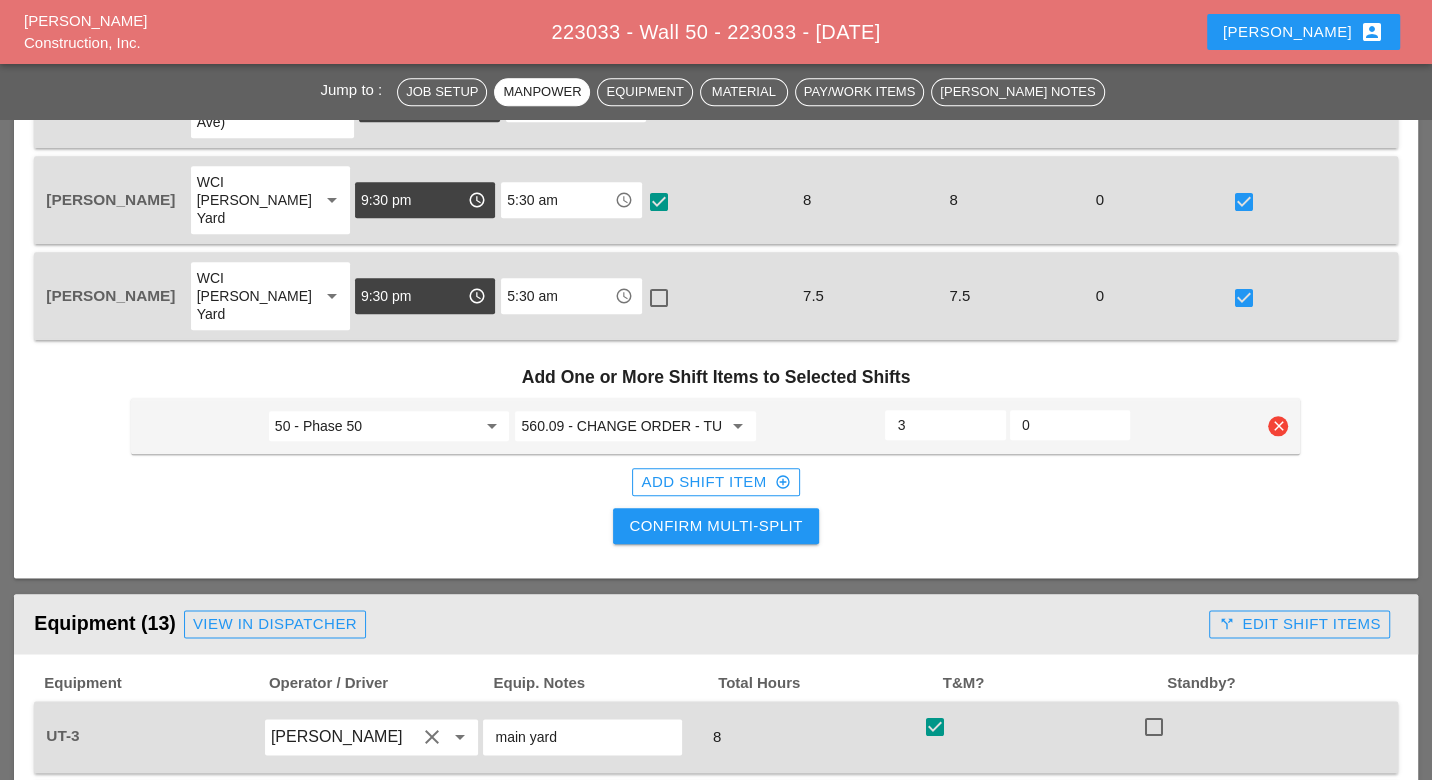 type on "3" 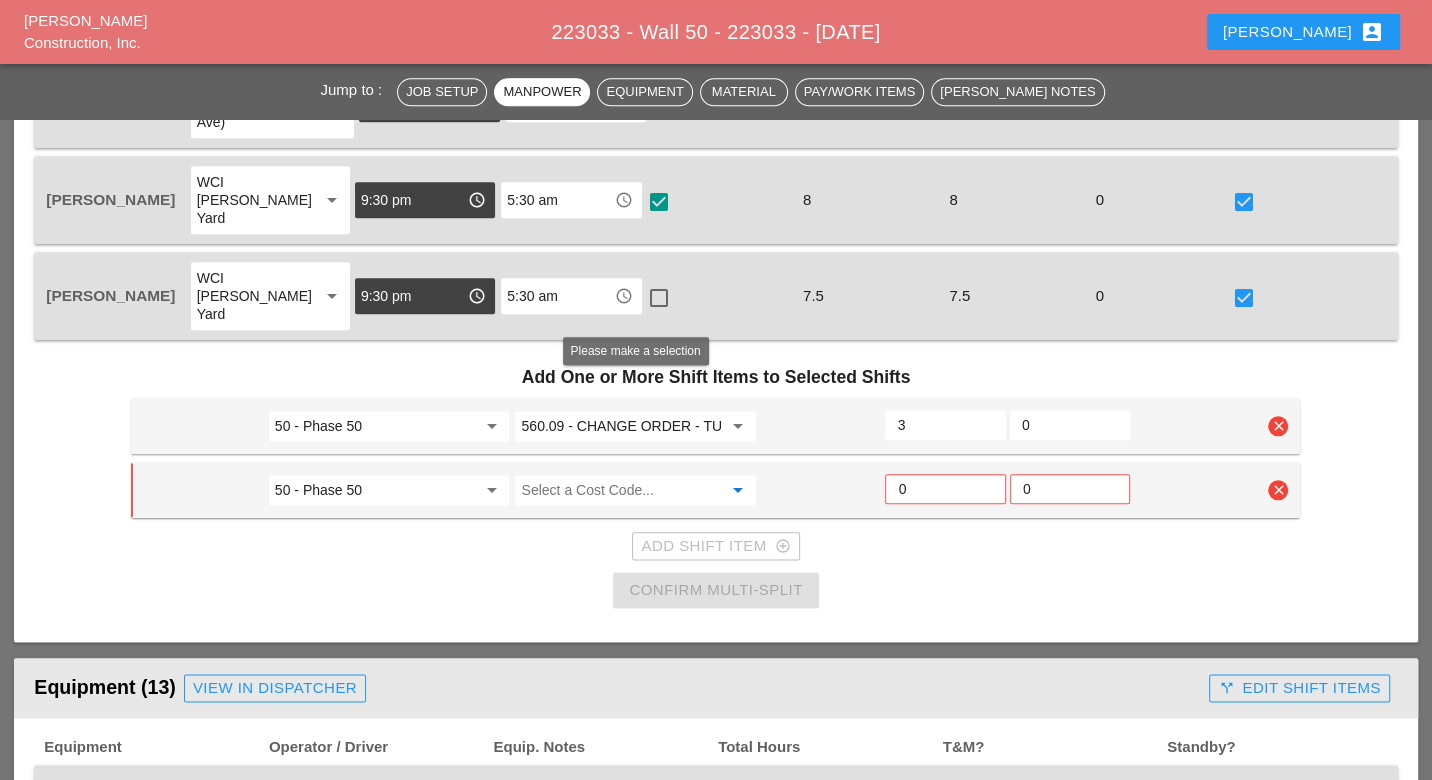 click at bounding box center (621, 490) 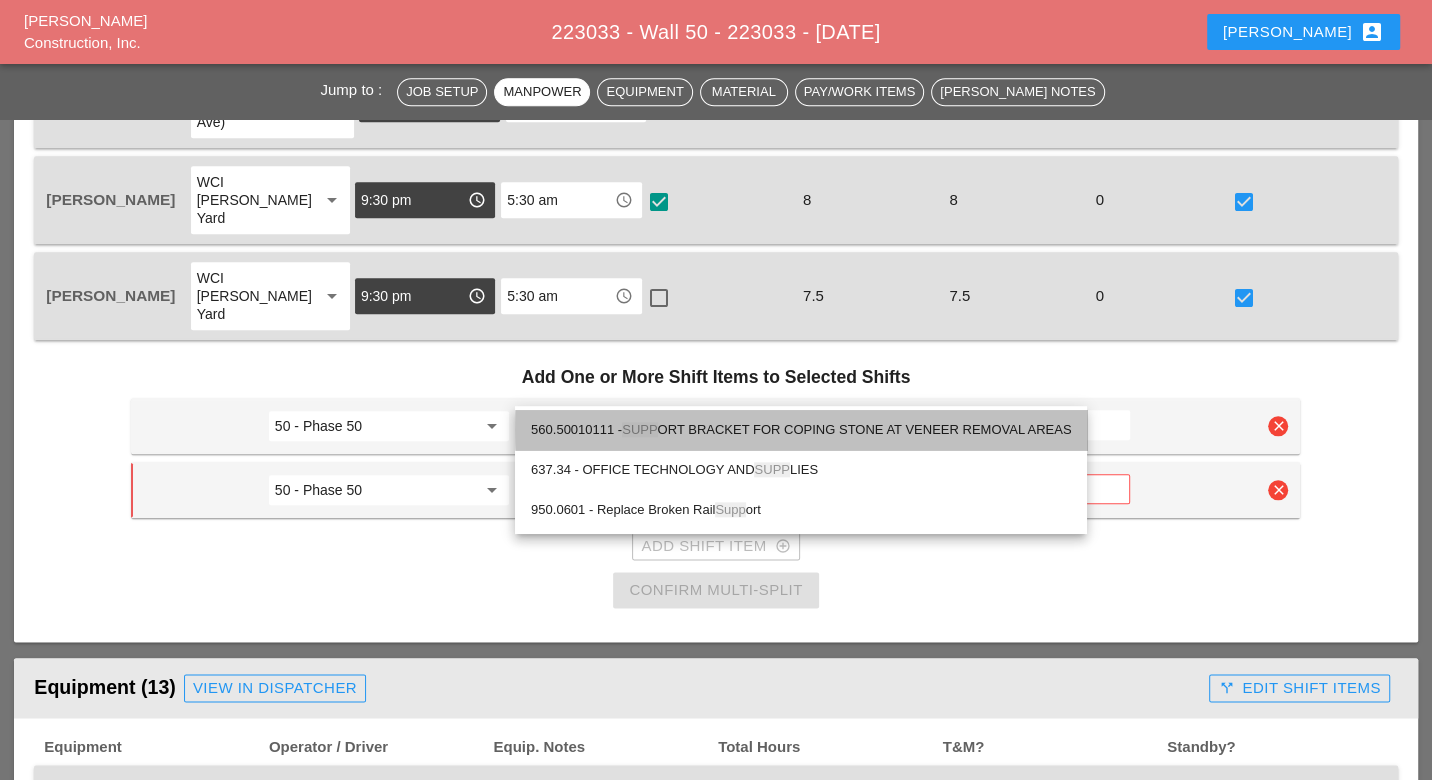 click on "560.50010111 -  SUPP ORT BRACKET FOR COPING STONE AT VENEER REMOVAL AREAS" at bounding box center [801, 430] 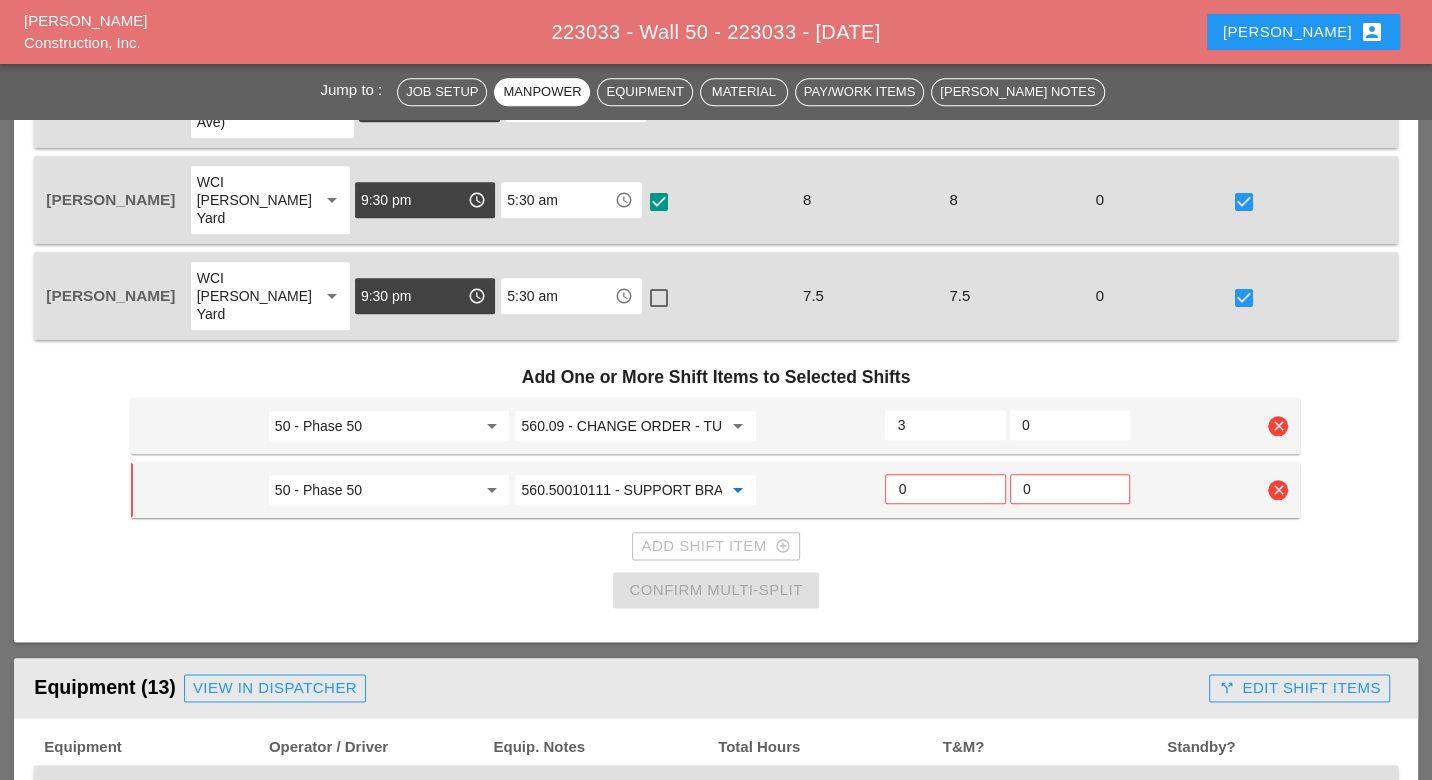 type on "560.50010111 - SUPPORT BRACKET FOR COPING STONE AT VENEER REMOVAL AREAS" 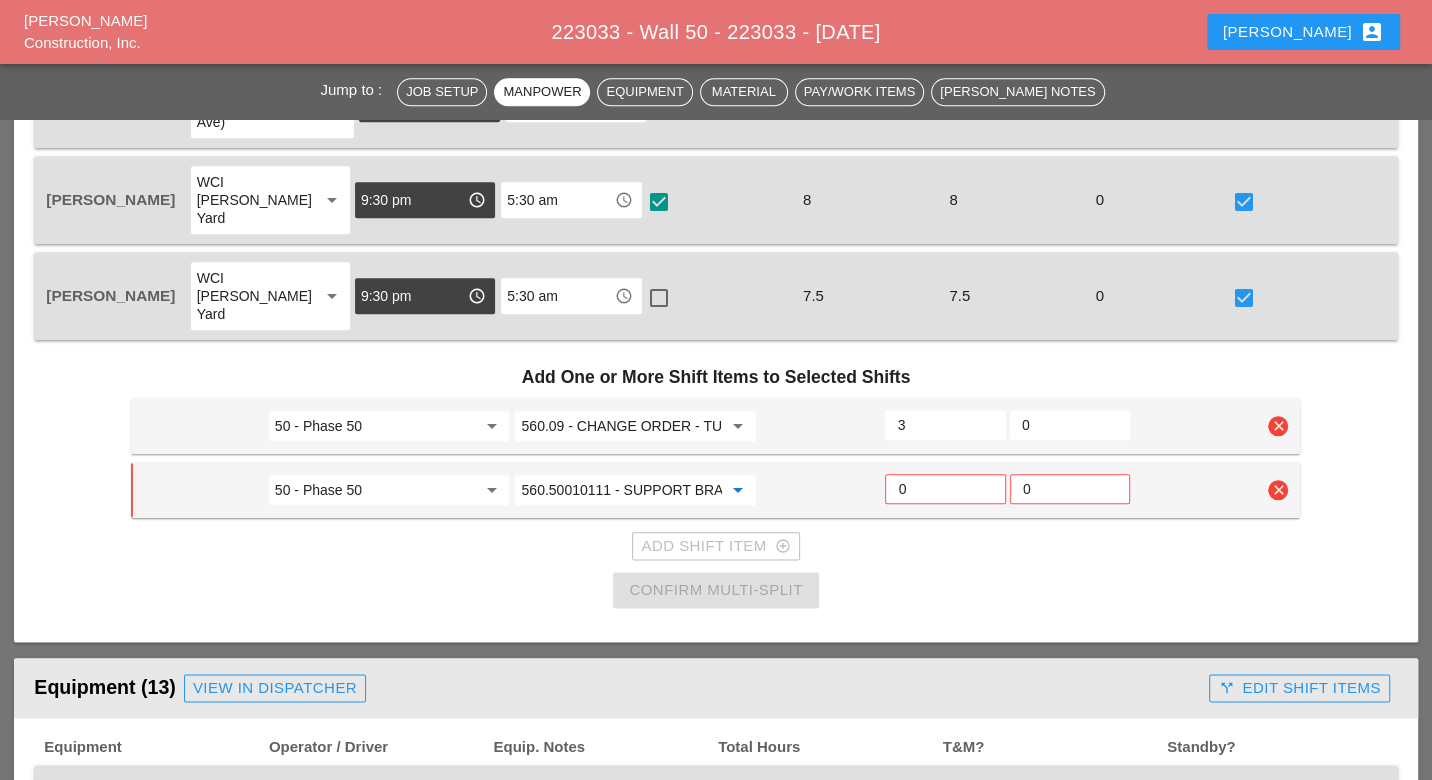 click on "0" at bounding box center (945, 489) 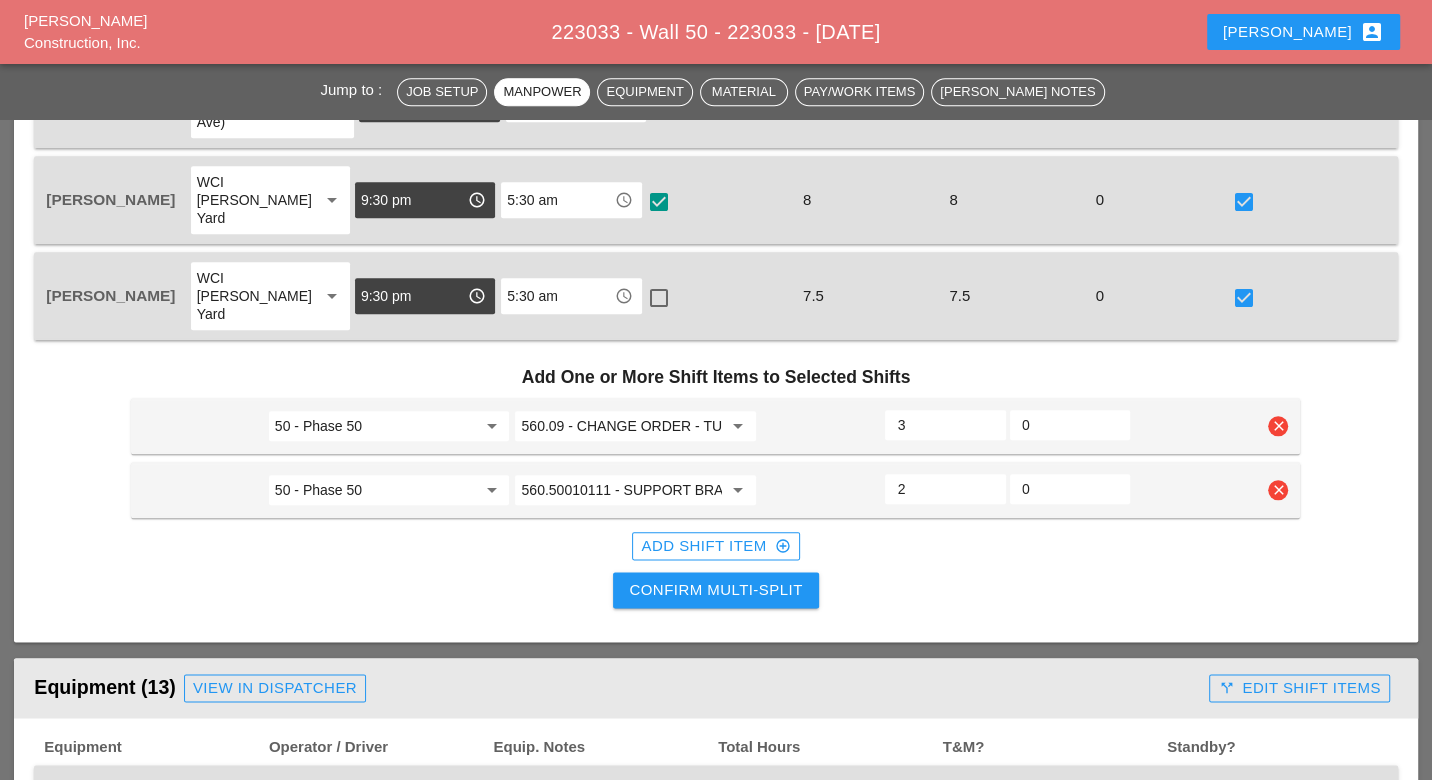 type on "2" 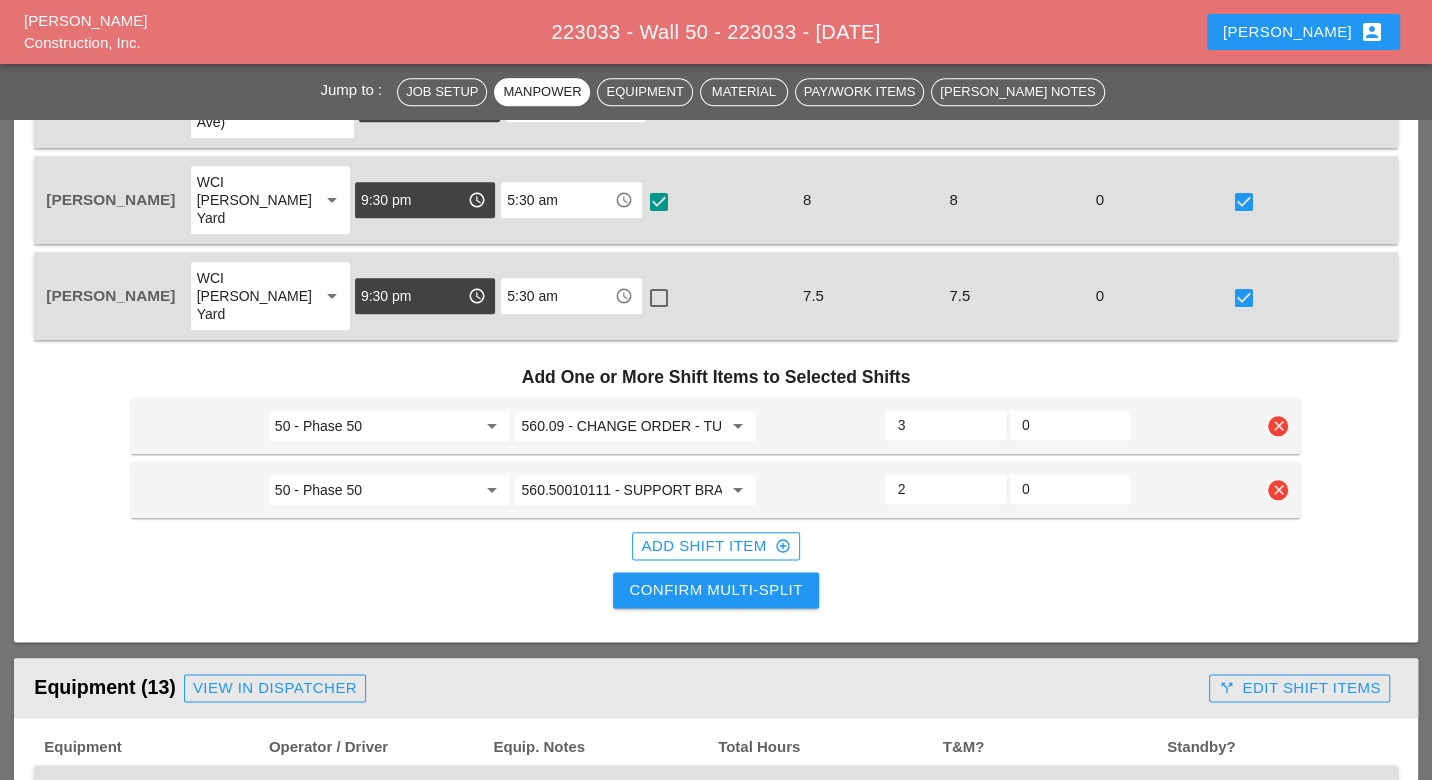 click on "Add Shift Item add_circle_outline" at bounding box center [715, 546] 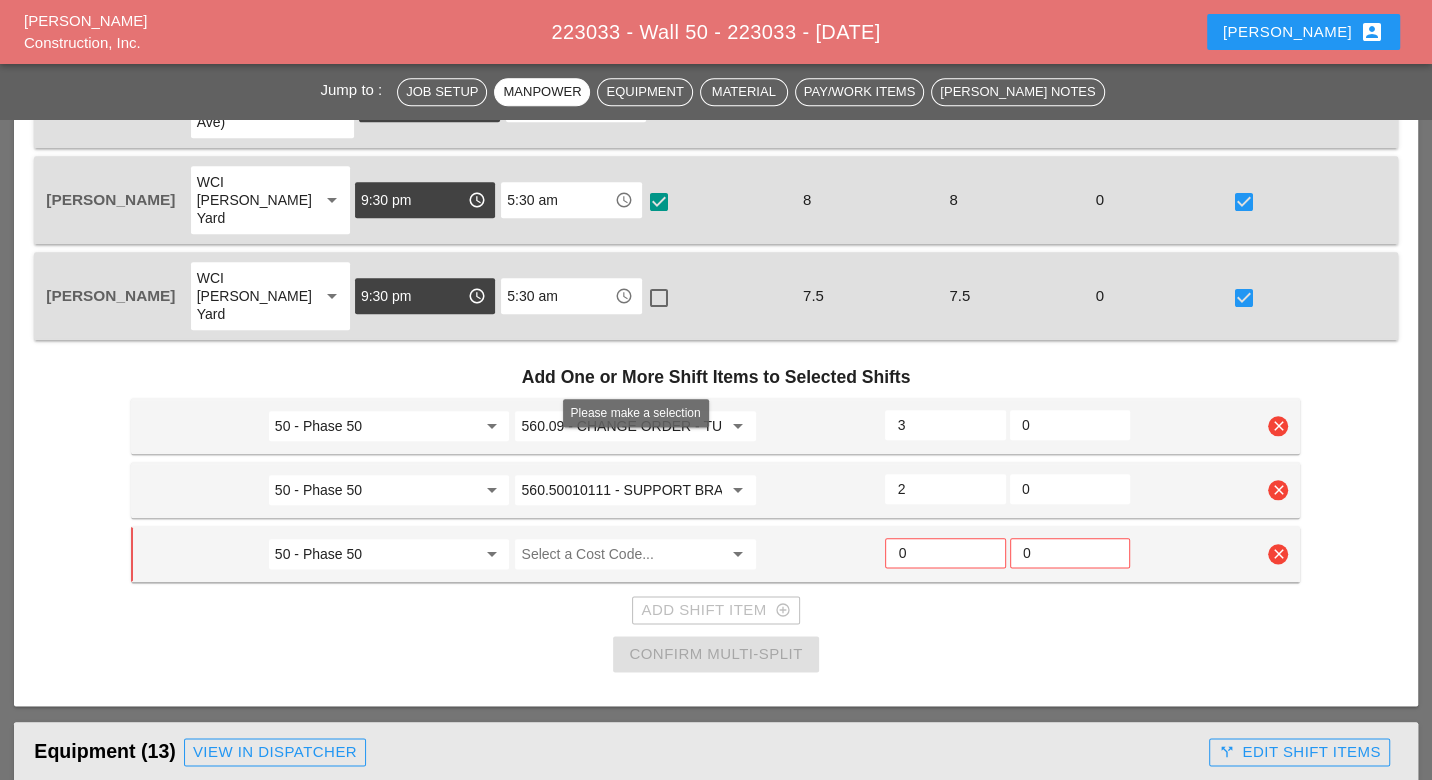 click at bounding box center [621, 554] 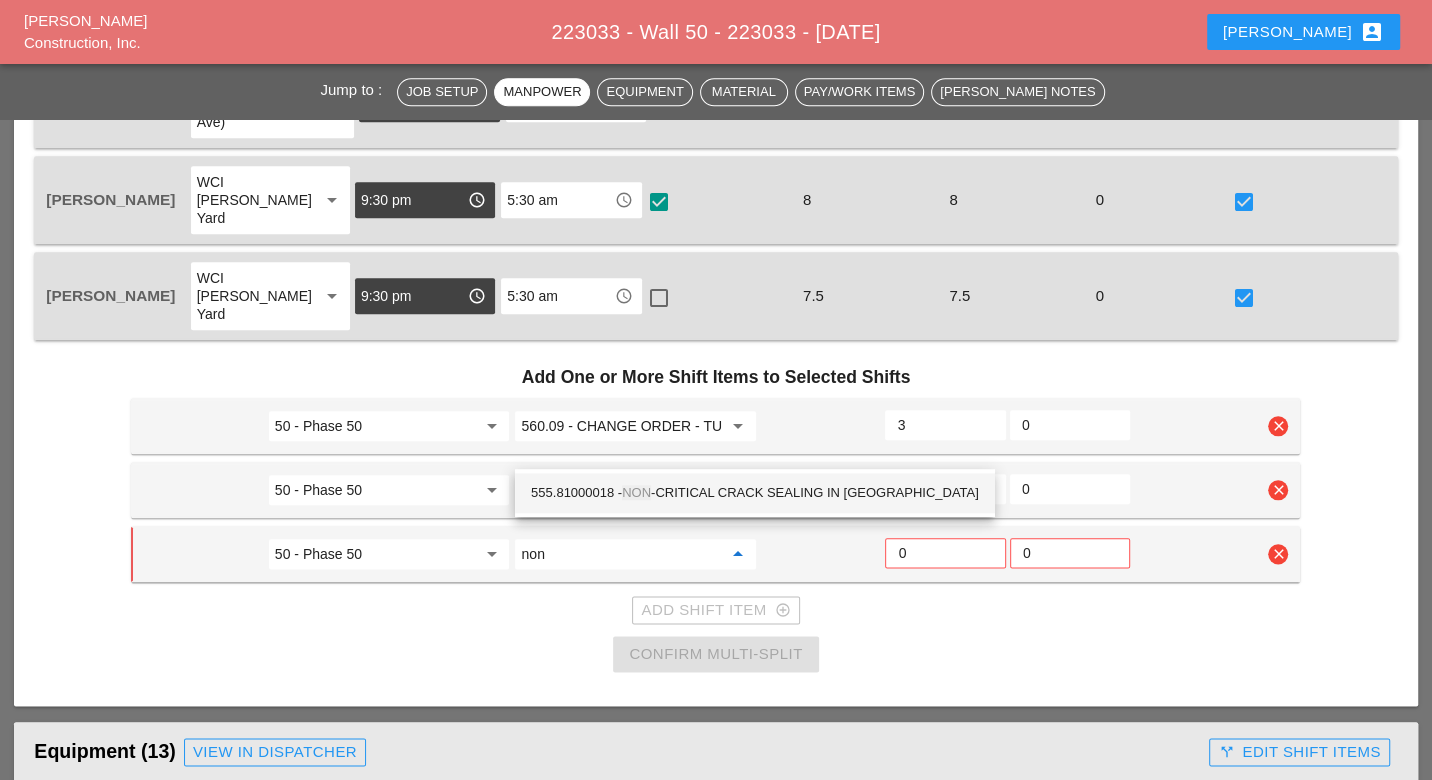 click on "555.81000018 -  NON -CRITICAL CRACK SEALING IN PCC" at bounding box center (755, 493) 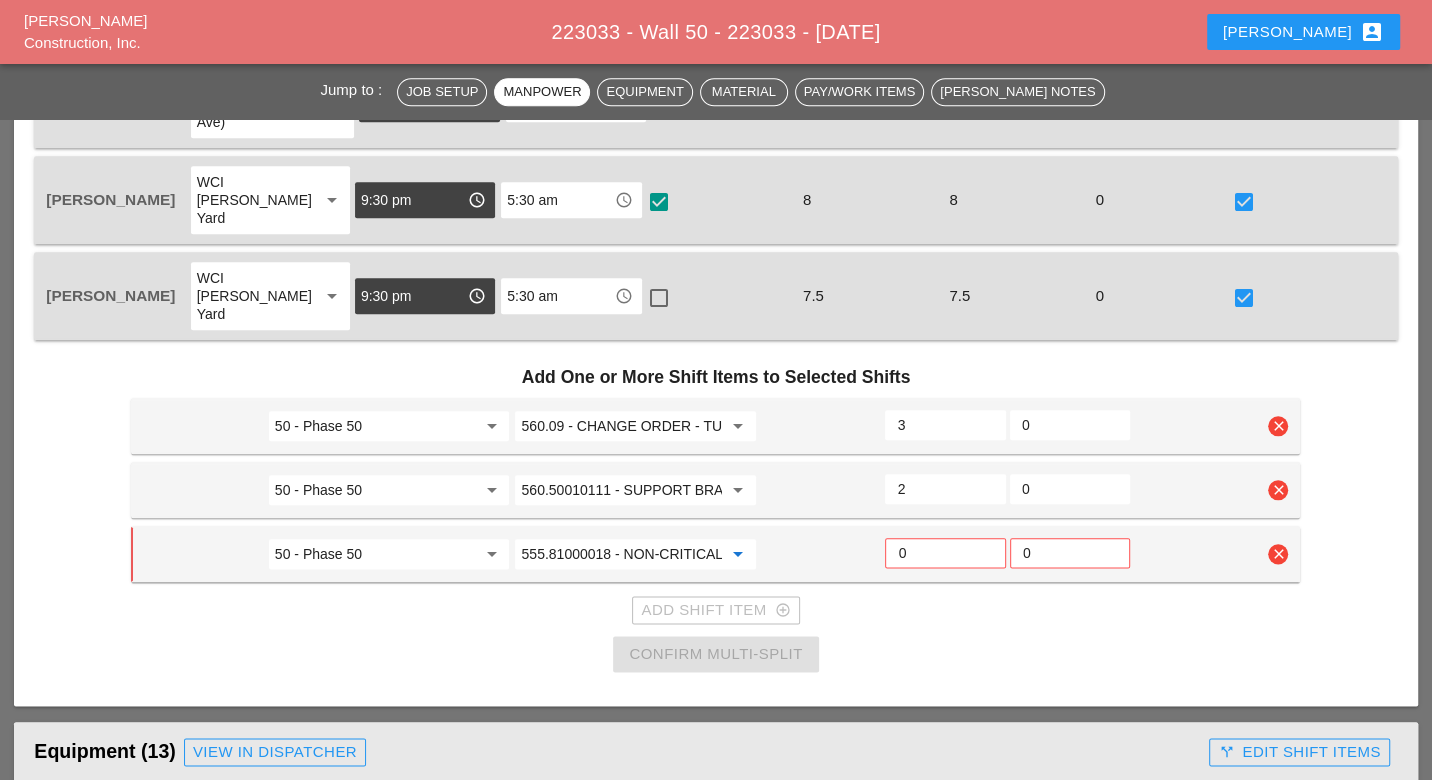 type on "555.81000018 - NON-CRITICAL CRACK SEALING IN PCC" 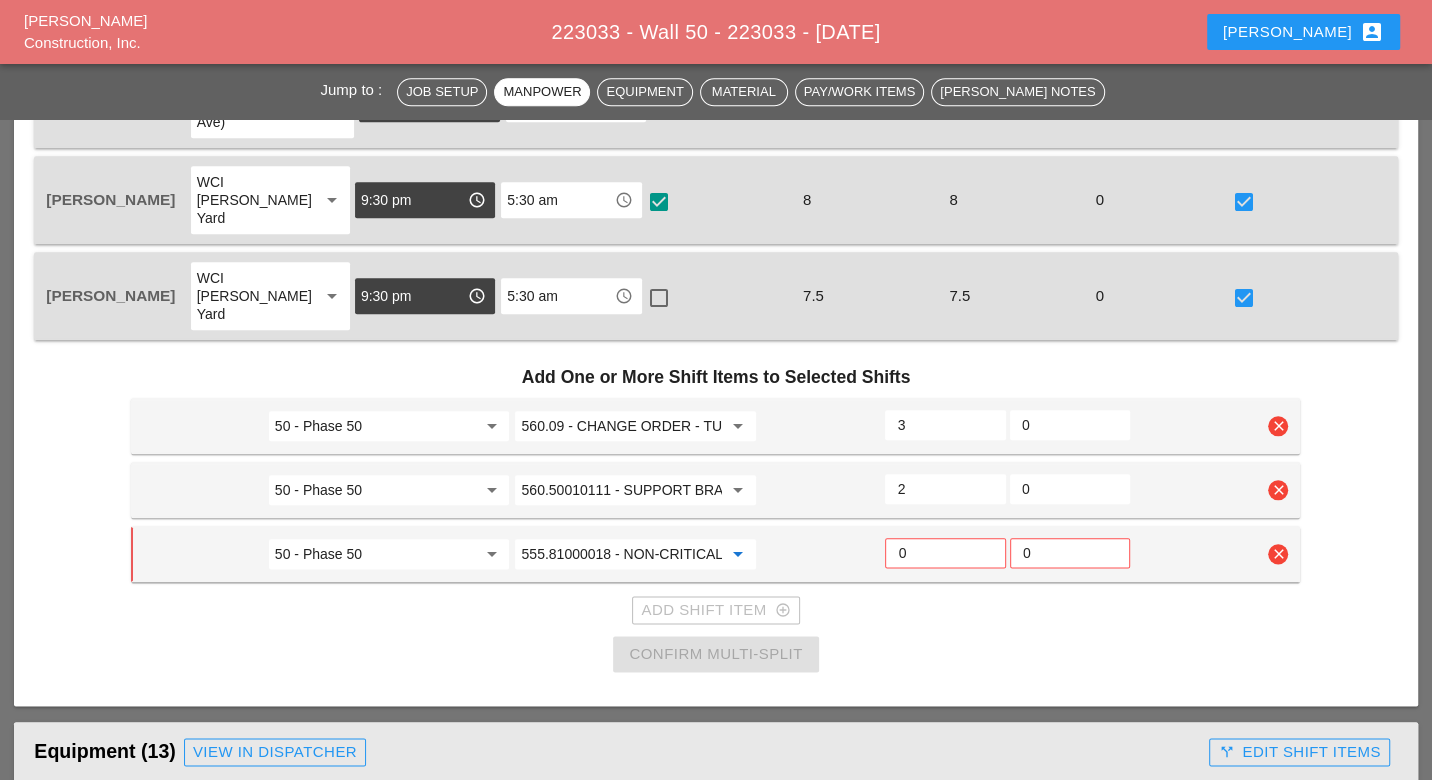click on "0" at bounding box center (945, 553) 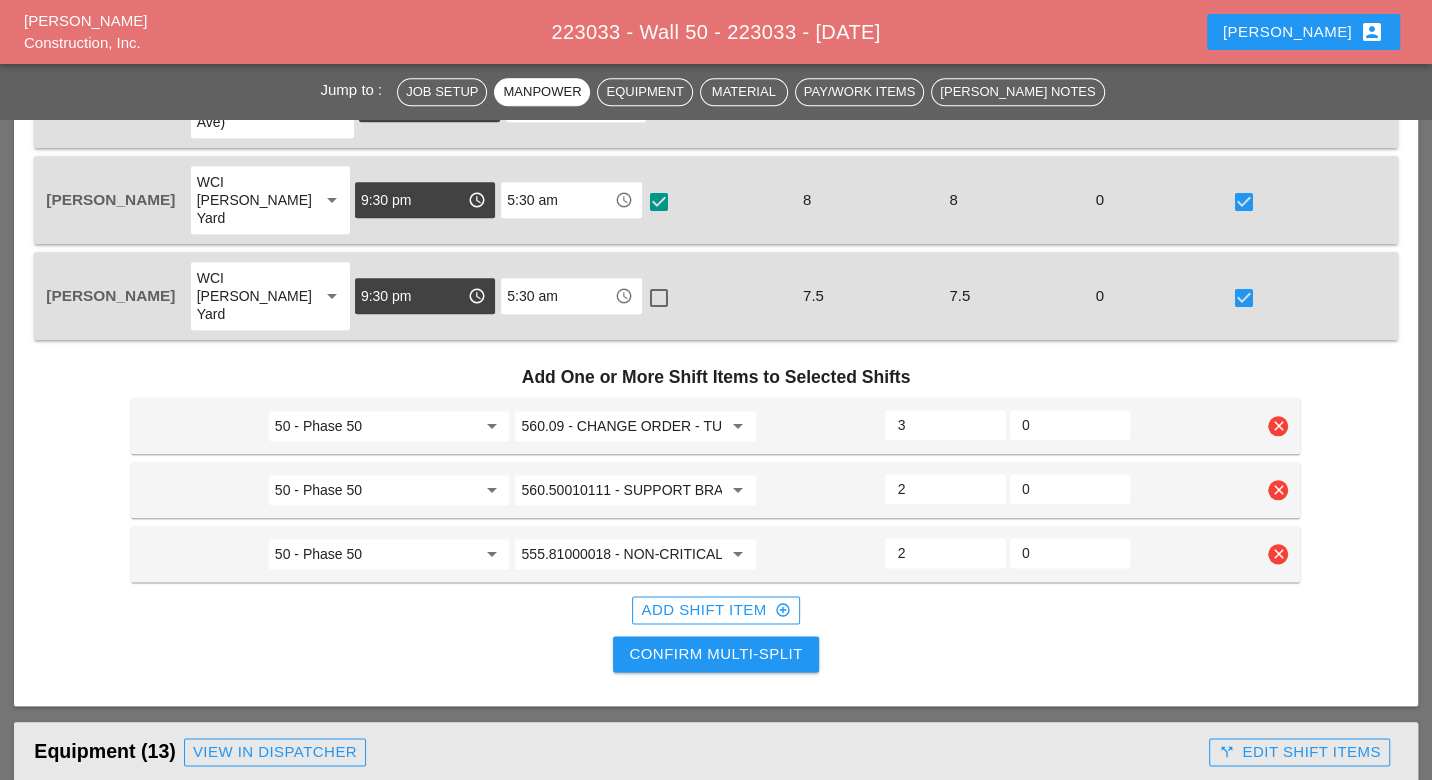 type on "2" 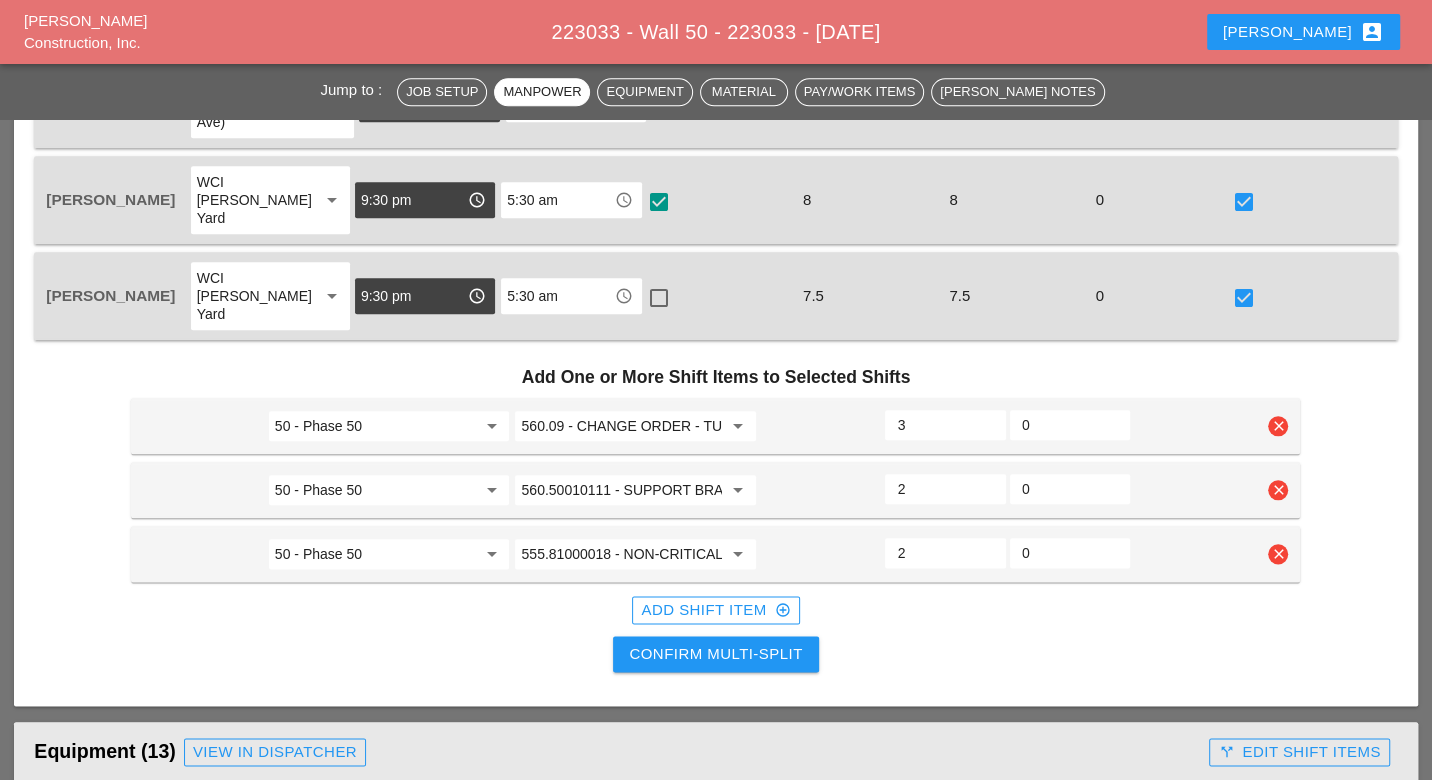 drag, startPoint x: 911, startPoint y: 386, endPoint x: 889, endPoint y: 388, distance: 22.090721 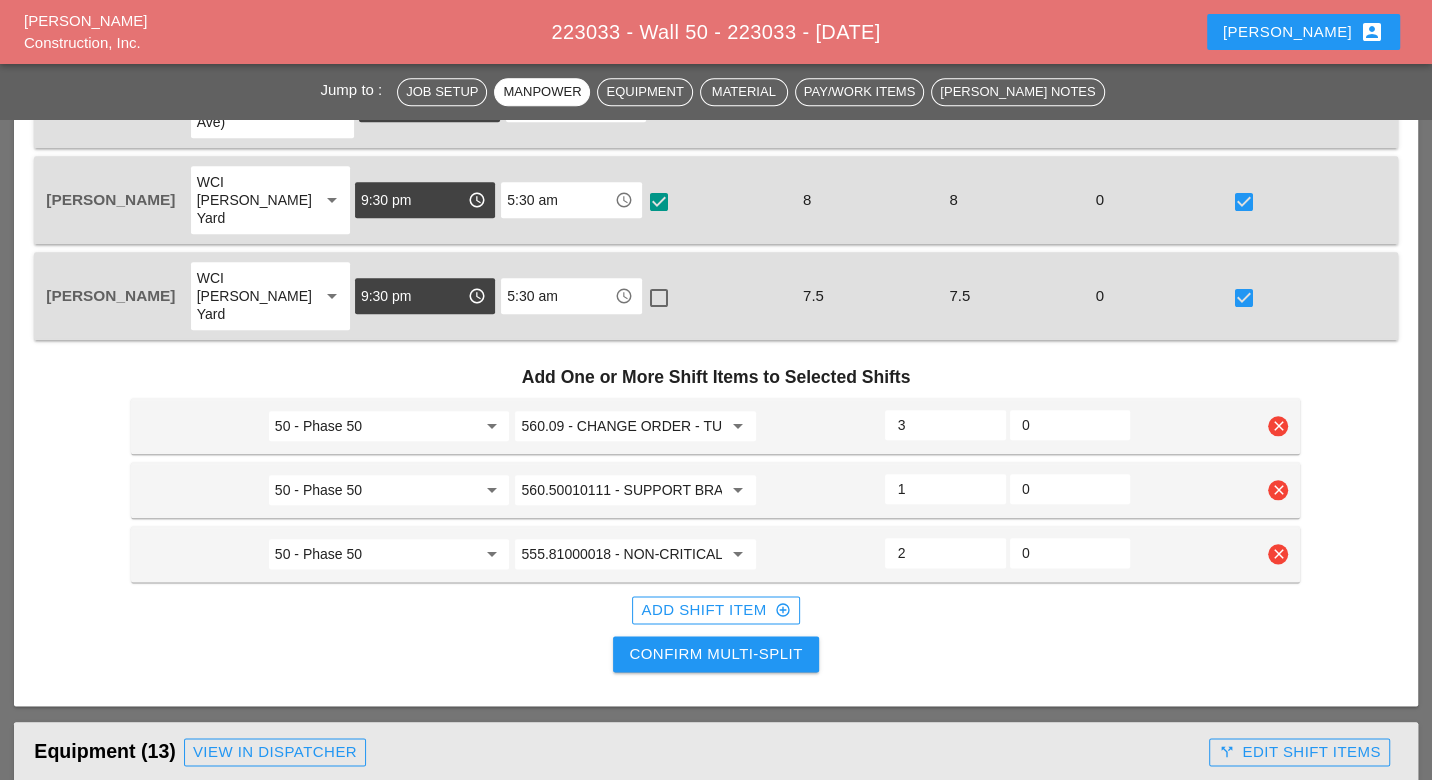 type on "1" 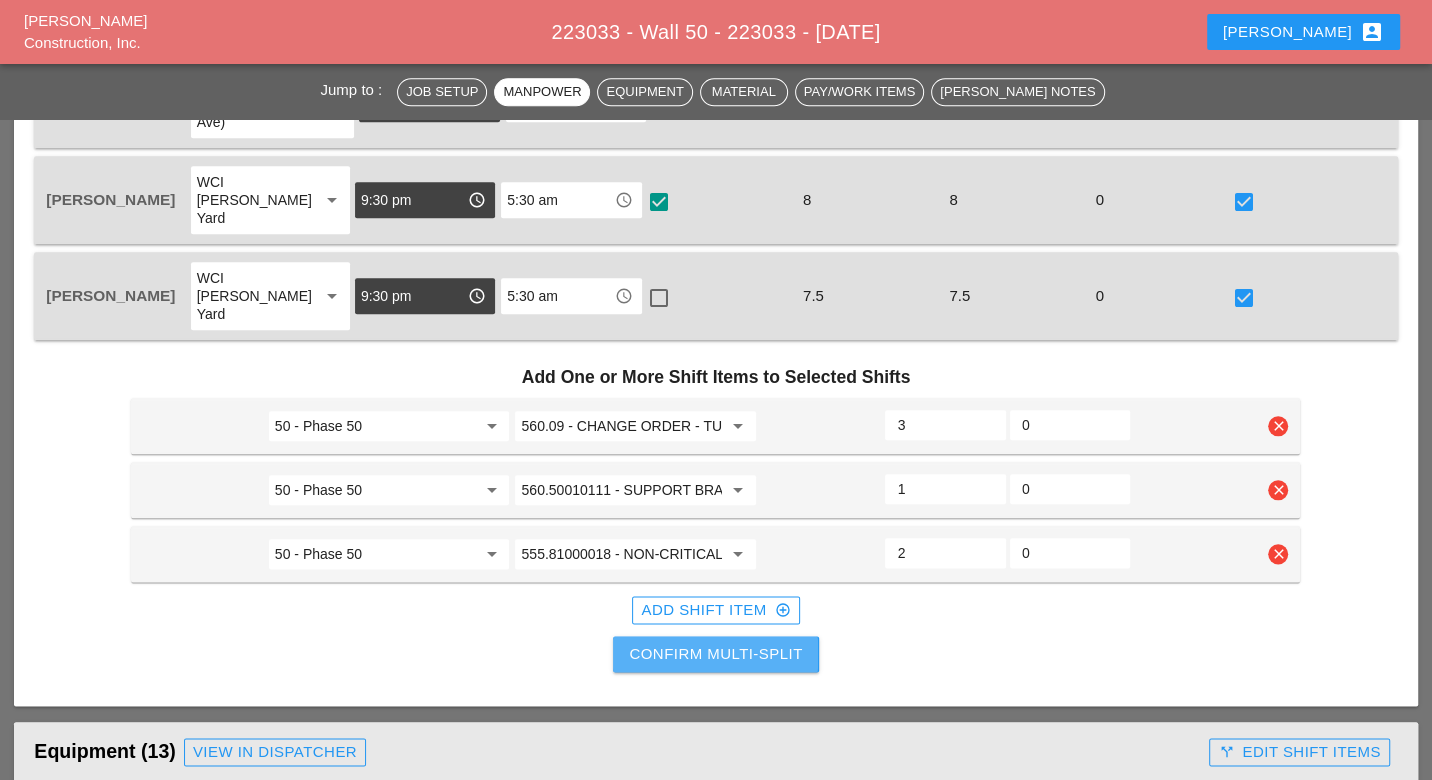 click on "Confirm Multi-Split" at bounding box center [715, 654] 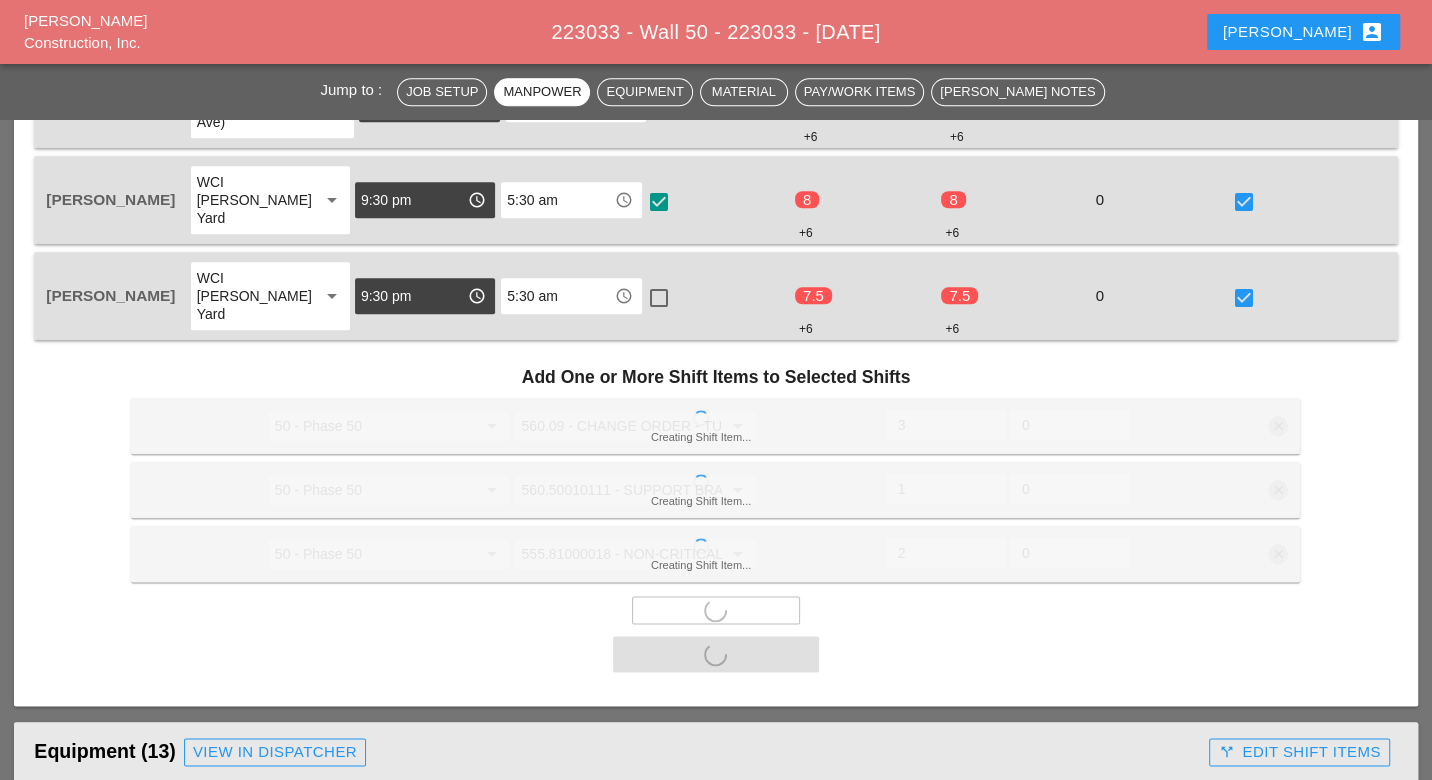 checkbox on "false" 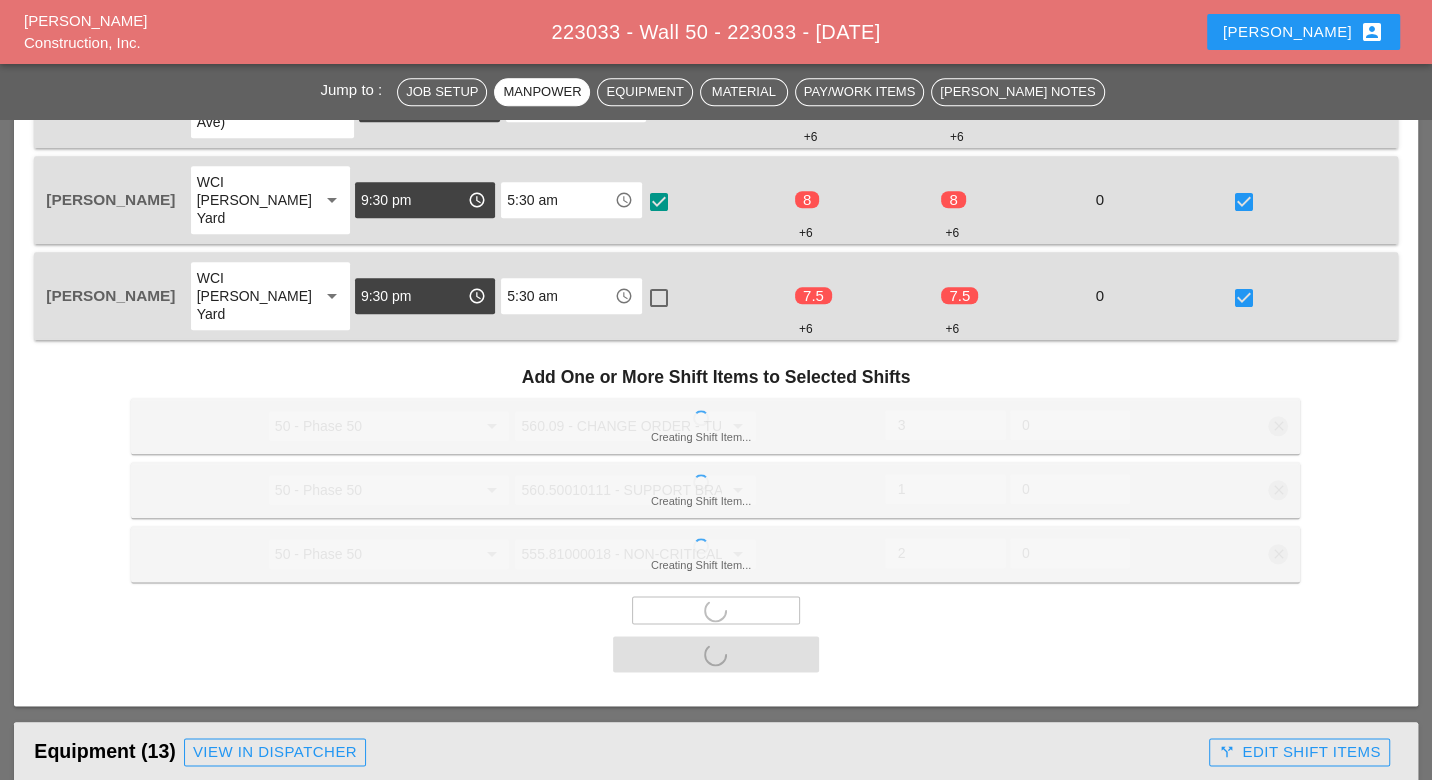 checkbox on "false" 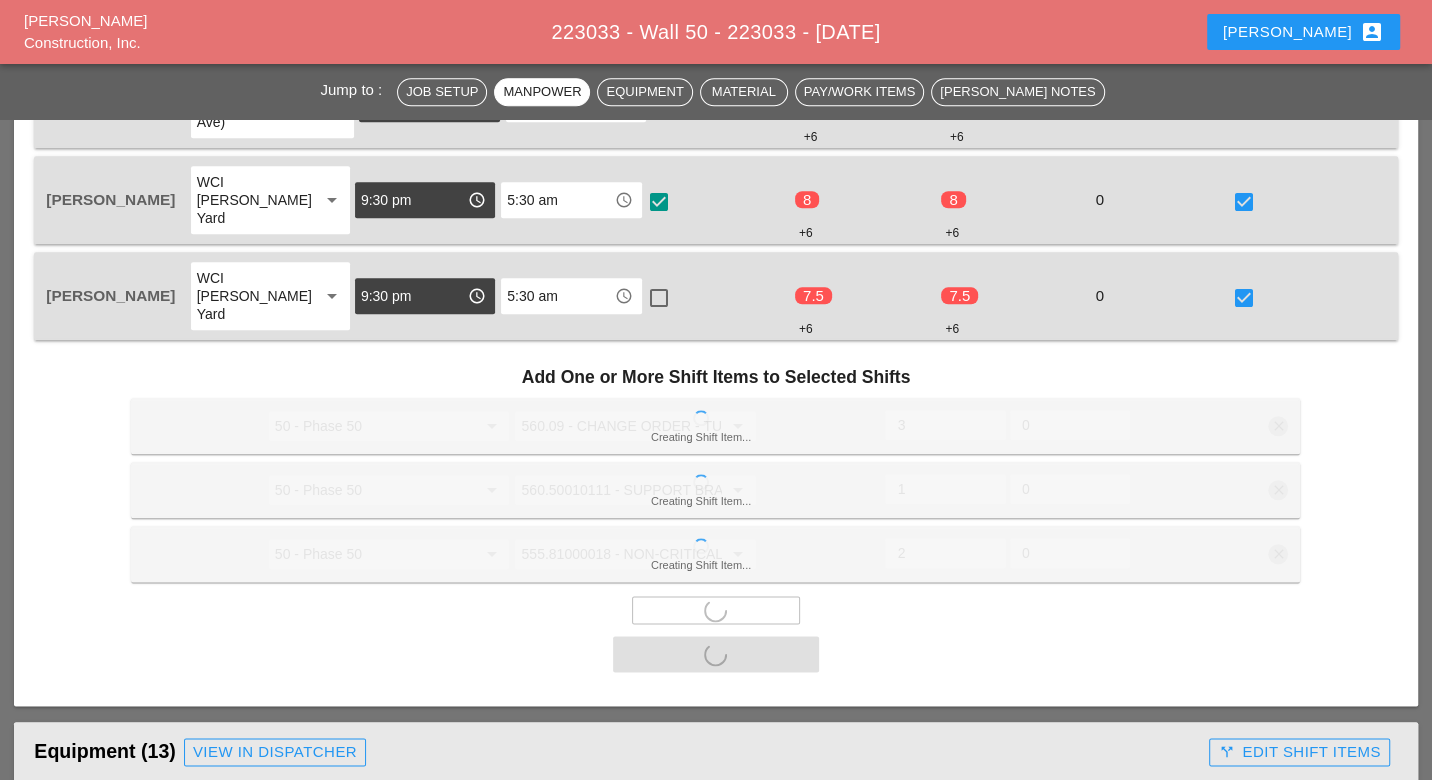 checkbox on "false" 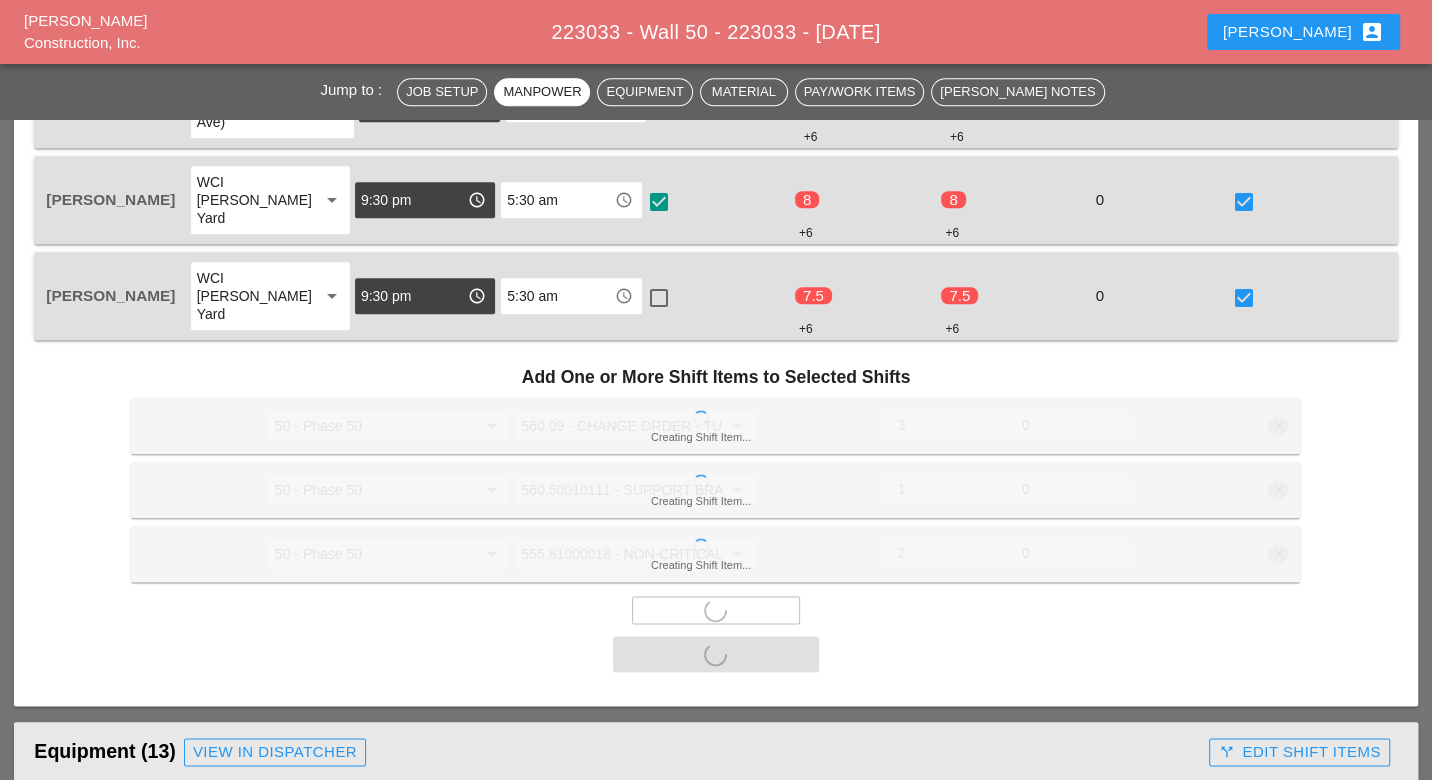 checkbox on "false" 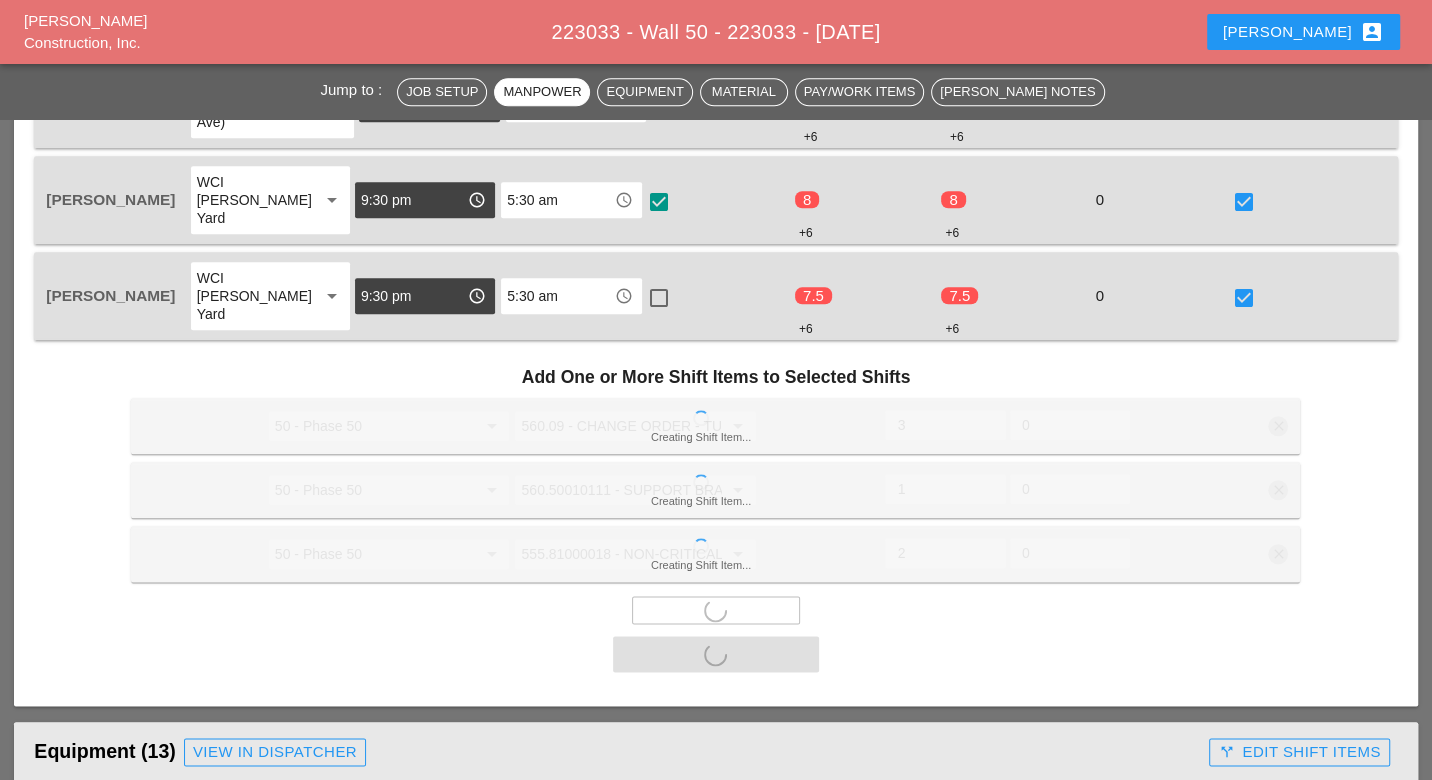 checkbox on "false" 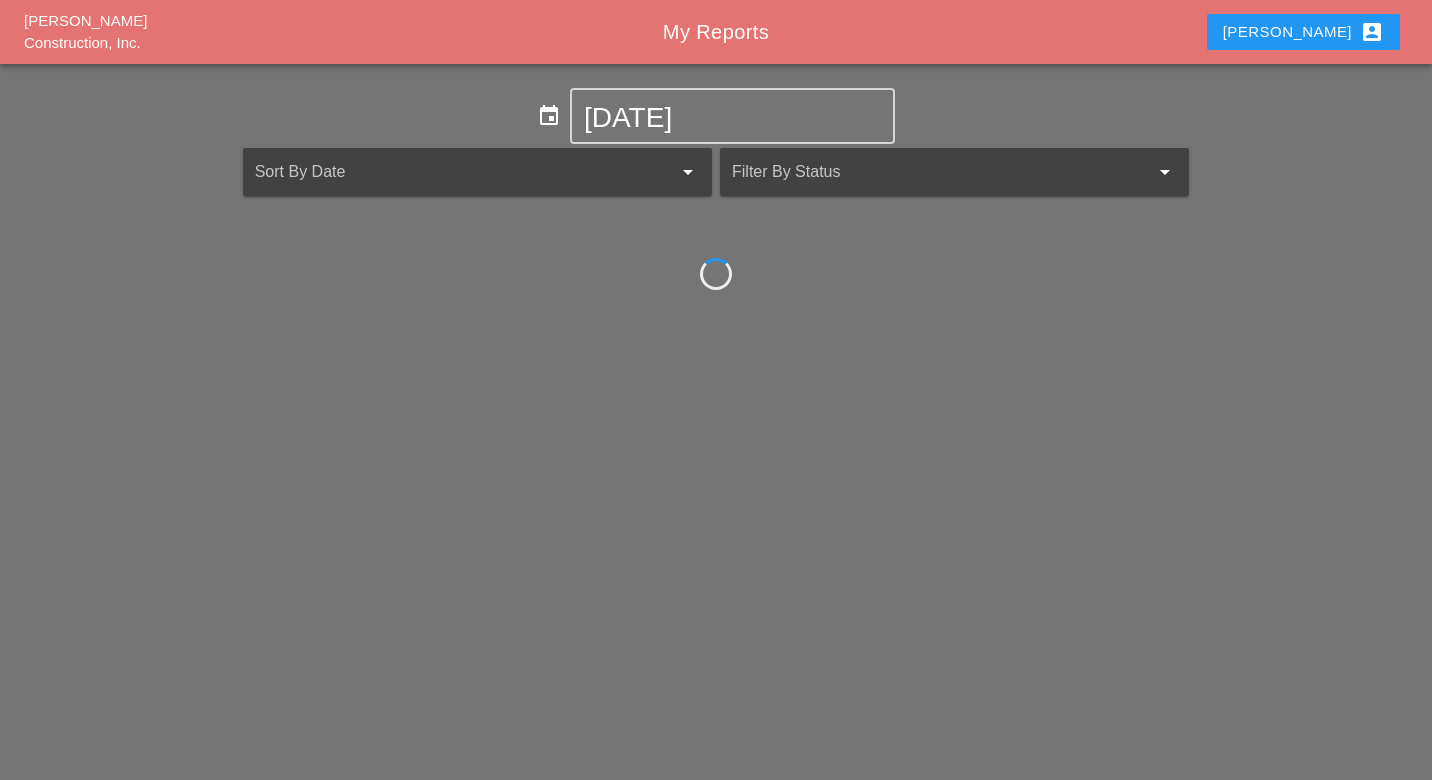 scroll, scrollTop: 0, scrollLeft: 0, axis: both 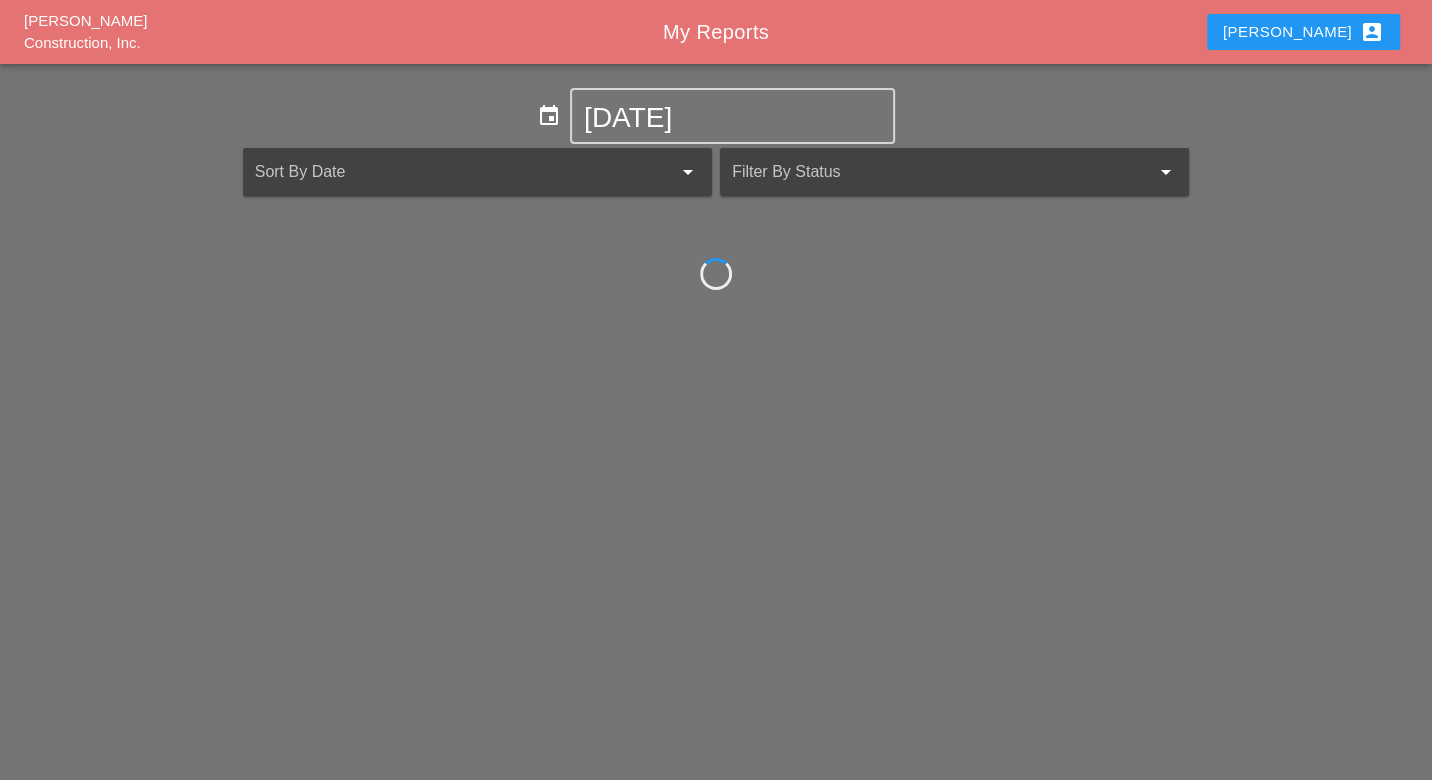 click on "Luca account_box" at bounding box center [1303, 32] 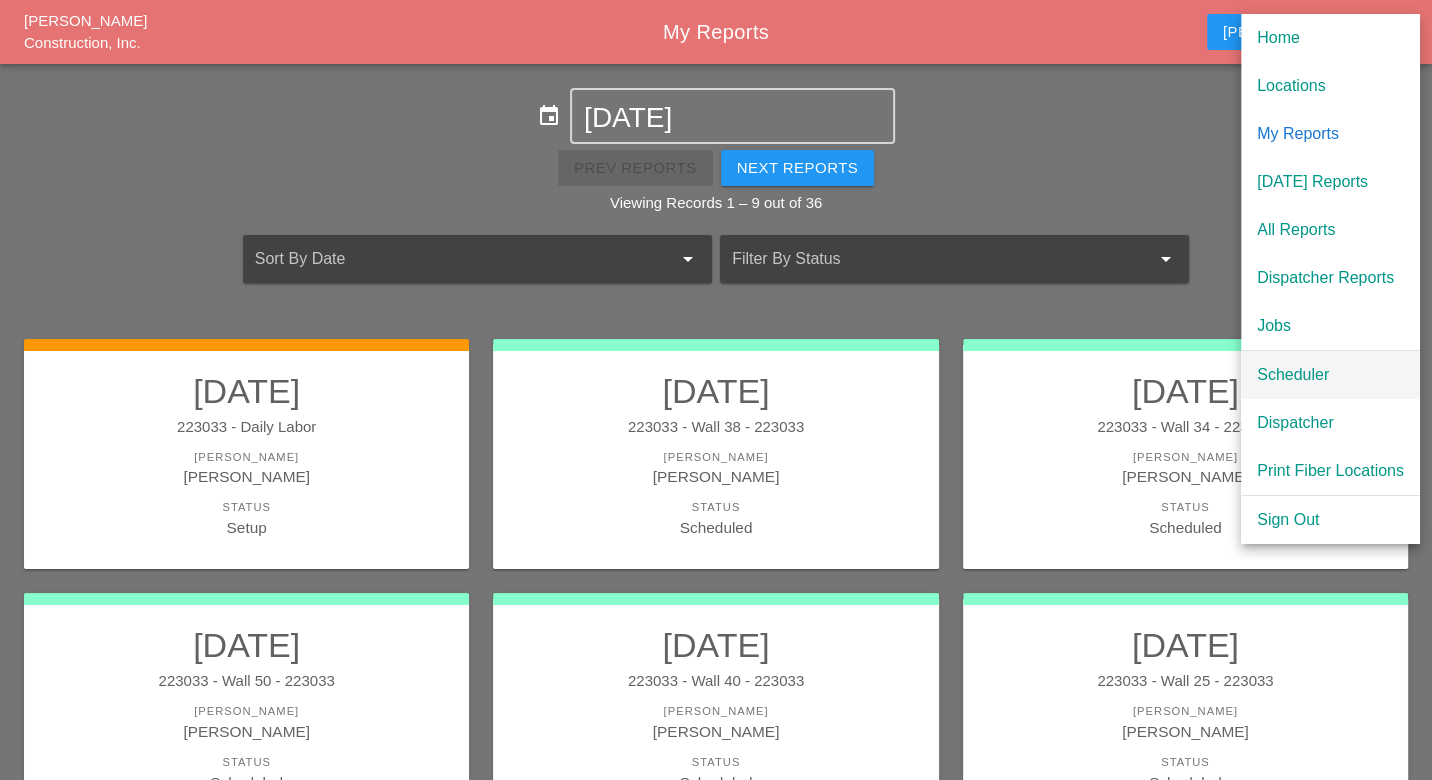 click on "Scheduler" at bounding box center [1330, 375] 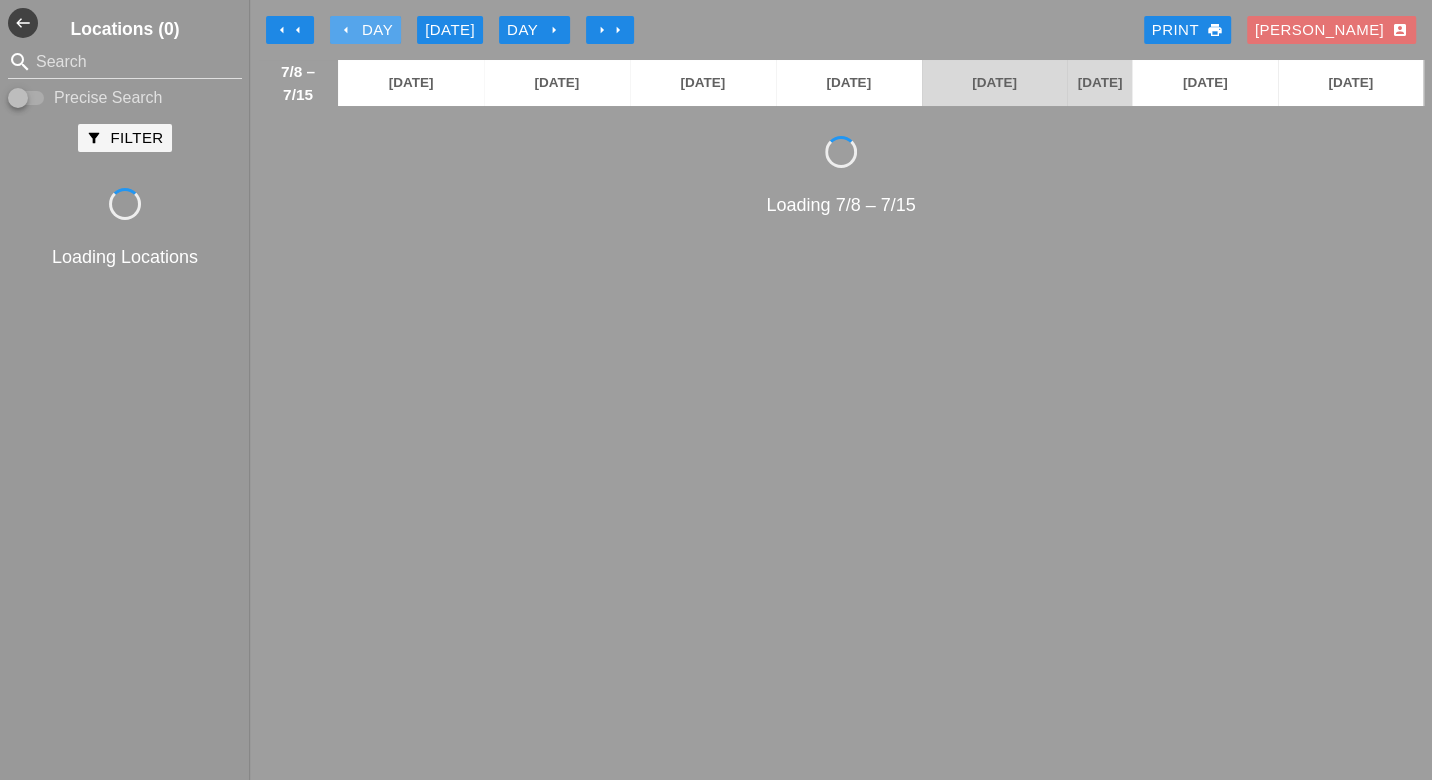 click on "arrow_left Day" at bounding box center [365, 30] 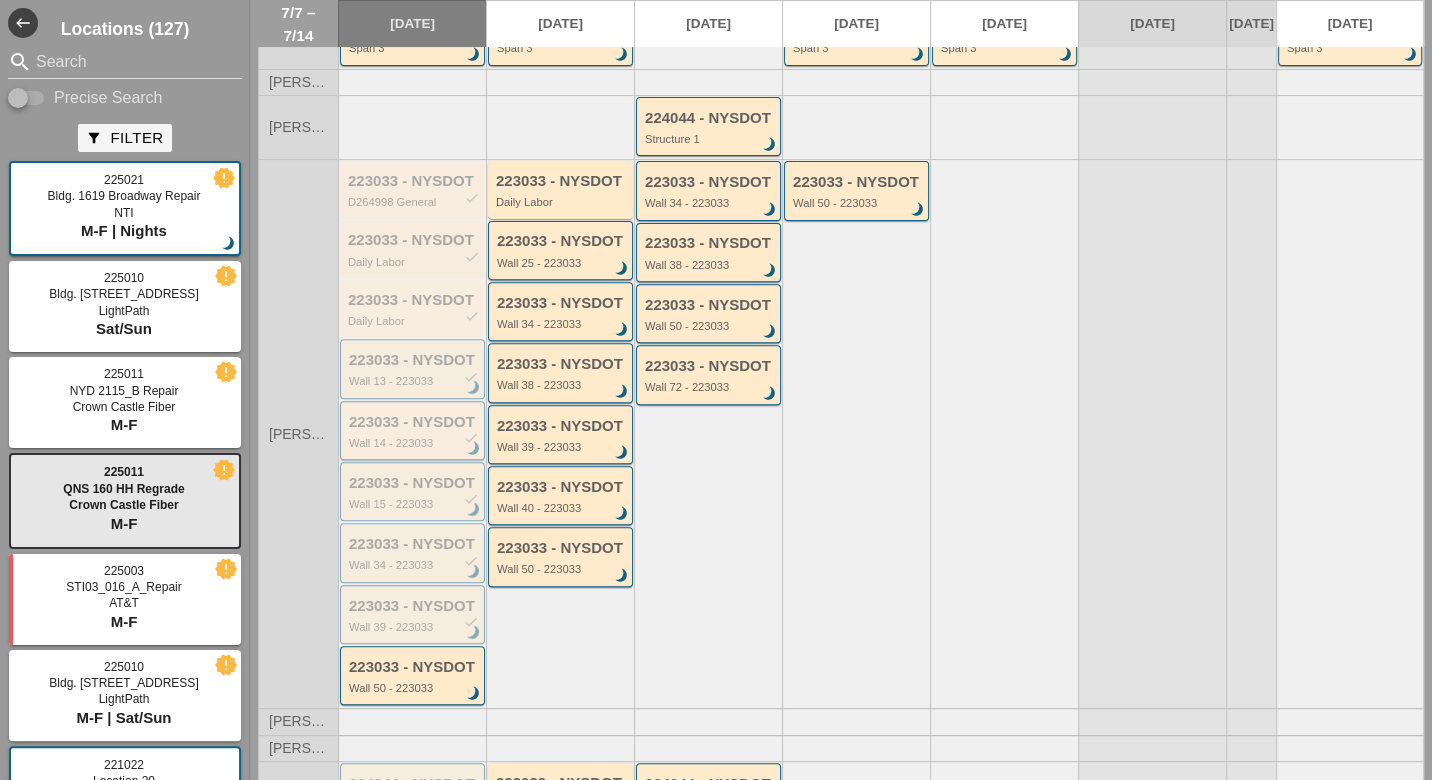 scroll, scrollTop: 333, scrollLeft: 0, axis: vertical 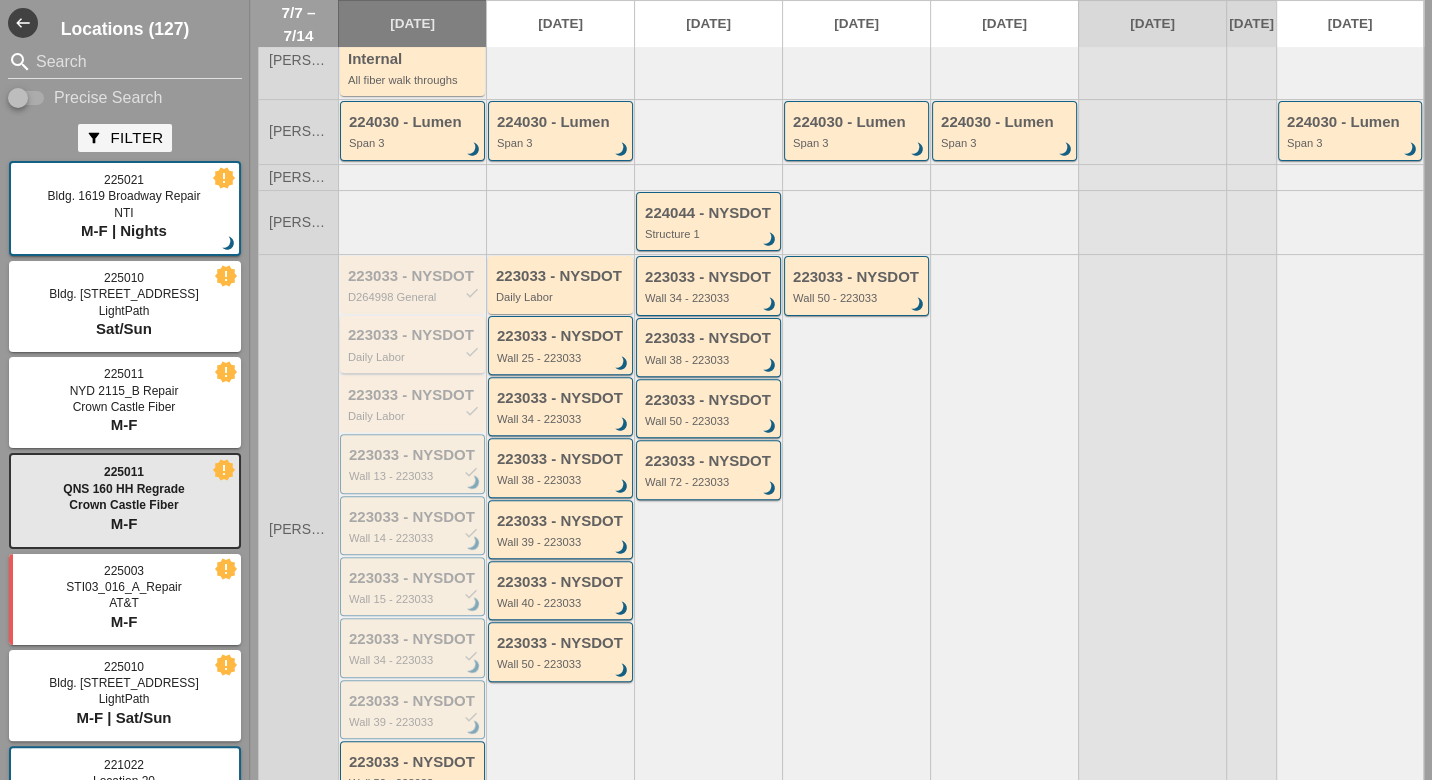 click on "Daily Labor" at bounding box center (414, 357) 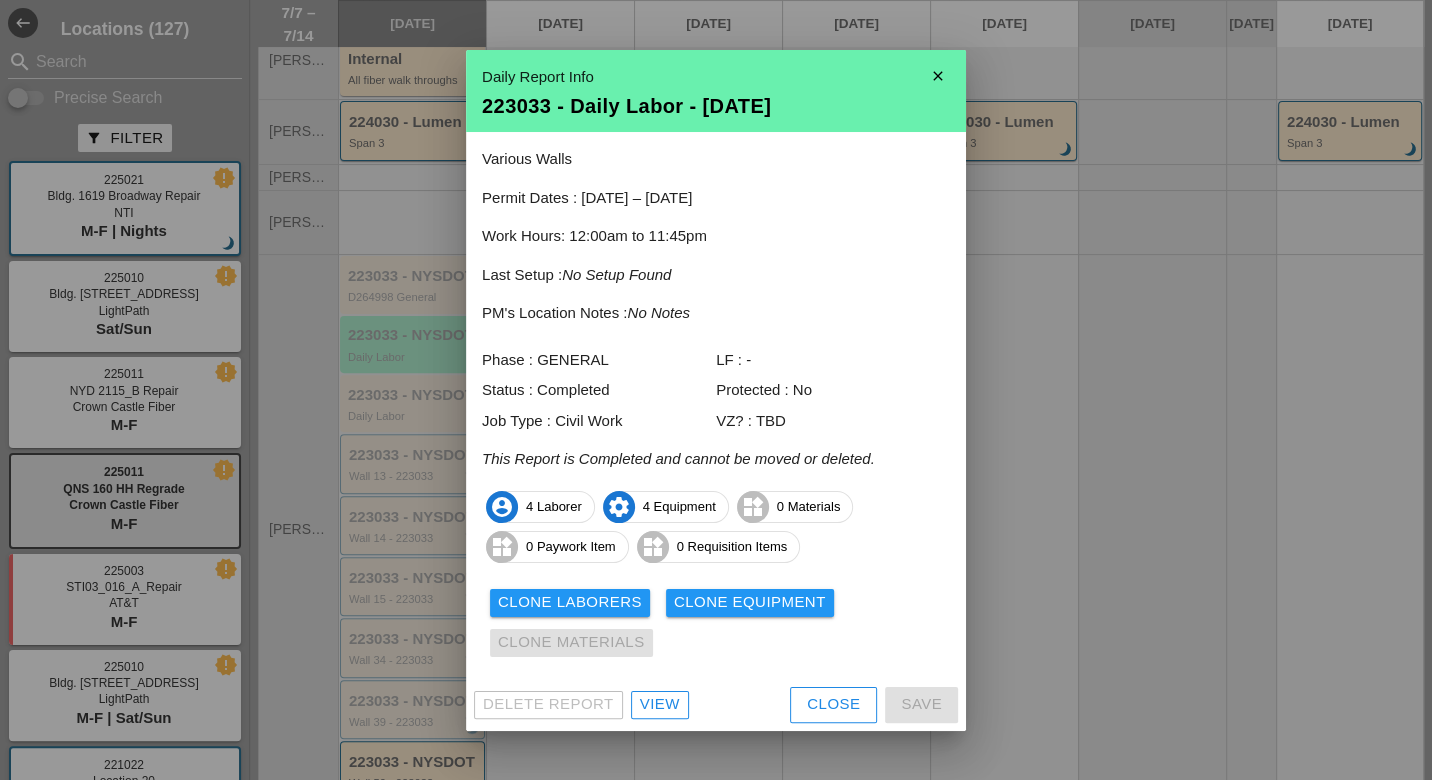click on "Close" at bounding box center (833, 704) 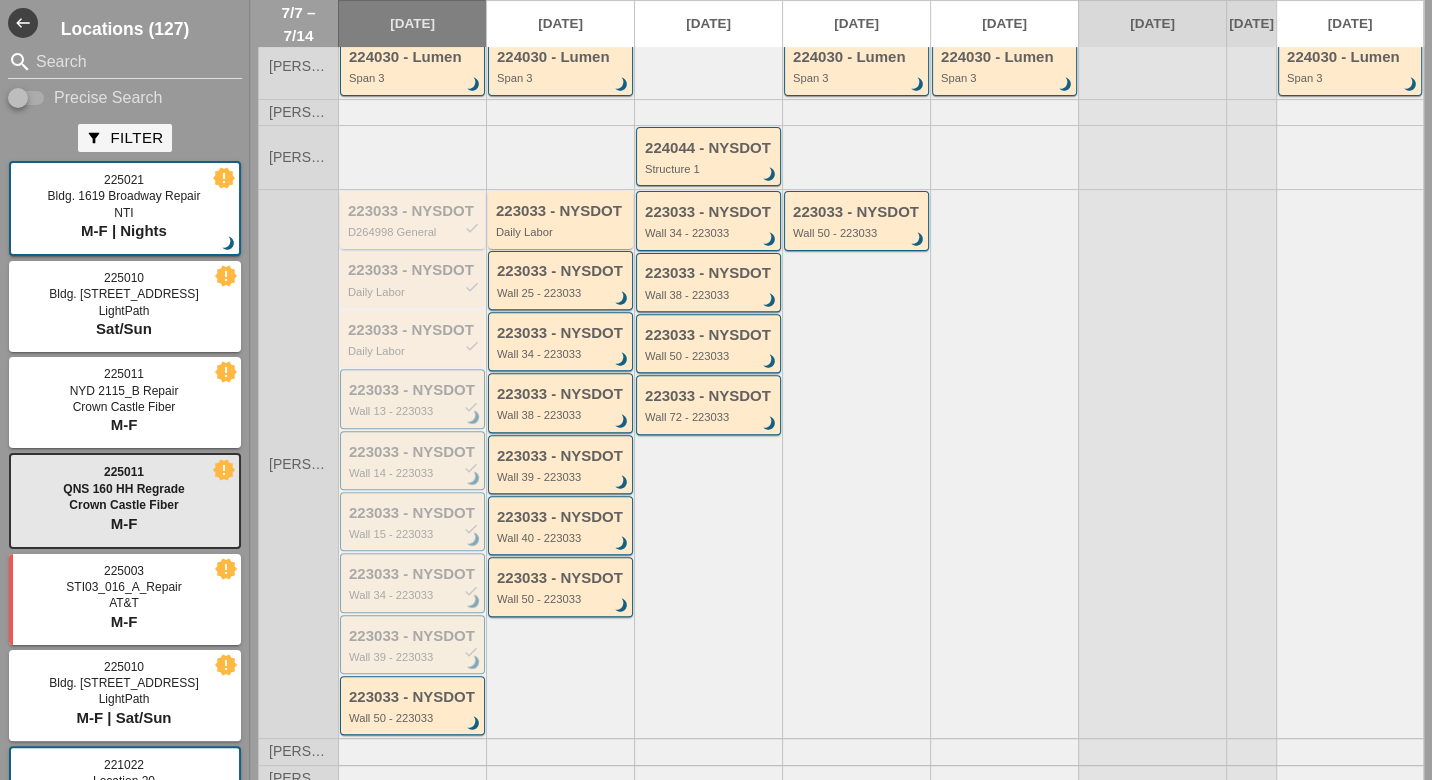 scroll, scrollTop: 444, scrollLeft: 0, axis: vertical 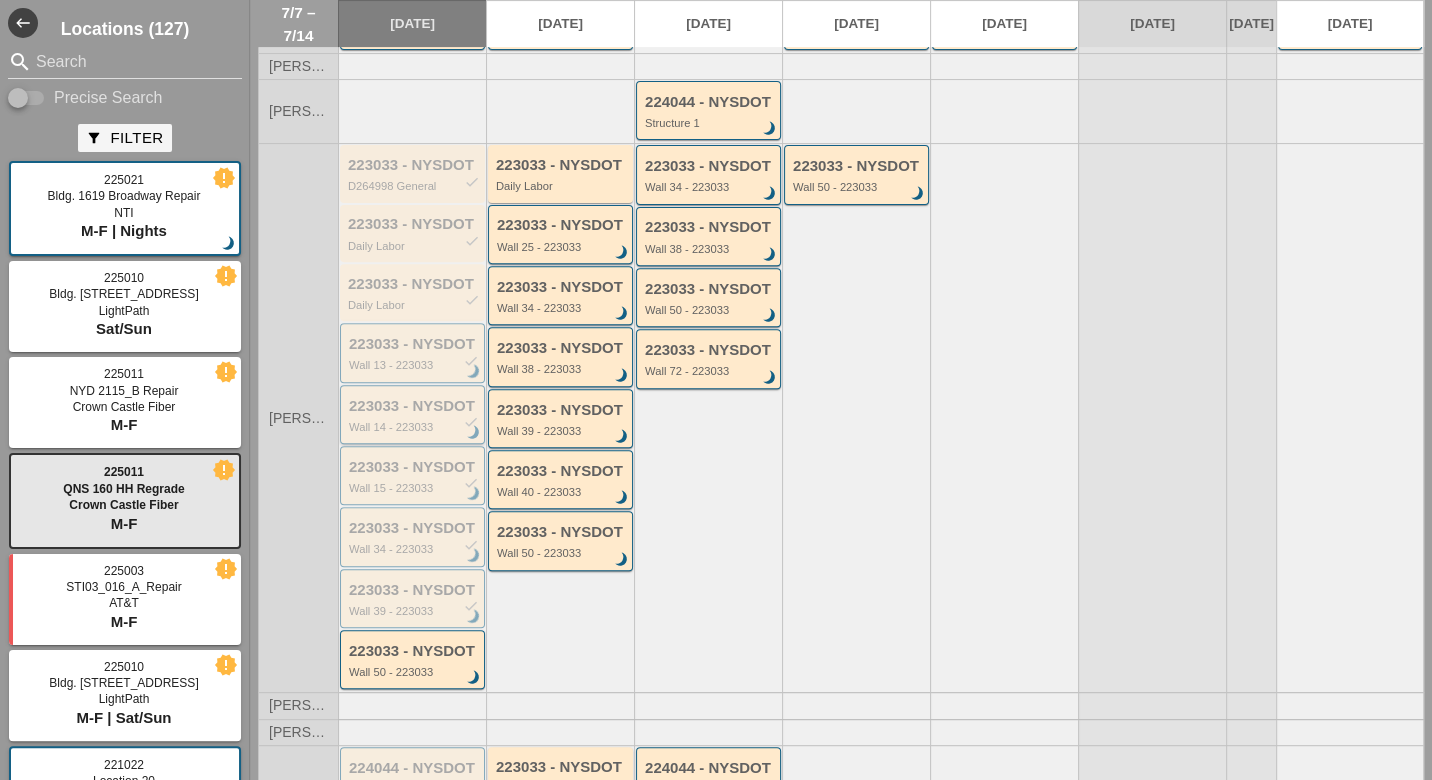 click on "Wall 14 - 223033" at bounding box center [414, 427] 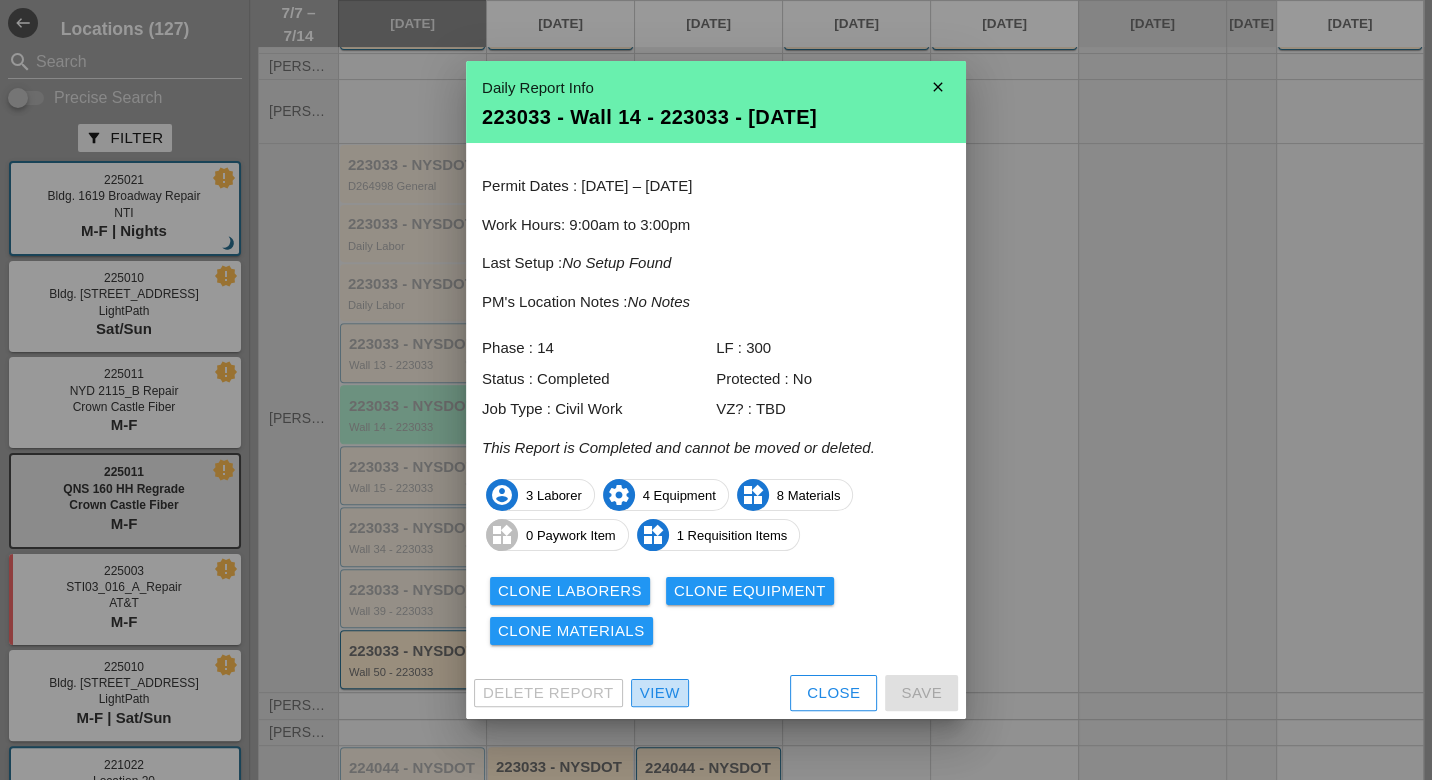 click on "View" at bounding box center (660, 693) 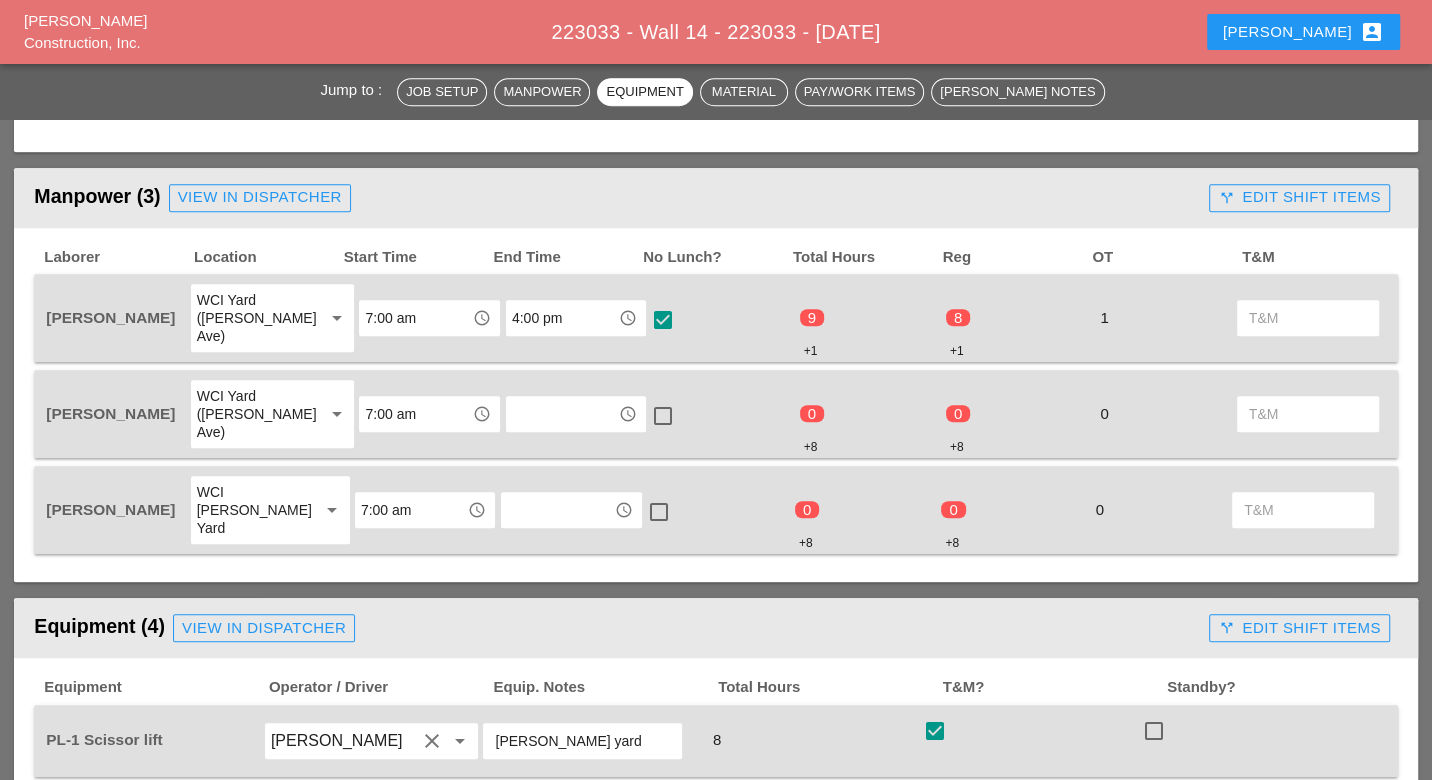 scroll, scrollTop: 1000, scrollLeft: 0, axis: vertical 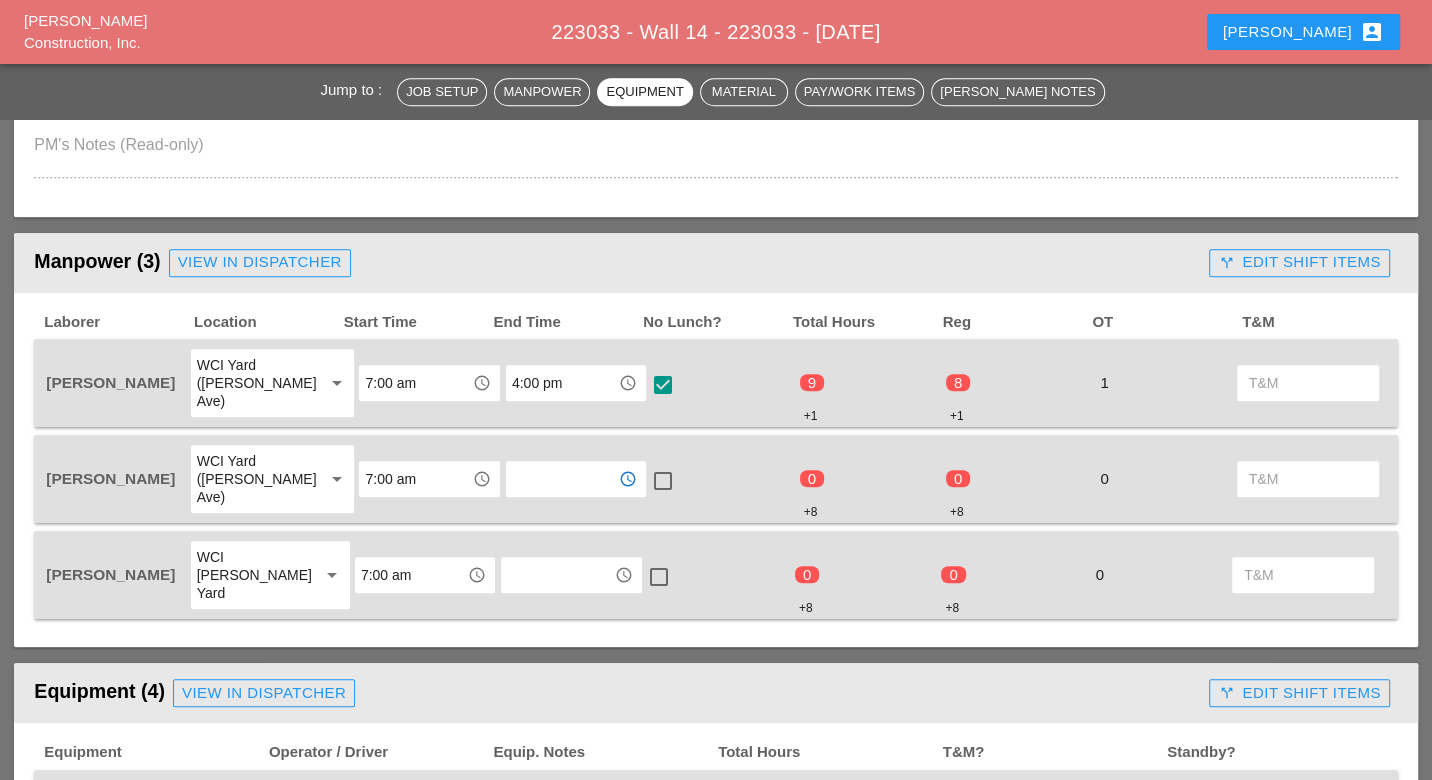 click at bounding box center [562, 479] 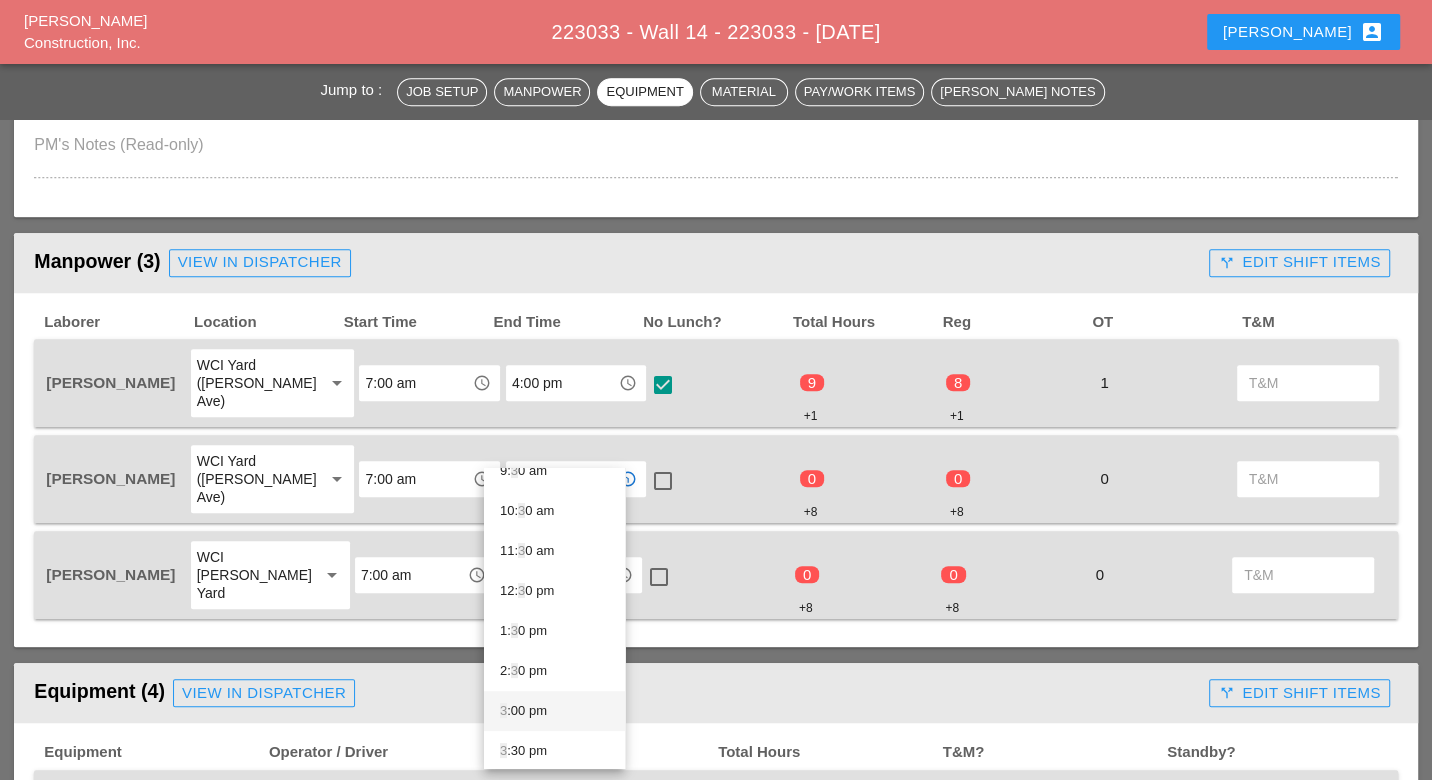 scroll, scrollTop: 444, scrollLeft: 0, axis: vertical 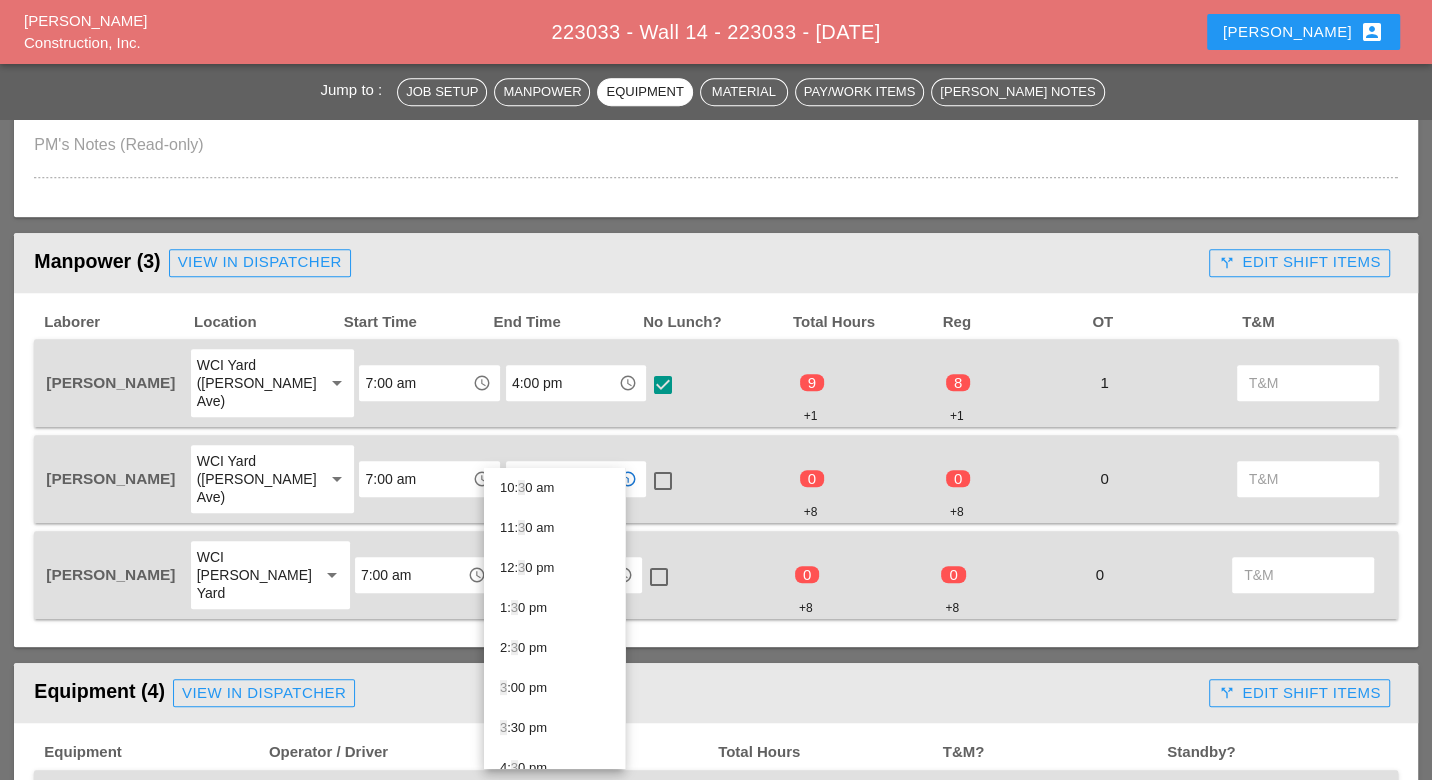 click on "3 :30 pm" at bounding box center [554, 728] 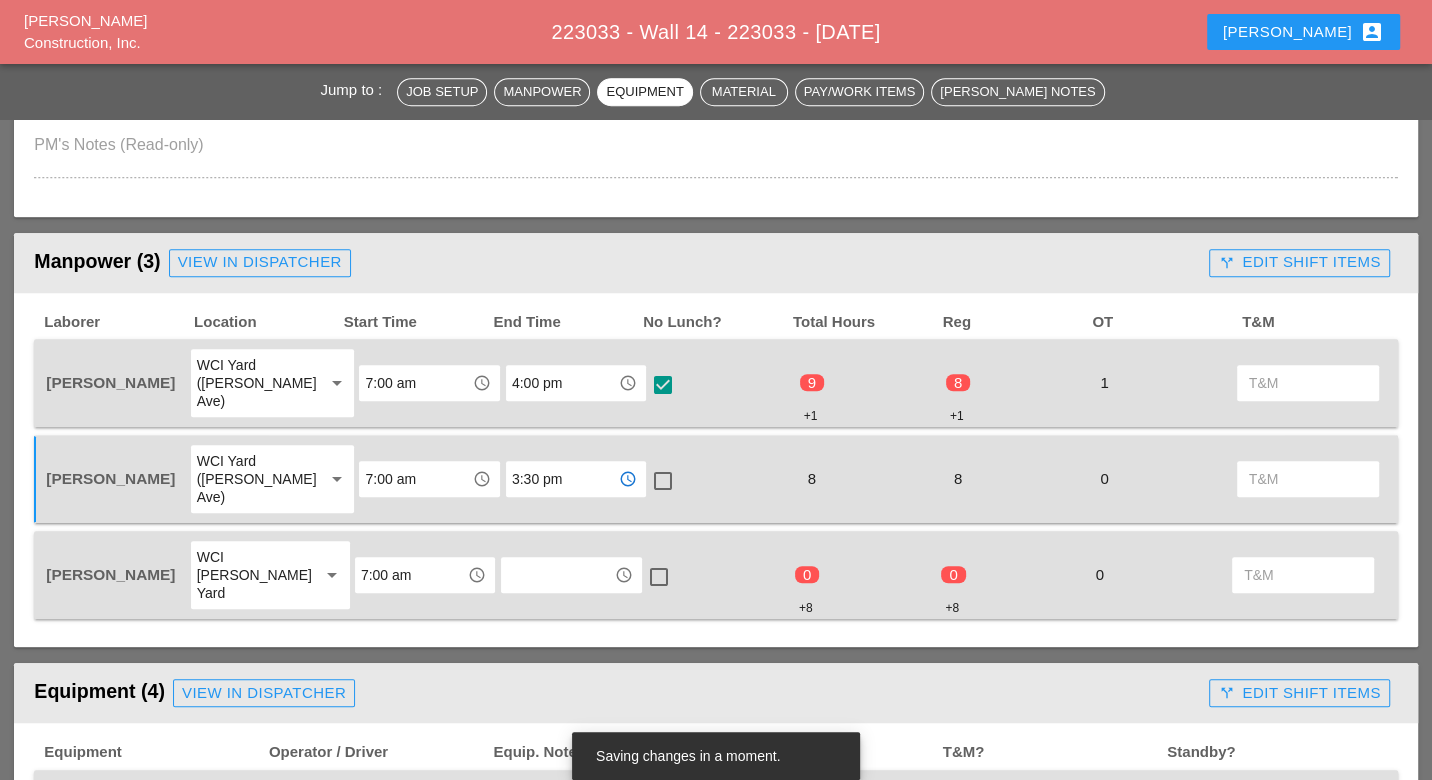 type on "3:30 pm" 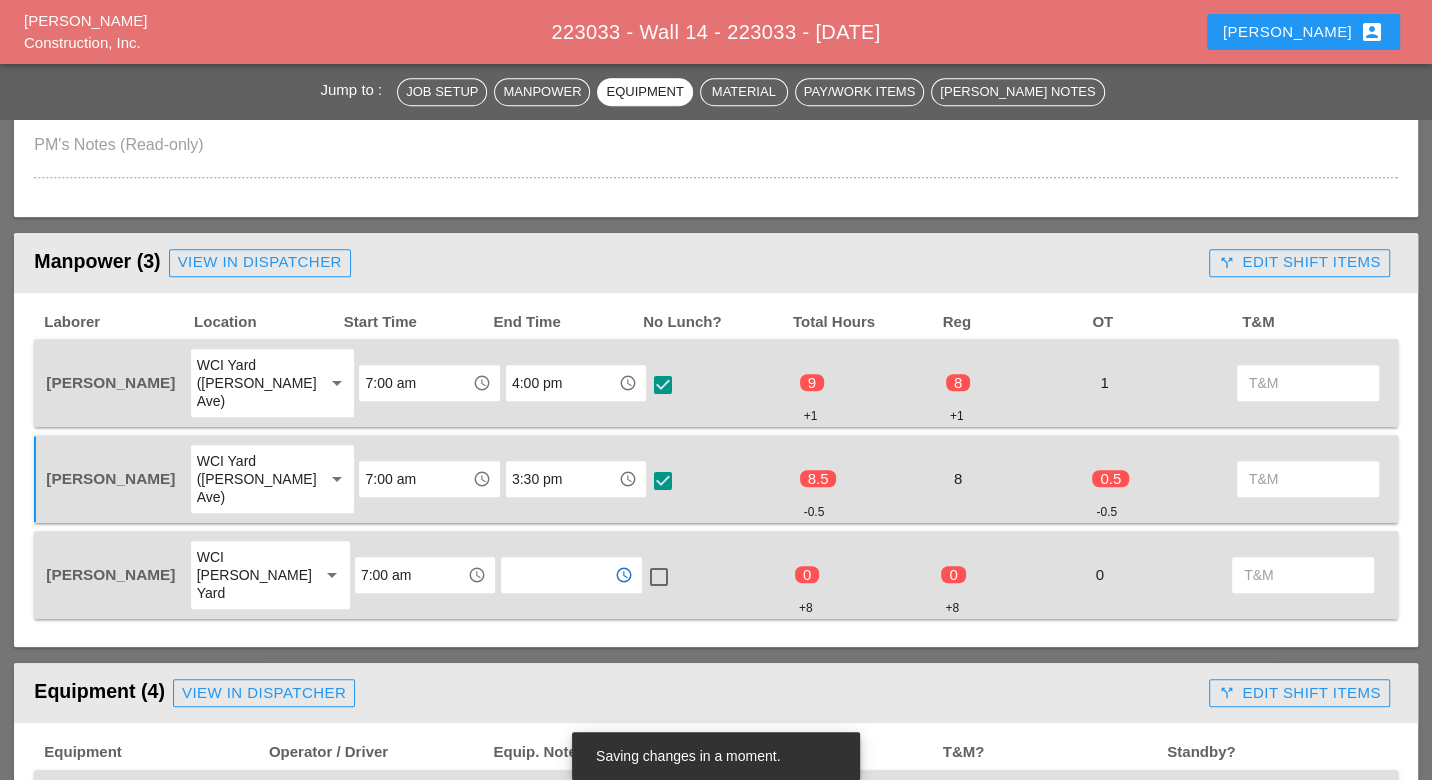 click at bounding box center (557, 575) 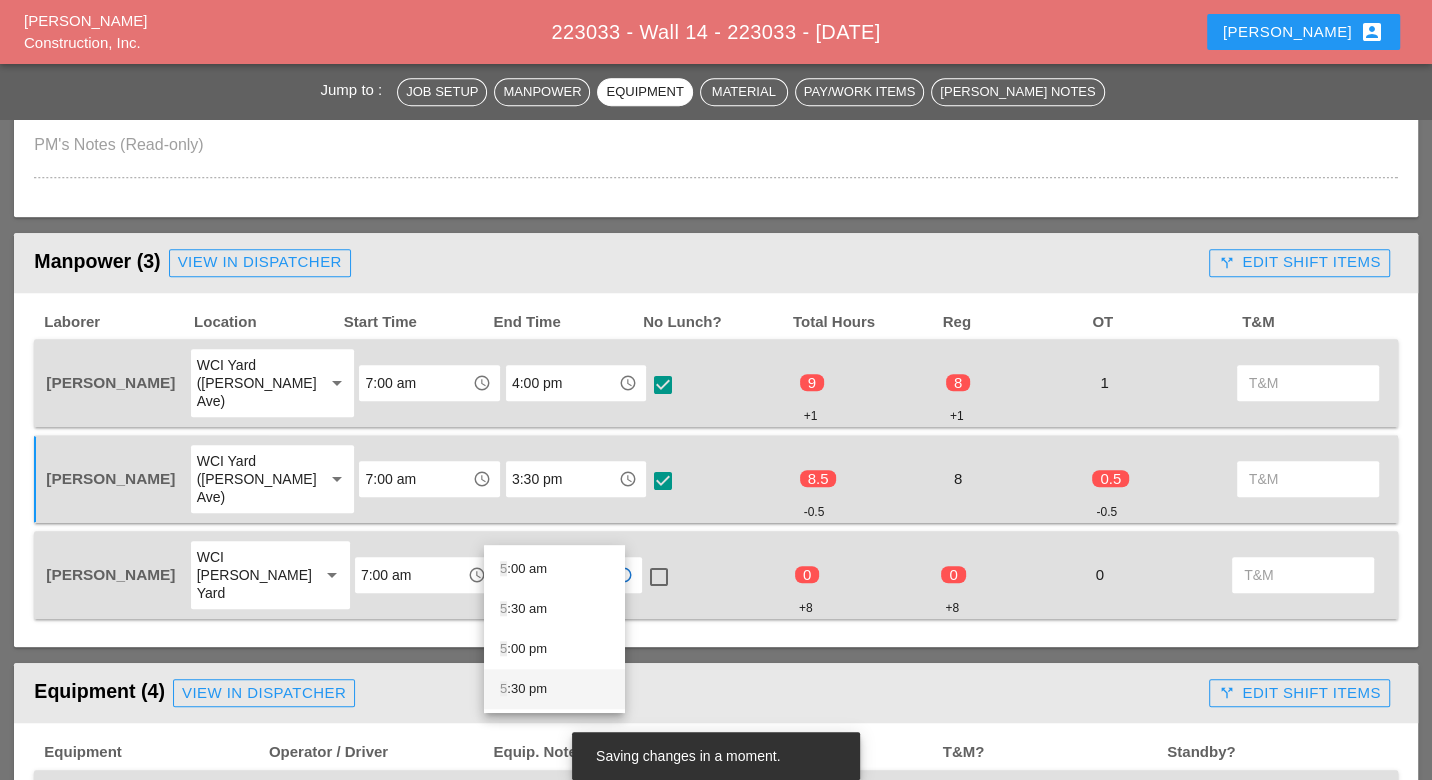 click on "5 :30 pm" at bounding box center (554, 689) 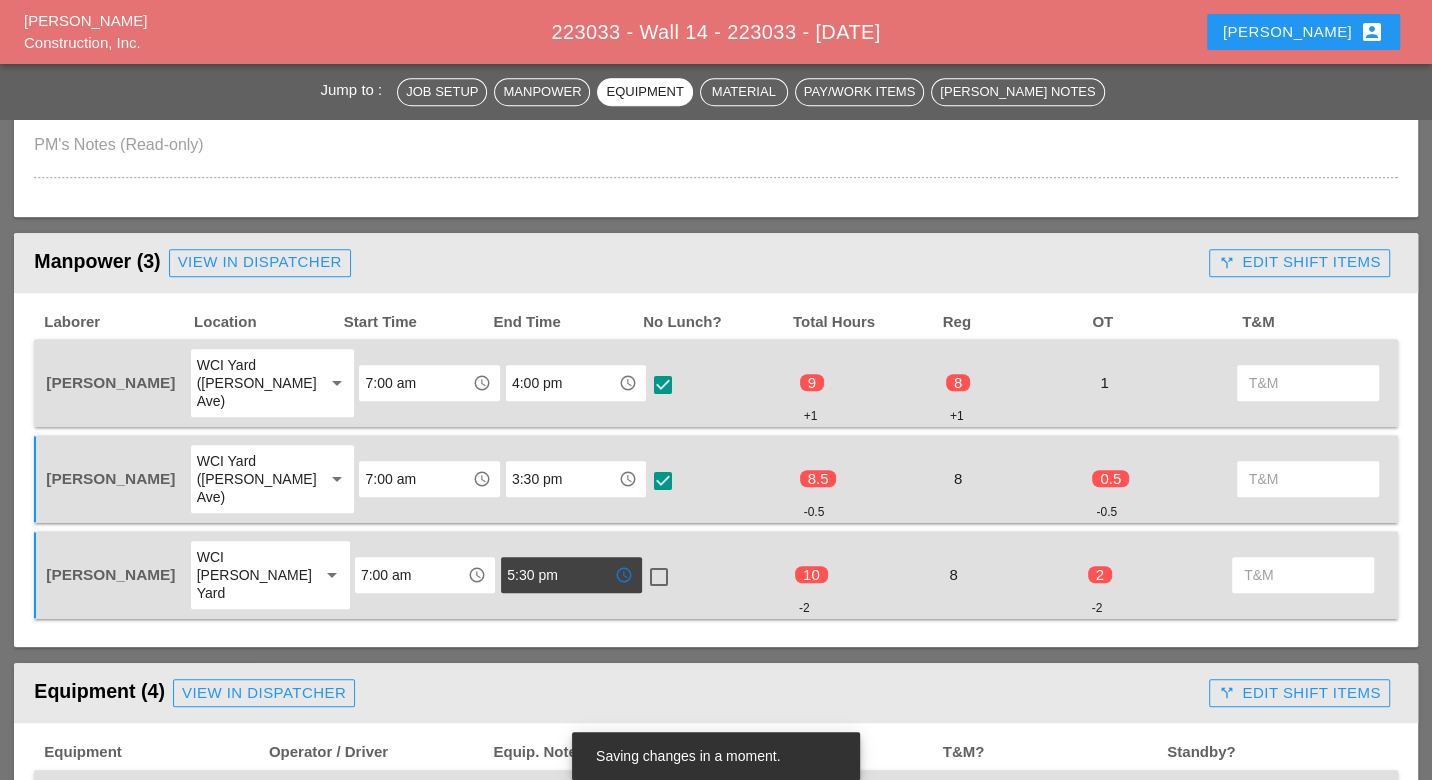 type on "5:30 pm" 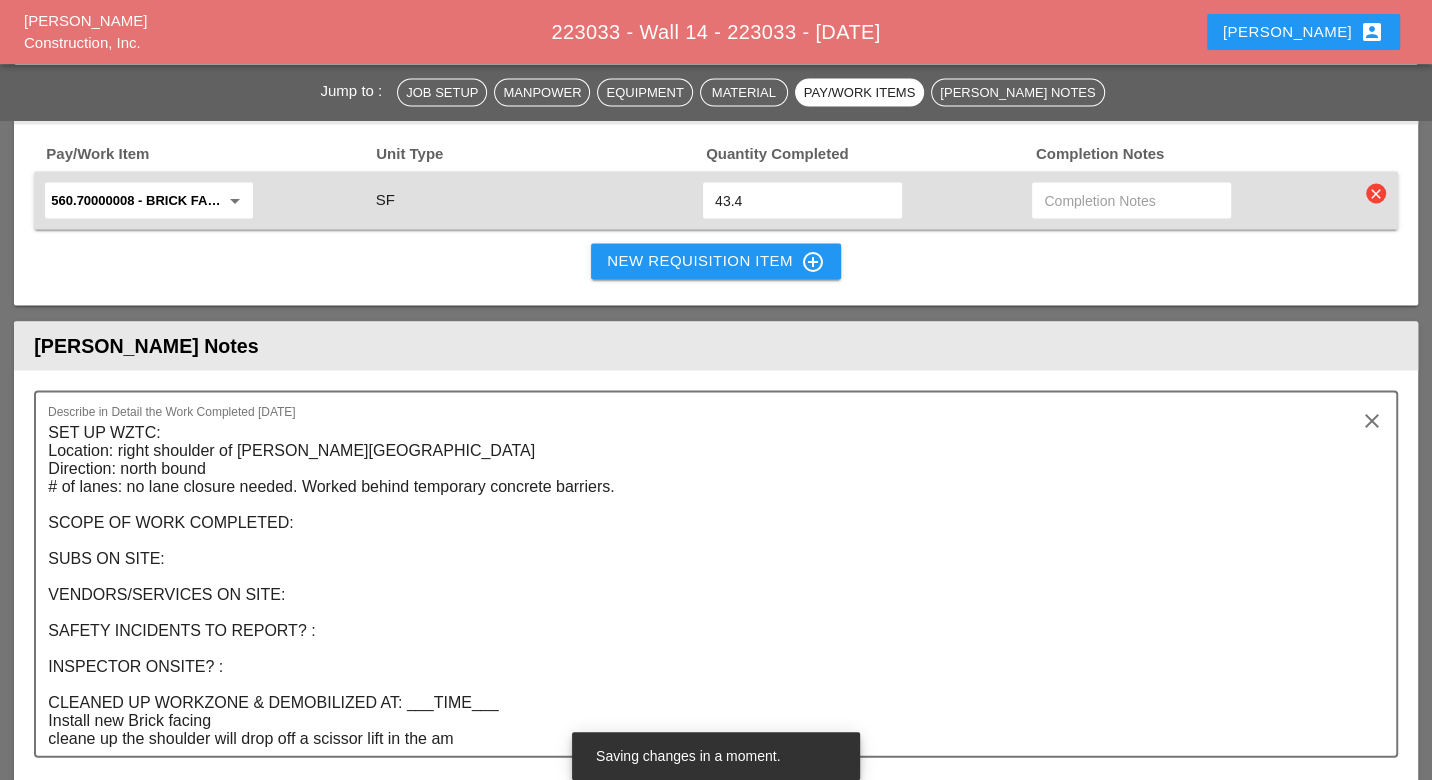 scroll, scrollTop: 3000, scrollLeft: 0, axis: vertical 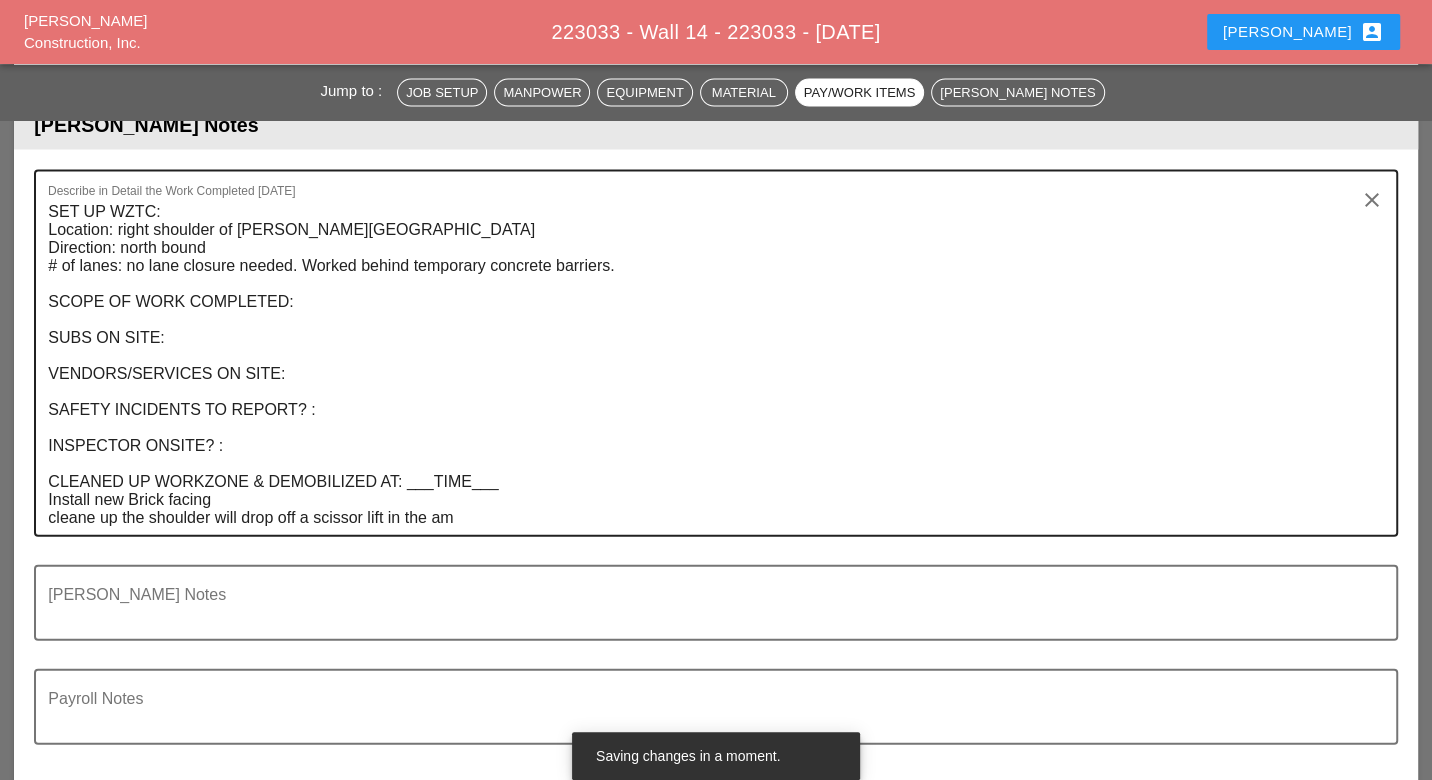 click on "SET UP WZTC:
Location: right shoulder of [PERSON_NAME][GEOGRAPHIC_DATA]
Direction: north bound
# of lanes: no lane closure needed. Worked behind temporary concrete barriers.
SCOPE OF WORK COMPLETED:
SUBS ON SITE:
VENDORS/SERVICES ON SITE:
SAFETY INCIDENTS TO REPORT? :
INSPECTOR ONSITE? :
CLEANED UP WORKZONE & DEMOBILIZED AT: ___TIME___
Install new Brick facing
cleane up the shoulder will drop off a scissor lift in the am" at bounding box center (707, 365) 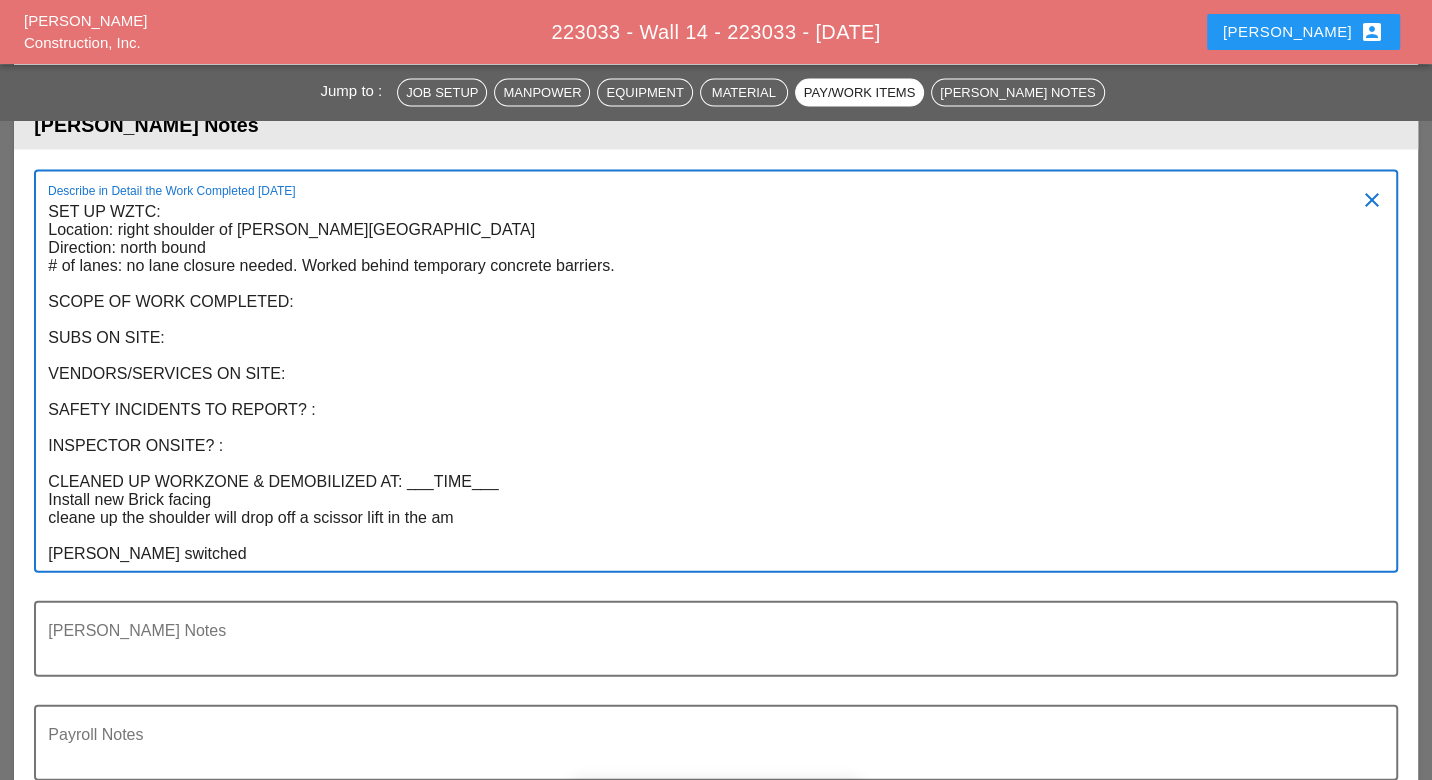 click on "SET UP WZTC:
Location: right shoulder of [PERSON_NAME][GEOGRAPHIC_DATA]
Direction: north bound
# of lanes: no lane closure needed. Worked behind temporary concrete barriers.
SCOPE OF WORK COMPLETED:
SUBS ON SITE:
VENDORS/SERVICES ON SITE:
SAFETY INCIDENTS TO REPORT? :
INSPECTOR ONSITE? :
CLEANED UP WORKZONE & DEMOBILIZED AT: ___TIME___
Install new Brick facing
cleane up the shoulder will drop off a scissor lift in the am
[PERSON_NAME] switched" at bounding box center [707, 383] 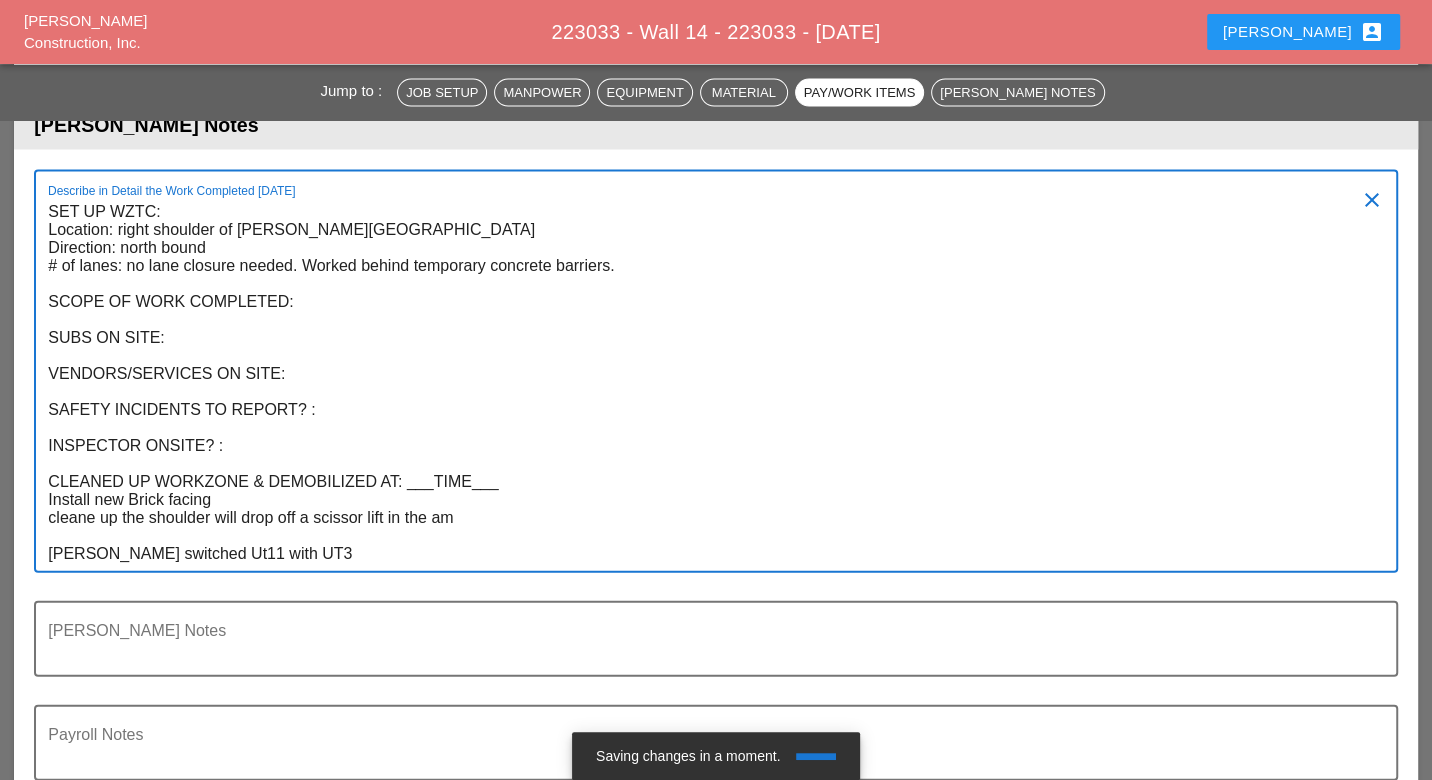 type on "SET UP WZTC:
Location: right shoulder of [PERSON_NAME][GEOGRAPHIC_DATA]
Direction: north bound
# of lanes: no lane closure needed. Worked behind temporary concrete barriers.
SCOPE OF WORK COMPLETED:
SUBS ON SITE:
VENDORS/SERVICES ON SITE:
SAFETY INCIDENTS TO REPORT? :
INSPECTOR ONSITE? :
CLEANED UP WORKZONE & DEMOBILIZED AT: ___TIME___
Install new Brick facing
cleane up the shoulder will drop off a scissor lift in the am
[PERSON_NAME] switched Ut11 with UT3" 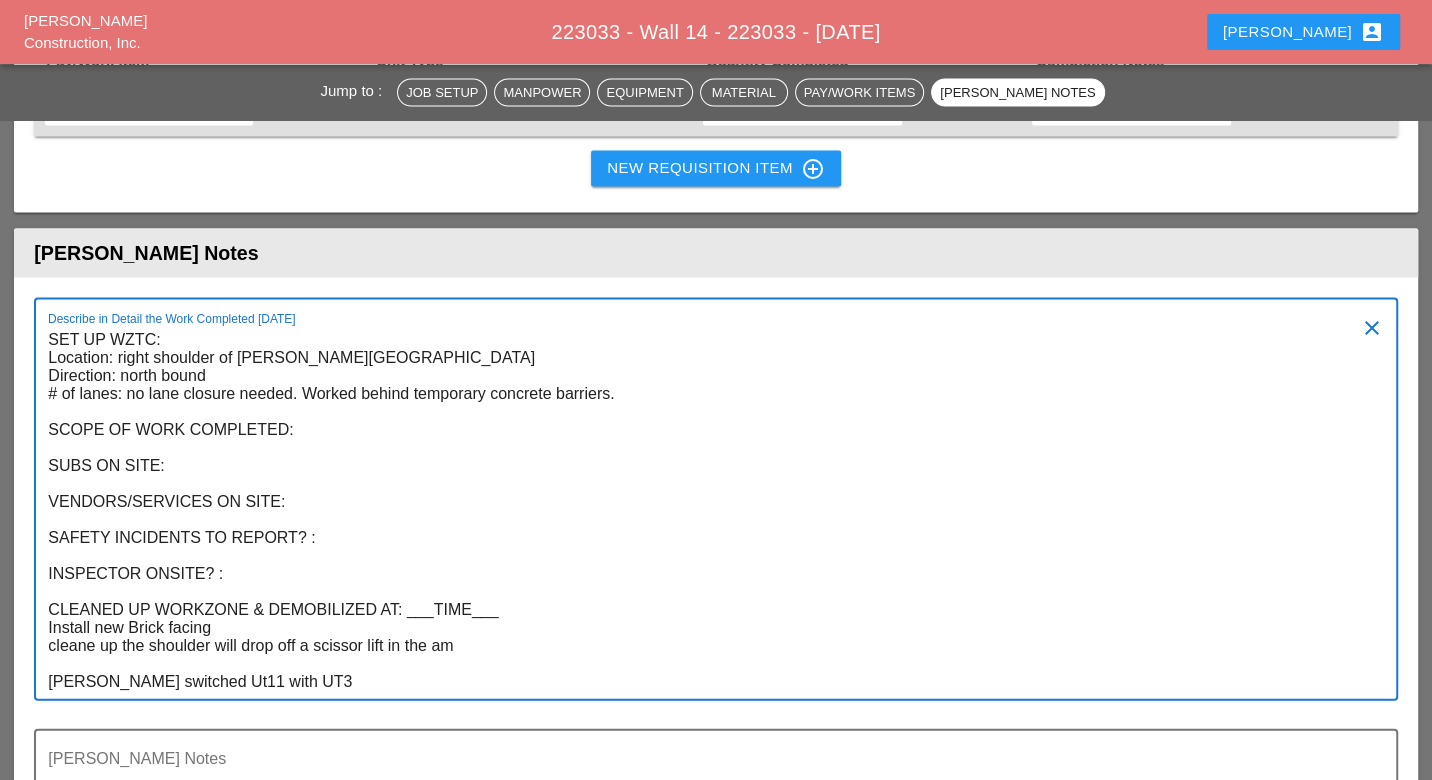 scroll, scrollTop: 2777, scrollLeft: 0, axis: vertical 